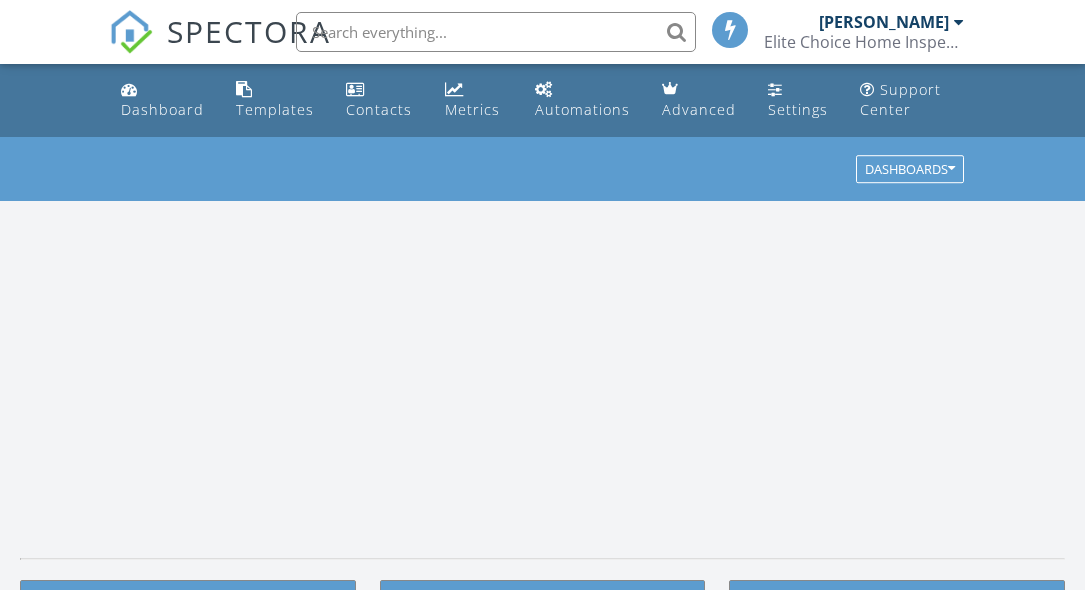 scroll, scrollTop: 0, scrollLeft: 0, axis: both 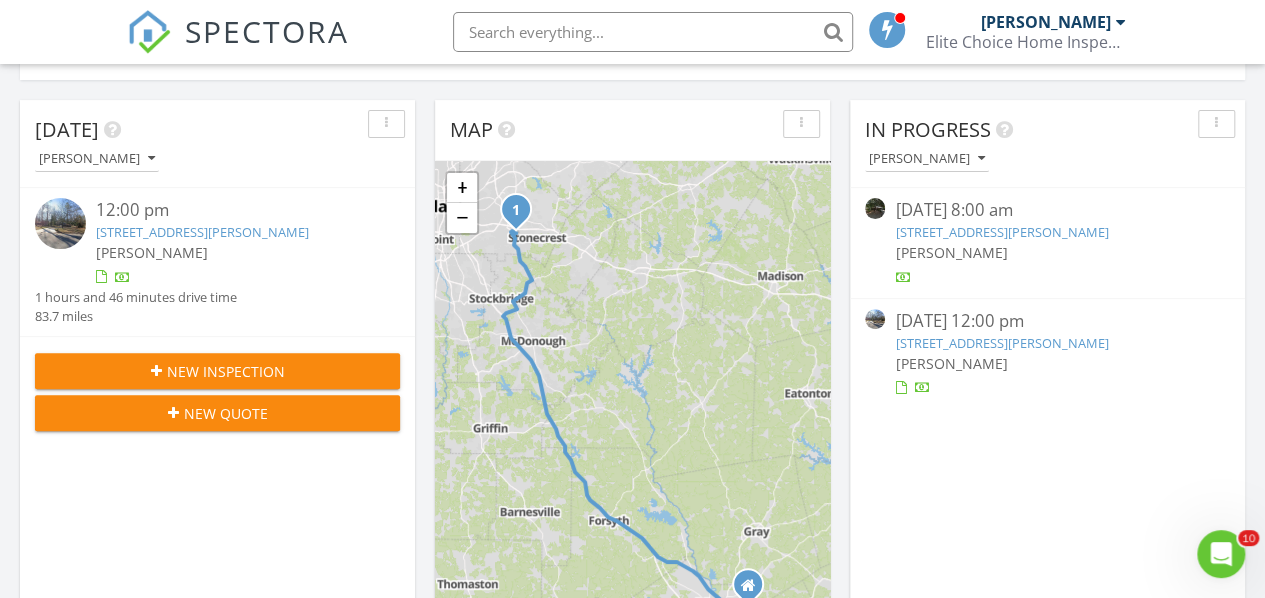 click on "115 Wesleyan Dr, Warner Robins, GA 31093" at bounding box center (1001, 232) 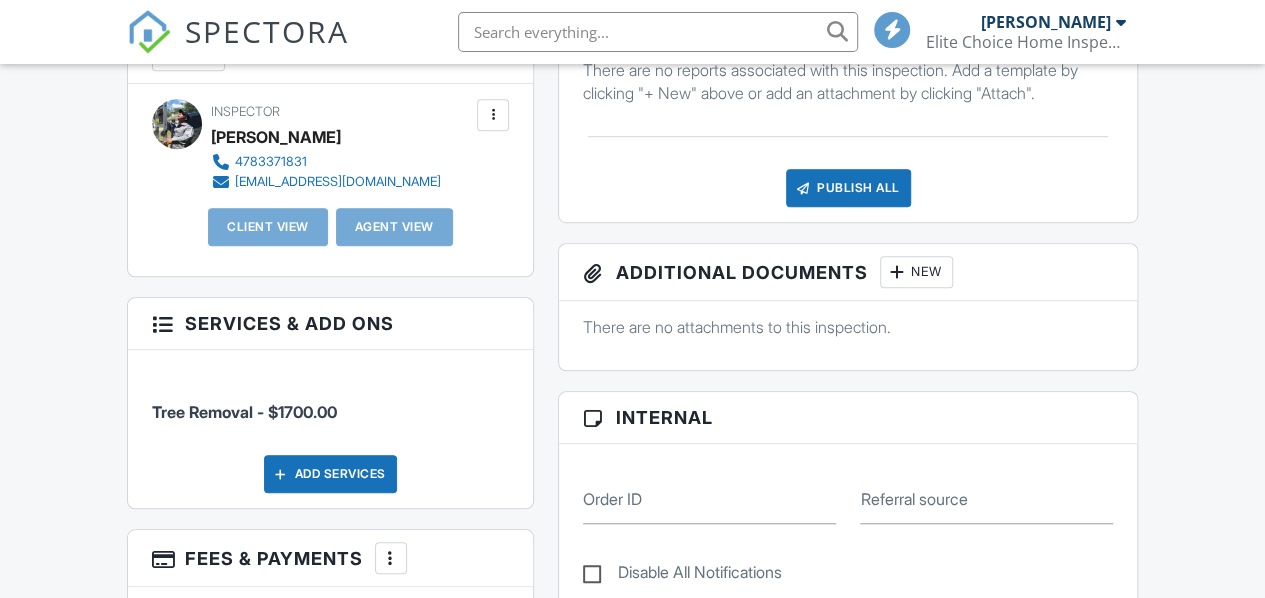 scroll, scrollTop: 746, scrollLeft: 0, axis: vertical 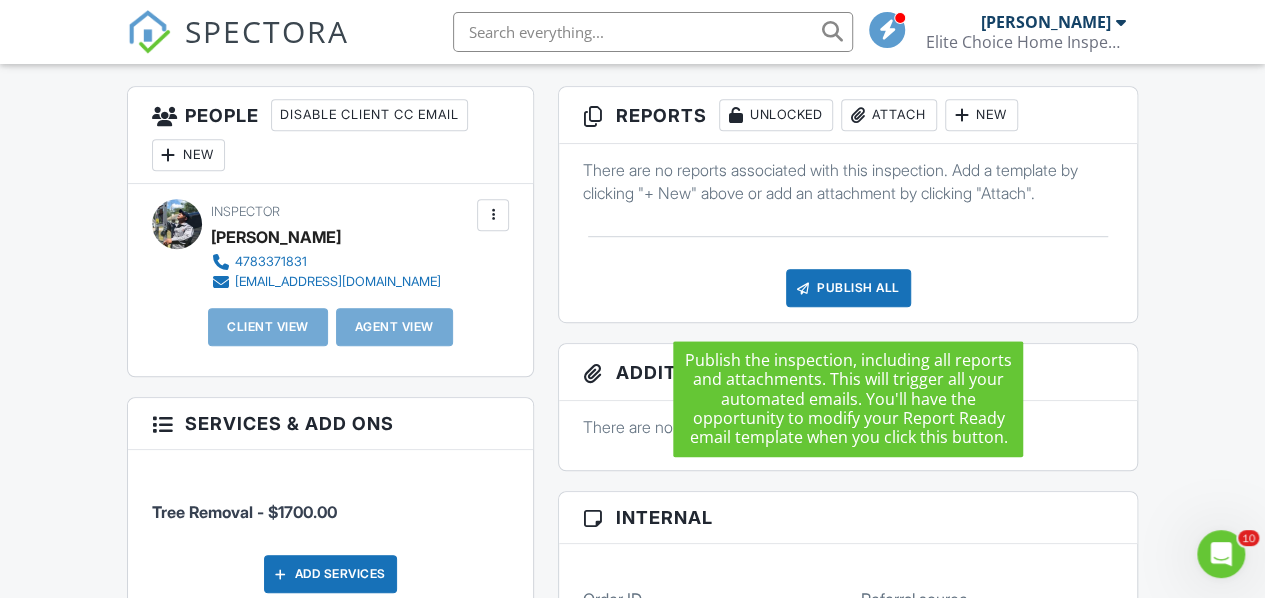 click on "Publish All" at bounding box center (848, 288) 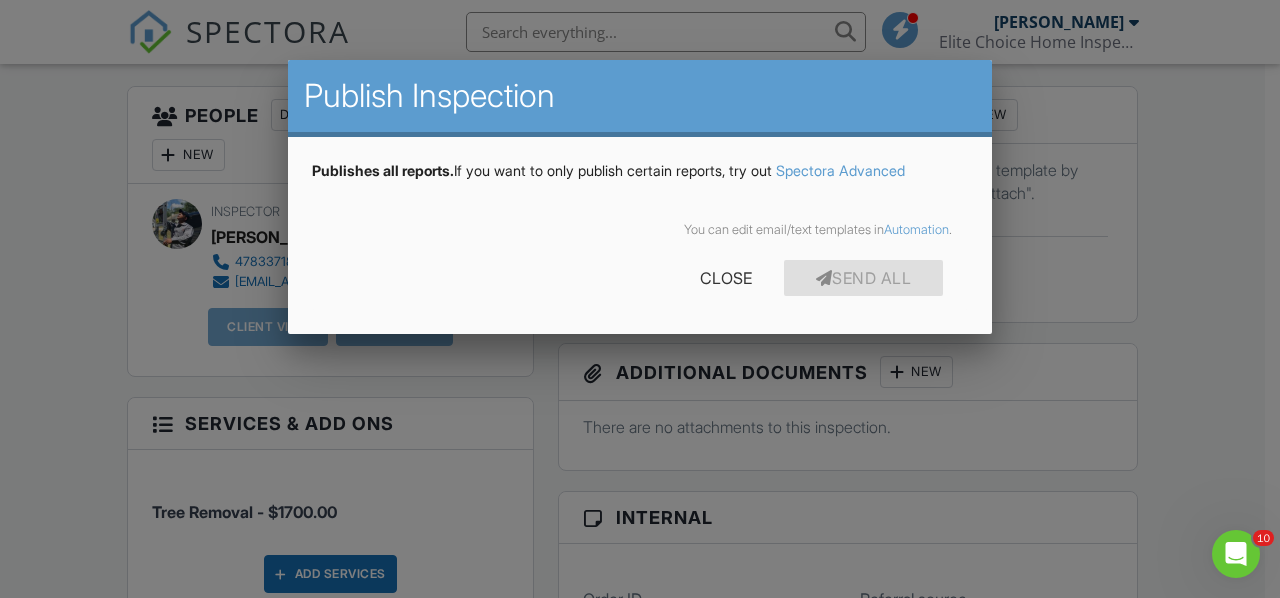 click on "Send All" at bounding box center [864, 278] 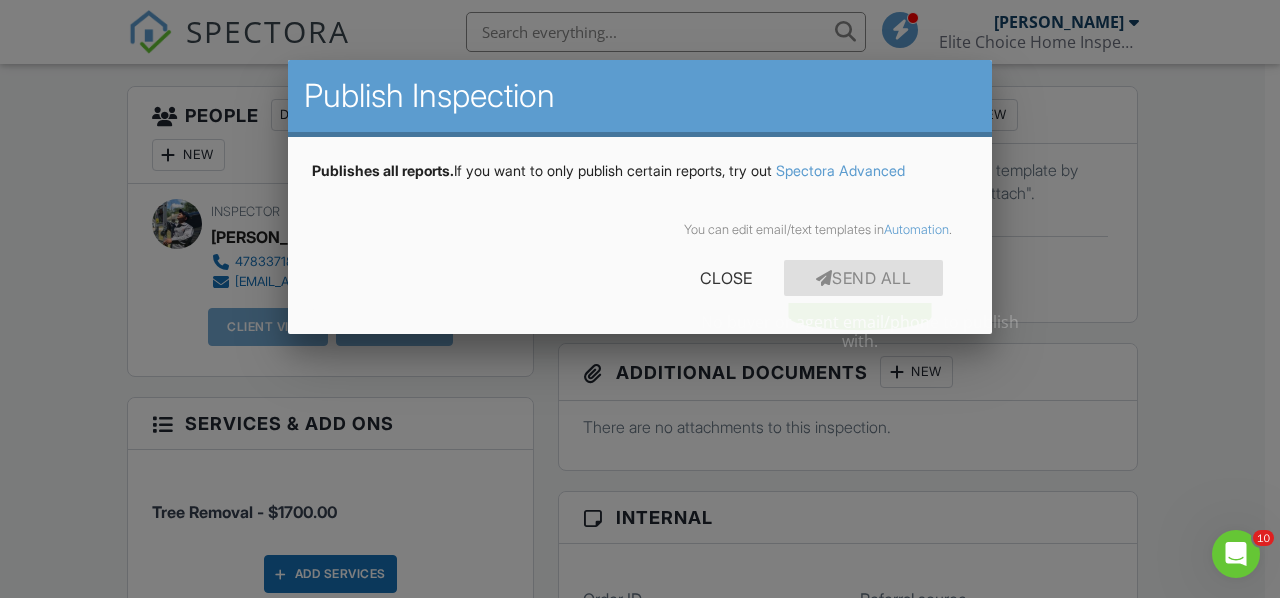 click at bounding box center [640, 274] 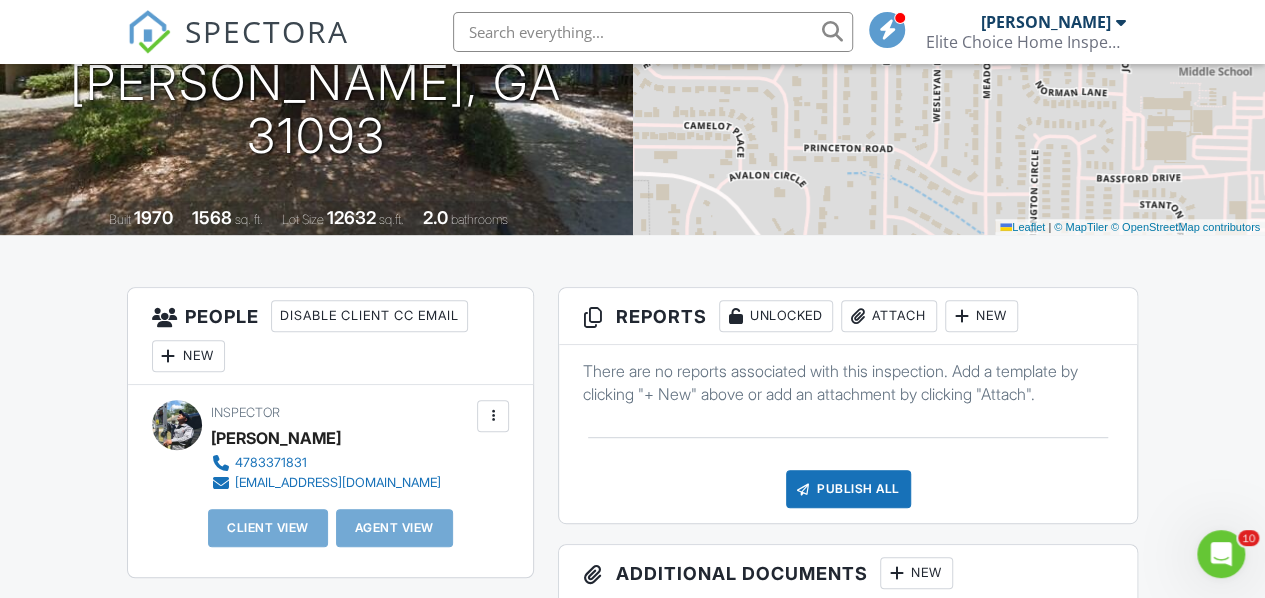 scroll, scrollTop: 0, scrollLeft: 0, axis: both 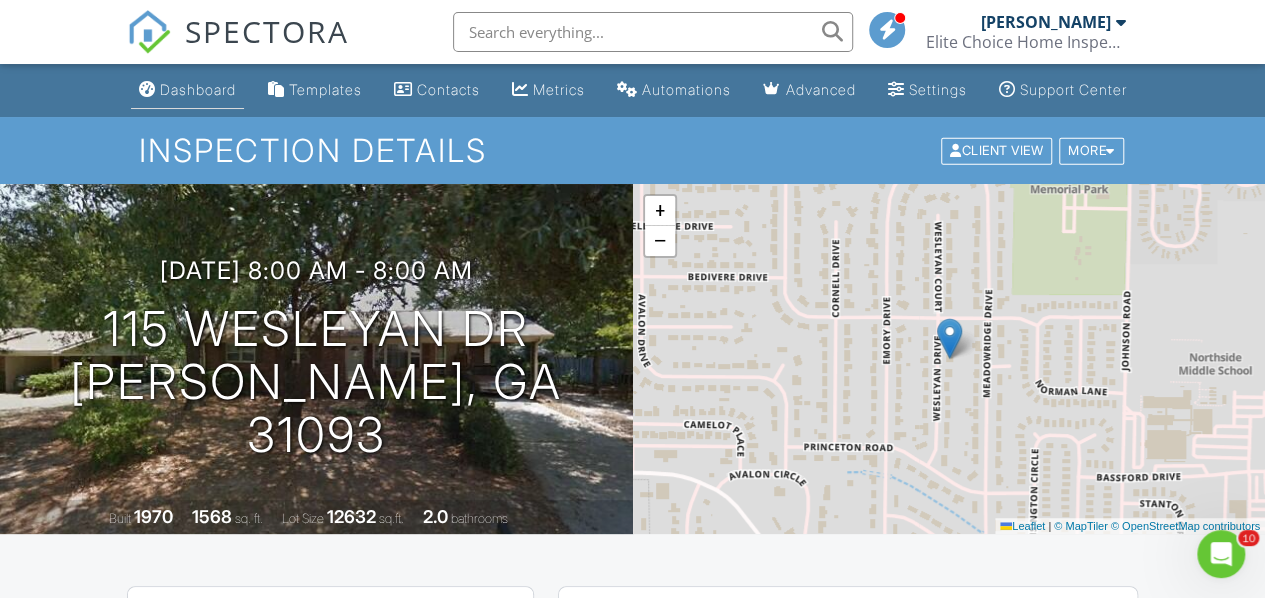 click on "Dashboard" at bounding box center (198, 89) 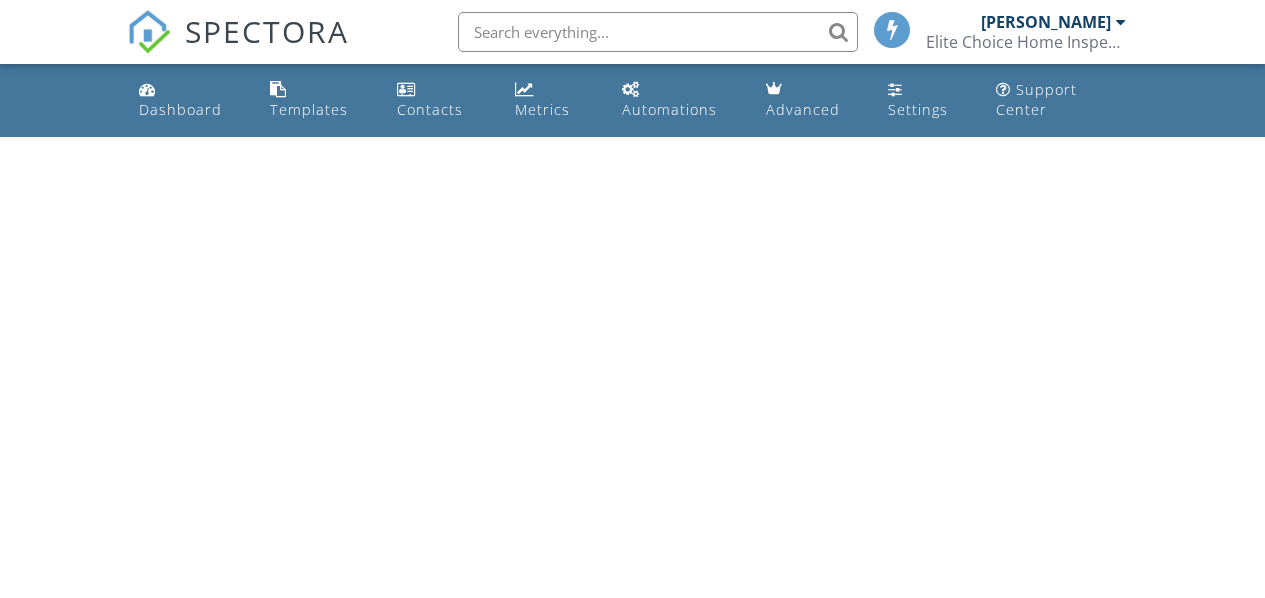scroll, scrollTop: 0, scrollLeft: 0, axis: both 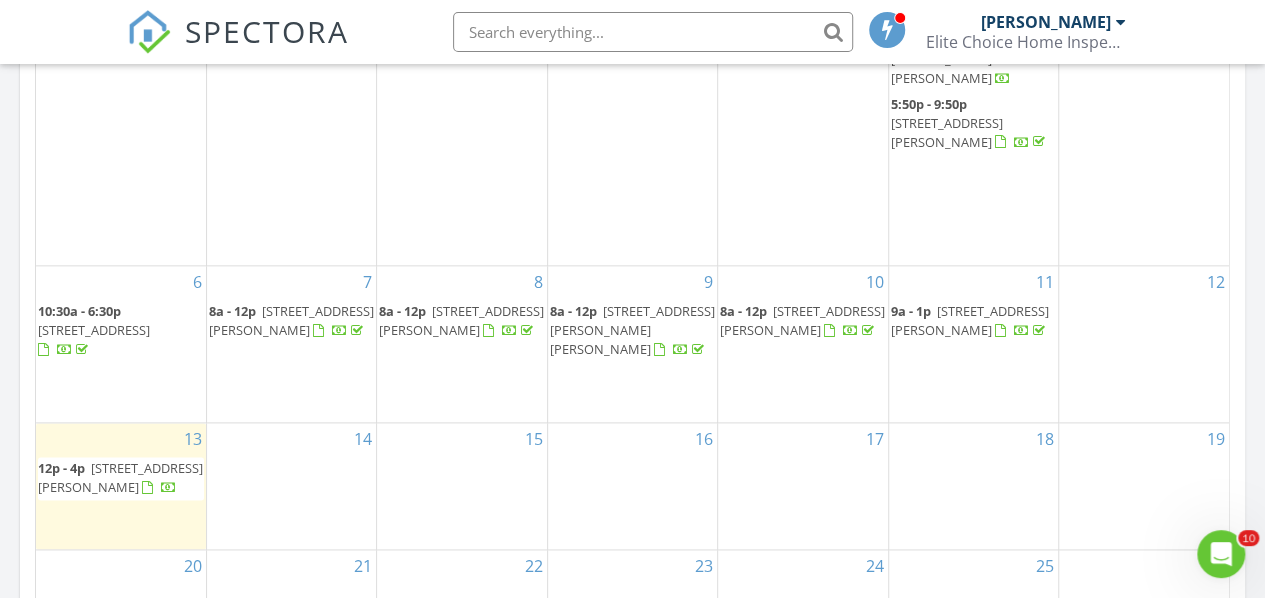 click on "4809  Thompson Mill Road, Lithonia  30038" at bounding box center [120, 477] 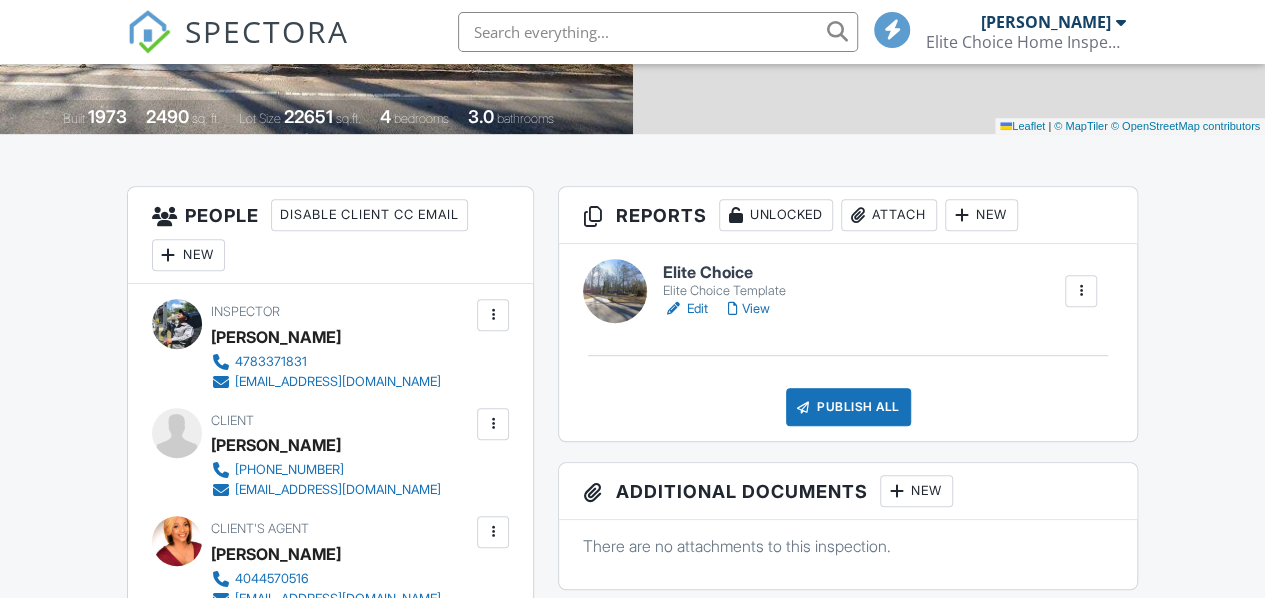 scroll, scrollTop: 400, scrollLeft: 0, axis: vertical 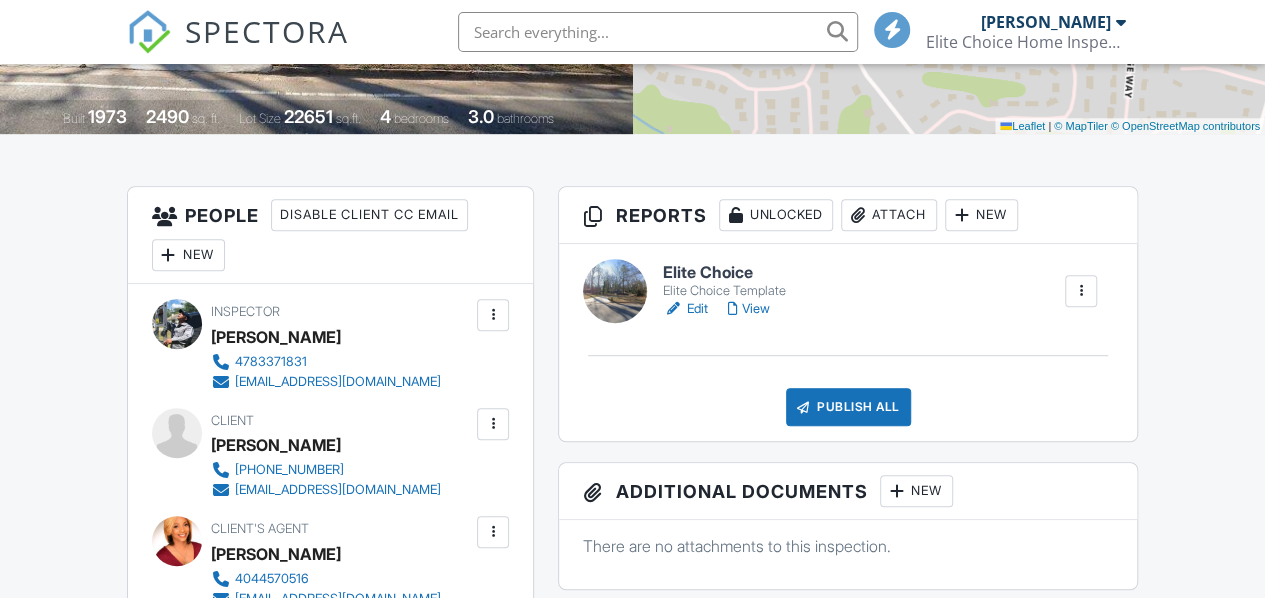 click on "Edit" at bounding box center (685, 309) 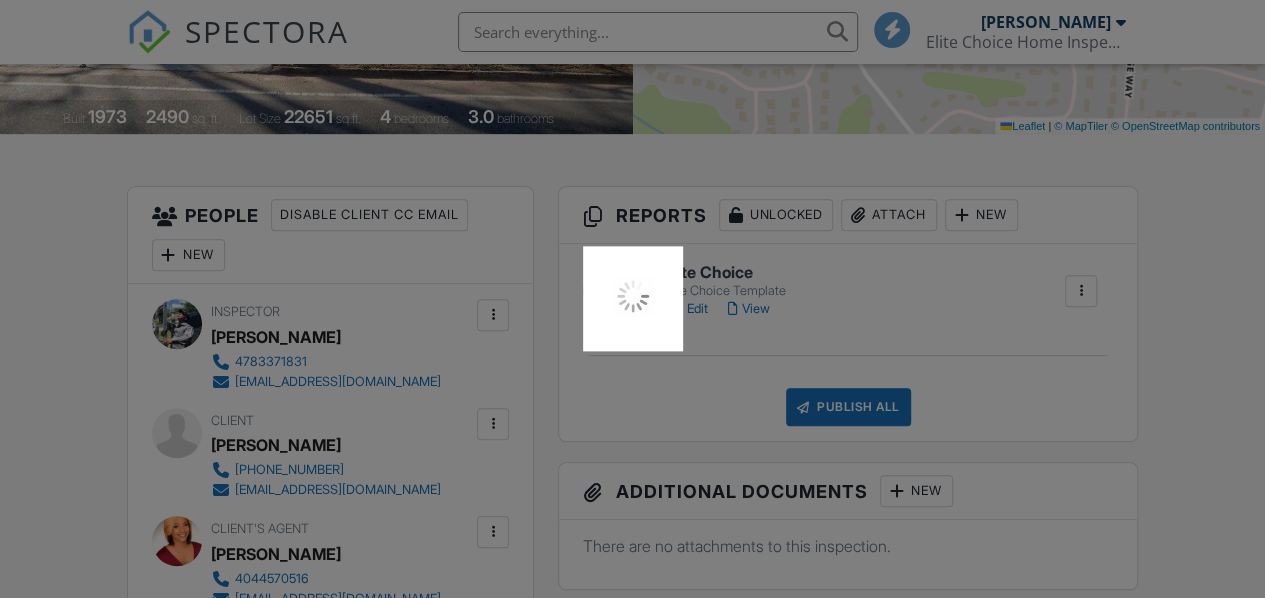 scroll, scrollTop: 0, scrollLeft: 0, axis: both 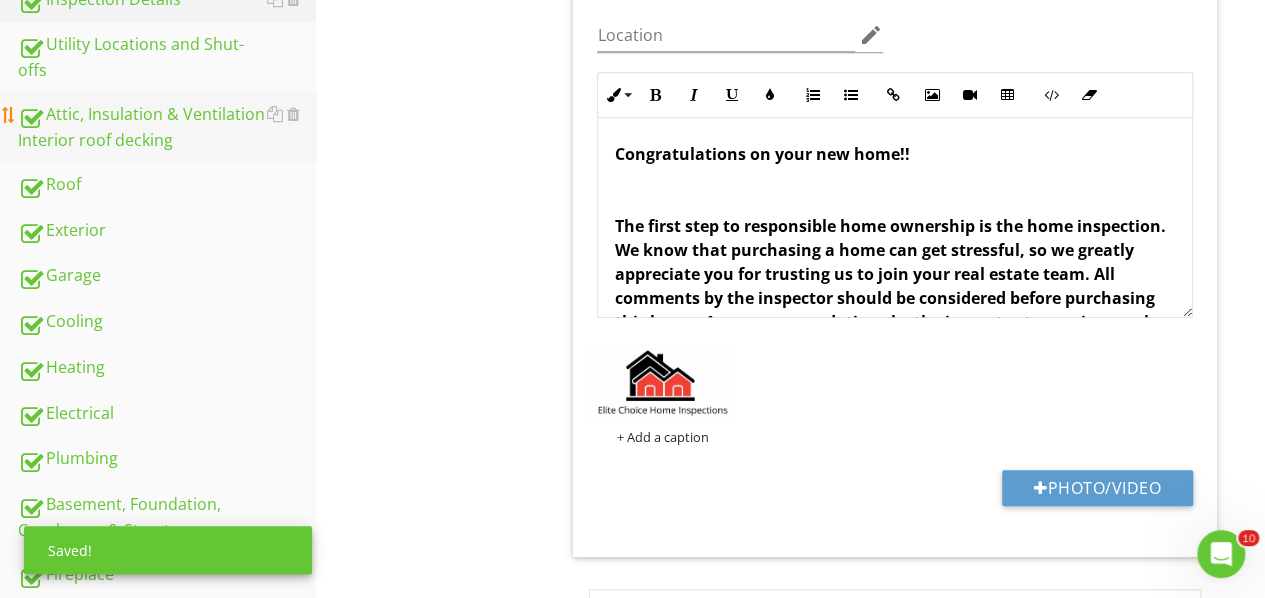 type 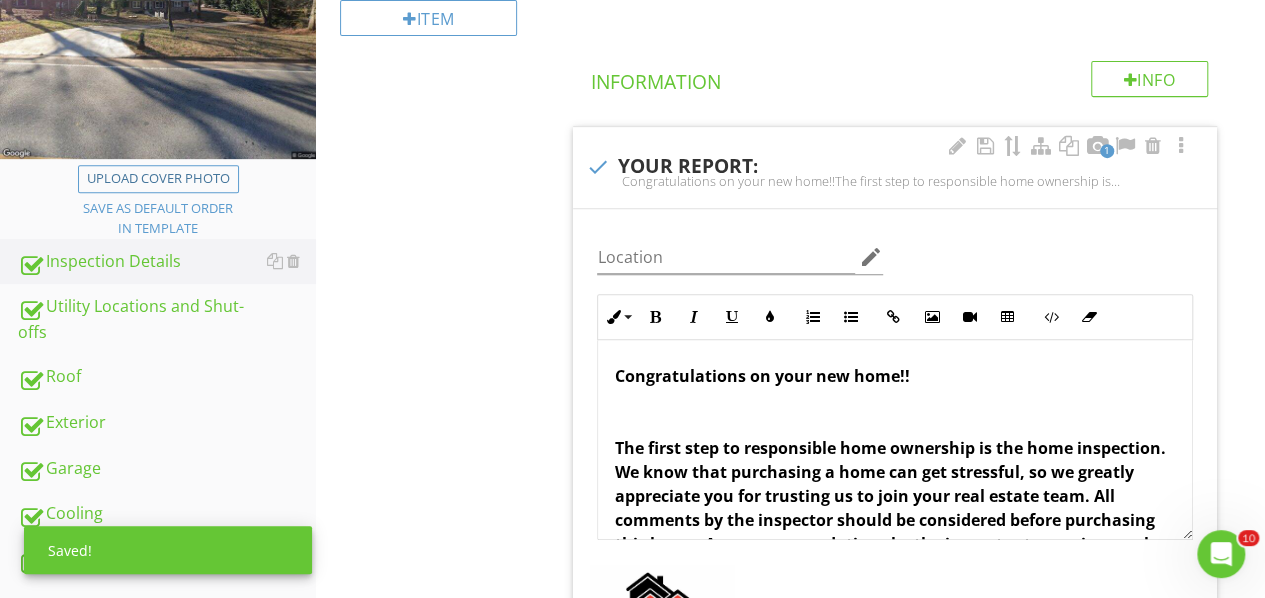 scroll, scrollTop: 0, scrollLeft: 0, axis: both 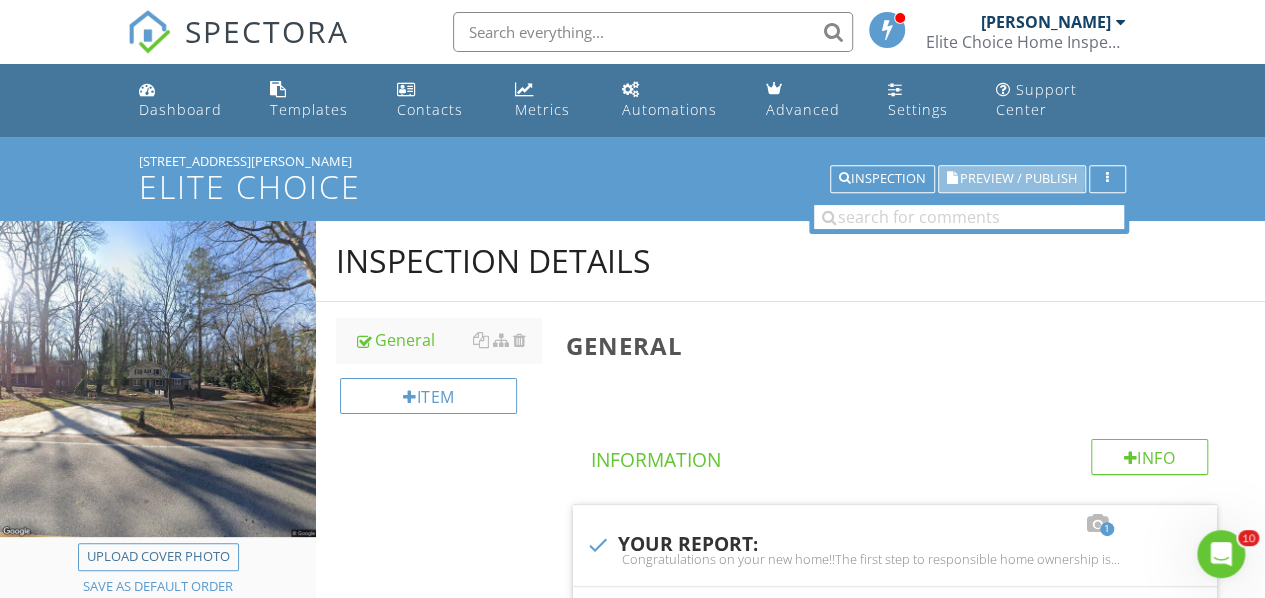 click on "Preview / Publish" at bounding box center (1018, 179) 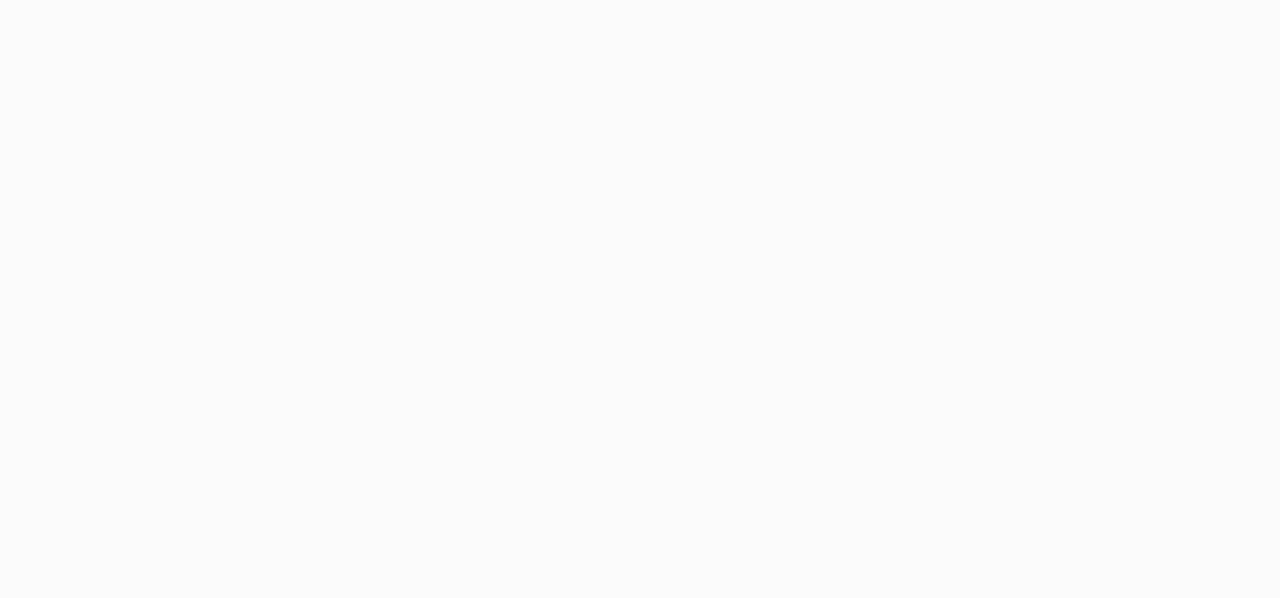scroll, scrollTop: 0, scrollLeft: 0, axis: both 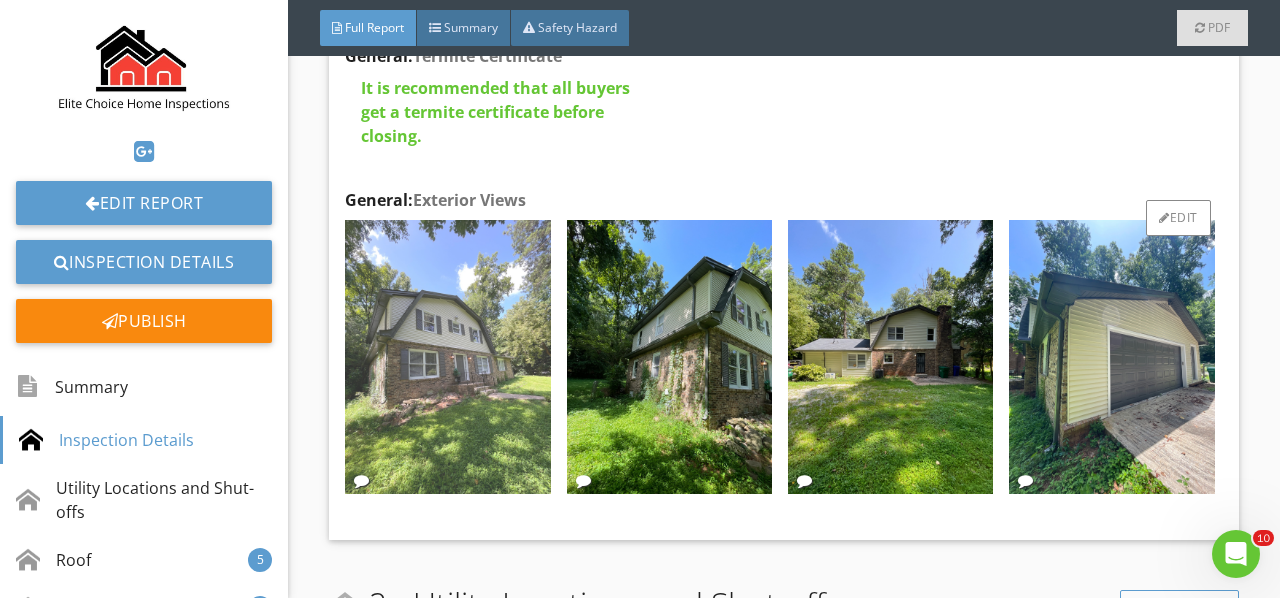 click at bounding box center [447, 357] 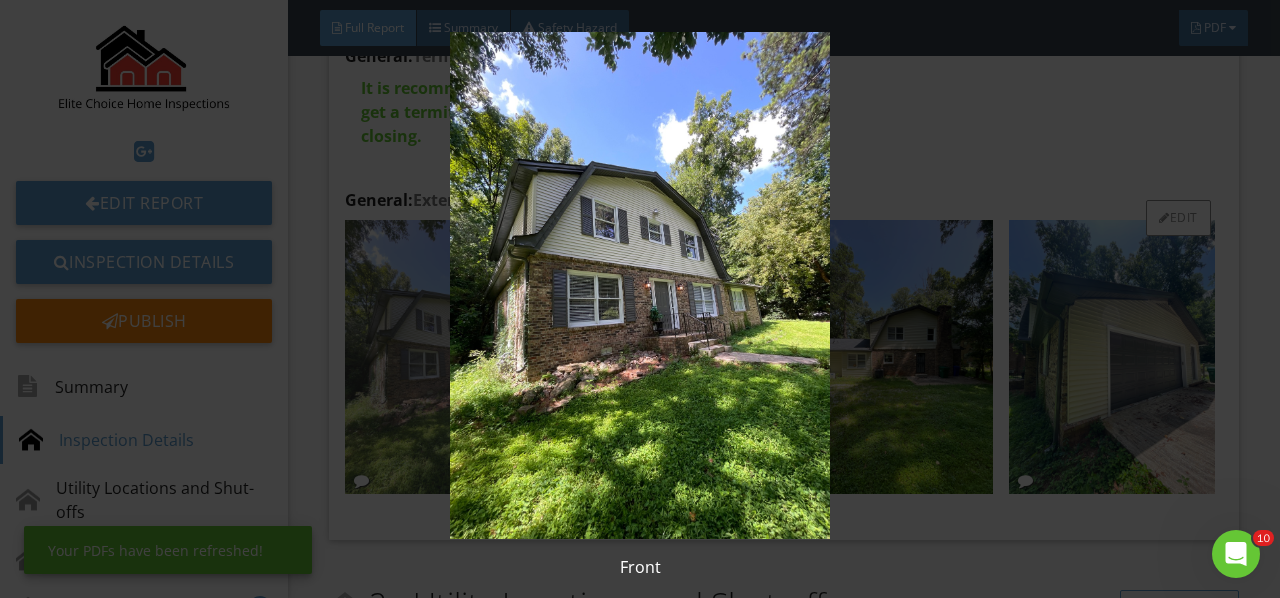 click at bounding box center (639, 285) 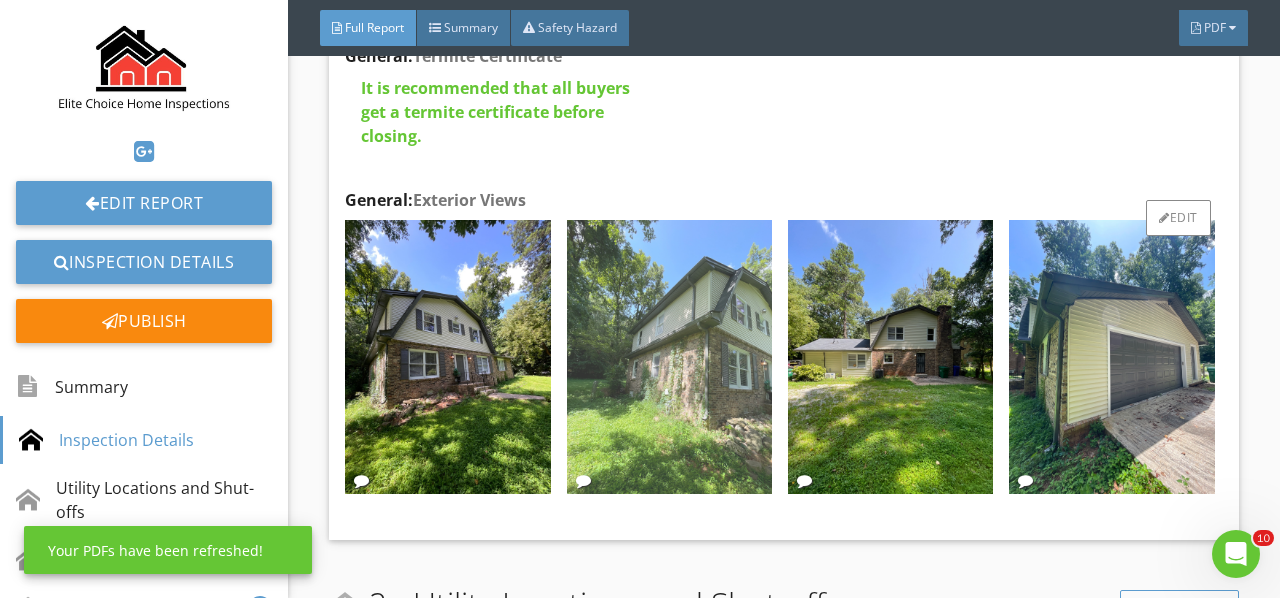 click at bounding box center [669, 357] 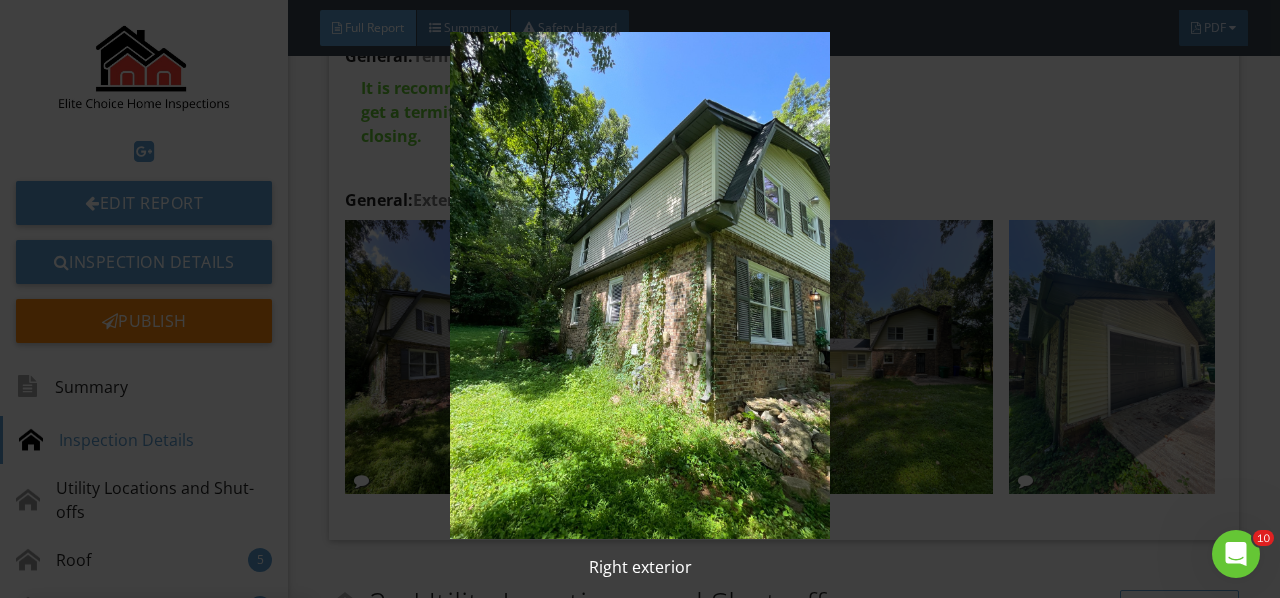 click at bounding box center [639, 285] 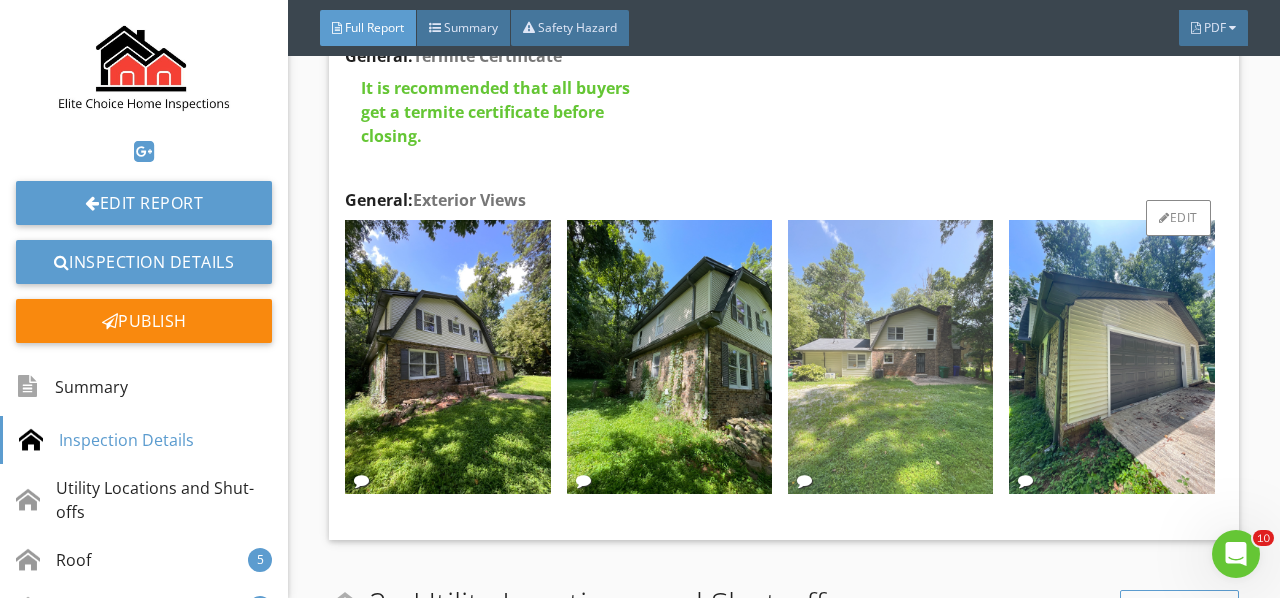 click at bounding box center (890, 357) 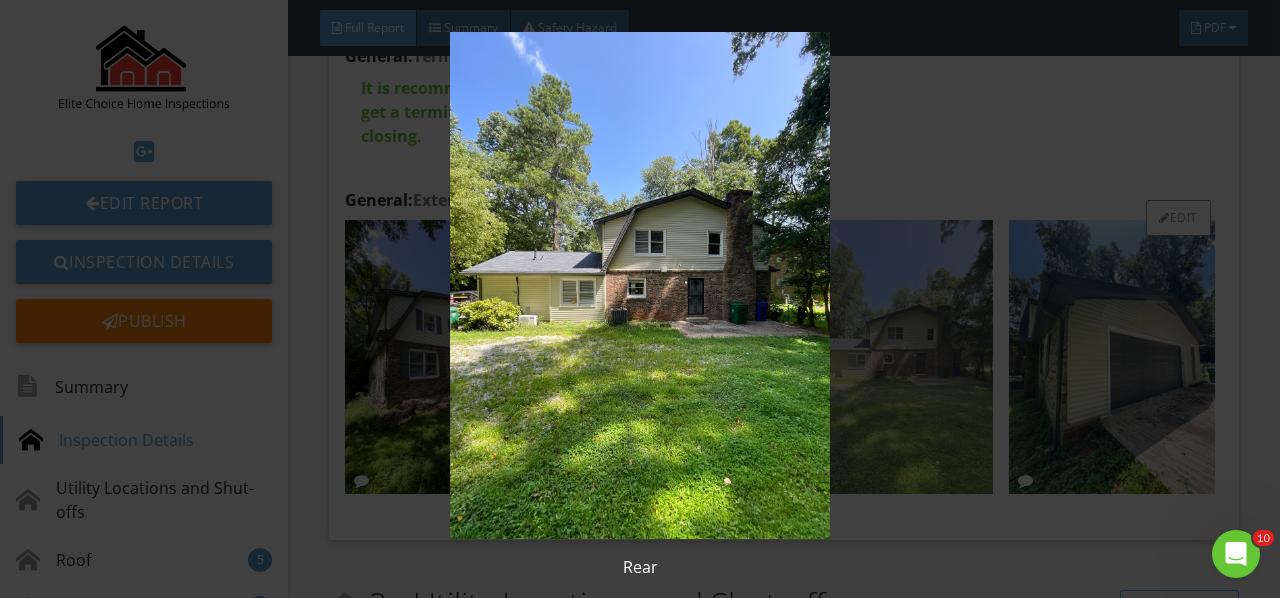click at bounding box center (639, 285) 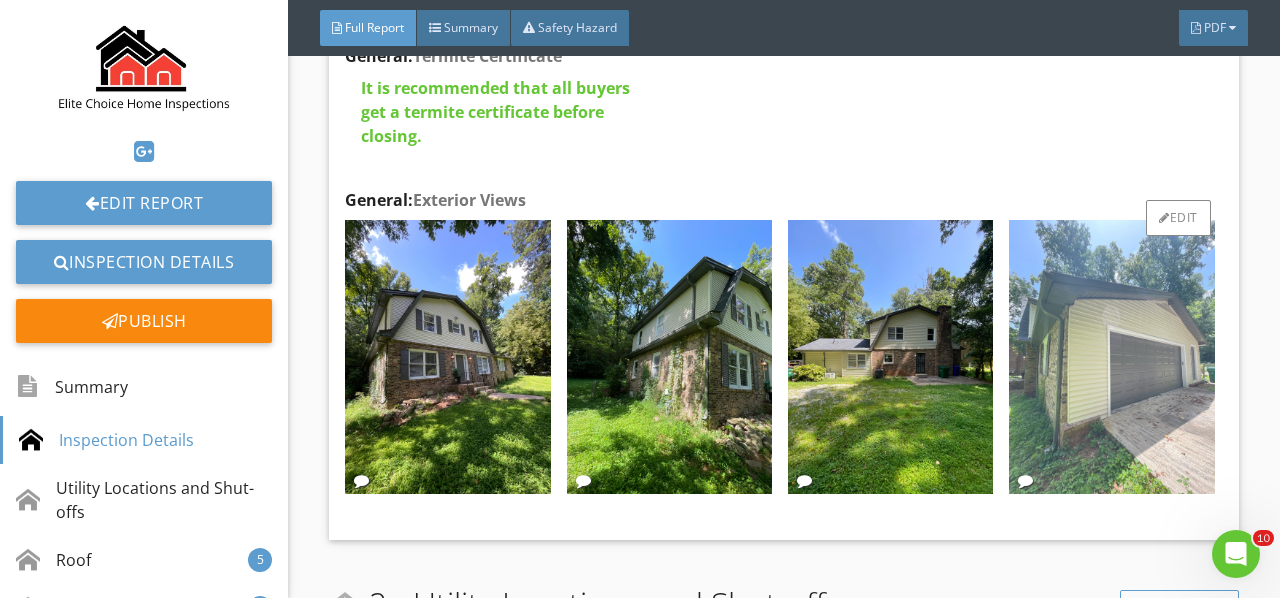 click at bounding box center (1111, 357) 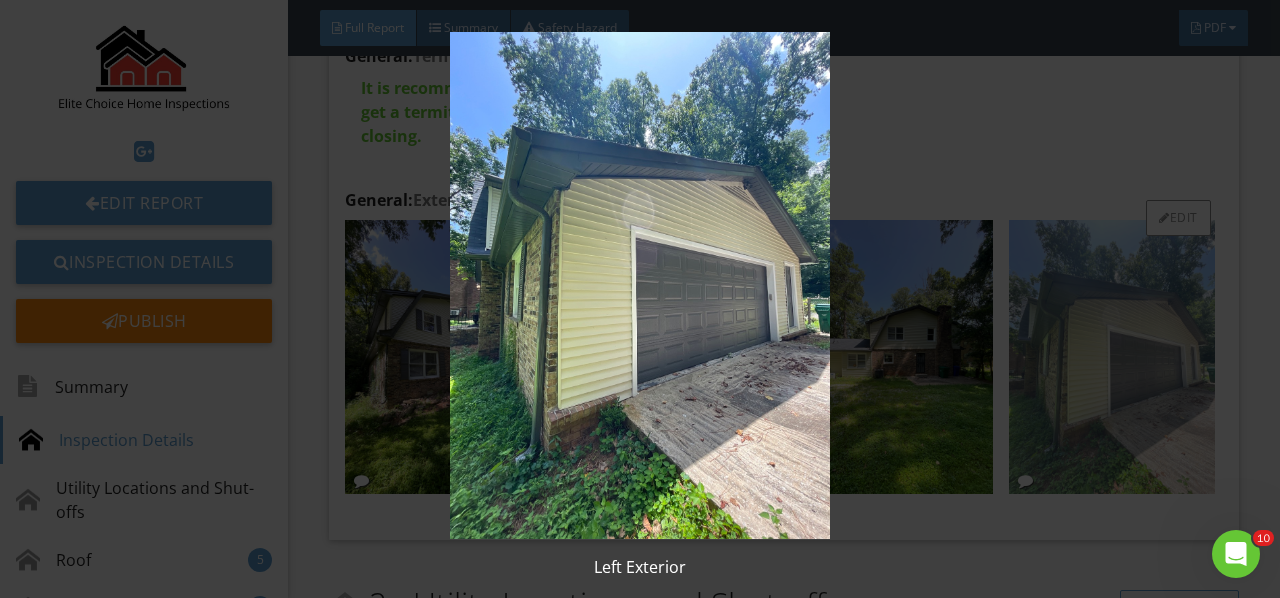 click at bounding box center (639, 285) 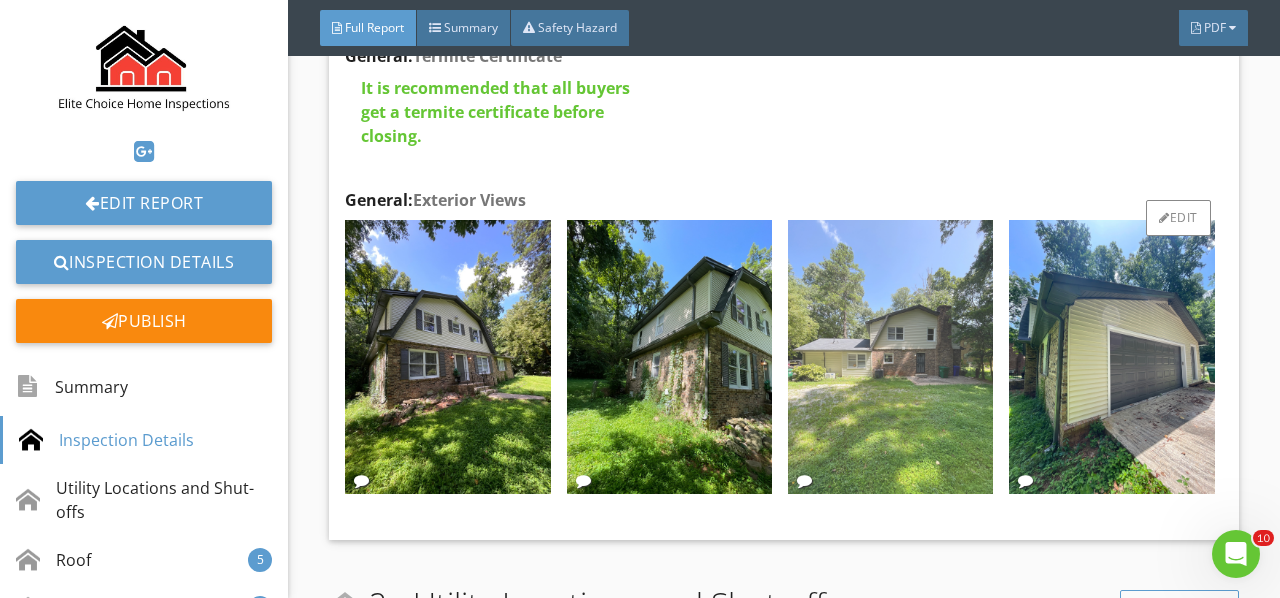 scroll, scrollTop: 1700, scrollLeft: 0, axis: vertical 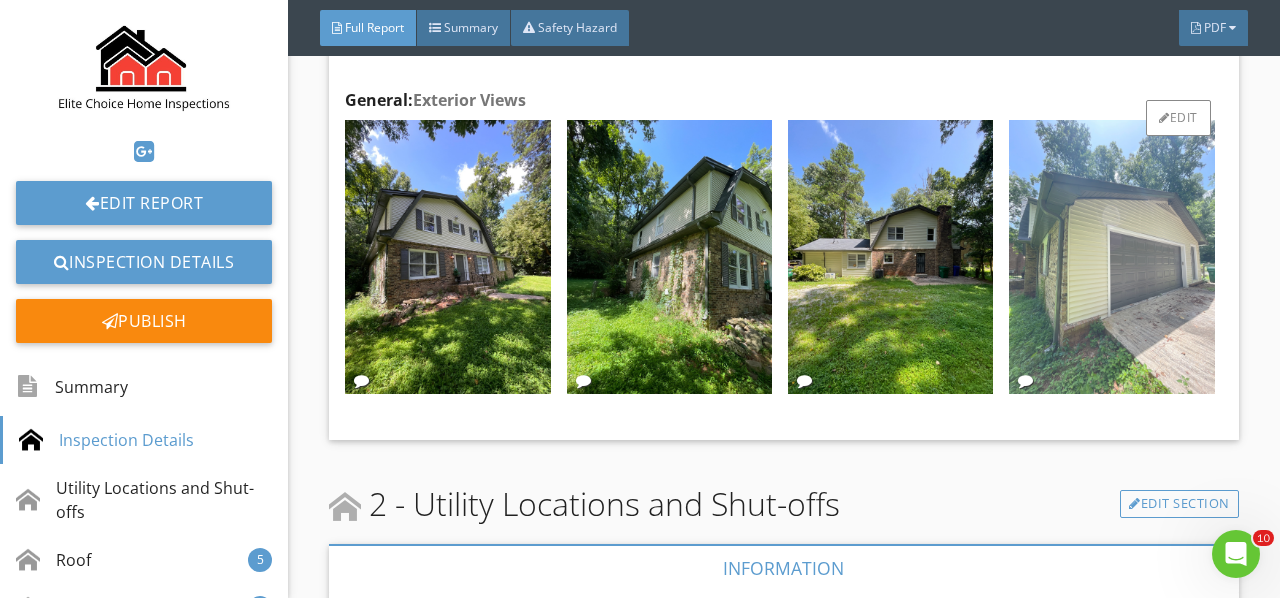 click at bounding box center (1111, 257) 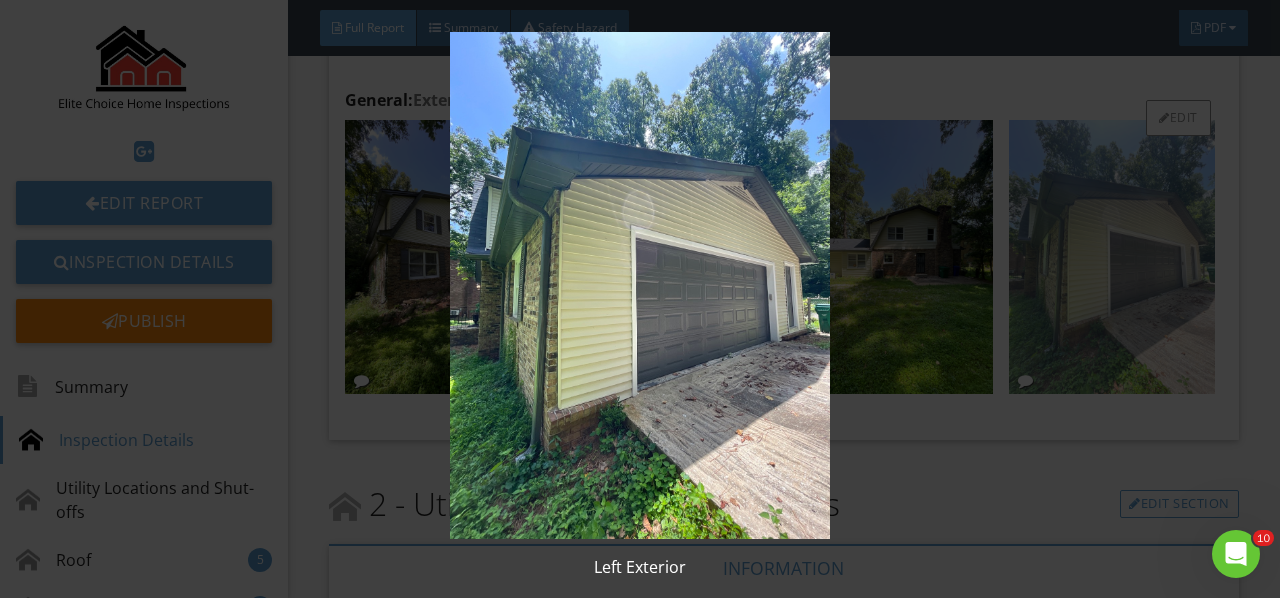 click at bounding box center [639, 285] 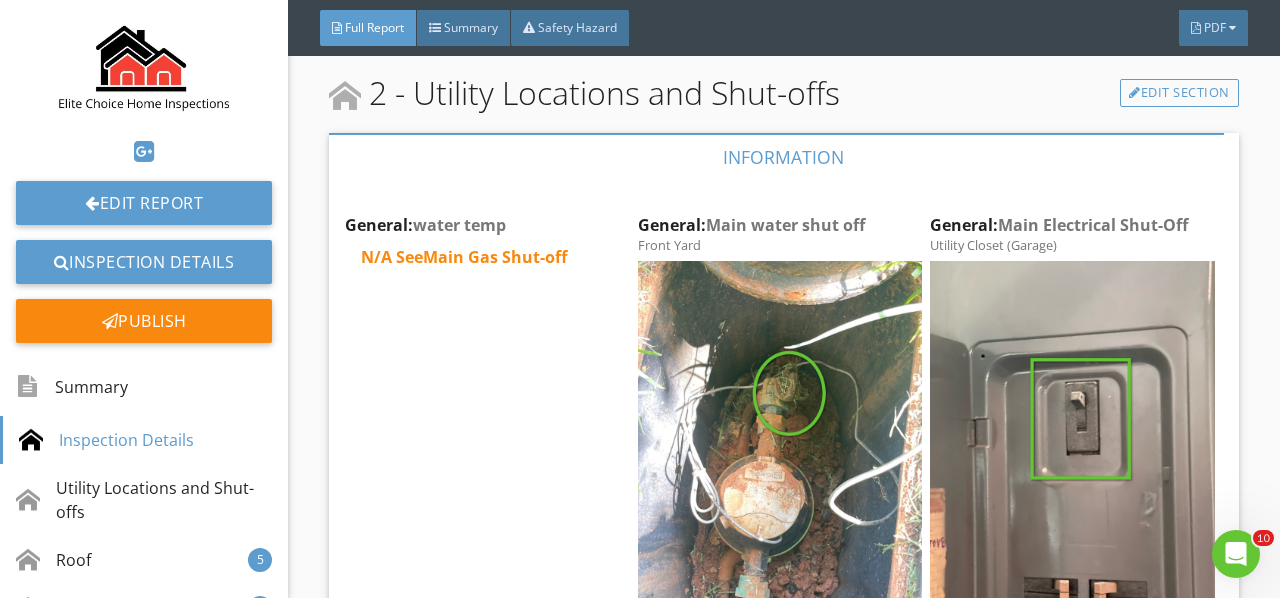 scroll, scrollTop: 2200, scrollLeft: 0, axis: vertical 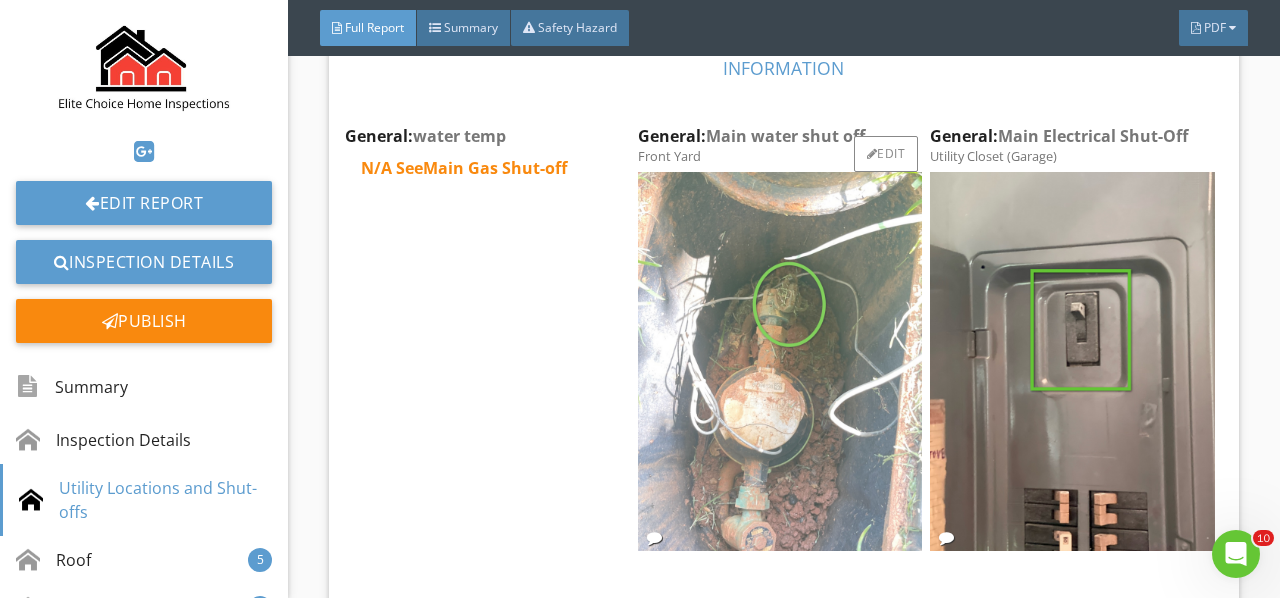 click at bounding box center (780, 361) 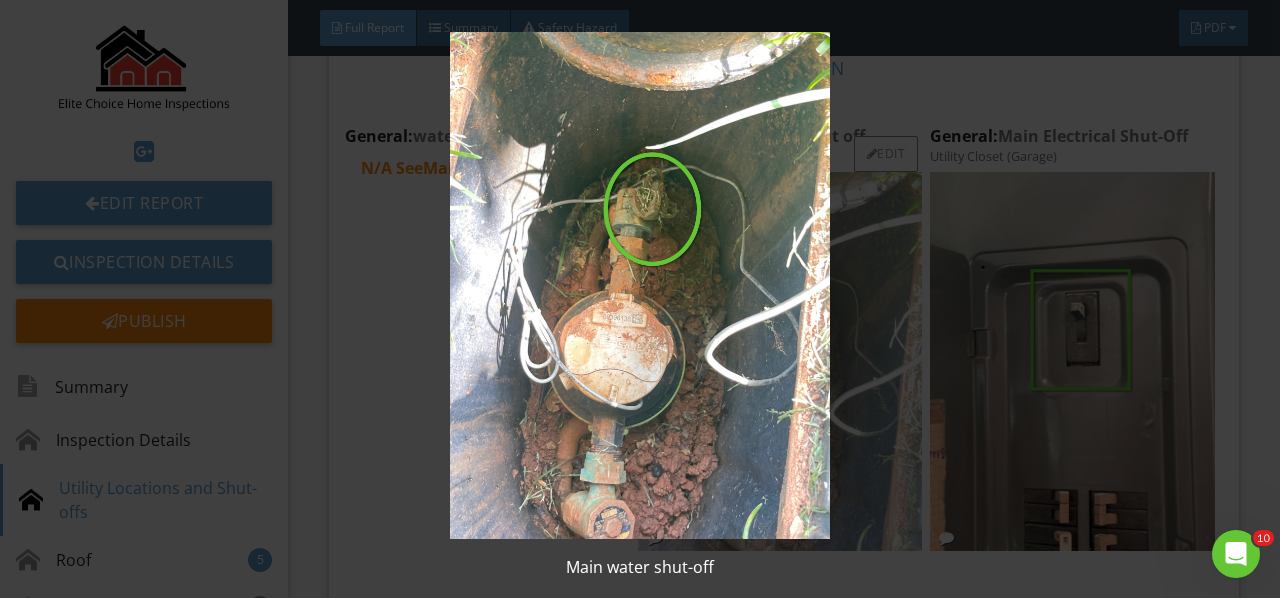 click at bounding box center (639, 285) 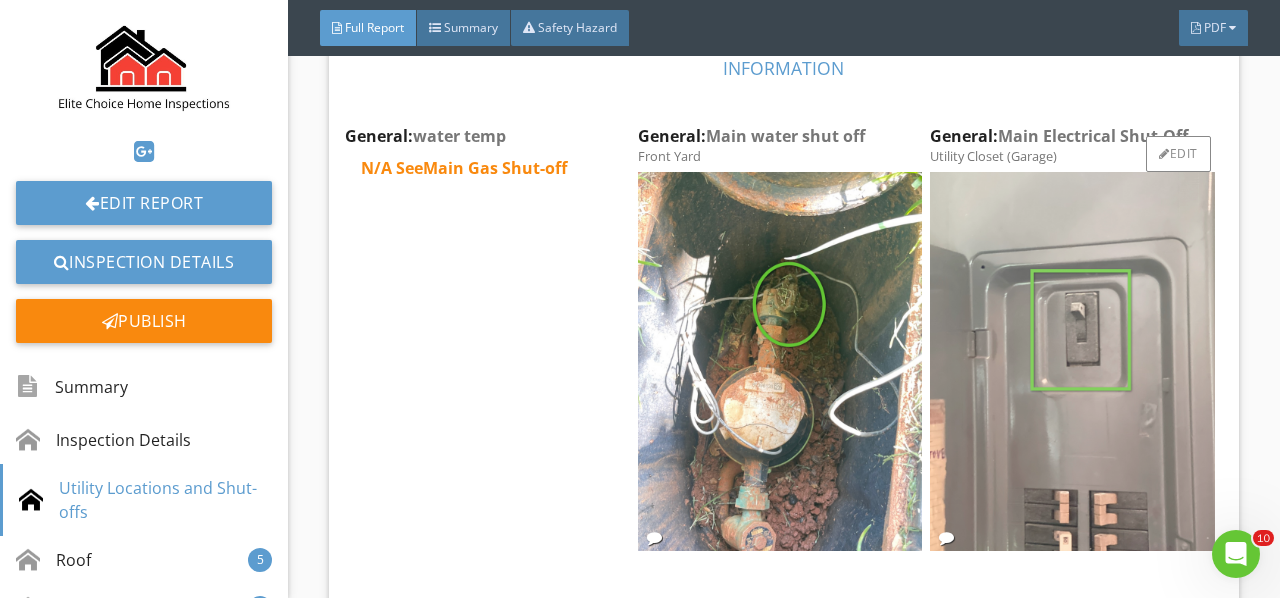 click at bounding box center (1072, 361) 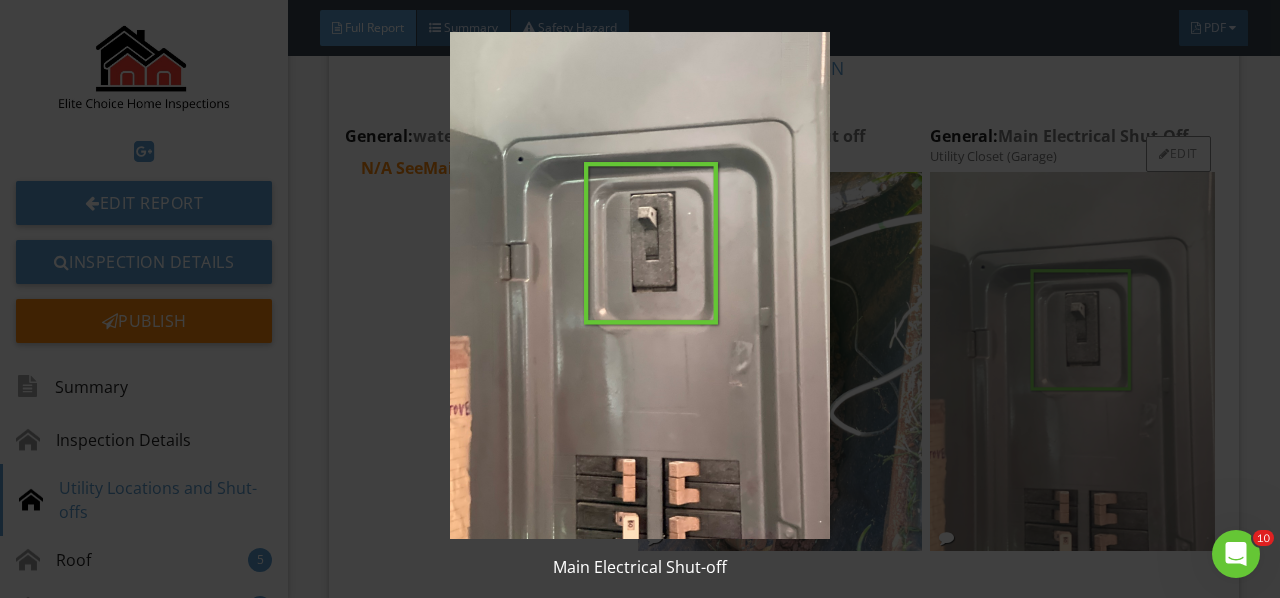 click at bounding box center (639, 285) 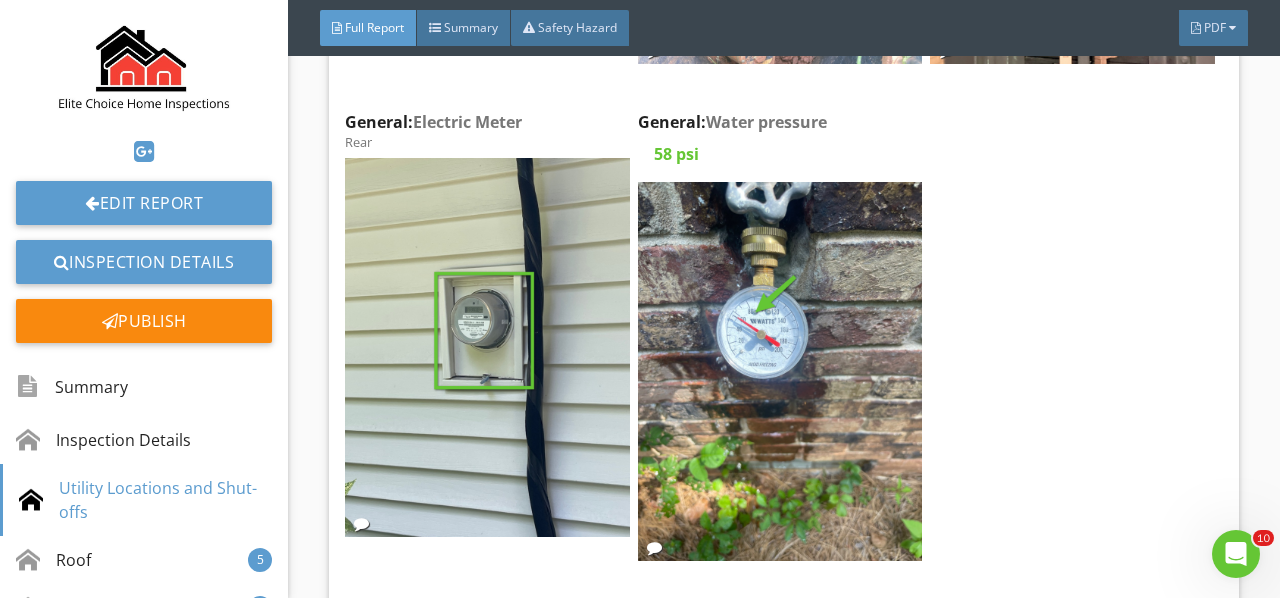 scroll, scrollTop: 2700, scrollLeft: 0, axis: vertical 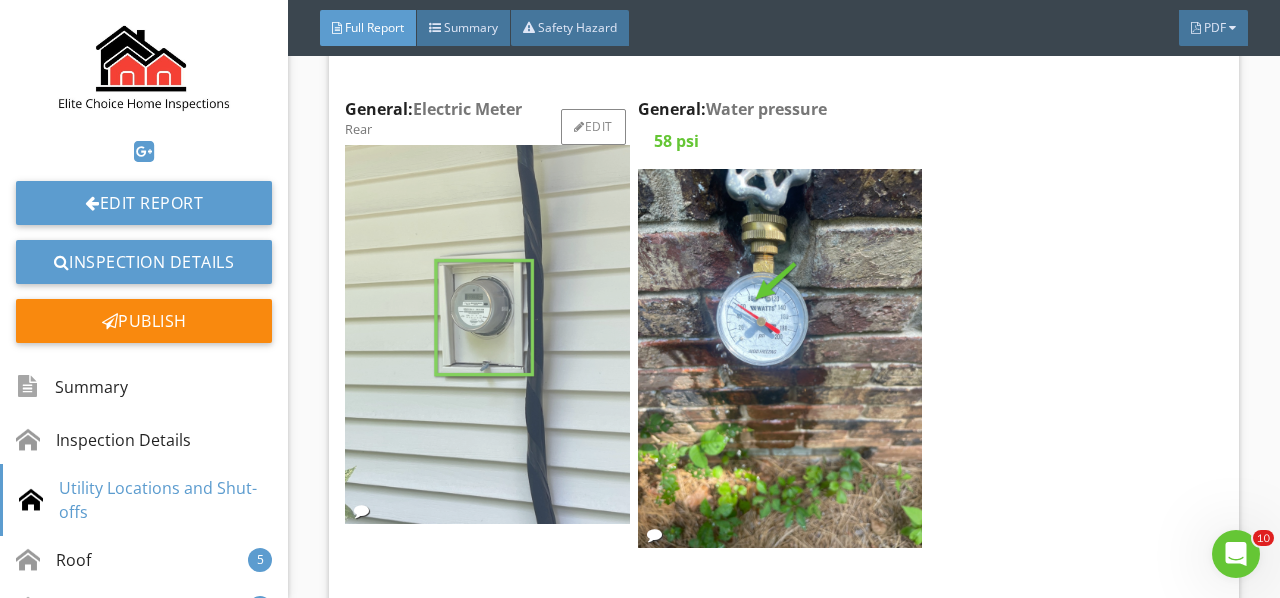 click at bounding box center [487, 334] 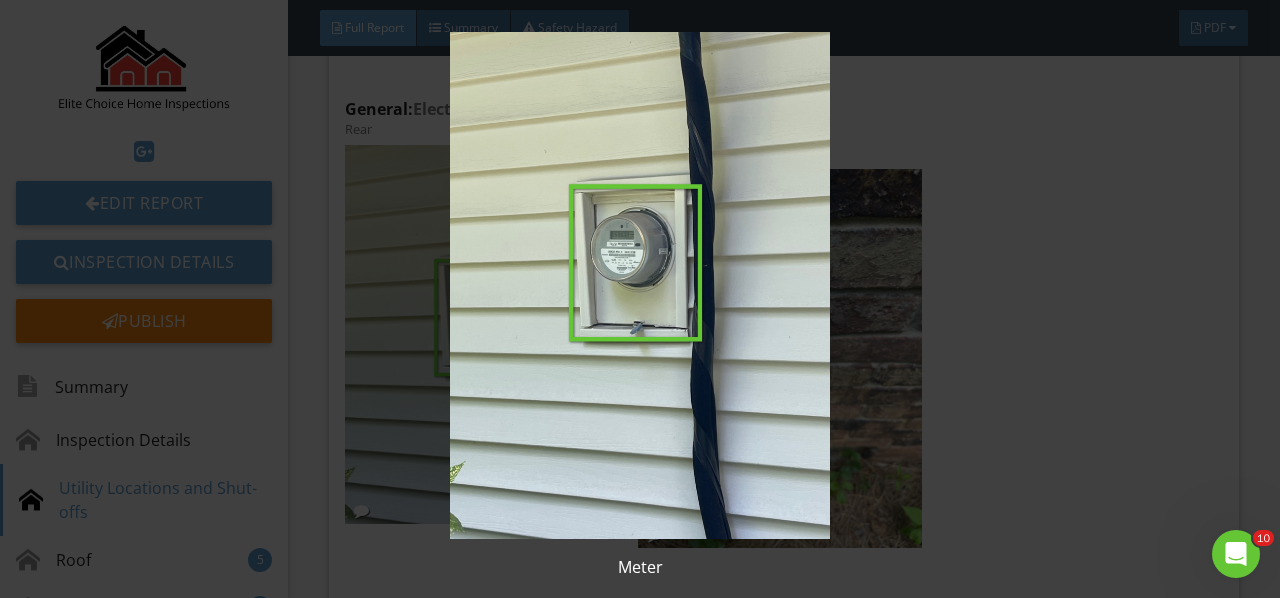 click at bounding box center [639, 285] 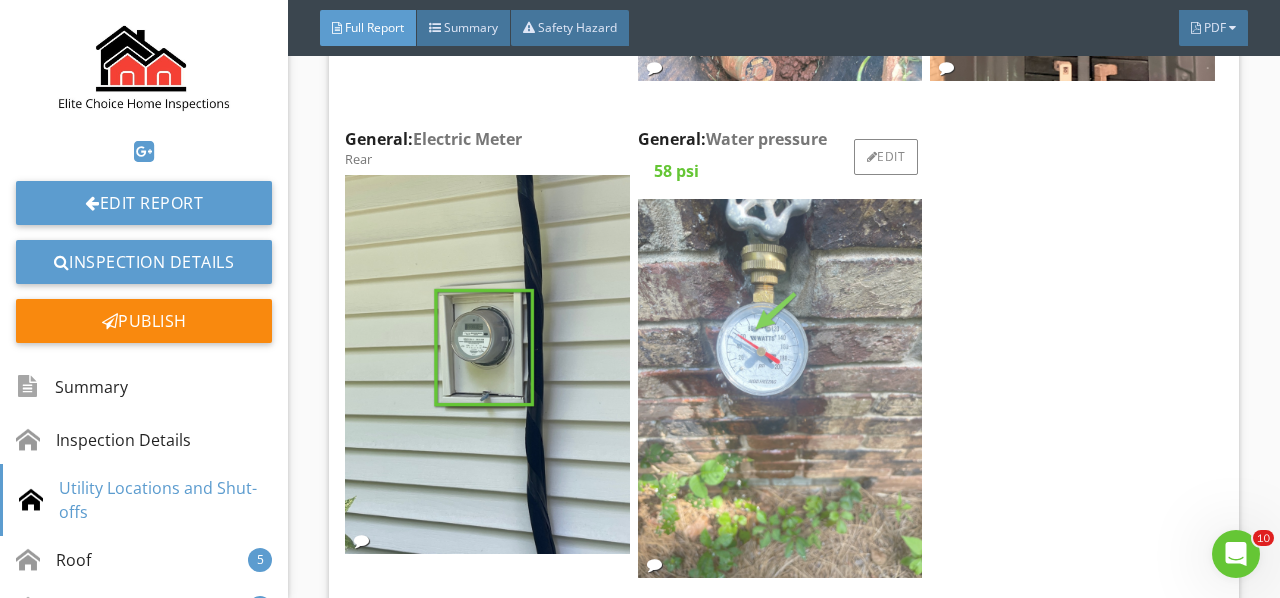 scroll, scrollTop: 2700, scrollLeft: 0, axis: vertical 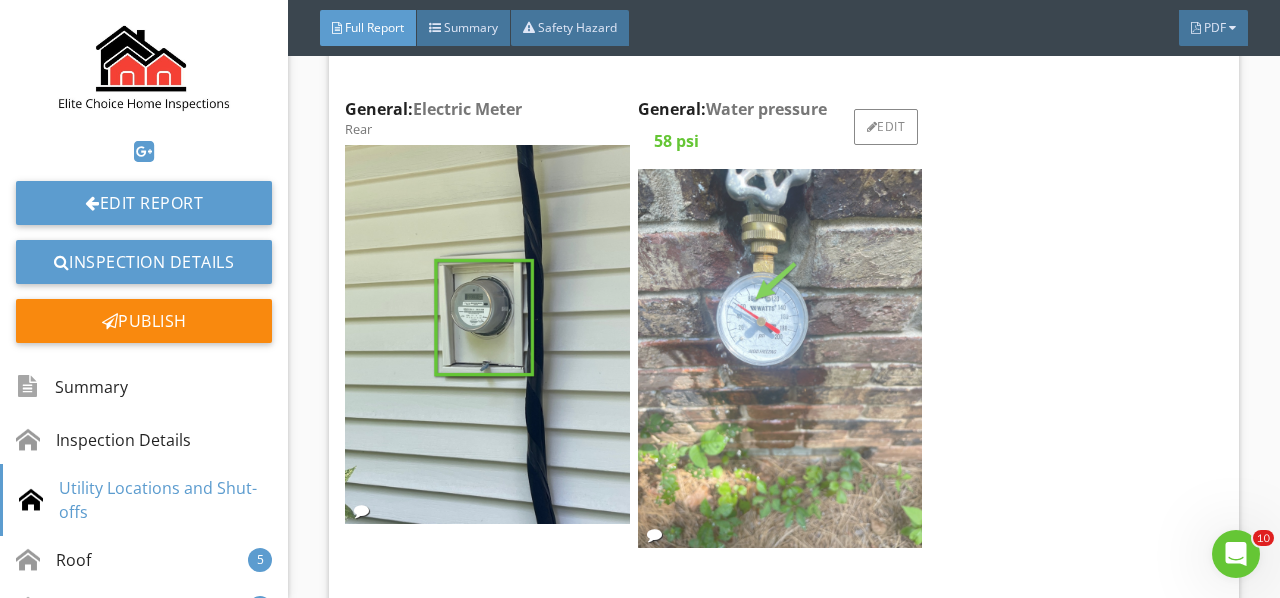 click at bounding box center [780, 358] 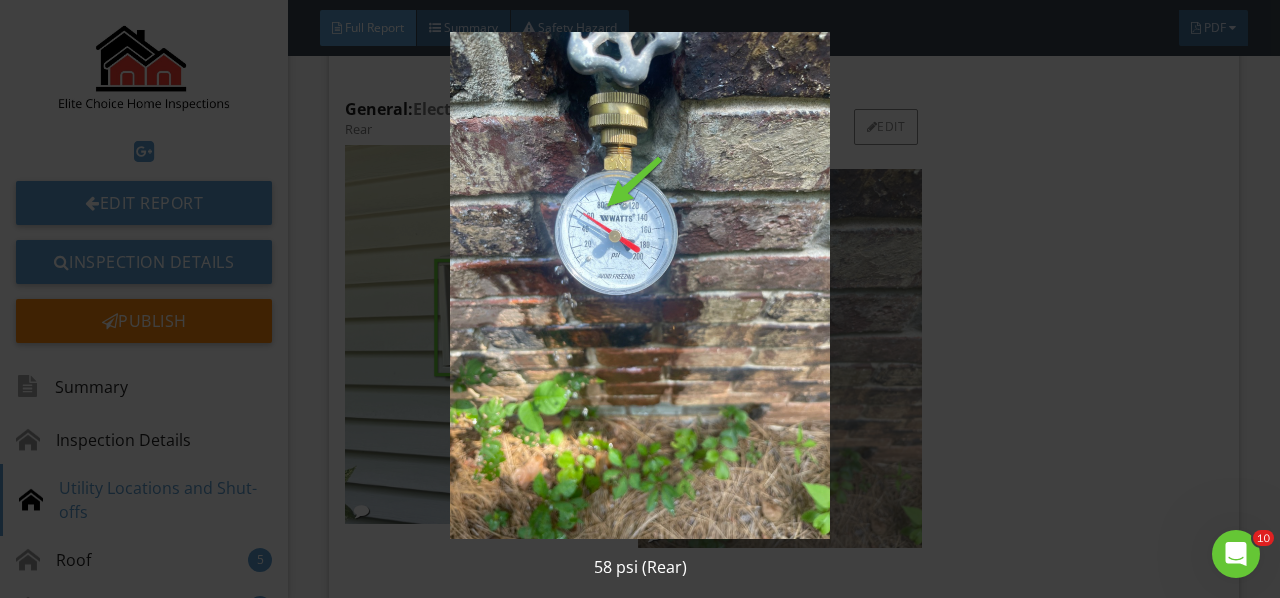 click at bounding box center (639, 285) 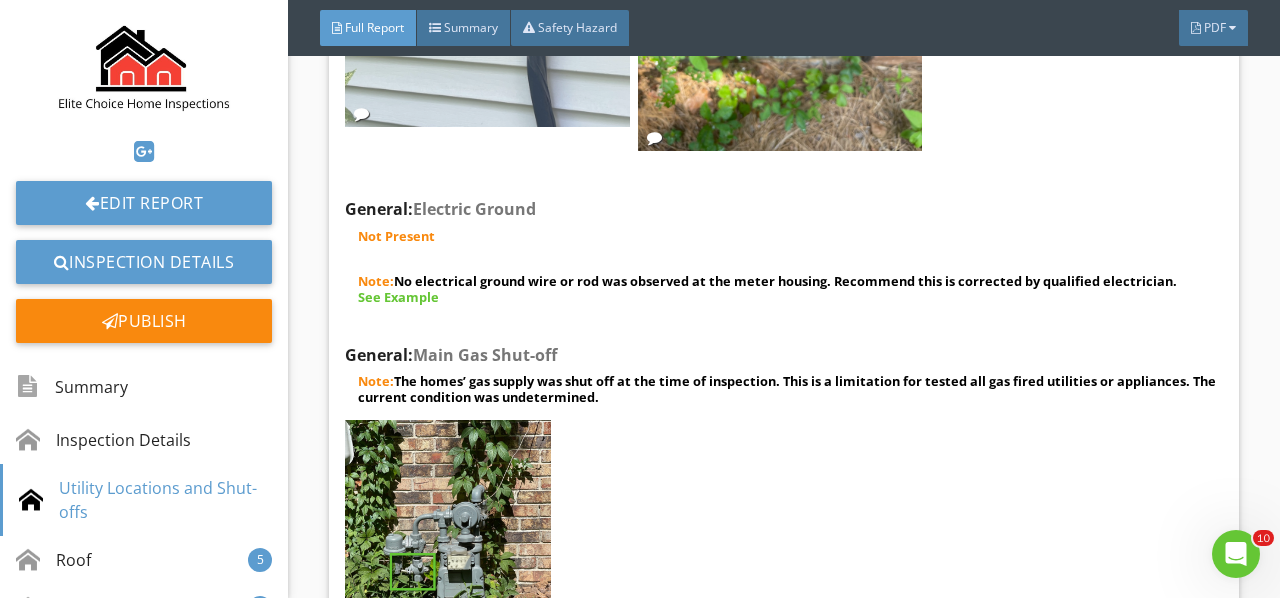 scroll, scrollTop: 3100, scrollLeft: 0, axis: vertical 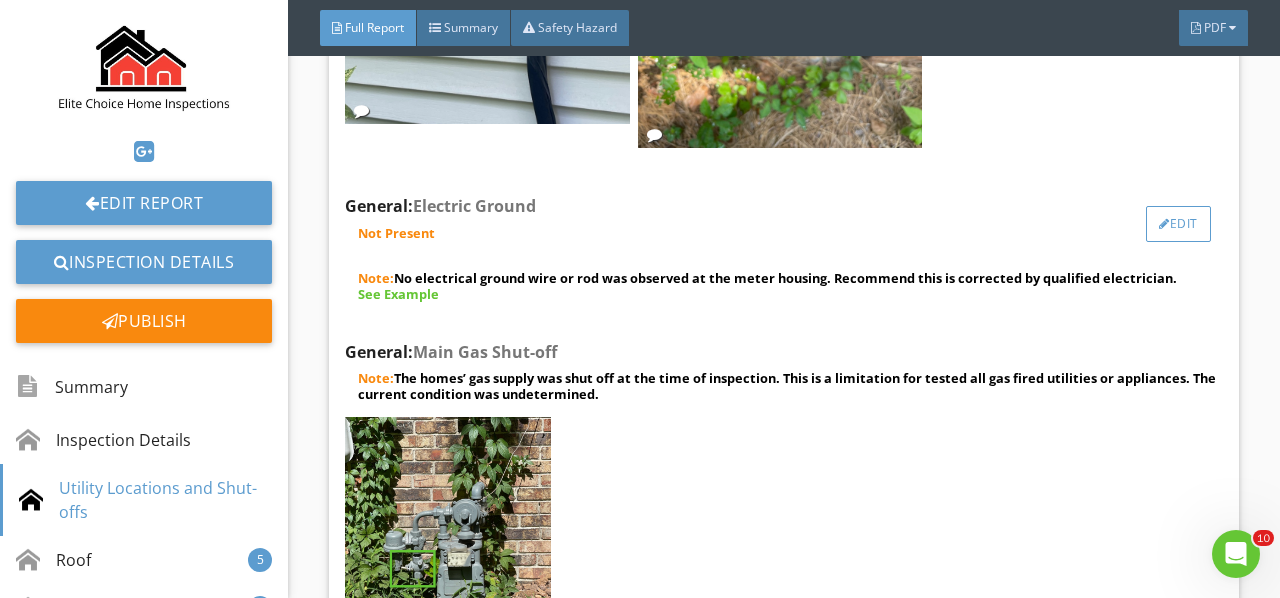 click on "Edit" at bounding box center [1178, 224] 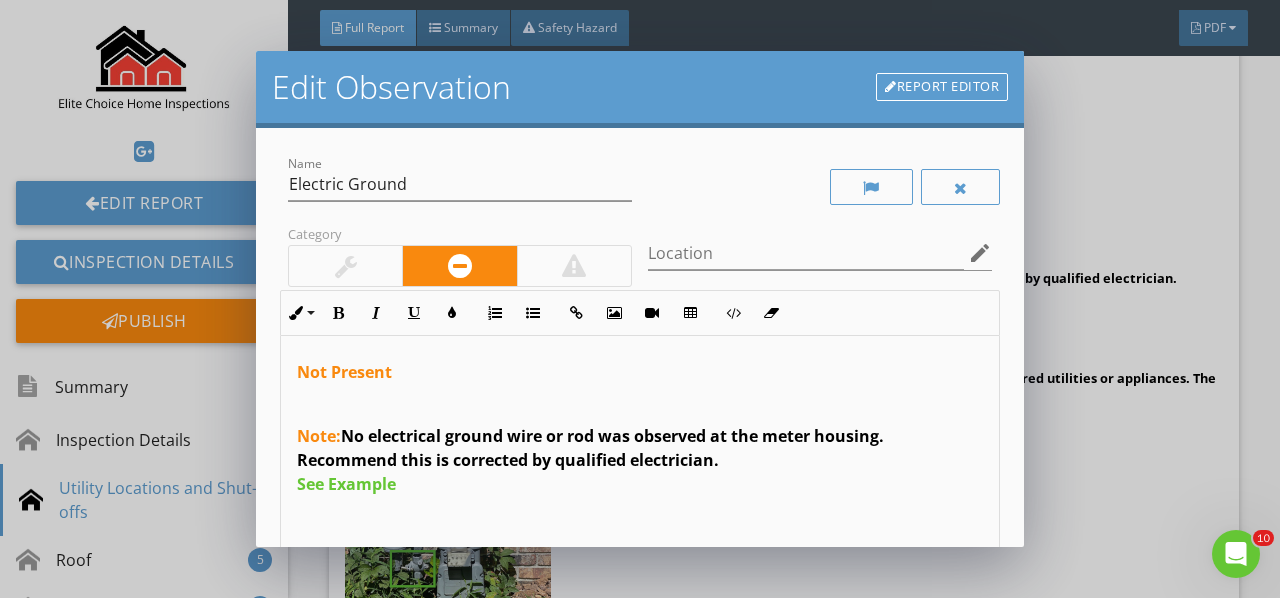 click on "Report Editor" at bounding box center (942, 87) 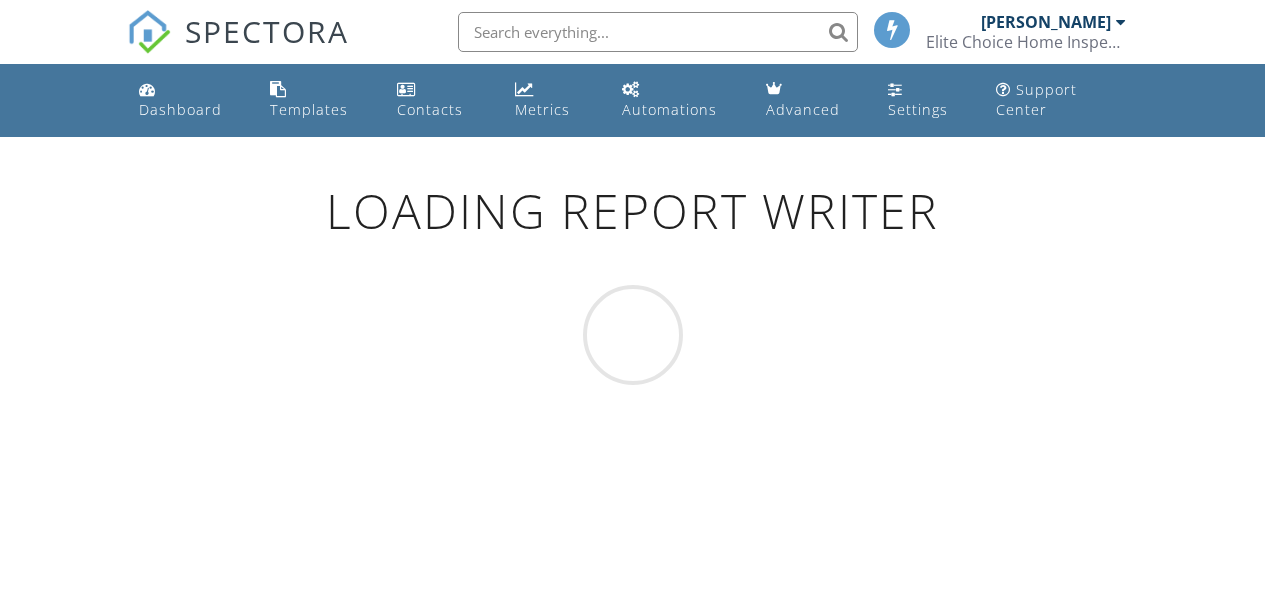 scroll, scrollTop: 0, scrollLeft: 0, axis: both 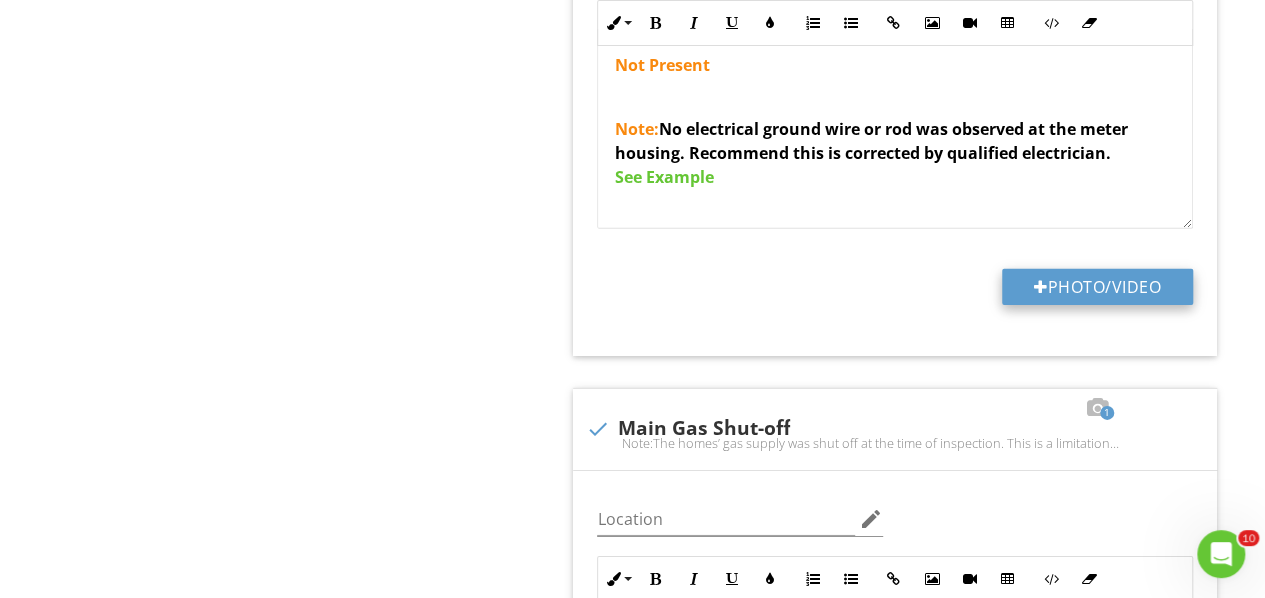 click on "Photo/Video" at bounding box center [1097, 287] 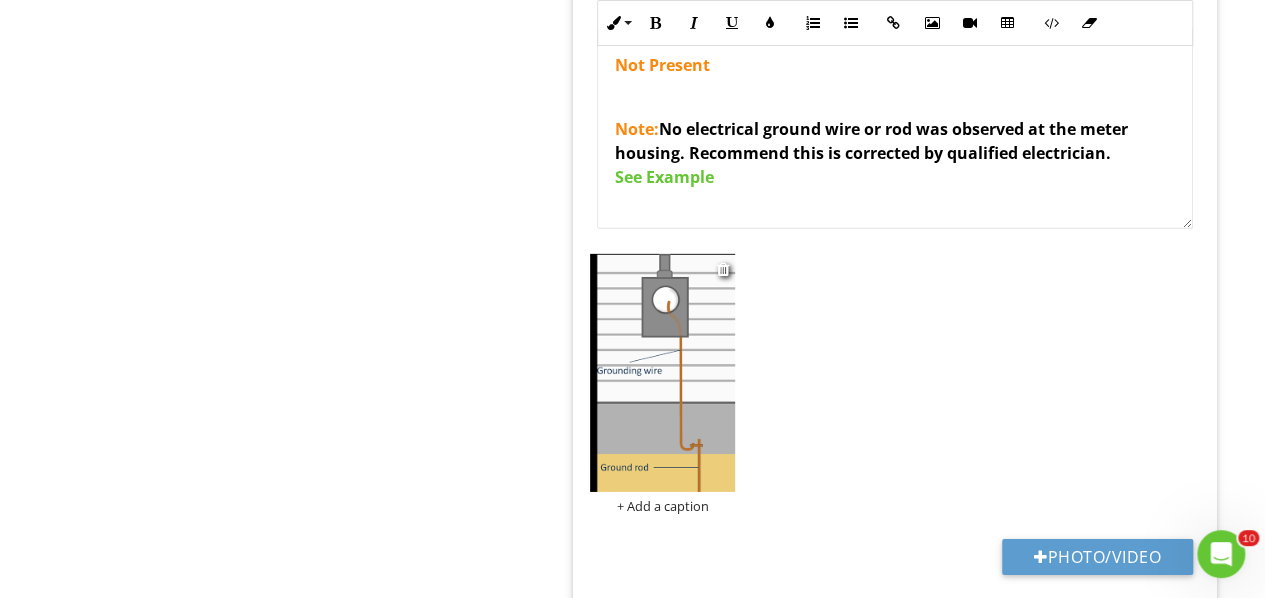 click at bounding box center (662, 373) 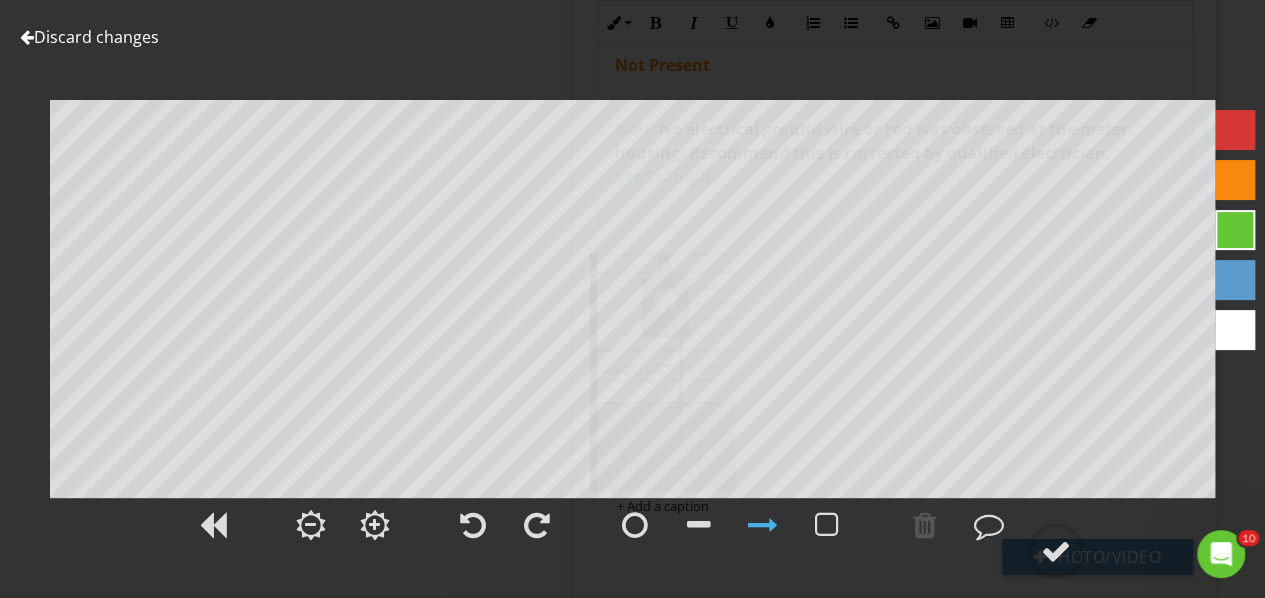 click at bounding box center [1235, 230] 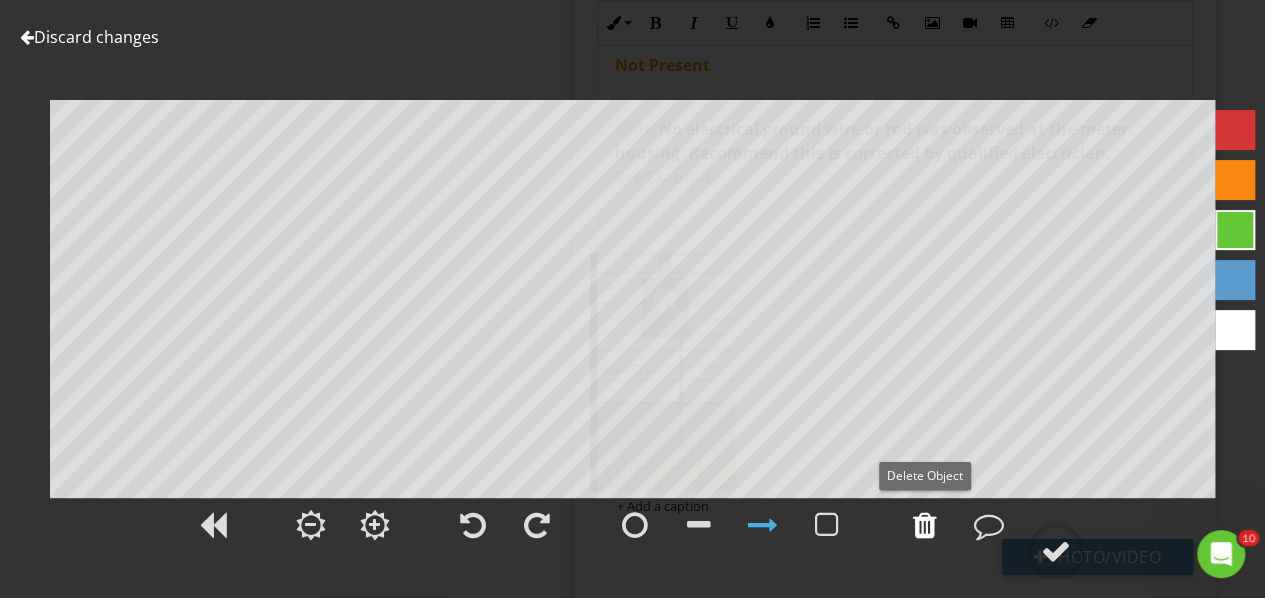 click at bounding box center [925, 525] 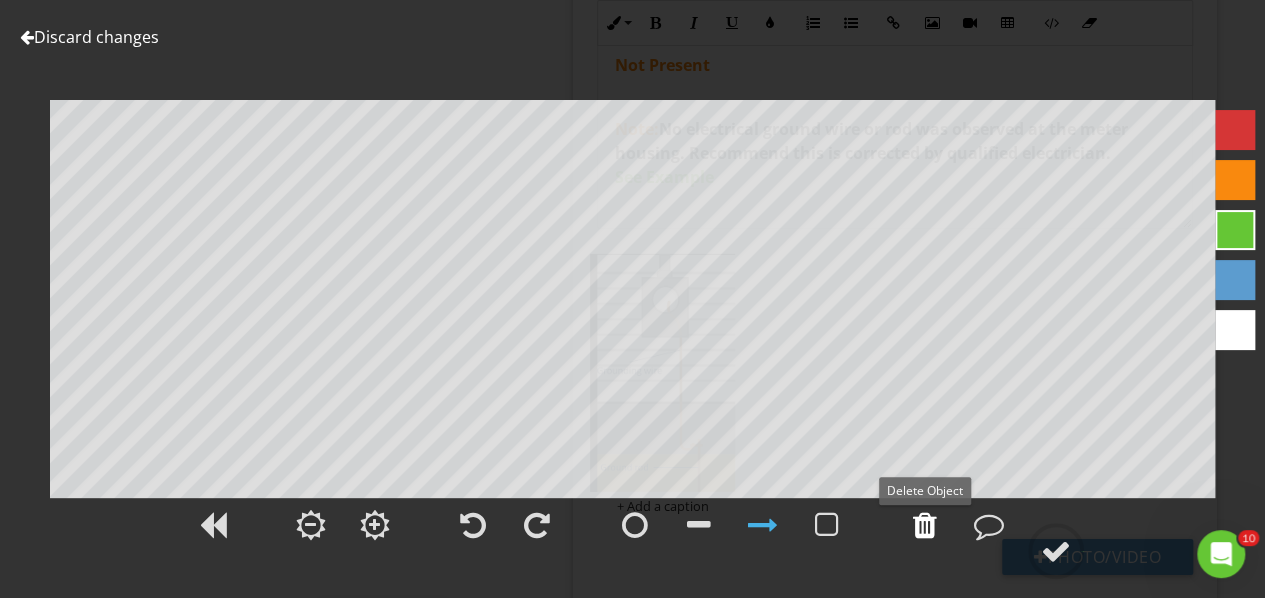 click at bounding box center (925, 525) 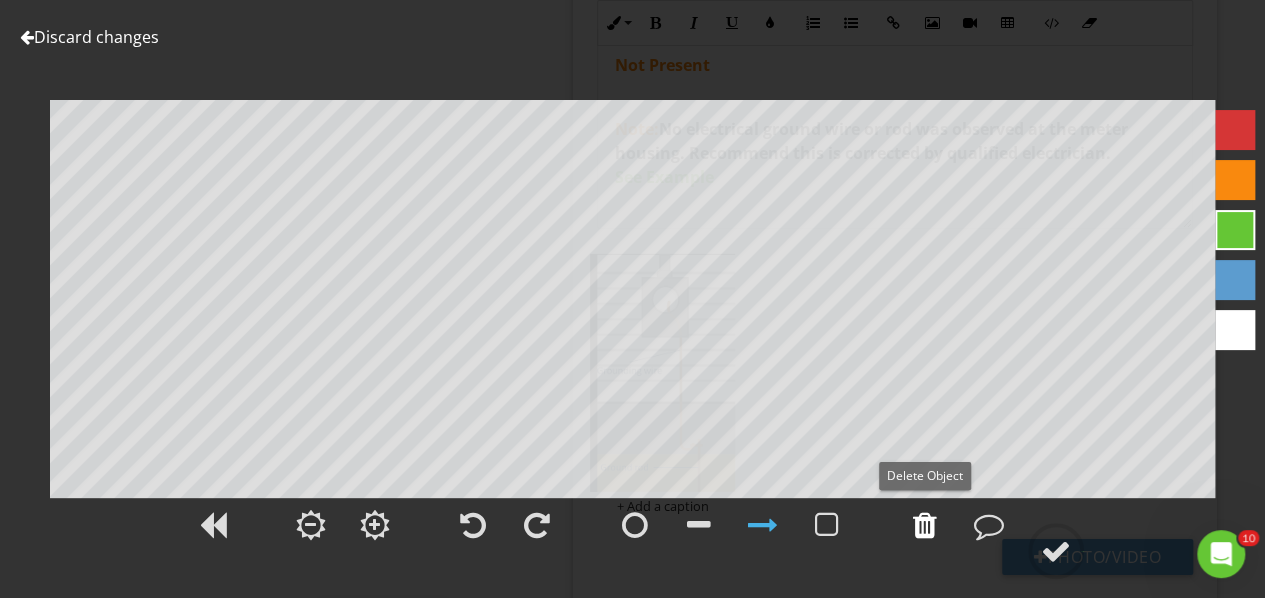 click at bounding box center (925, 525) 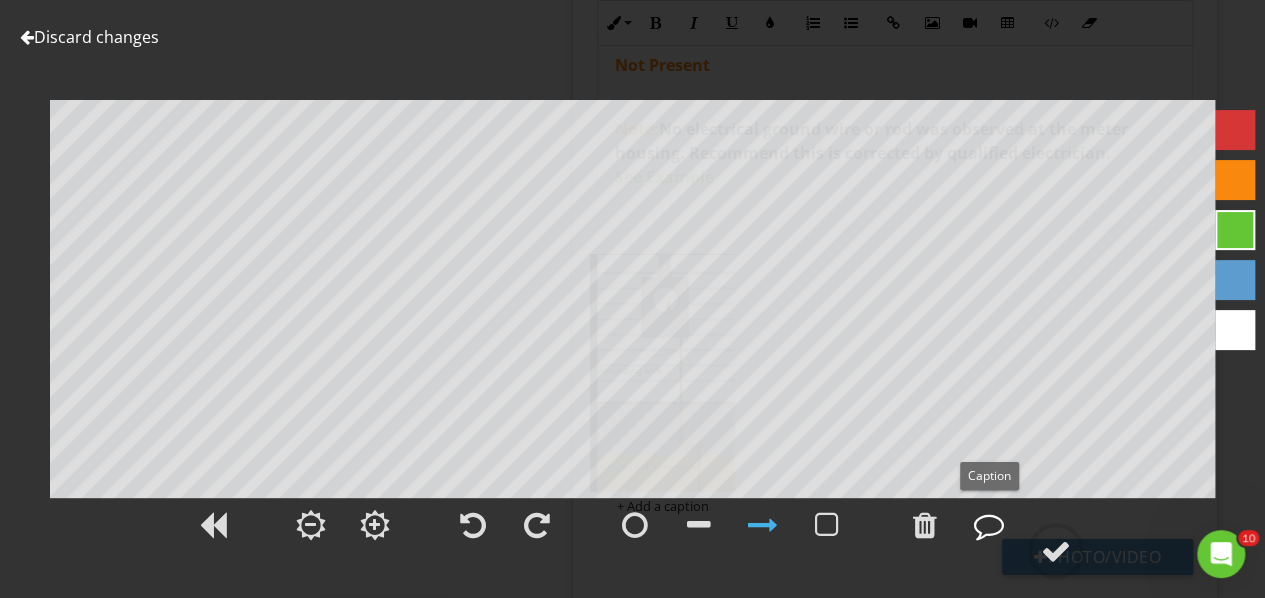 click at bounding box center (989, 525) 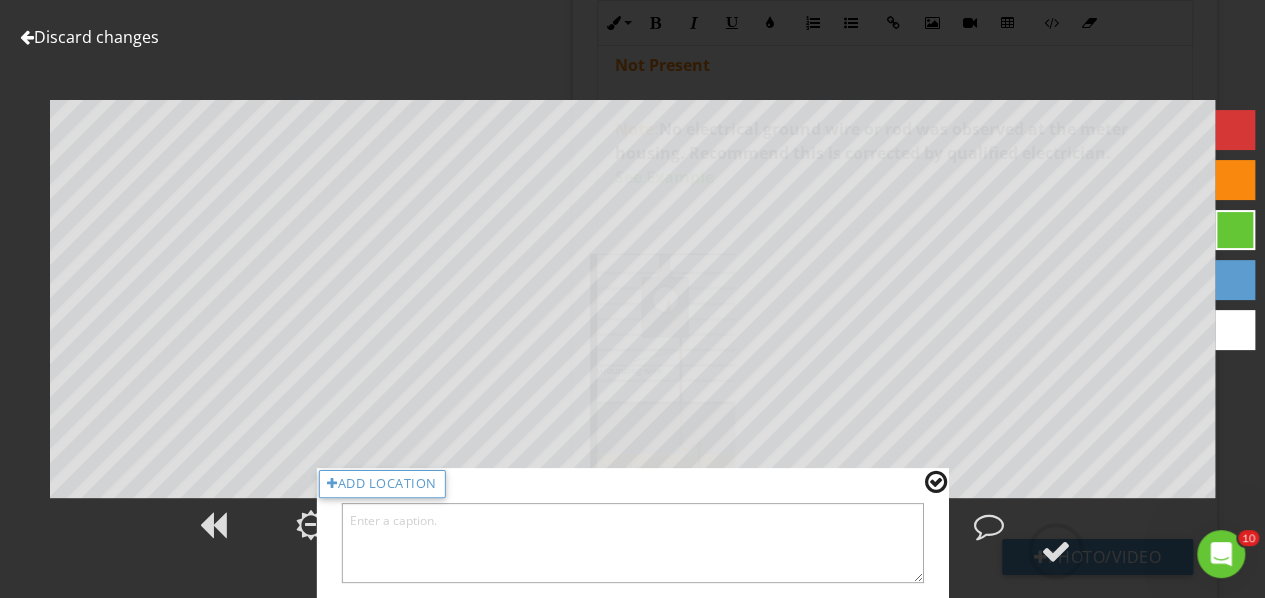 click at bounding box center (632, 543) 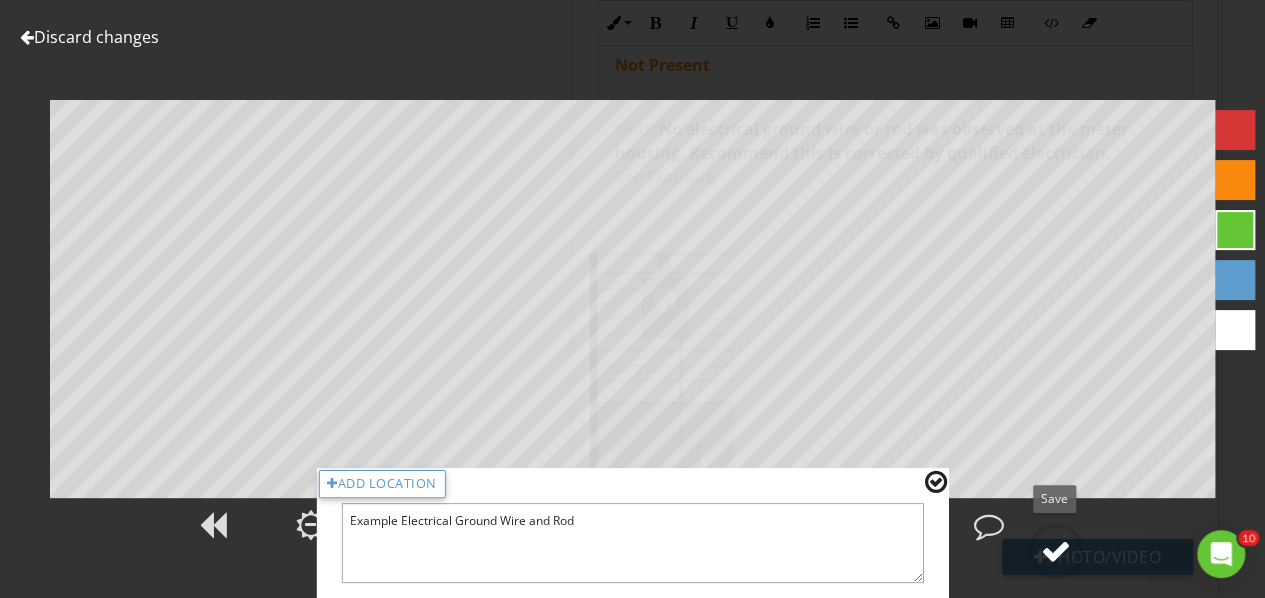 type on "Example Electrical Ground Wire and Rod" 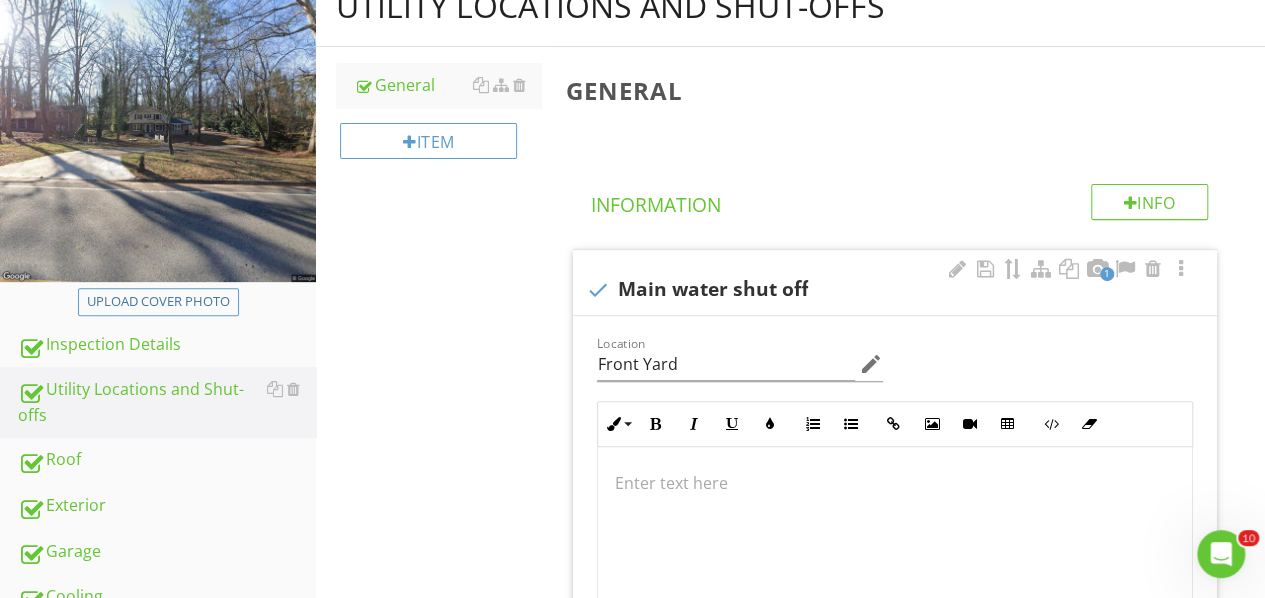 scroll, scrollTop: 0, scrollLeft: 0, axis: both 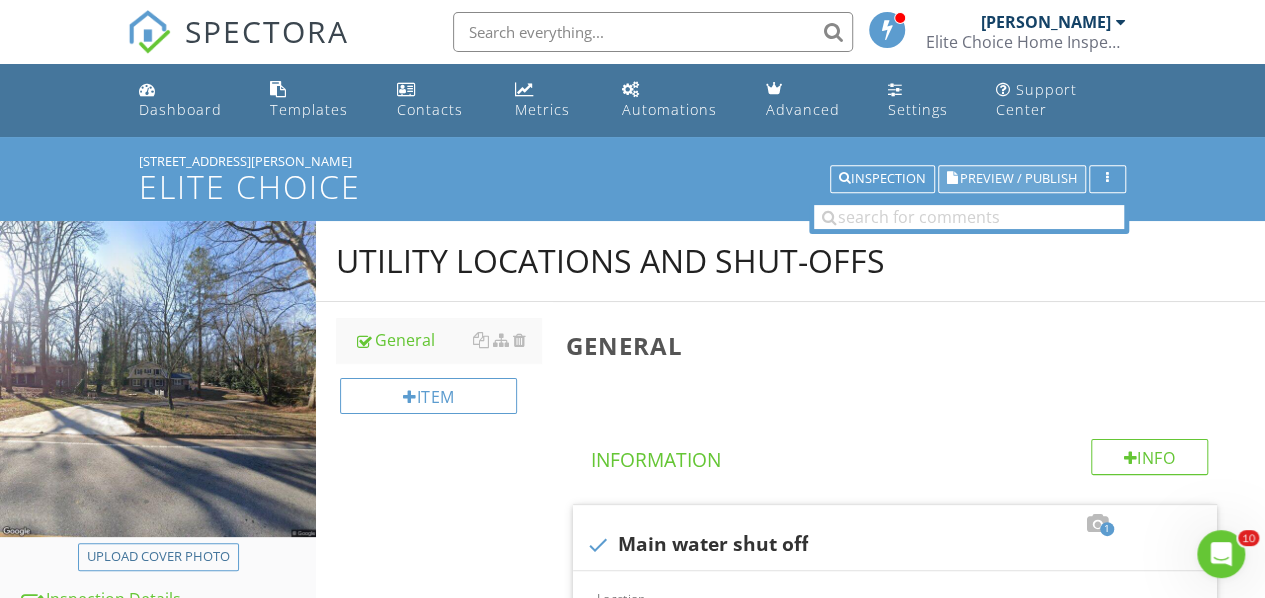 click on "Preview / Publish" at bounding box center [1018, 179] 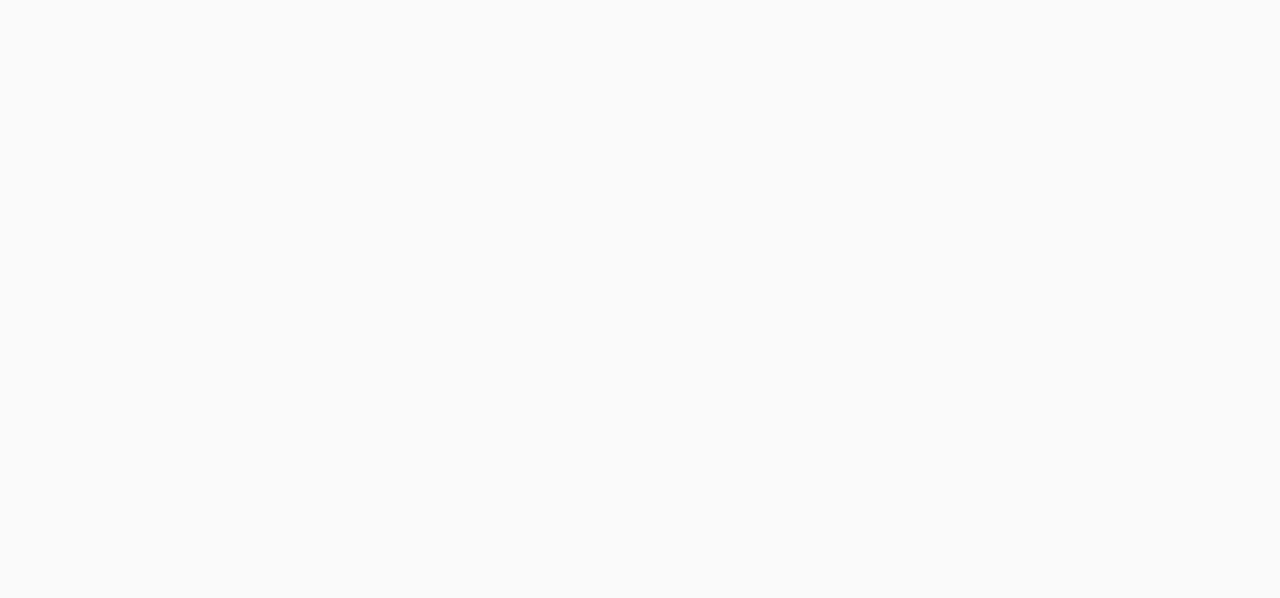 scroll, scrollTop: 0, scrollLeft: 0, axis: both 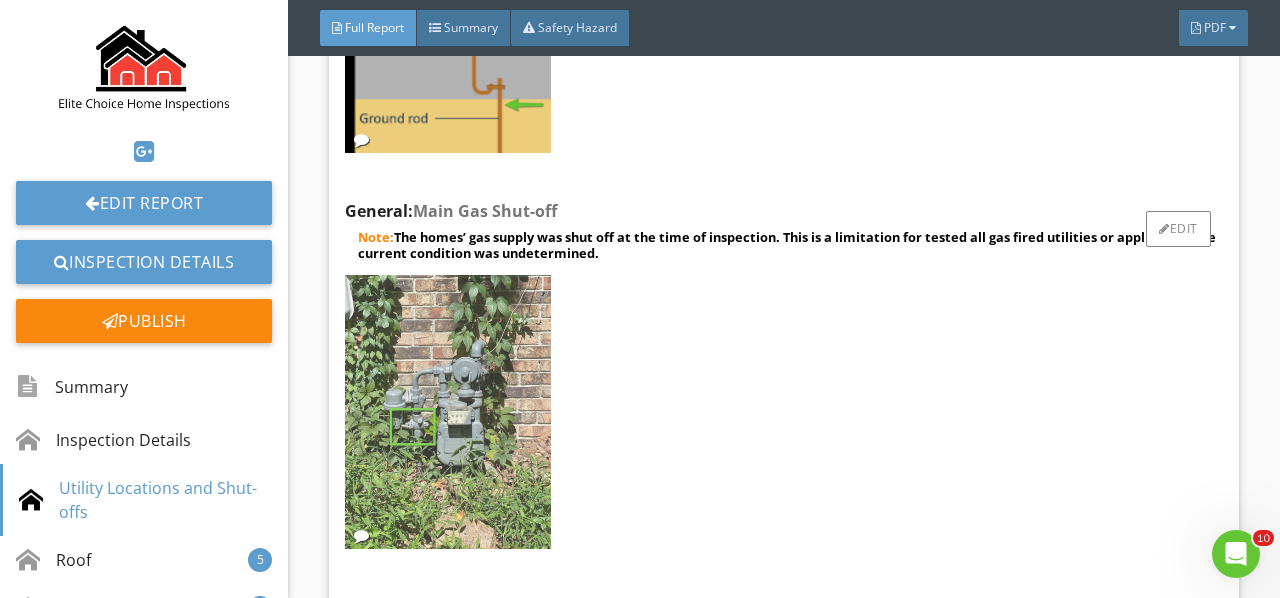 click at bounding box center [447, 412] 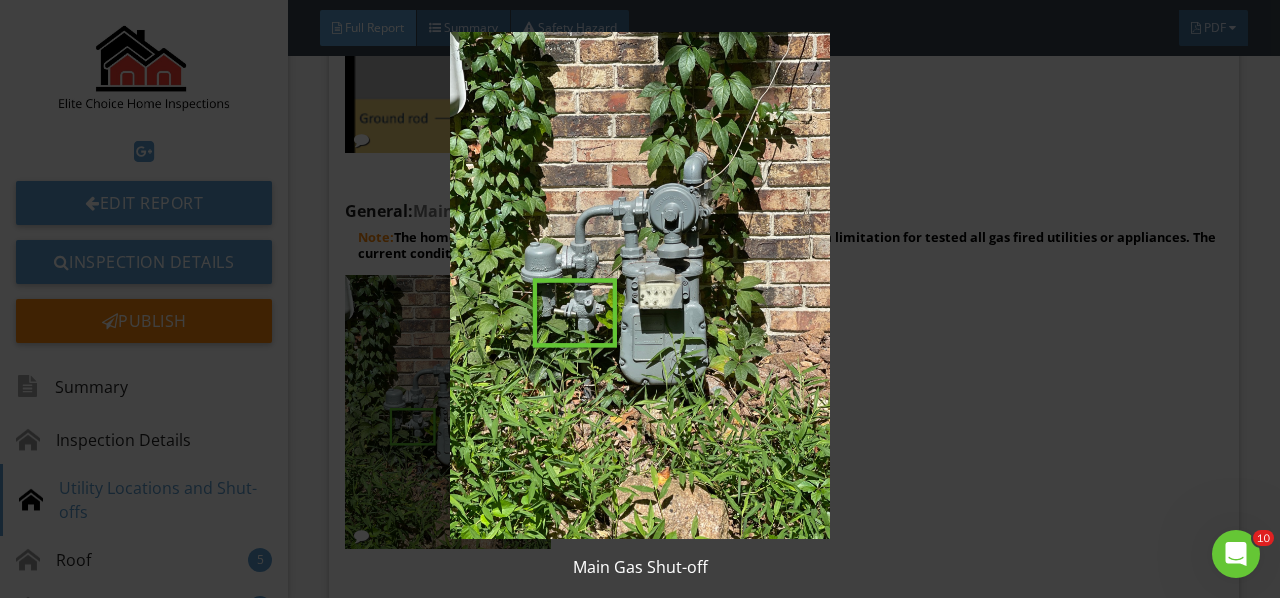 click at bounding box center [639, 285] 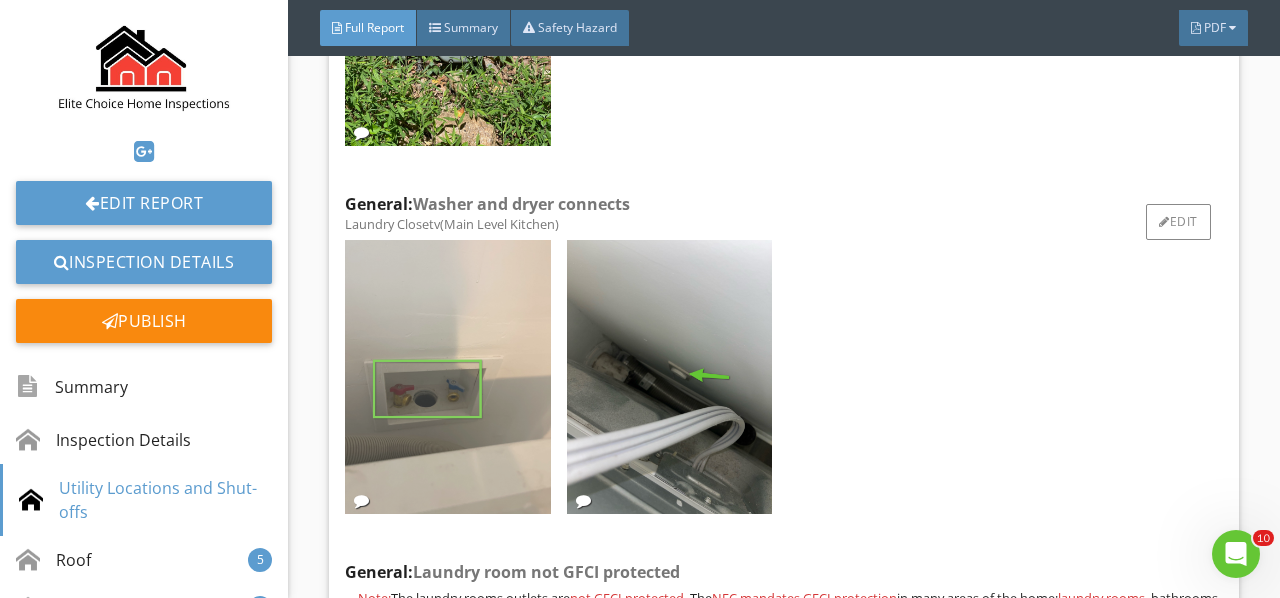 scroll, scrollTop: 4100, scrollLeft: 0, axis: vertical 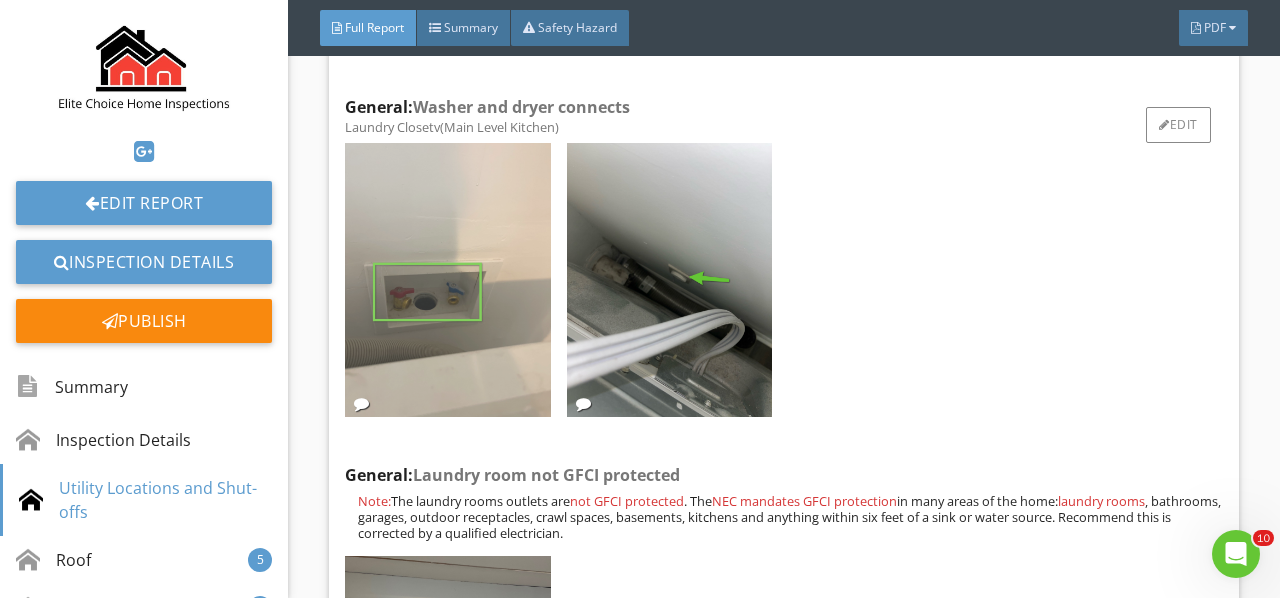 click at bounding box center (447, 280) 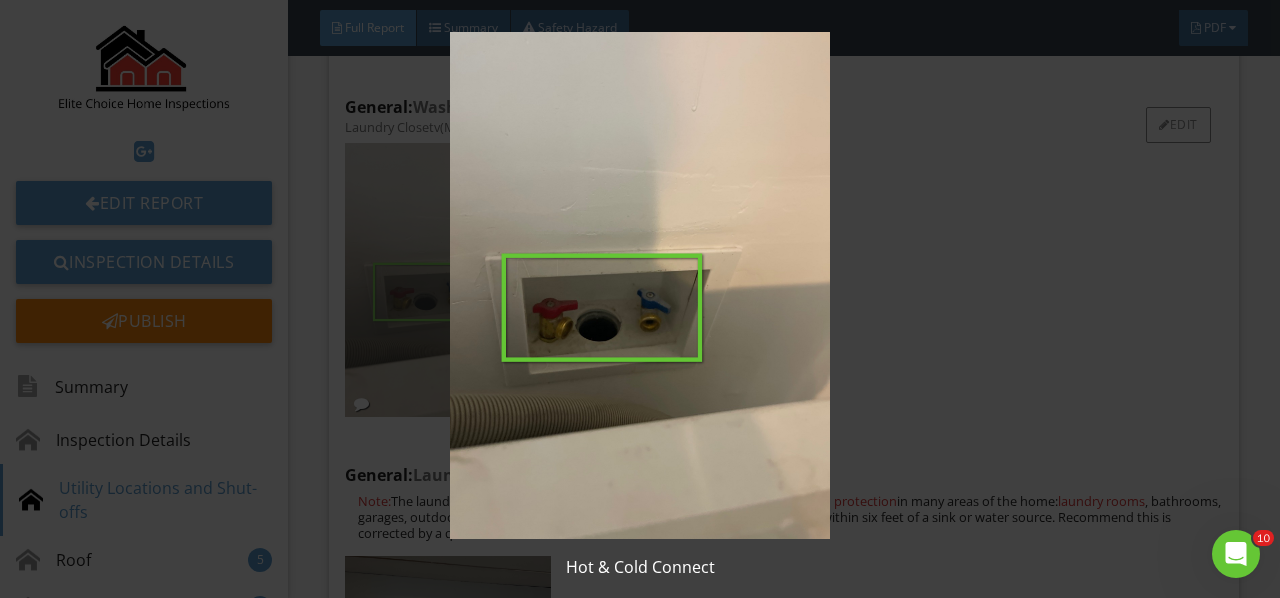 click at bounding box center (639, 285) 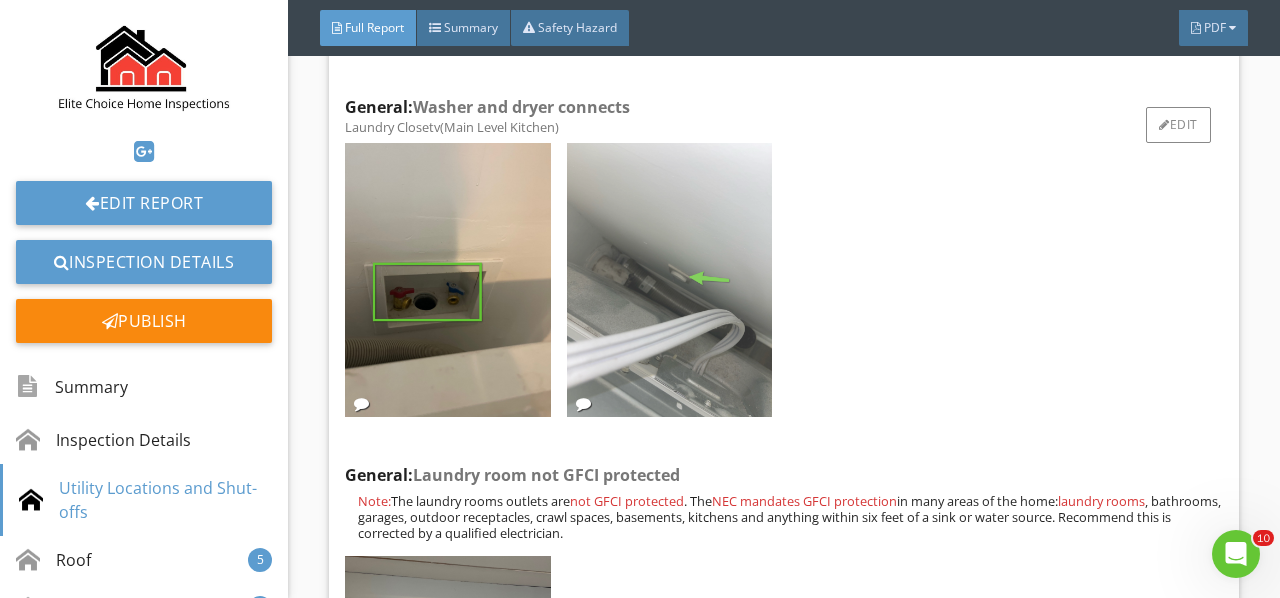 click at bounding box center (669, 280) 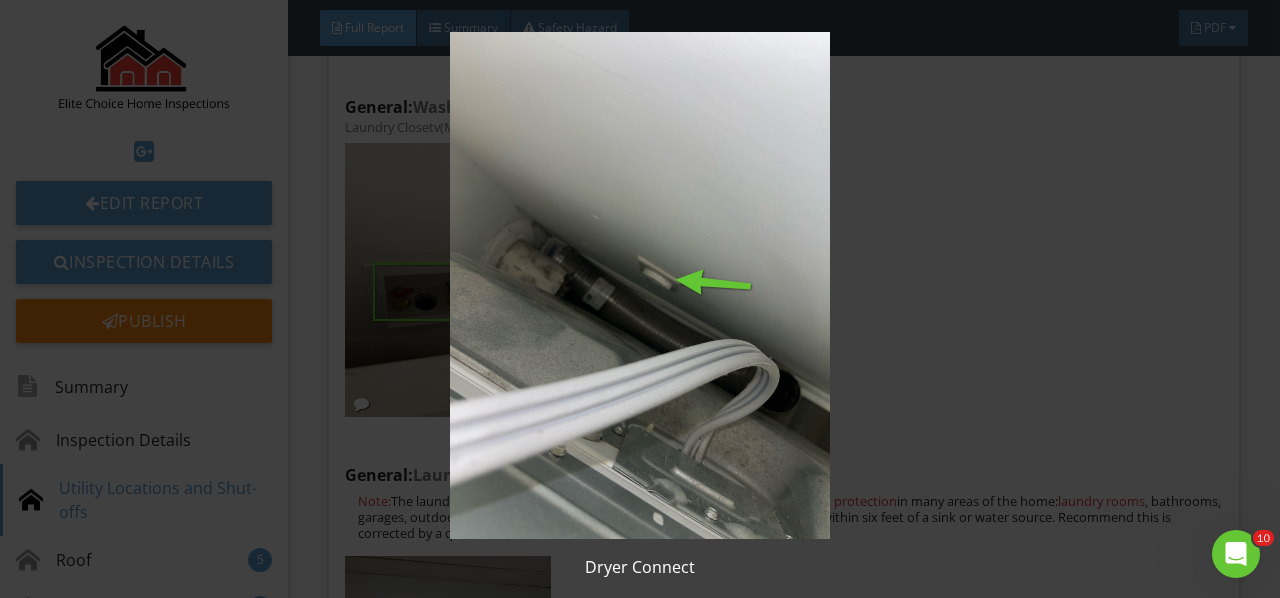 click at bounding box center (639, 285) 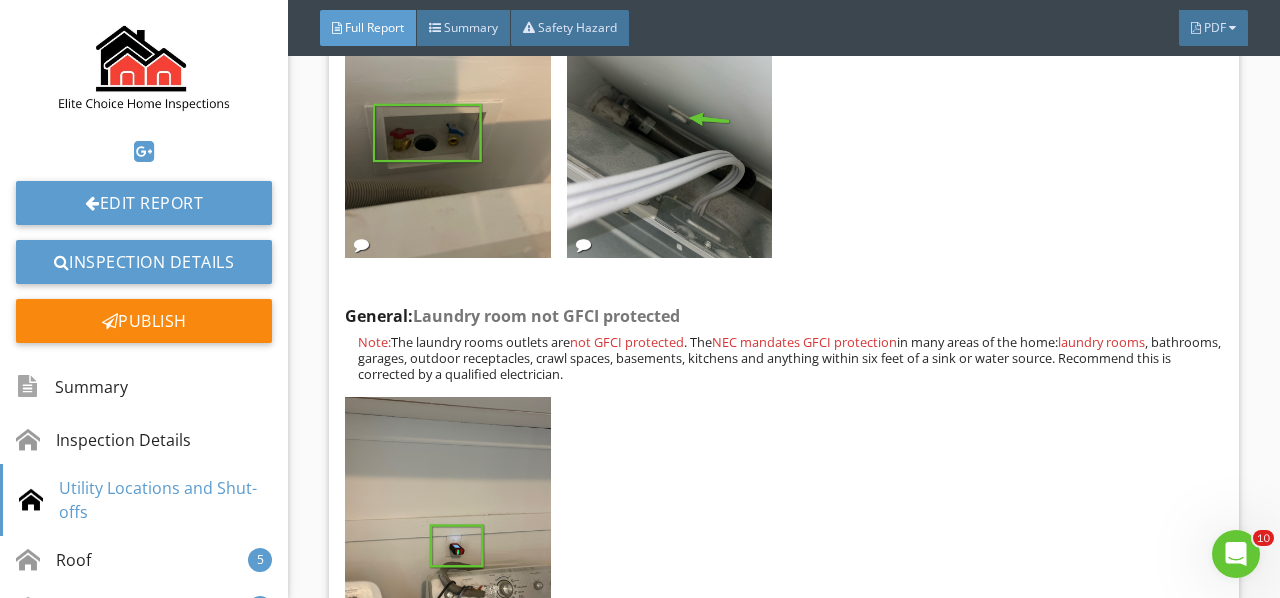 scroll, scrollTop: 4300, scrollLeft: 0, axis: vertical 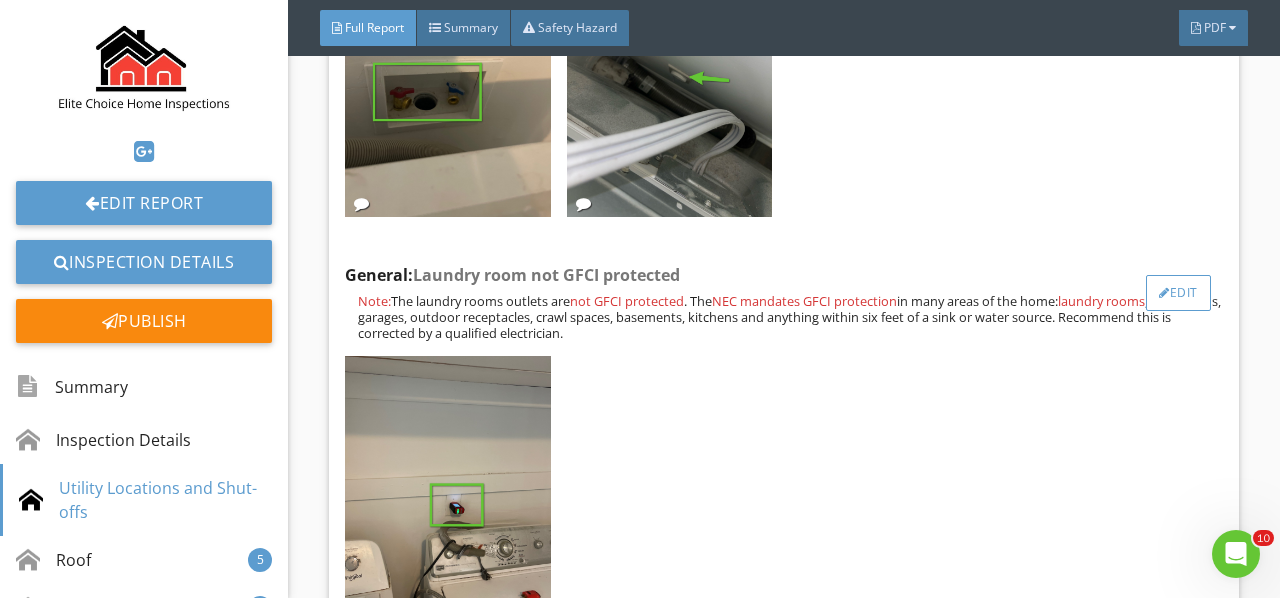 click on "Edit" at bounding box center [1178, 293] 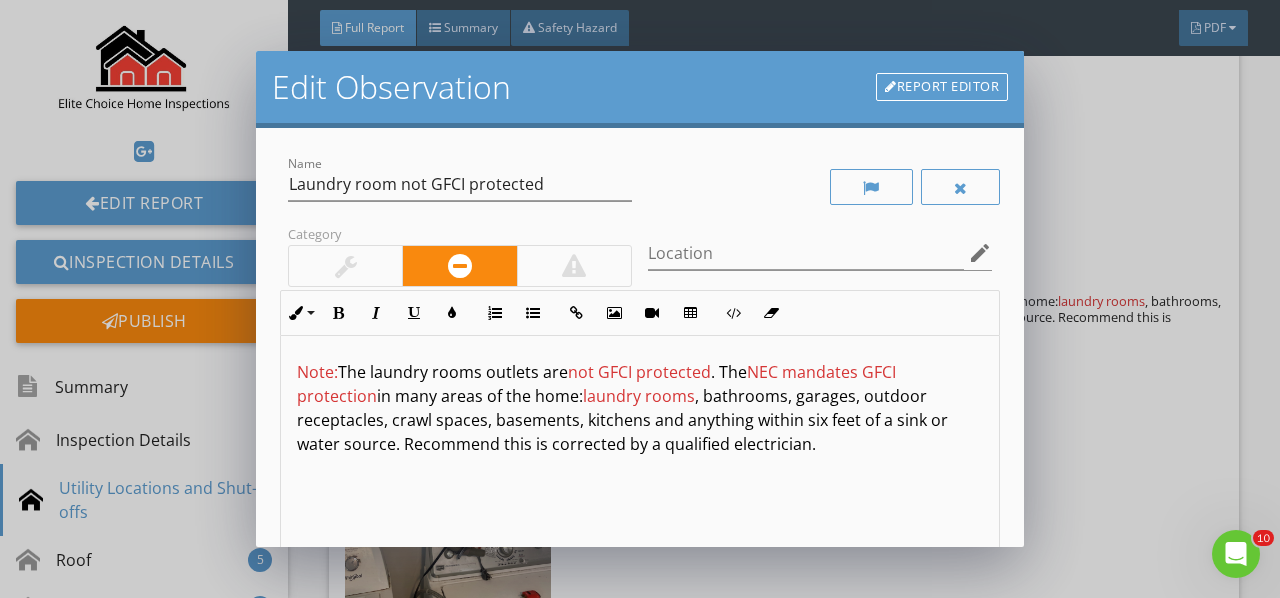 click on "Report Editor" at bounding box center [942, 87] 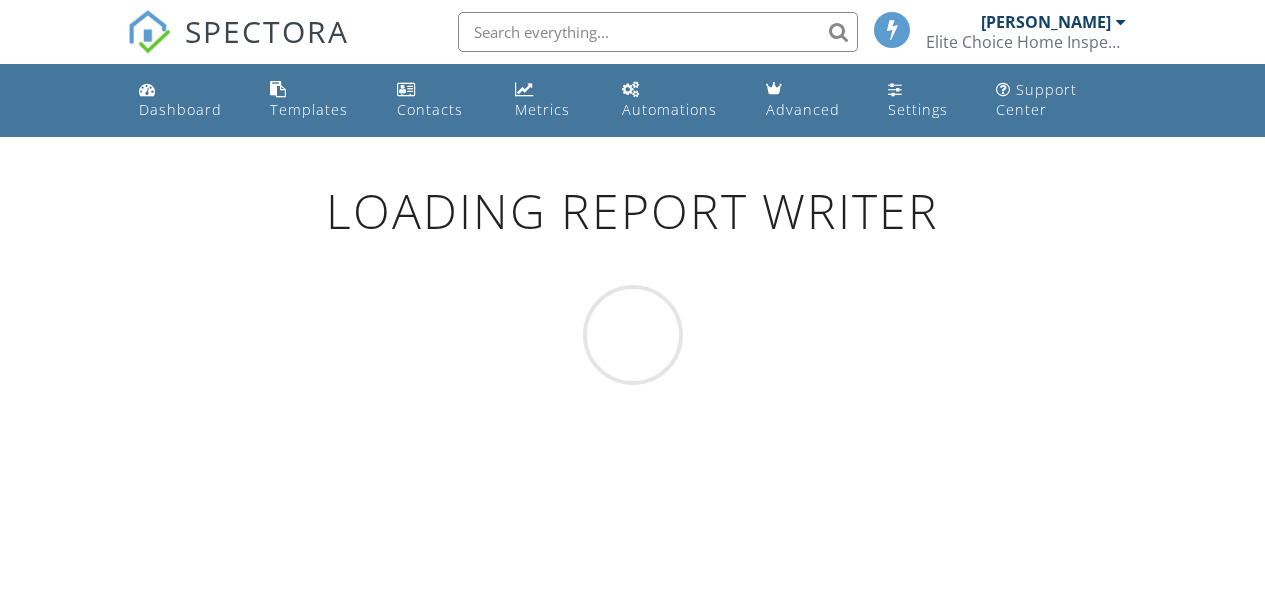 scroll, scrollTop: 0, scrollLeft: 0, axis: both 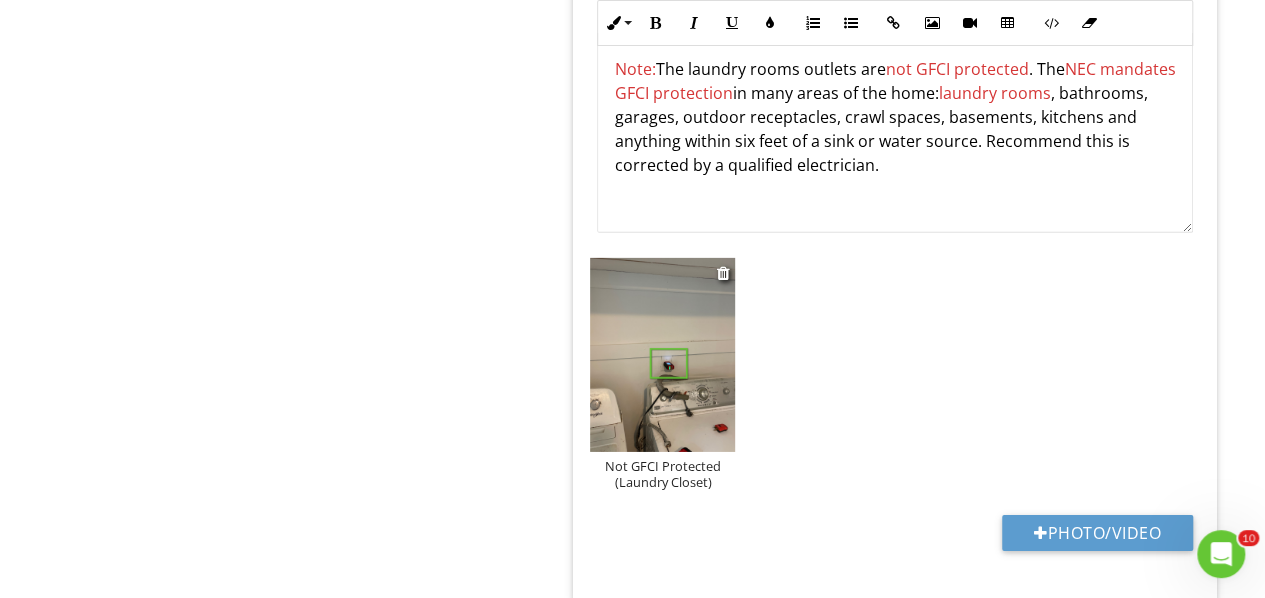 click at bounding box center [662, 354] 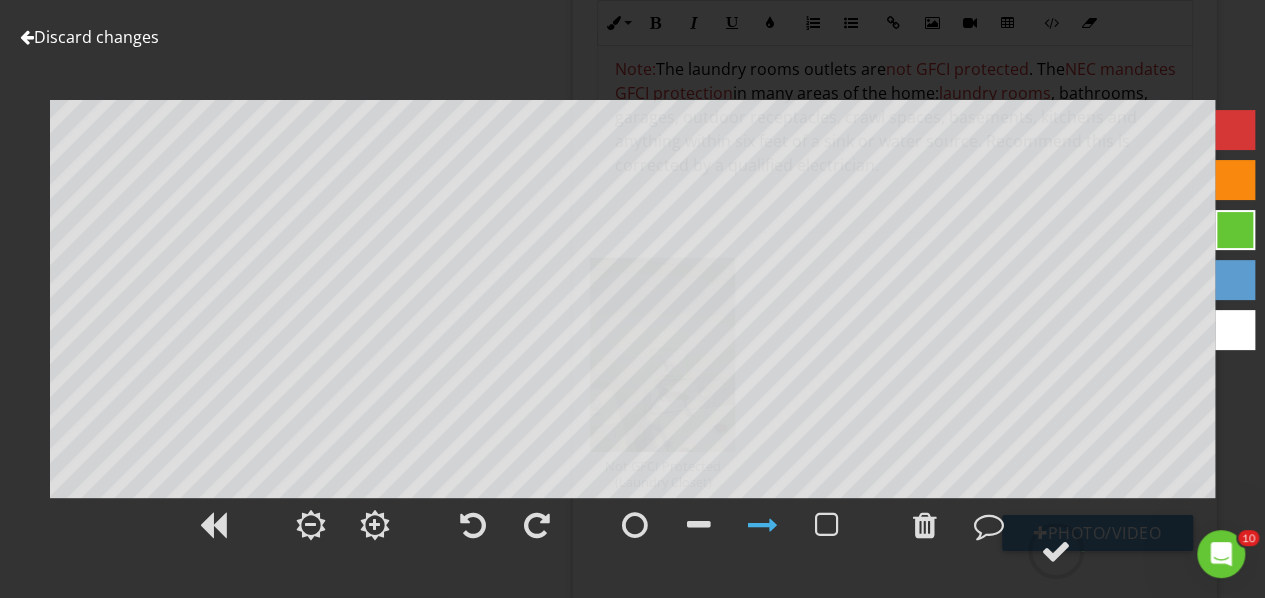 click at bounding box center (1235, 130) 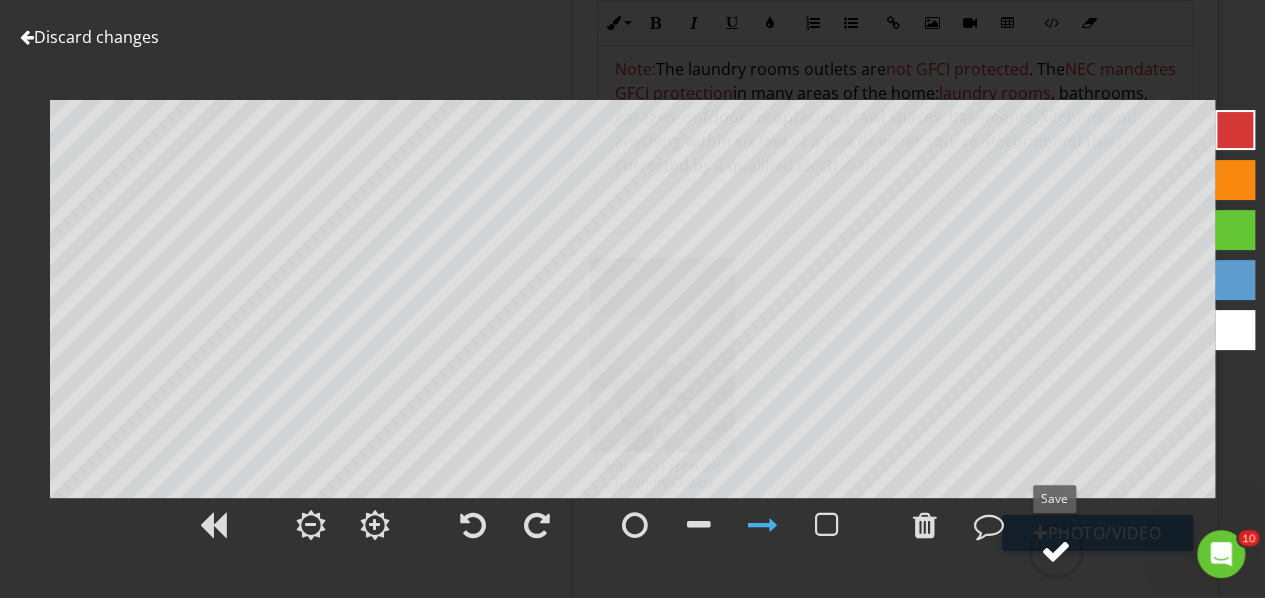click at bounding box center [1056, 551] 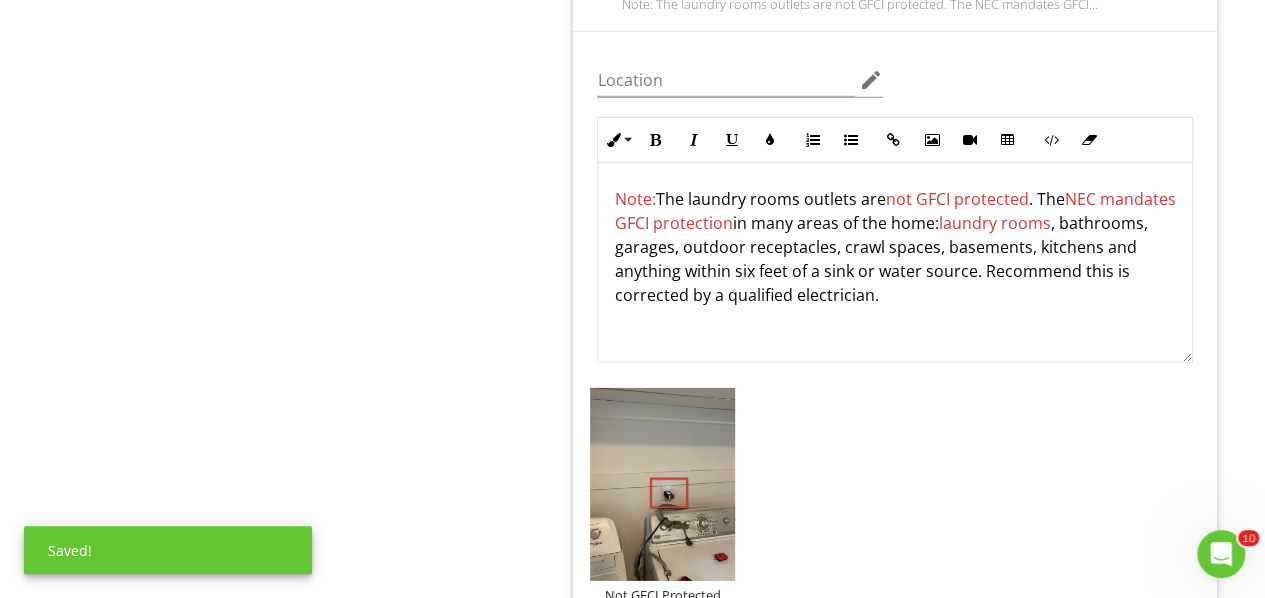 scroll, scrollTop: 6641, scrollLeft: 0, axis: vertical 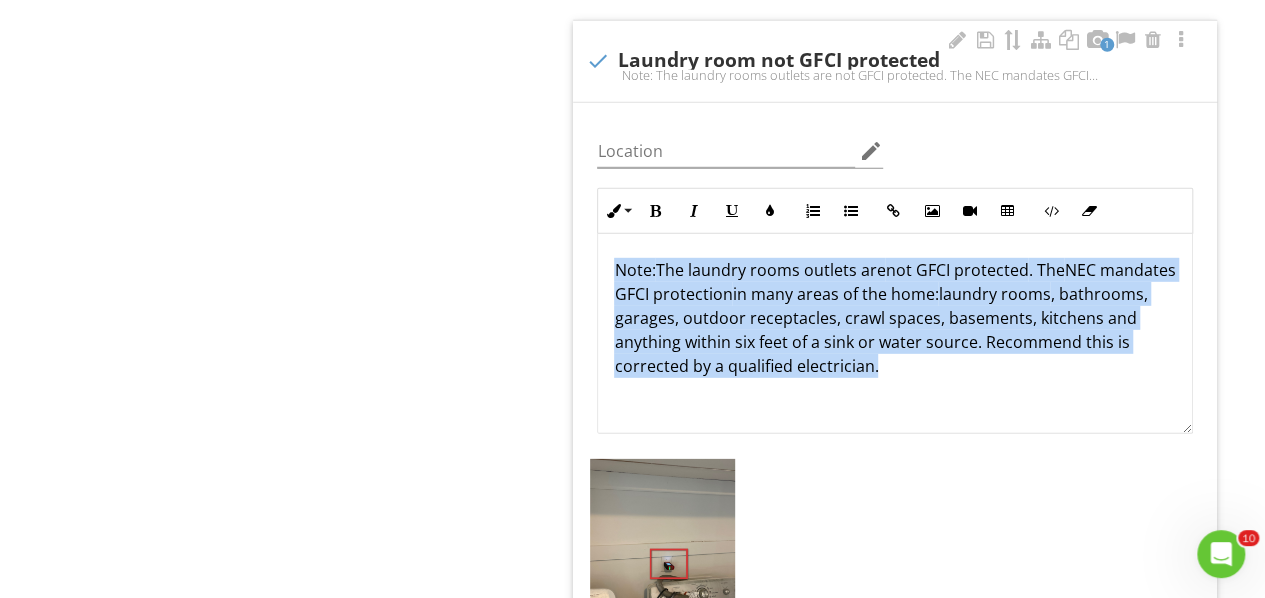 drag, startPoint x: 1048, startPoint y: 350, endPoint x: 609, endPoint y: 252, distance: 449.8055 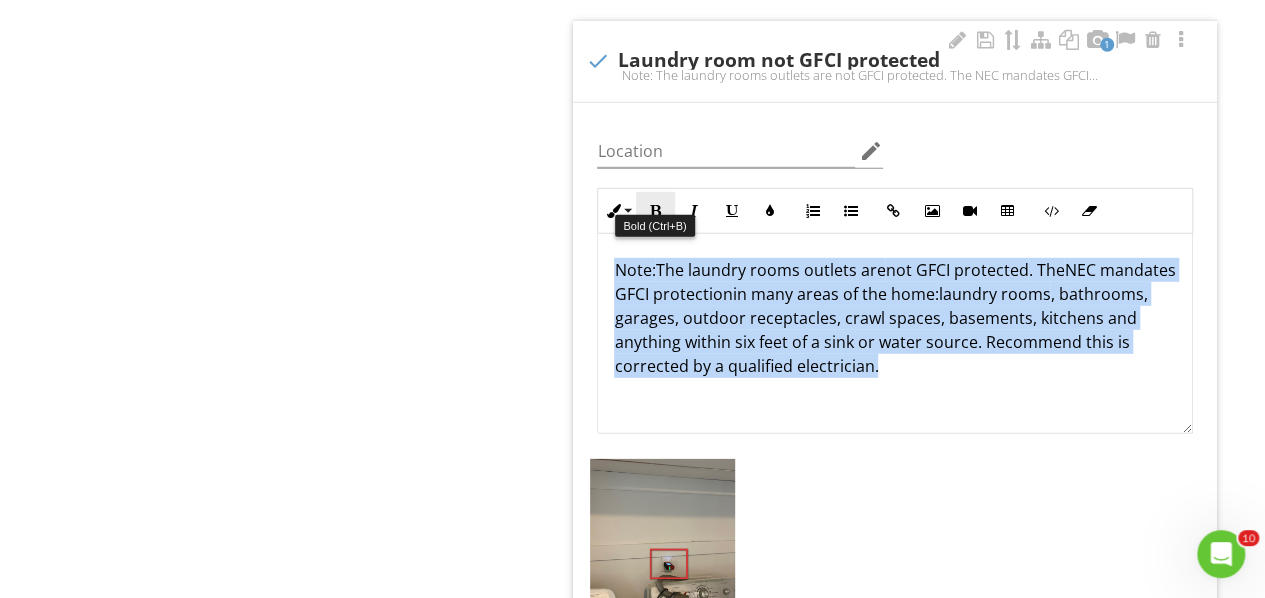 click at bounding box center (655, 211) 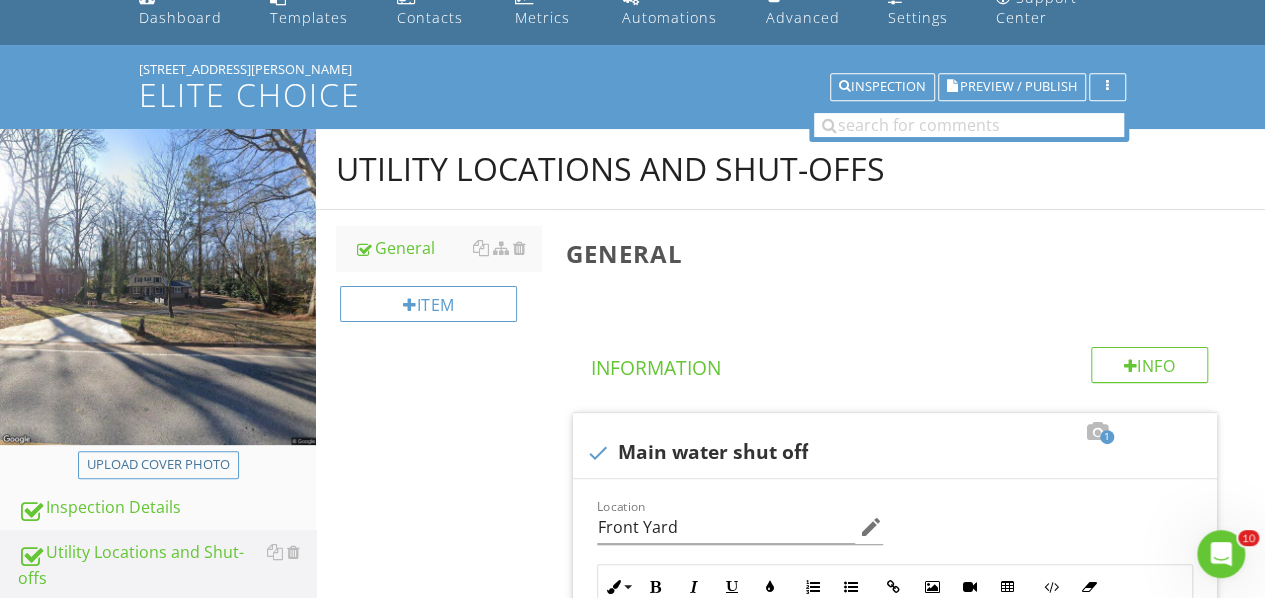 scroll, scrollTop: 0, scrollLeft: 0, axis: both 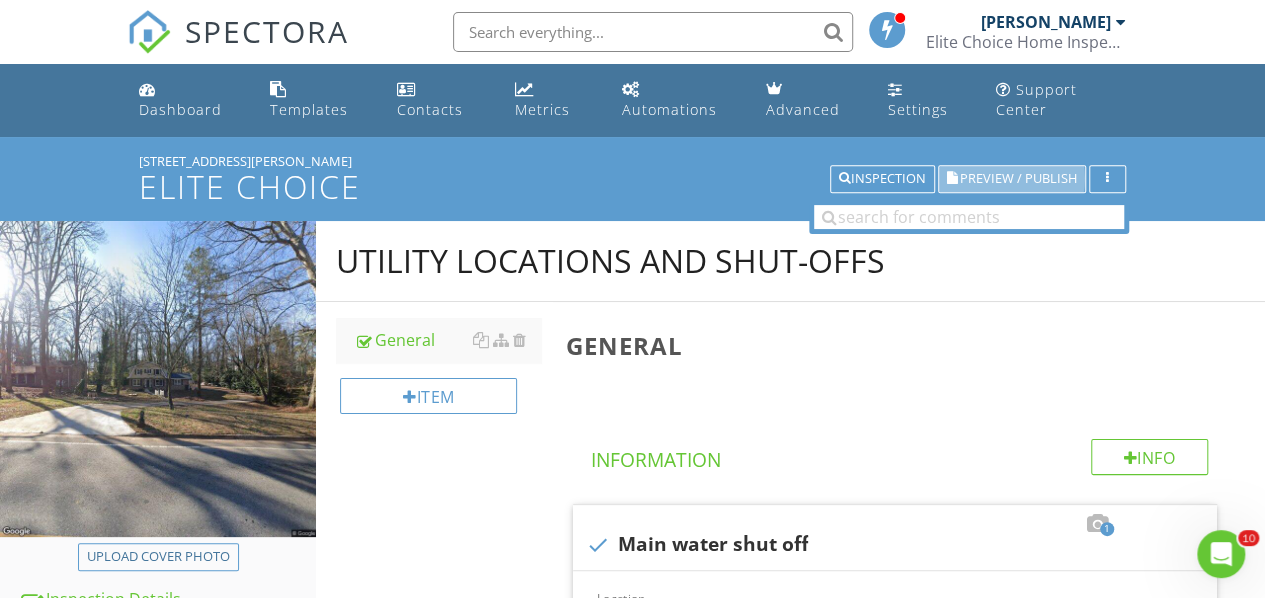 click on "Preview / Publish" at bounding box center [1018, 179] 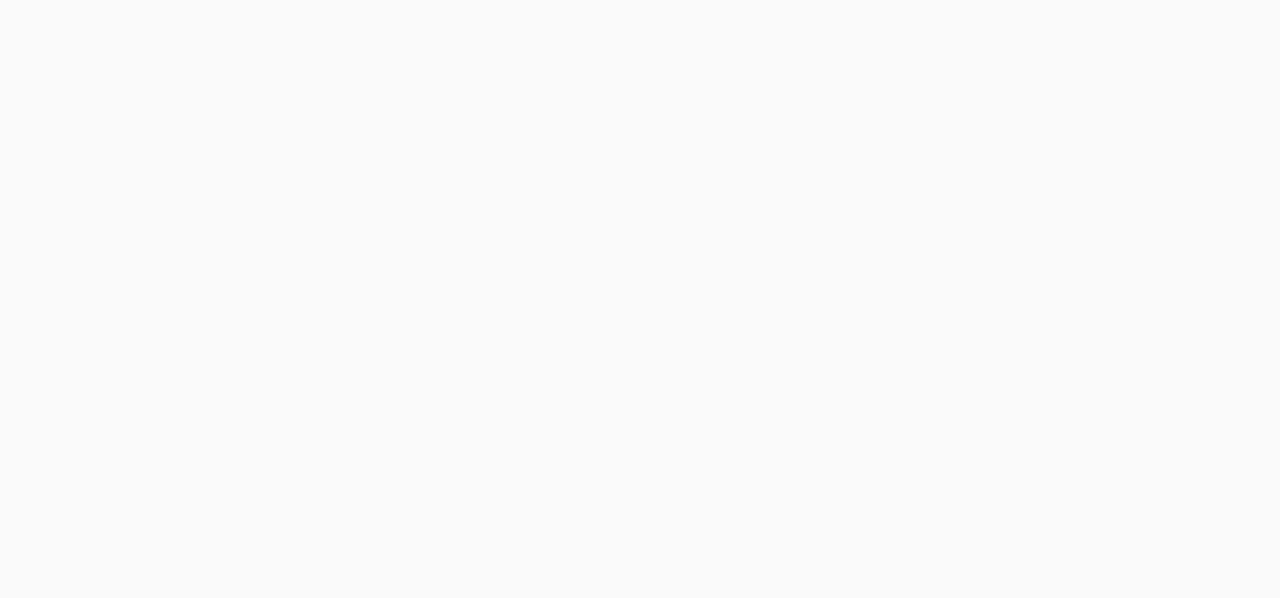 scroll, scrollTop: 0, scrollLeft: 0, axis: both 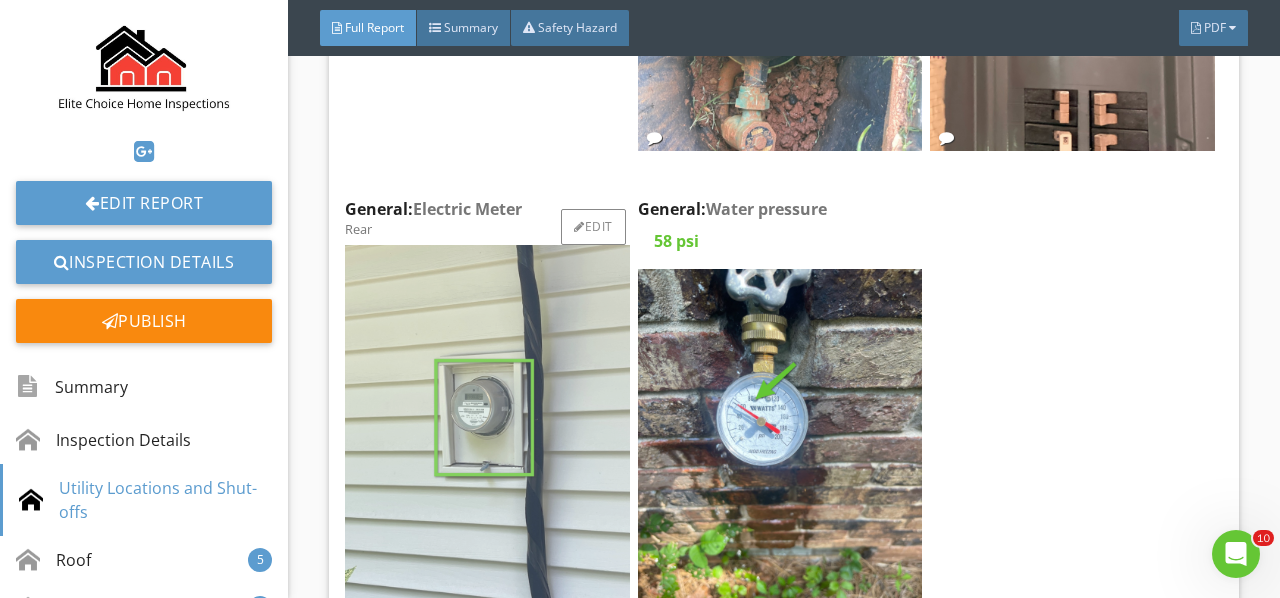 click at bounding box center (487, 434) 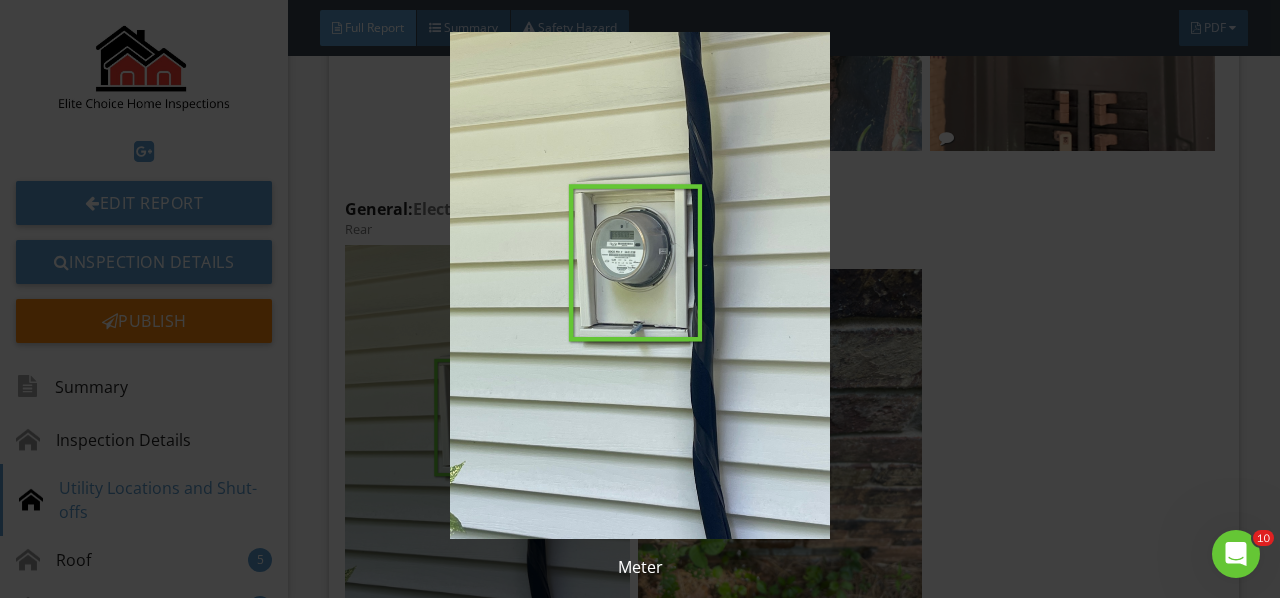 click at bounding box center [639, 285] 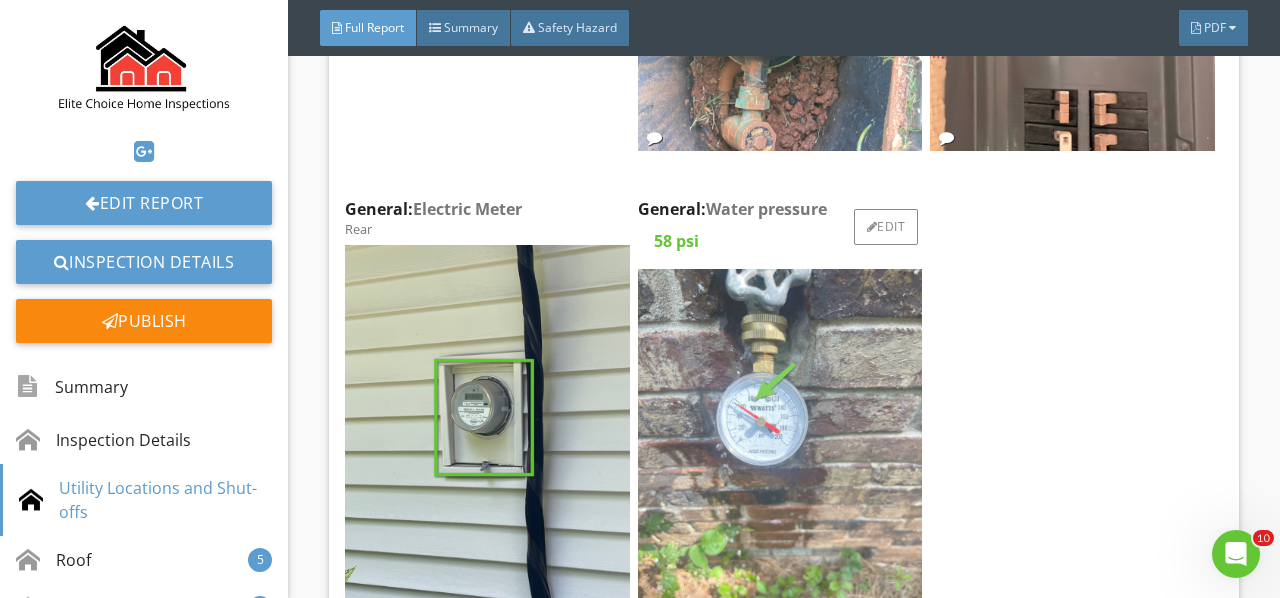 click at bounding box center [780, 458] 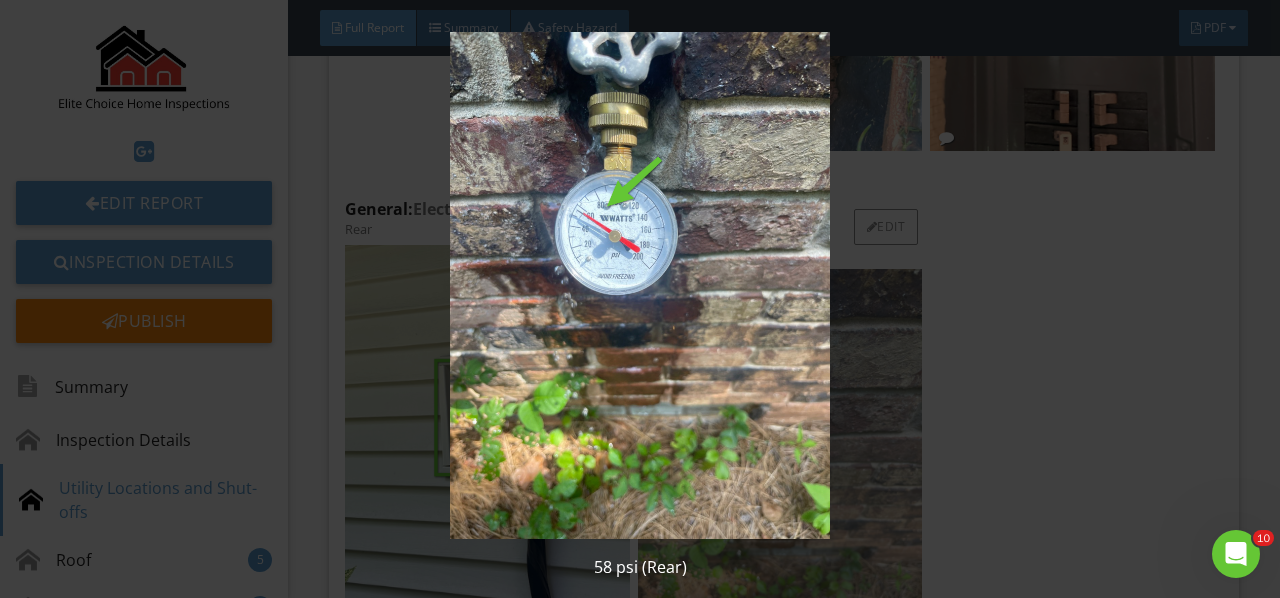 click at bounding box center (639, 285) 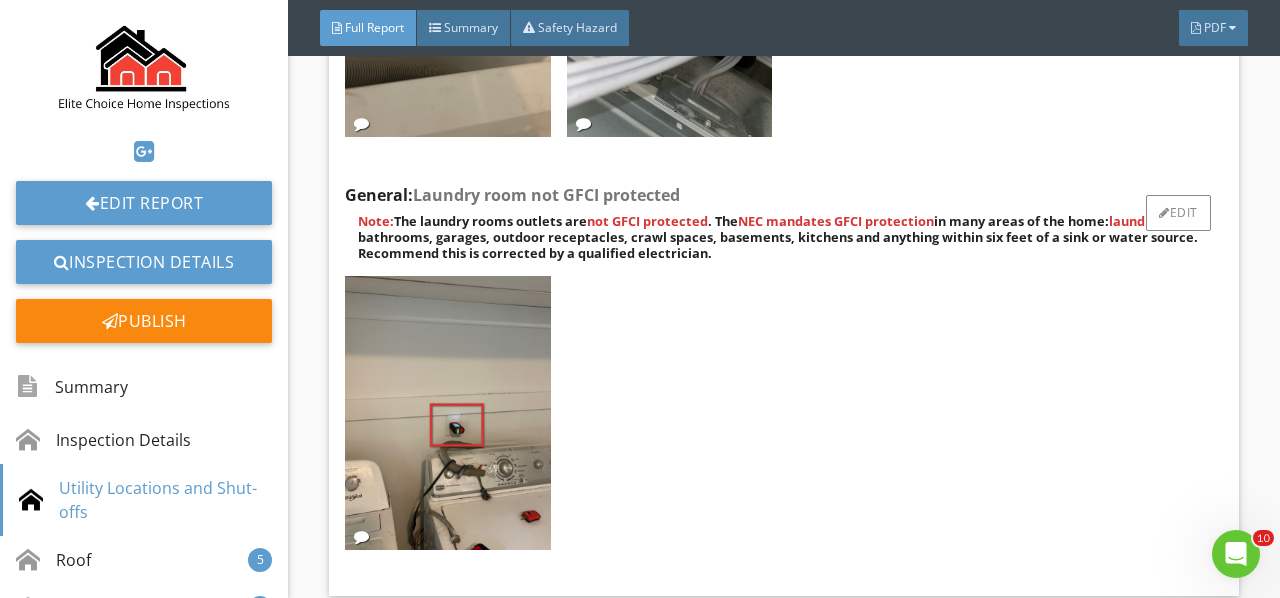 scroll, scrollTop: 4400, scrollLeft: 0, axis: vertical 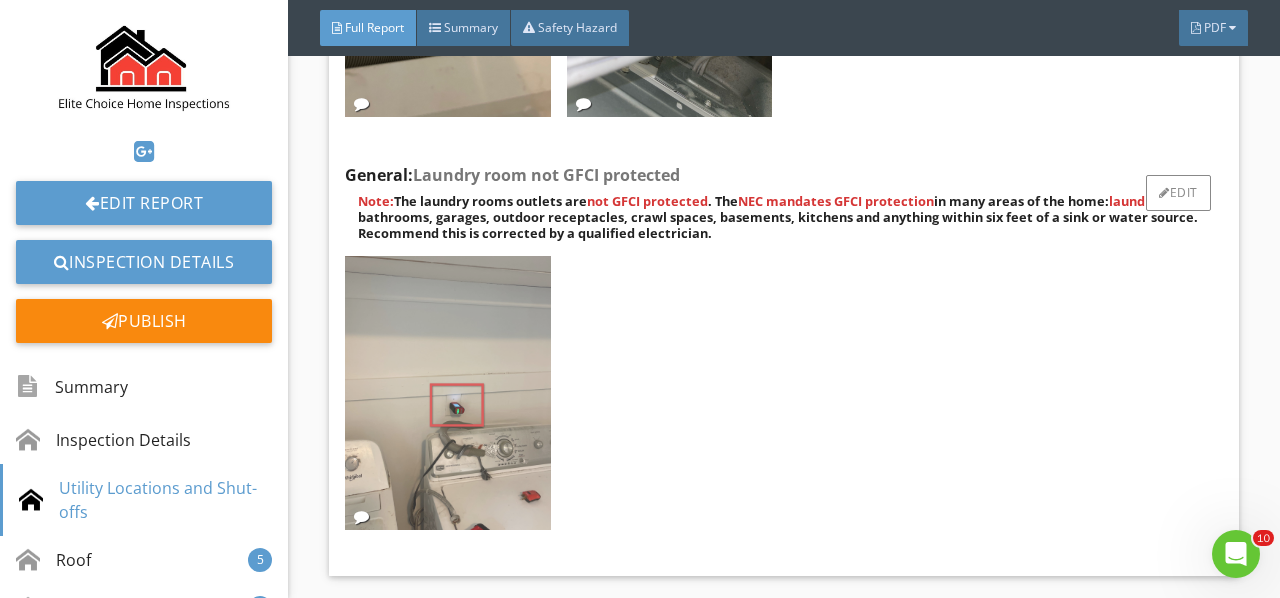 click at bounding box center (447, 393) 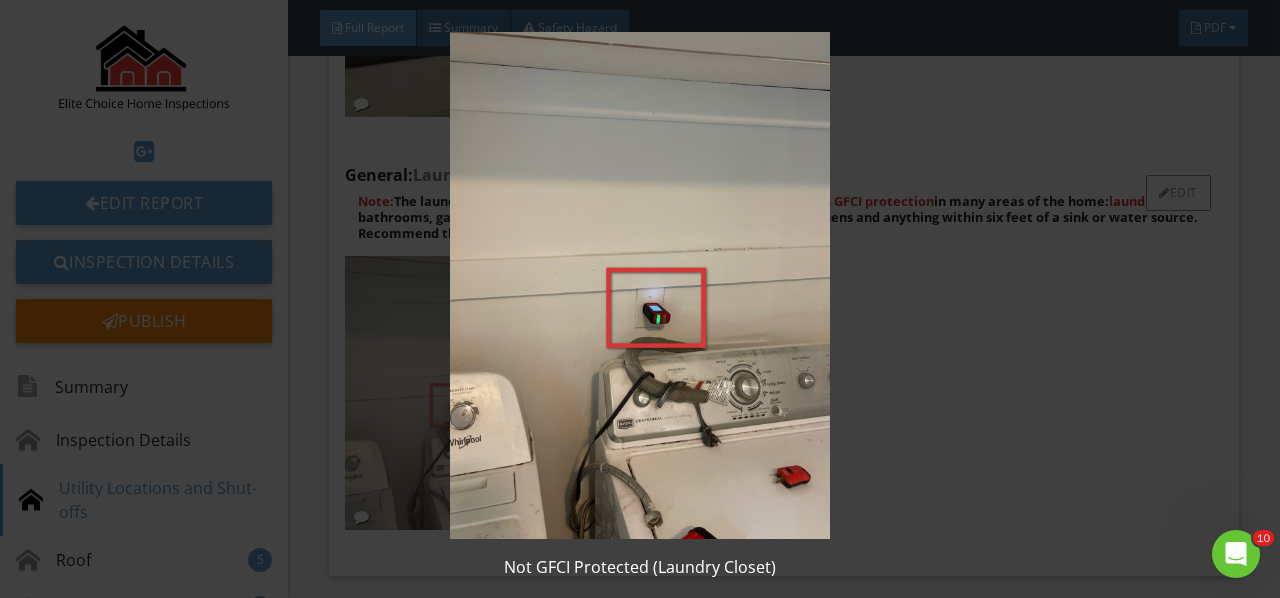 click at bounding box center [639, 285] 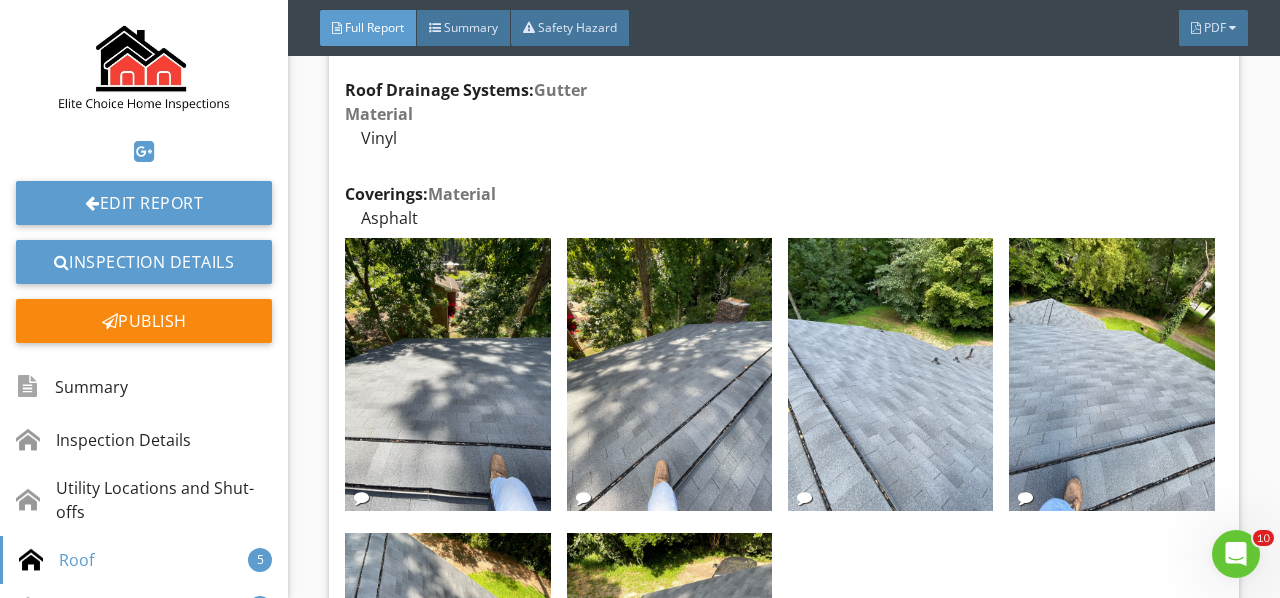 scroll, scrollTop: 5300, scrollLeft: 0, axis: vertical 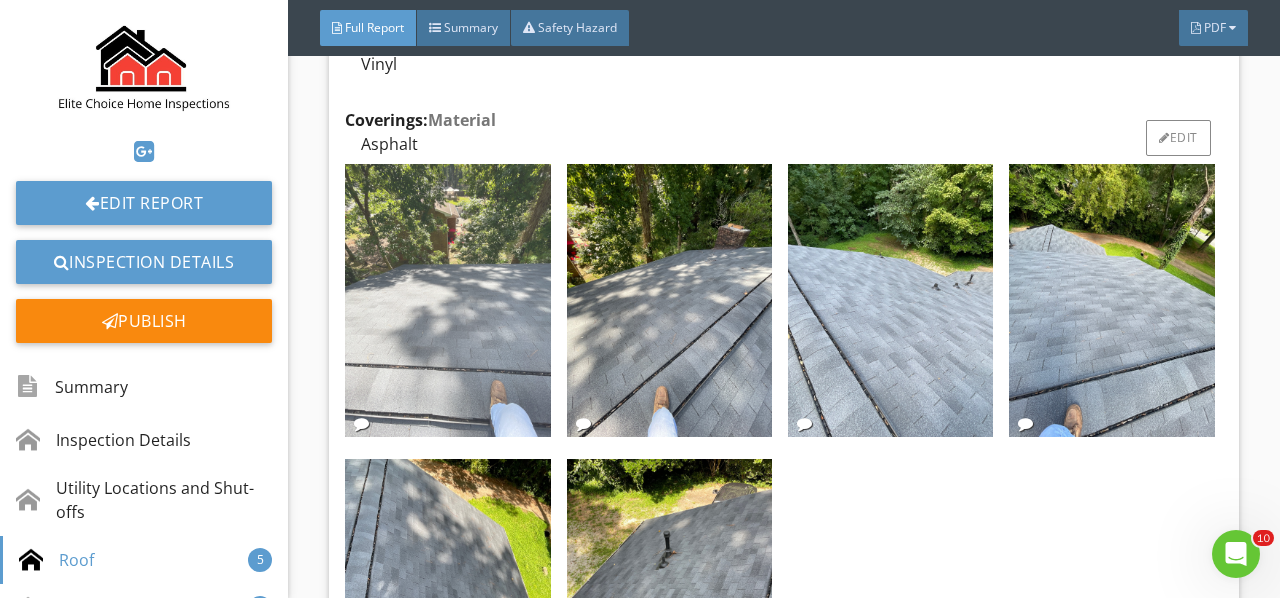 click at bounding box center (447, 301) 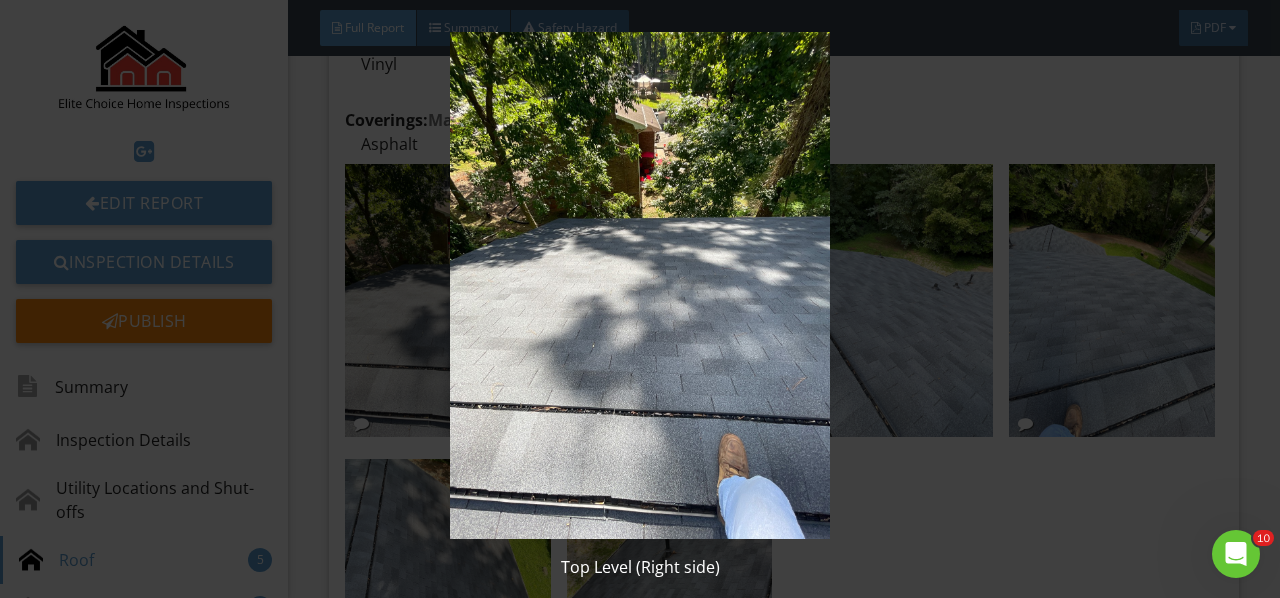 click at bounding box center (639, 285) 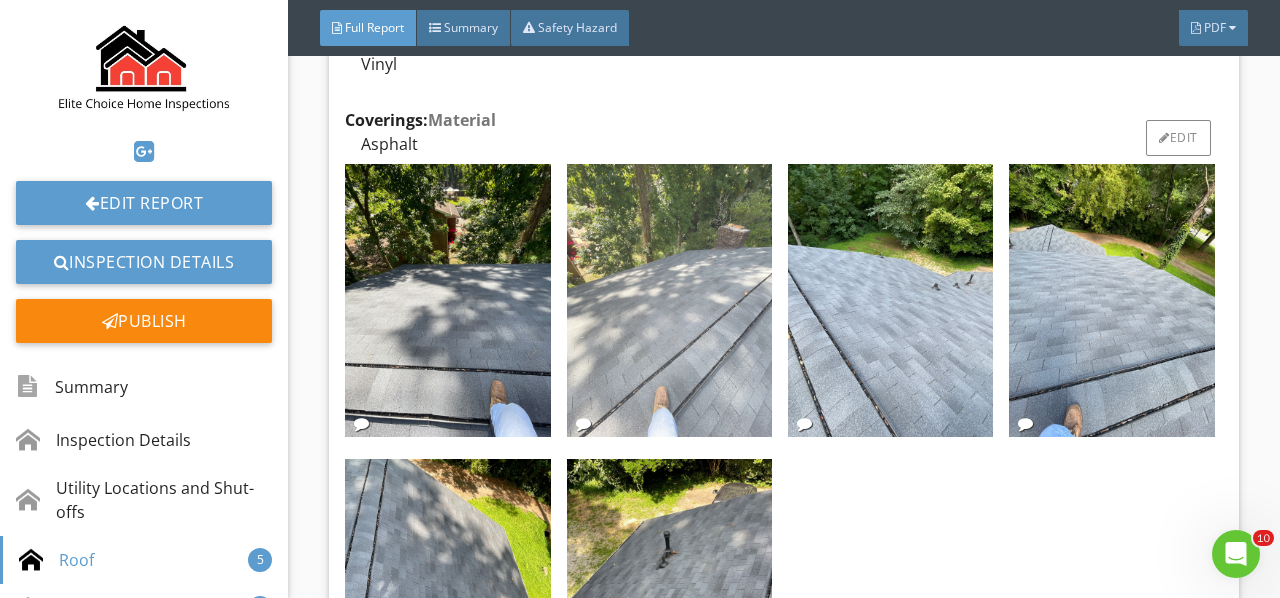 click at bounding box center [669, 301] 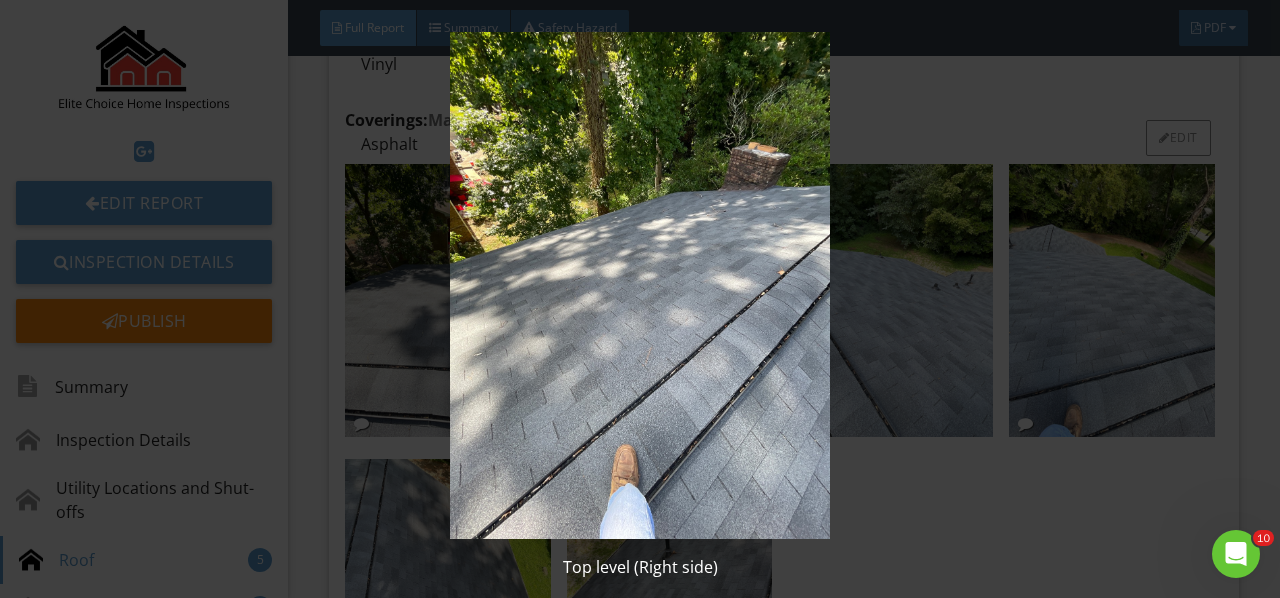 click at bounding box center [639, 285] 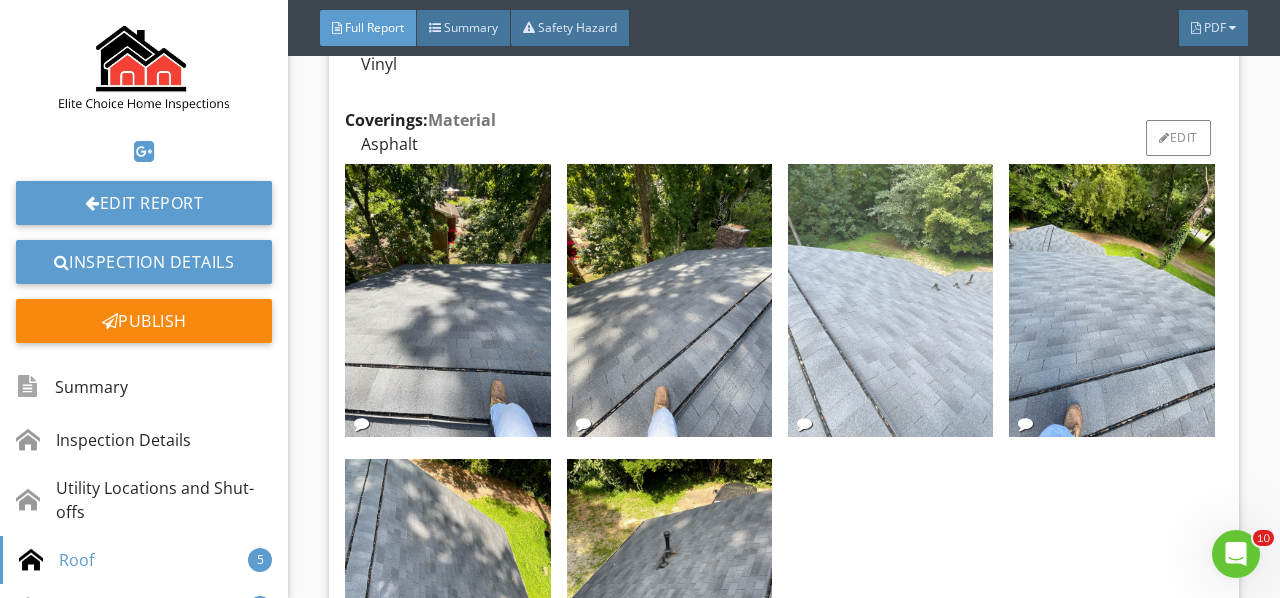 click at bounding box center [890, 301] 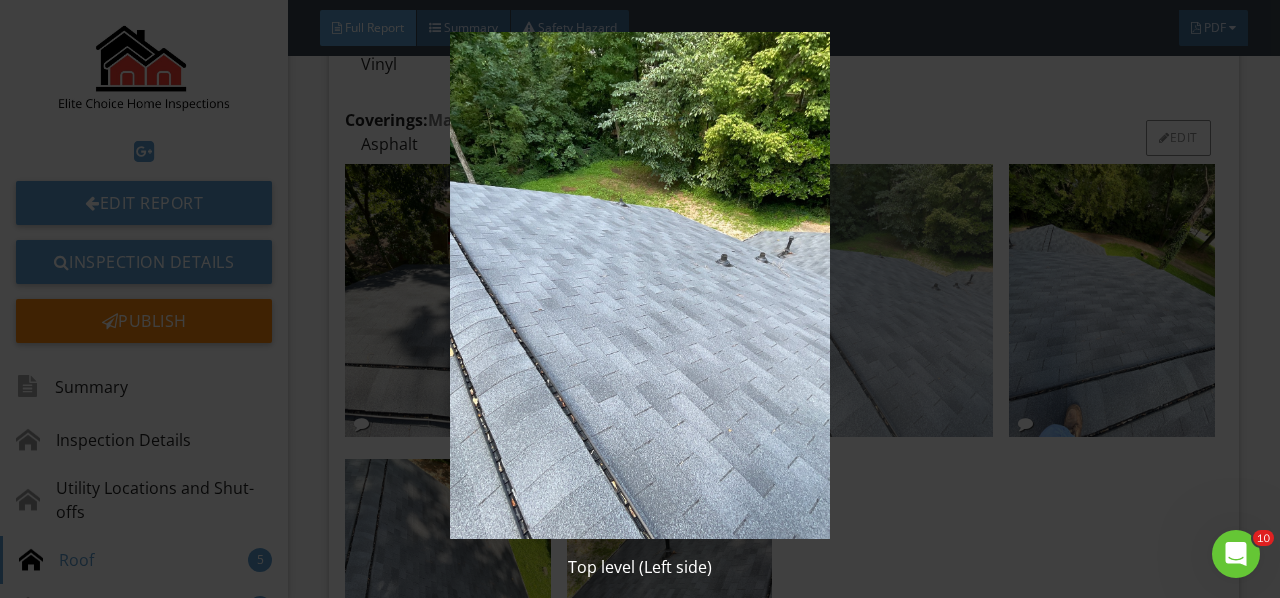 click at bounding box center [639, 285] 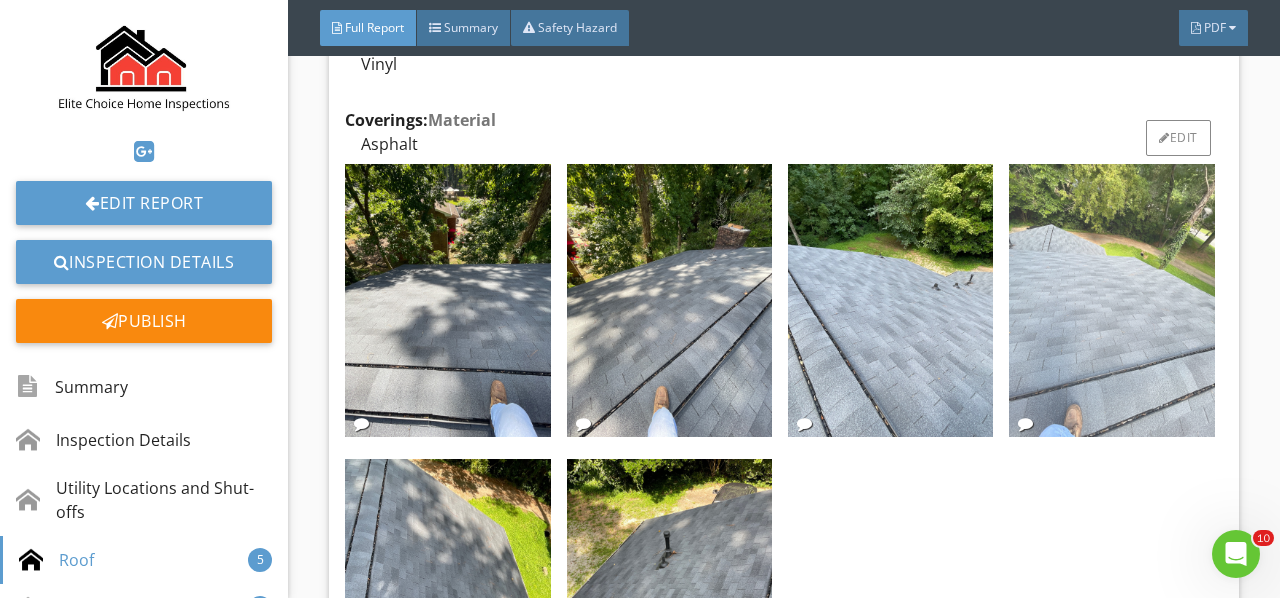 click at bounding box center (1111, 301) 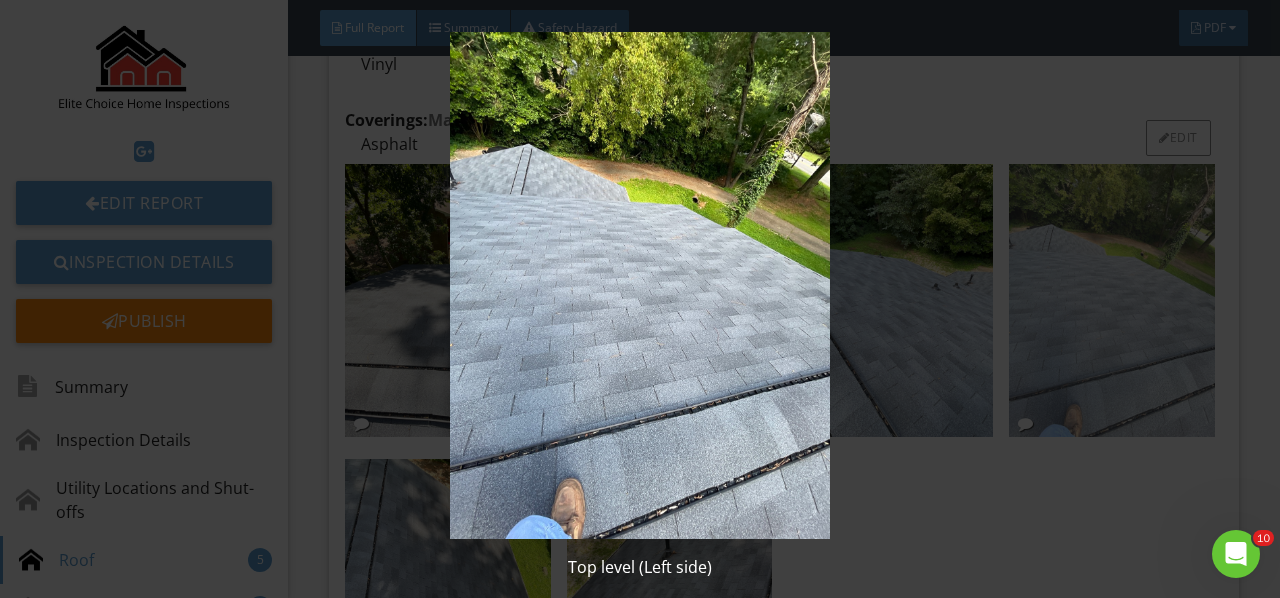 click at bounding box center [639, 285] 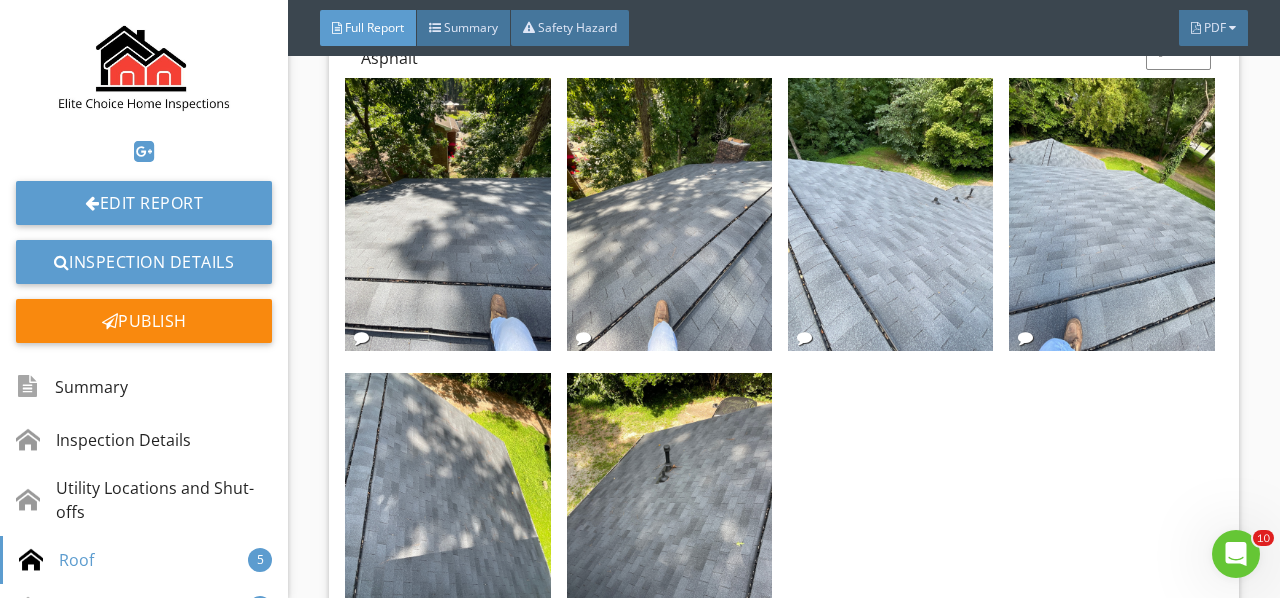 scroll, scrollTop: 5600, scrollLeft: 0, axis: vertical 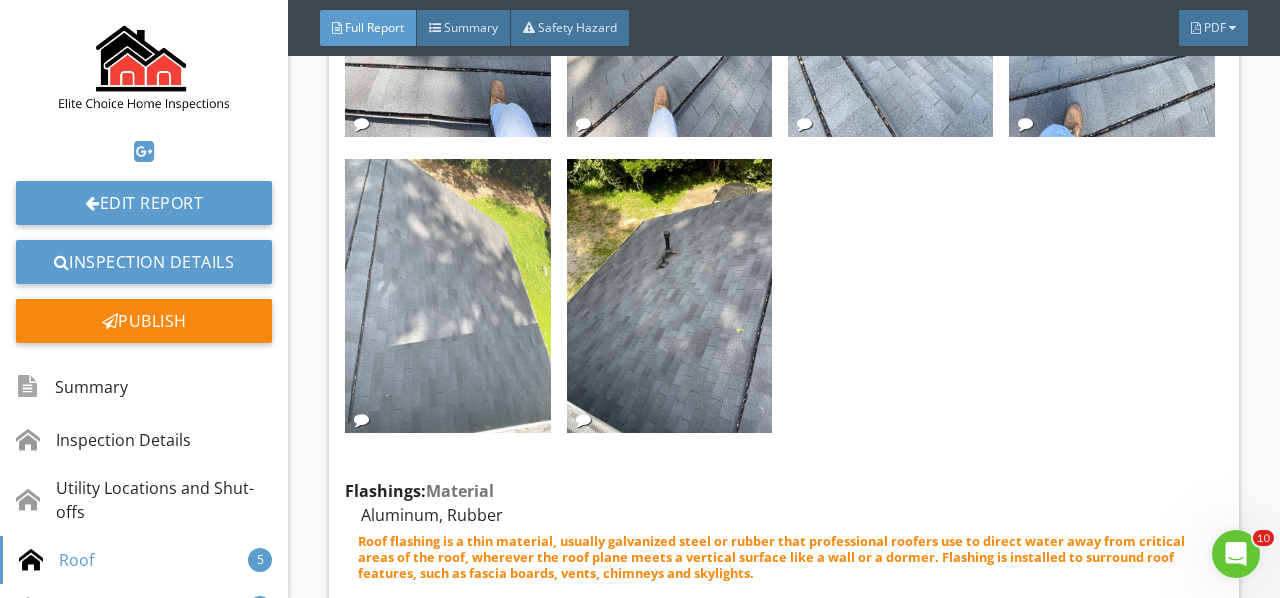 click at bounding box center [447, 296] 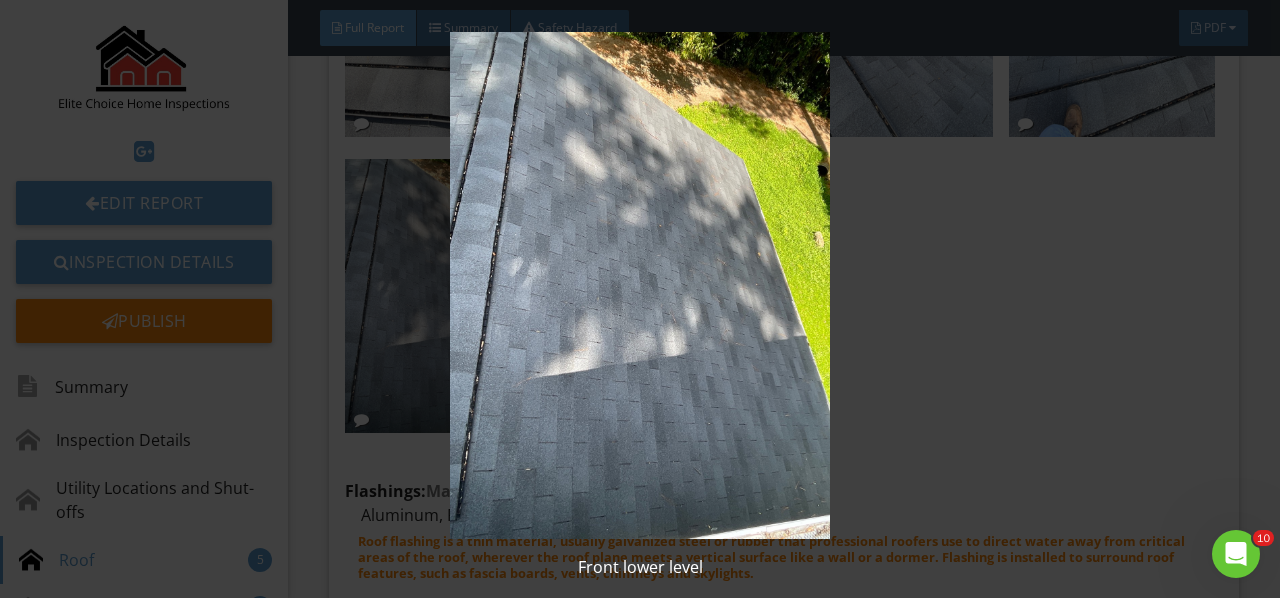 click at bounding box center (639, 285) 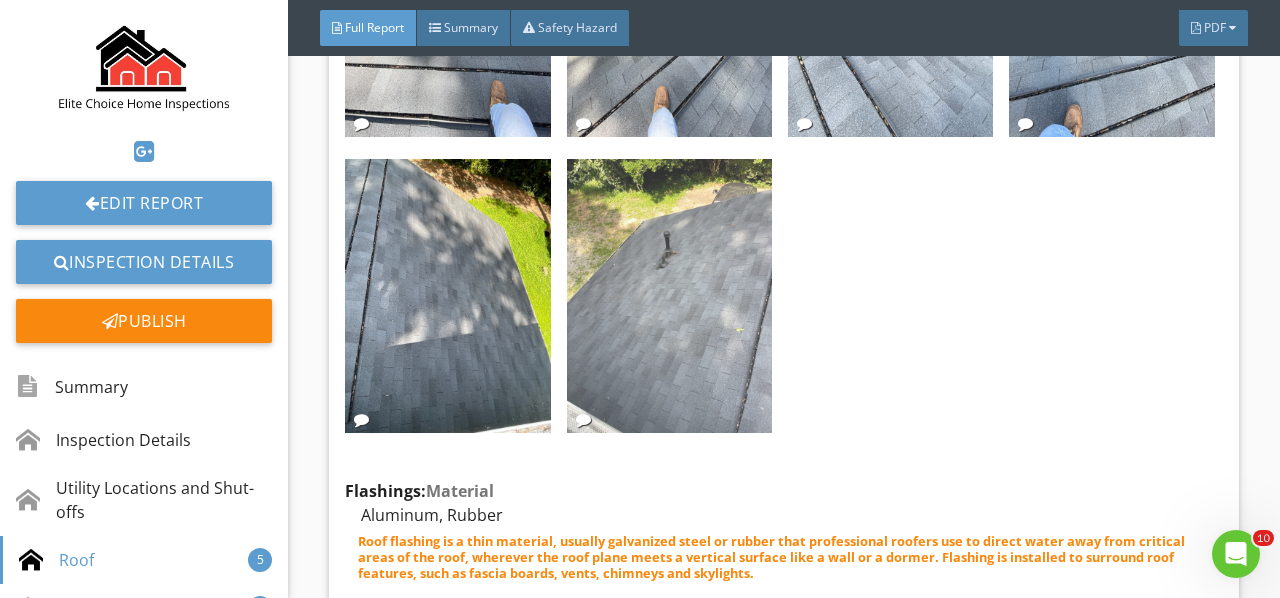 click at bounding box center (669, 296) 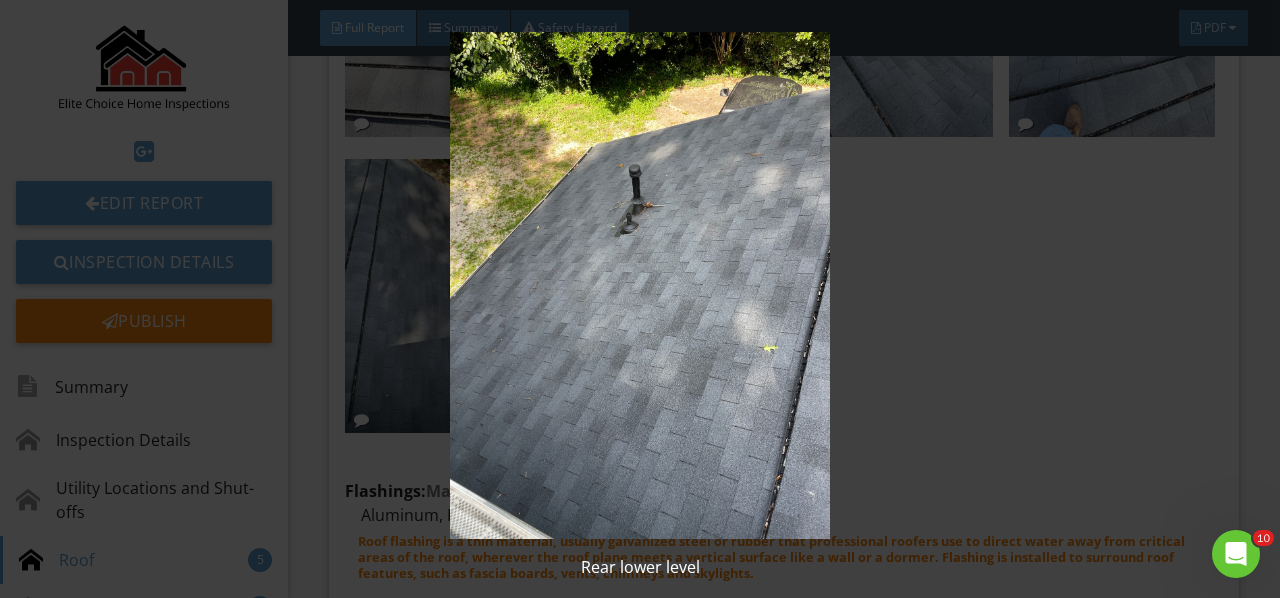 click at bounding box center (639, 285) 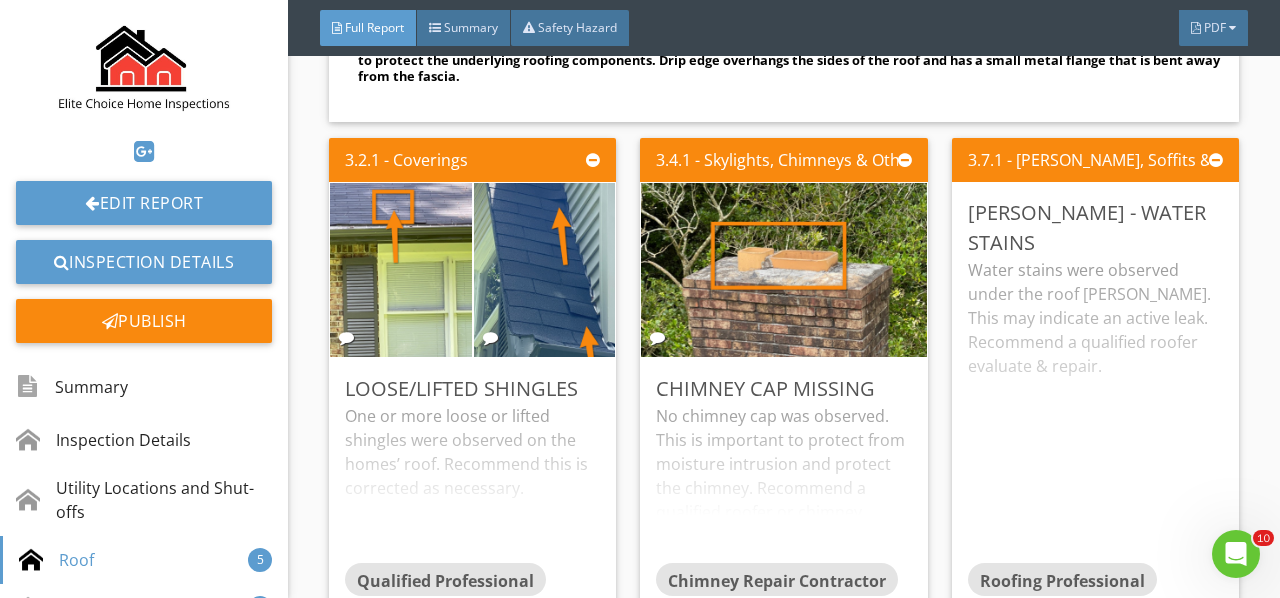 scroll, scrollTop: 6300, scrollLeft: 0, axis: vertical 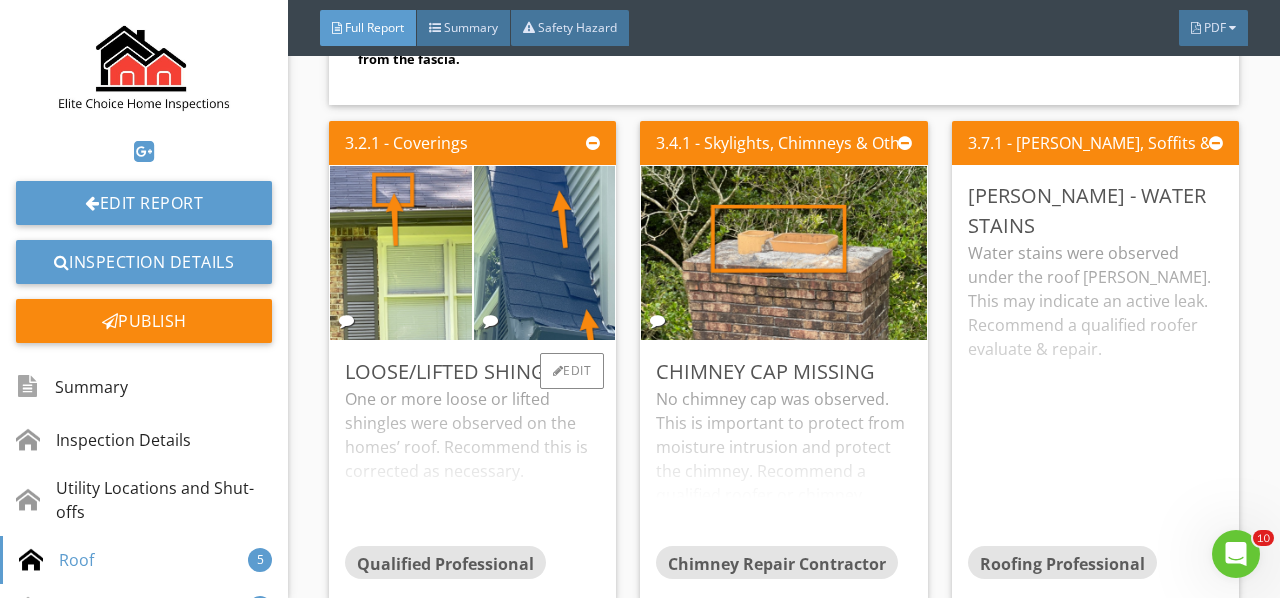 click on "One or more loose or lifted shingles were observed on the homes’ roof. Recommend this is corrected as necessary." at bounding box center (472, 466) 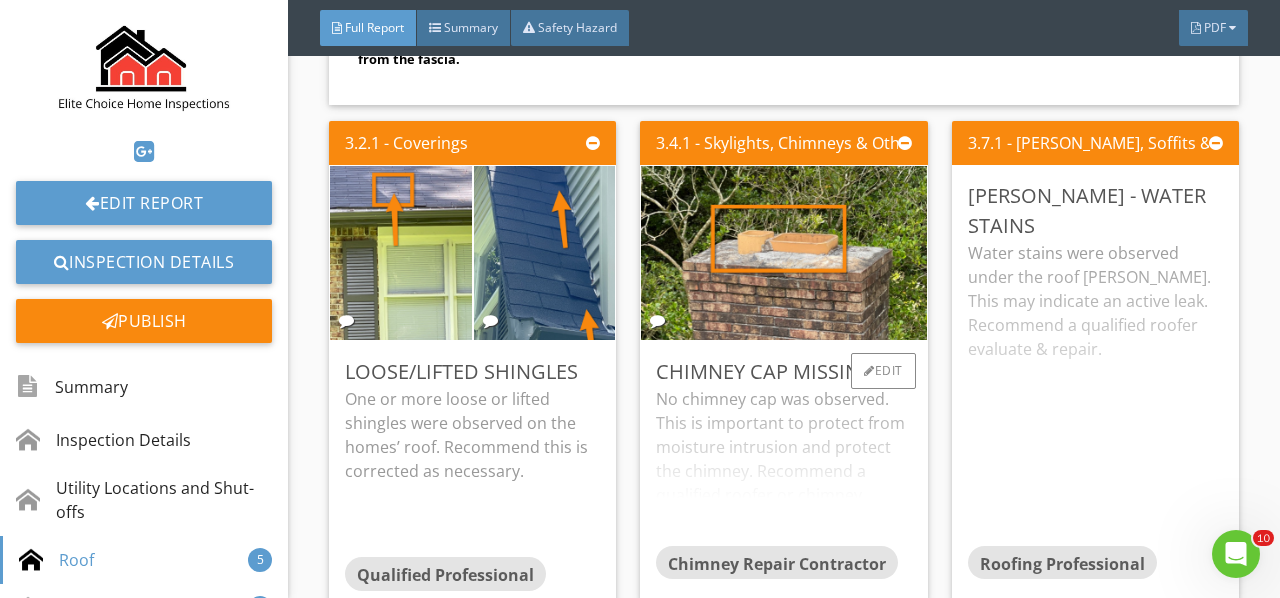 click on "No chimney cap was observed. This is important to protect from moisture intrusion and protect the chimney. Recommend a qualified roofer or chimney expert install. See Example" at bounding box center (783, 466) 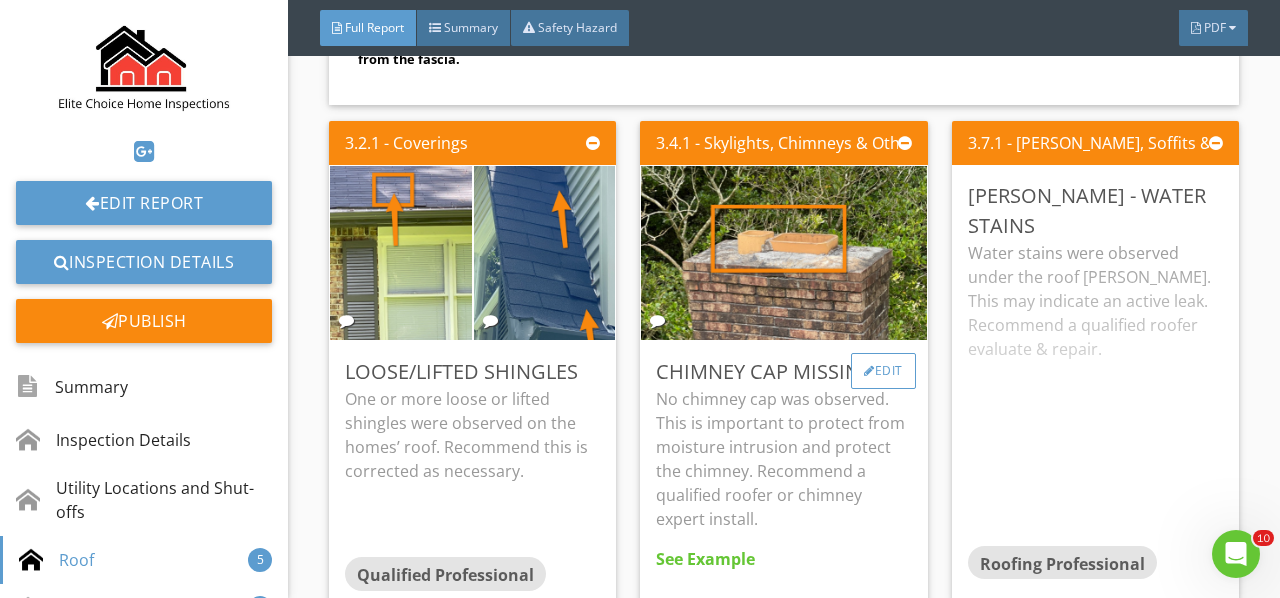 click at bounding box center [869, 371] 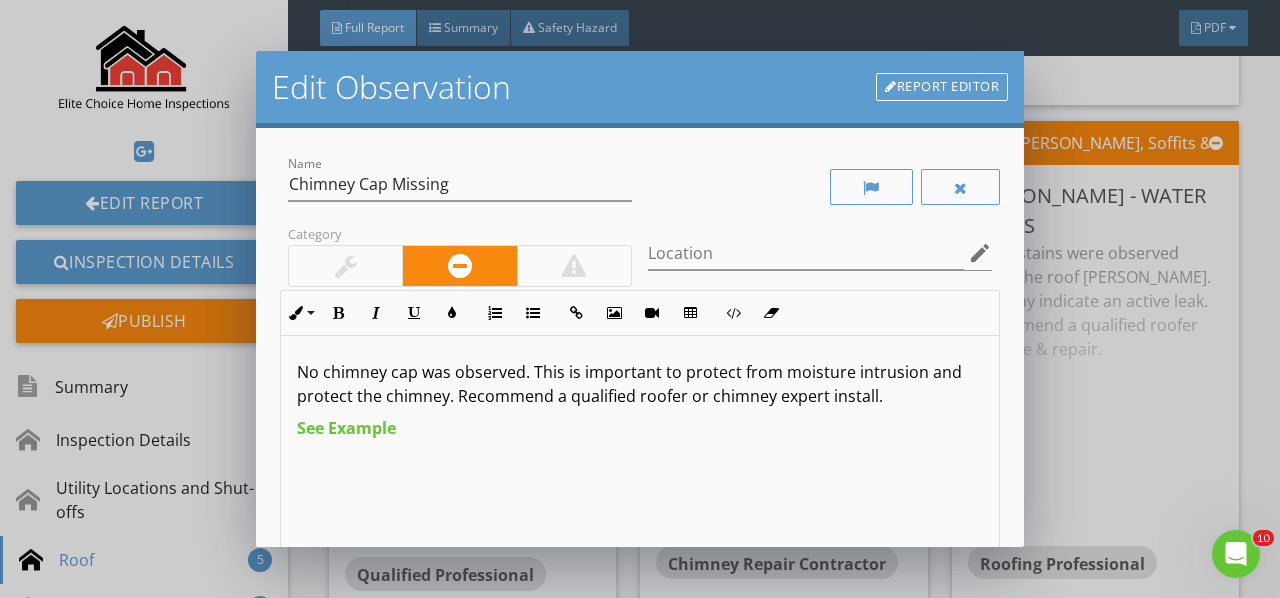 click on "Report Editor" at bounding box center [942, 87] 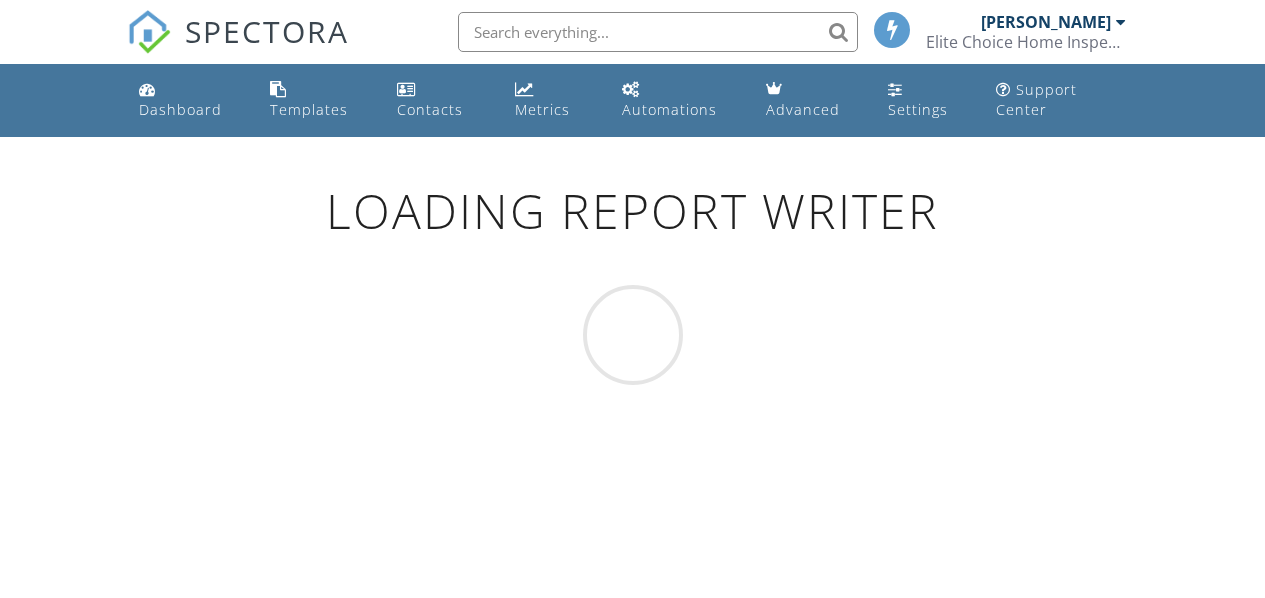 scroll, scrollTop: 0, scrollLeft: 0, axis: both 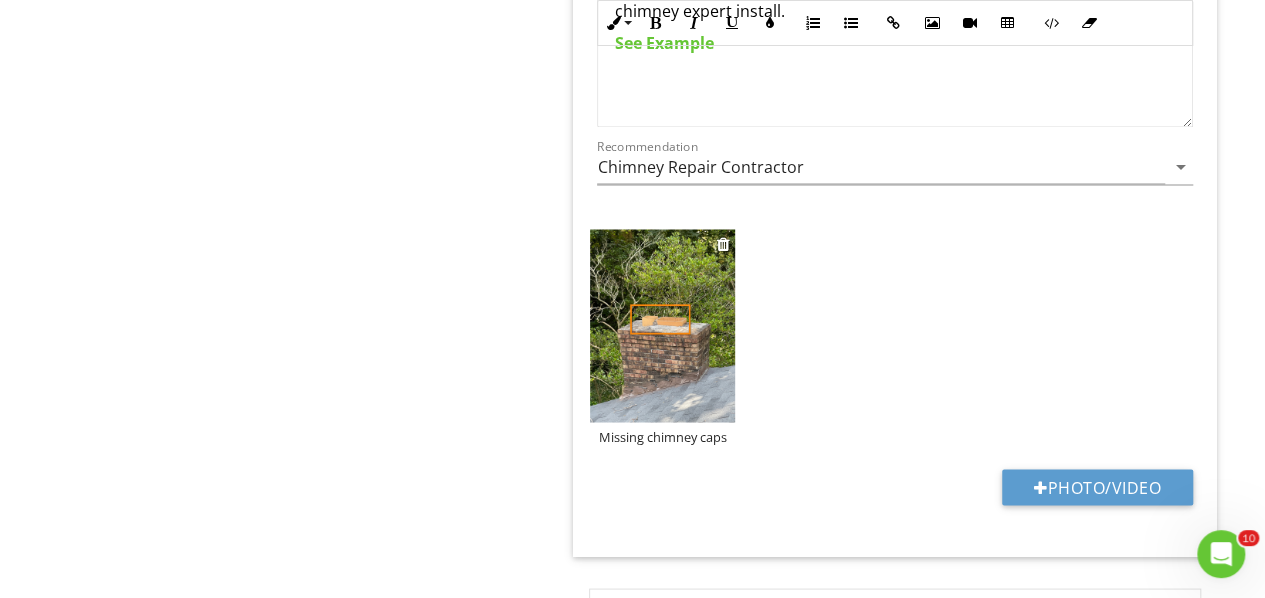 click on "Missing chimney caps" at bounding box center (662, 436) 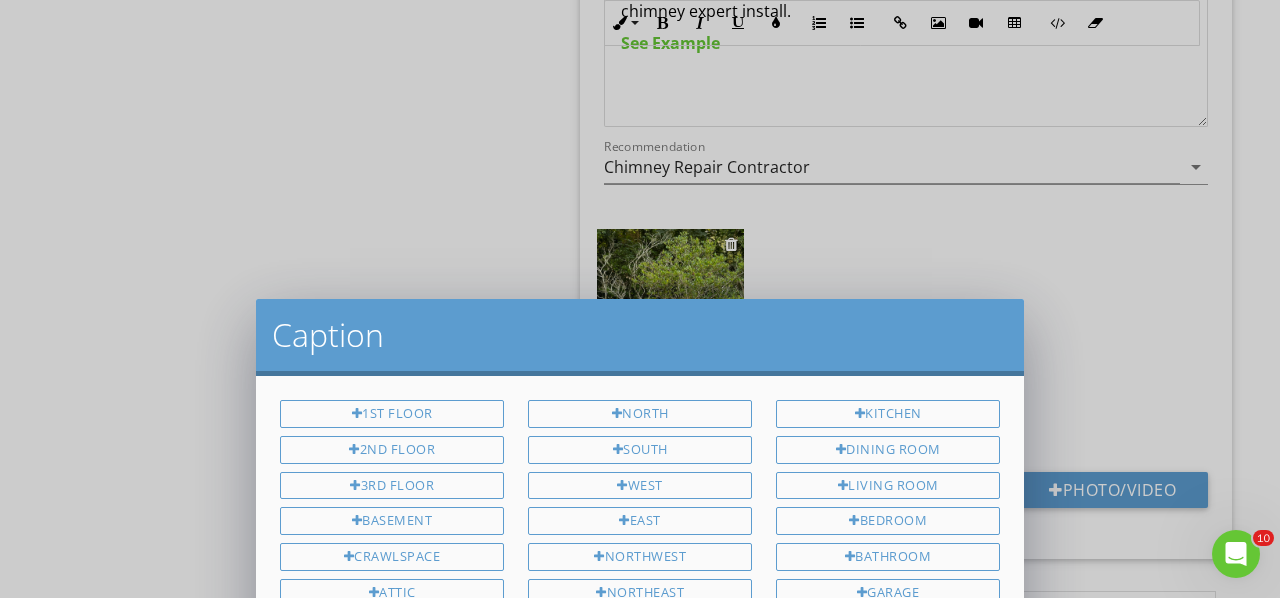 scroll, scrollTop: 0, scrollLeft: 0, axis: both 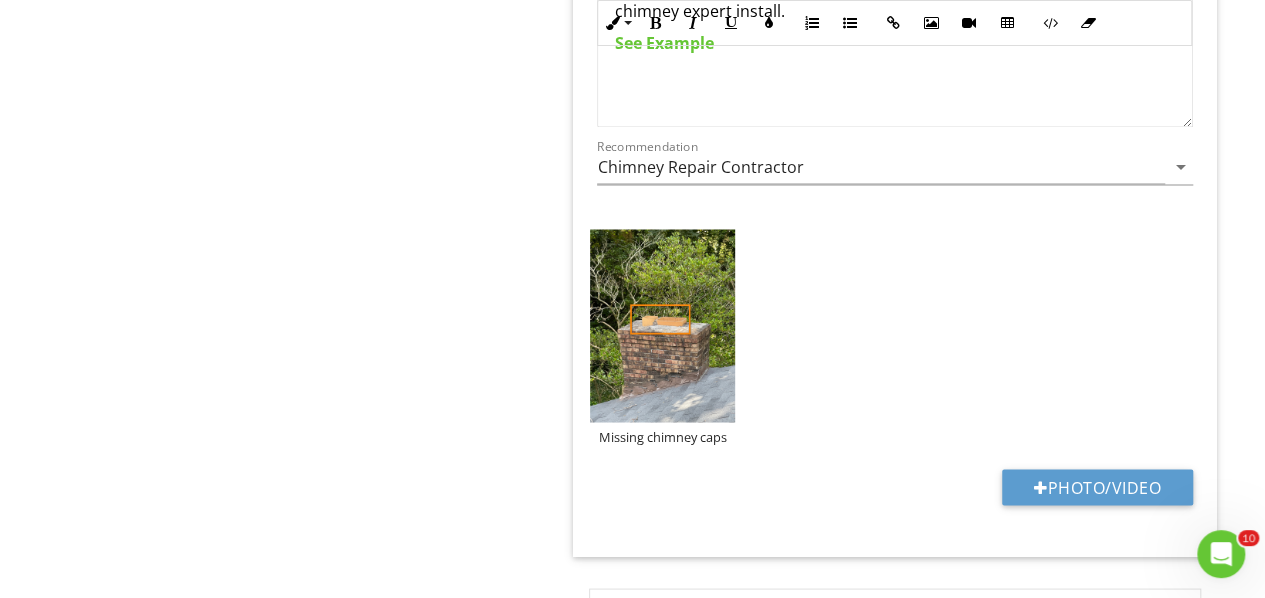 click at bounding box center [632, 299] 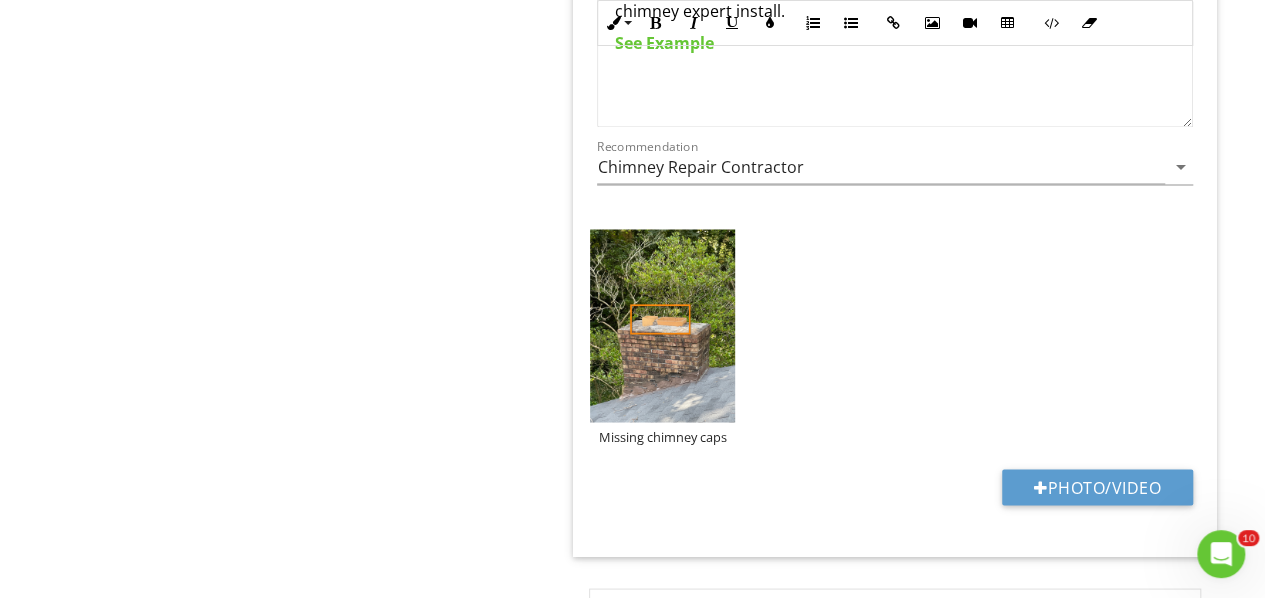 type on "C:\fakepath\chimney cap screen.jpg" 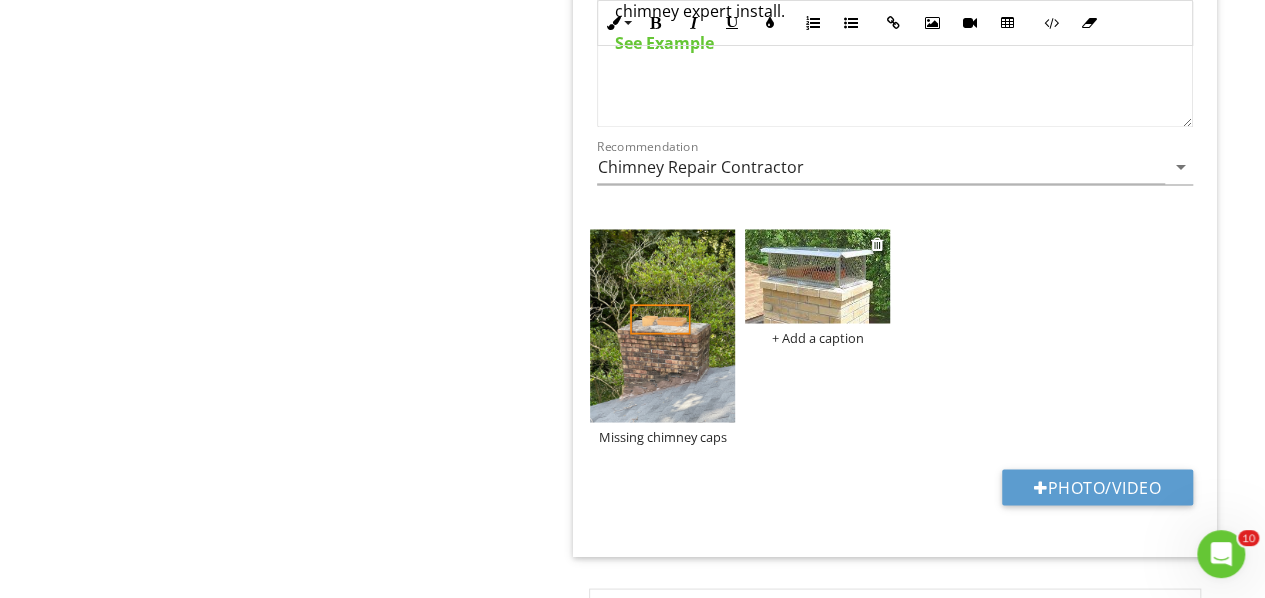 click on "+ Add a caption" at bounding box center (817, 337) 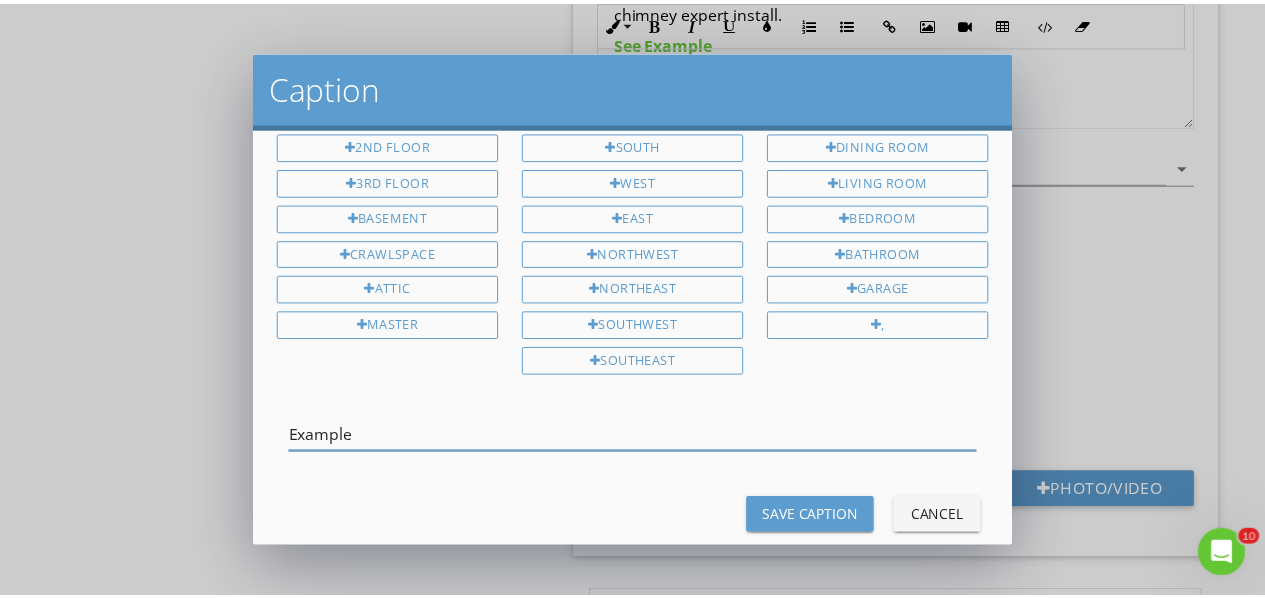 scroll, scrollTop: 84, scrollLeft: 0, axis: vertical 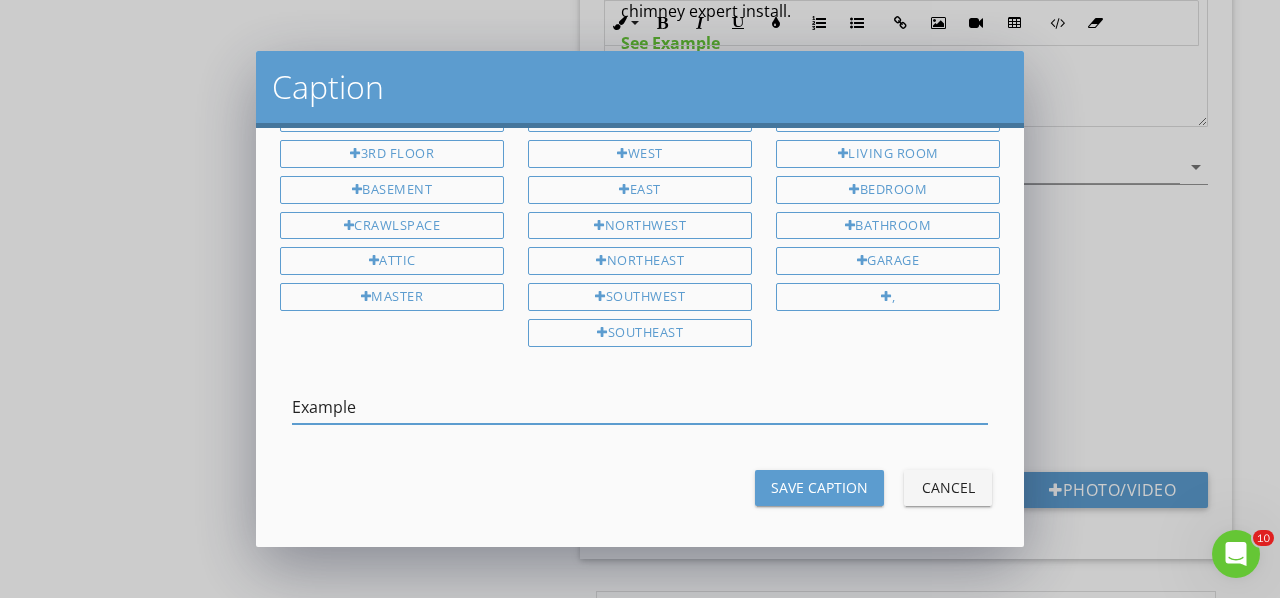 type on "Example" 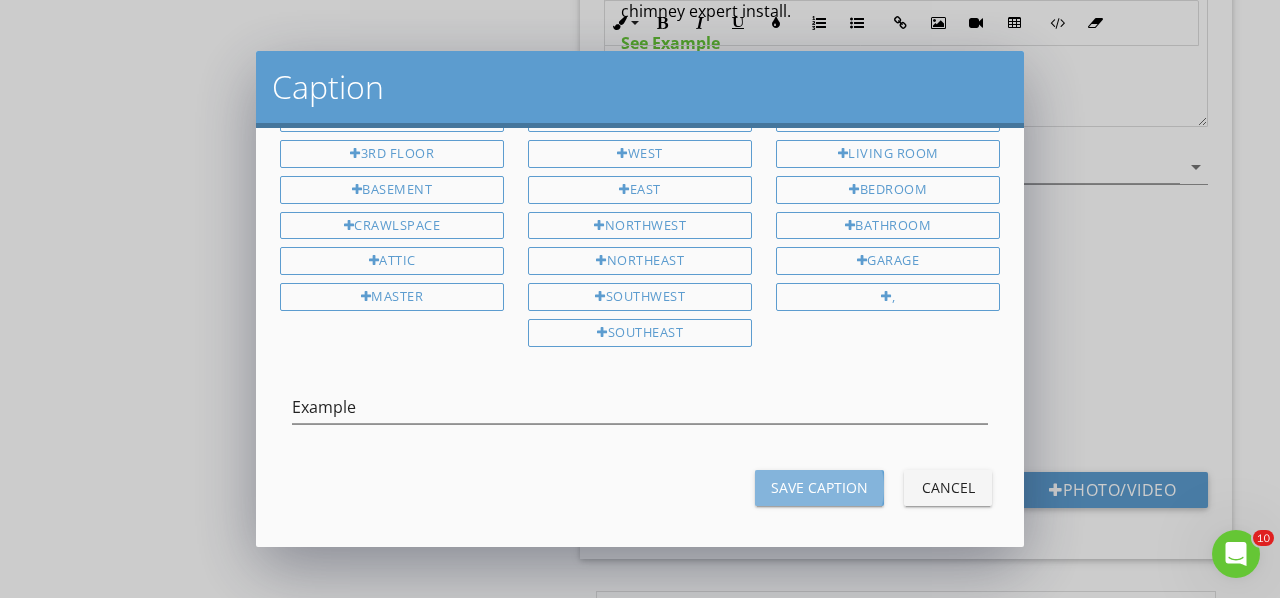 click on "Save Caption" at bounding box center (819, 487) 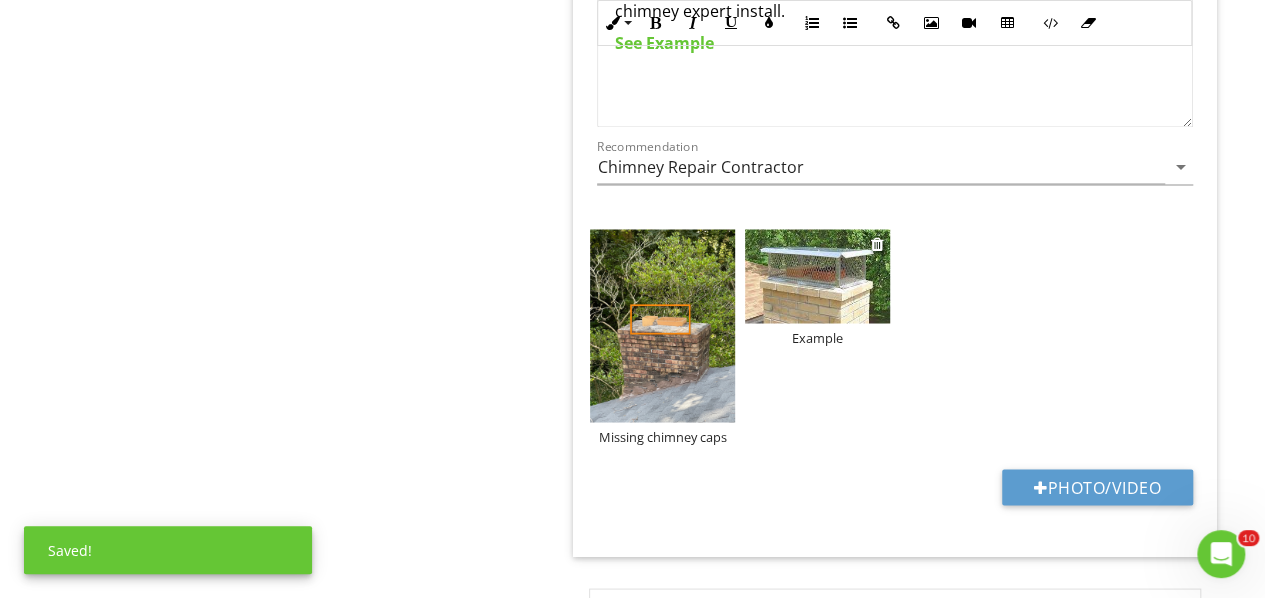 click at bounding box center [817, 276] 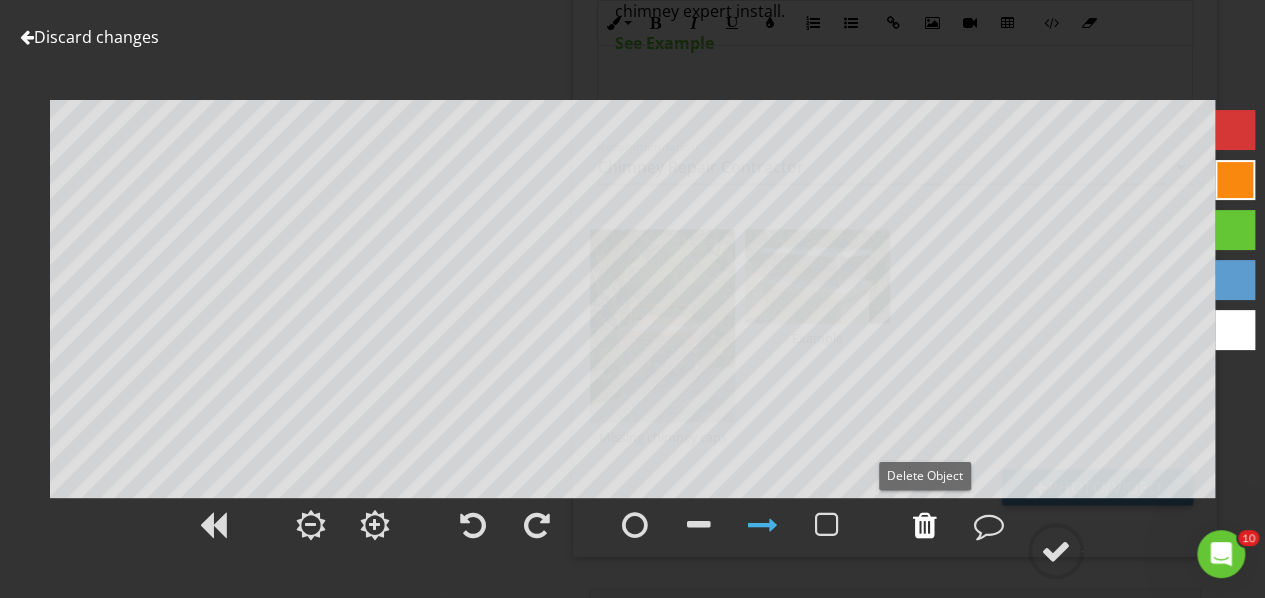 click at bounding box center (925, 525) 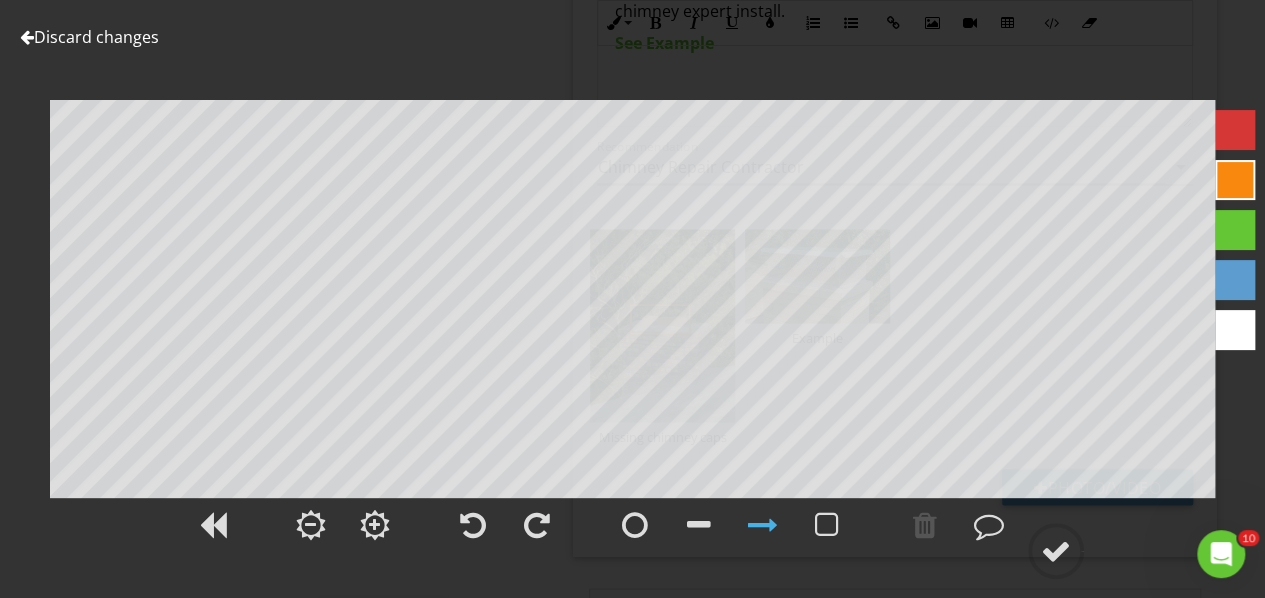 click at bounding box center [1235, 230] 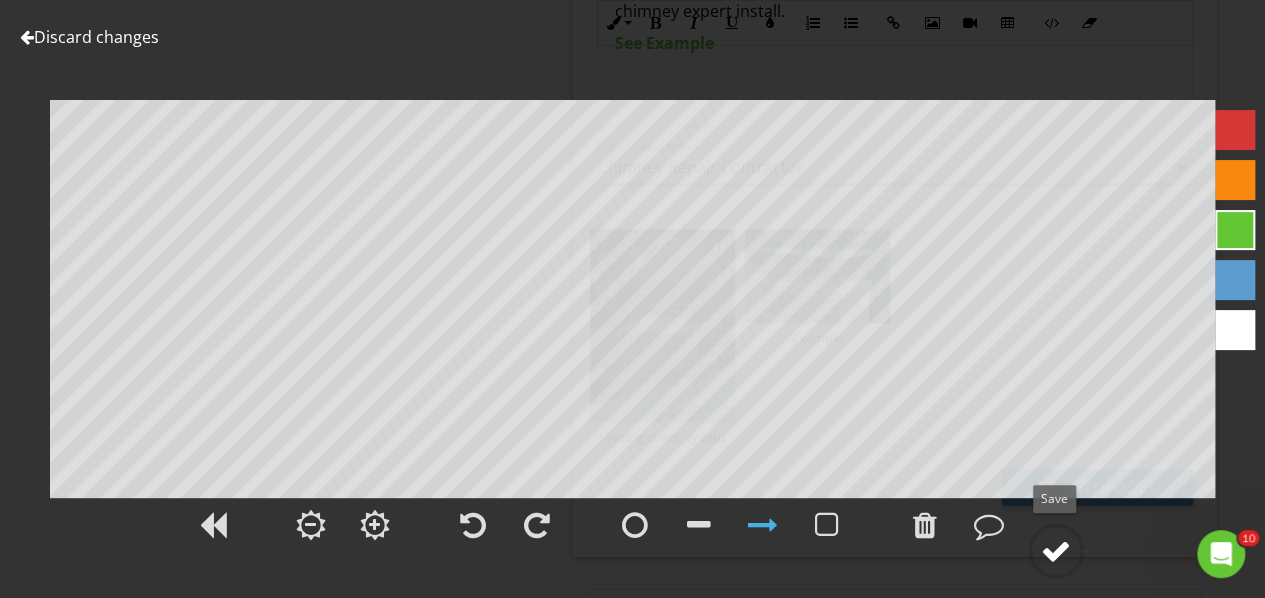 click at bounding box center (1056, 551) 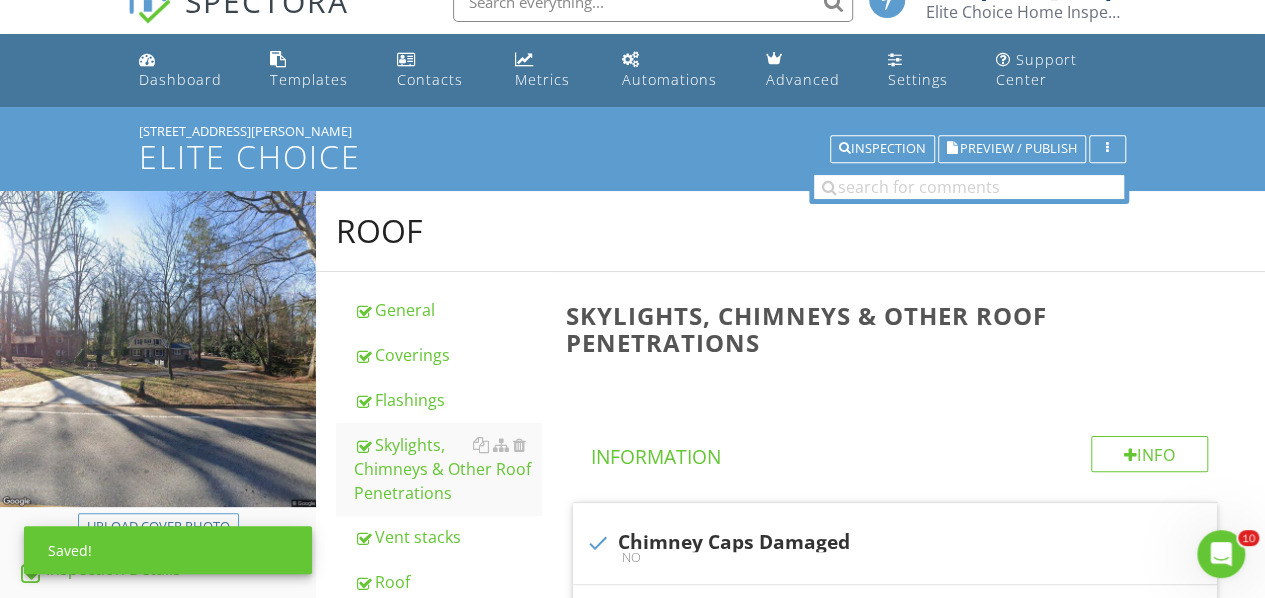 scroll, scrollTop: 0, scrollLeft: 0, axis: both 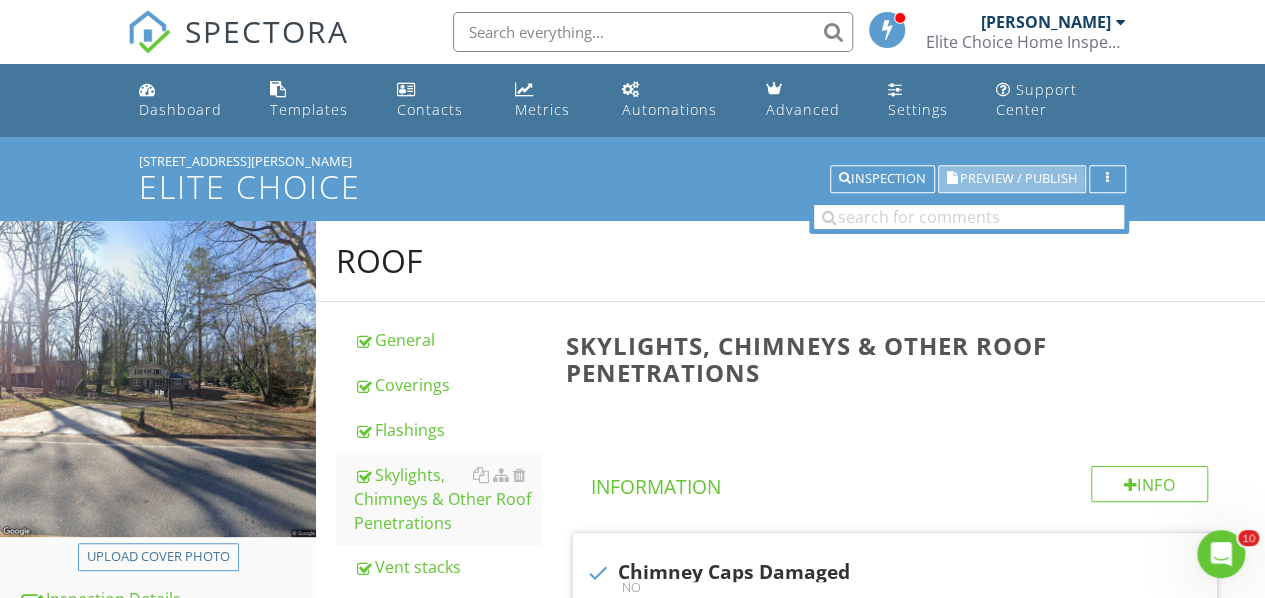 click on "Preview / Publish" at bounding box center (1018, 179) 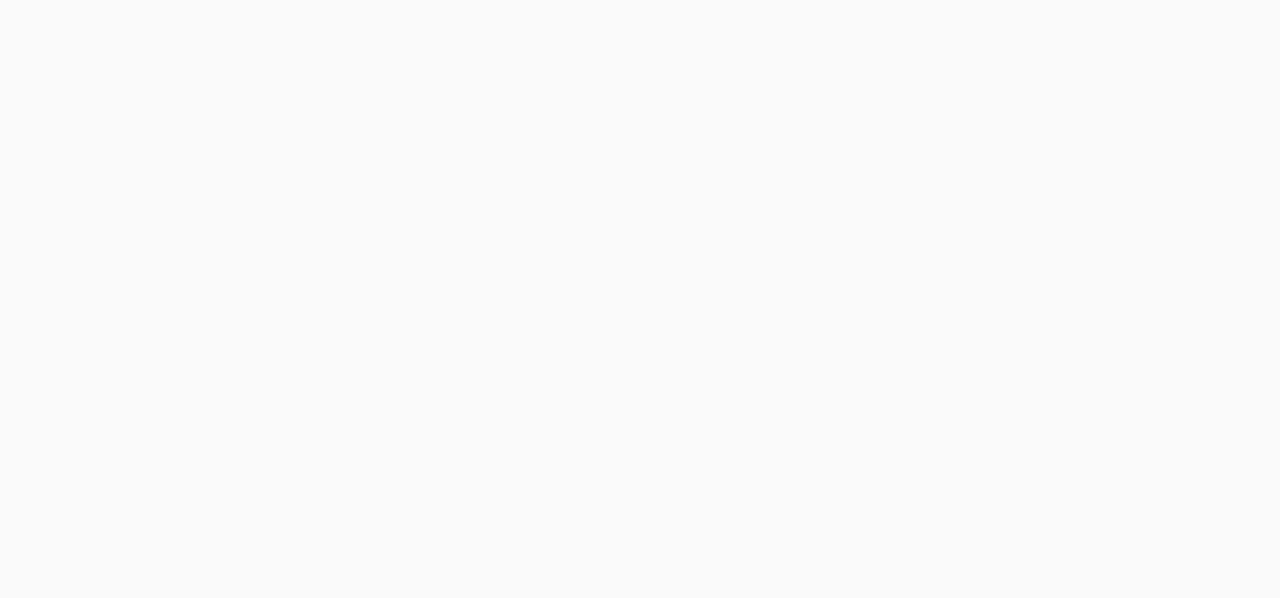 scroll, scrollTop: 0, scrollLeft: 0, axis: both 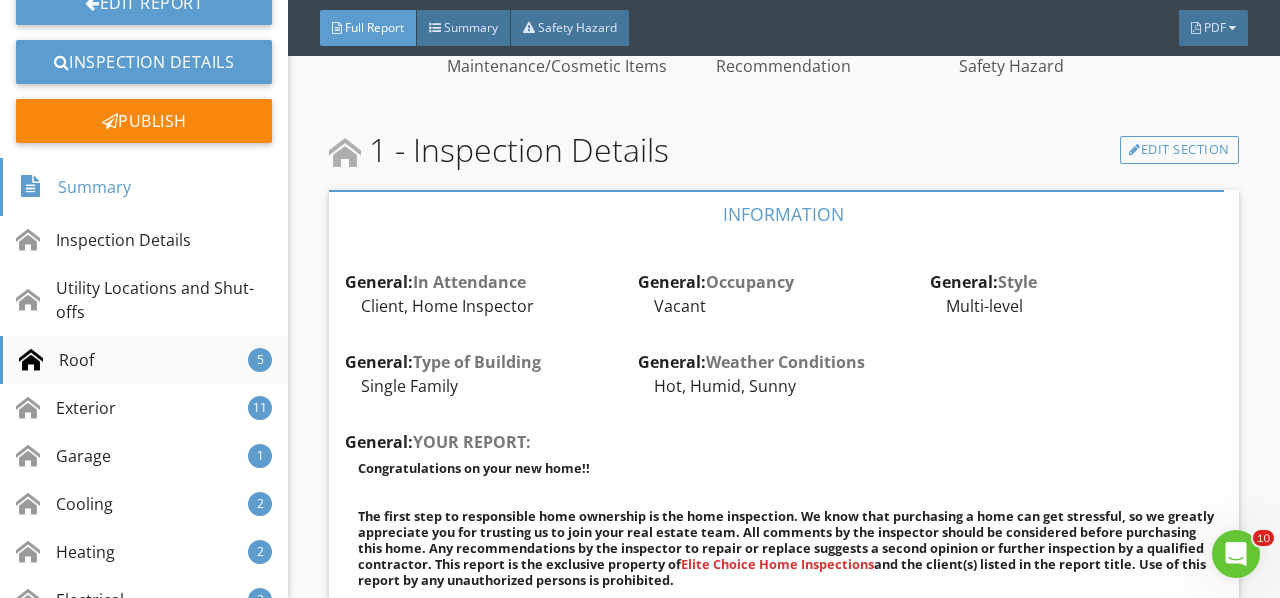 click on "Roof
5" at bounding box center [144, 360] 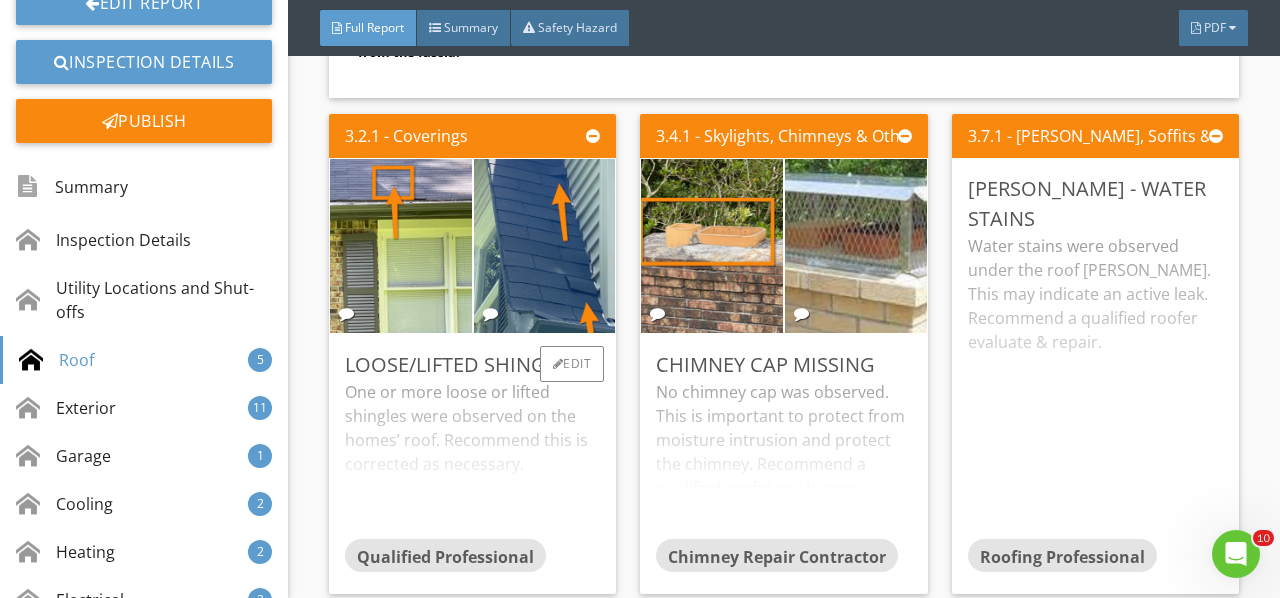 scroll, scrollTop: 6276, scrollLeft: 0, axis: vertical 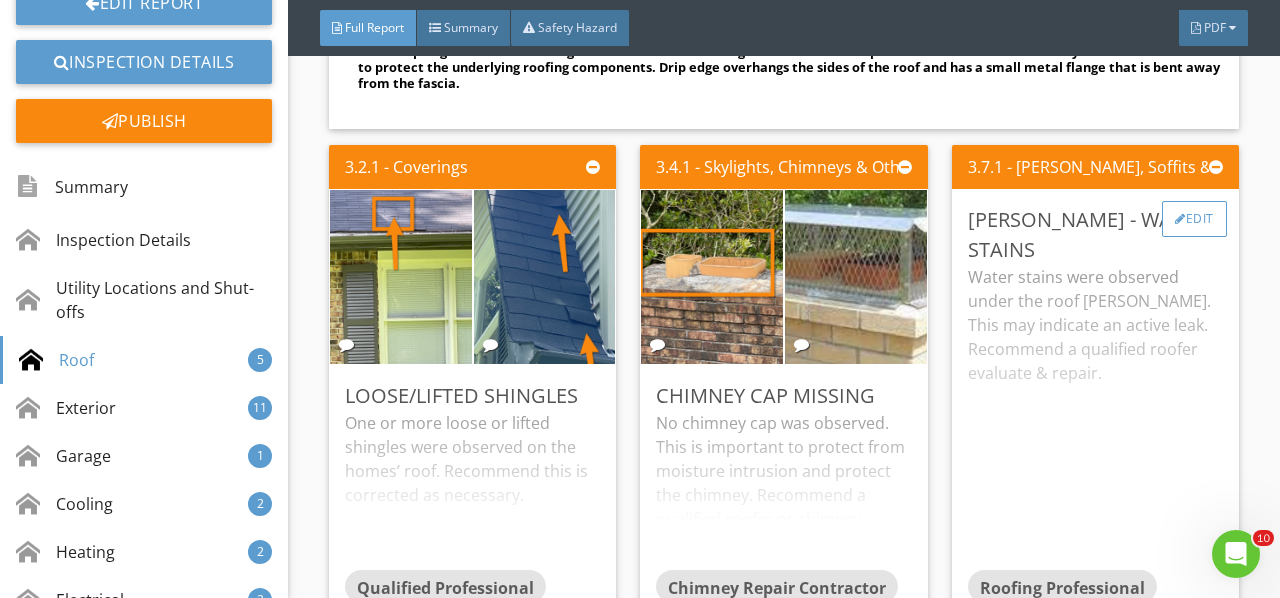 click on "Edit" at bounding box center (1194, 219) 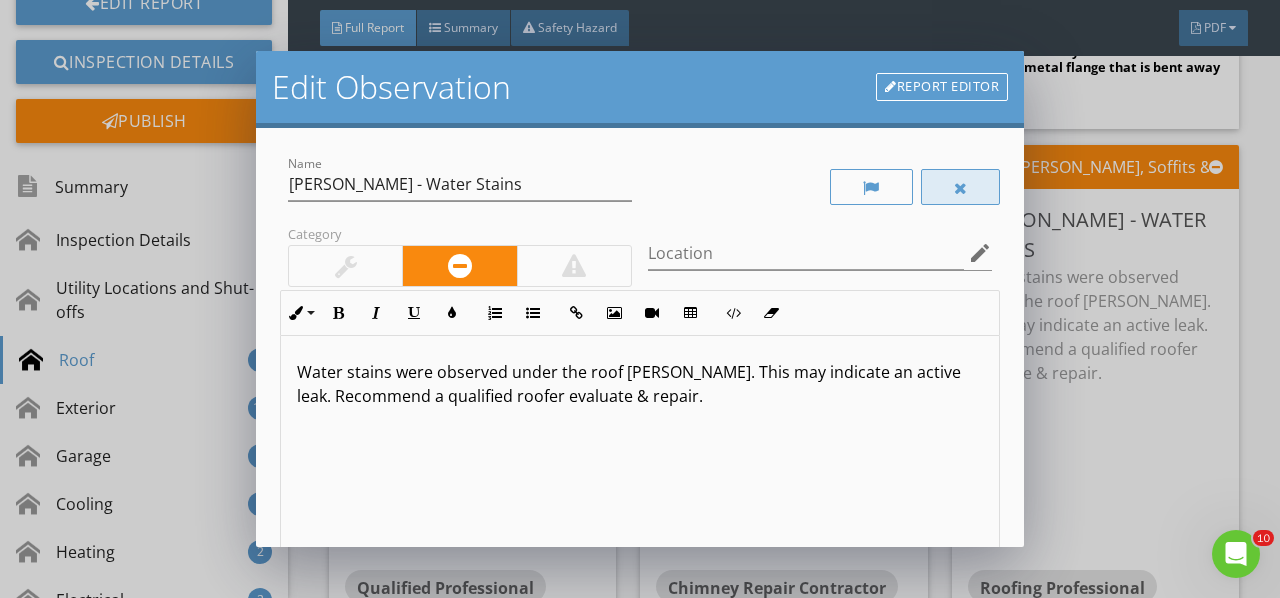 click at bounding box center (961, 187) 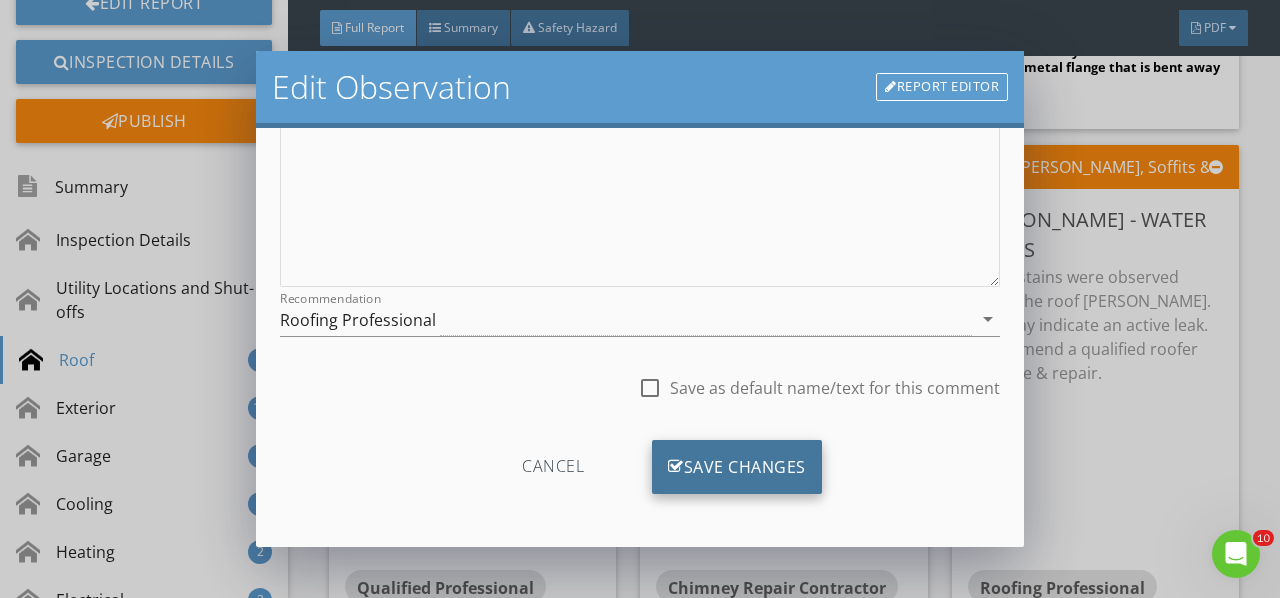 click on "Save Changes" at bounding box center (737, 467) 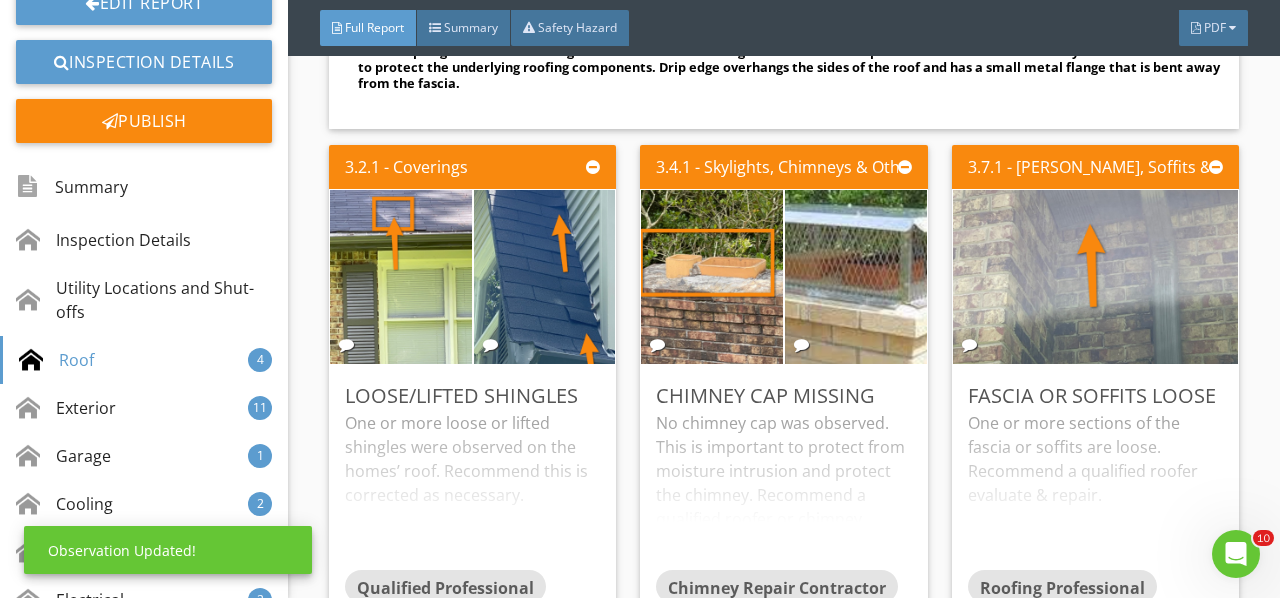 scroll, scrollTop: 130, scrollLeft: 0, axis: vertical 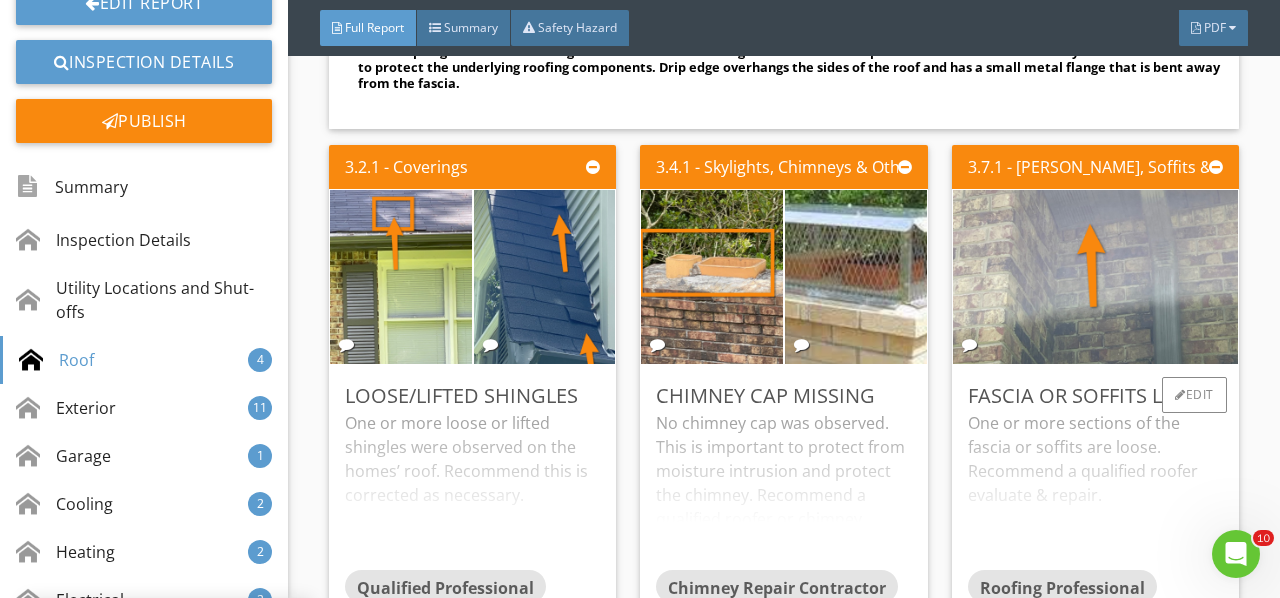 click on "One or more sections of the fascia or soffits are loose. Recommend a qualified roofer evaluate & repair." at bounding box center [1095, 490] 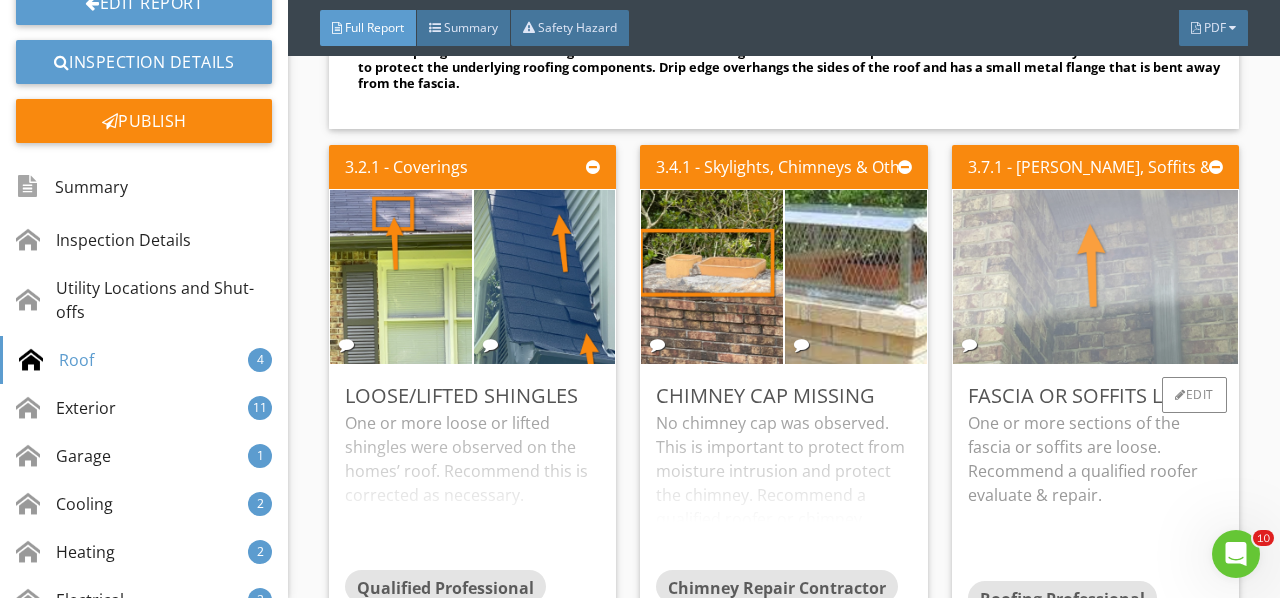 click at bounding box center (1095, 277) 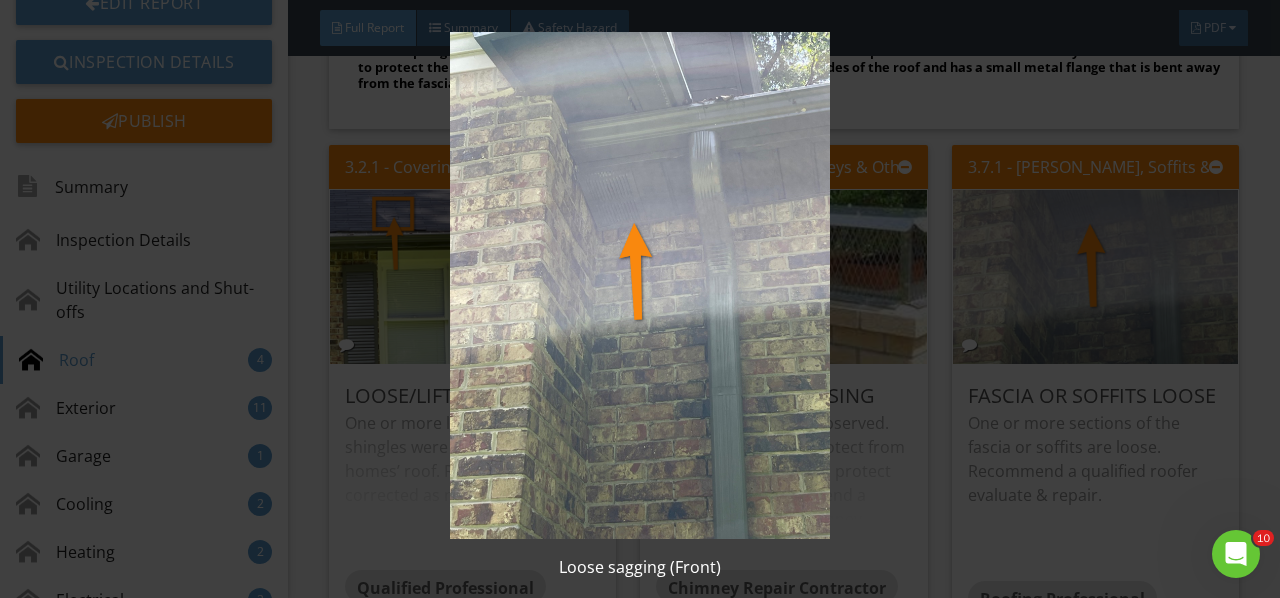 click at bounding box center (639, 285) 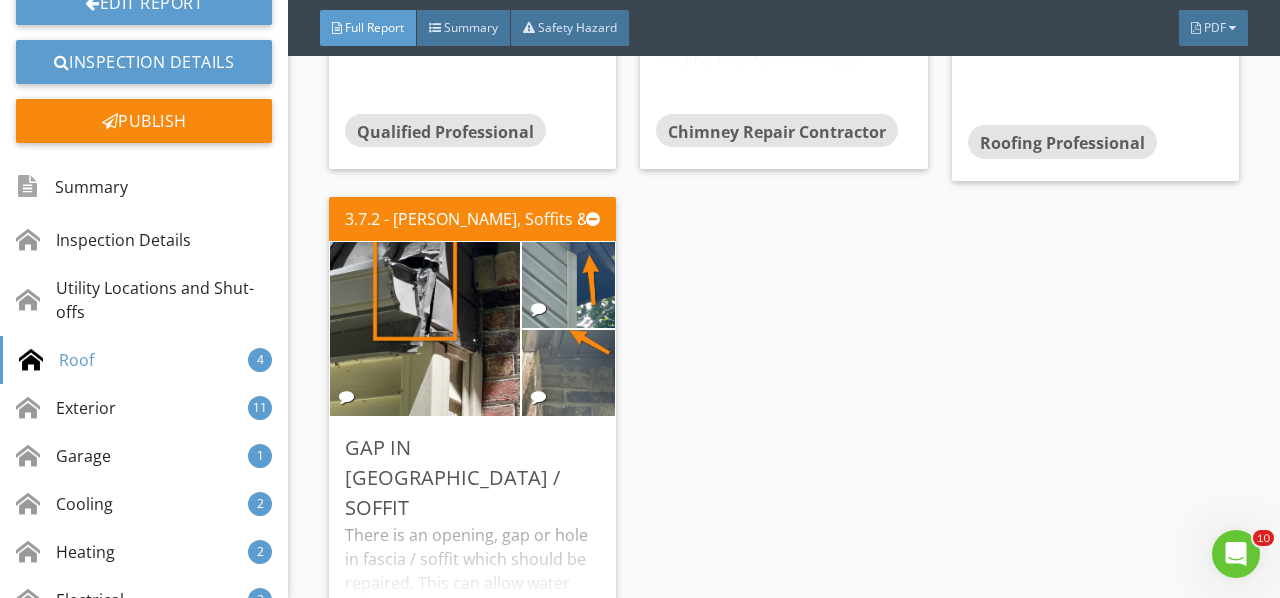scroll, scrollTop: 6776, scrollLeft: 0, axis: vertical 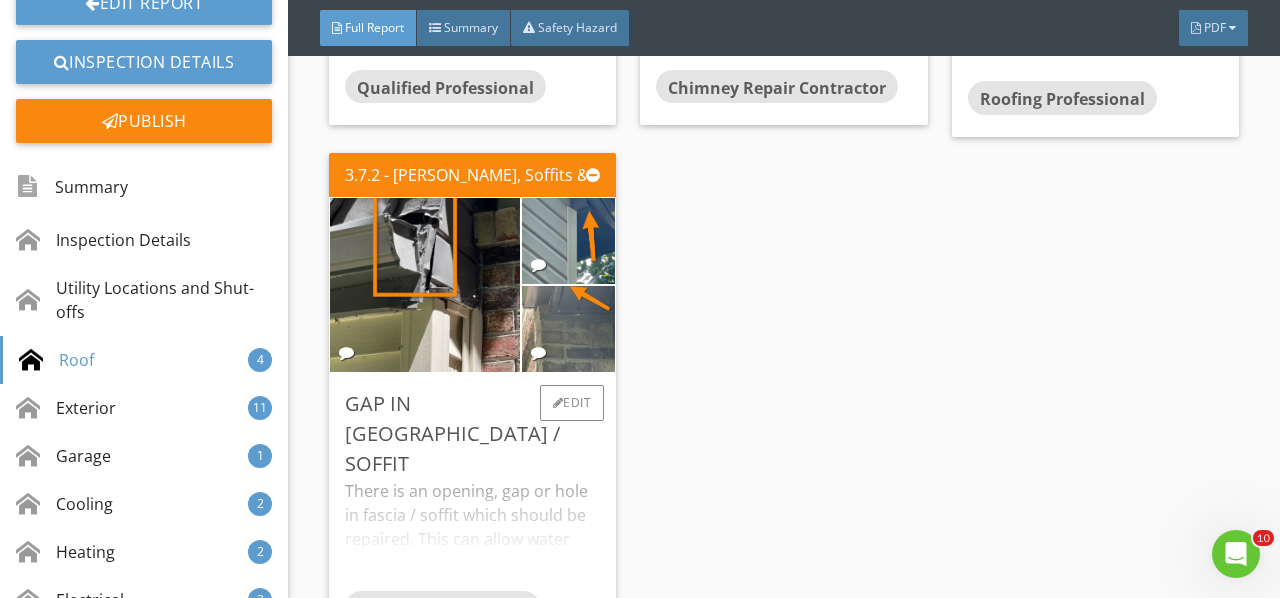 click on "There is an opening, gap or hole in fascia / soffit which should be repaired. This can allow water intrusion and rodent infestation as well as deterioration of the surrounding material." at bounding box center [472, 535] 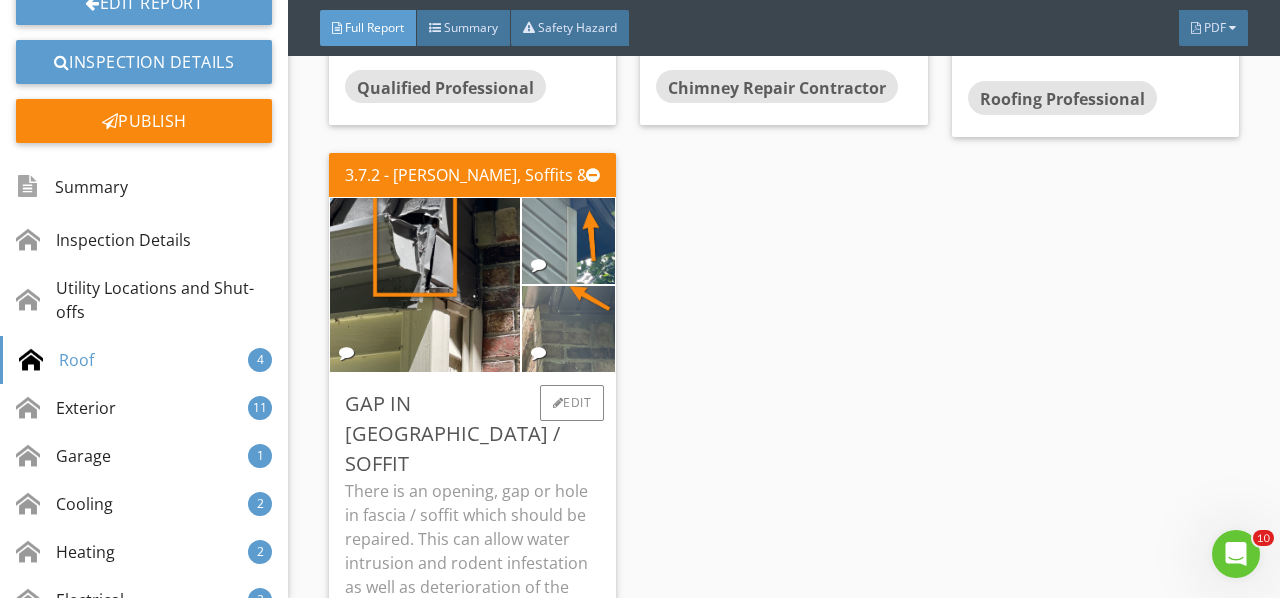 scroll, scrollTop: 6876, scrollLeft: 0, axis: vertical 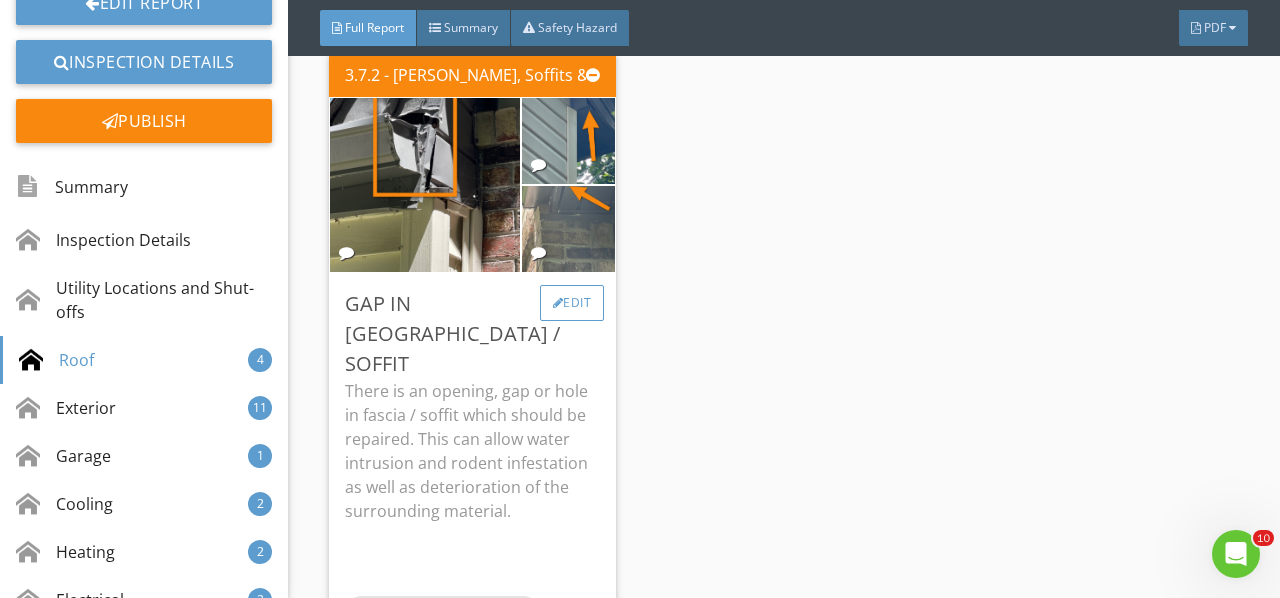 click on "Edit" at bounding box center (572, 303) 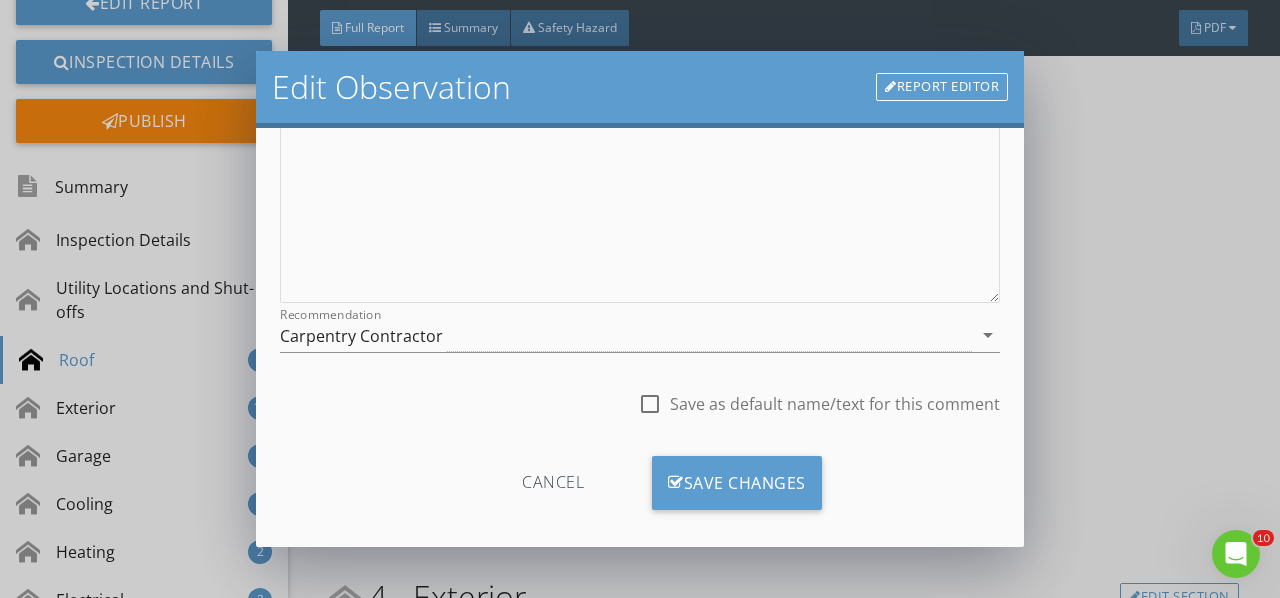 scroll, scrollTop: 366, scrollLeft: 0, axis: vertical 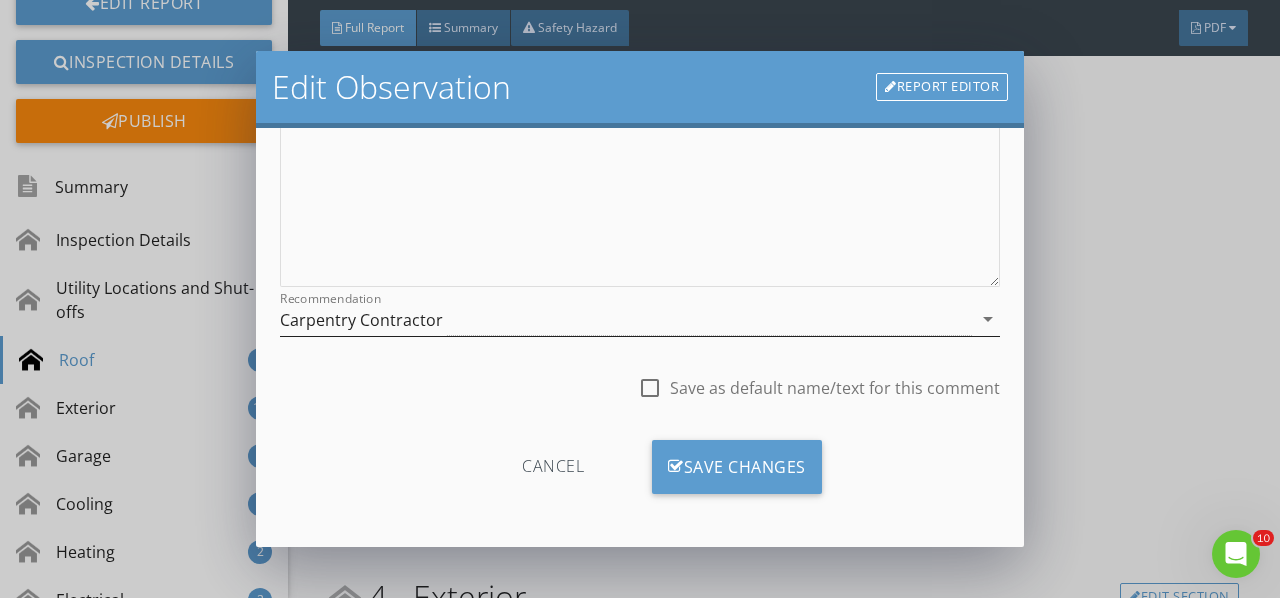 click on "Carpentry Contractor" at bounding box center [626, 319] 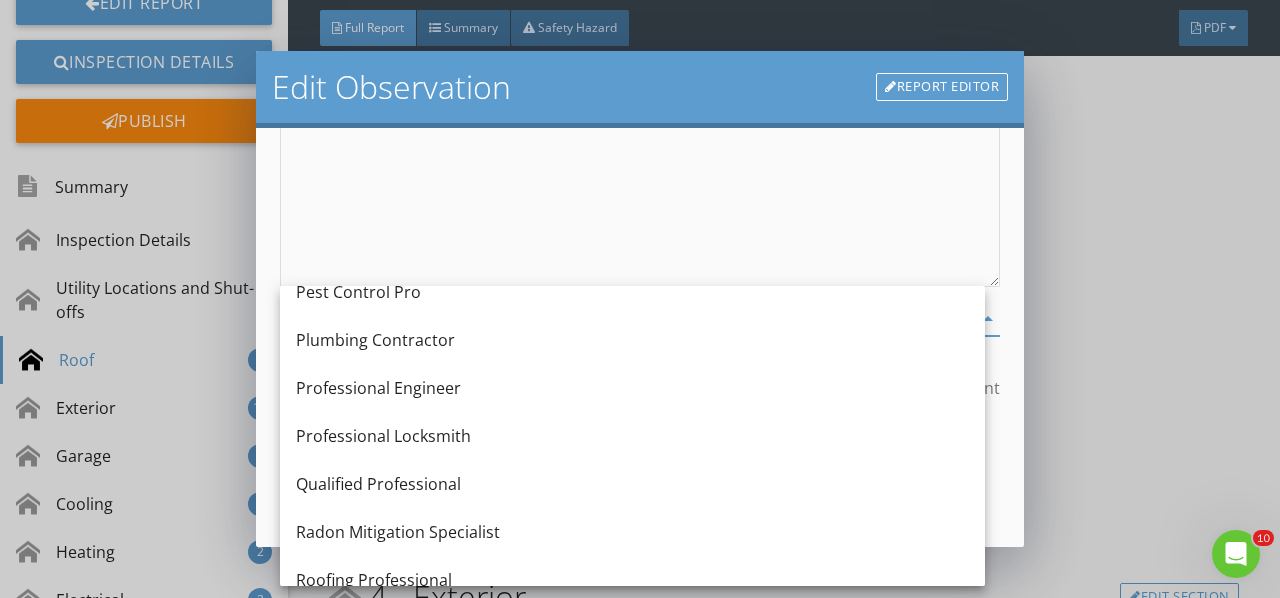 scroll, scrollTop: 2136, scrollLeft: 0, axis: vertical 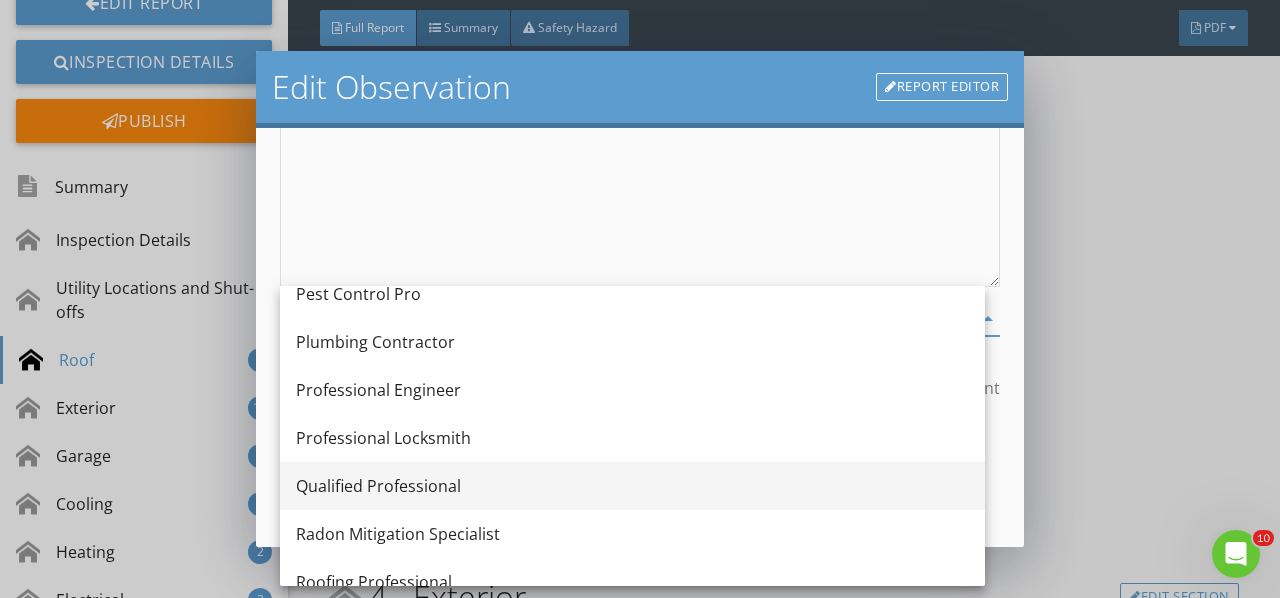 click on "Qualified Professional" at bounding box center [632, 486] 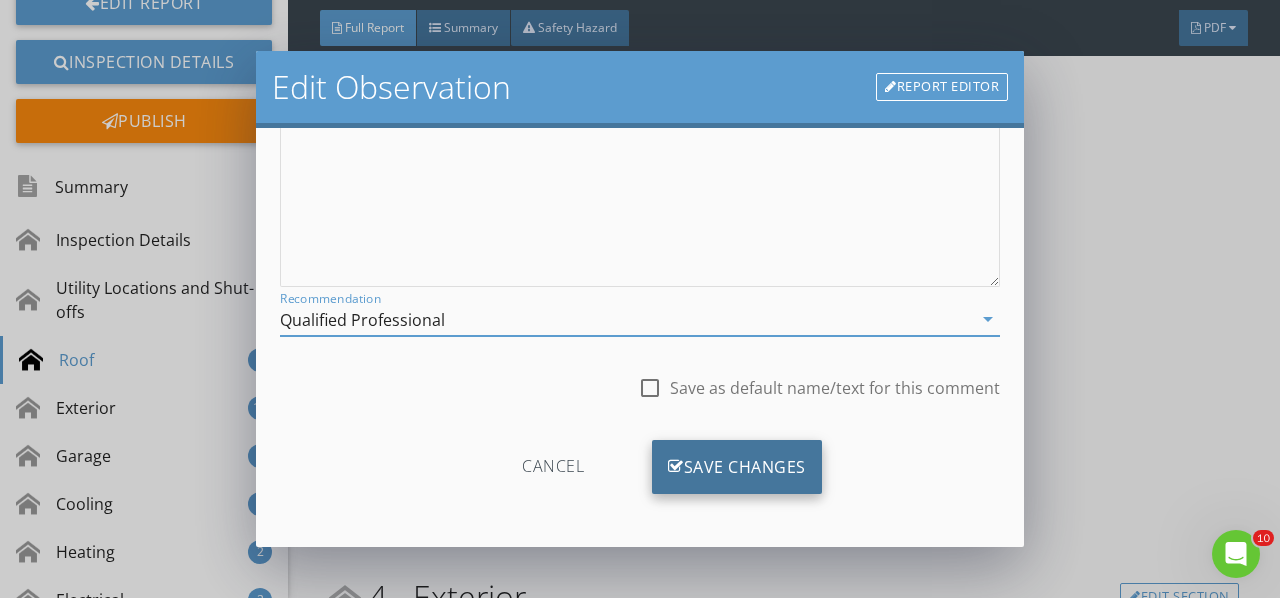 click on "Save Changes" at bounding box center [737, 467] 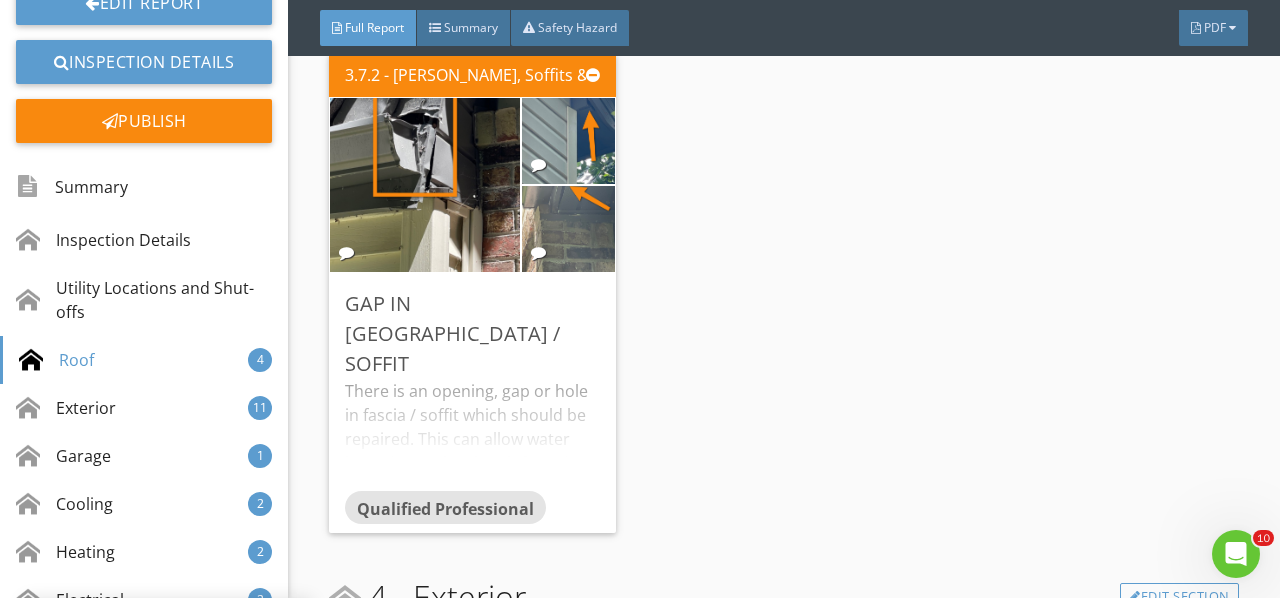 scroll, scrollTop: 130, scrollLeft: 0, axis: vertical 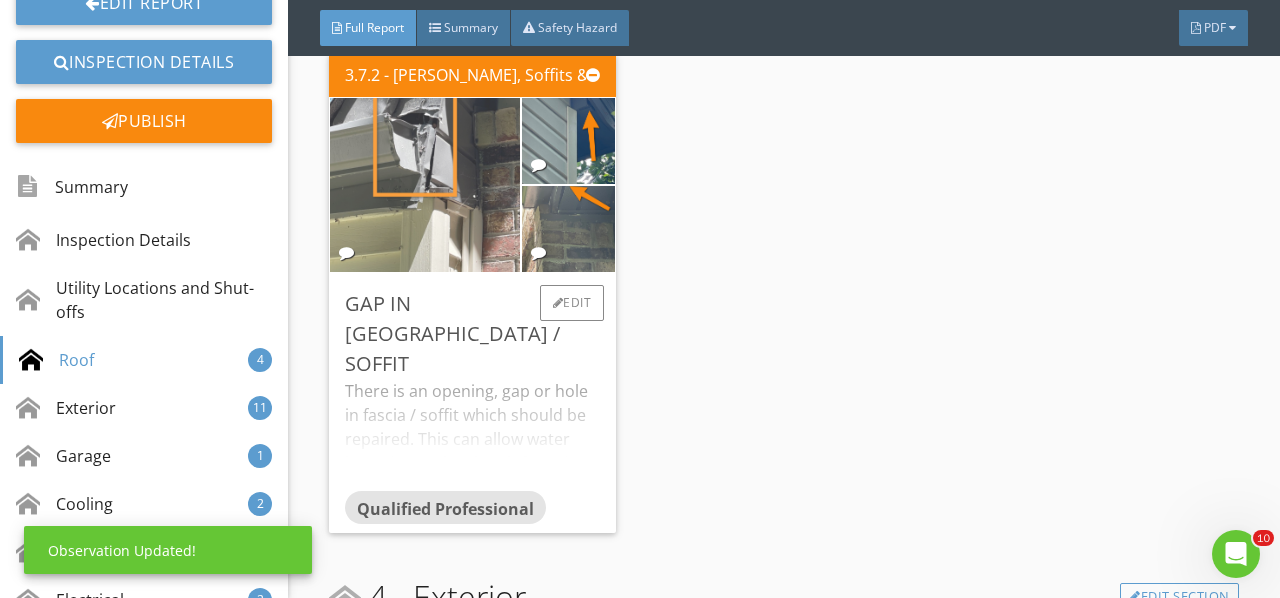 click at bounding box center (425, 184) 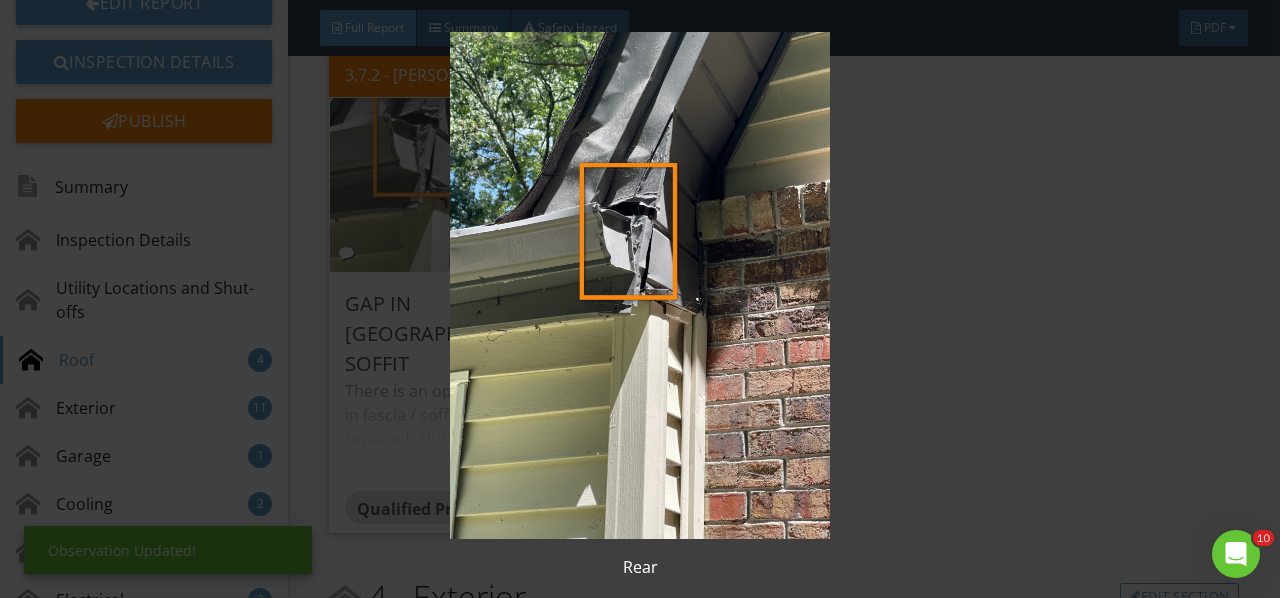 click at bounding box center [639, 285] 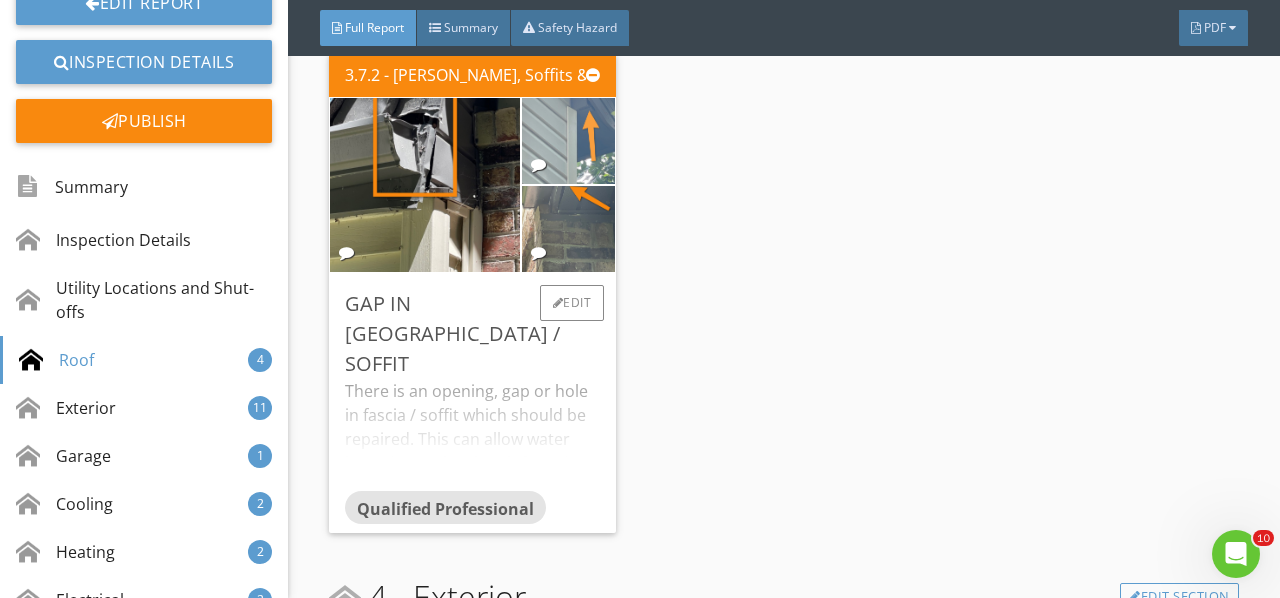 click at bounding box center (568, 140) 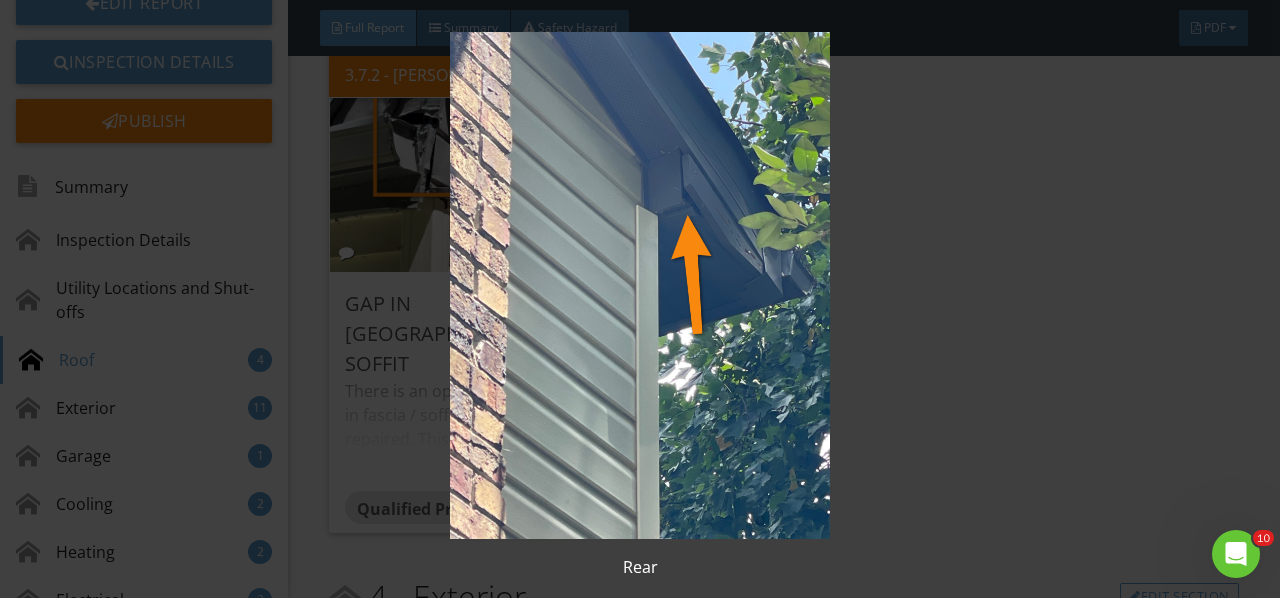 click at bounding box center (639, 285) 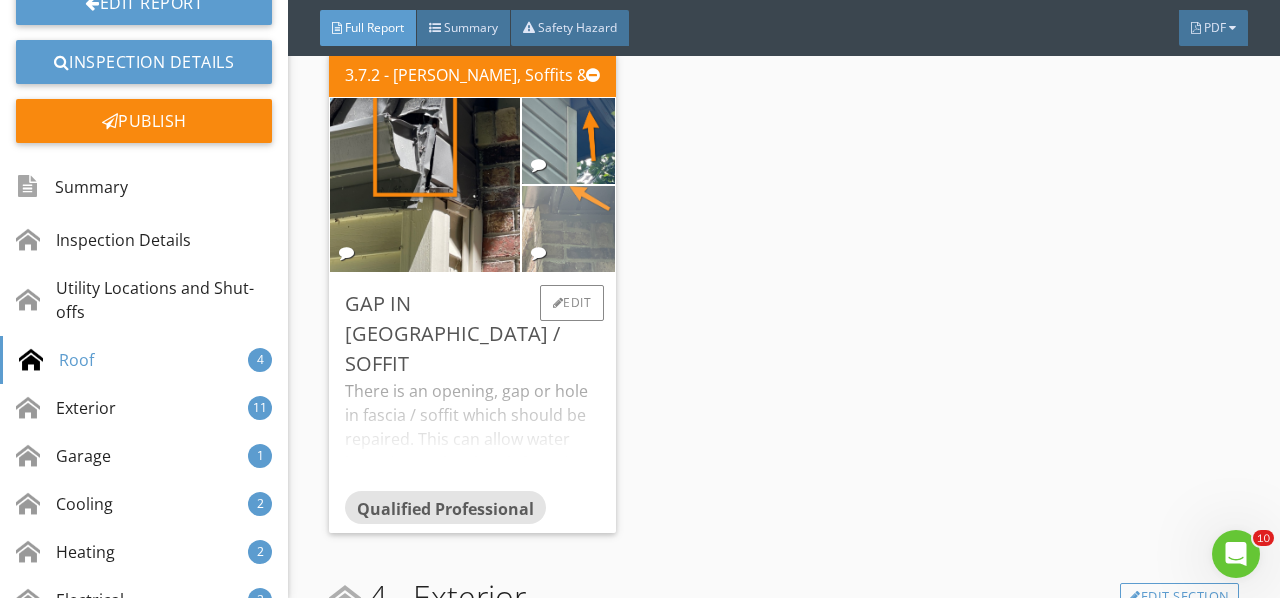 click at bounding box center [568, 228] 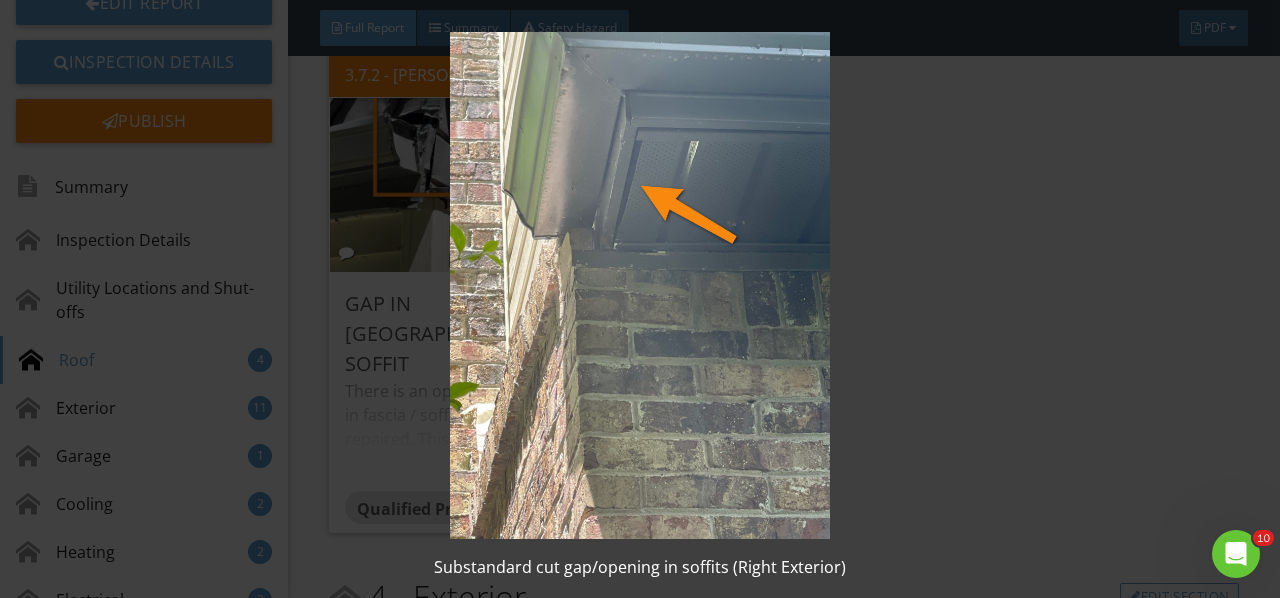 click at bounding box center [639, 285] 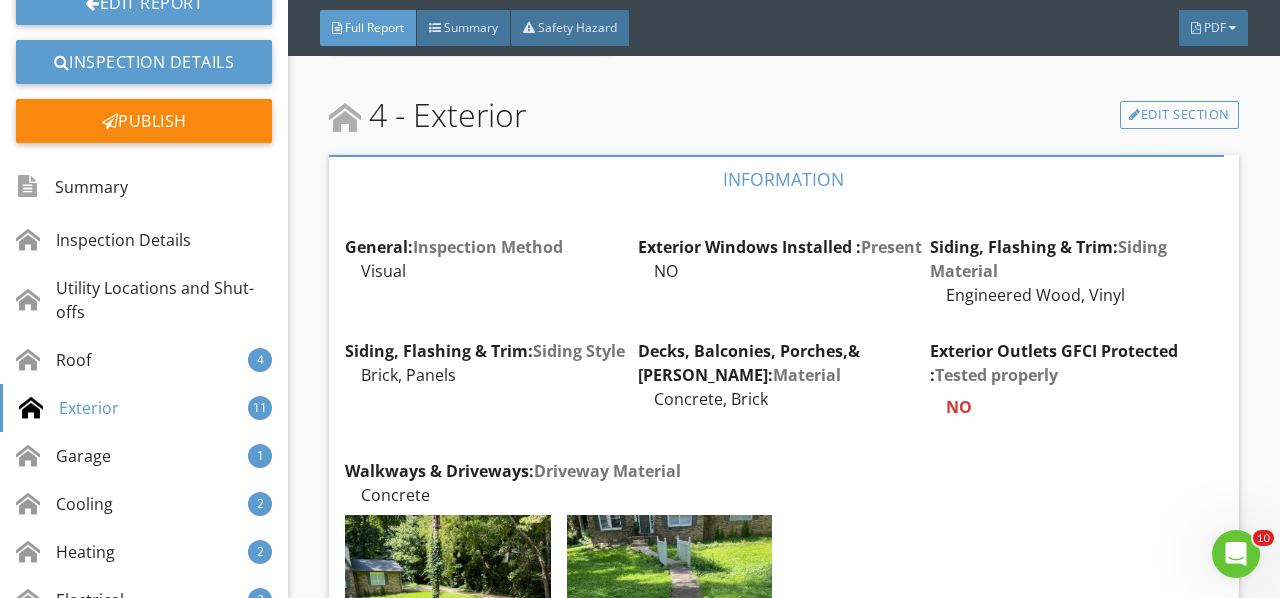 scroll, scrollTop: 7376, scrollLeft: 0, axis: vertical 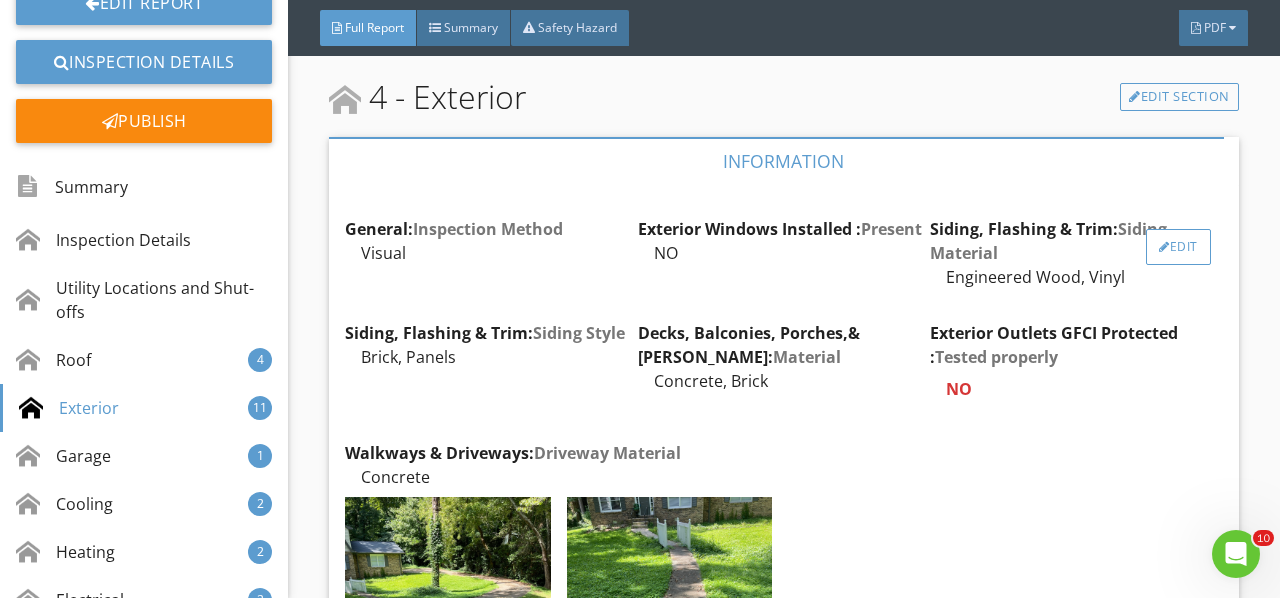 click on "Edit" at bounding box center (1178, 247) 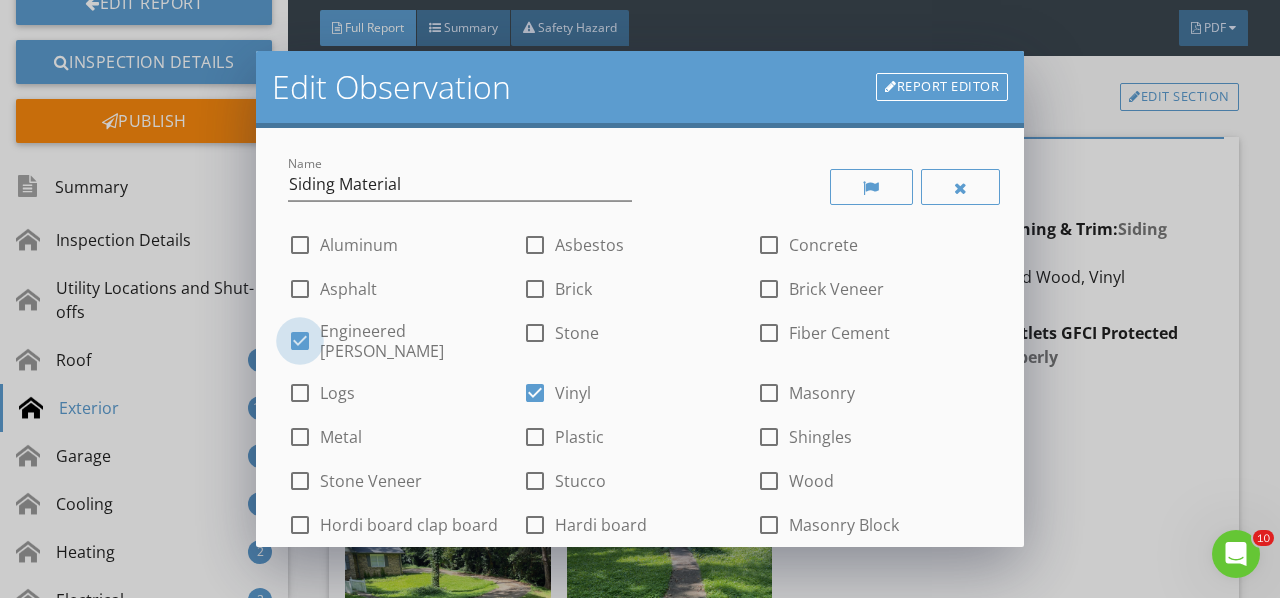 click at bounding box center (300, 341) 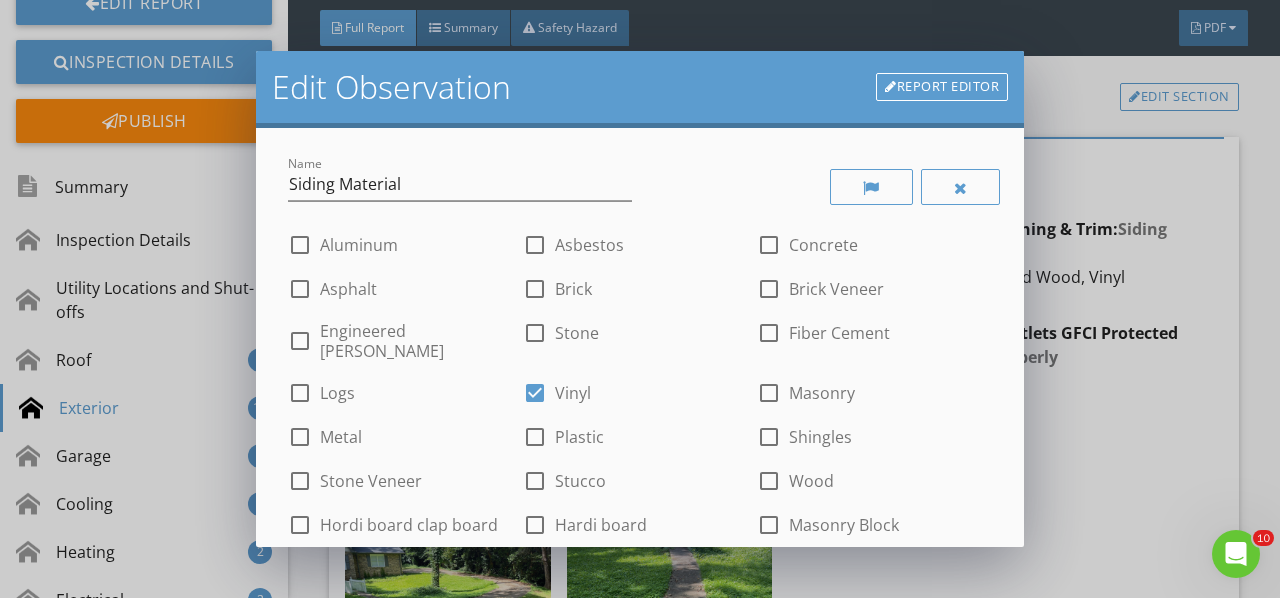 click at bounding box center (535, 289) 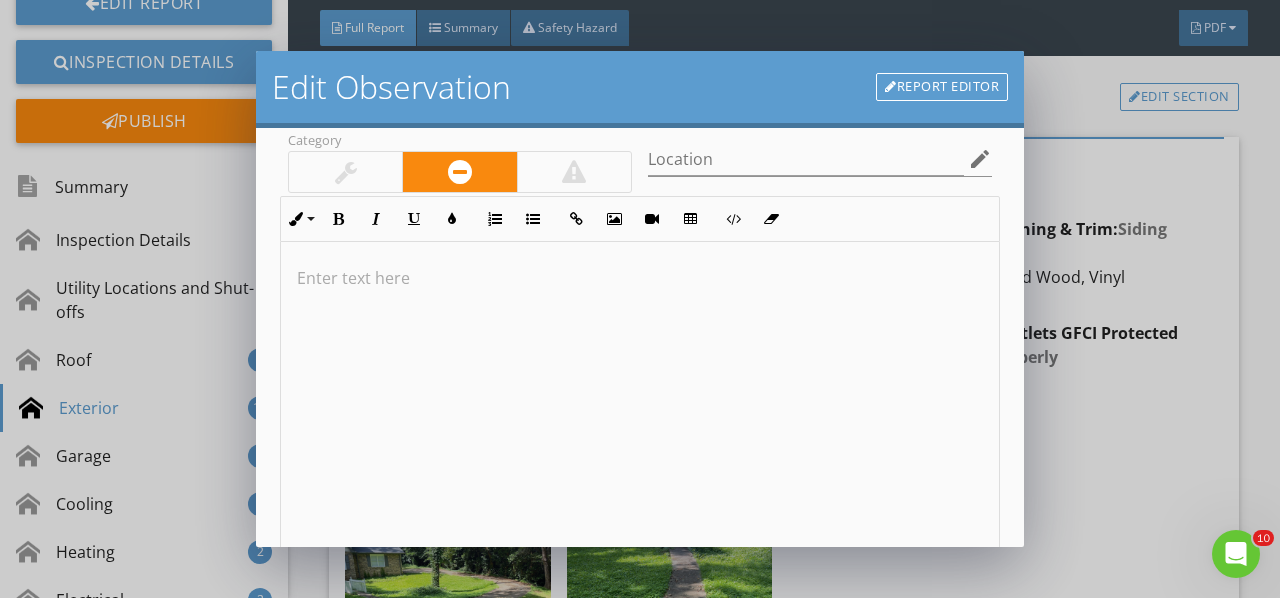scroll, scrollTop: 500, scrollLeft: 0, axis: vertical 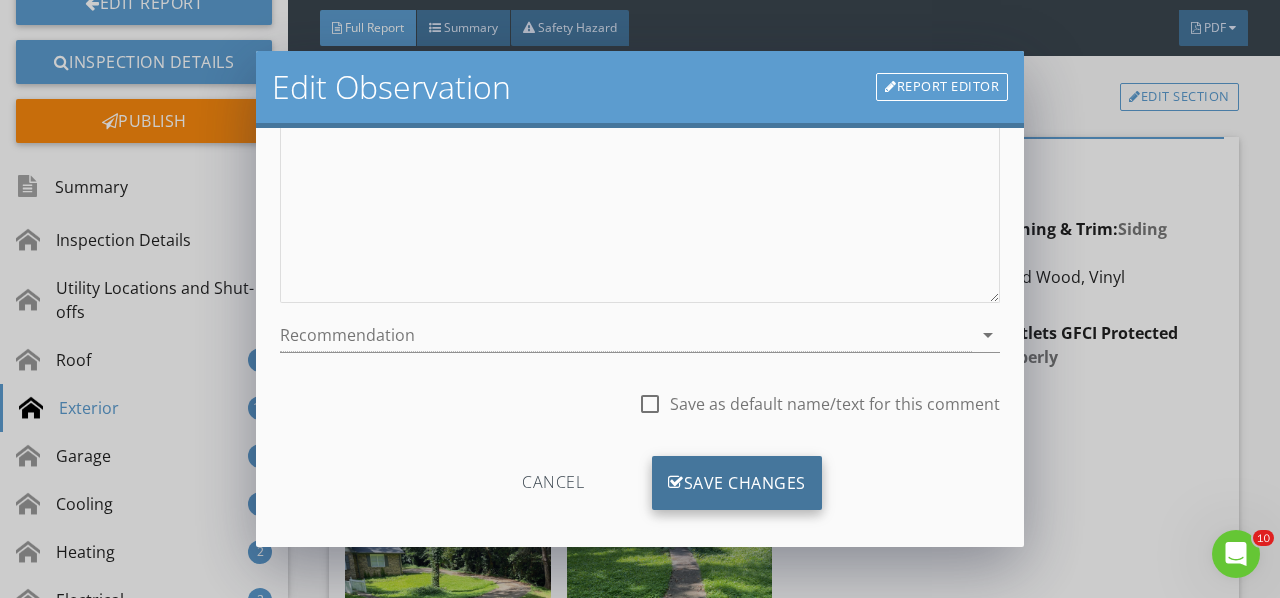 click on "Save Changes" at bounding box center (737, 483) 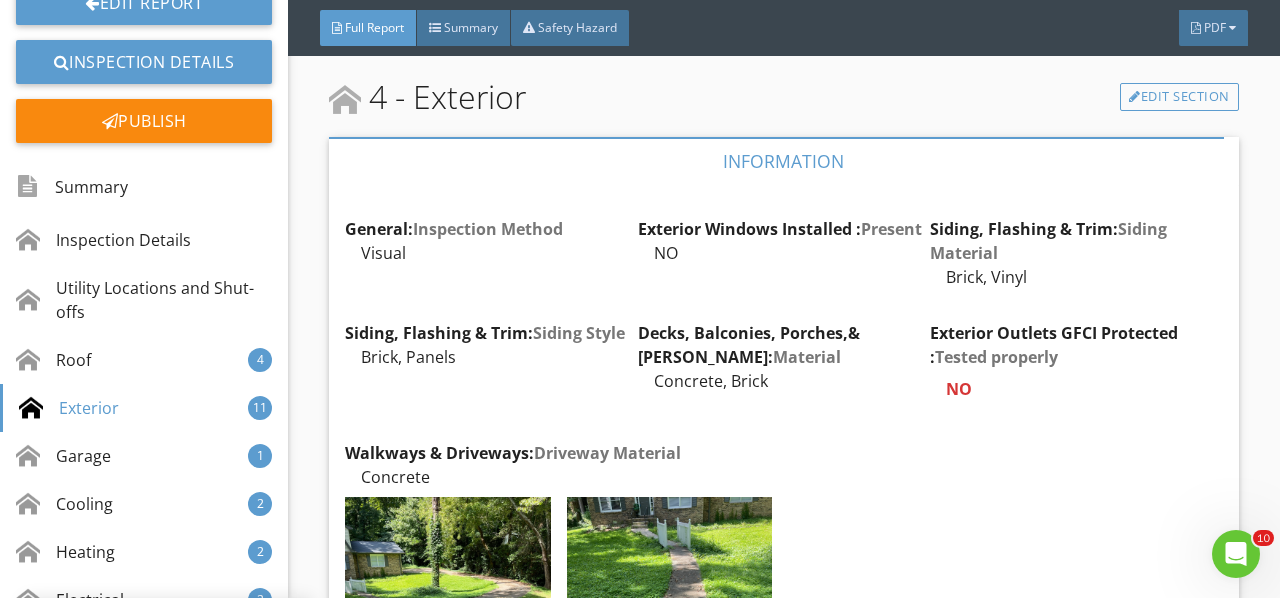 scroll, scrollTop: 482, scrollLeft: 0, axis: vertical 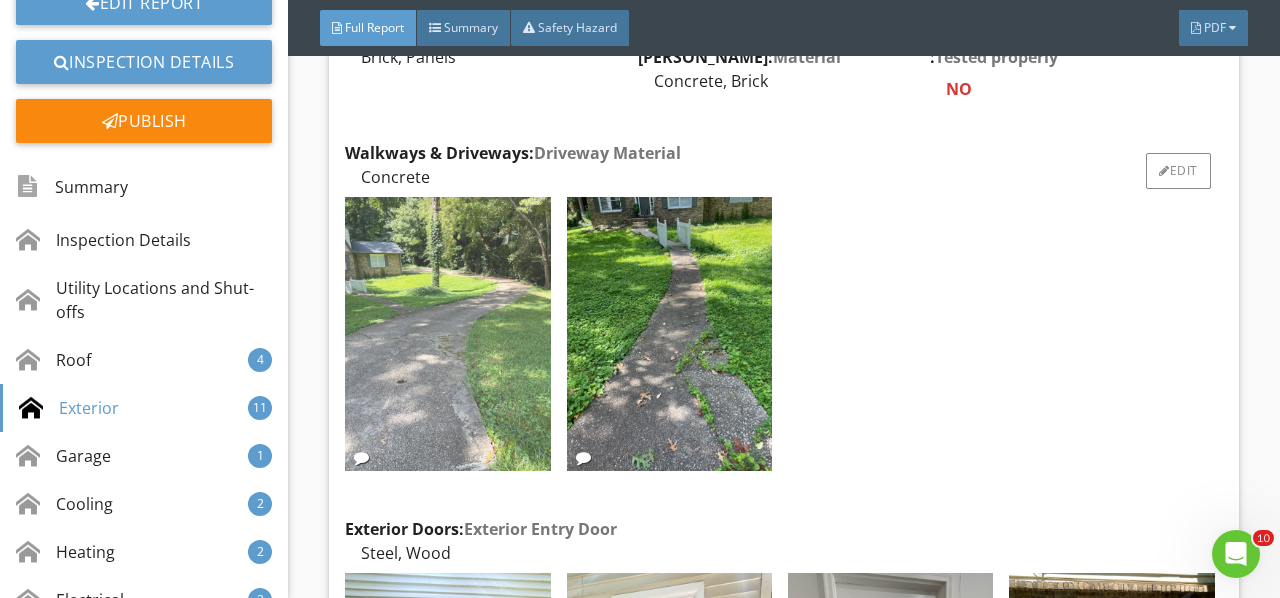 click at bounding box center (447, 334) 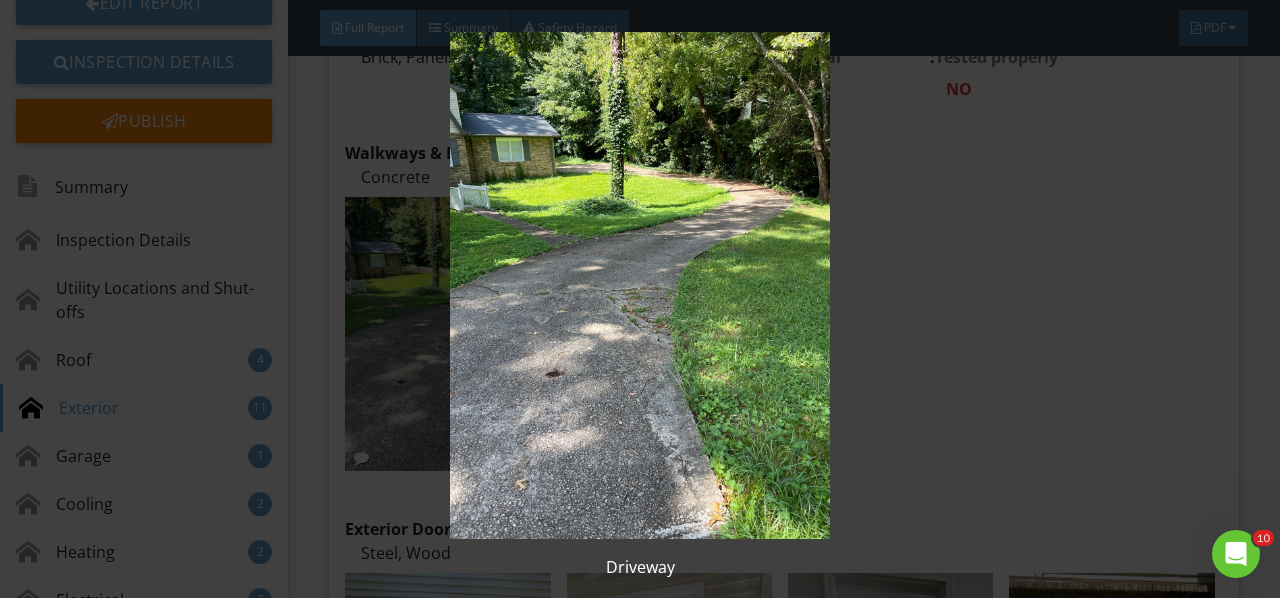 click at bounding box center [639, 285] 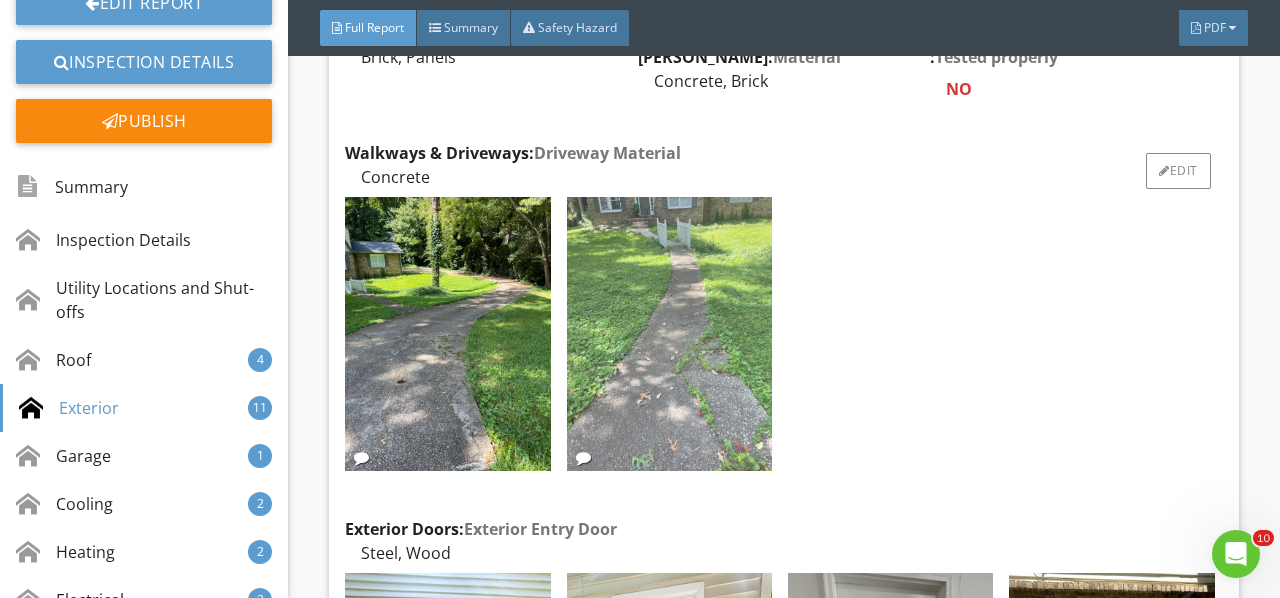 click at bounding box center [669, 334] 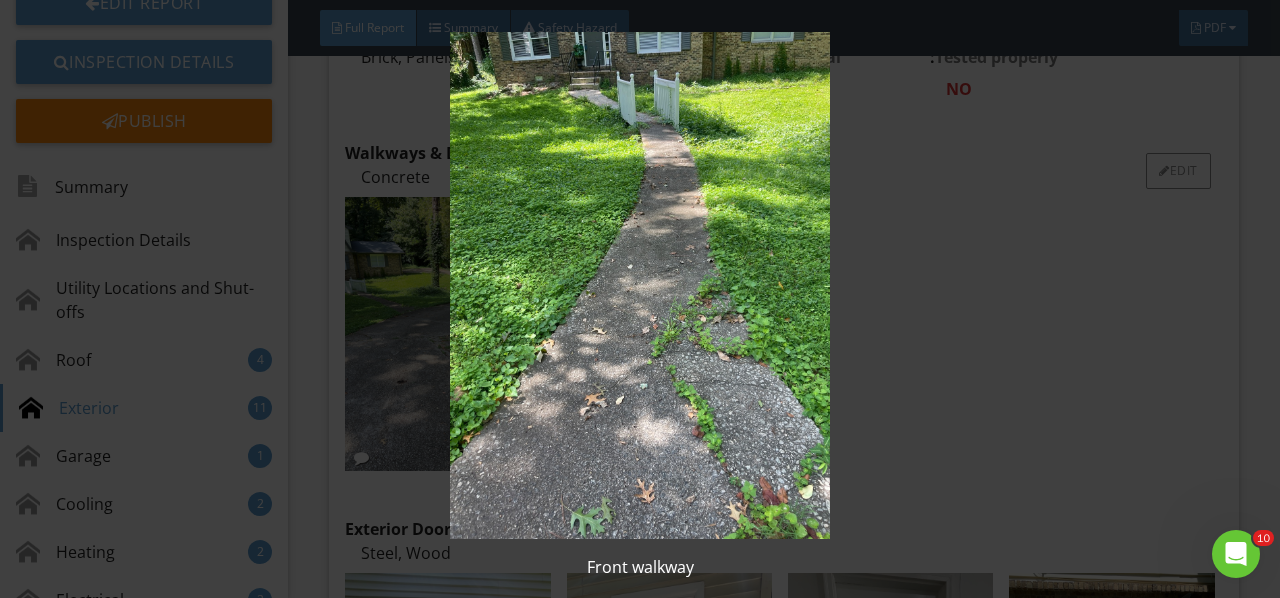 click at bounding box center [639, 285] 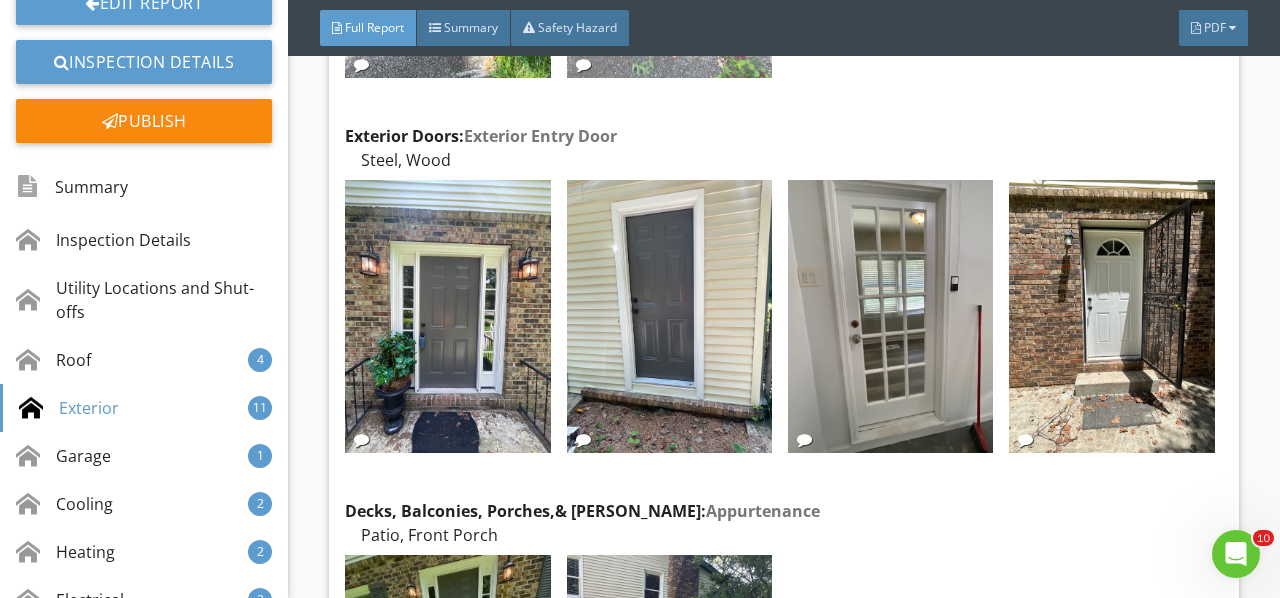 scroll, scrollTop: 8076, scrollLeft: 0, axis: vertical 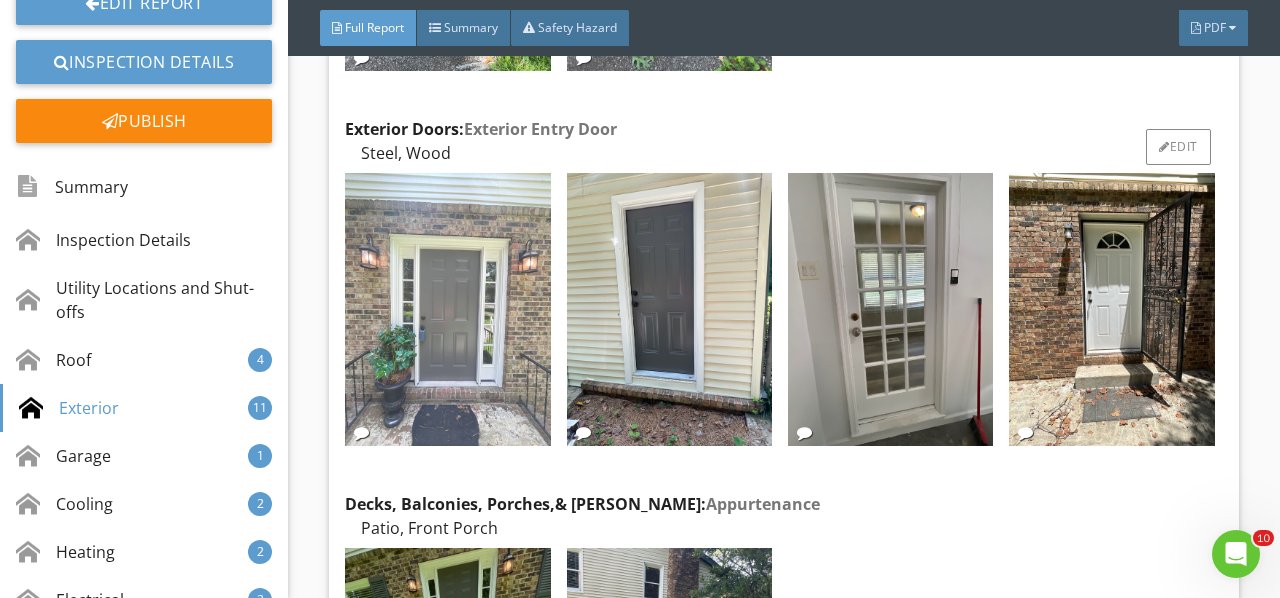 click at bounding box center [447, 310] 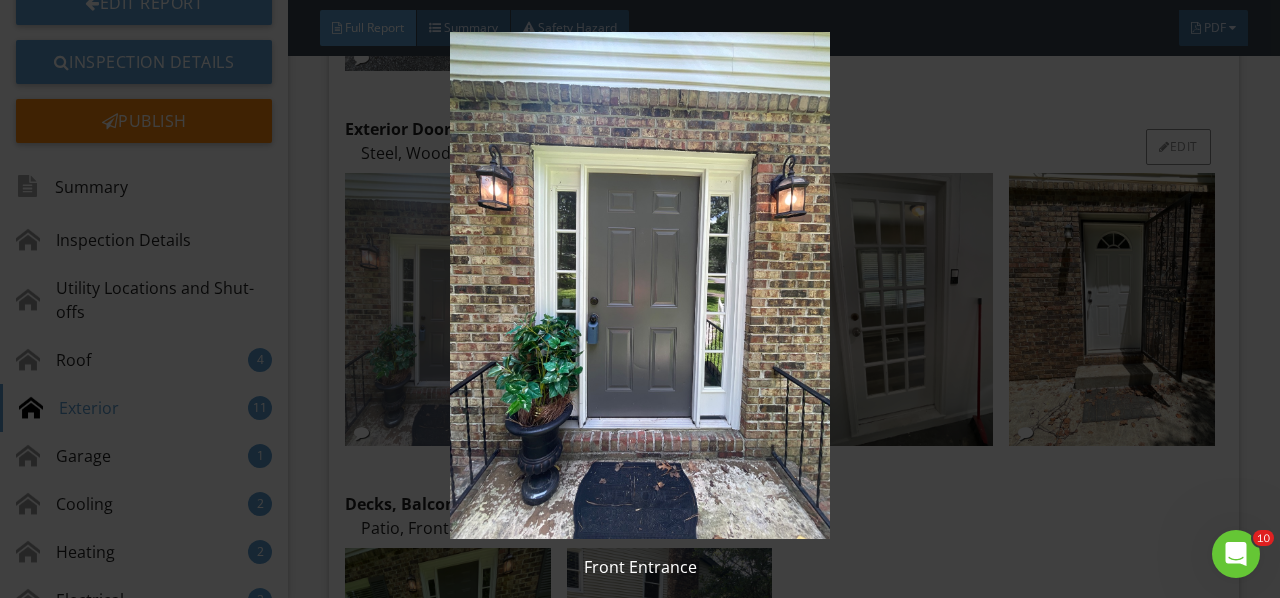 click at bounding box center (639, 285) 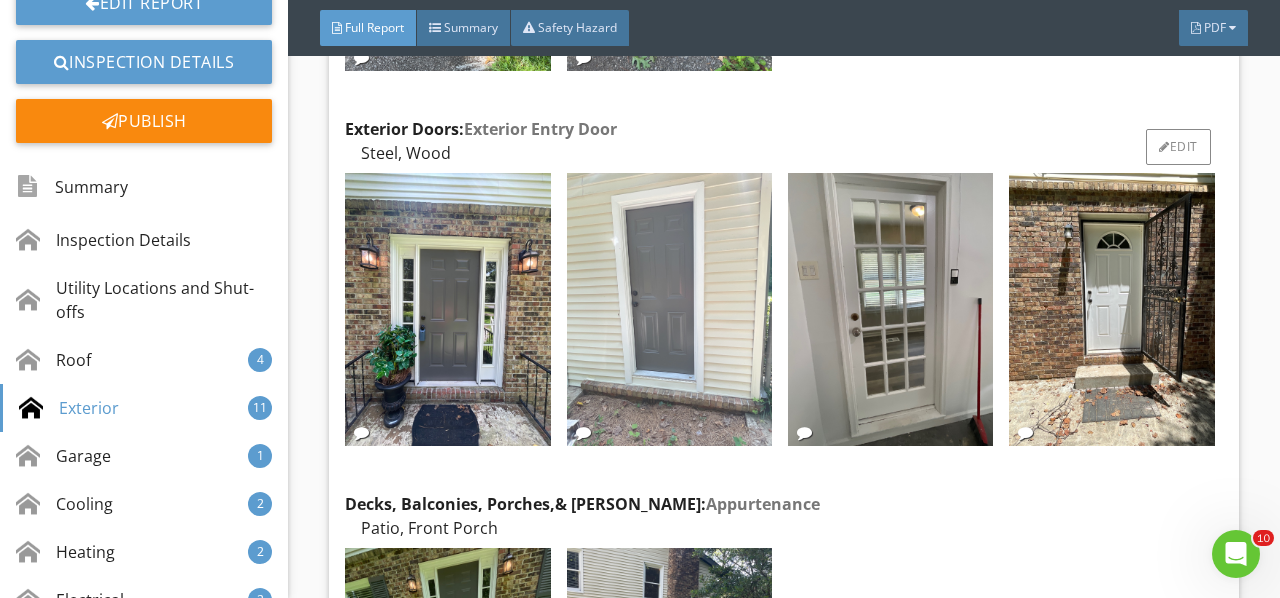 click at bounding box center [669, 310] 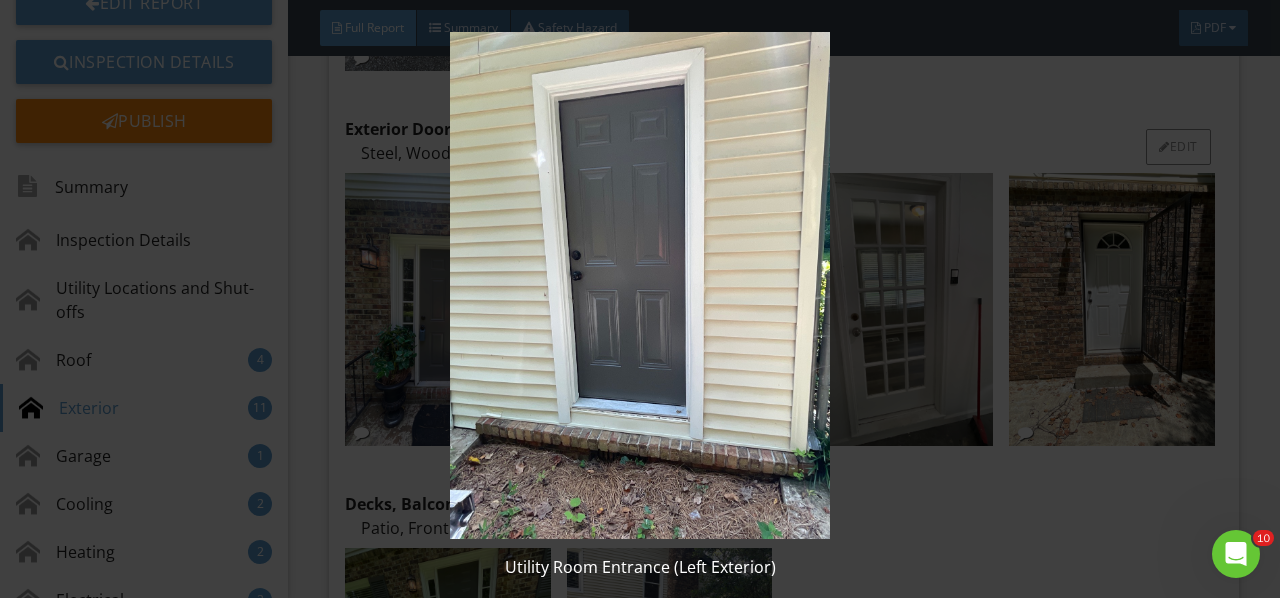 click at bounding box center [639, 285] 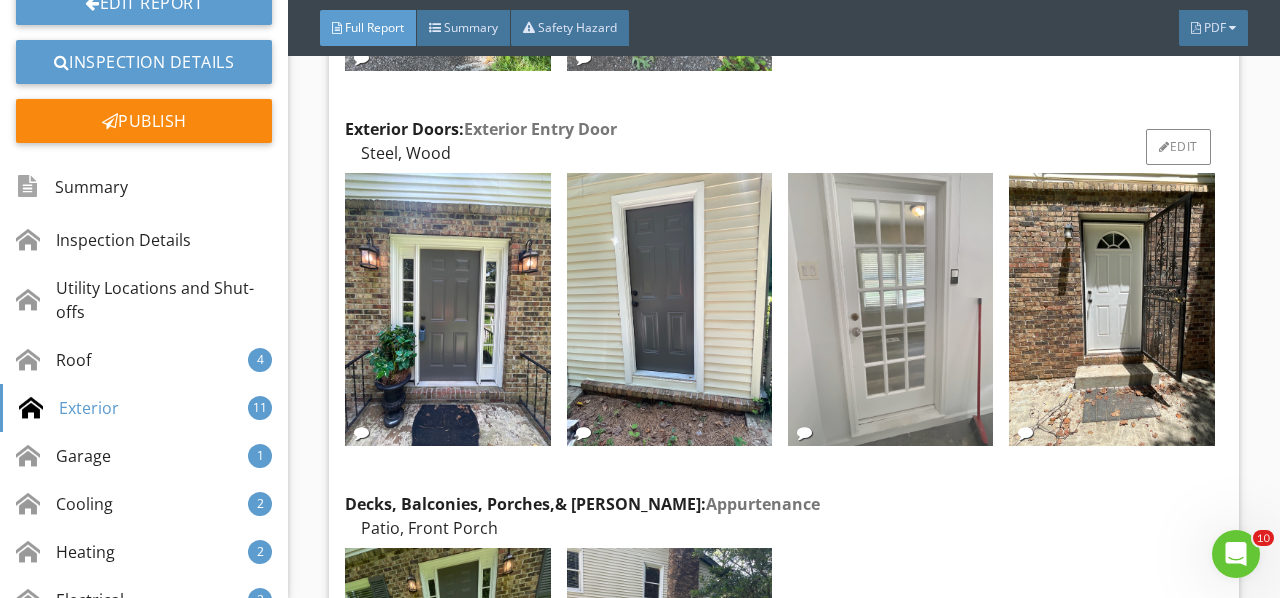 click at bounding box center (890, 310) 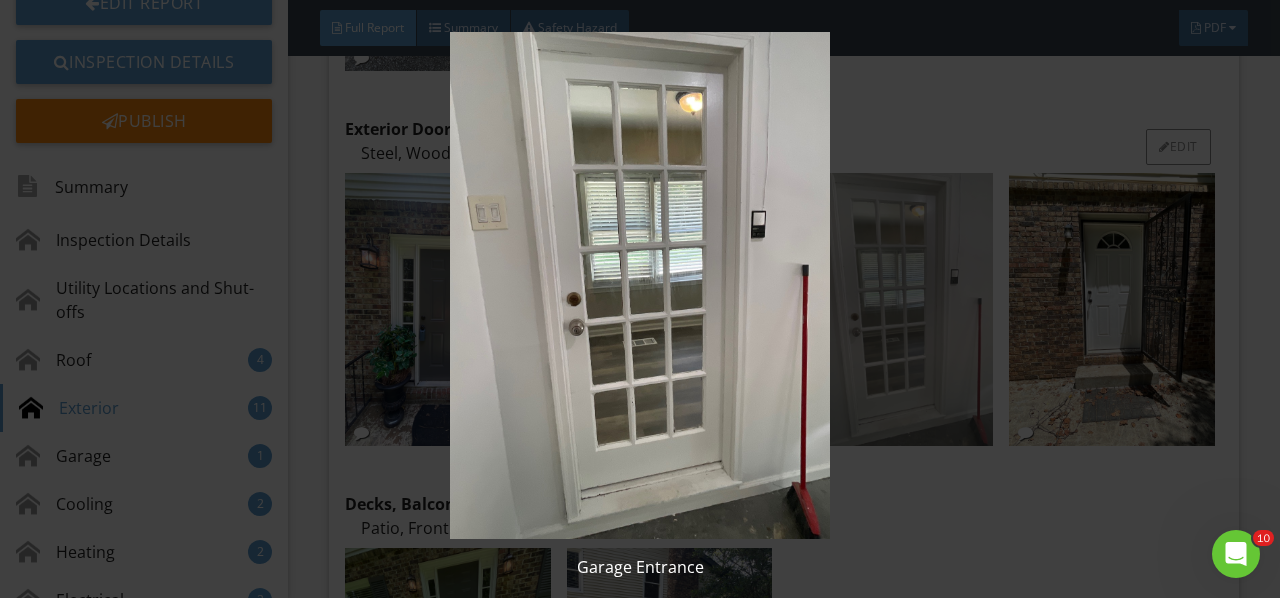 click at bounding box center (639, 285) 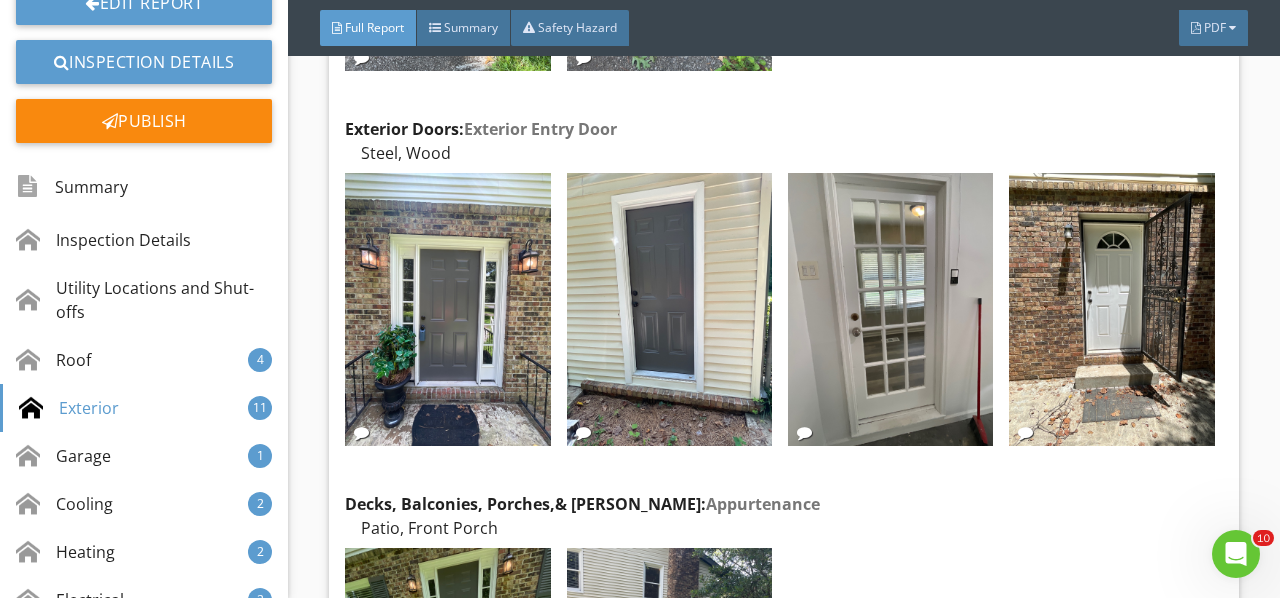 click at bounding box center (1111, 310) 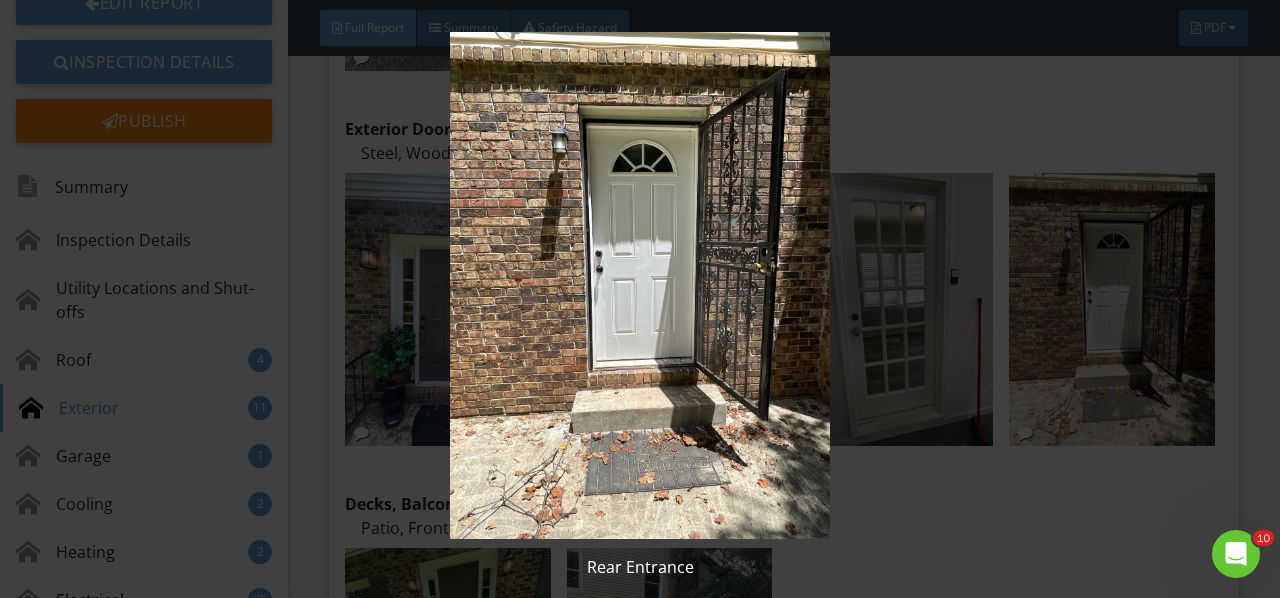 click at bounding box center (639, 285) 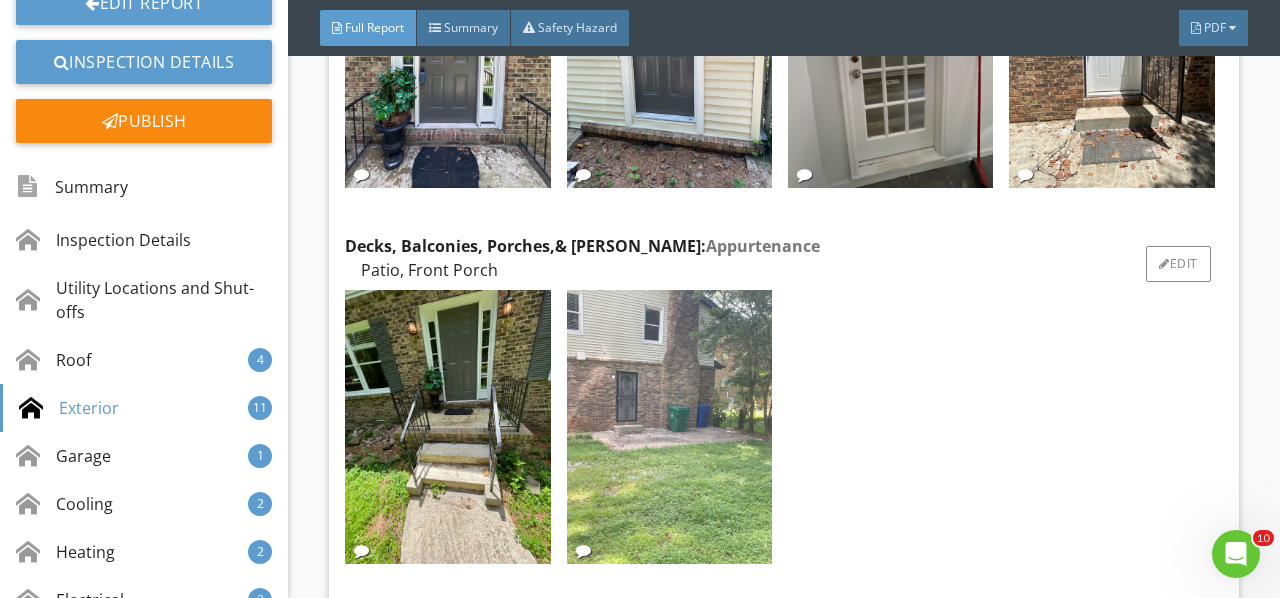 scroll, scrollTop: 8376, scrollLeft: 0, axis: vertical 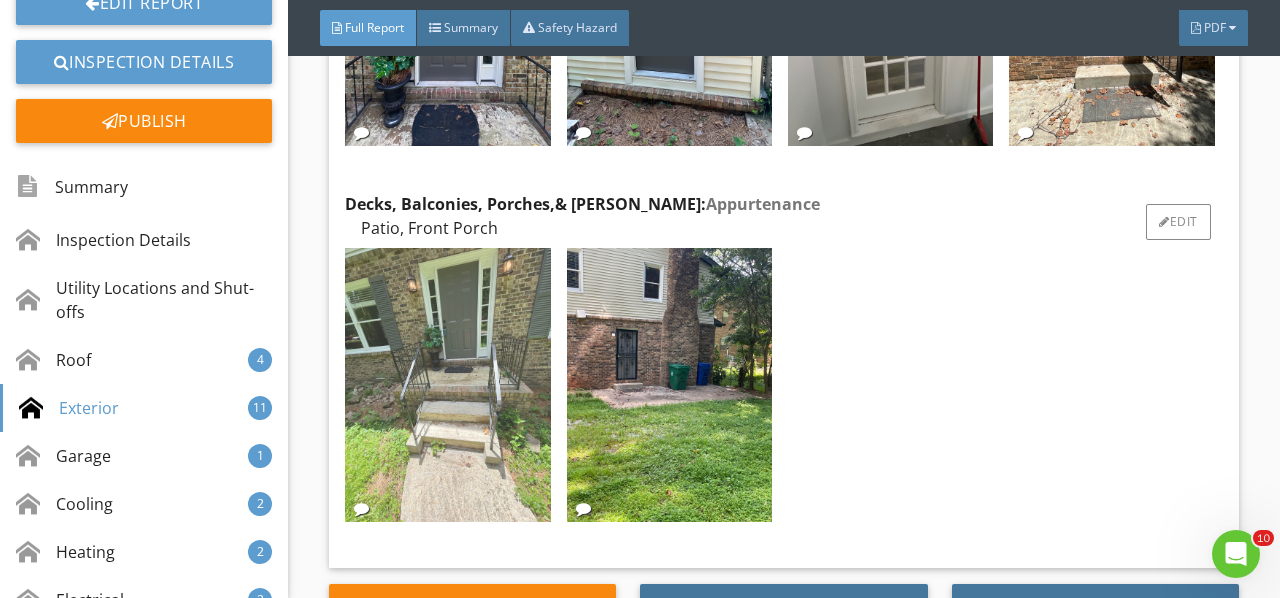 click at bounding box center (447, 385) 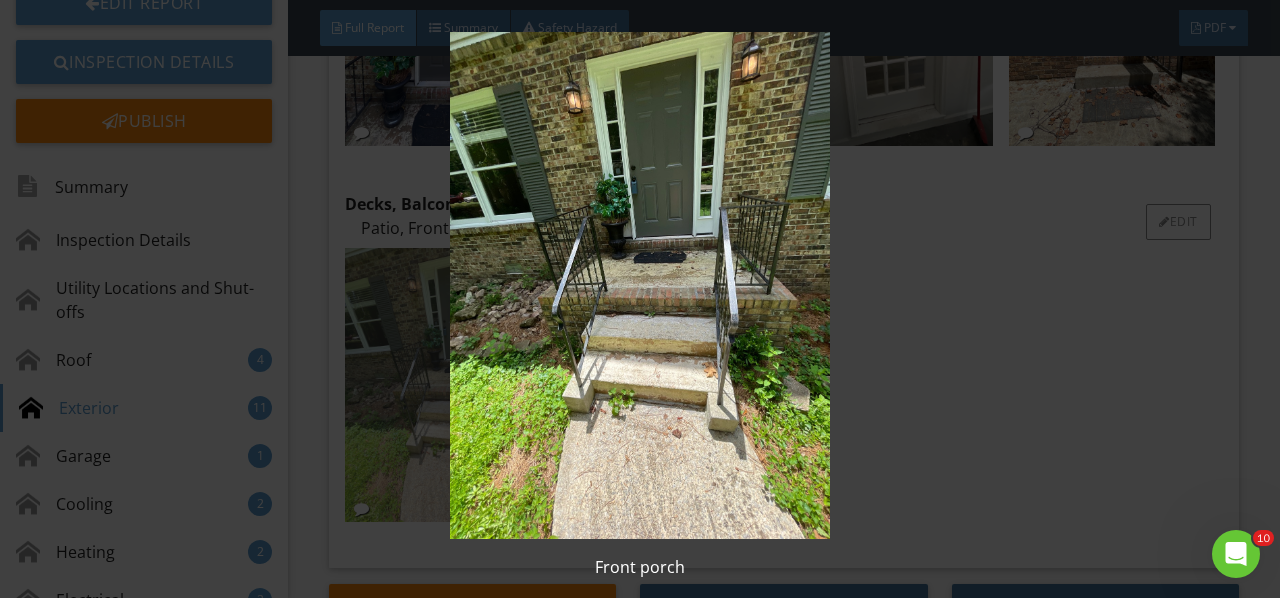 click at bounding box center [639, 285] 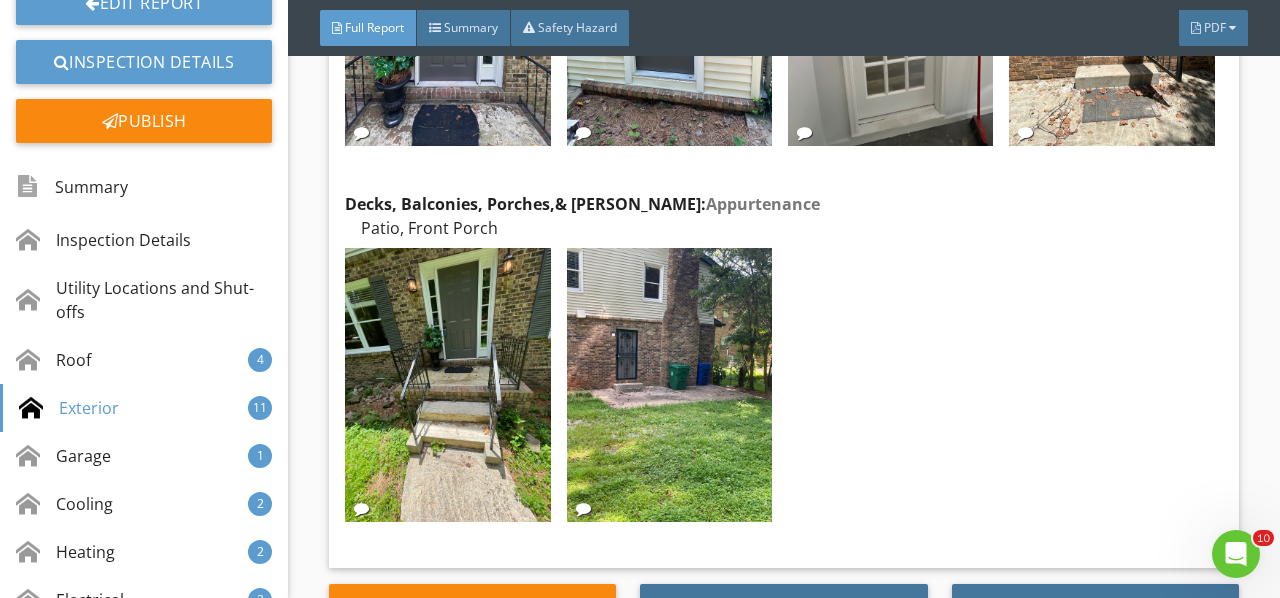 click at bounding box center (669, 385) 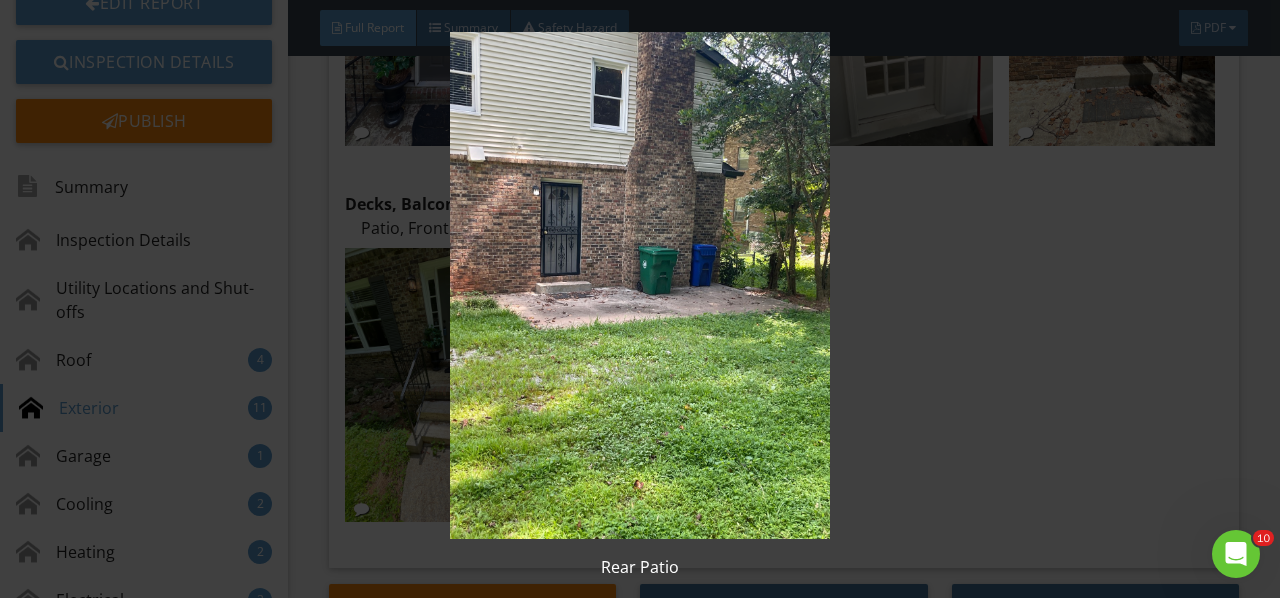 click at bounding box center (639, 285) 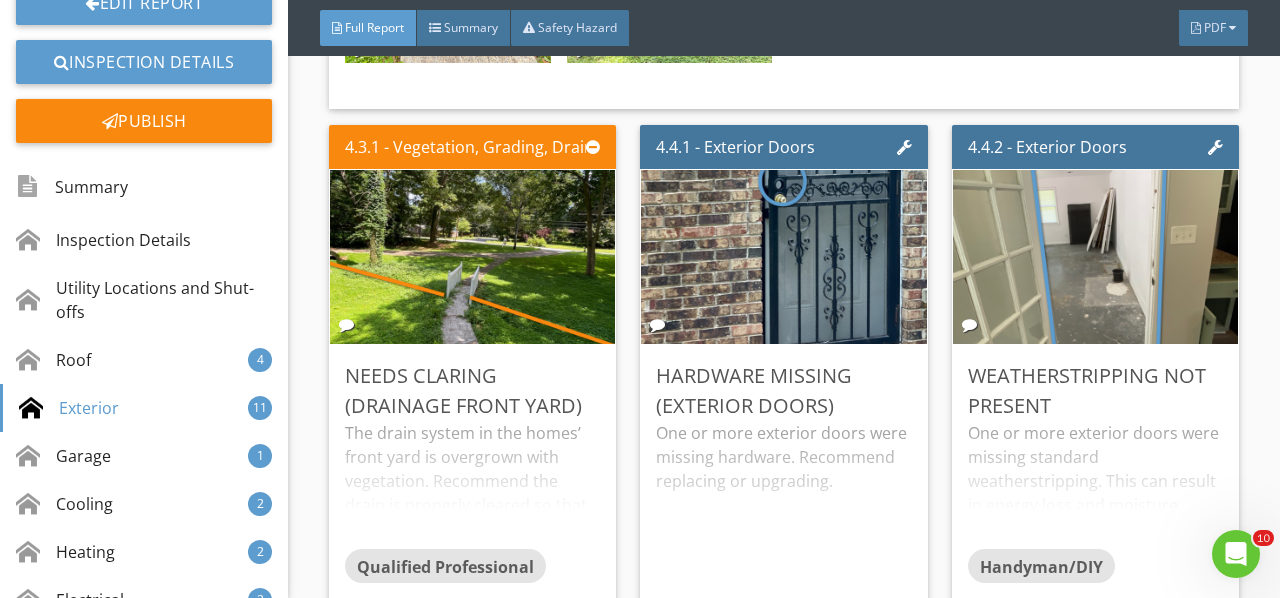 scroll, scrollTop: 8876, scrollLeft: 0, axis: vertical 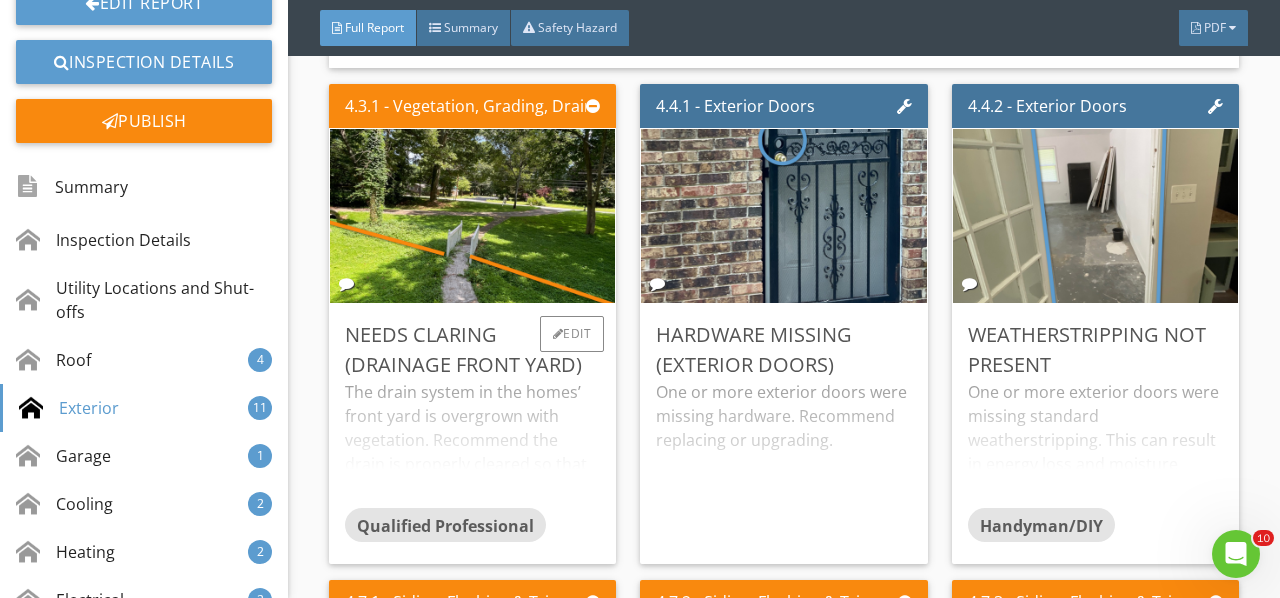 click on "The drain system in the homes’ front yard is overgrown with vegetation. Recommend the drain is properly cleared so that it functions as intended." at bounding box center [472, 444] 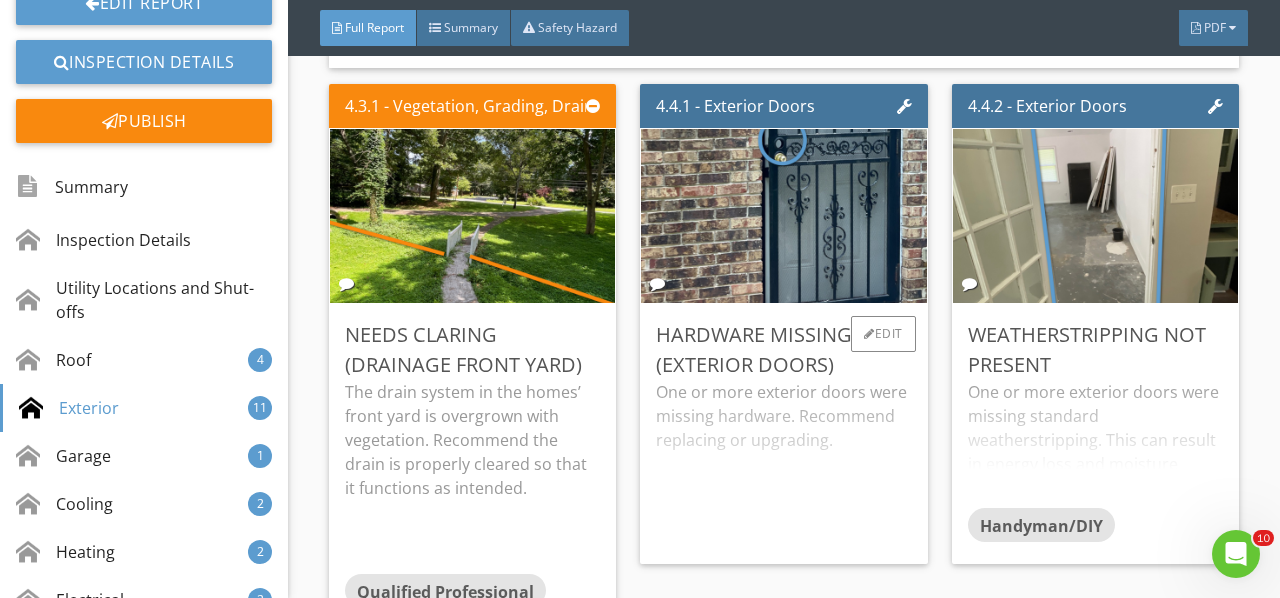 click on "One or more exterior doors were missing hardware. Recommend replacing or upgrading." at bounding box center (783, 464) 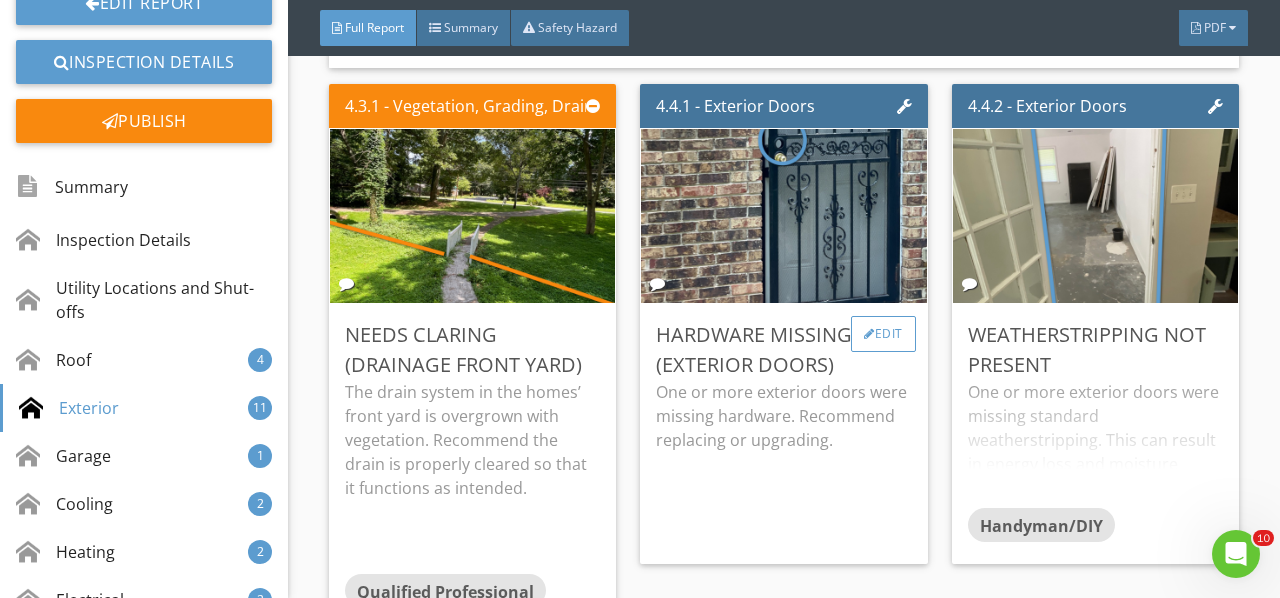 click on "Edit" at bounding box center [883, 334] 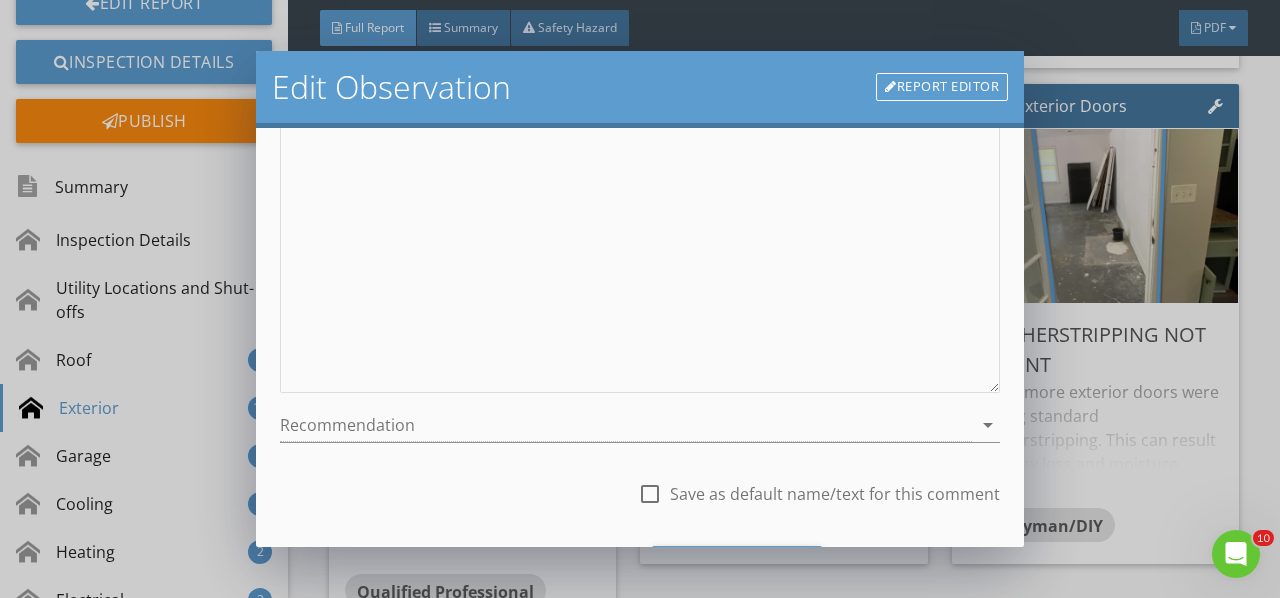 scroll, scrollTop: 300, scrollLeft: 0, axis: vertical 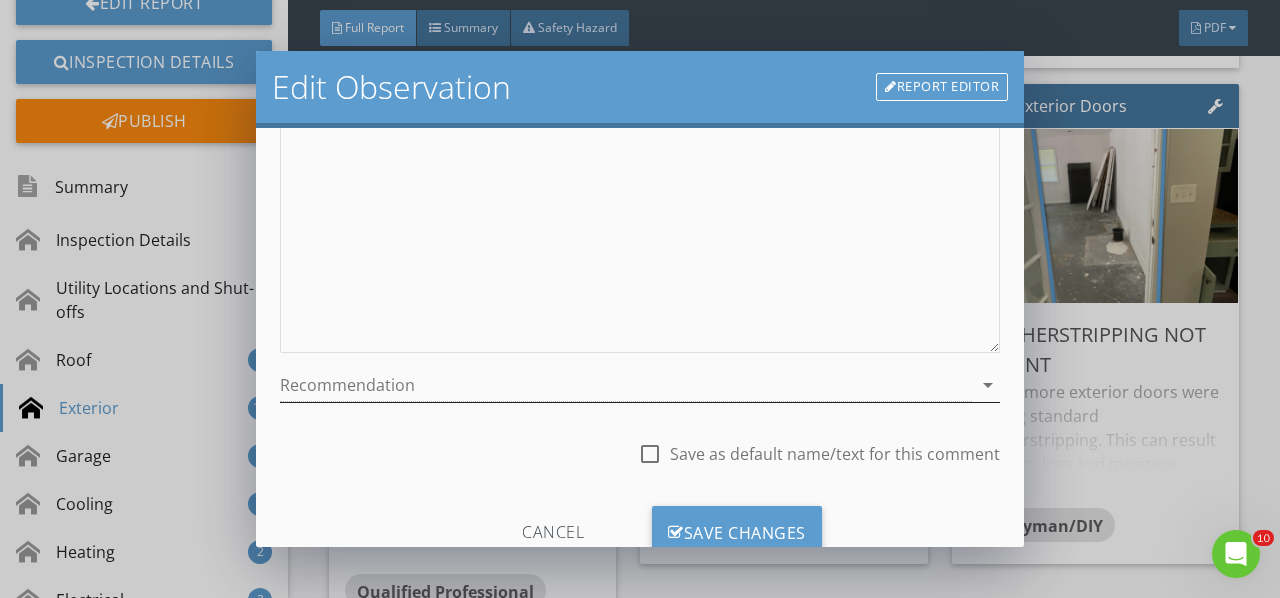 click on "arrow_drop_down" at bounding box center [986, 385] 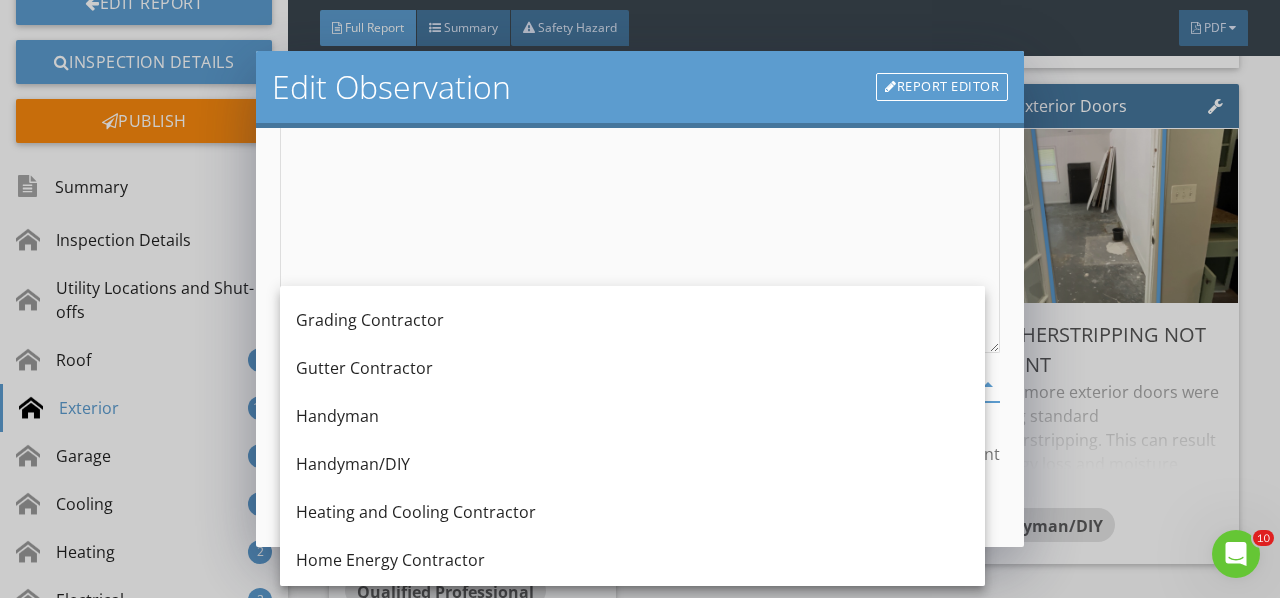 scroll, scrollTop: 1200, scrollLeft: 0, axis: vertical 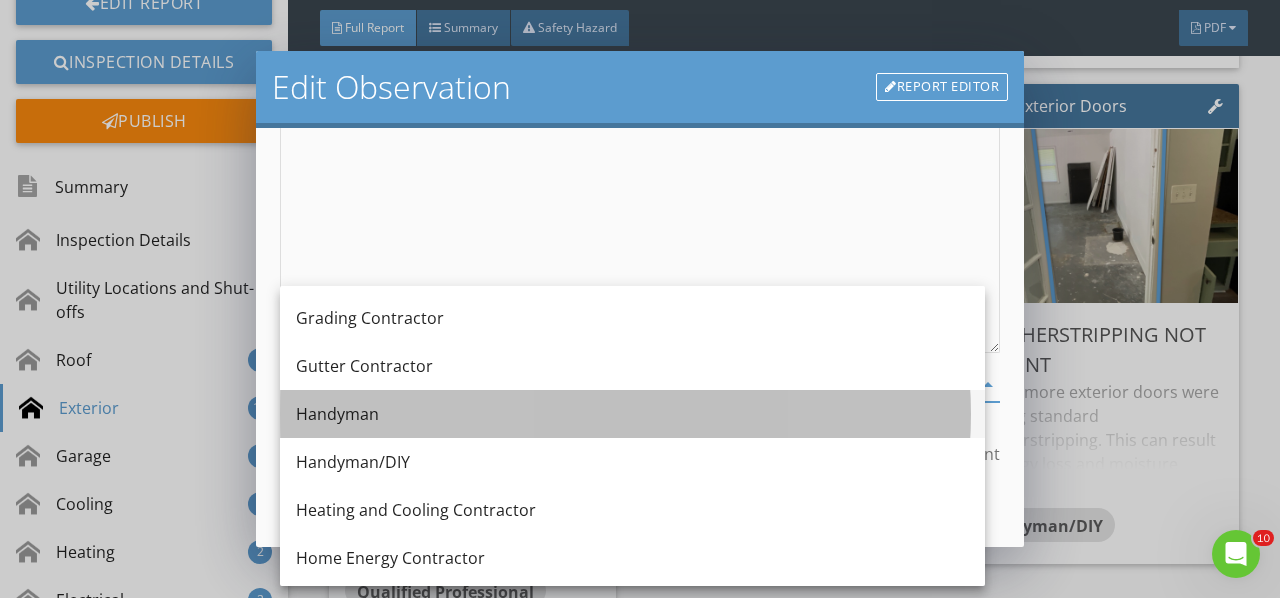 click on "Handyman" at bounding box center [632, 414] 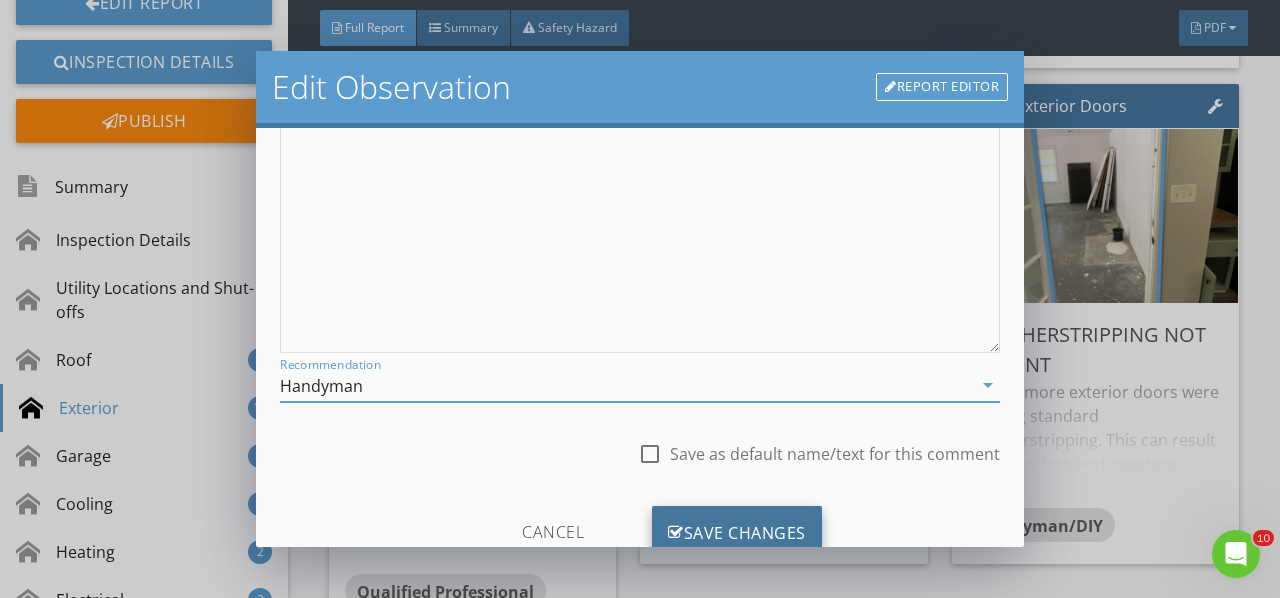 click on "Save Changes" at bounding box center (737, 533) 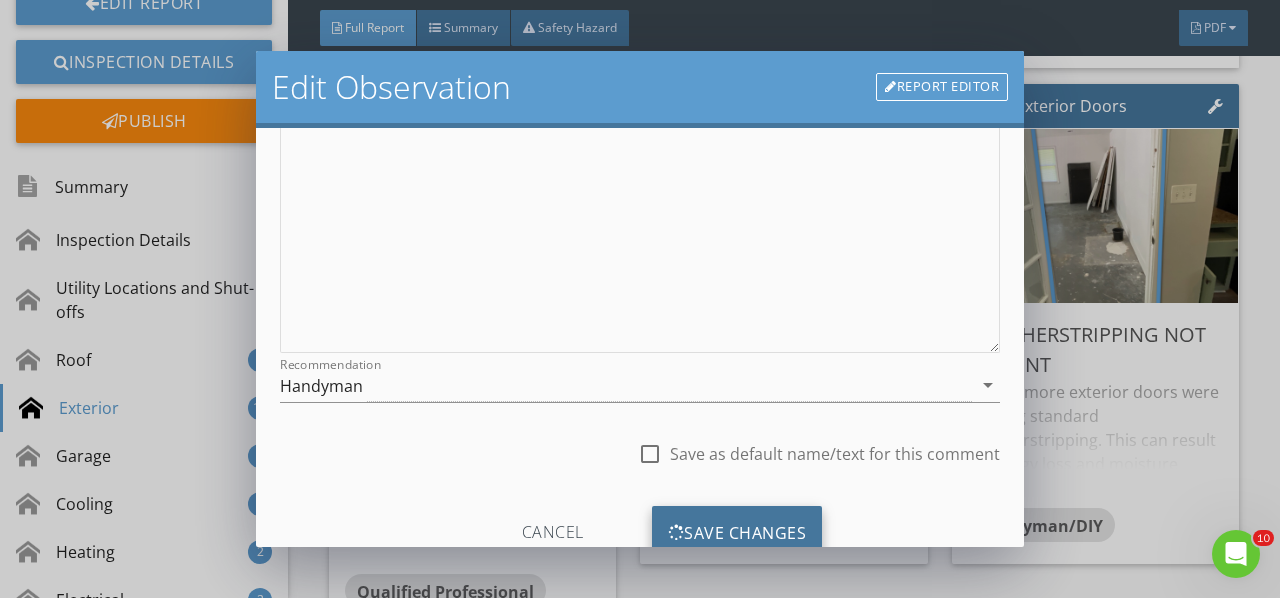 scroll, scrollTop: 130, scrollLeft: 0, axis: vertical 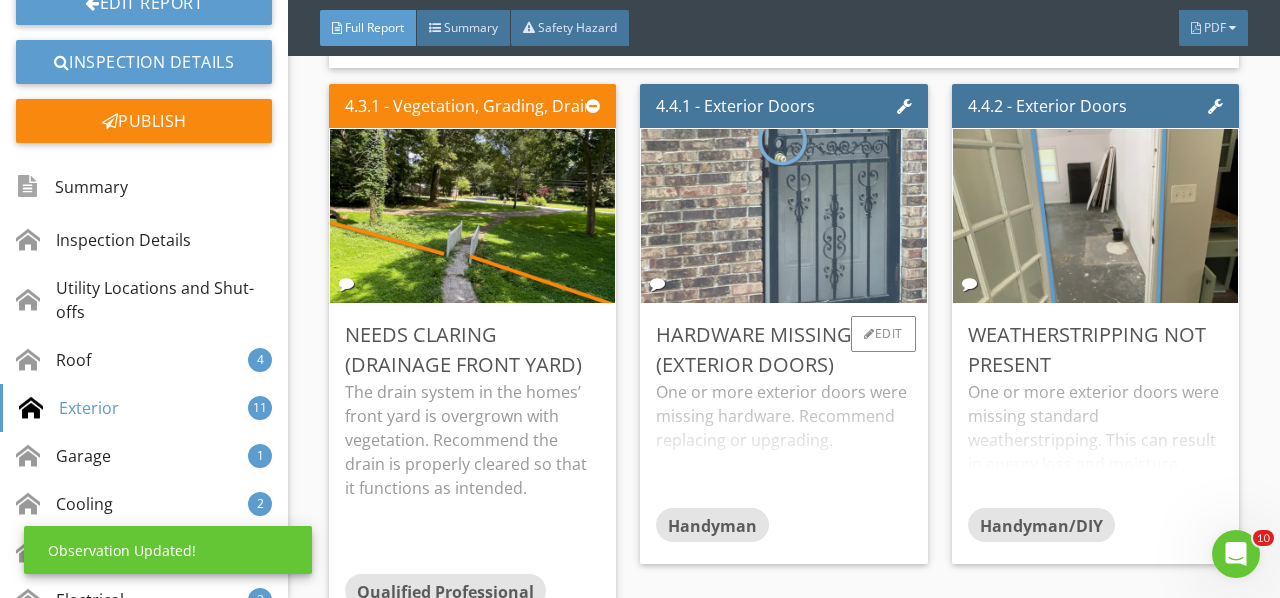 click at bounding box center (784, 216) 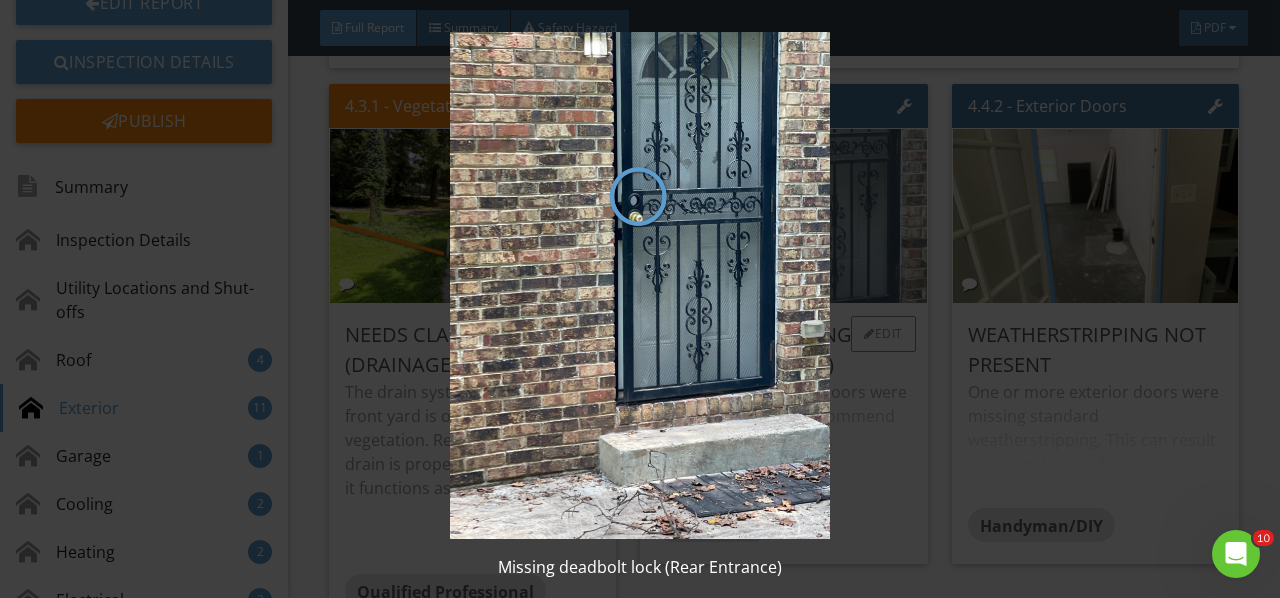 click at bounding box center (639, 285) 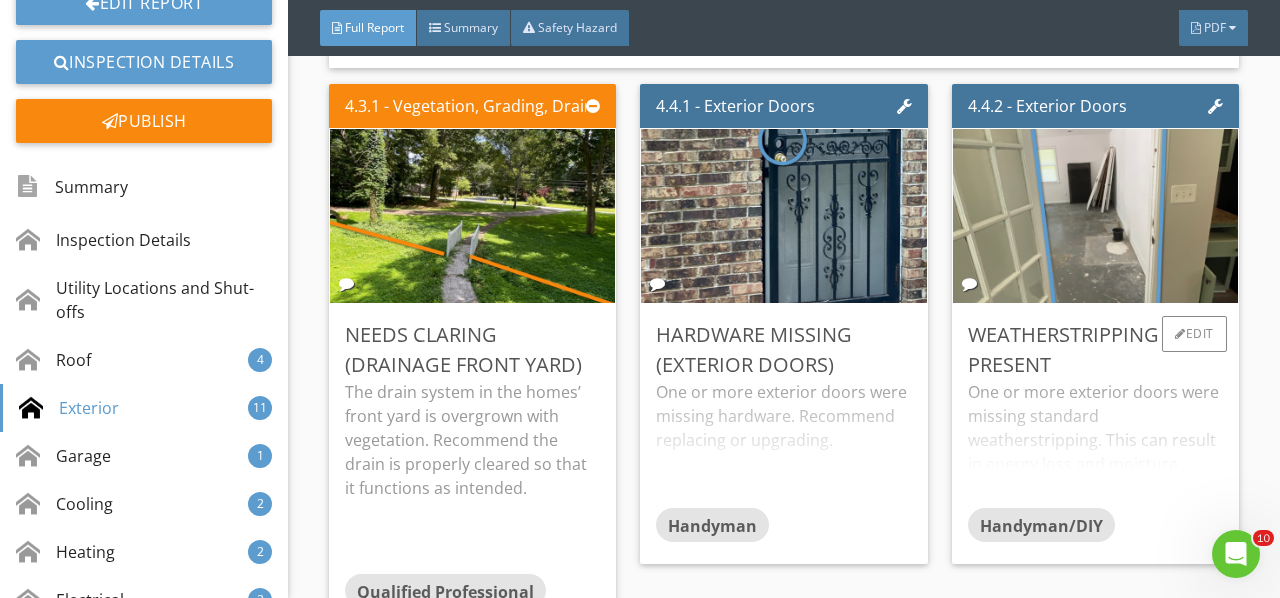 click on "One or more exterior doors were missing standard weatherstripping. This can result in energy loss and moisture intrusion. Recommend installation of standard weatherstripping. Here is a DIY guide on weatherstripping ." at bounding box center [1095, 444] 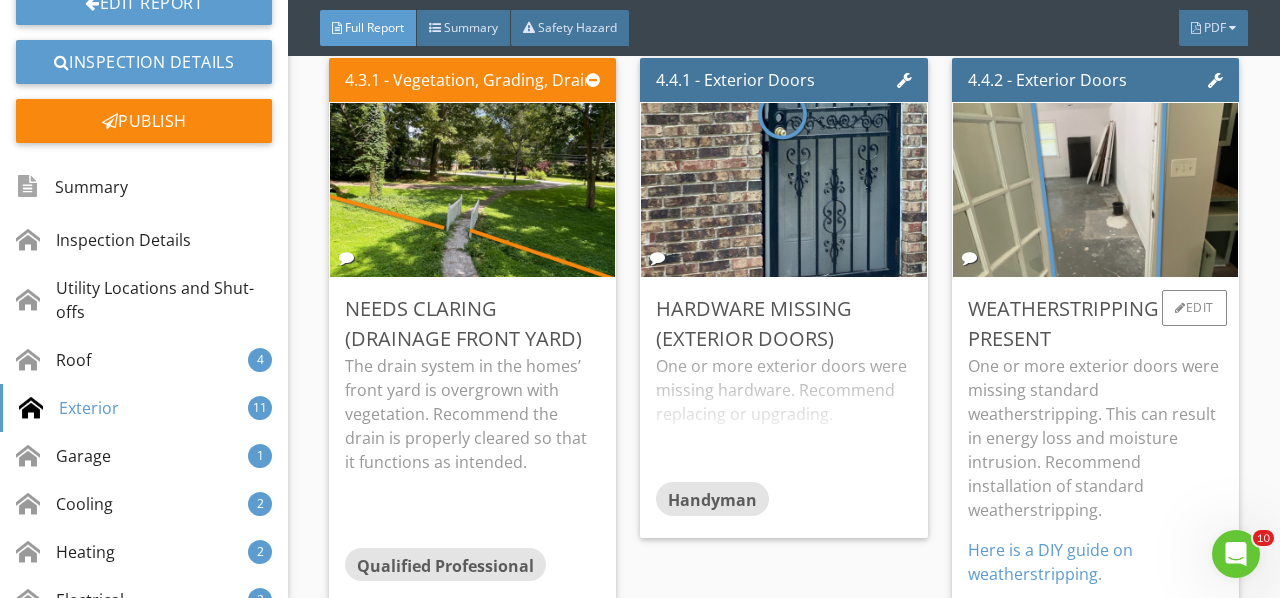 scroll, scrollTop: 8876, scrollLeft: 0, axis: vertical 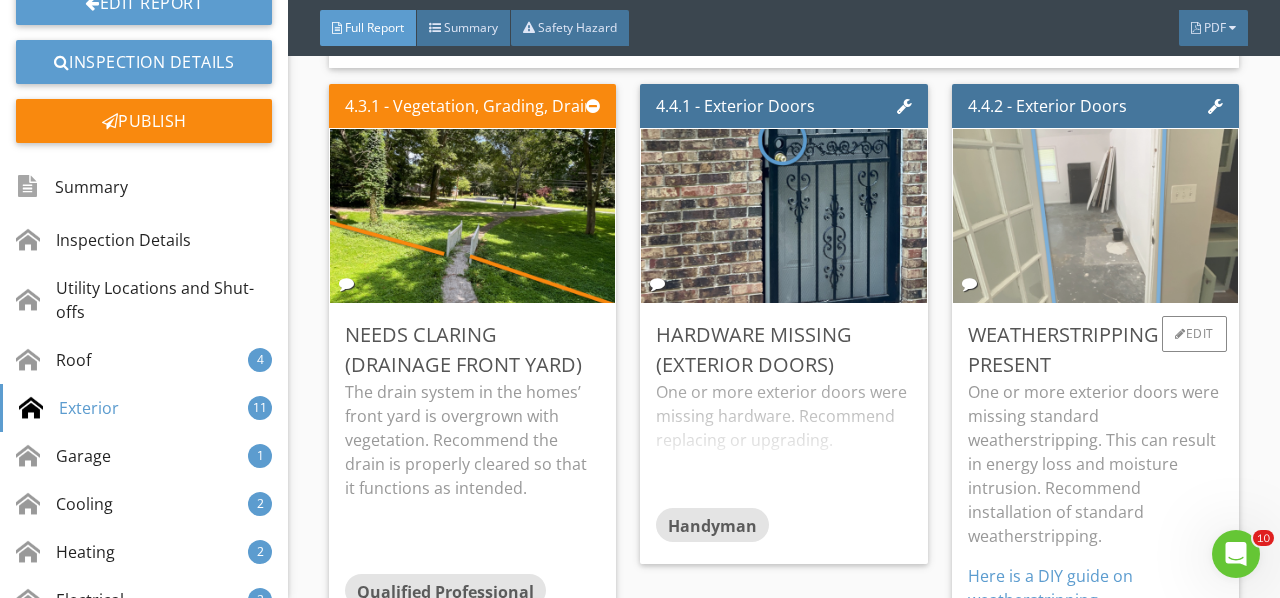 click at bounding box center [1095, 216] 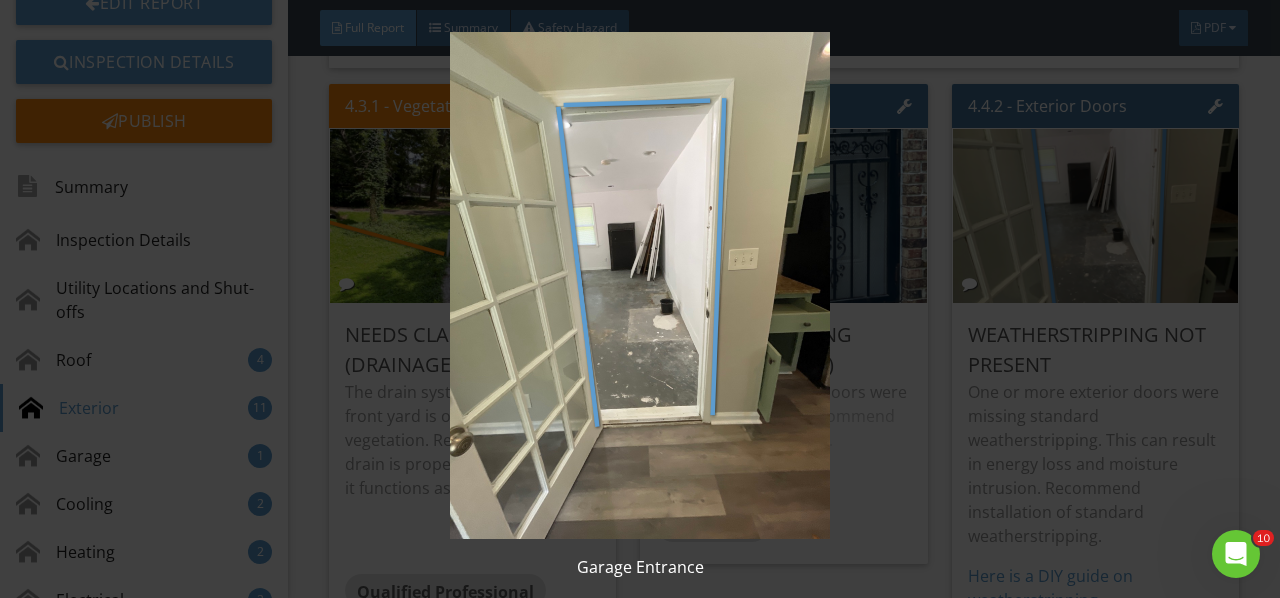 drag, startPoint x: 1019, startPoint y: 183, endPoint x: 1006, endPoint y: 194, distance: 17.029387 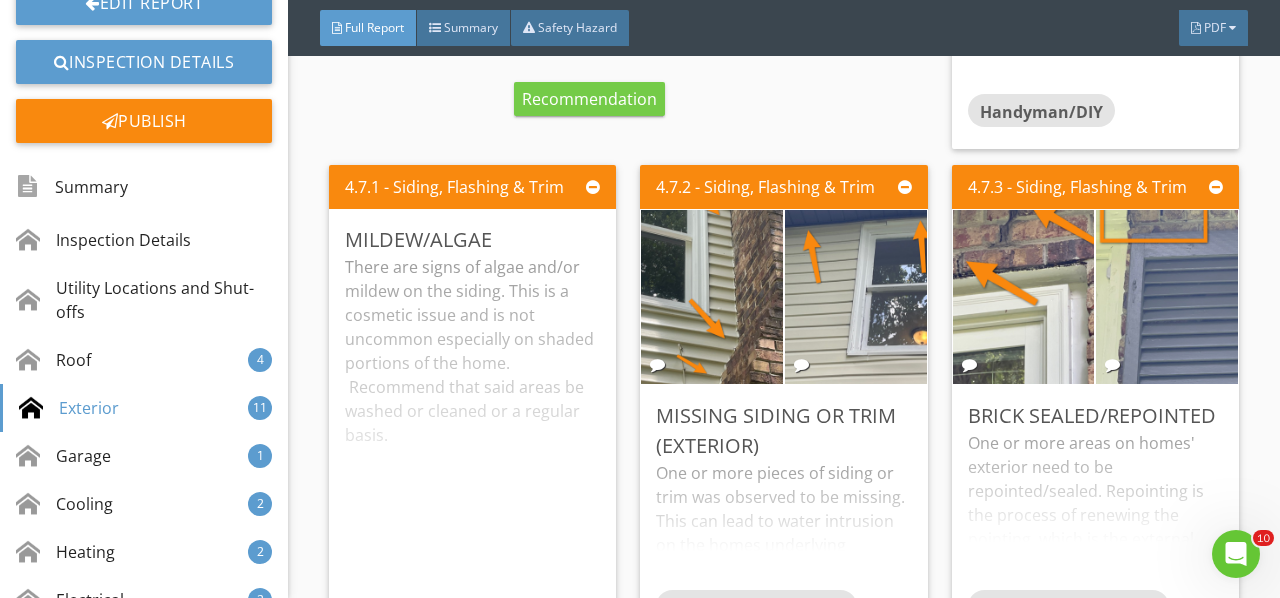 scroll, scrollTop: 9476, scrollLeft: 0, axis: vertical 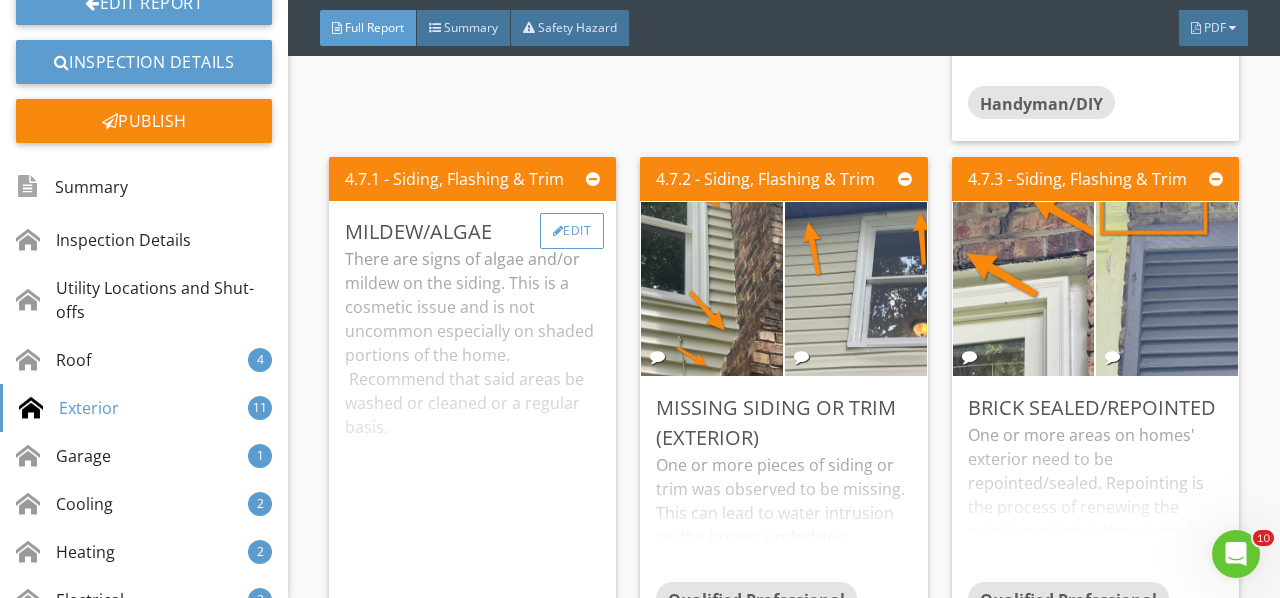 click on "Edit" at bounding box center [572, 231] 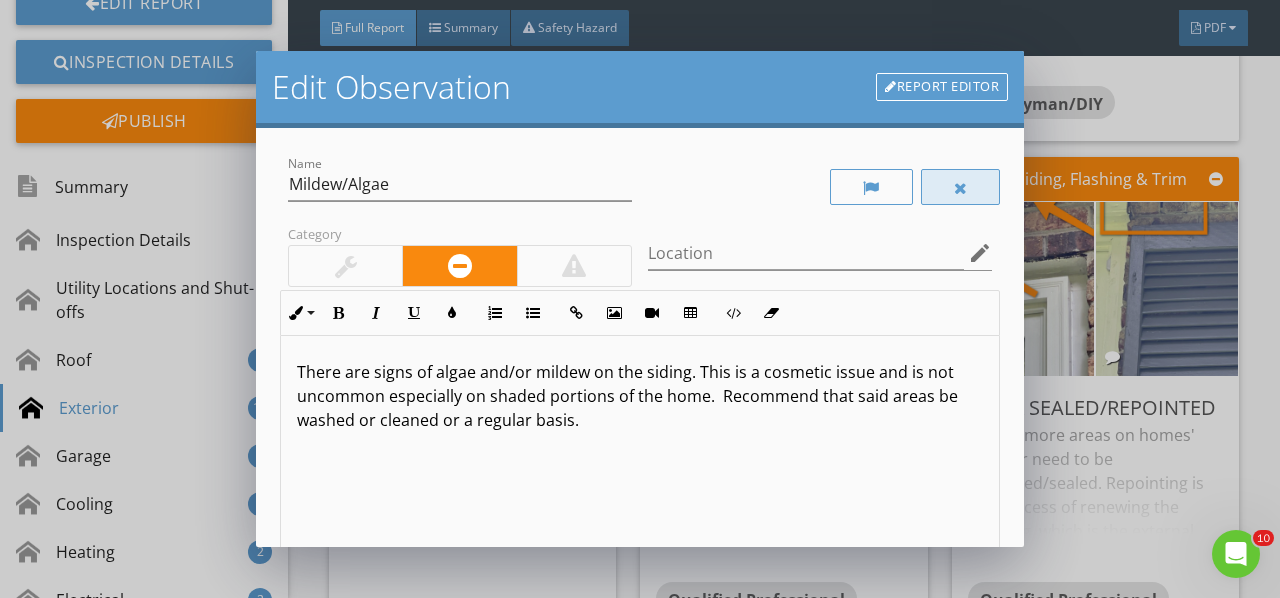 click at bounding box center [961, 187] 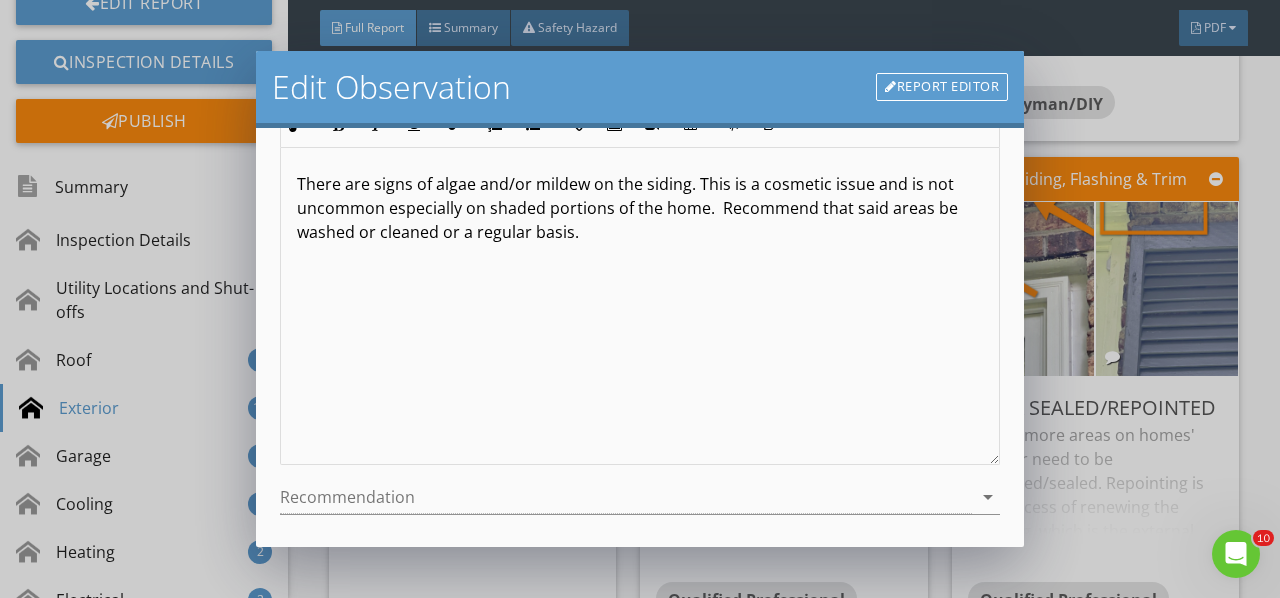 scroll, scrollTop: 366, scrollLeft: 0, axis: vertical 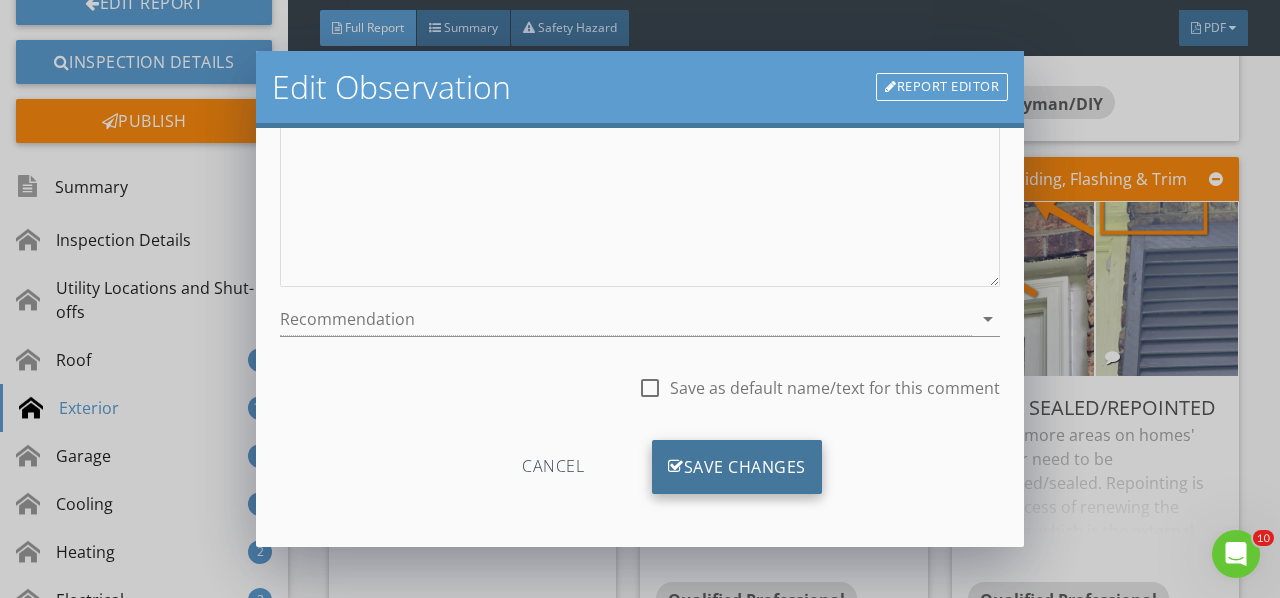 click on "Save Changes" at bounding box center (737, 467) 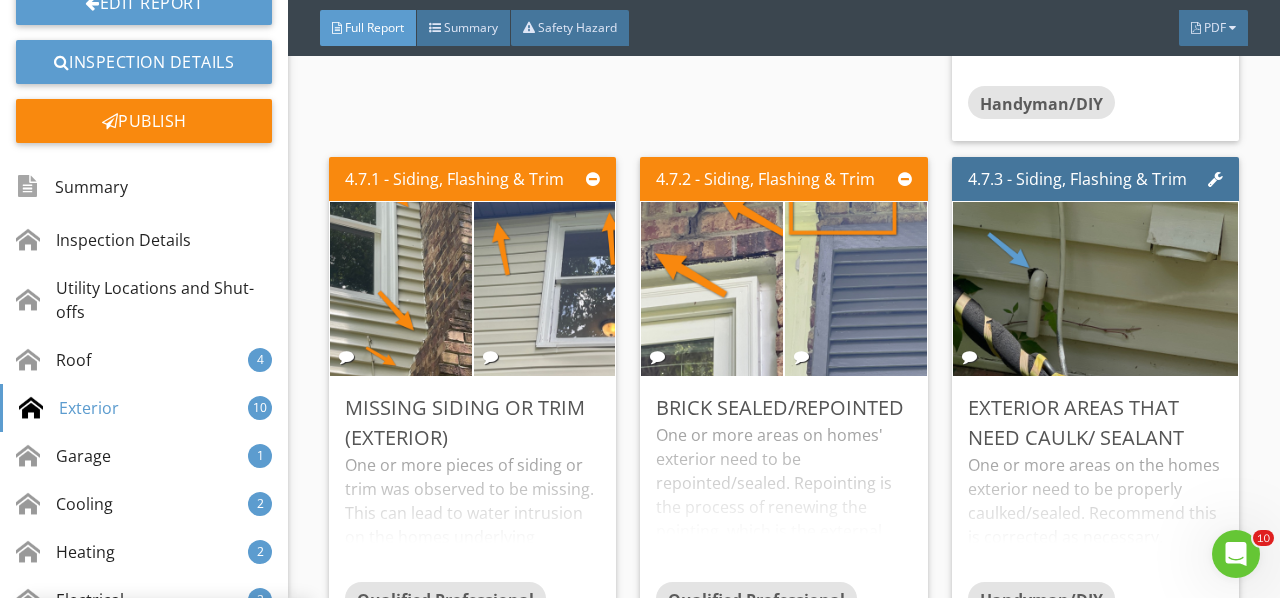 scroll, scrollTop: 130, scrollLeft: 0, axis: vertical 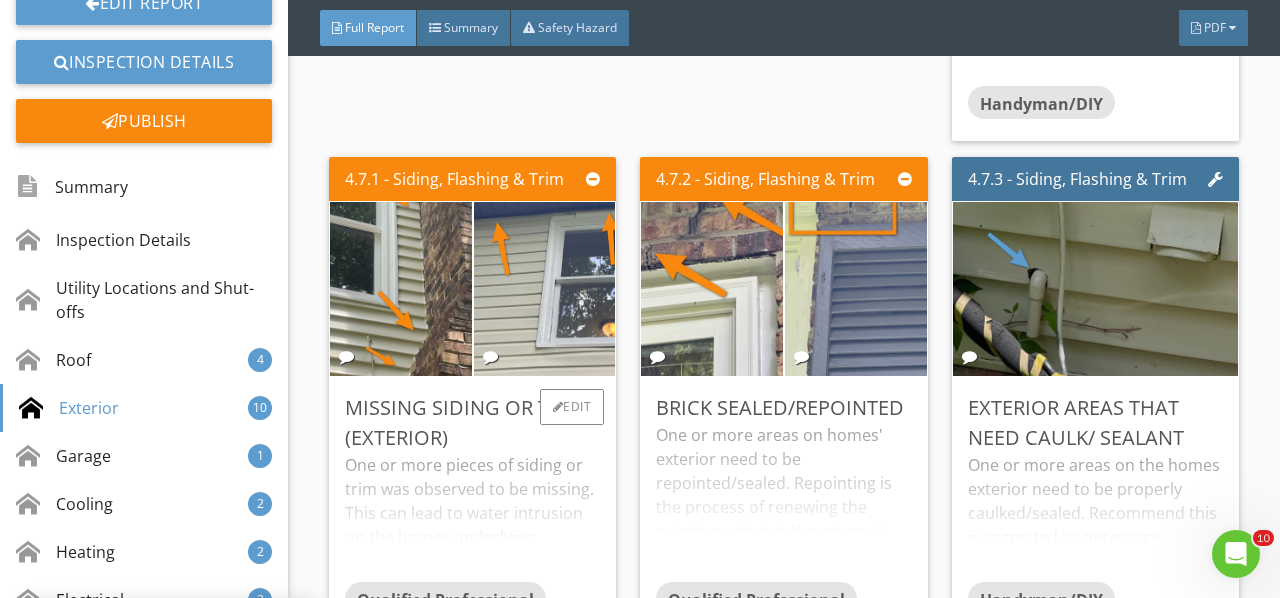 click on "One or more pieces of siding or trim was observed to be missing. This can lead to water intrusion on the homes underlying structure. Recommend the siding panel or trim is replaced." at bounding box center (472, 517) 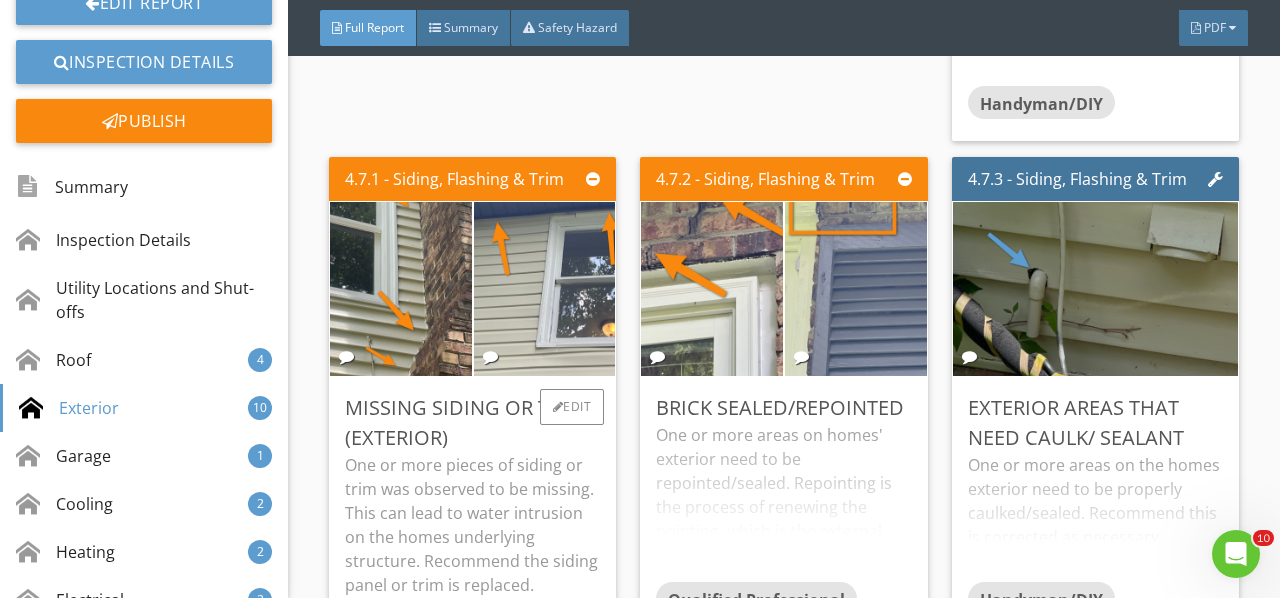 scroll, scrollTop: 9576, scrollLeft: 0, axis: vertical 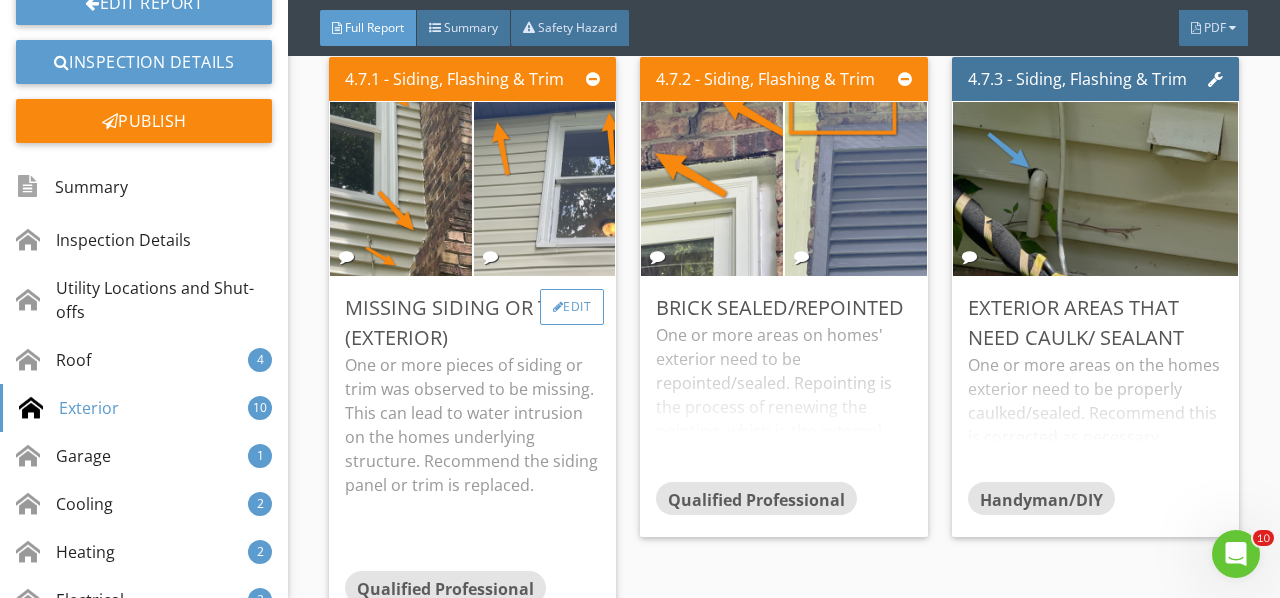 click on "Edit" at bounding box center (572, 307) 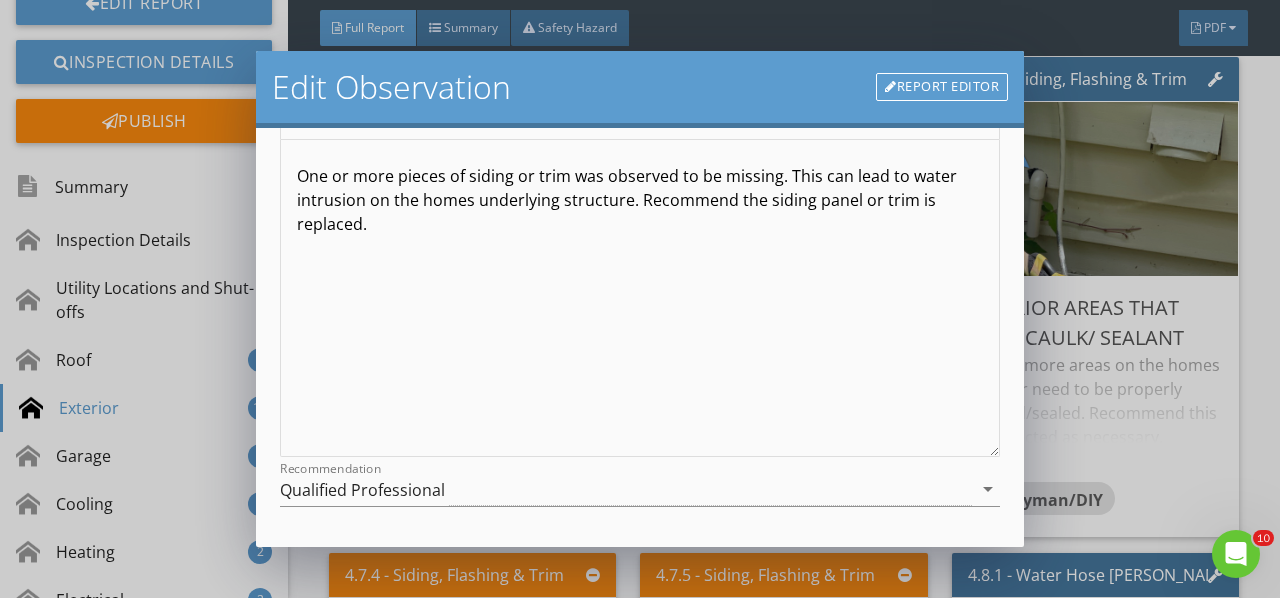 scroll, scrollTop: 200, scrollLeft: 0, axis: vertical 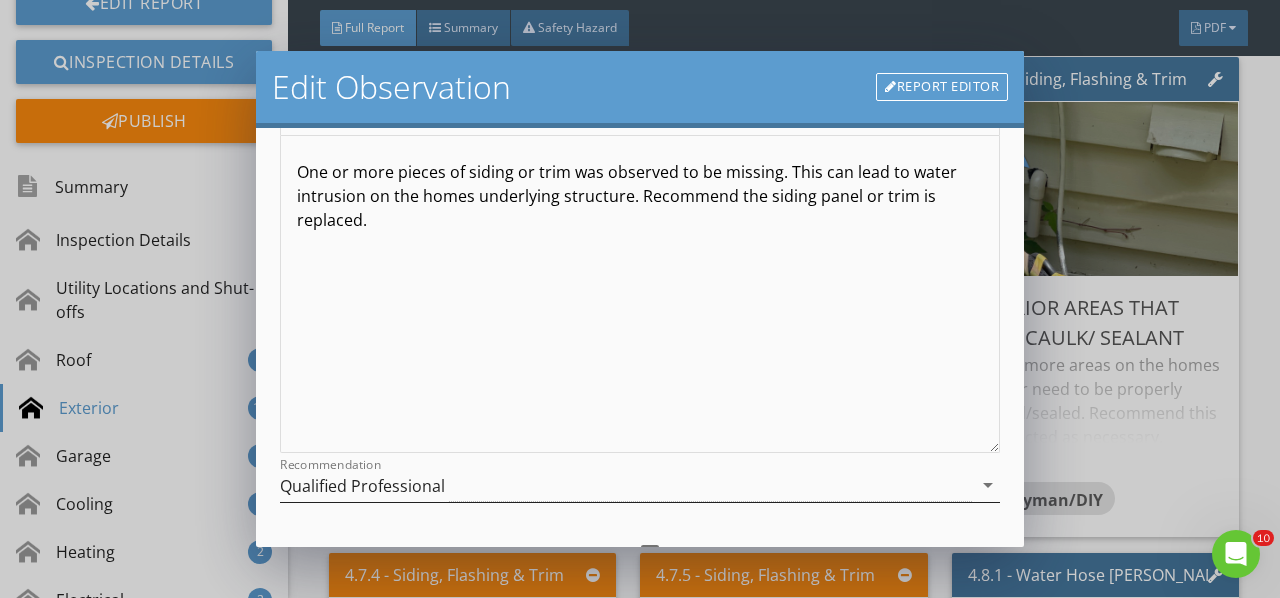 click on "arrow_drop_down" at bounding box center [986, 485] 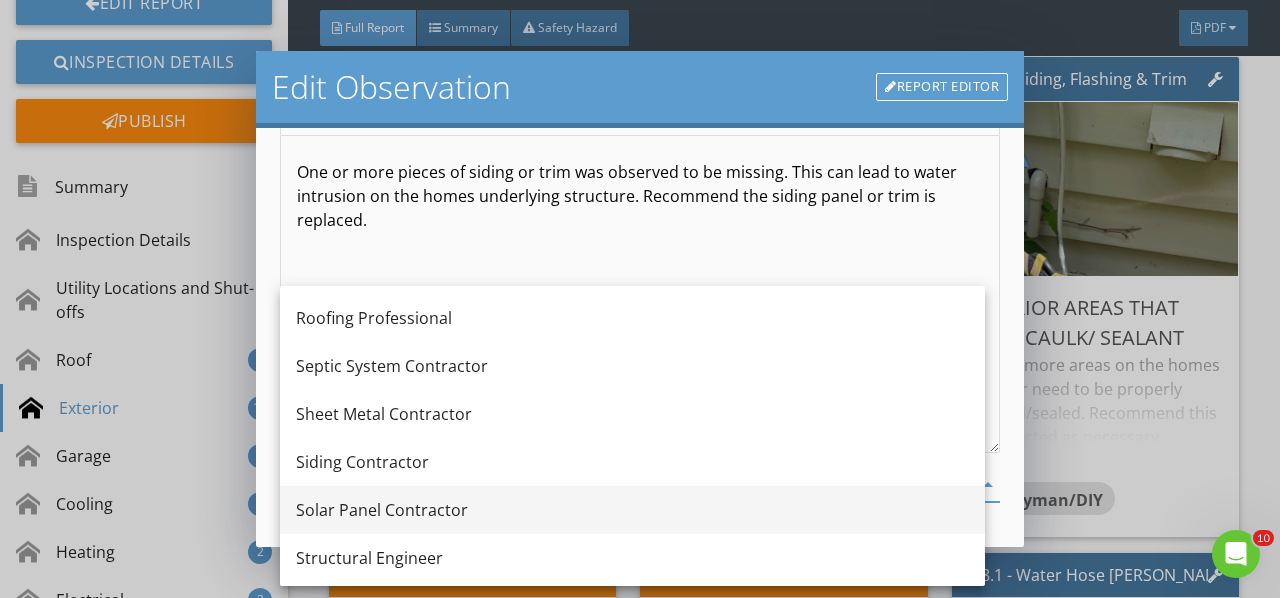 scroll, scrollTop: 2500, scrollLeft: 0, axis: vertical 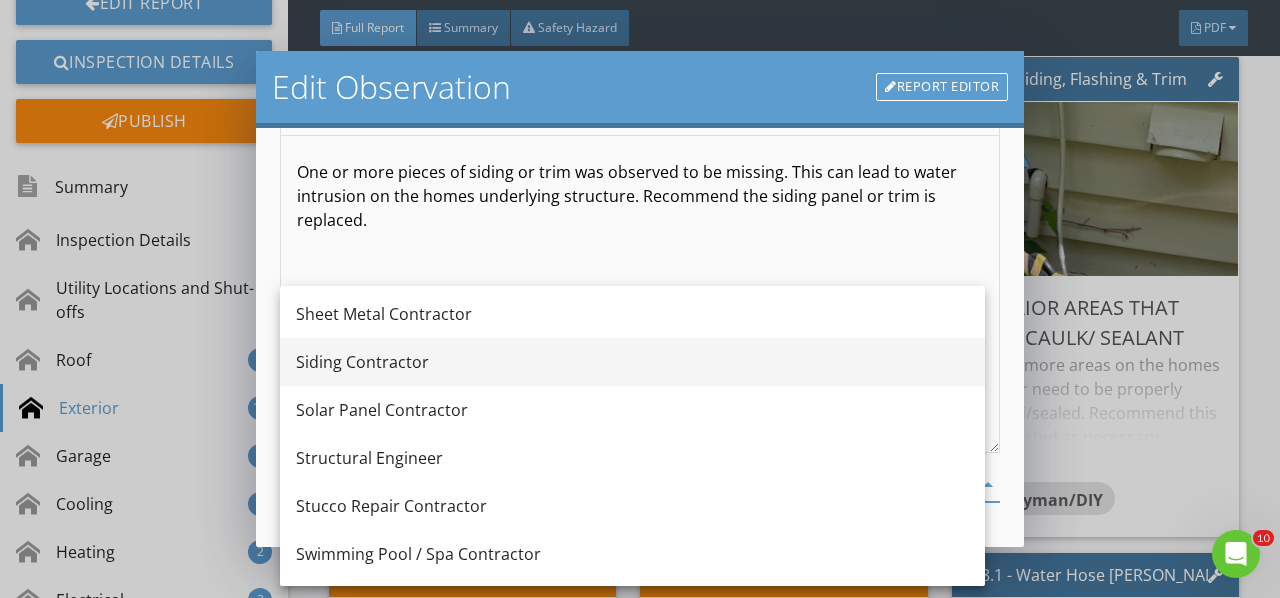 click on "Siding Contractor" at bounding box center (632, 362) 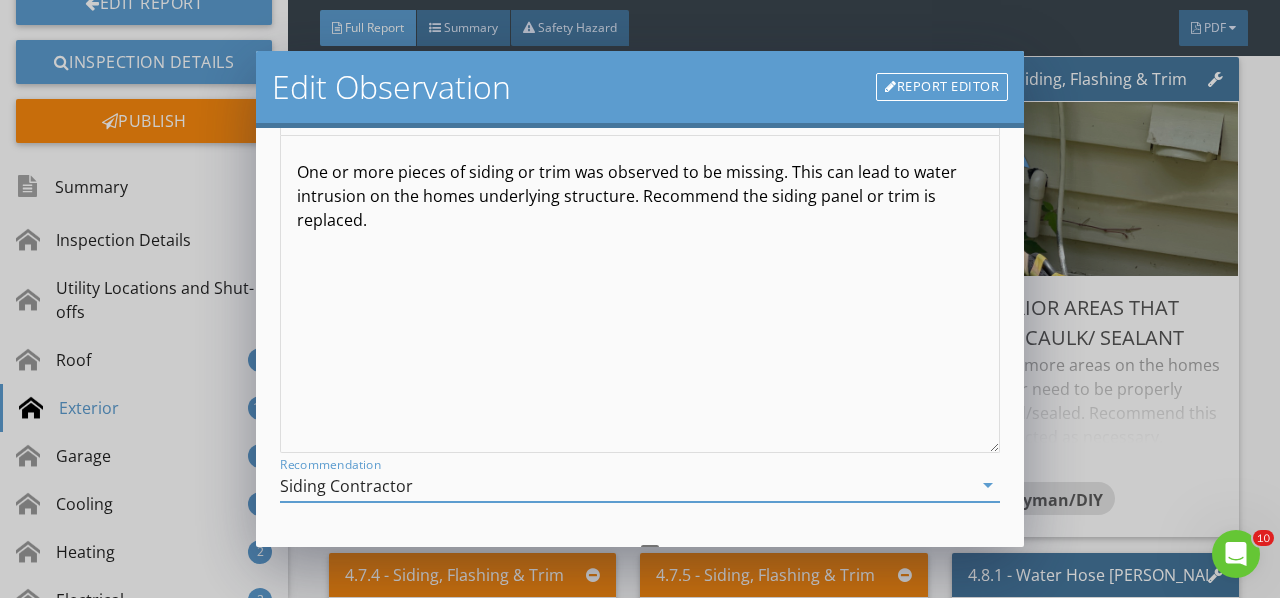 scroll, scrollTop: 0, scrollLeft: 0, axis: both 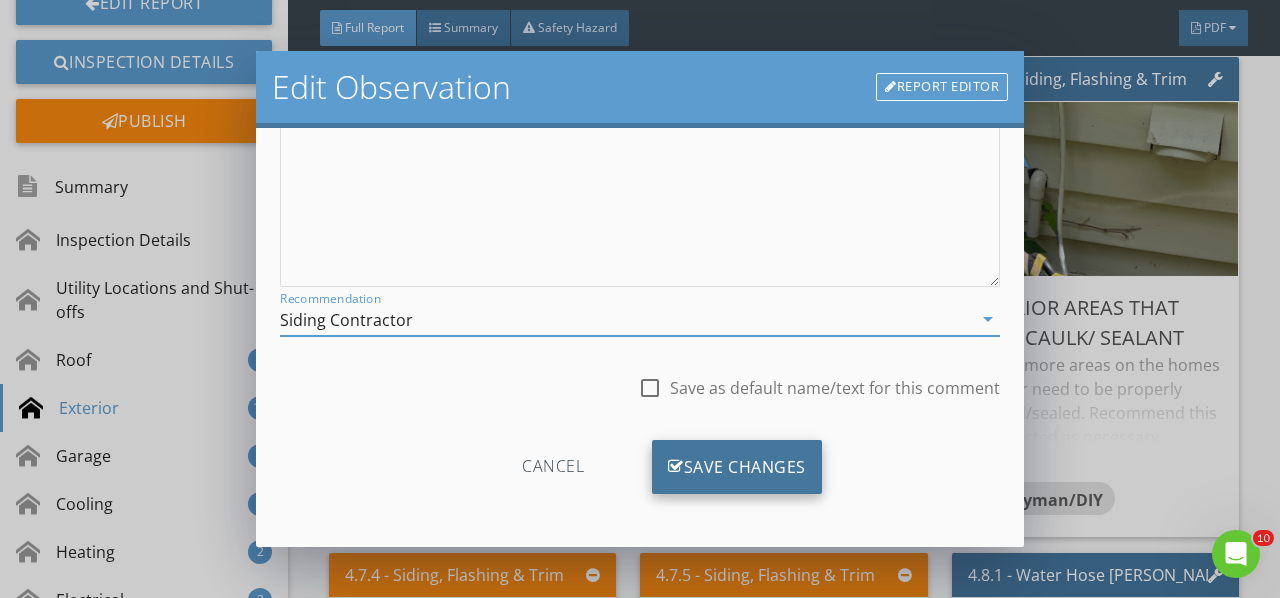 click on "Save Changes" at bounding box center [737, 467] 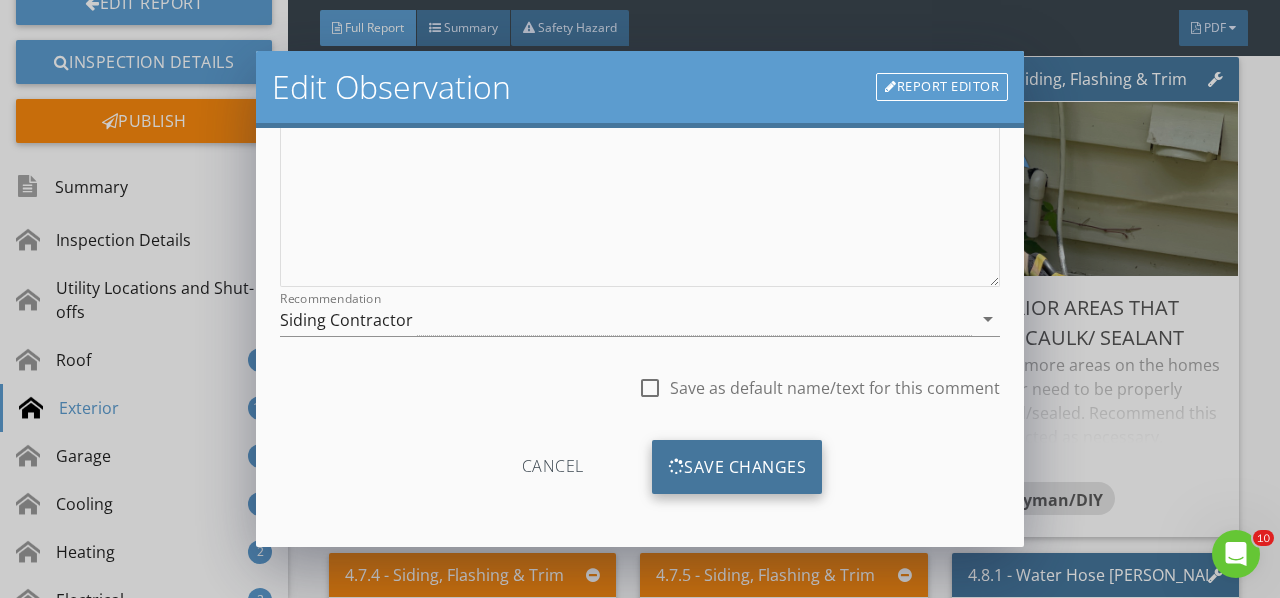 scroll, scrollTop: 130, scrollLeft: 0, axis: vertical 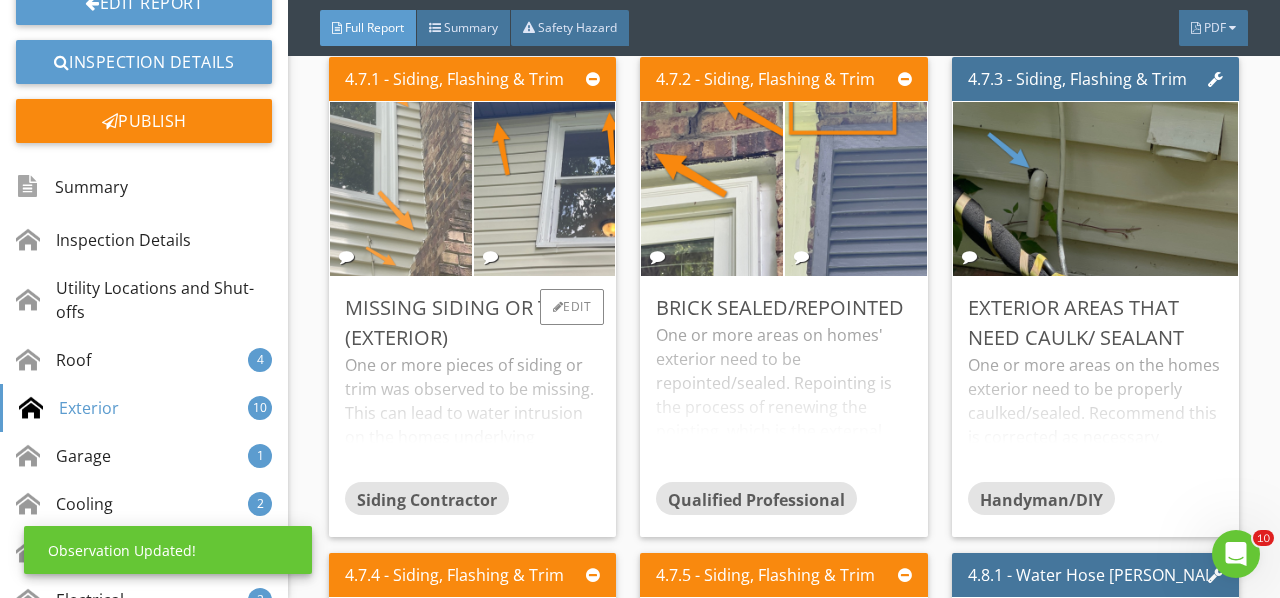 click at bounding box center (401, 189) 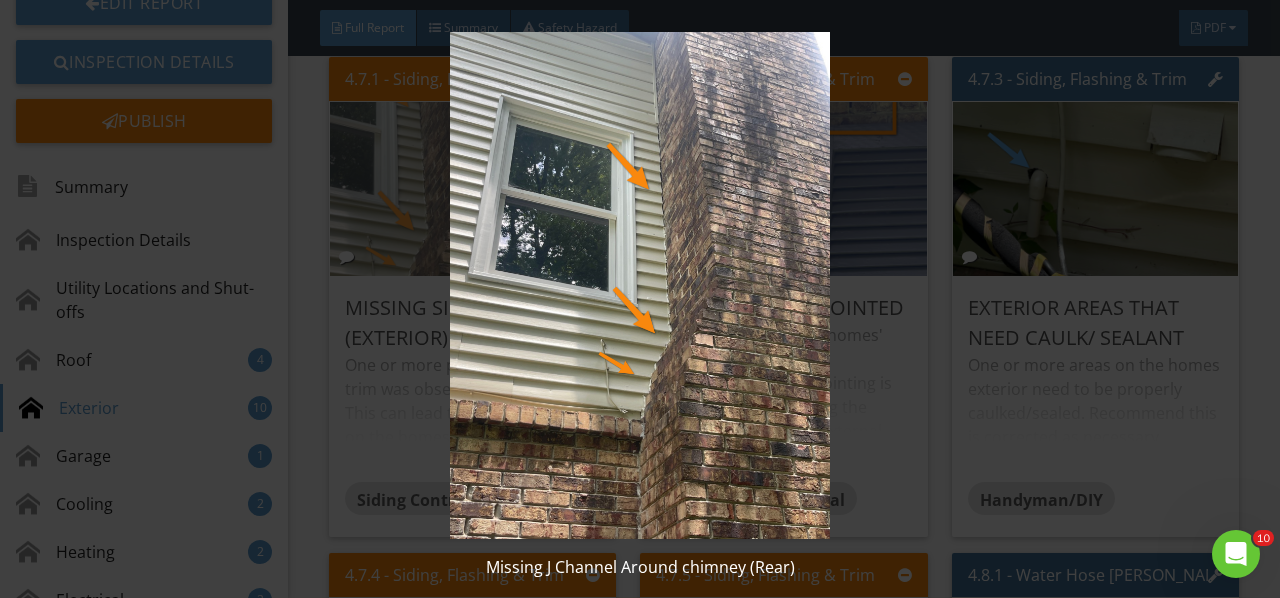 click at bounding box center (639, 285) 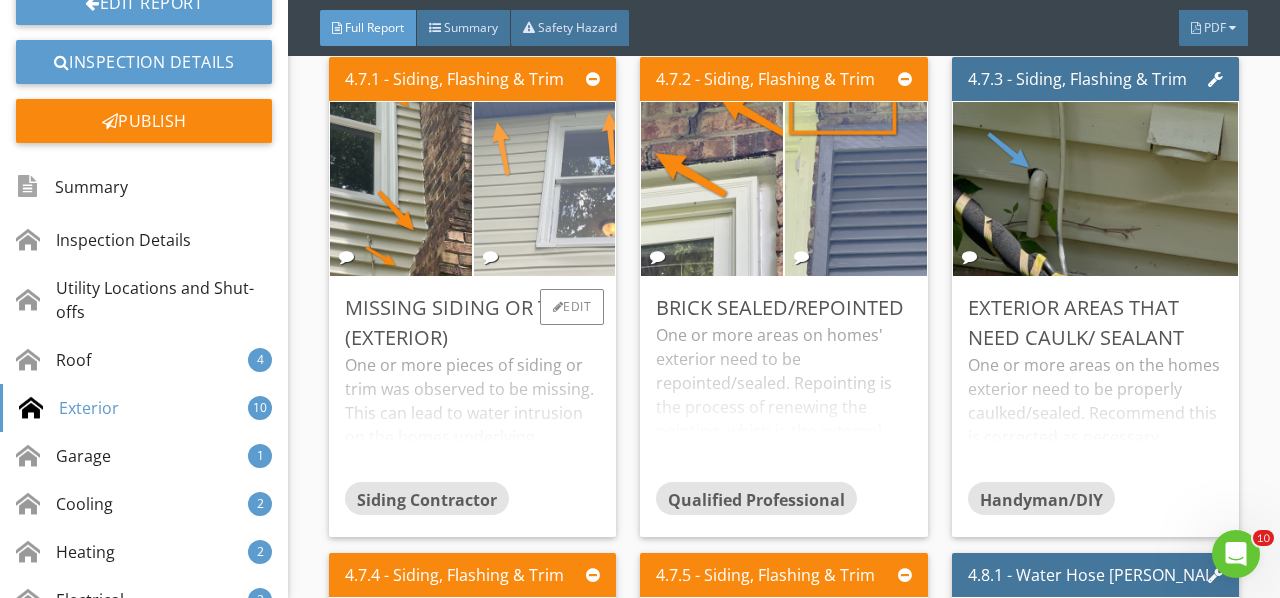 click at bounding box center [545, 189] 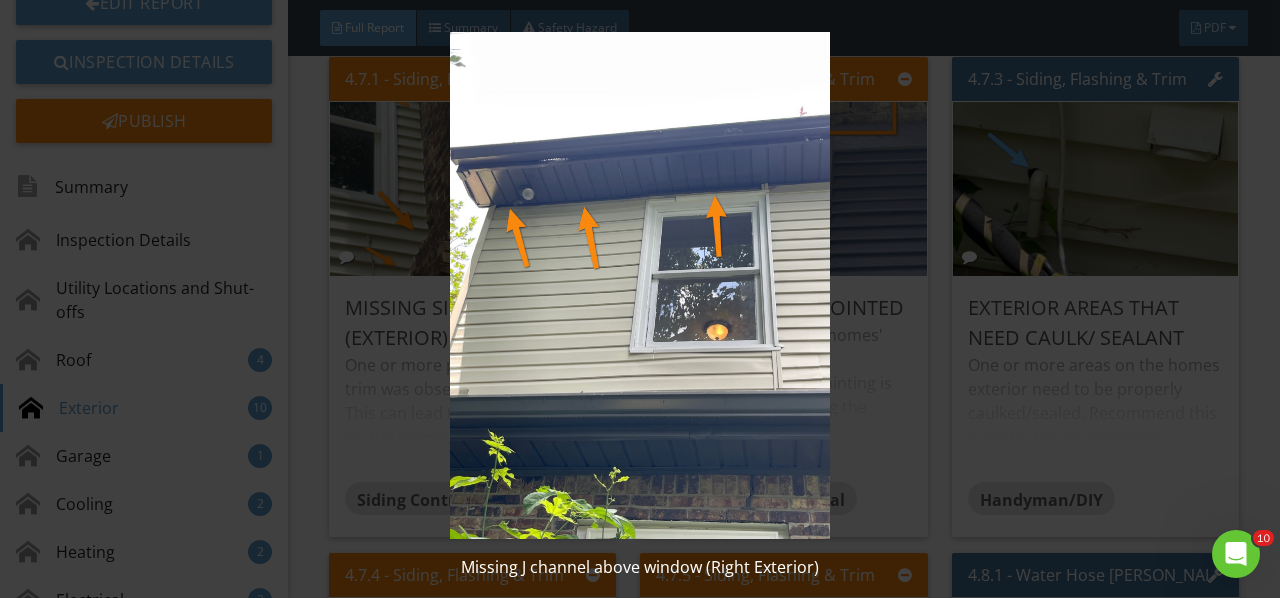 click at bounding box center (639, 285) 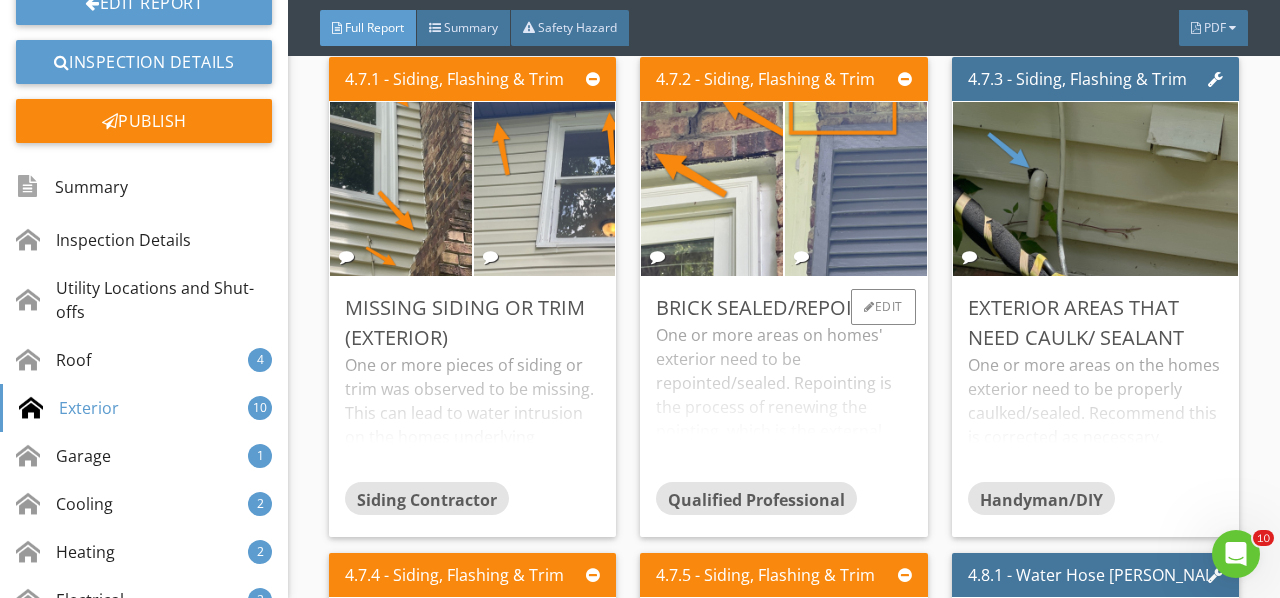 click on "One or more areas on homes' exterior need to be repointed/sealed. Repointing is the process of renewing the pointing, which is the external part of mortar joints, in masonry construction. Recommend this is corrected by a qualified masonry contractor." at bounding box center [783, 402] 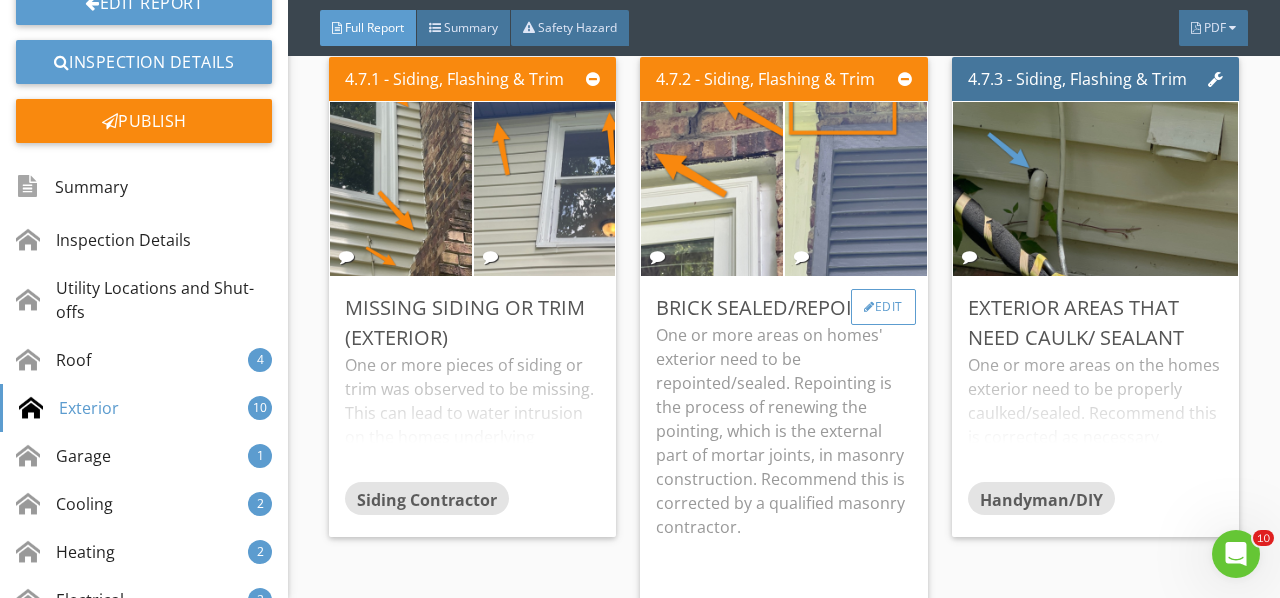 click on "Edit" at bounding box center (883, 307) 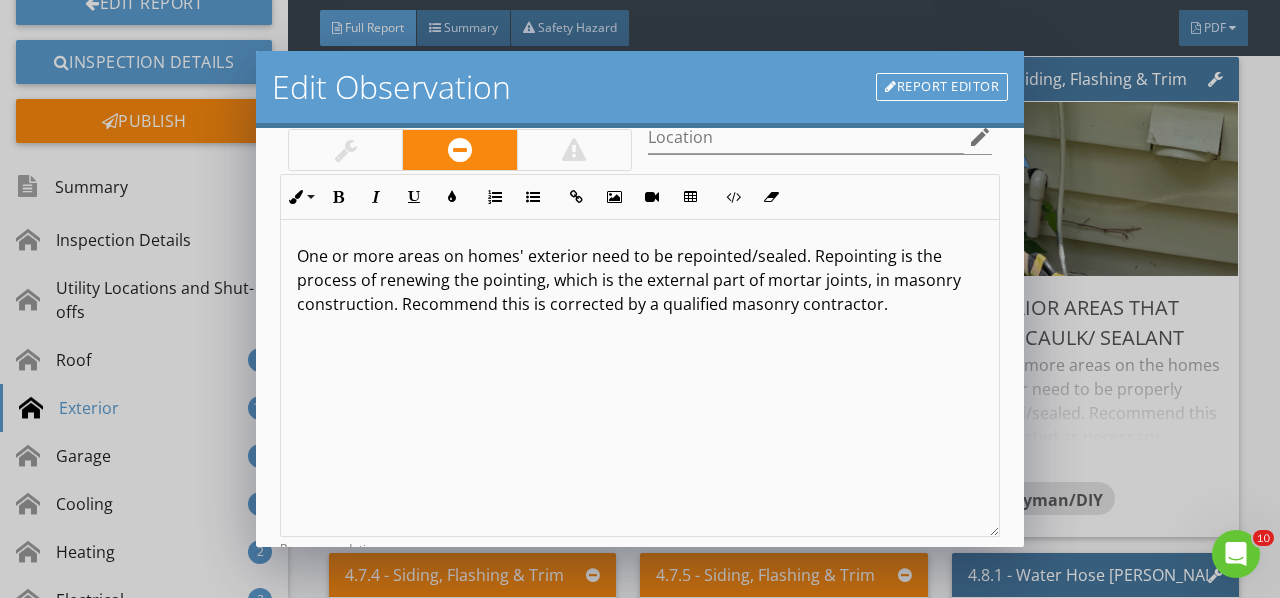 scroll, scrollTop: 300, scrollLeft: 0, axis: vertical 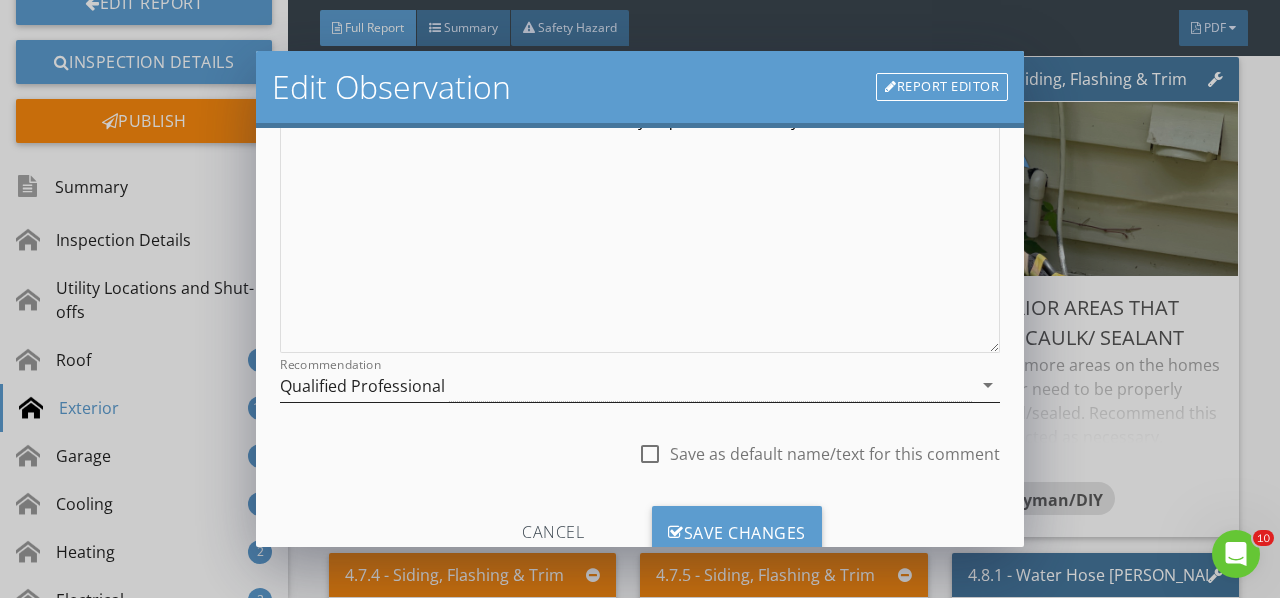 click on "arrow_drop_down" at bounding box center (988, 385) 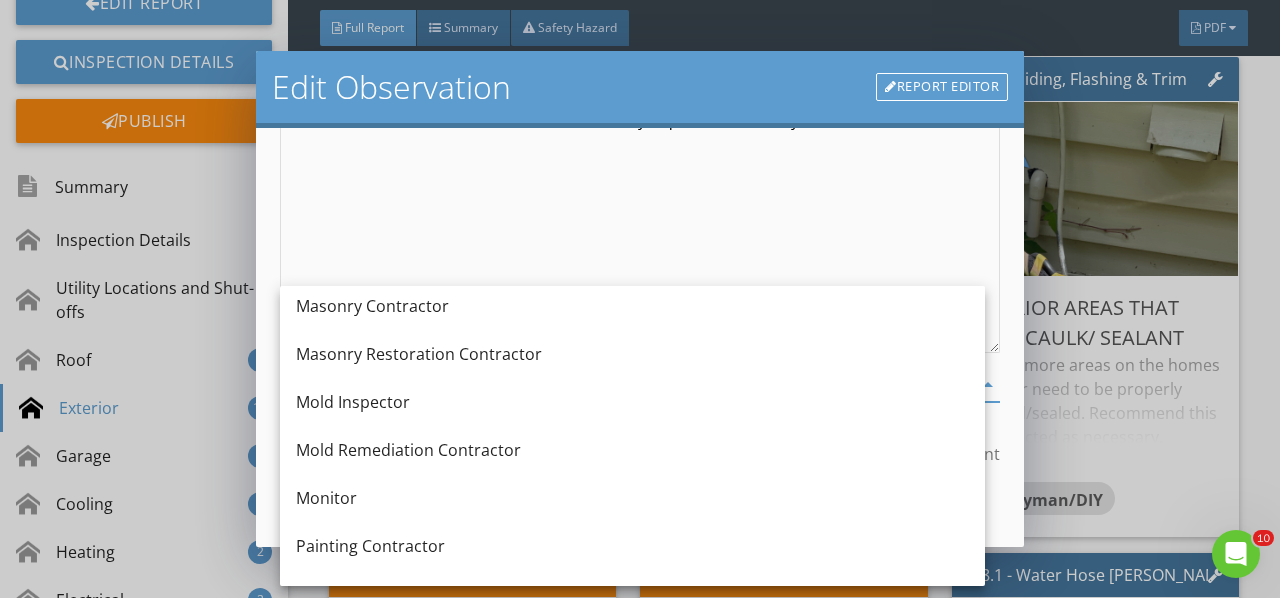 scroll, scrollTop: 1836, scrollLeft: 0, axis: vertical 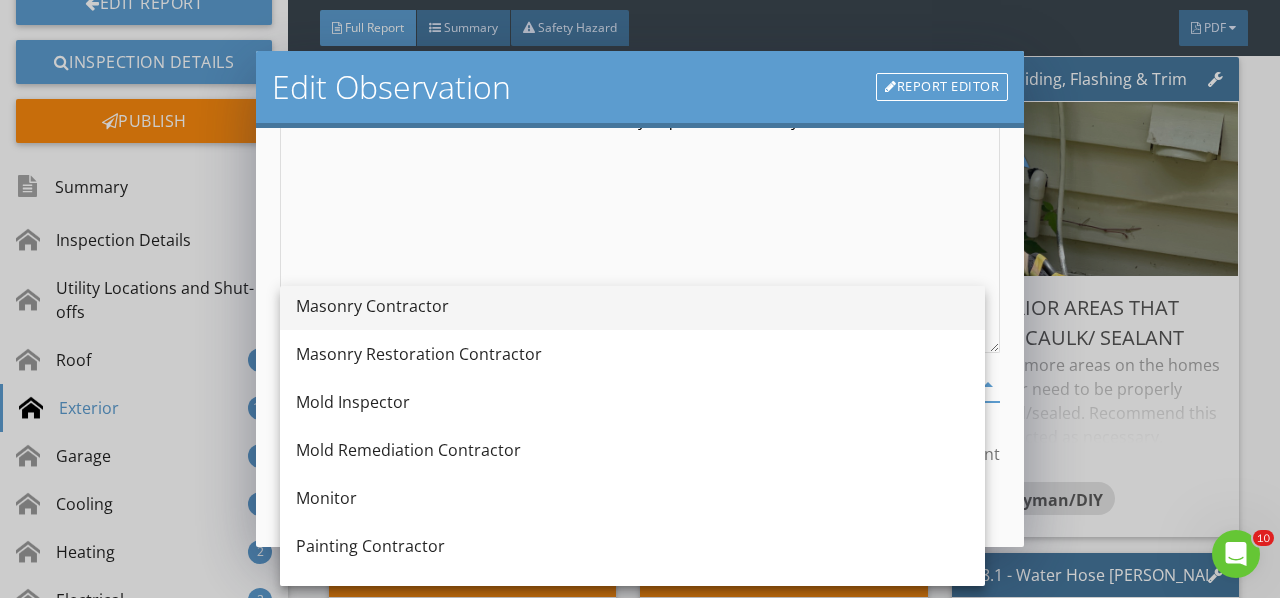 click on "Masonry Contractor" at bounding box center (632, 306) 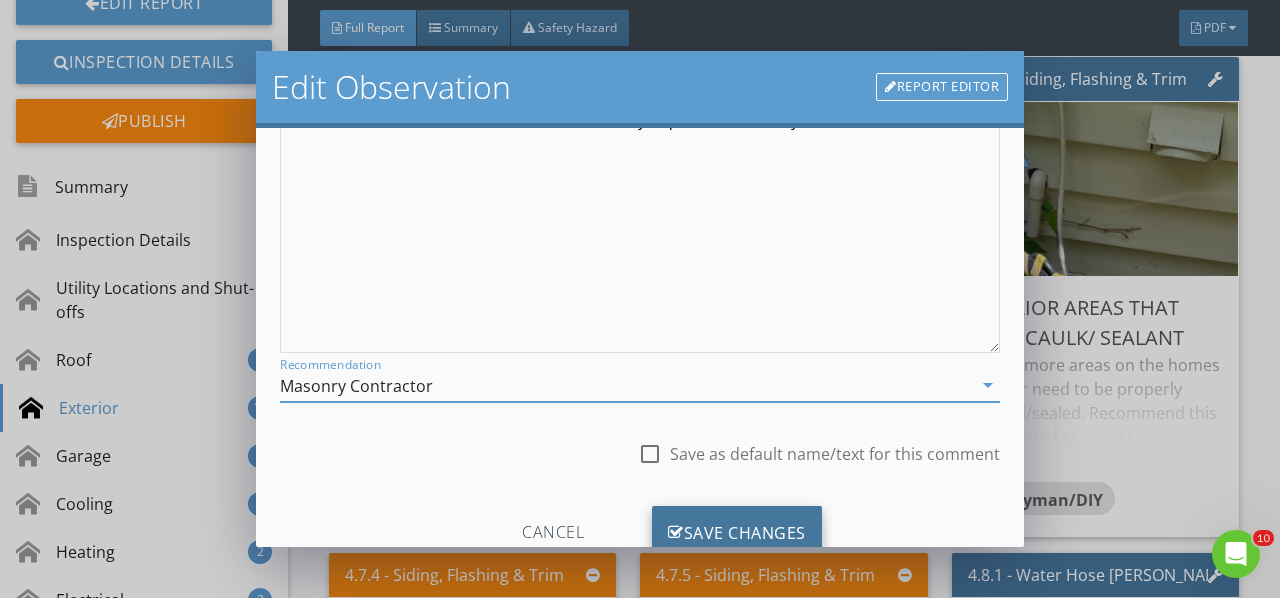click on "Save Changes" at bounding box center (737, 533) 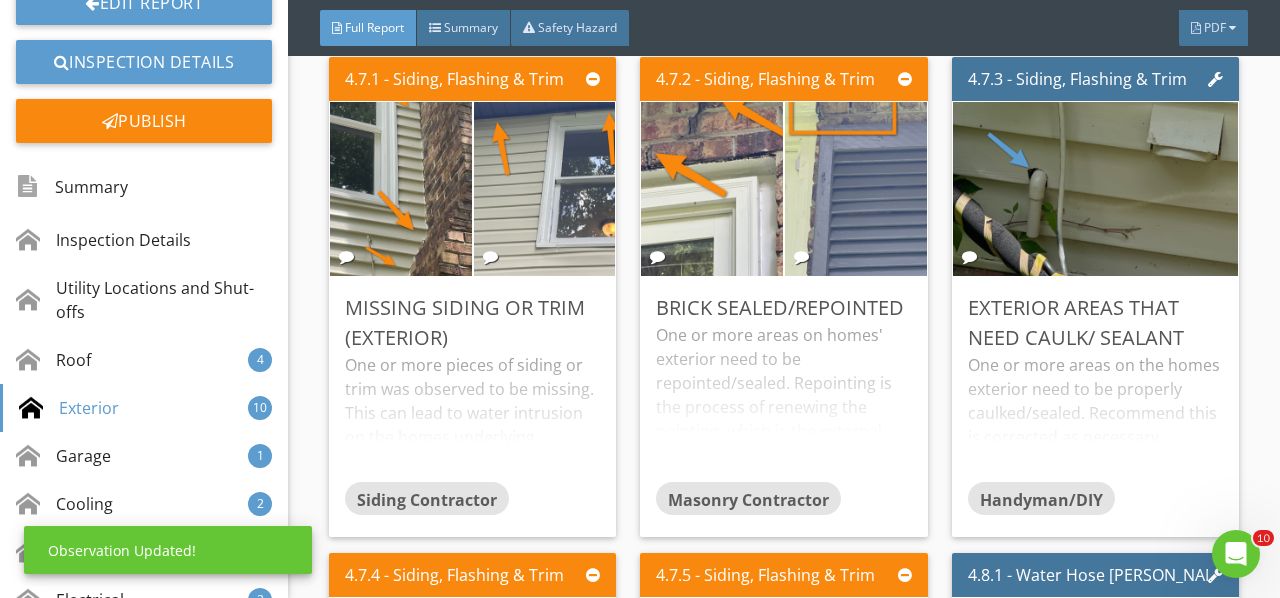 scroll, scrollTop: 130, scrollLeft: 0, axis: vertical 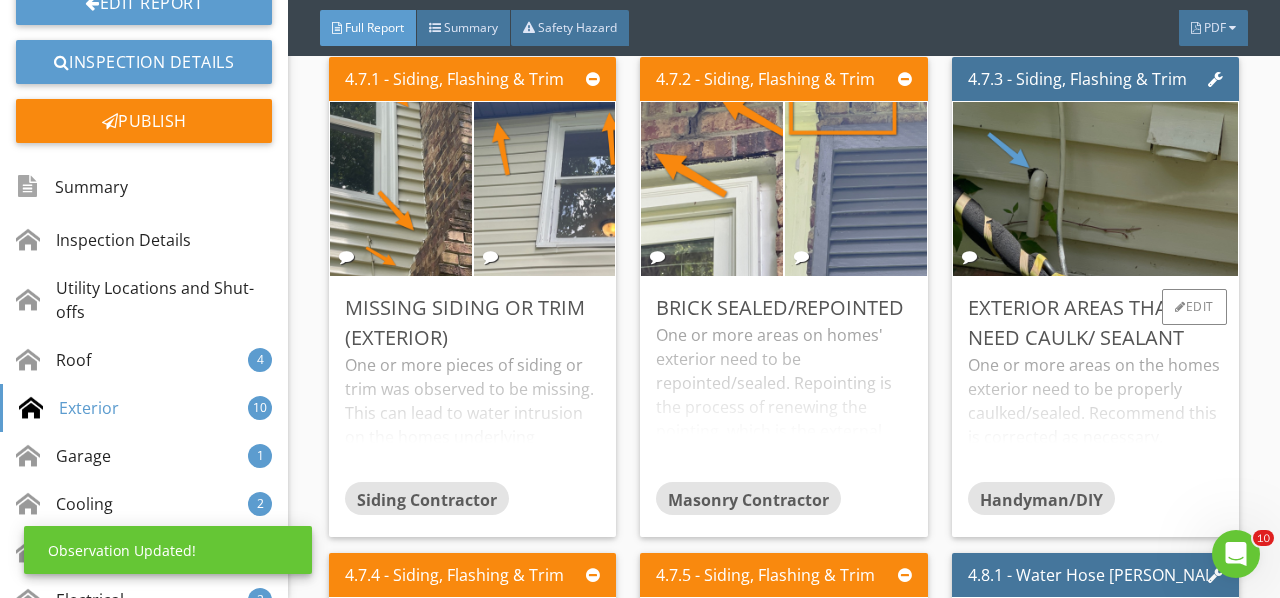 click on "One or more areas on the homes exterior need to be properly caulked/sealed. Recommend this is corrected as necessary." at bounding box center (1095, 417) 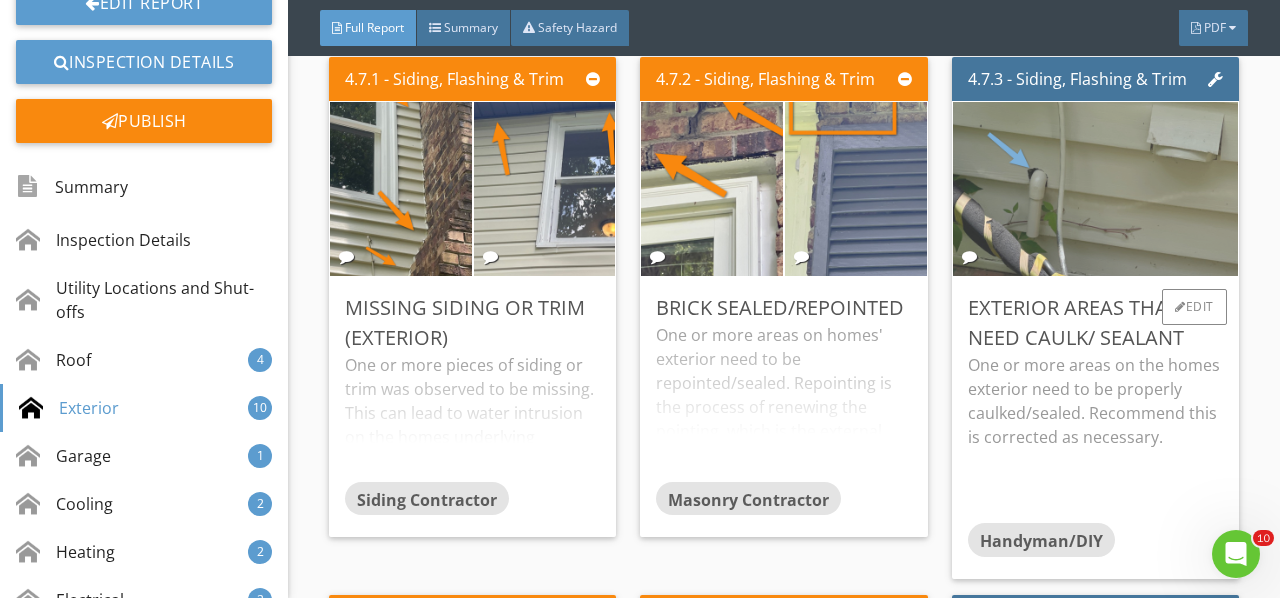 click at bounding box center [1095, 189] 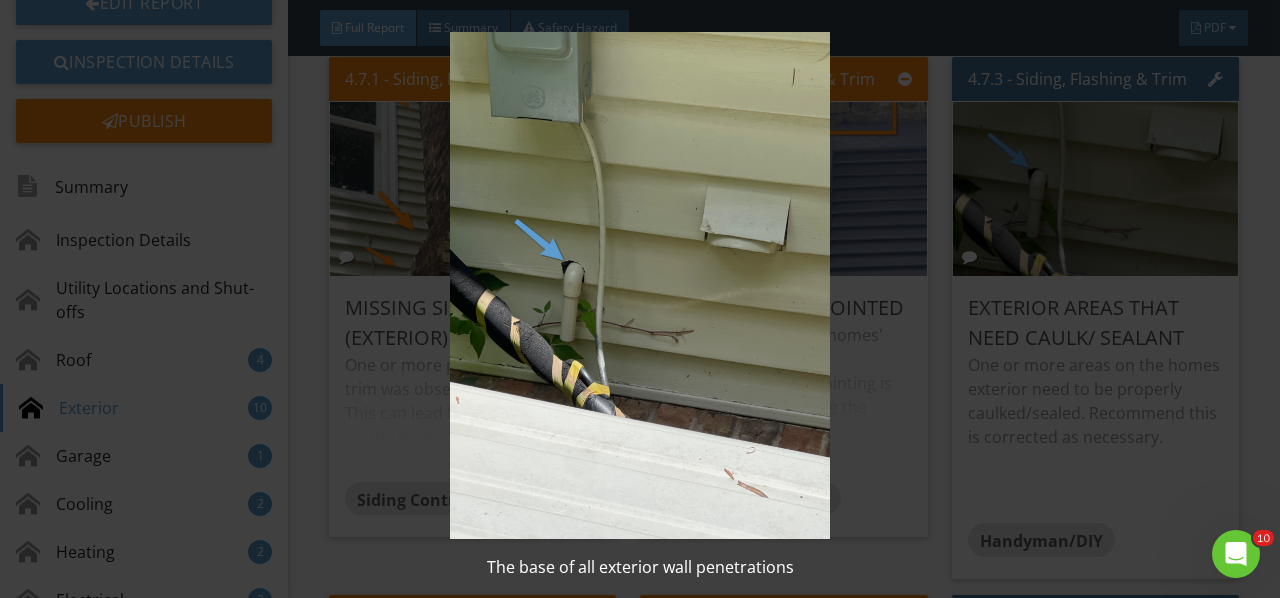 click at bounding box center [639, 285] 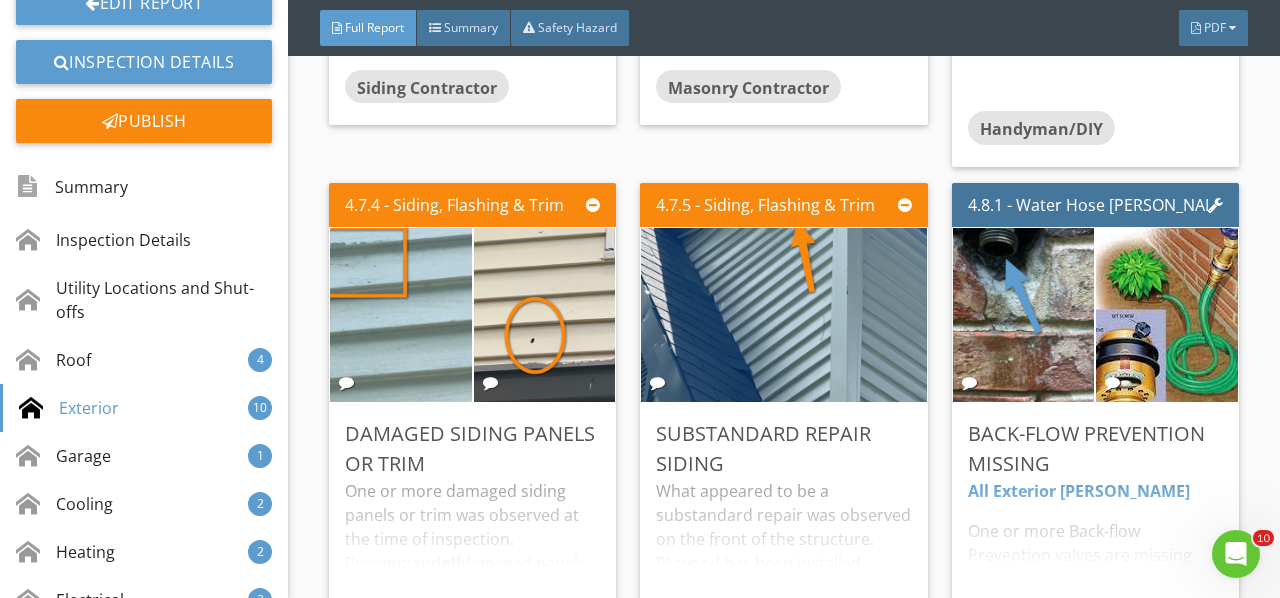 scroll, scrollTop: 10076, scrollLeft: 0, axis: vertical 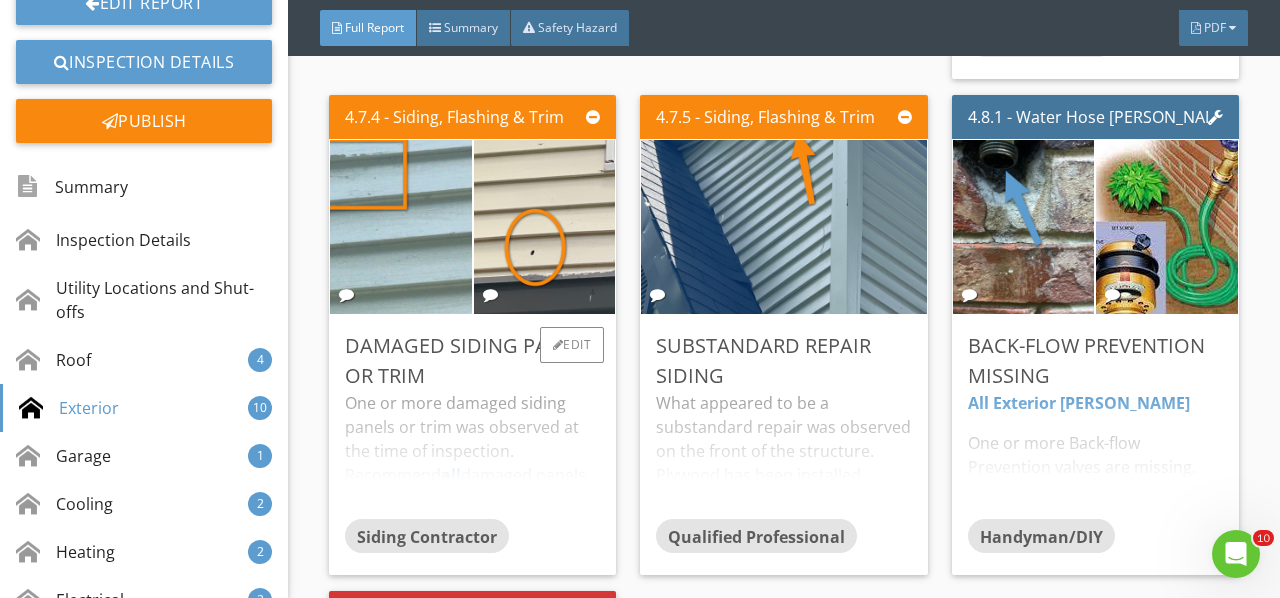 click on "One or more damaged siding panels or trim was observed at the time of inspection. Recommend  all  damaged panels are repaired/replaced by a qualified professional." at bounding box center (472, 455) 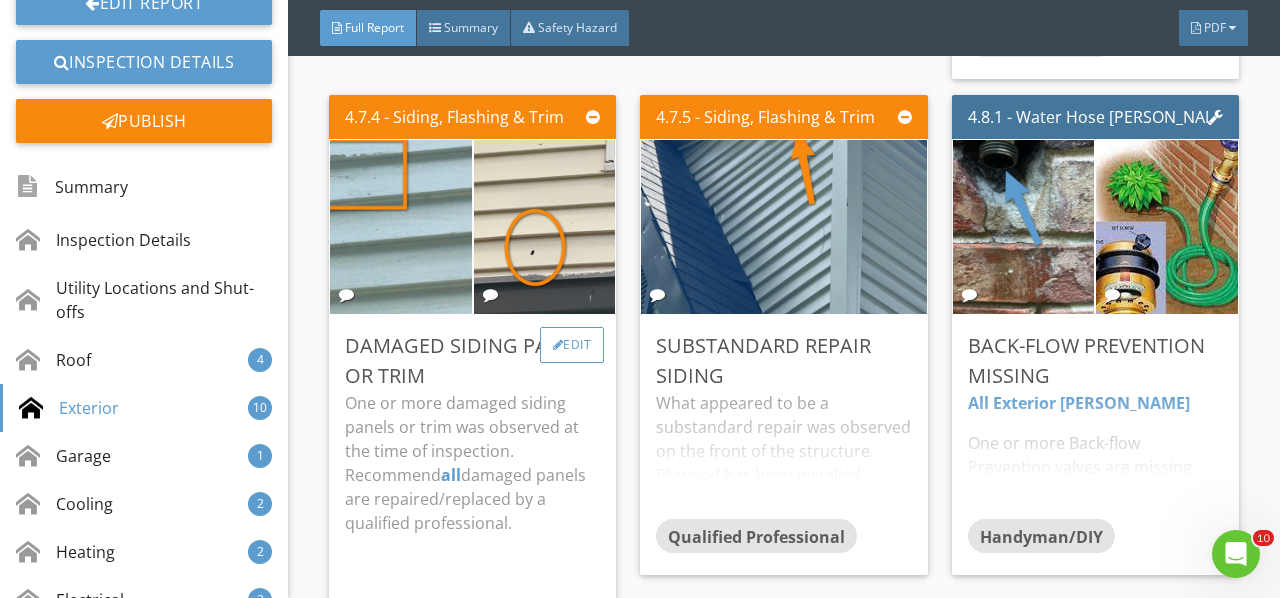 click on "Edit" at bounding box center [572, 345] 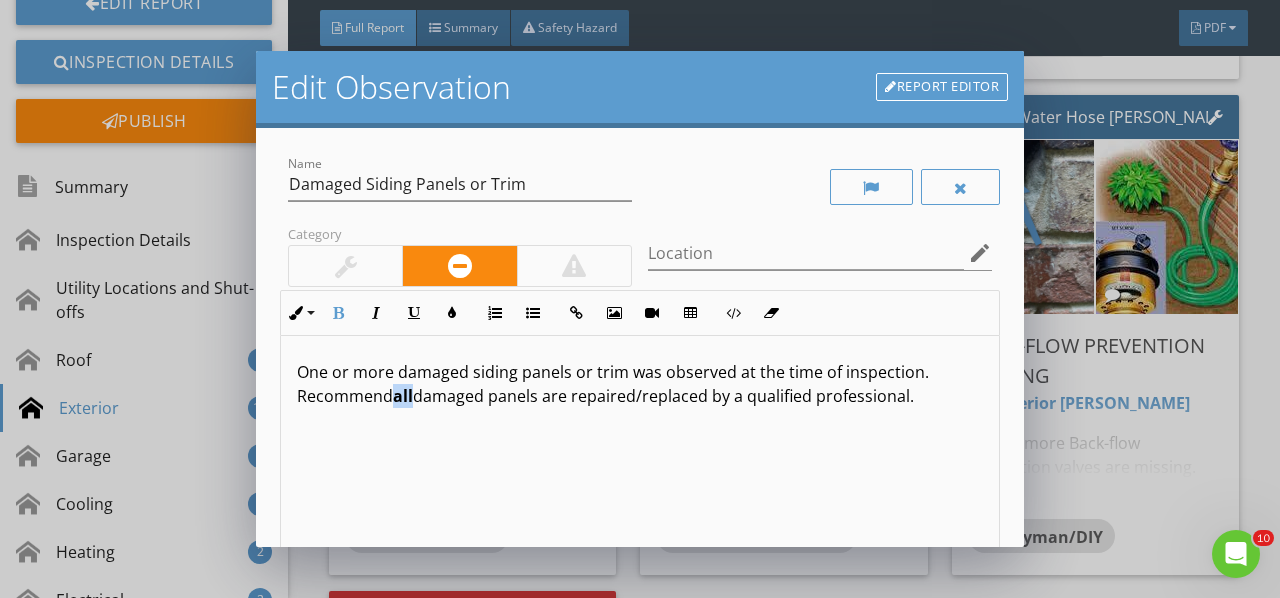drag, startPoint x: 413, startPoint y: 396, endPoint x: 390, endPoint y: 396, distance: 23 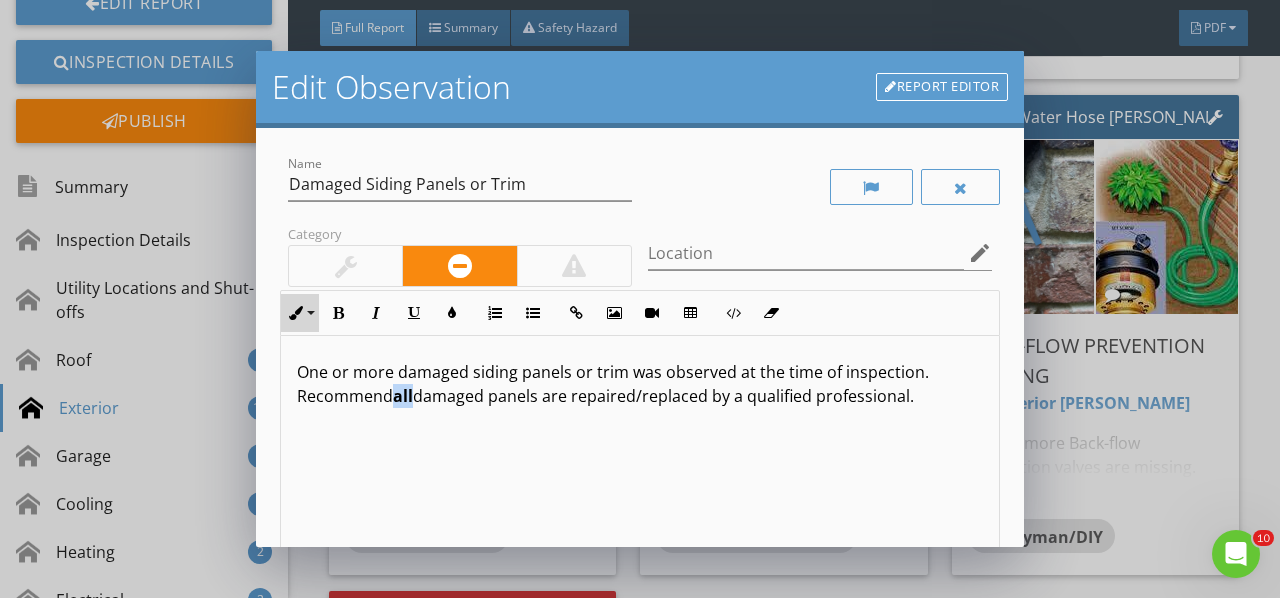 click on "Inline Style" at bounding box center [300, 313] 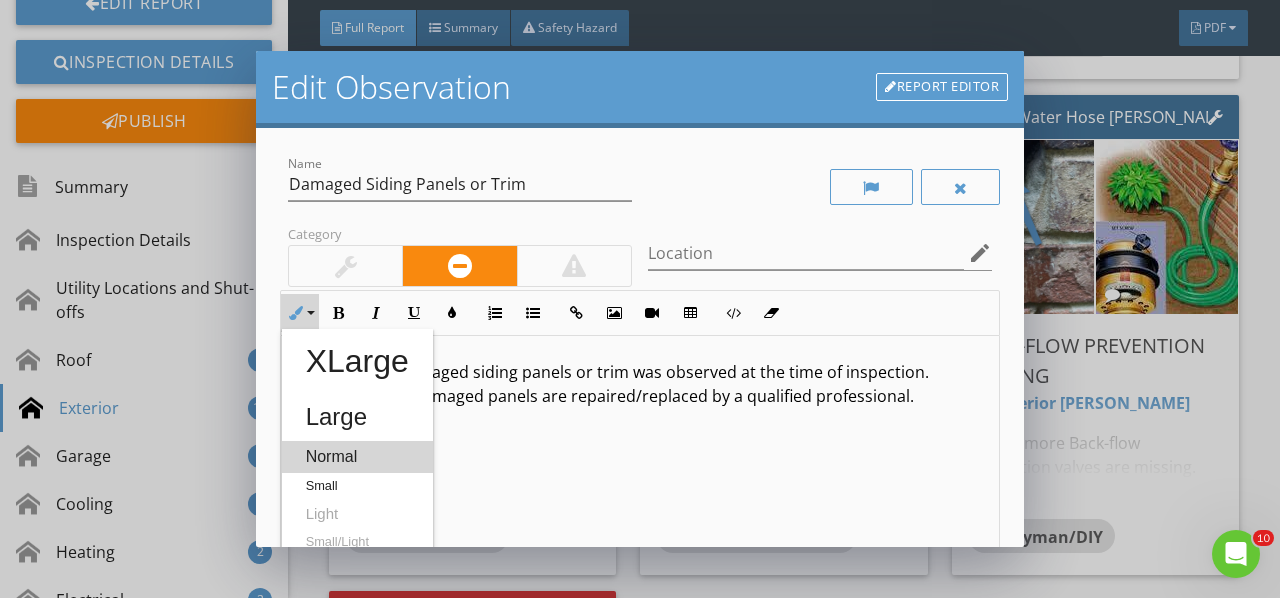 click on "Normal" at bounding box center (357, 457) 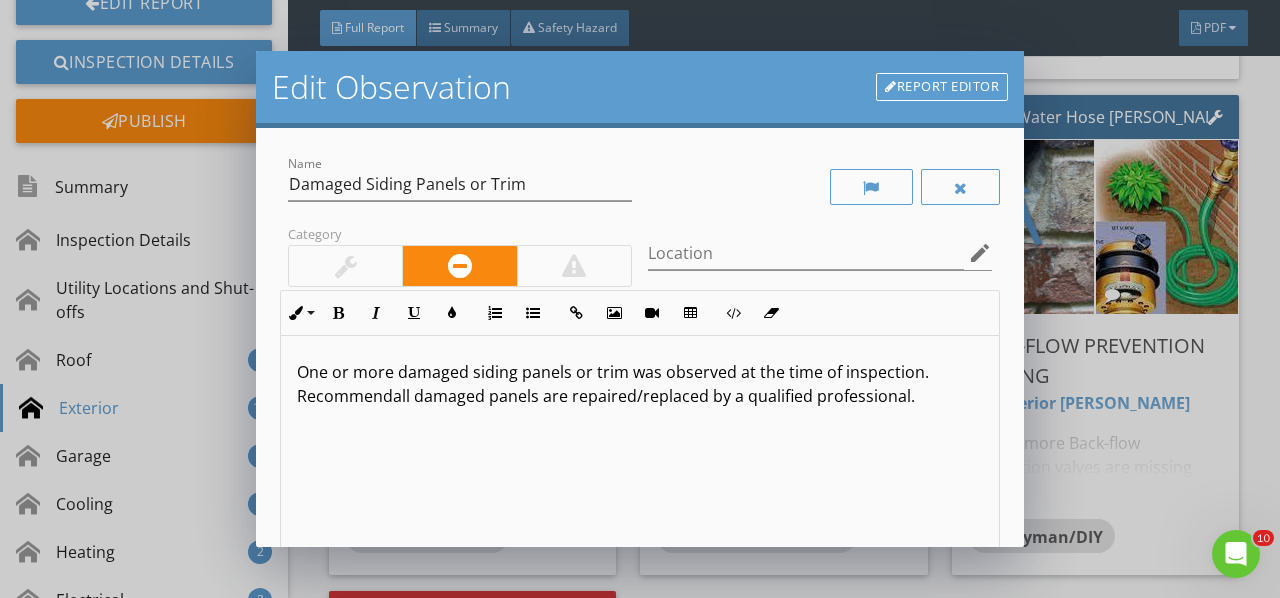 click on "One or more damaged siding panels or trim was observed at the time of inspection. Recommend  all   damaged panels are repaired/replaced by a qualified professional." at bounding box center [640, 494] 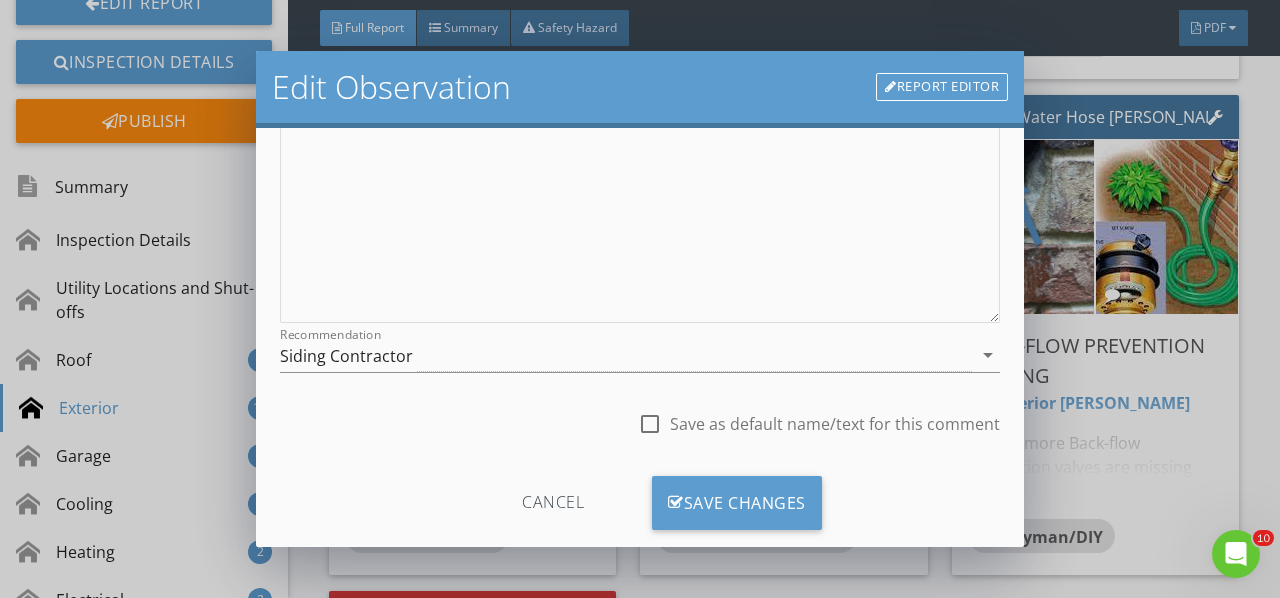 scroll, scrollTop: 366, scrollLeft: 0, axis: vertical 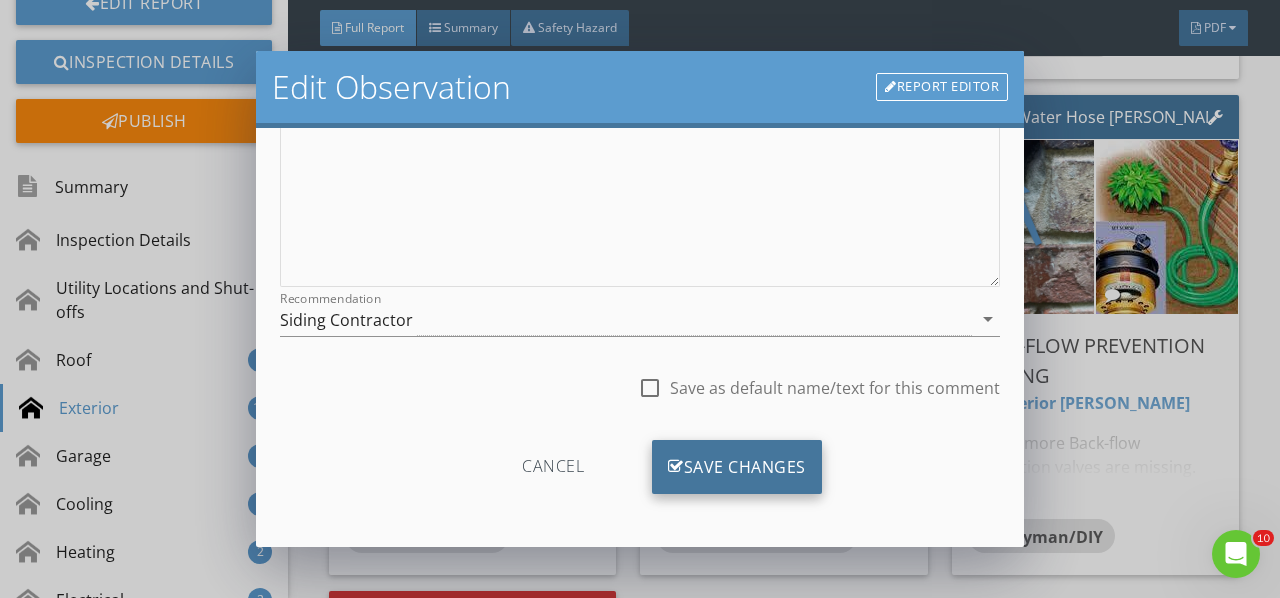 click on "Save Changes" at bounding box center (737, 467) 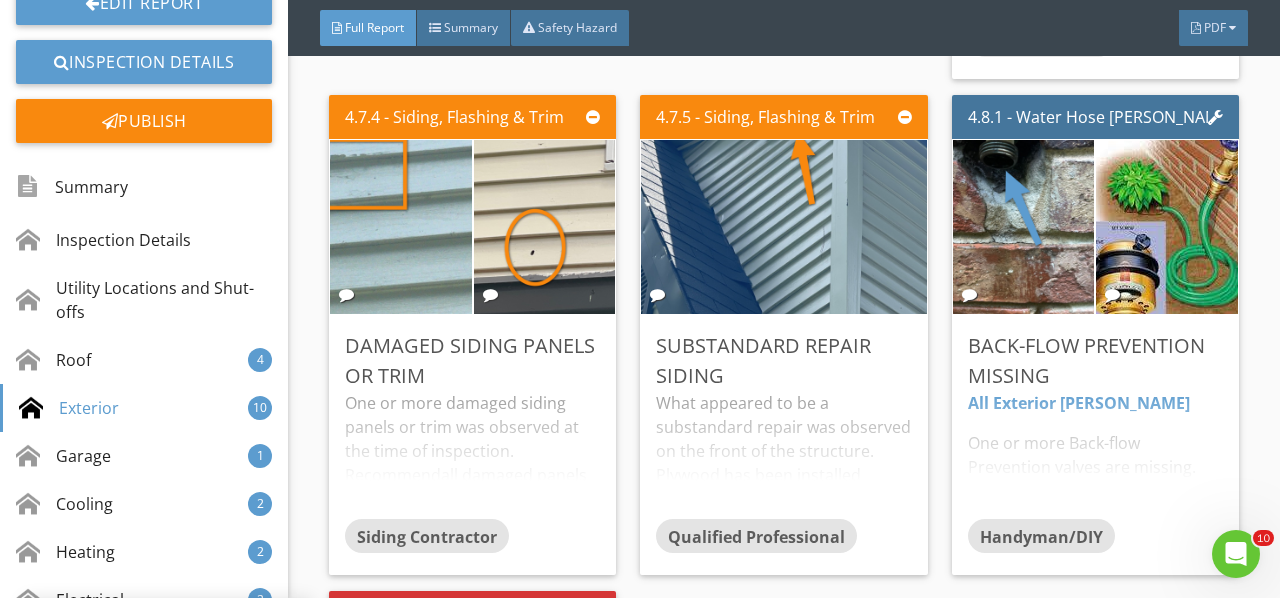 scroll, scrollTop: 130, scrollLeft: 0, axis: vertical 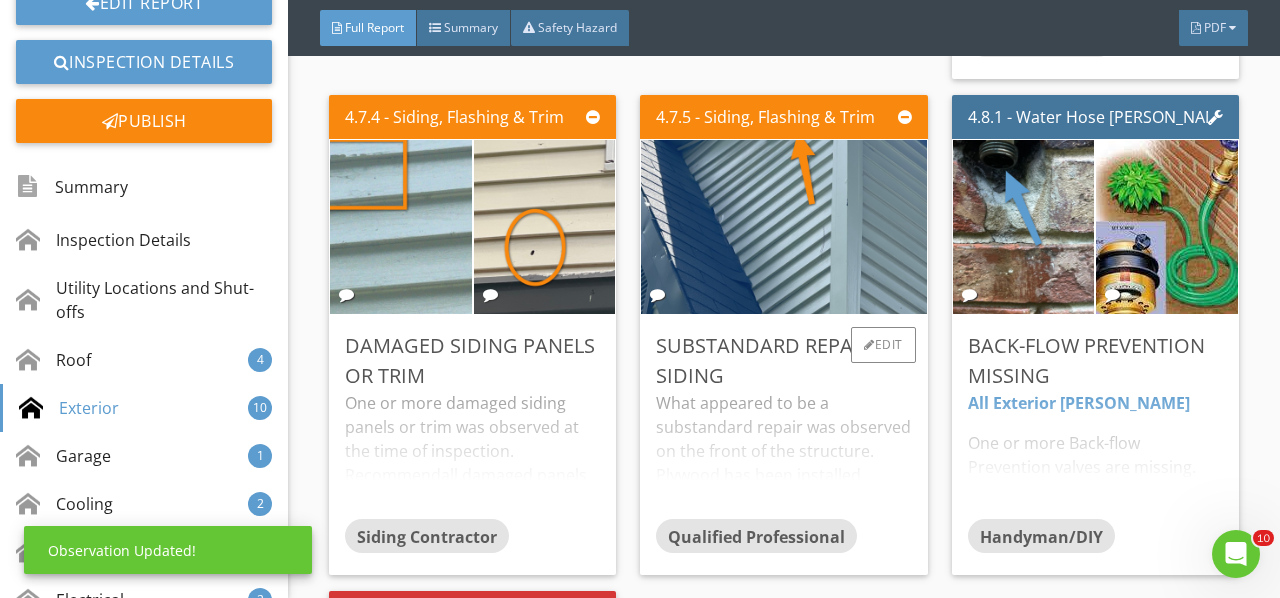 click on "What appeared to be a substandard repair was observed on the front of the structure. Plywood has been installed potentially over damaged disposing panels or a hole in the wall structure. Recommend this is properly repaired by a qualified siding contractor." at bounding box center (783, 455) 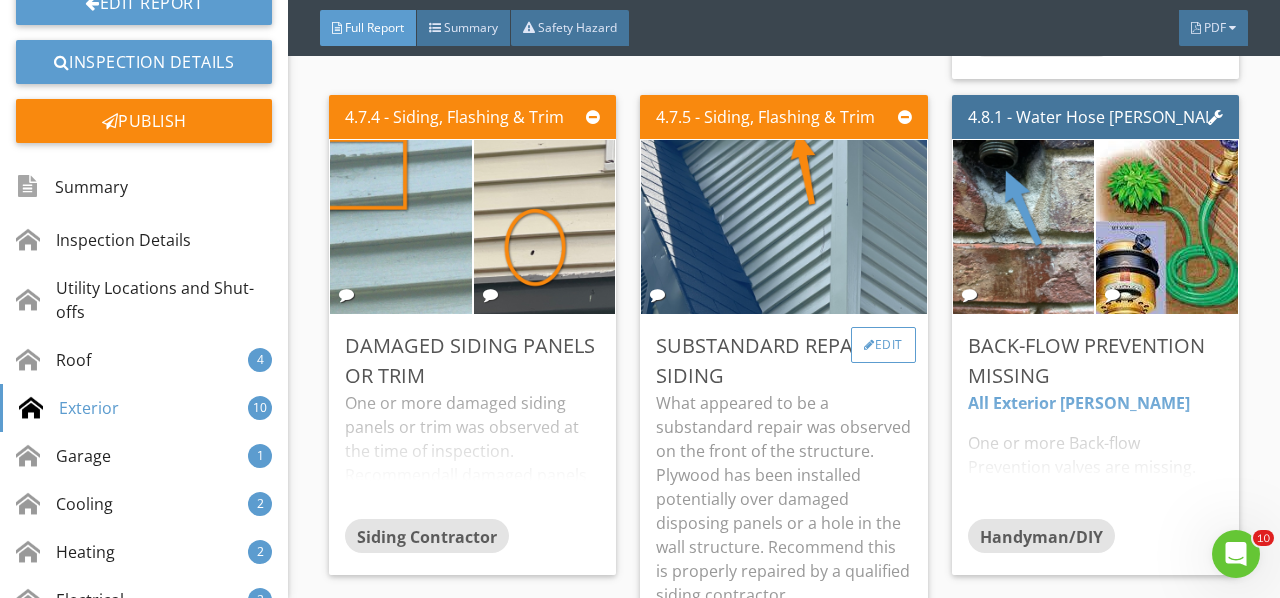 click on "Edit" at bounding box center (883, 345) 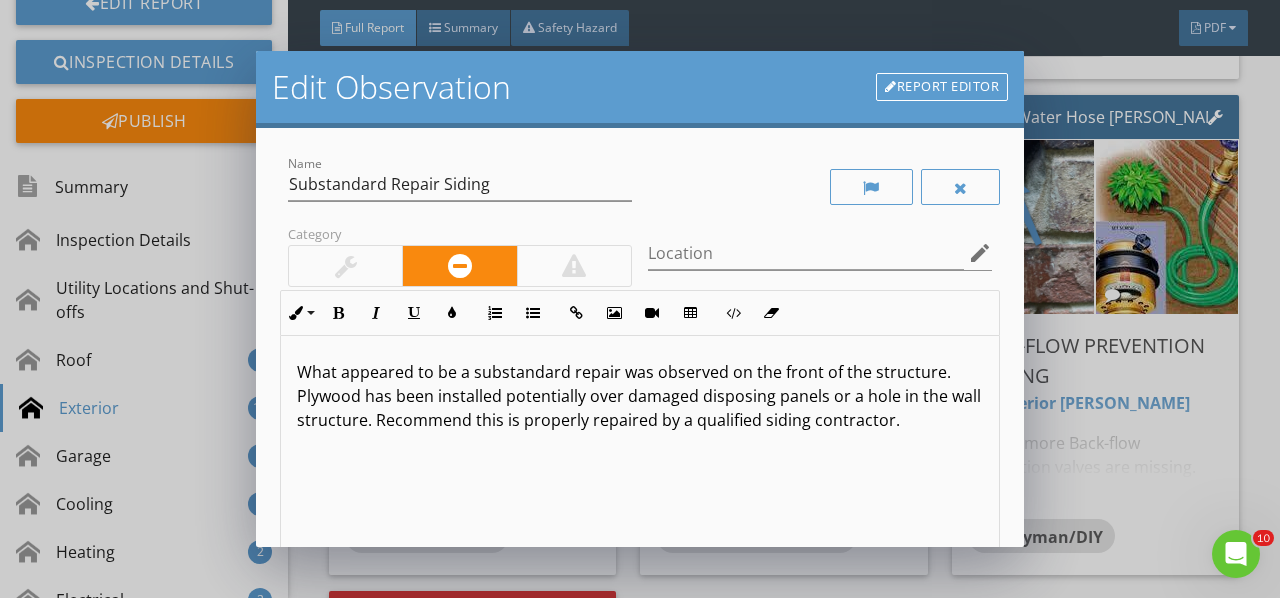 click on "What appeared to be a substandard repair was observed on the front of the structure. Plywood has been installed potentially over damaged disposing panels or a hole in the wall structure. Recommend this is properly repaired by a qualified siding contractor." at bounding box center [640, 396] 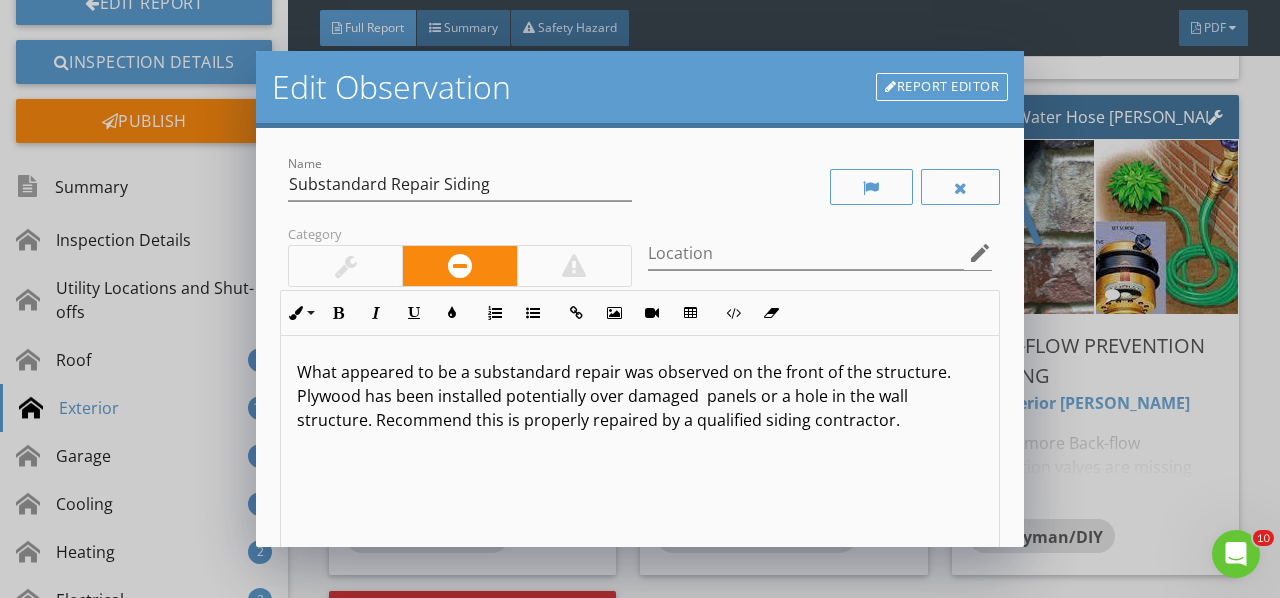 type 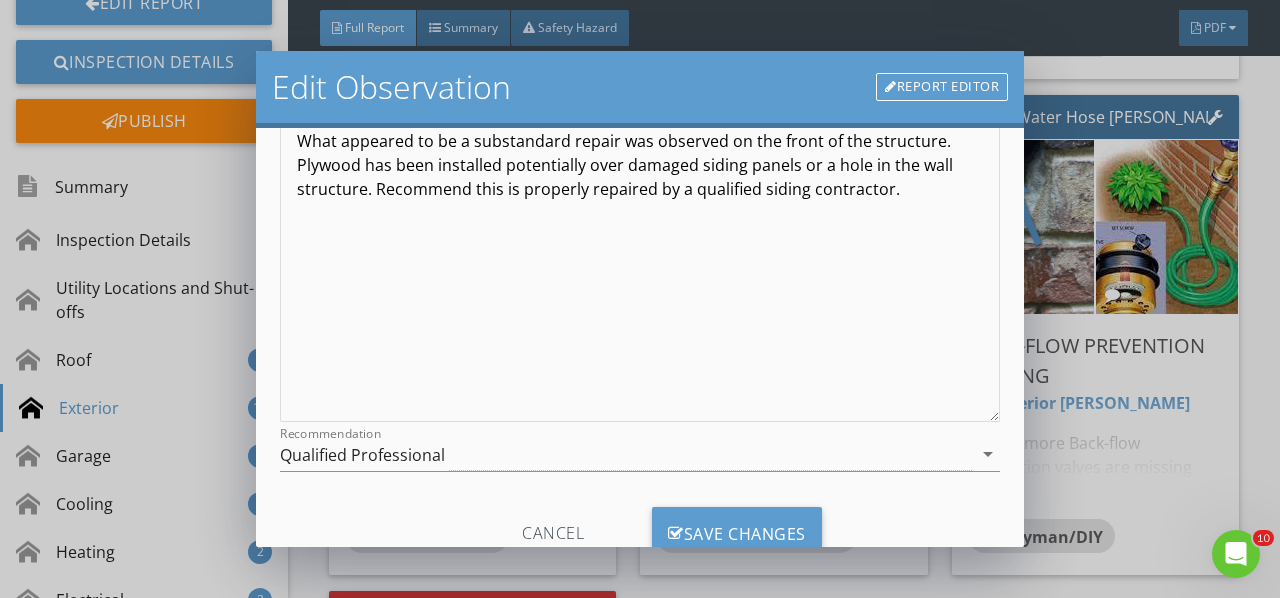 scroll, scrollTop: 298, scrollLeft: 0, axis: vertical 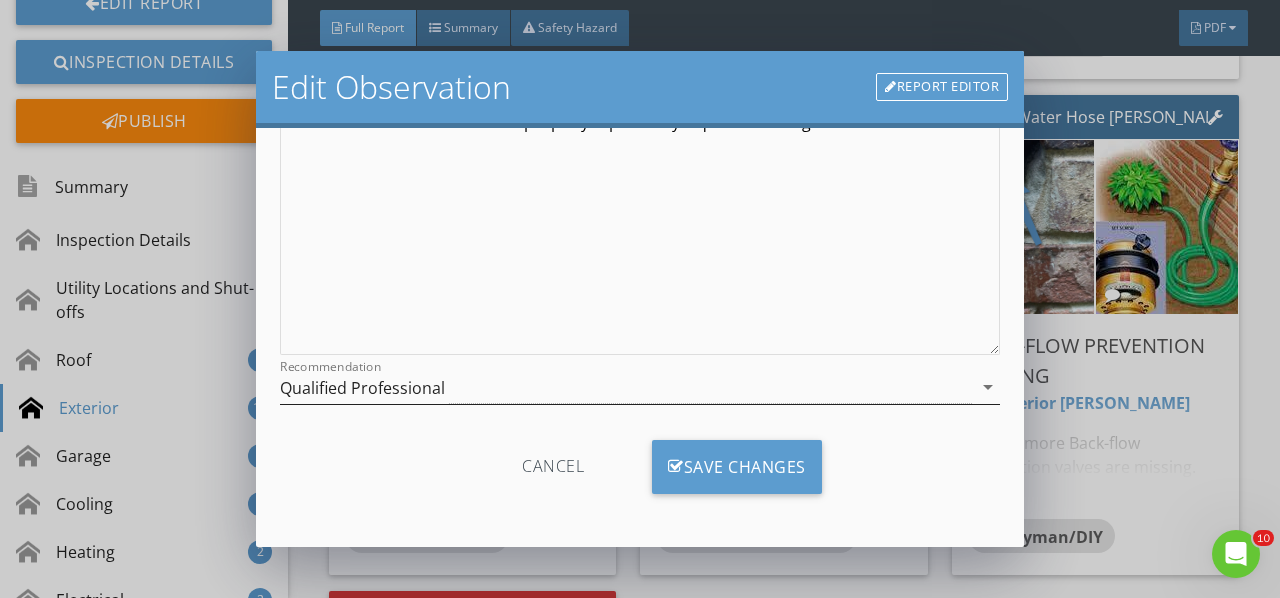 click on "Qualified Professional" at bounding box center [626, 387] 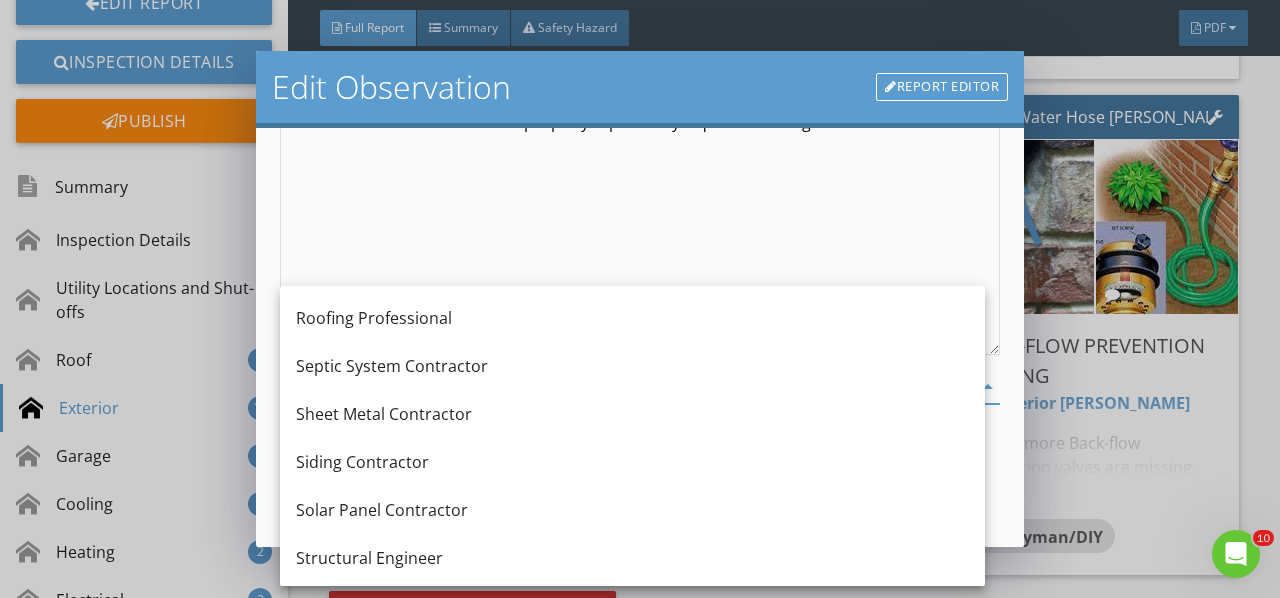 scroll, scrollTop: 2500, scrollLeft: 0, axis: vertical 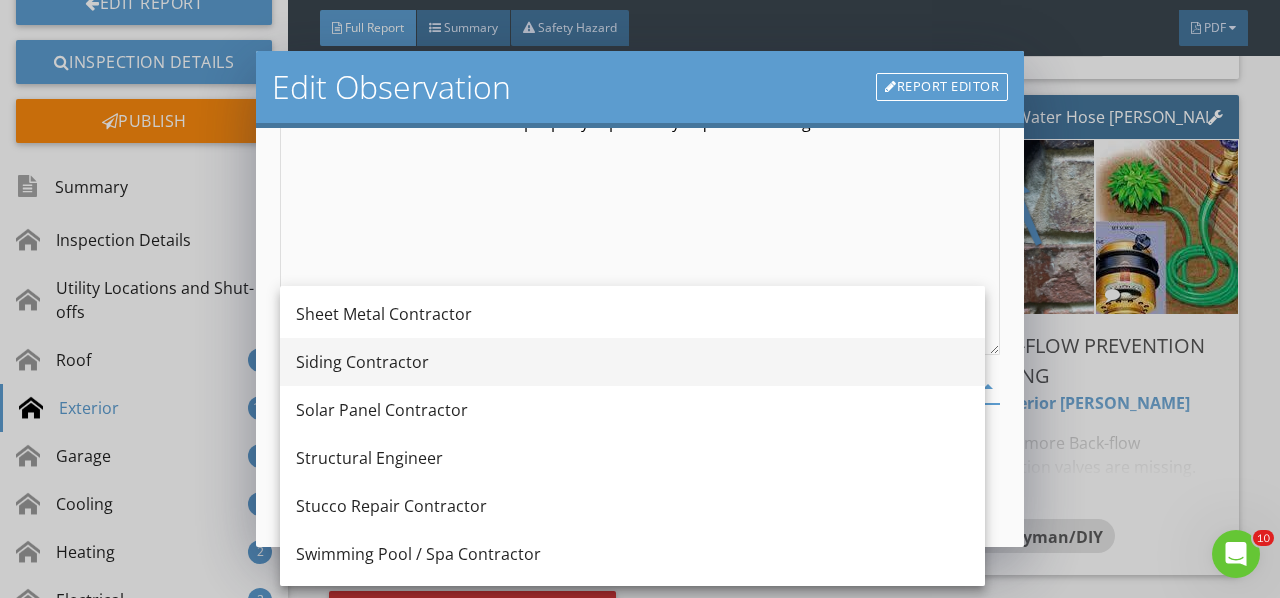 click on "Siding Contractor" at bounding box center (632, 362) 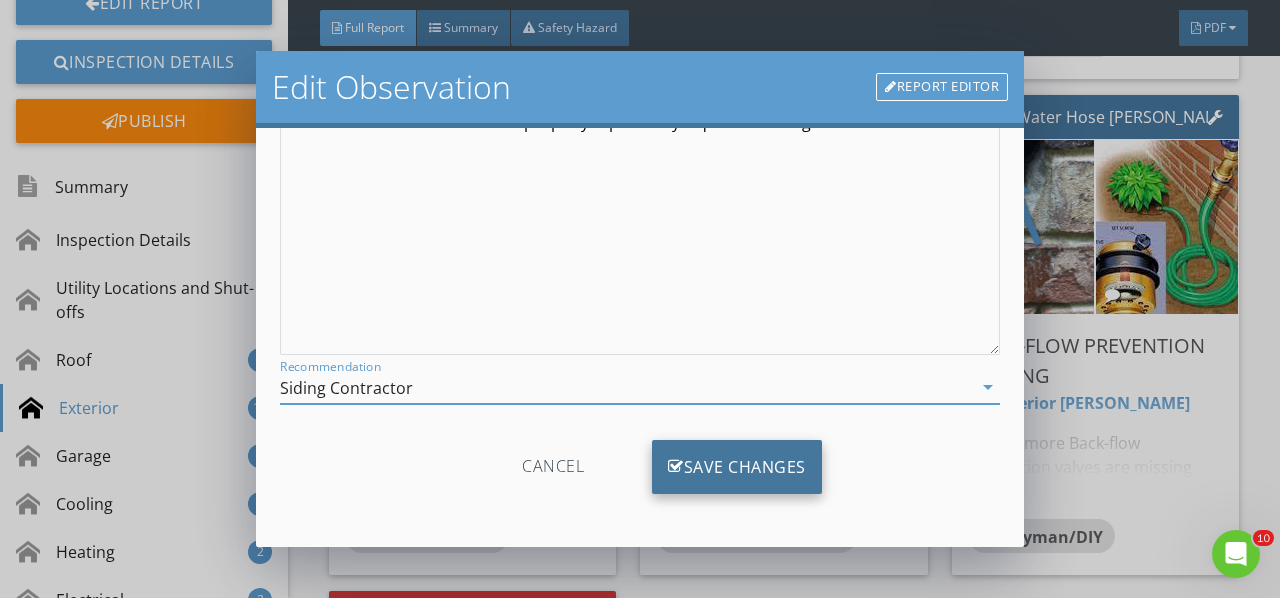 click on "Save Changes" at bounding box center [737, 467] 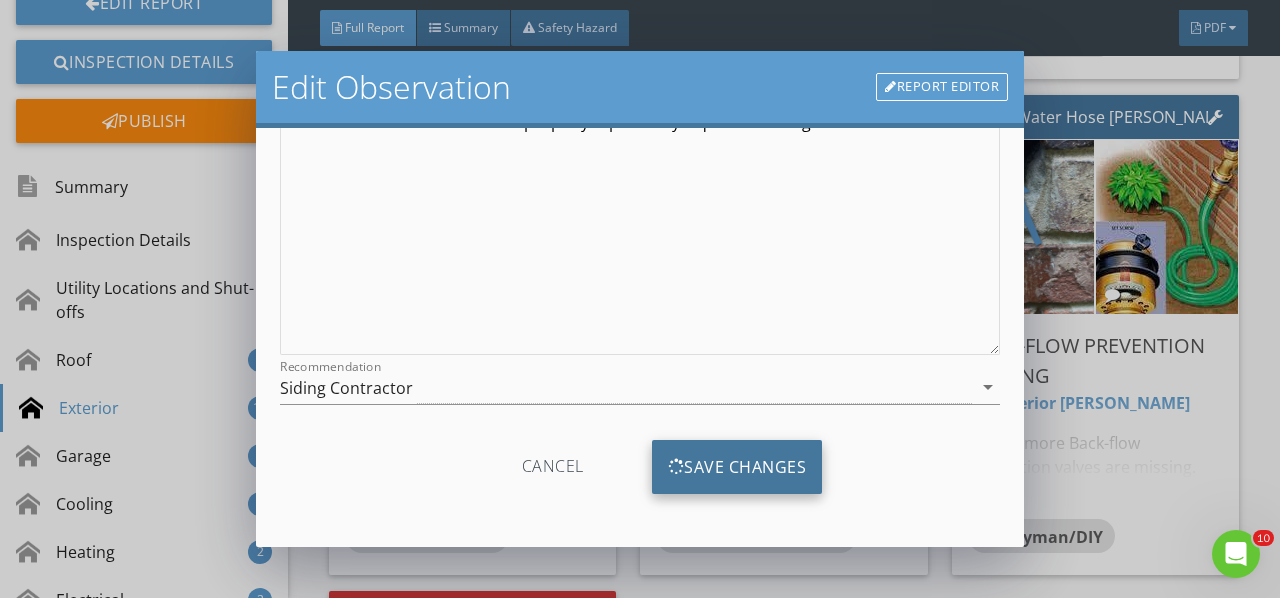 scroll, scrollTop: 62, scrollLeft: 0, axis: vertical 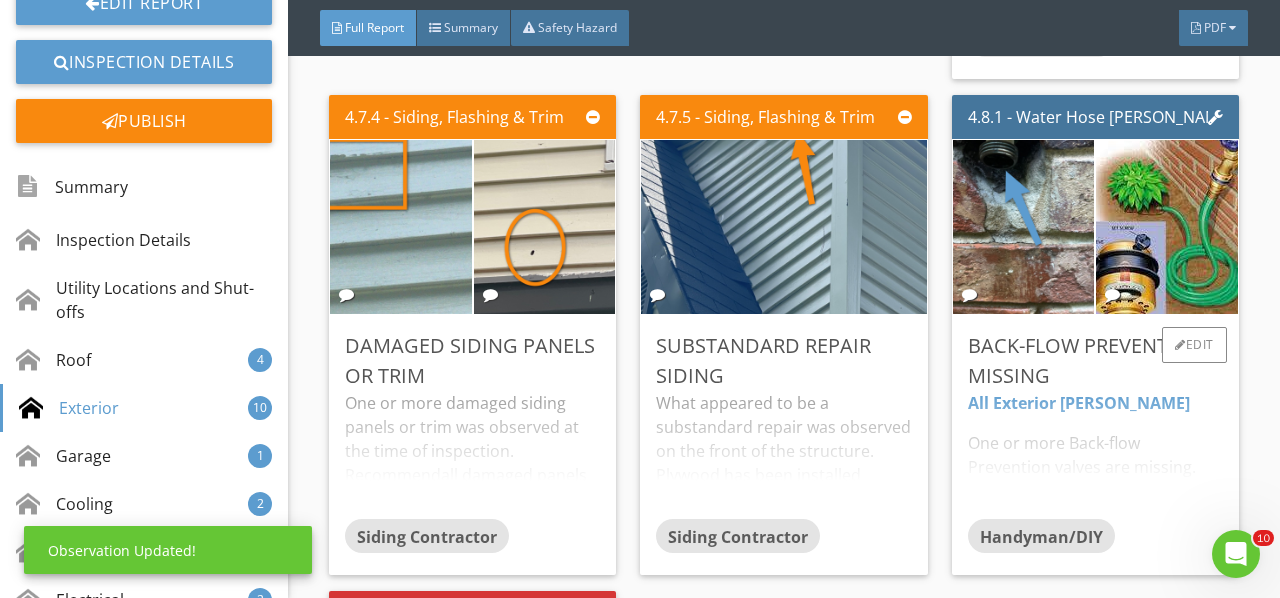 click on "All Exterior Bibbs  One or more Back-flow Prevention valves are missing.  According to ICC code P2902.2 Plumbing Fixtures, the supply lines and fittings for every plumbing fixture shall be installed so as to prevent back-flow. Plumbing fixtures fittings shall provide back-flow protection in accordance with ASEM A112.18 1-CSA B125.1.  Recommend a valve is installed by a qualified person." at bounding box center [1095, 455] 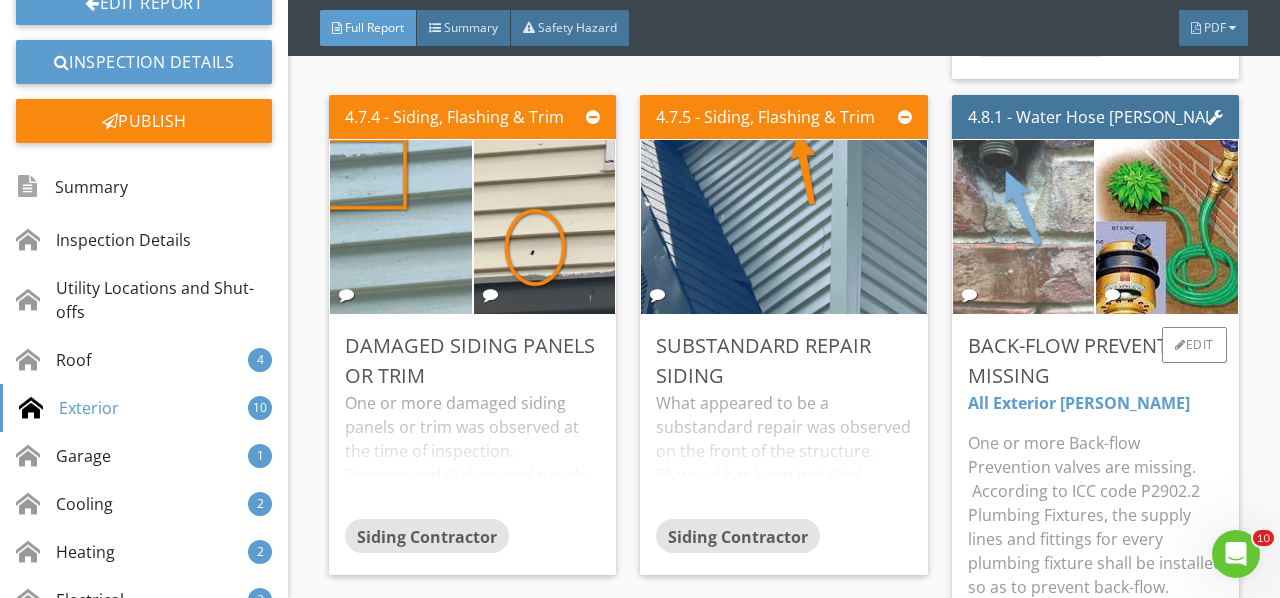 click at bounding box center (1023, 226) 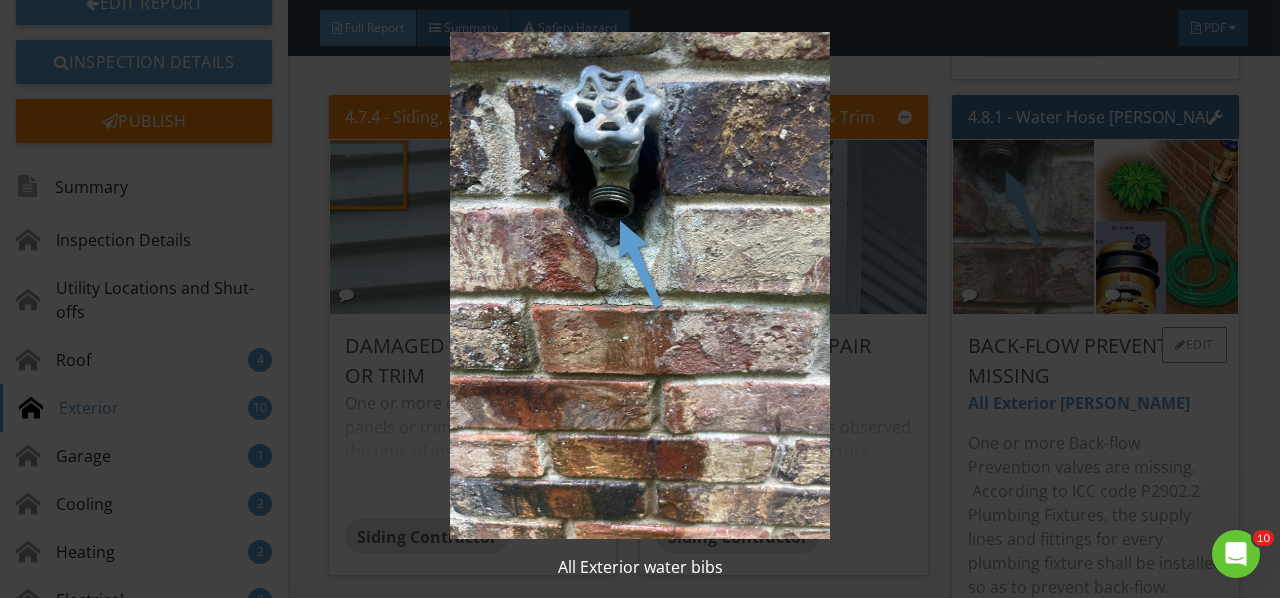 click at bounding box center (639, 285) 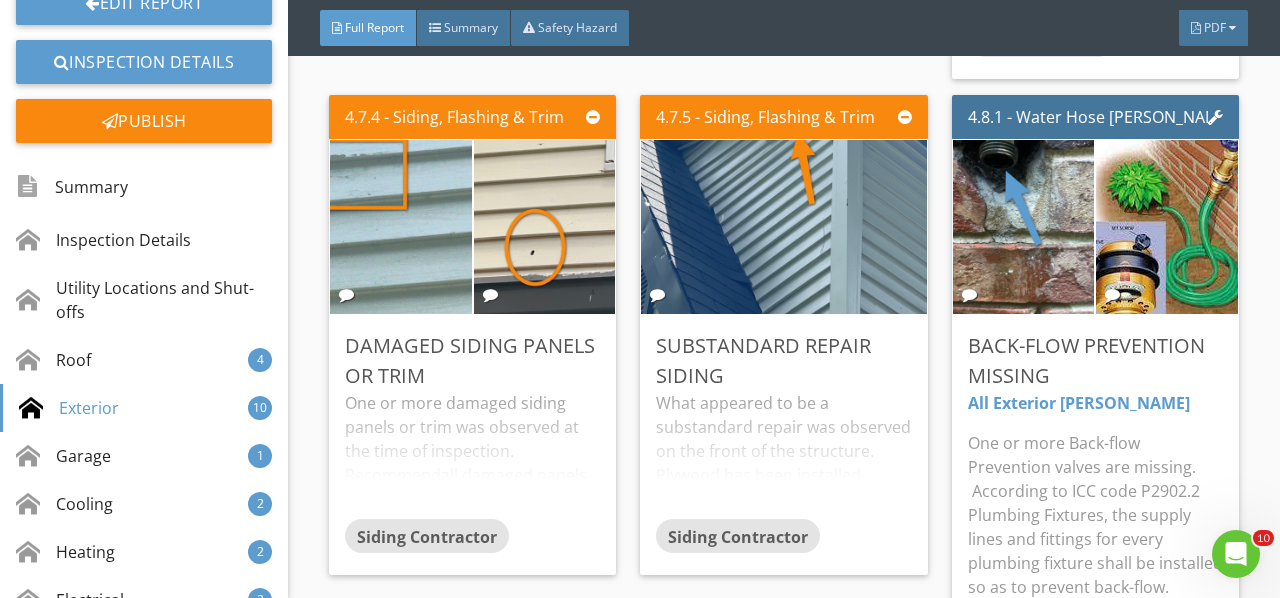 click at bounding box center (1167, 226) 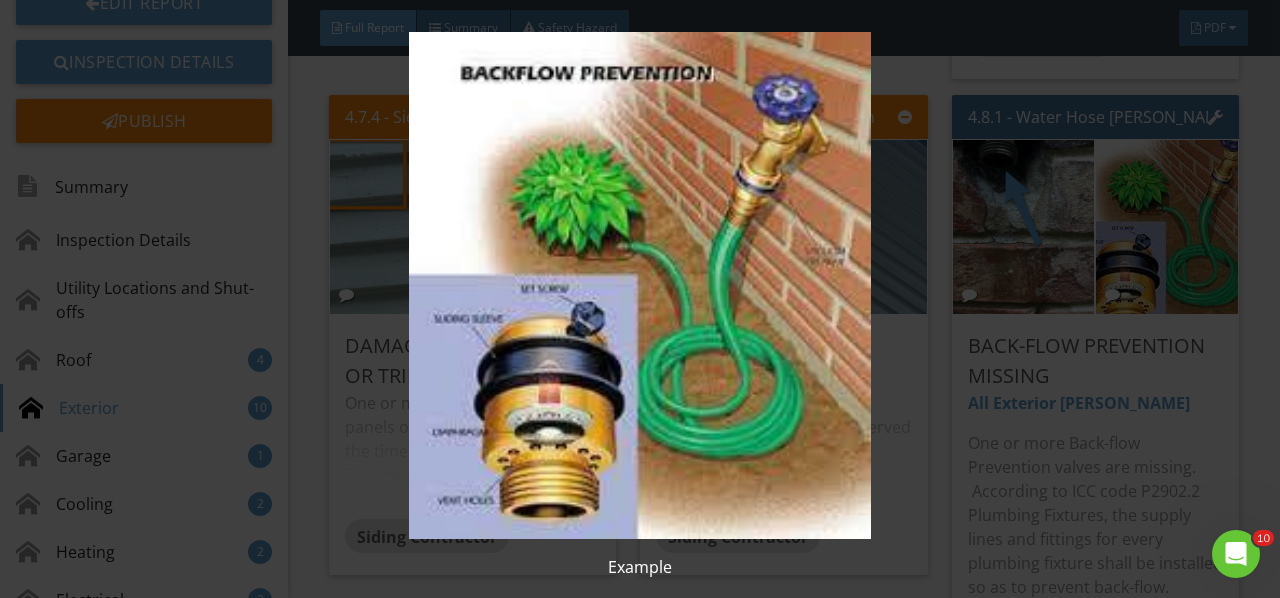 click at bounding box center [639, 285] 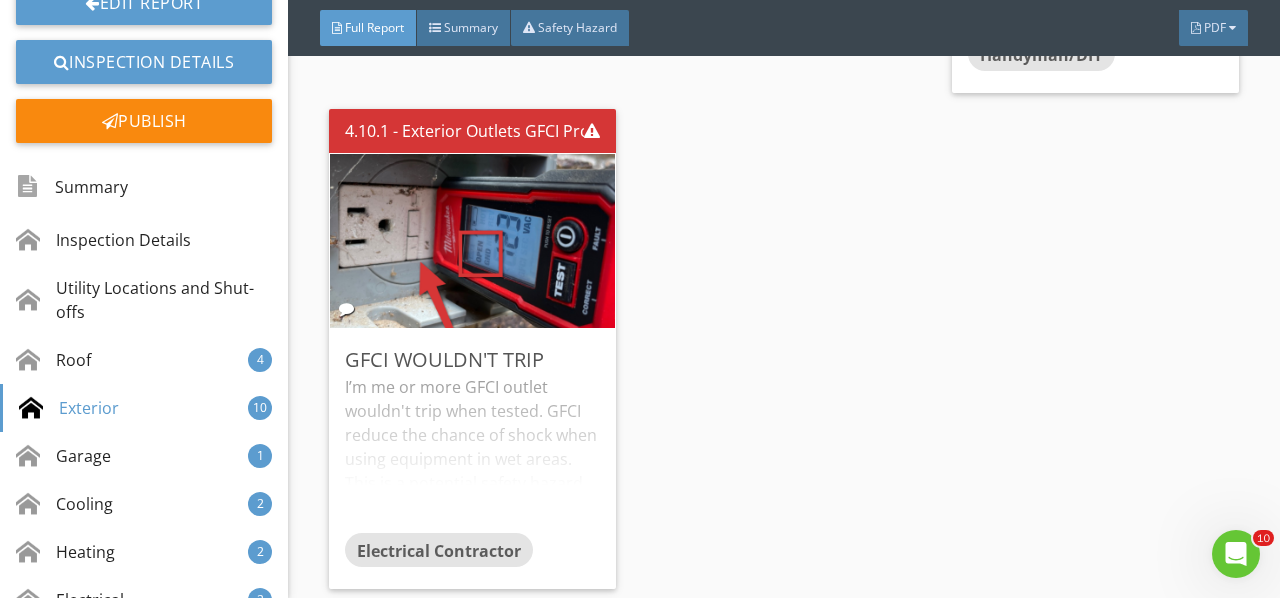 scroll, scrollTop: 10876, scrollLeft: 0, axis: vertical 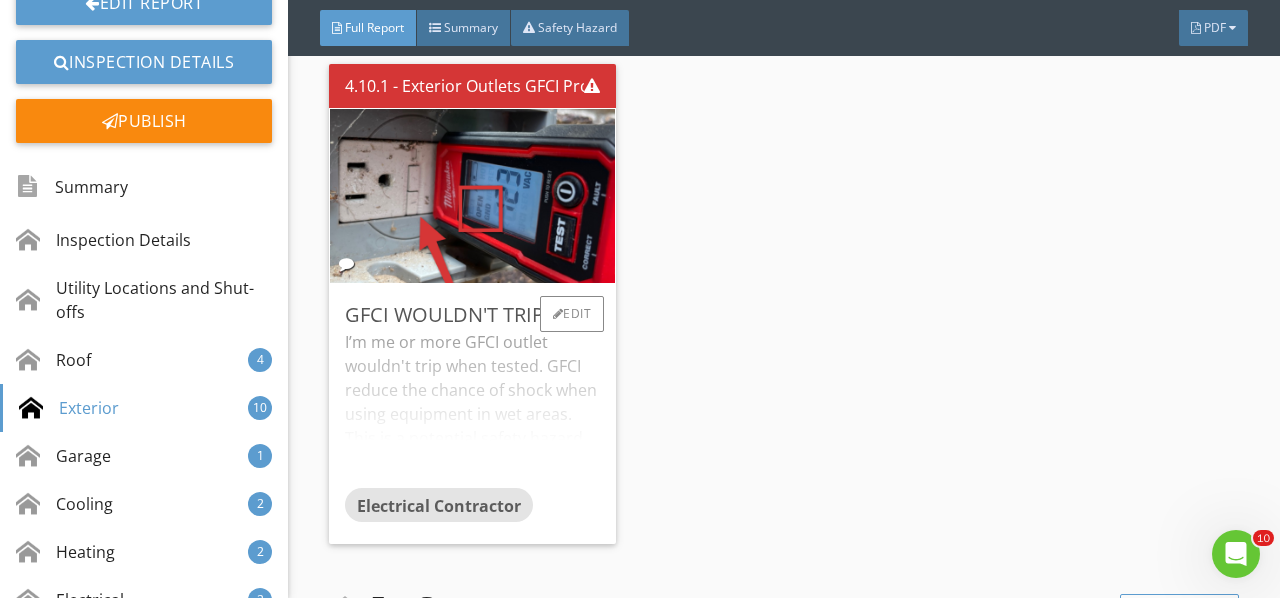 click on "GFCI wouldn't trip
I’m me or more GFCI outlet wouldn't trip when tested. GFCI reduce the chance of shock when using equipment in wet areas. This is a potential safety hazard. Recommend that a qualified electrician evaluate and repair as necessary.    Electrical Contractor
Edit" at bounding box center [472, 414] 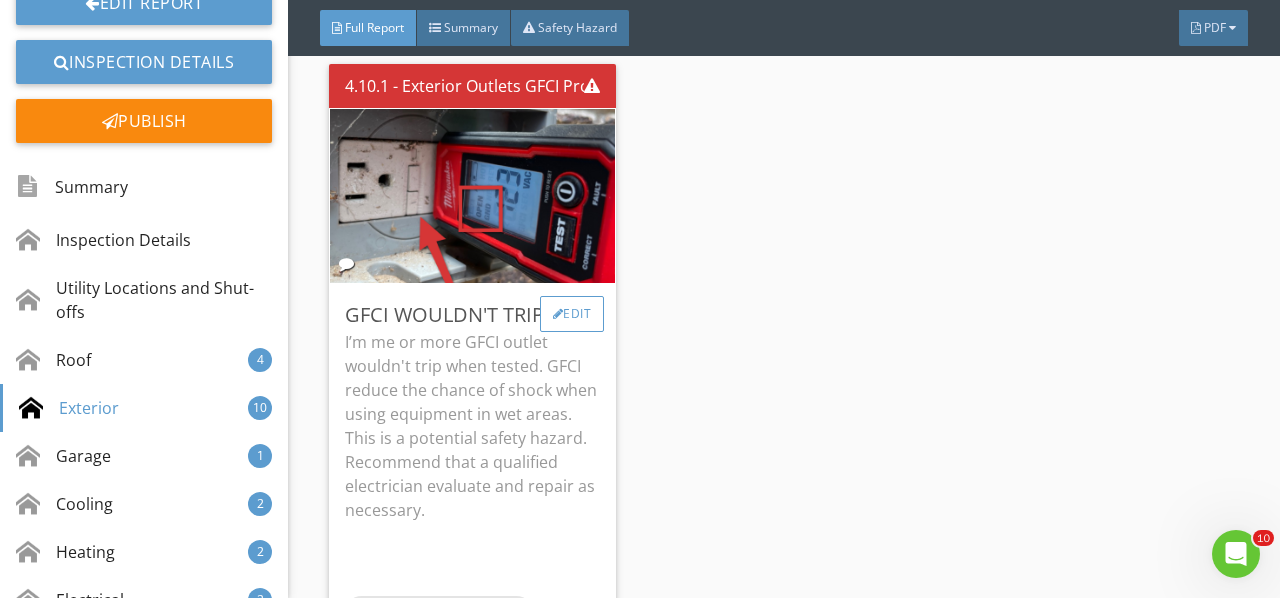 click on "Edit" at bounding box center [572, 314] 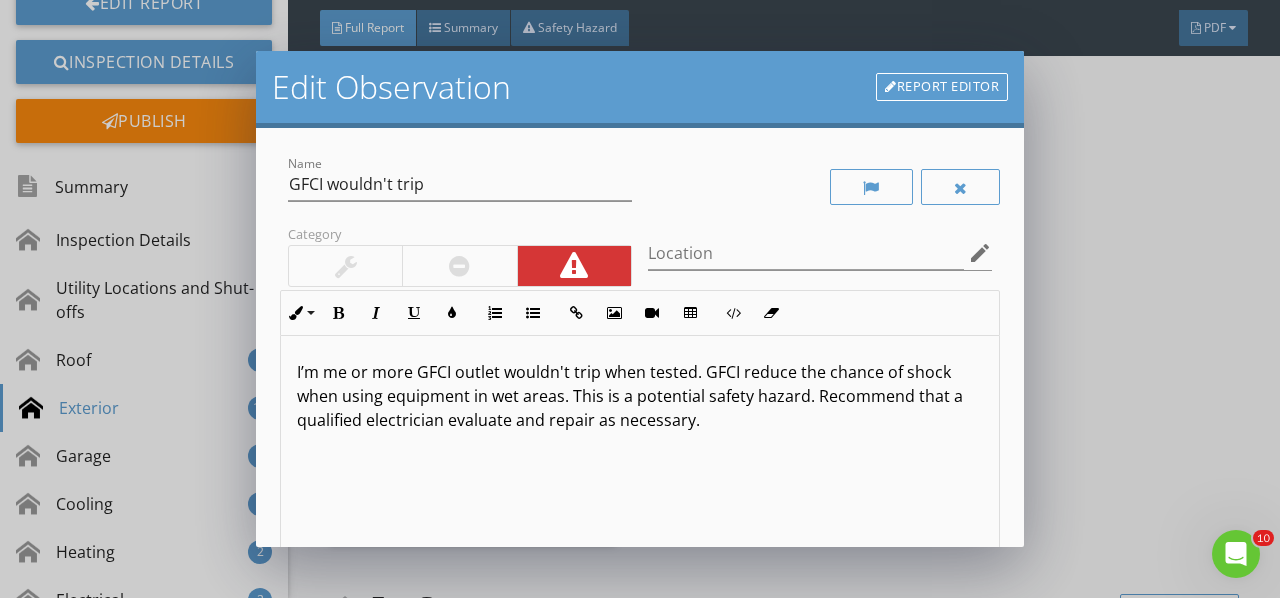 click on "I’m me or more GFCI outlet wouldn't trip when tested. GFCI reduce the chance of shock when using equipment in wet areas. This is a potential safety hazard. Recommend that a qualified electrician evaluate and repair as necessary." at bounding box center [640, 396] 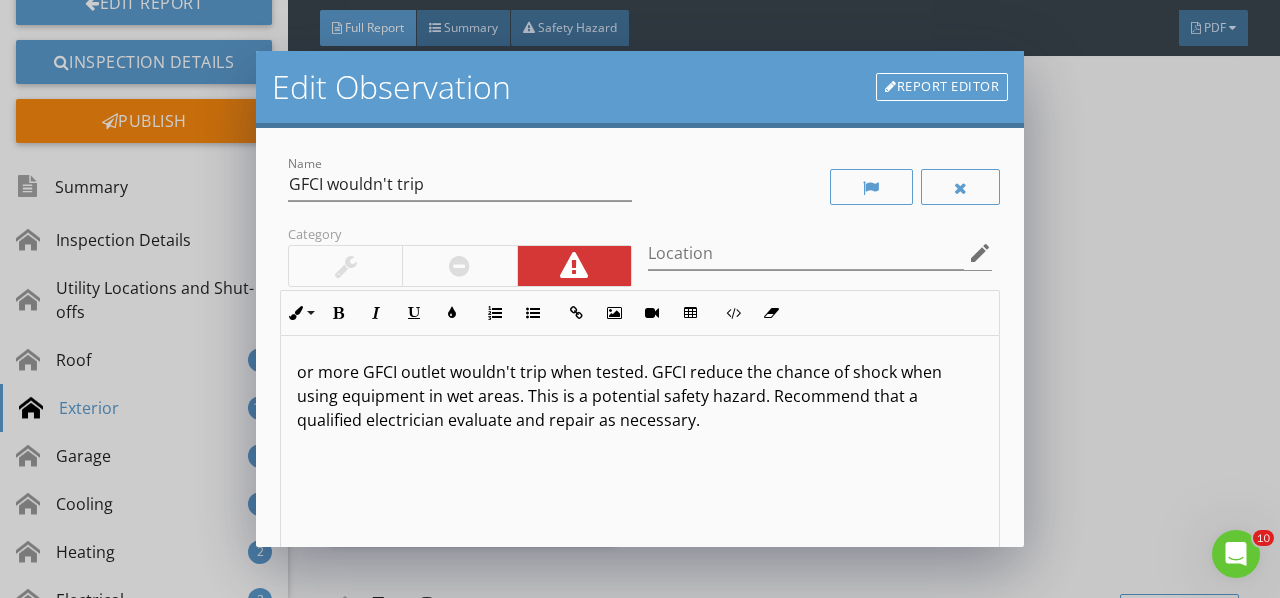 type 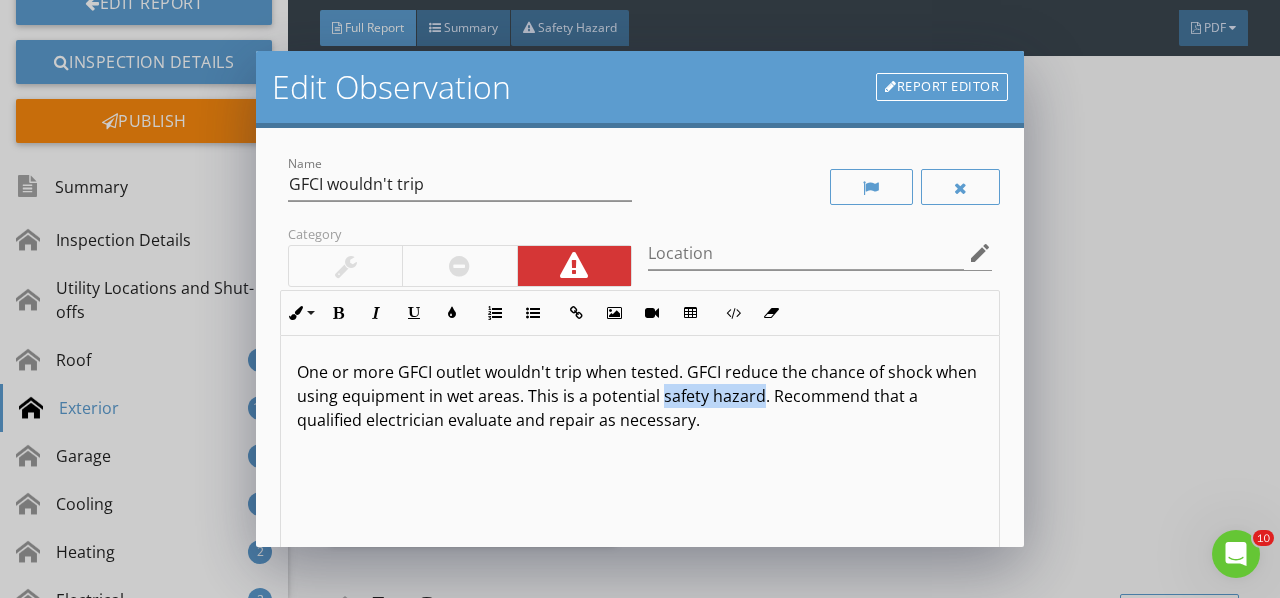 drag, startPoint x: 706, startPoint y: 393, endPoint x: 804, endPoint y: 402, distance: 98.4124 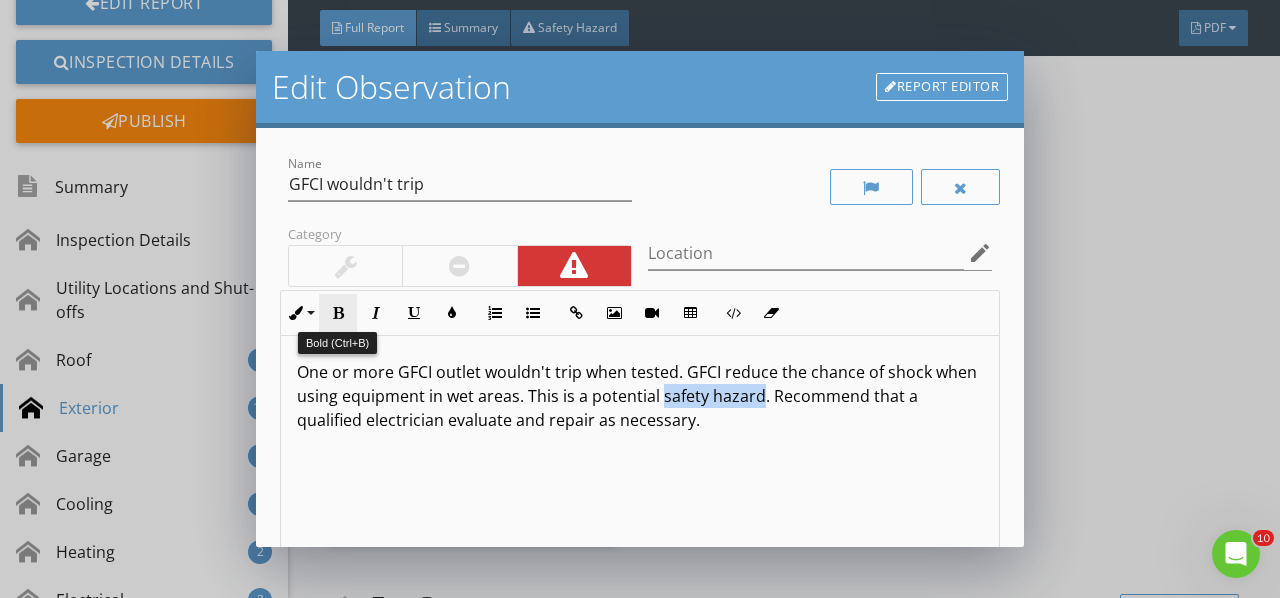 click at bounding box center [338, 313] 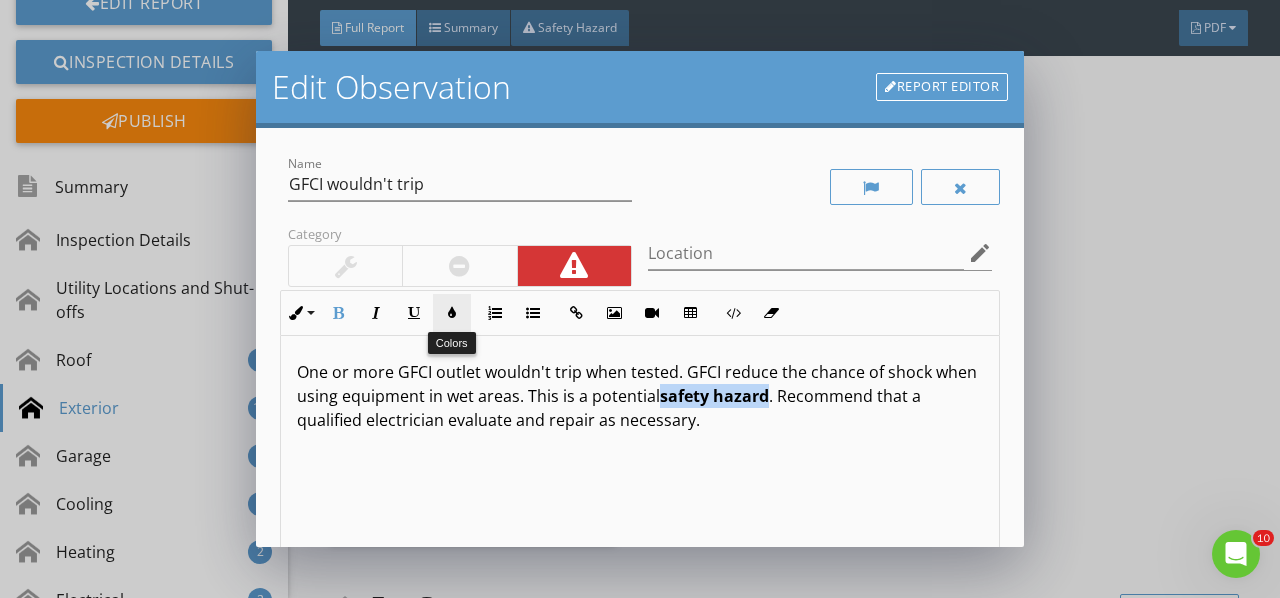 click at bounding box center (452, 313) 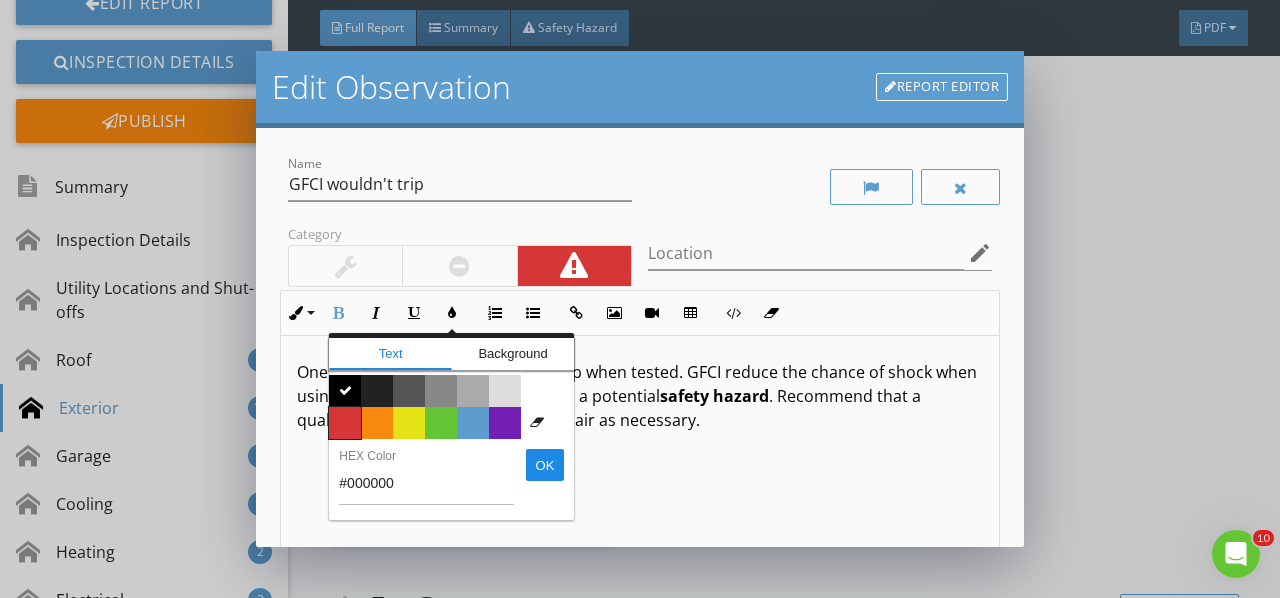 click on "Color #d53636" at bounding box center [345, 423] 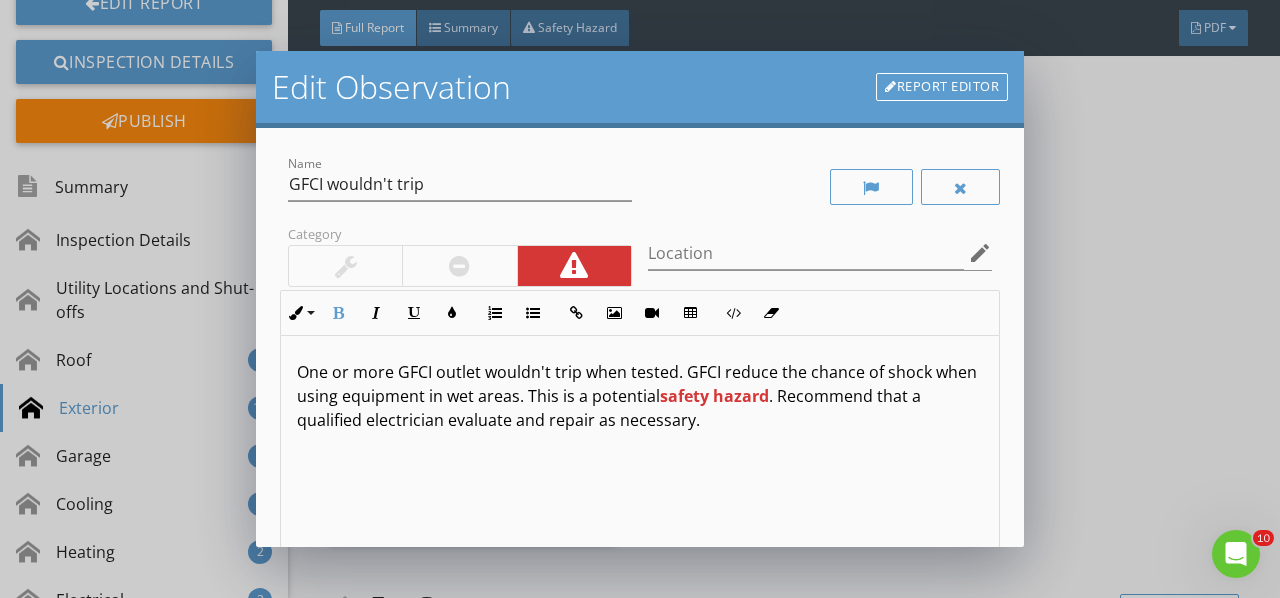 click on "One or more GFCI outlet wouldn't trip when tested. GFCI reduce the chance of shock when using equipment in wet areas. This is a potential  safety hazard . Recommend that a qualified electrician evaluate and repair as necessary." at bounding box center (640, 494) 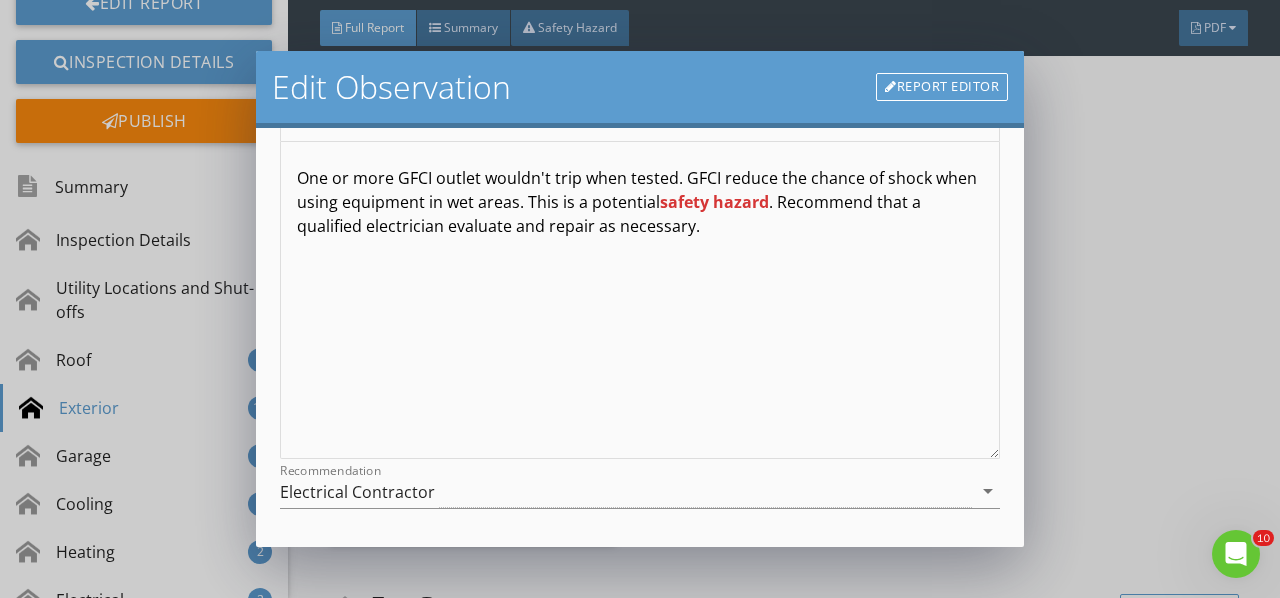 scroll, scrollTop: 366, scrollLeft: 0, axis: vertical 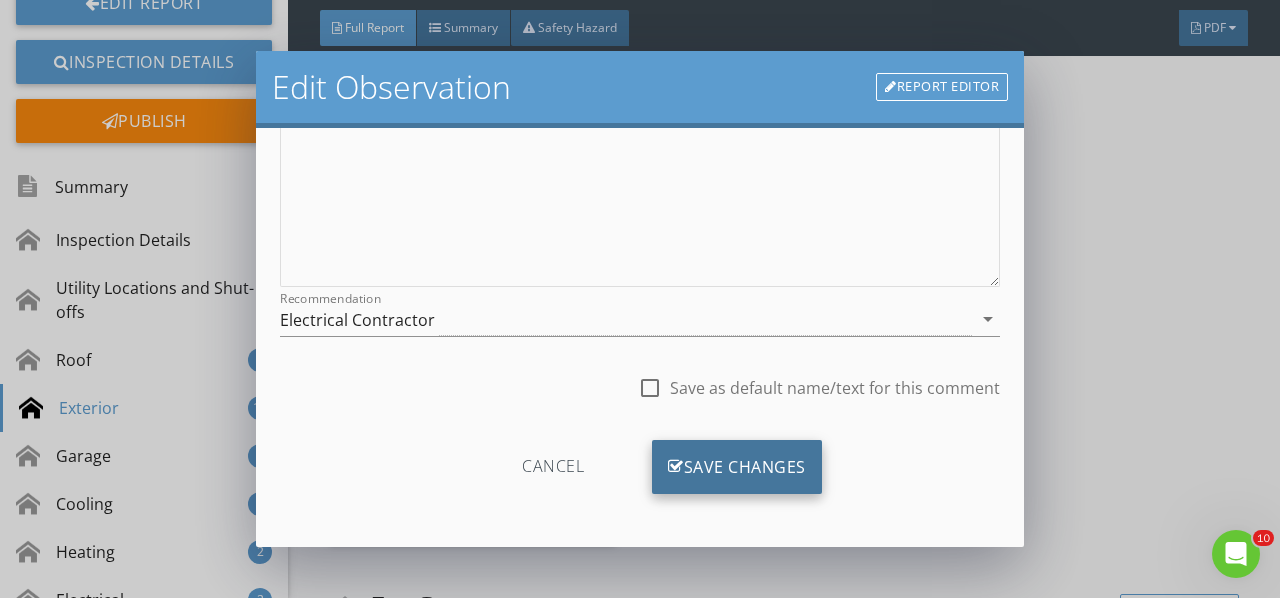 click on "Save Changes" at bounding box center [737, 467] 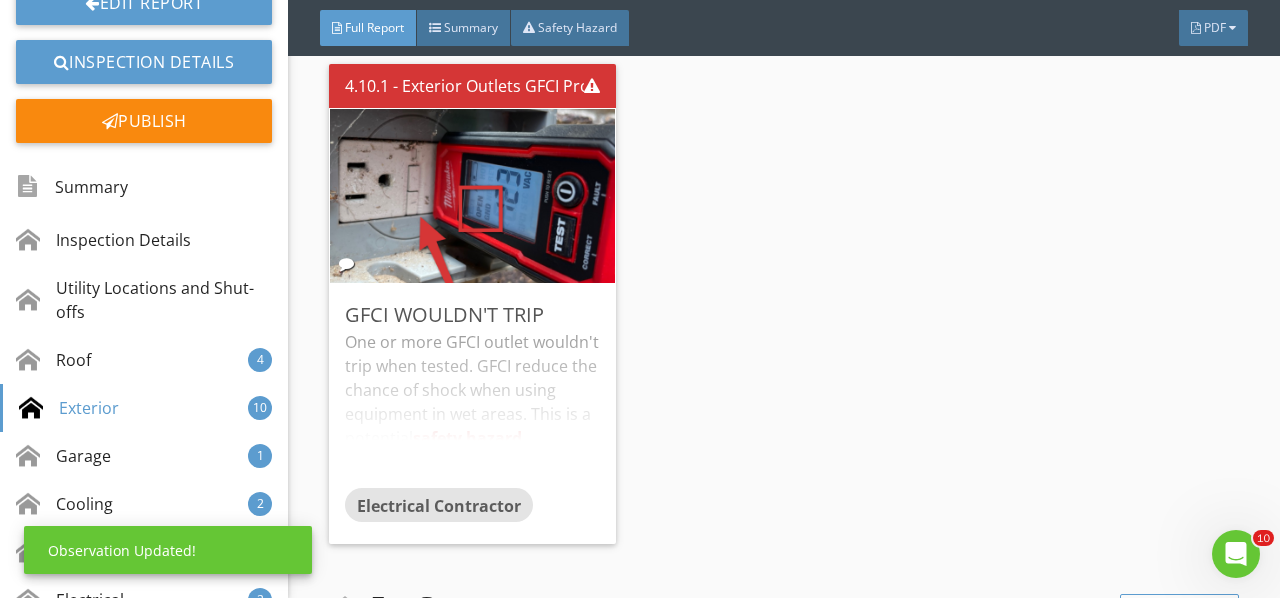 scroll, scrollTop: 130, scrollLeft: 0, axis: vertical 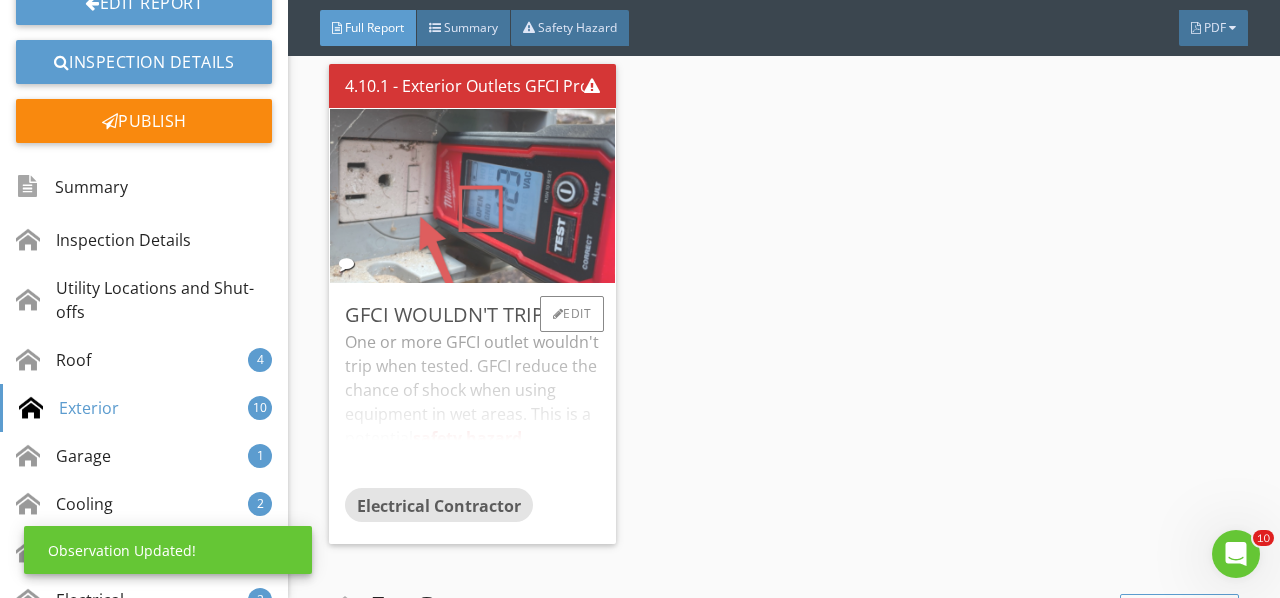 click at bounding box center (473, 195) 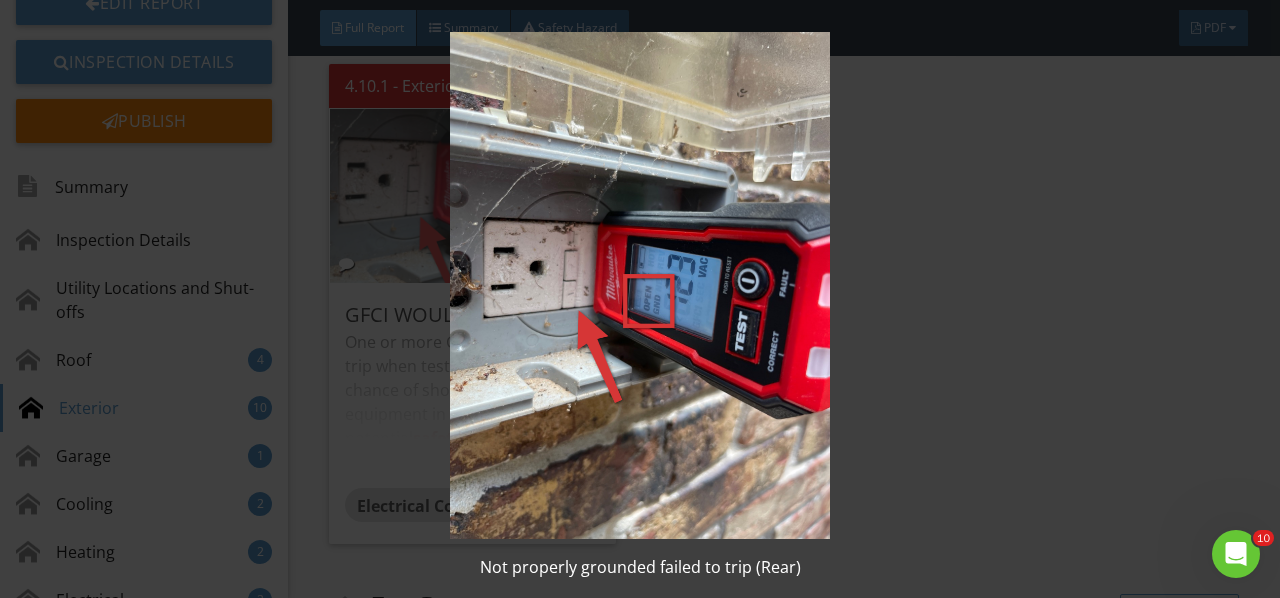 click at bounding box center [639, 285] 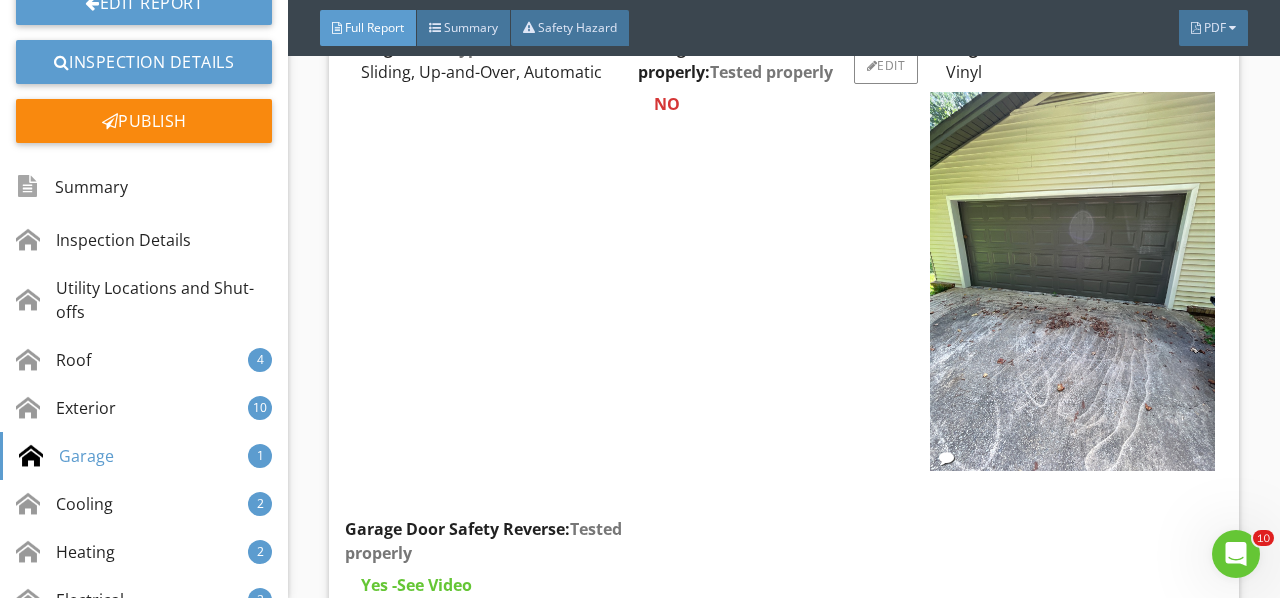 scroll, scrollTop: 11576, scrollLeft: 0, axis: vertical 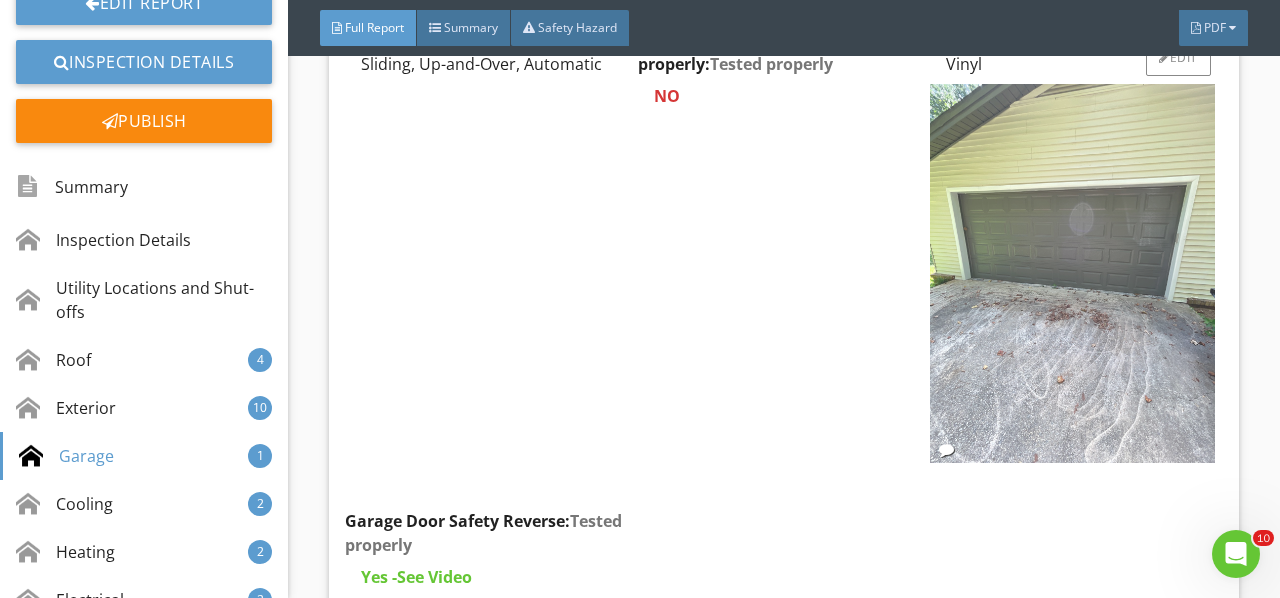 click at bounding box center (1072, 273) 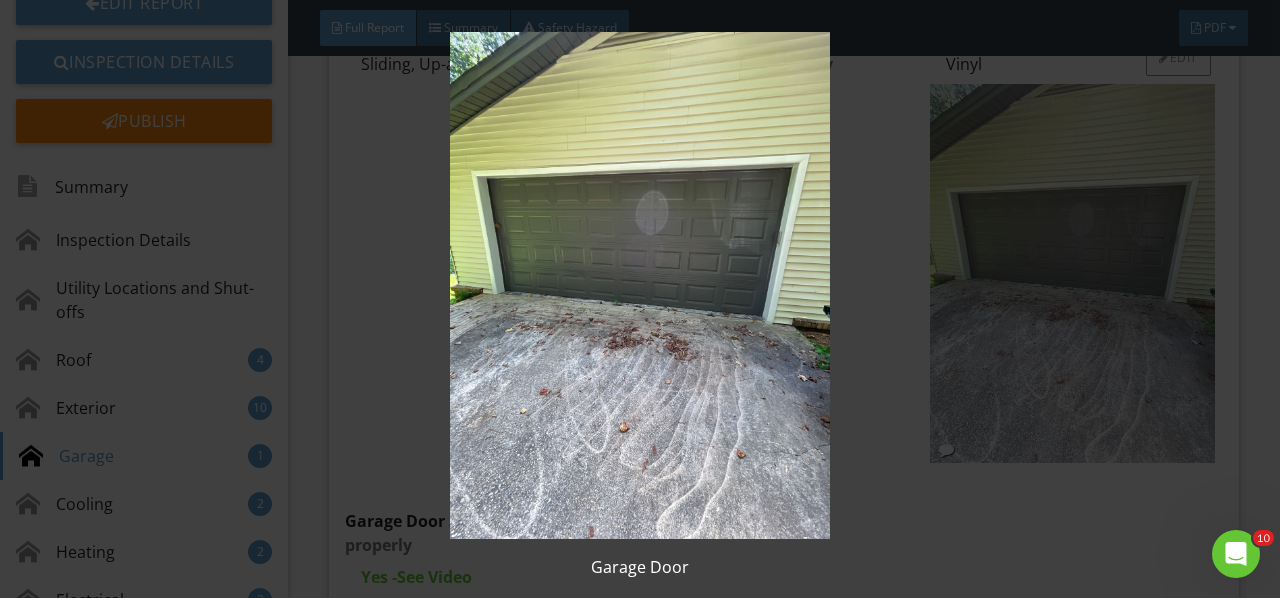 click at bounding box center [639, 285] 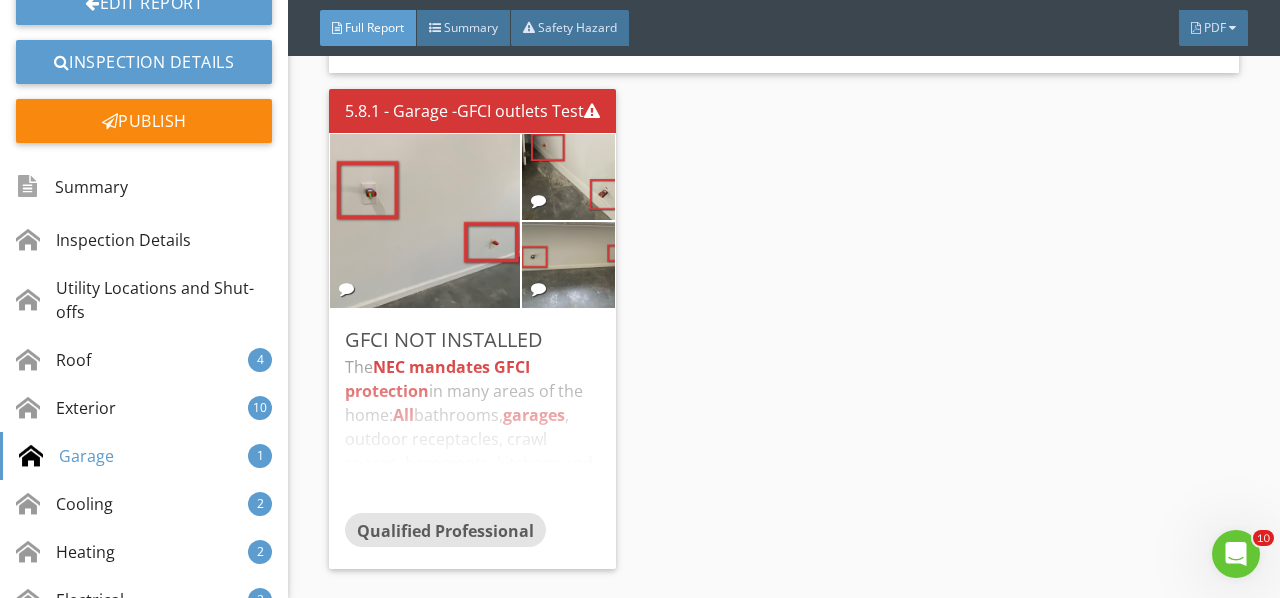 scroll, scrollTop: 12576, scrollLeft: 0, axis: vertical 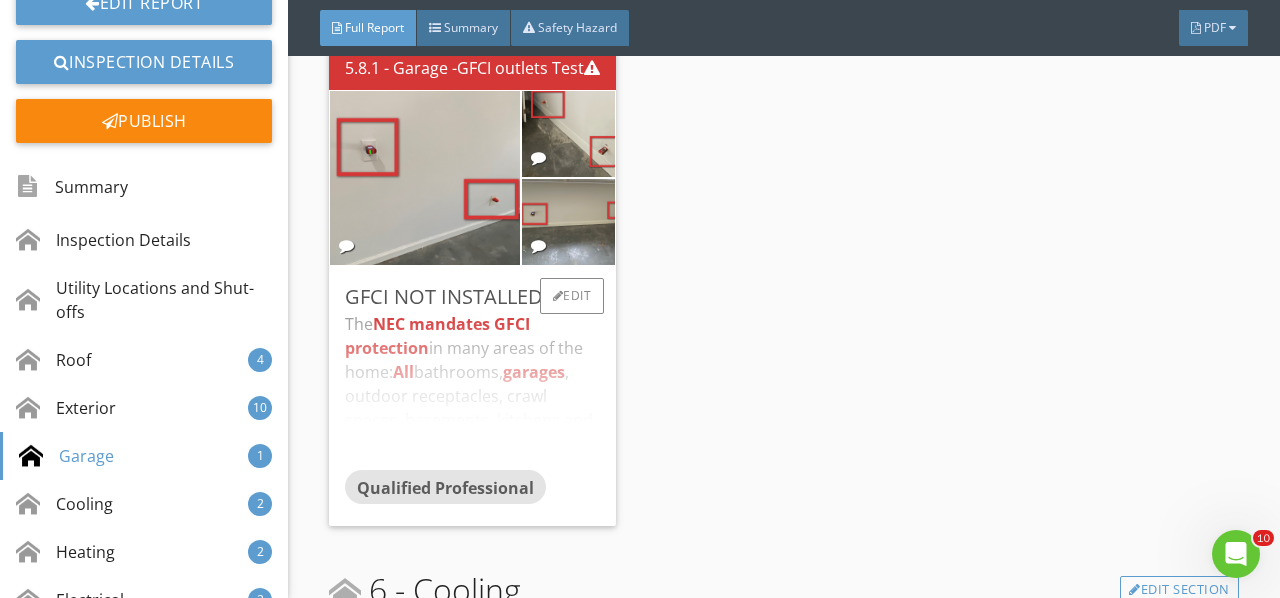 click on "The  NEC mandates GFCI protection  in many areas of the home:  All  bathrooms,  garages , outdoor receptacles, crawl spaces, basements, kitchens and anything within six feet of a sink or water source. Recommend this is corrected by a qualified electrician." at bounding box center (472, 391) 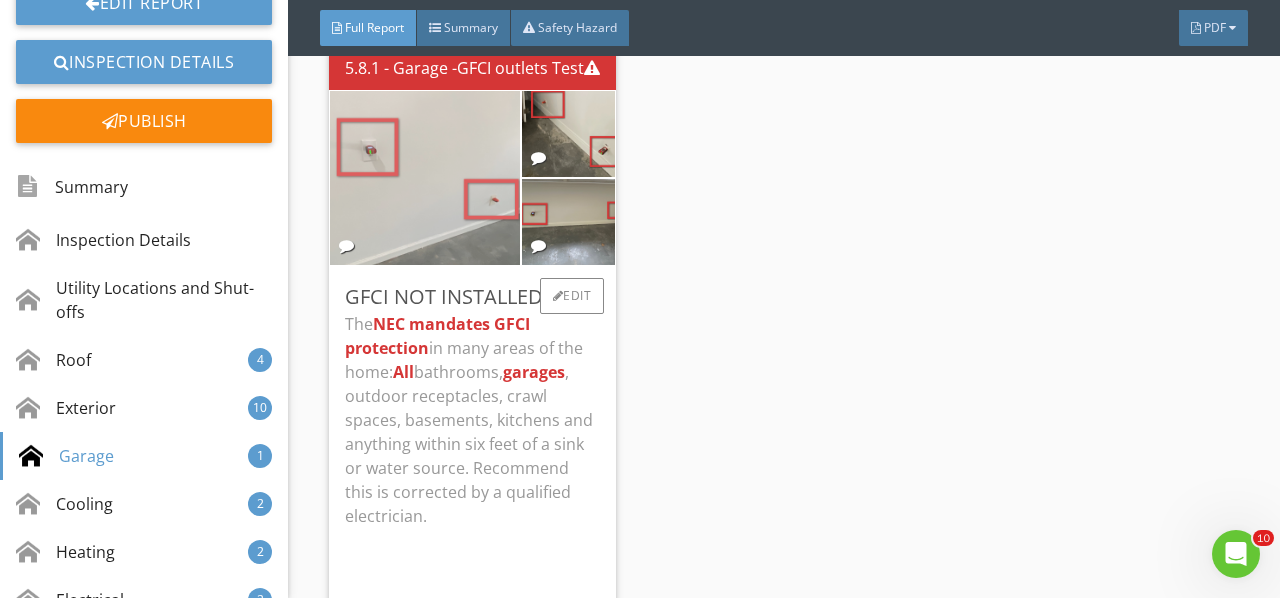 click at bounding box center [425, 177] 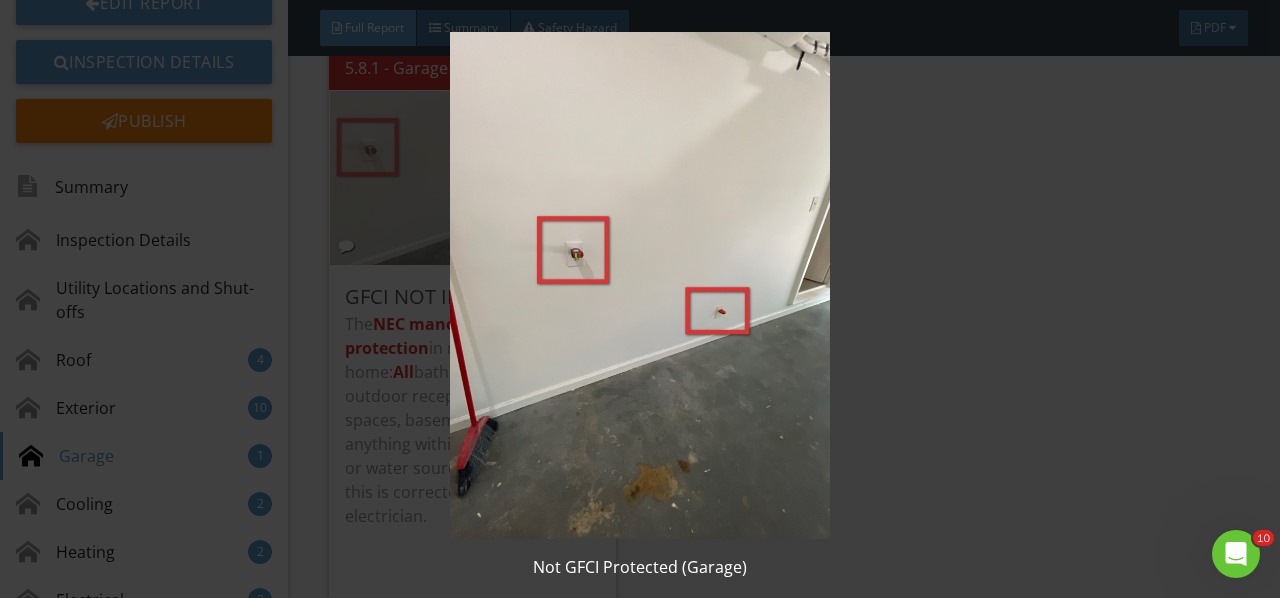click at bounding box center (639, 285) 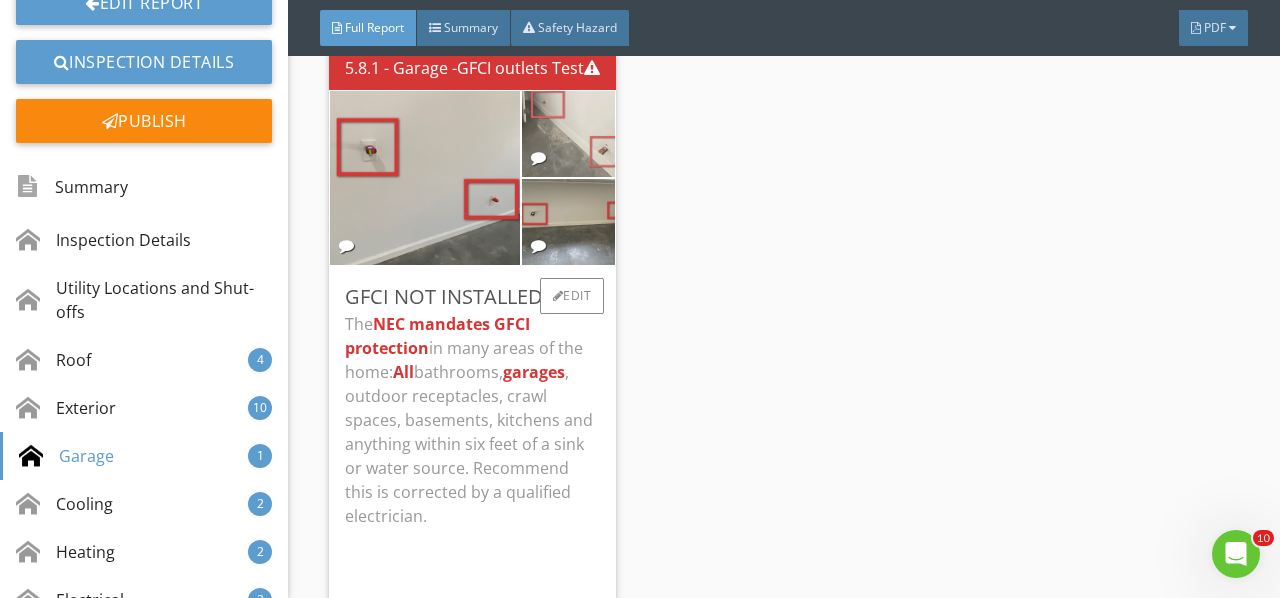 click at bounding box center (568, 133) 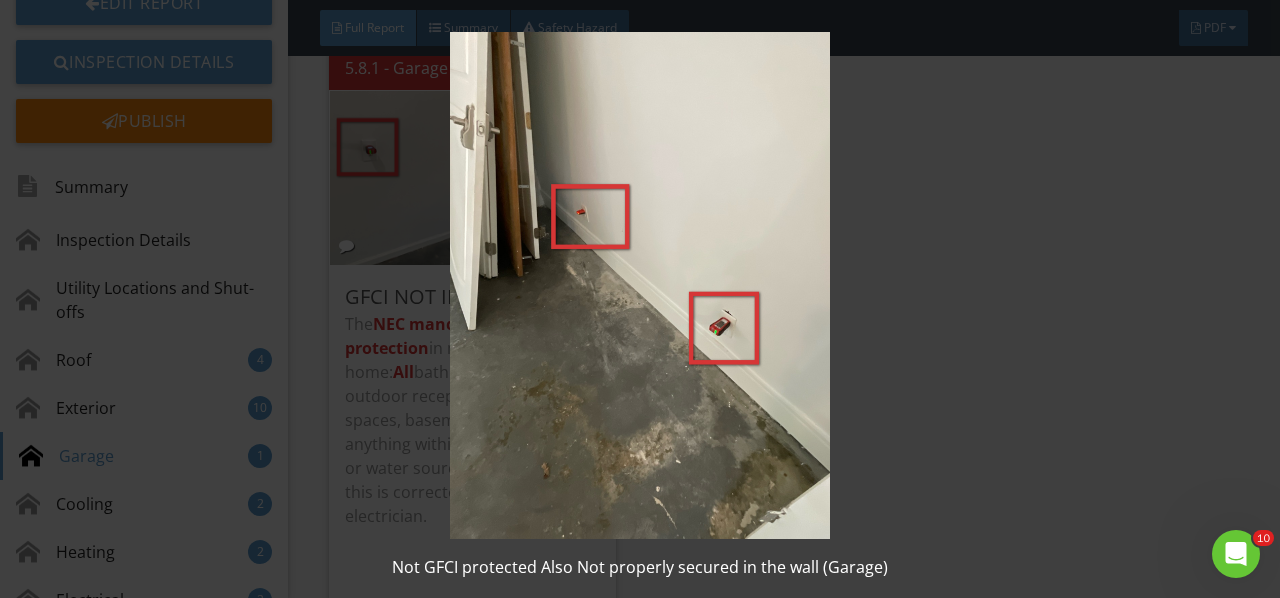 click at bounding box center [639, 285] 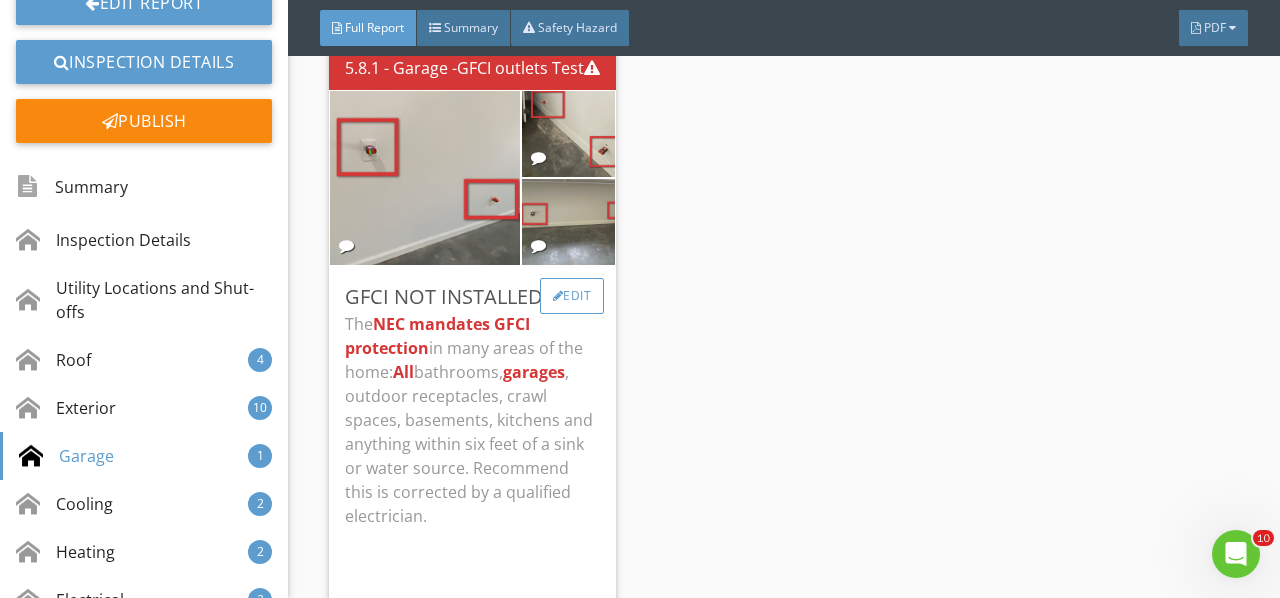 click on "Edit" at bounding box center [572, 296] 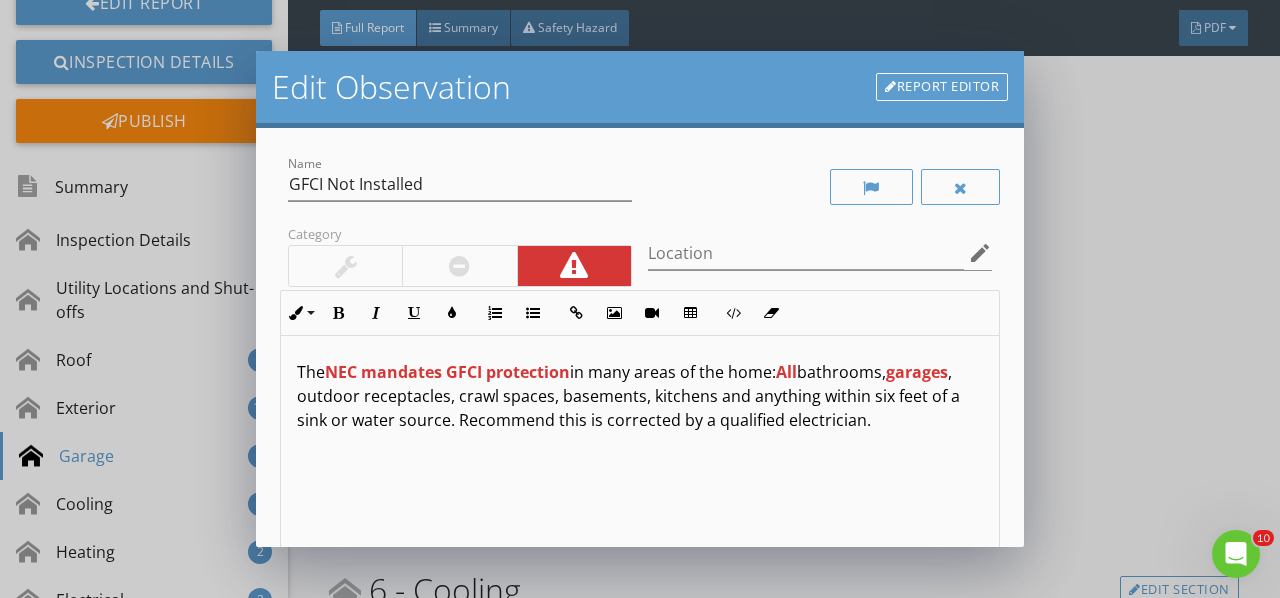 click on "The  NEC mandates GFCI protection  in many areas of the home:  All  bathrooms,  garages , outdoor receptacles, crawl spaces, basements, kitchens and anything within six feet of a sink or water source. Recommend this is corrected by a qualified electrician." at bounding box center [640, 494] 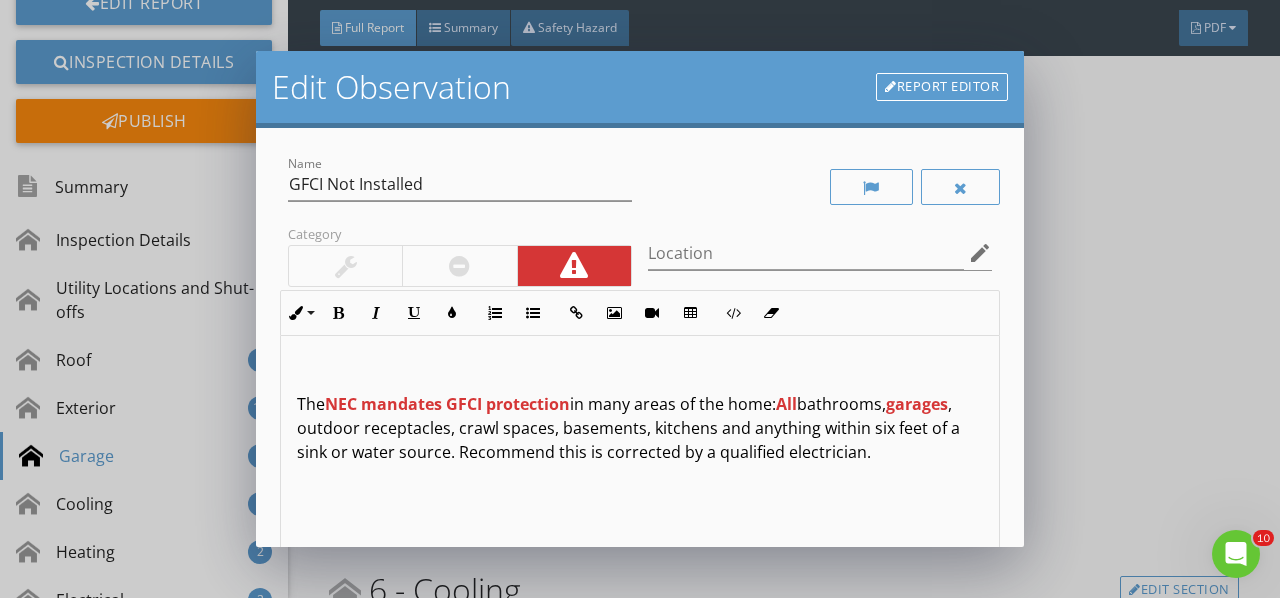 click on "The  NEC mandates GFCI protection  in many areas of the home:  All  bathrooms,  garages , outdoor receptacles, crawl spaces, basements, kitchens and anything within six feet of a sink or water source. Recommend this is corrected by a qualified electrician." at bounding box center [640, 494] 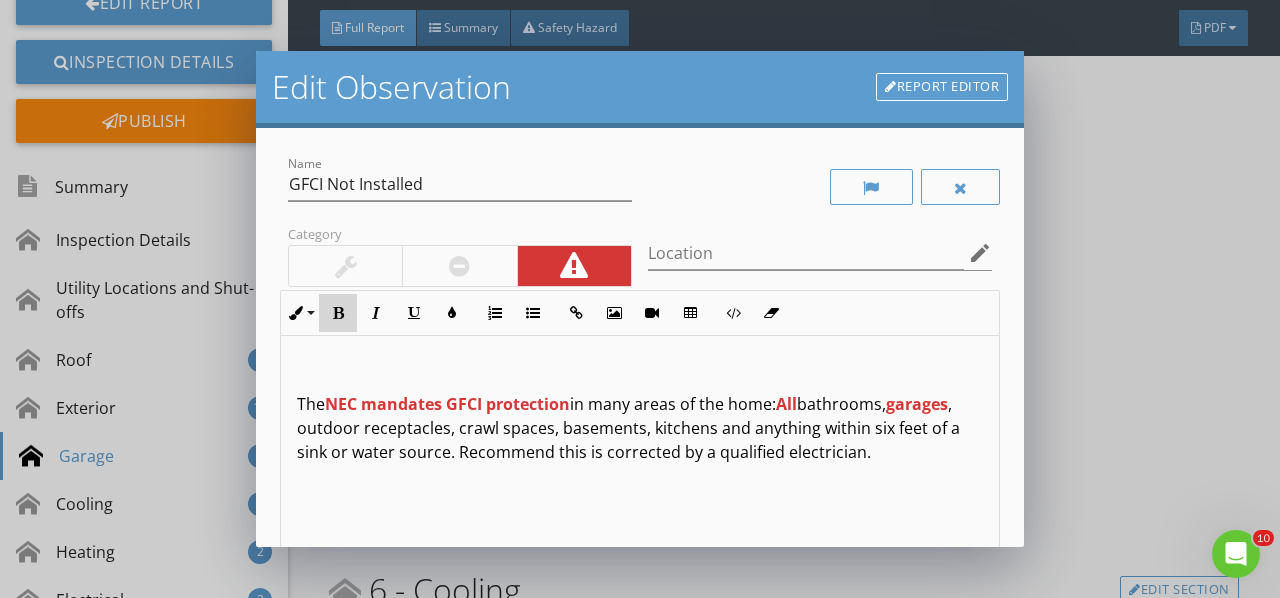 click at bounding box center [338, 313] 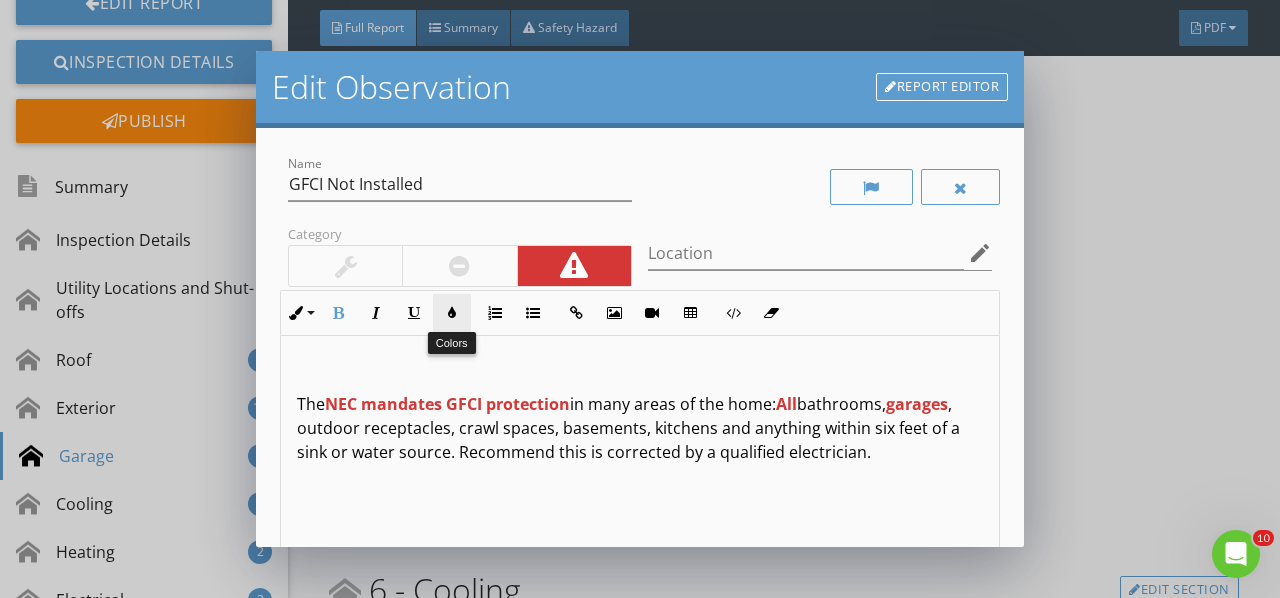click at bounding box center (452, 313) 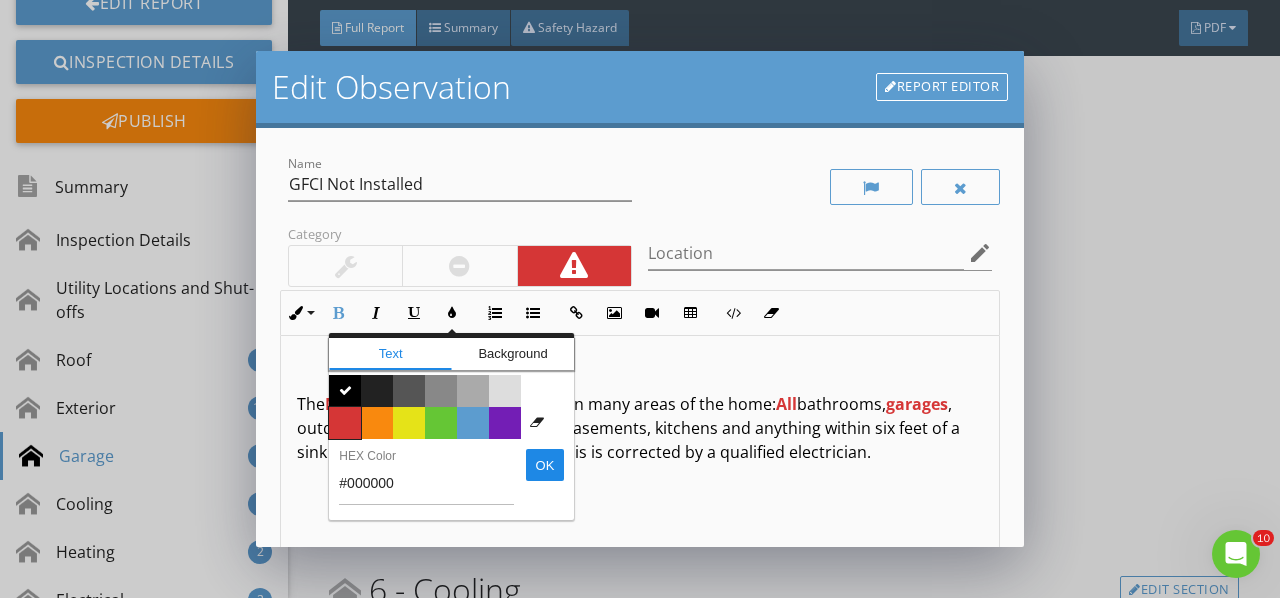 click on "Color #d53636" at bounding box center (345, 423) 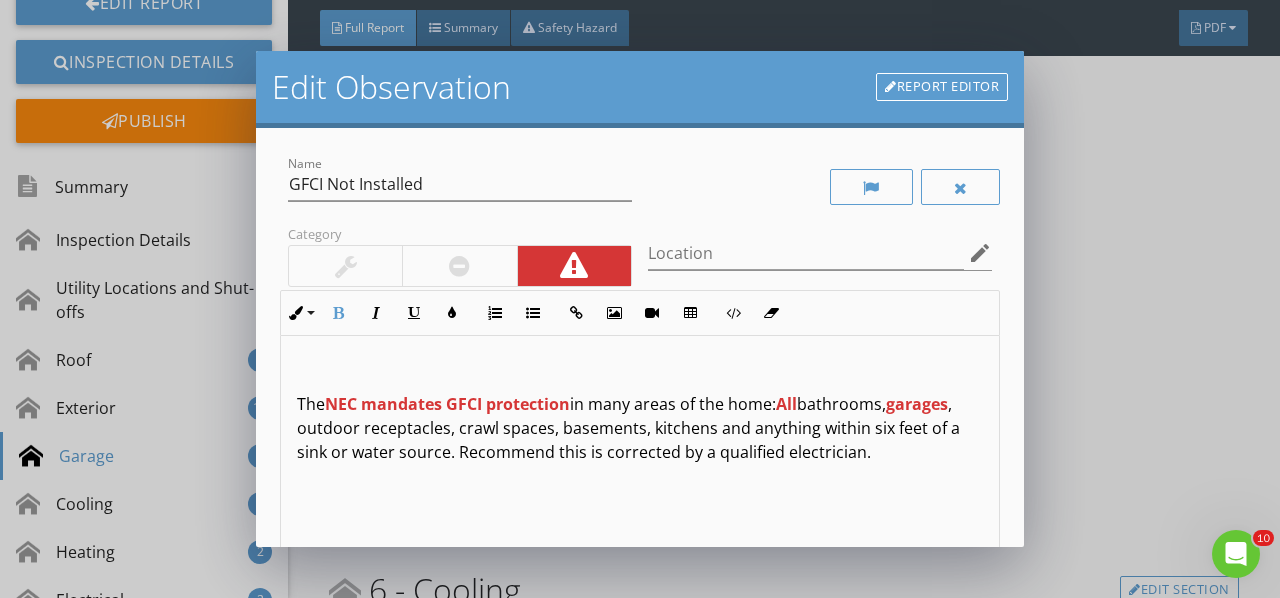 type 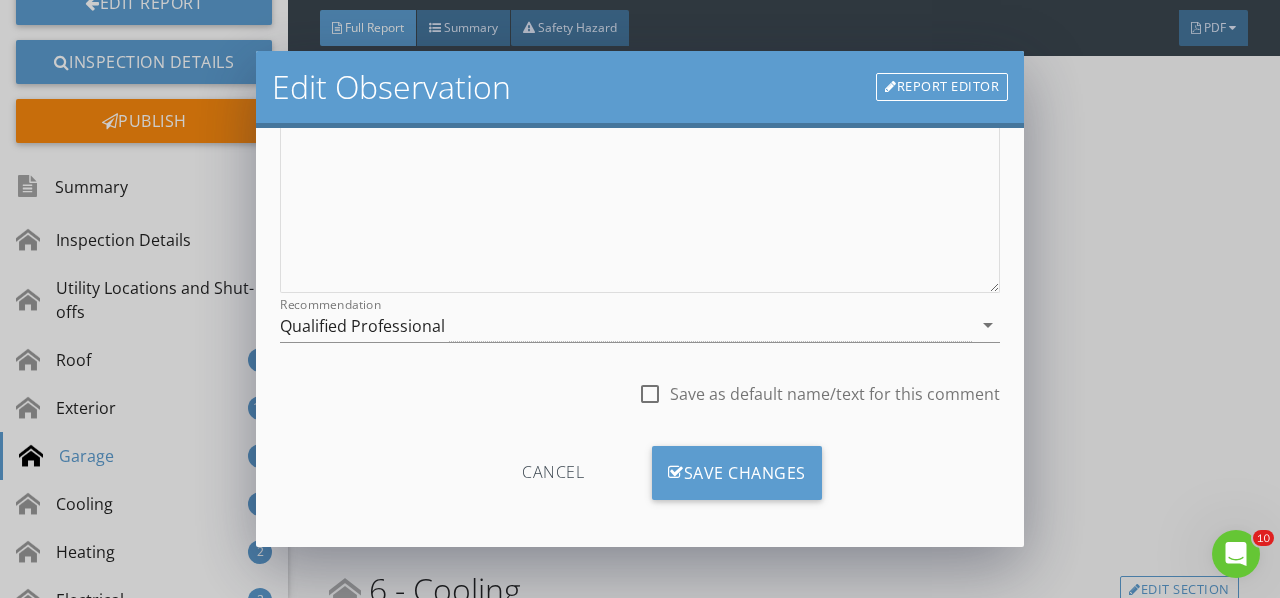 scroll, scrollTop: 366, scrollLeft: 0, axis: vertical 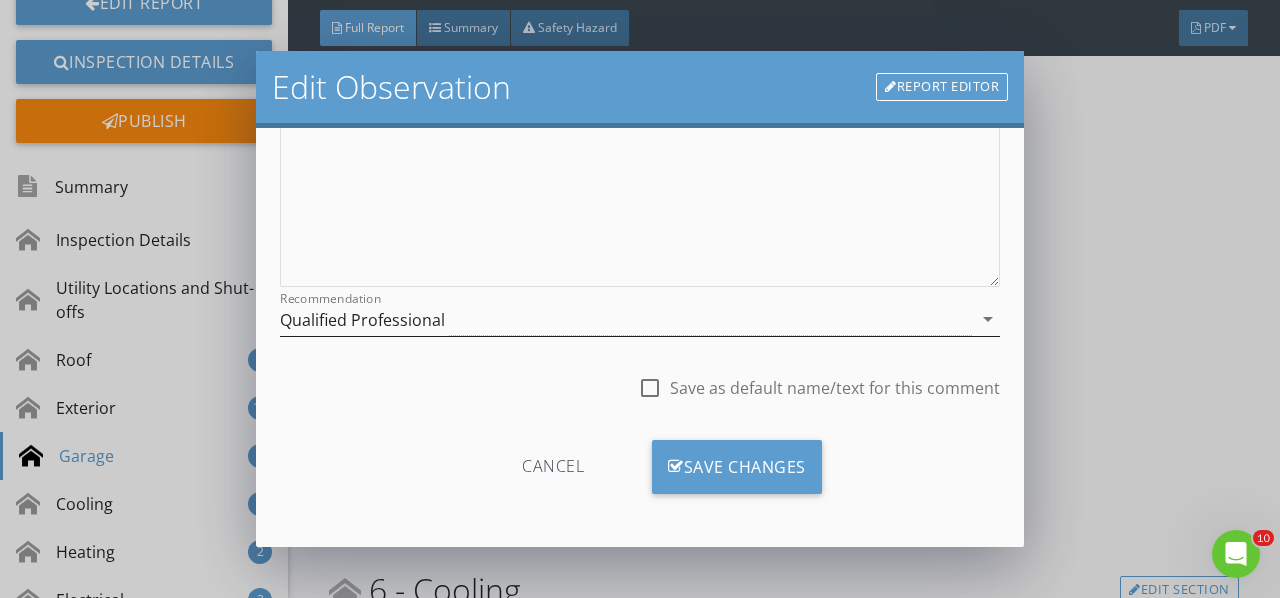 click on "Qualified Professional" at bounding box center (626, 319) 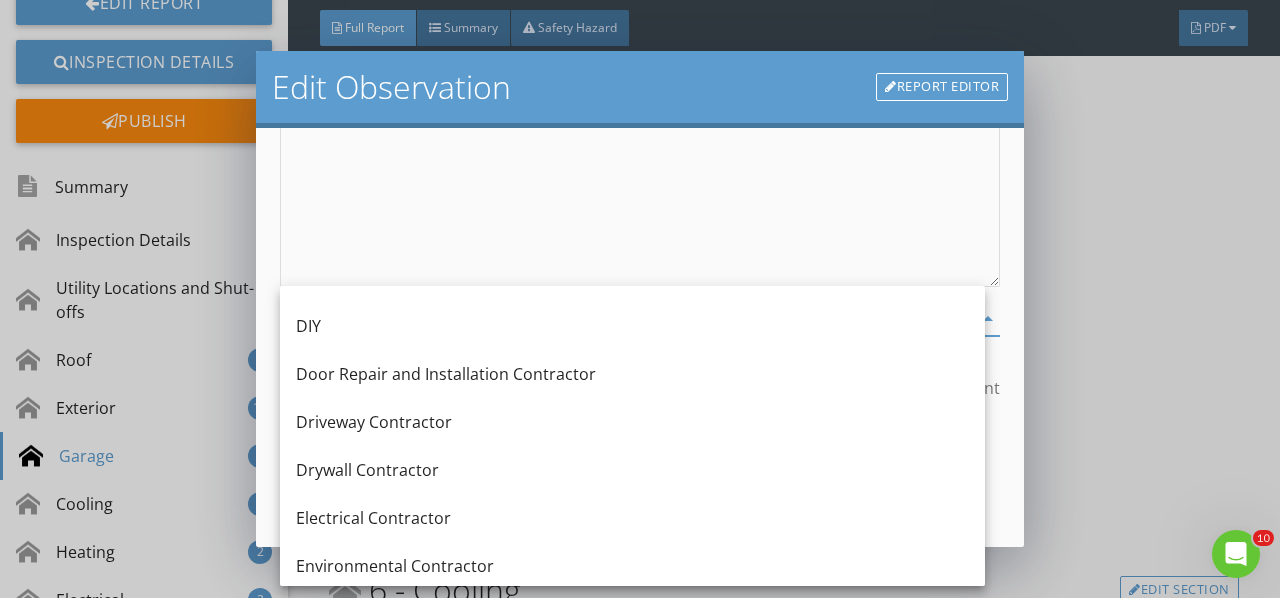 scroll, scrollTop: 600, scrollLeft: 0, axis: vertical 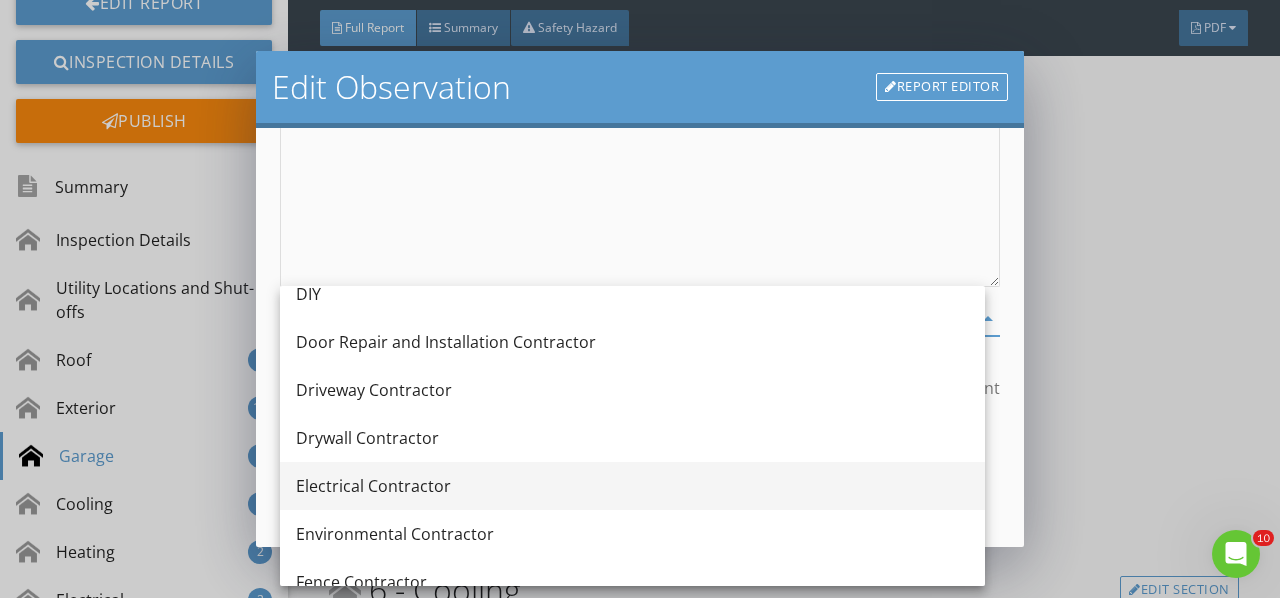 click on "Electrical Contractor" at bounding box center (632, 486) 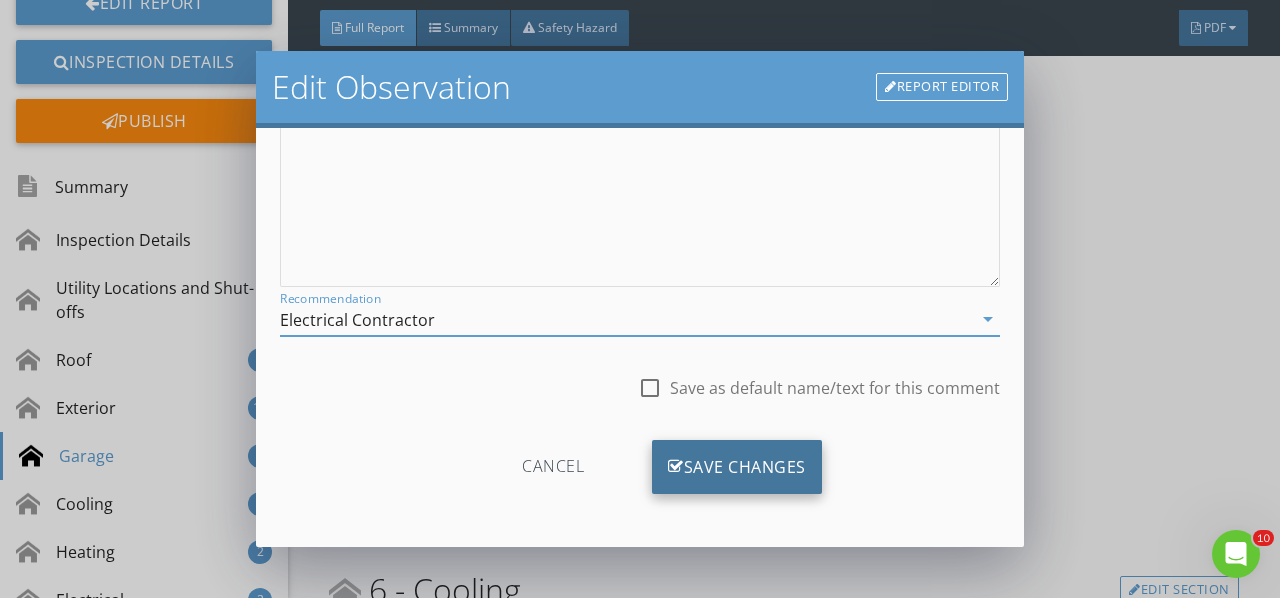 click at bounding box center (676, 467) 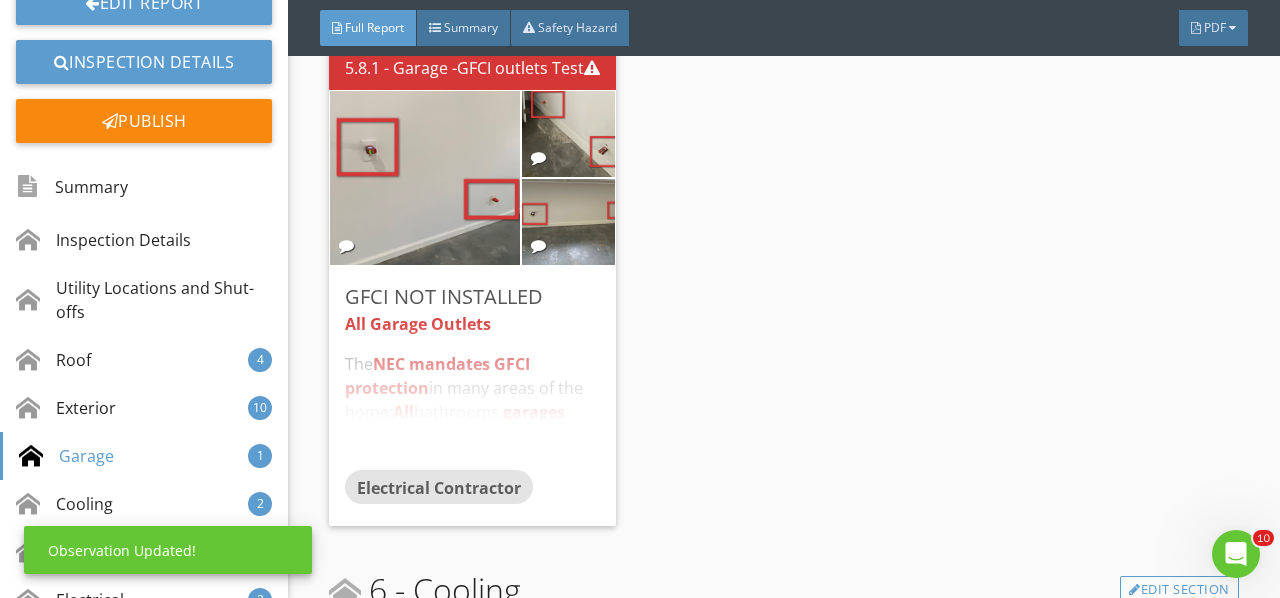 scroll, scrollTop: 130, scrollLeft: 0, axis: vertical 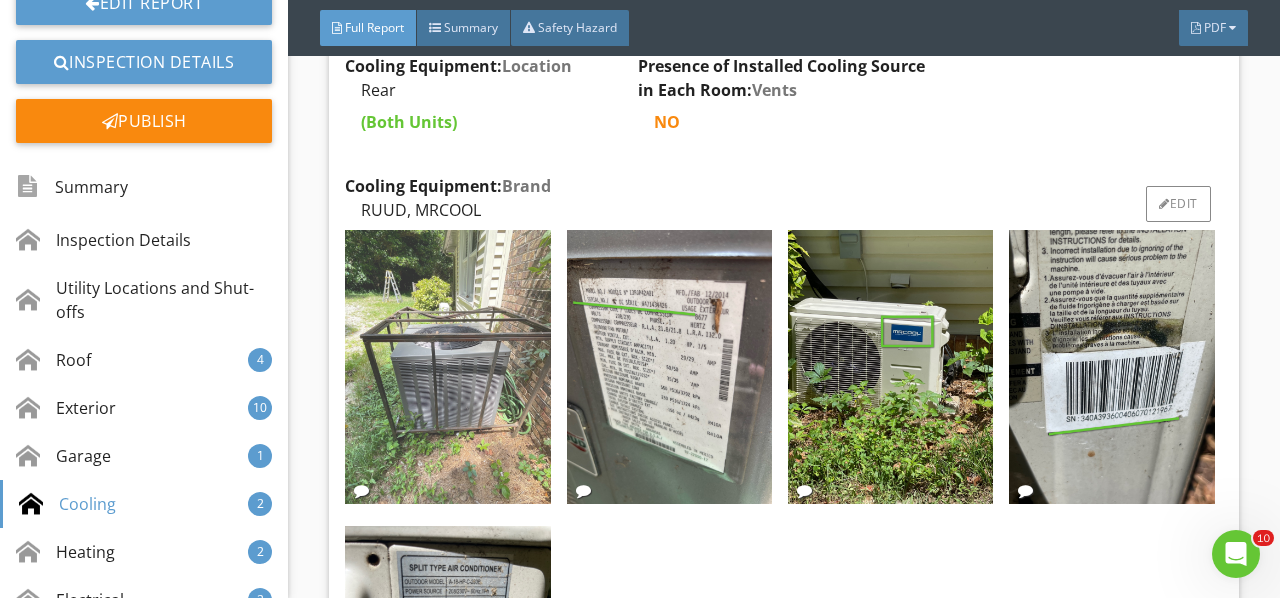 click at bounding box center [447, 367] 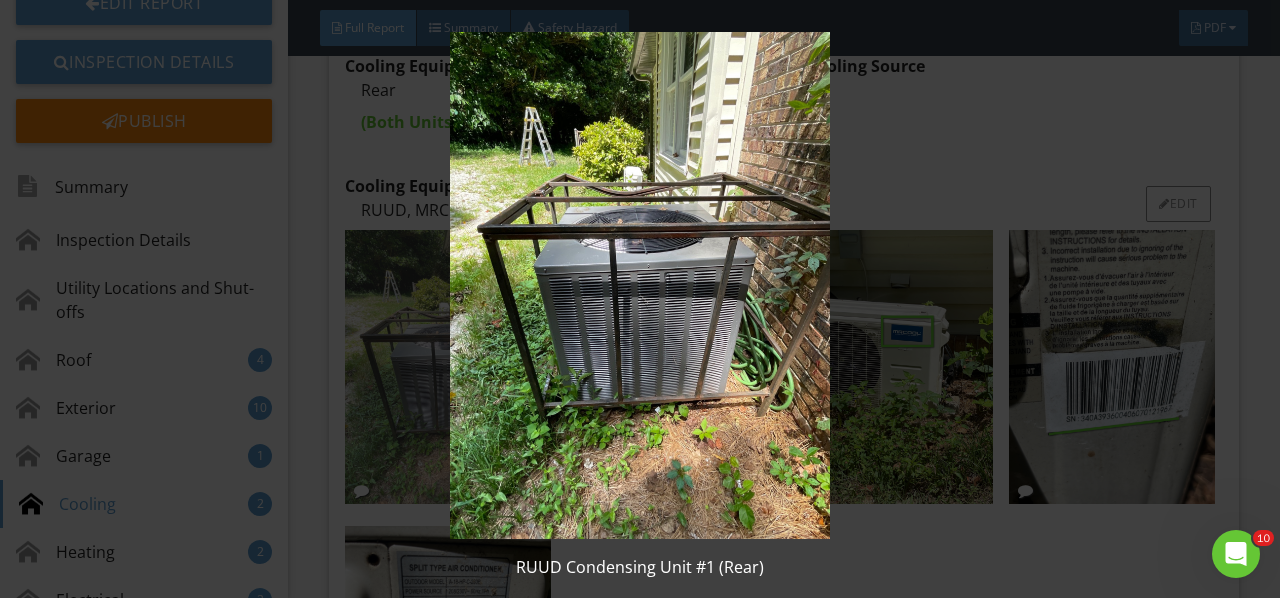 click at bounding box center [639, 285] 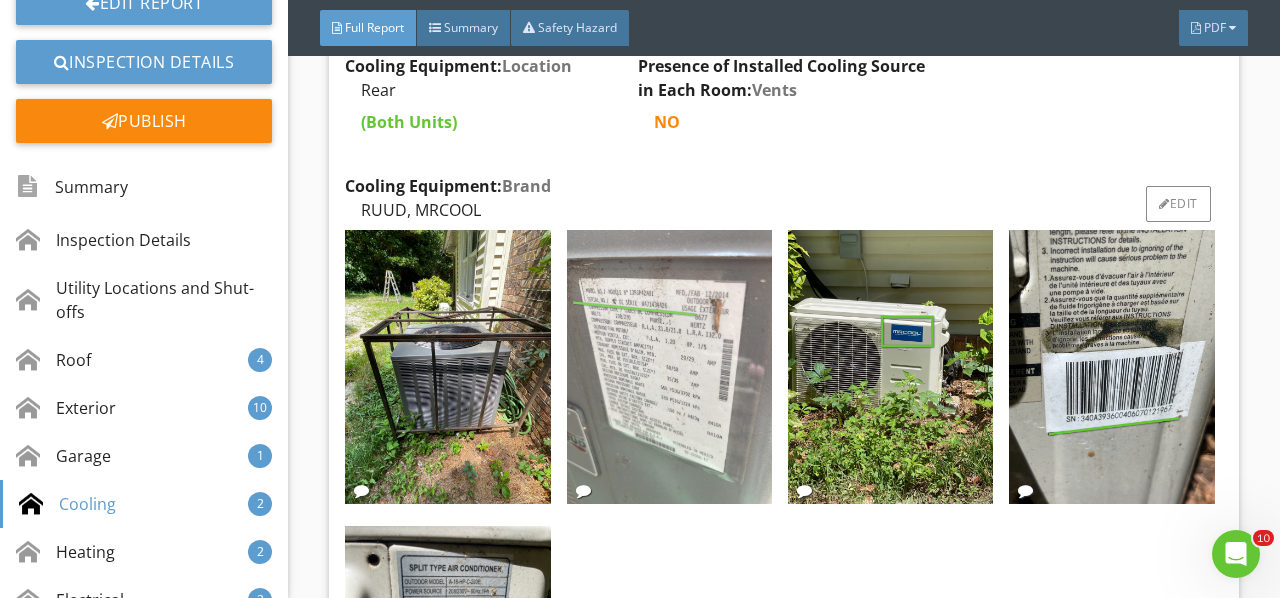 click at bounding box center [669, 367] 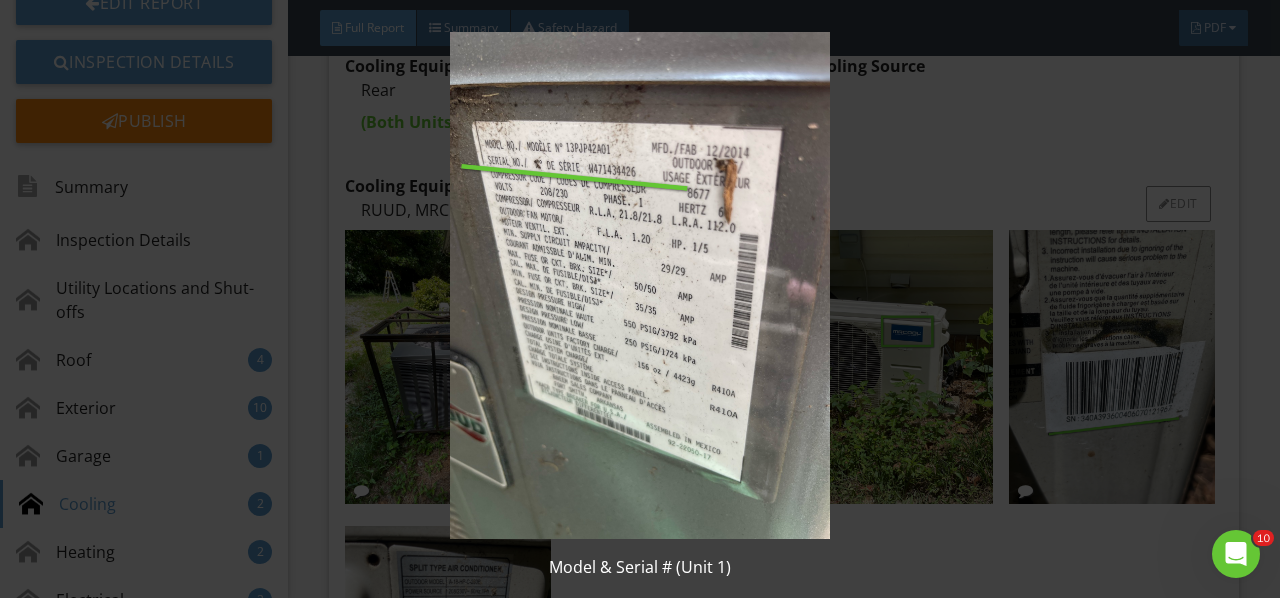 click at bounding box center (639, 285) 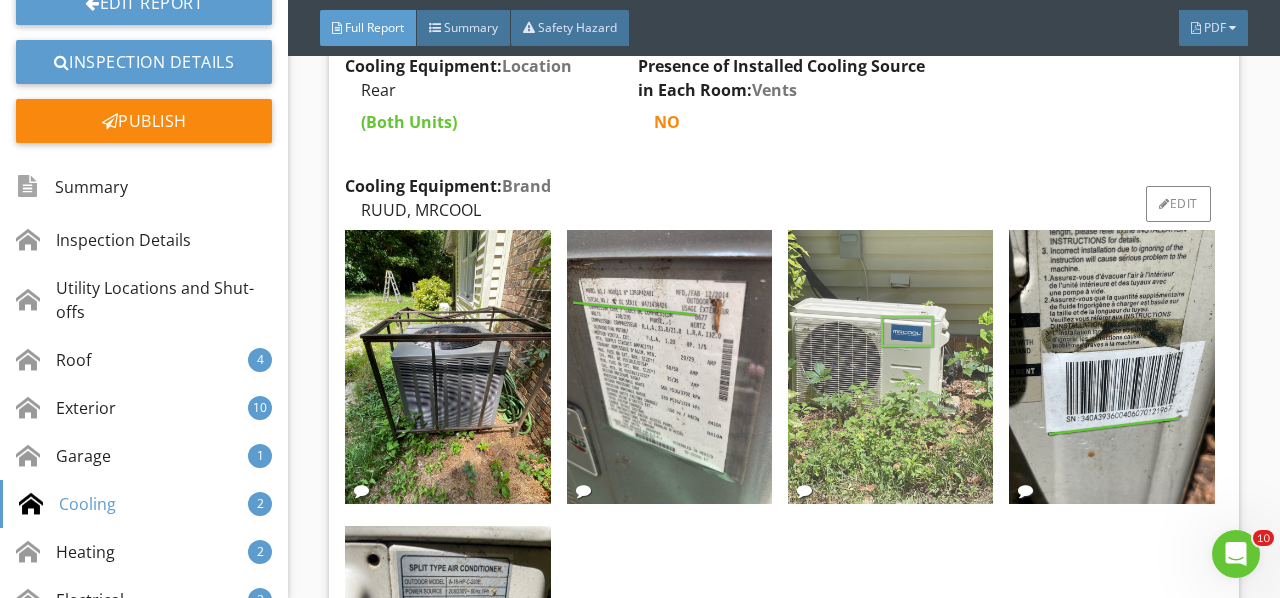 click at bounding box center (890, 367) 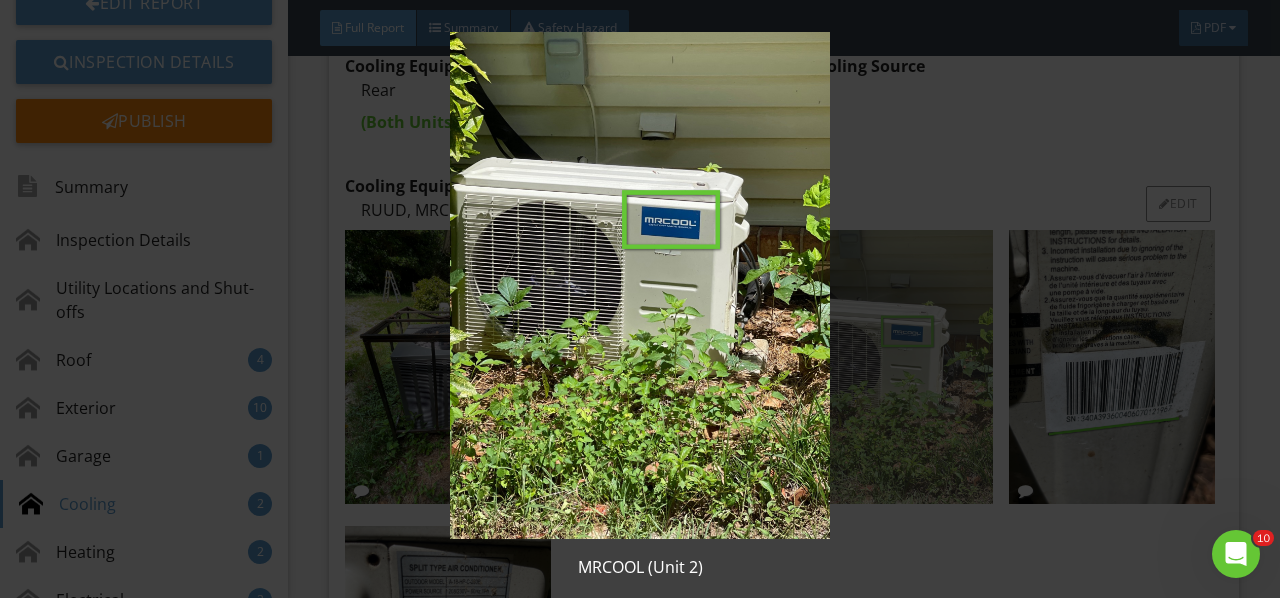 click at bounding box center (639, 285) 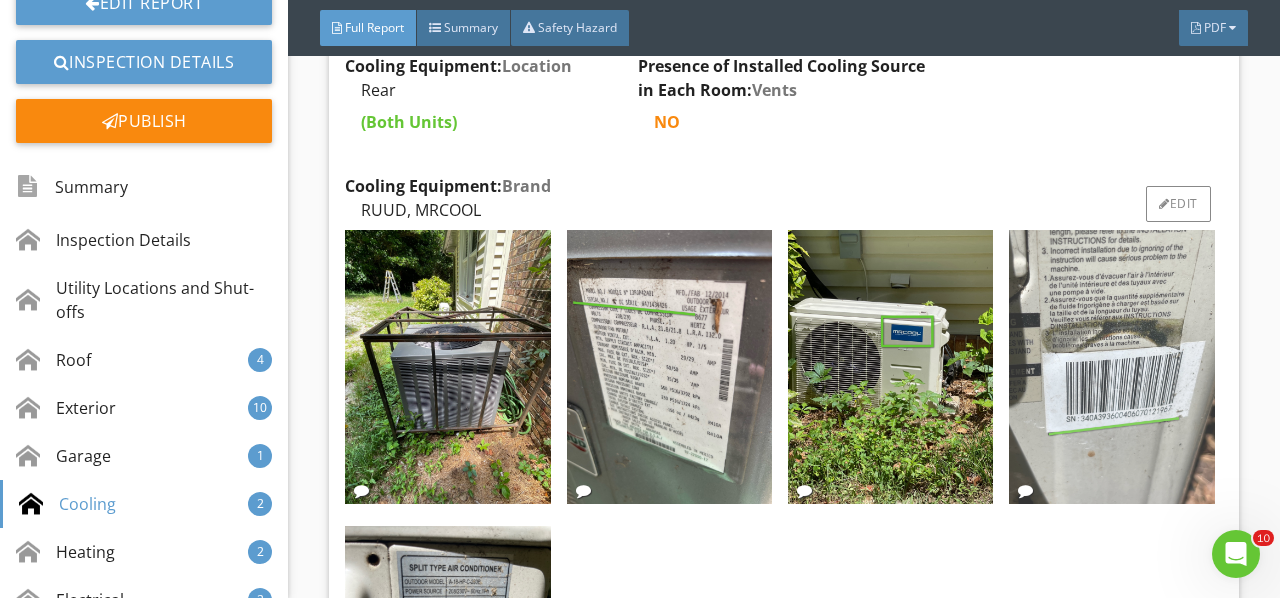 click at bounding box center [1111, 367] 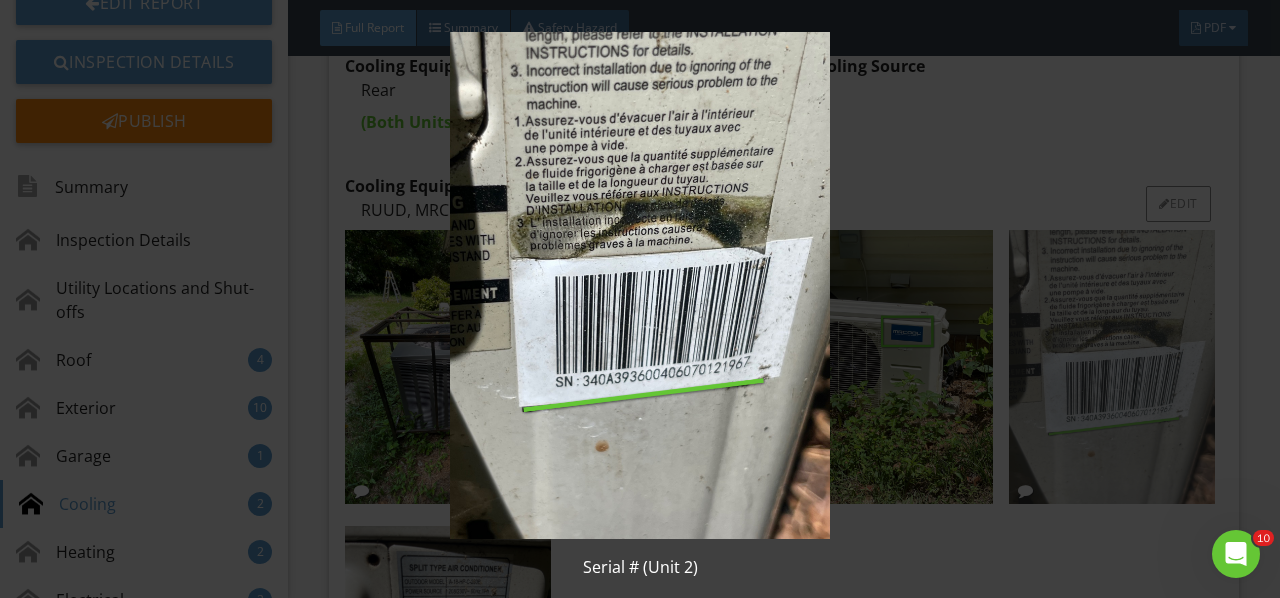 click at bounding box center (639, 285) 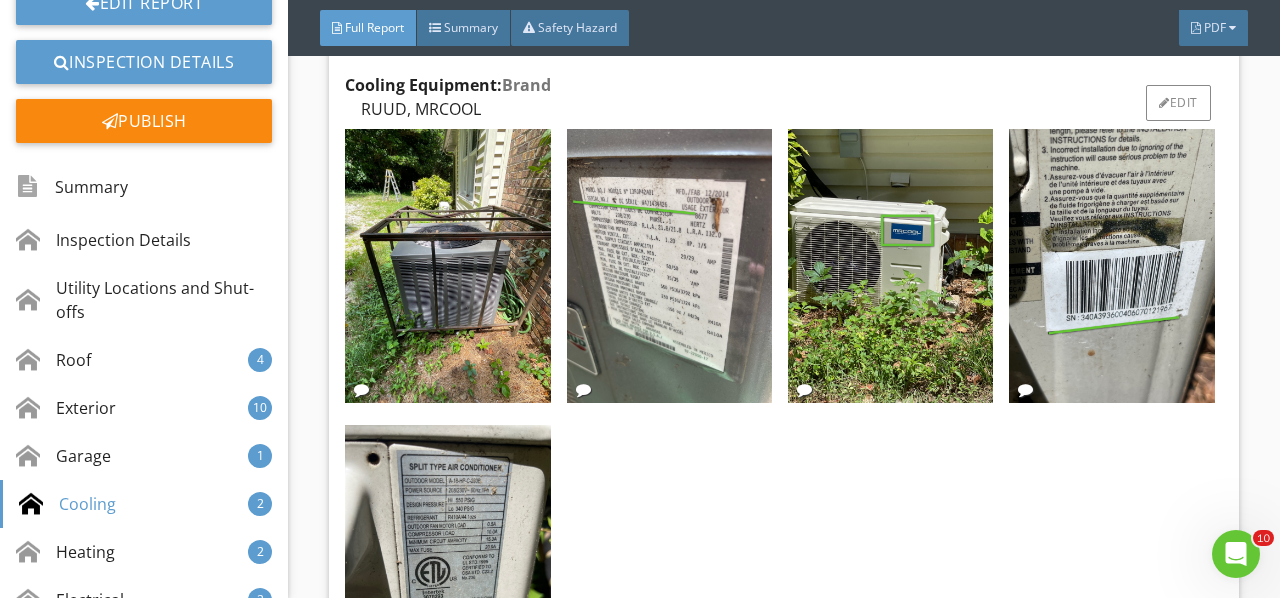 scroll, scrollTop: 13576, scrollLeft: 0, axis: vertical 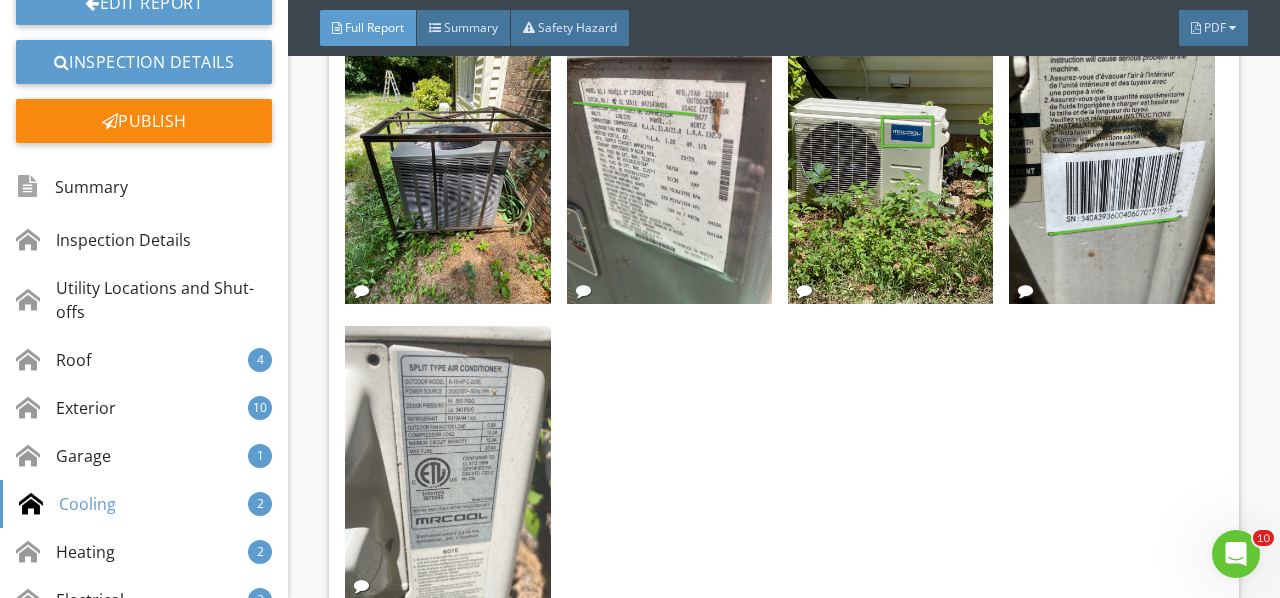 click at bounding box center (447, 463) 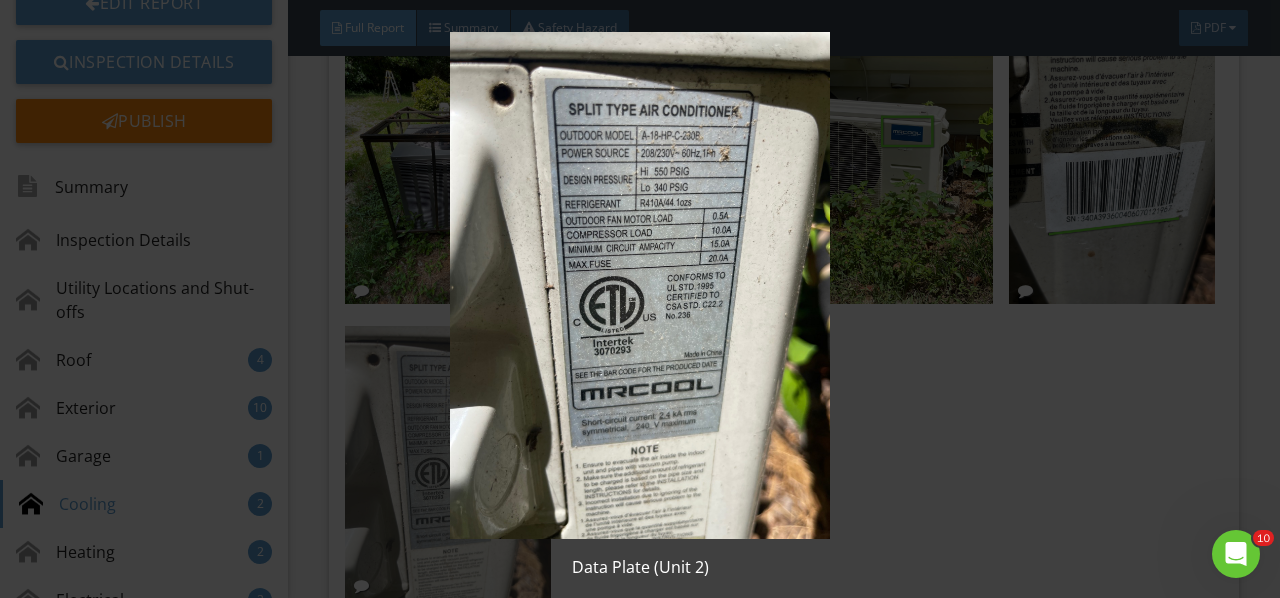 click at bounding box center (639, 285) 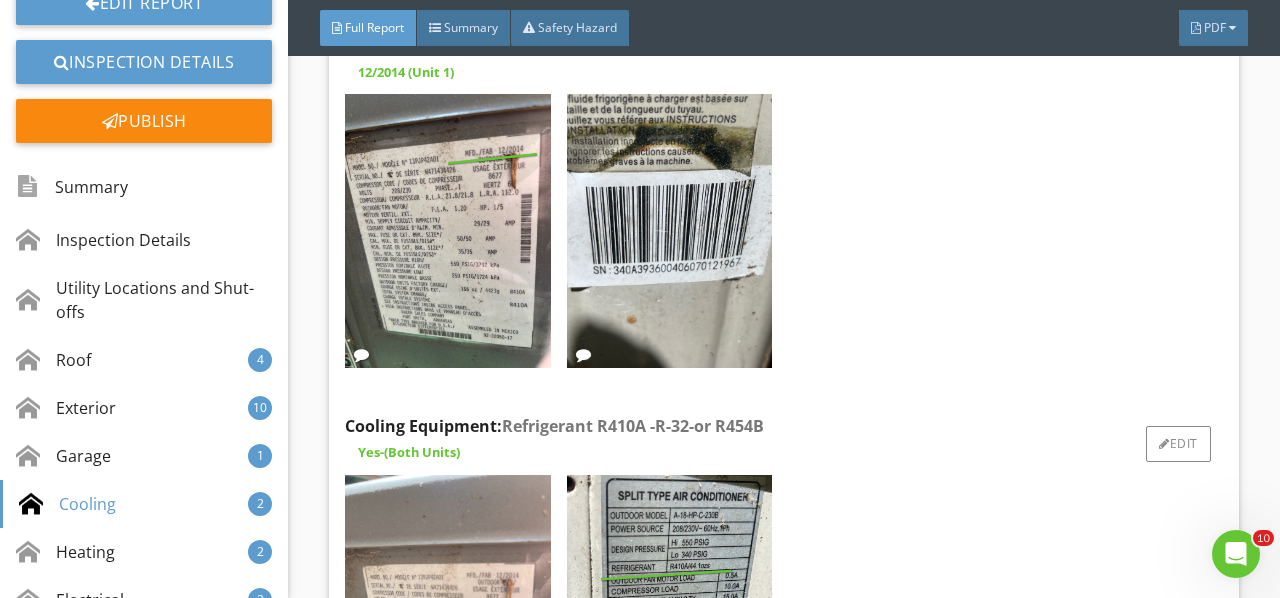 scroll, scrollTop: 14076, scrollLeft: 0, axis: vertical 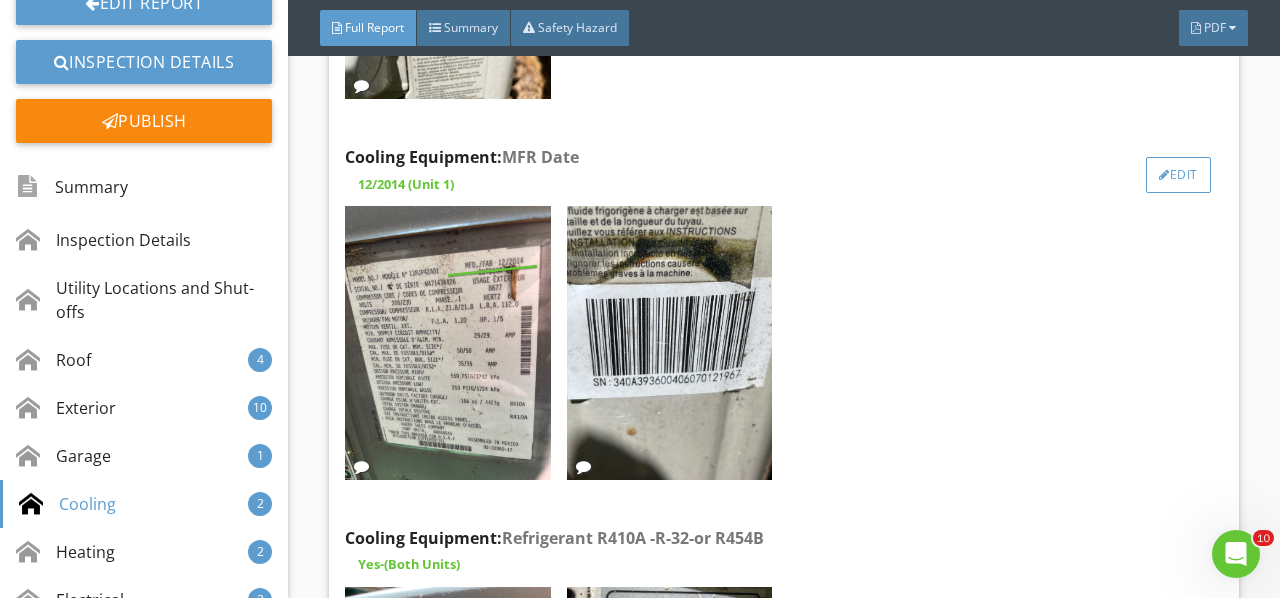 click on "Edit" at bounding box center (1178, 175) 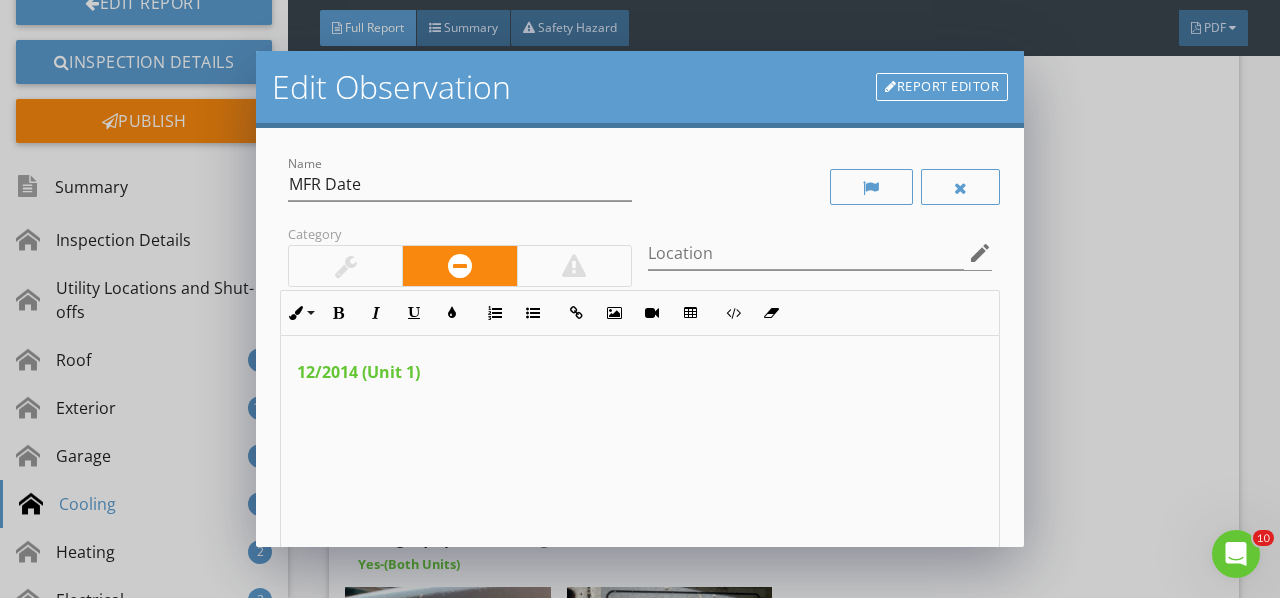 click on "Report Editor" at bounding box center [942, 87] 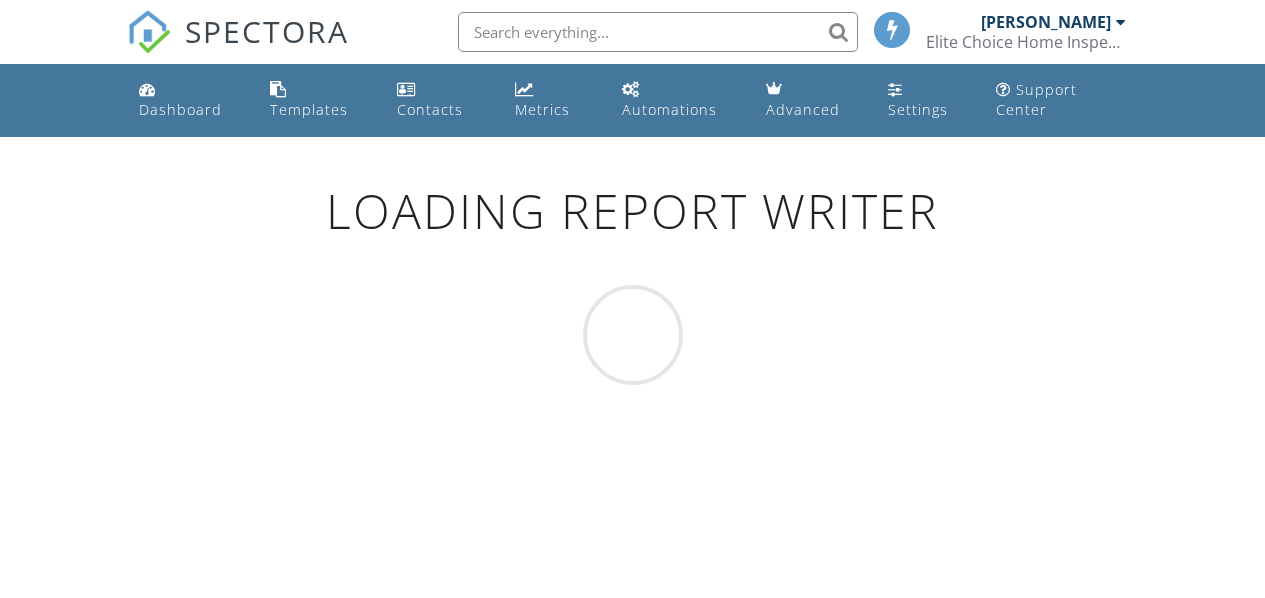 scroll, scrollTop: 0, scrollLeft: 0, axis: both 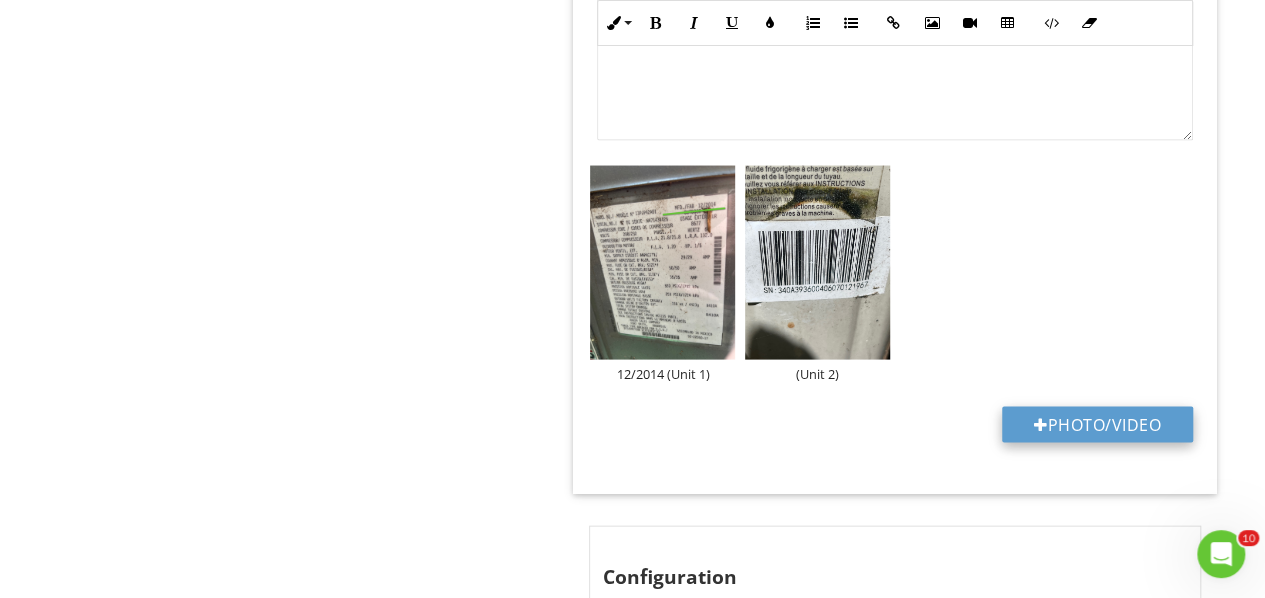 click on "Photo/Video" at bounding box center (1097, 424) 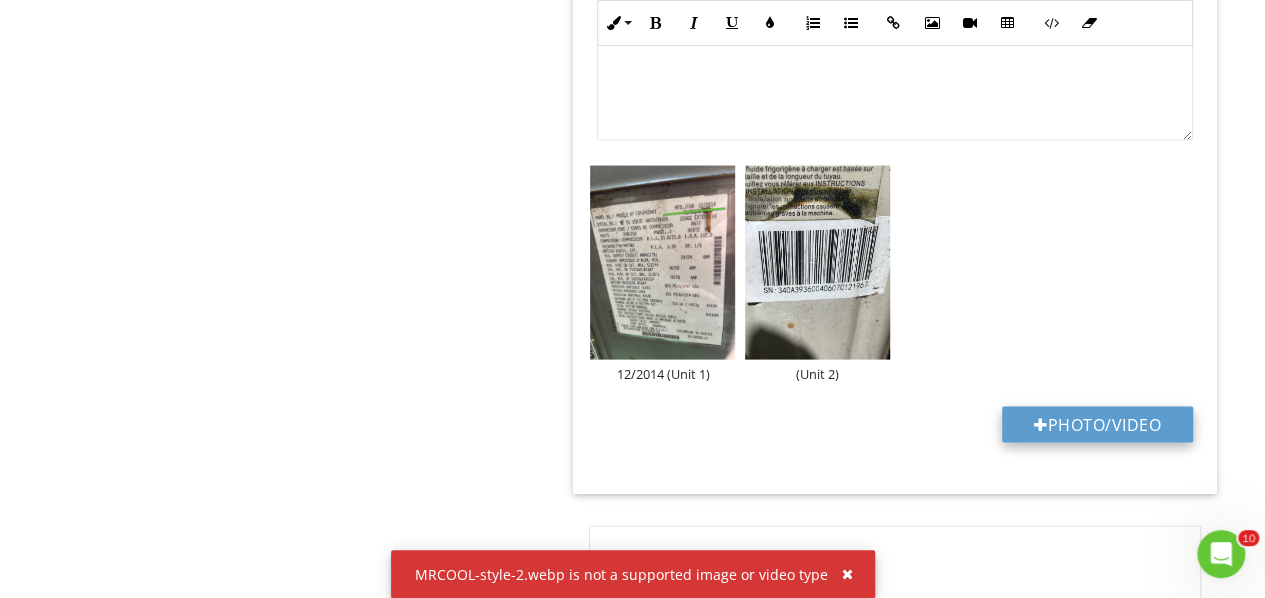 click on "Photo/Video" at bounding box center [1097, 424] 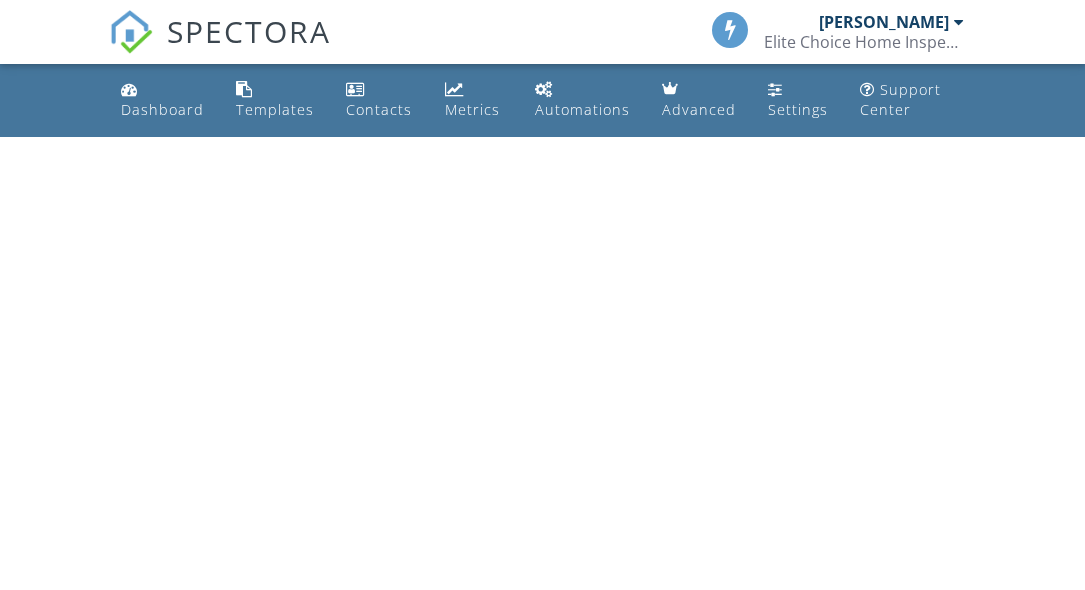 scroll, scrollTop: 0, scrollLeft: 0, axis: both 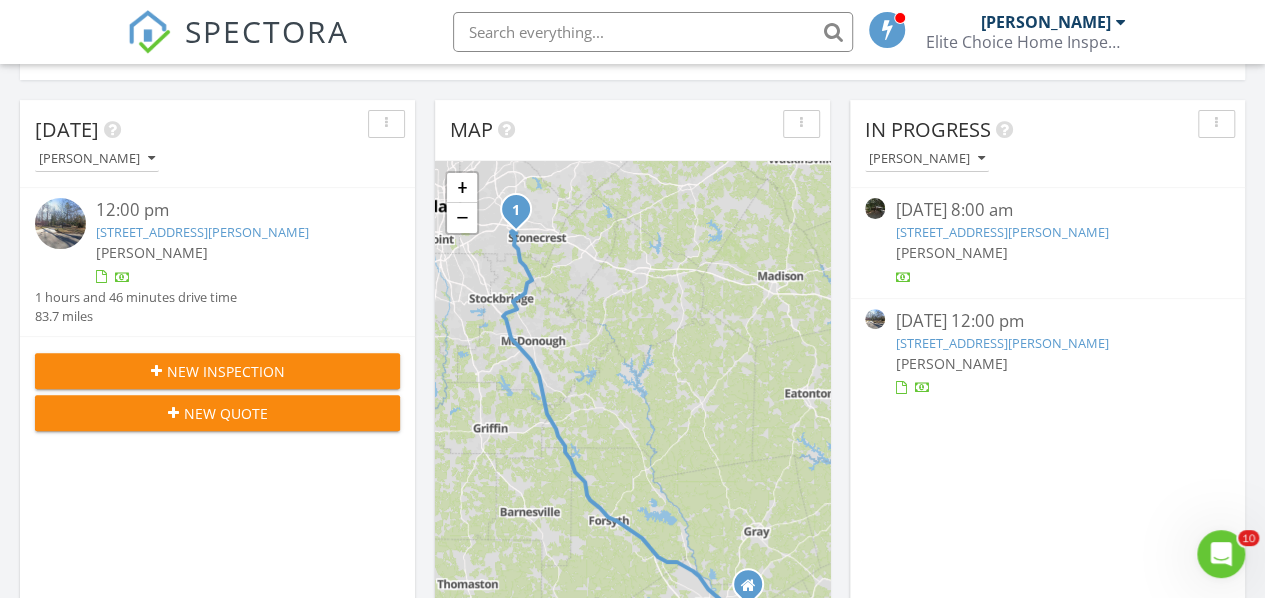 click on "[STREET_ADDRESS][PERSON_NAME]" at bounding box center [202, 232] 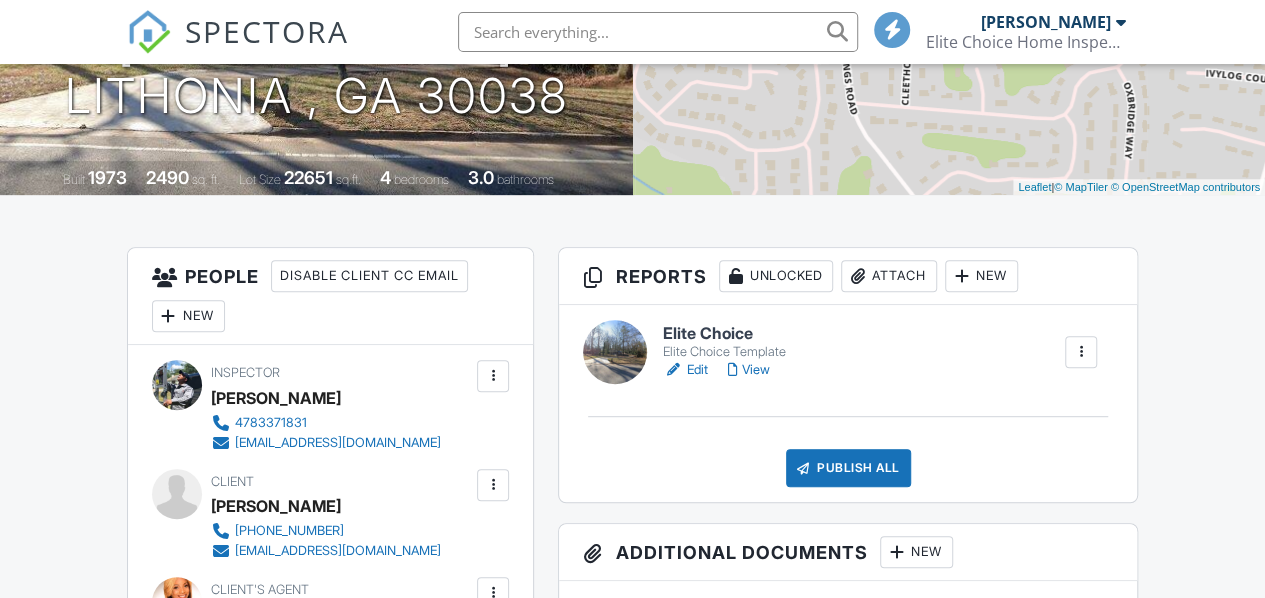scroll, scrollTop: 400, scrollLeft: 0, axis: vertical 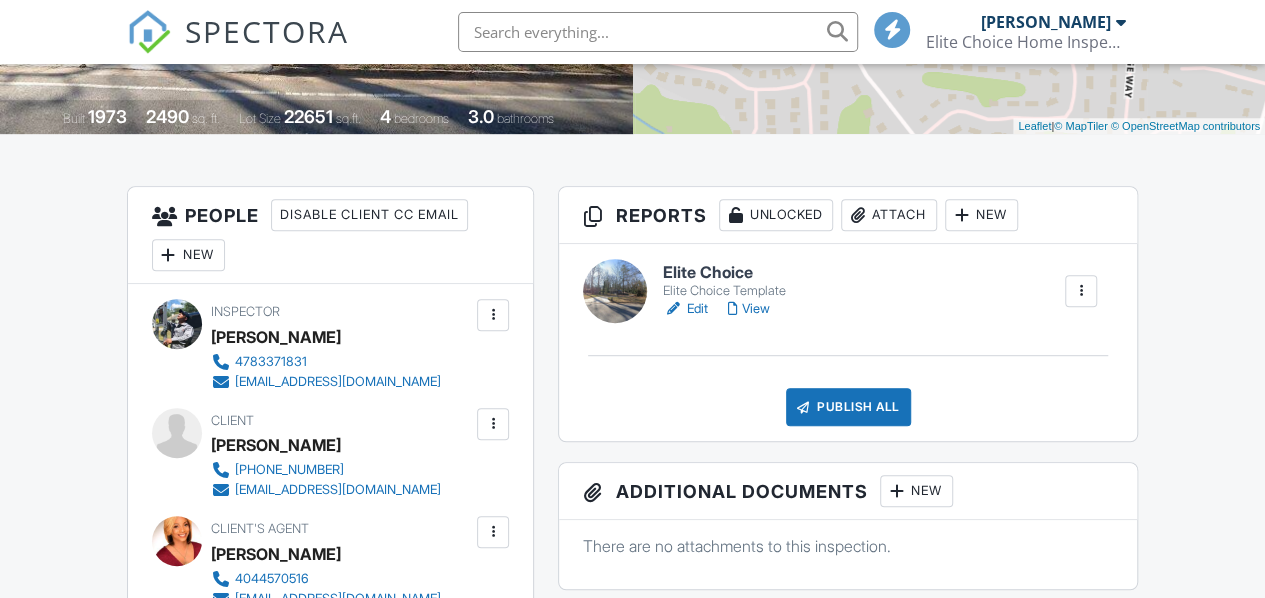 click on "Edit" at bounding box center [685, 309] 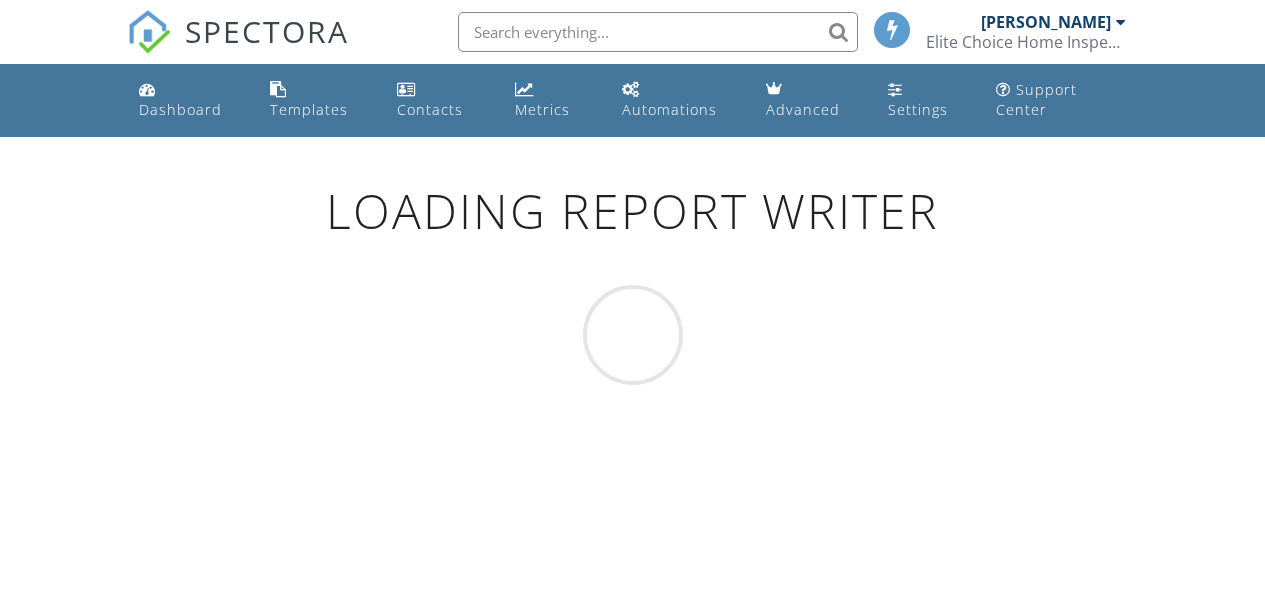 scroll, scrollTop: 0, scrollLeft: 0, axis: both 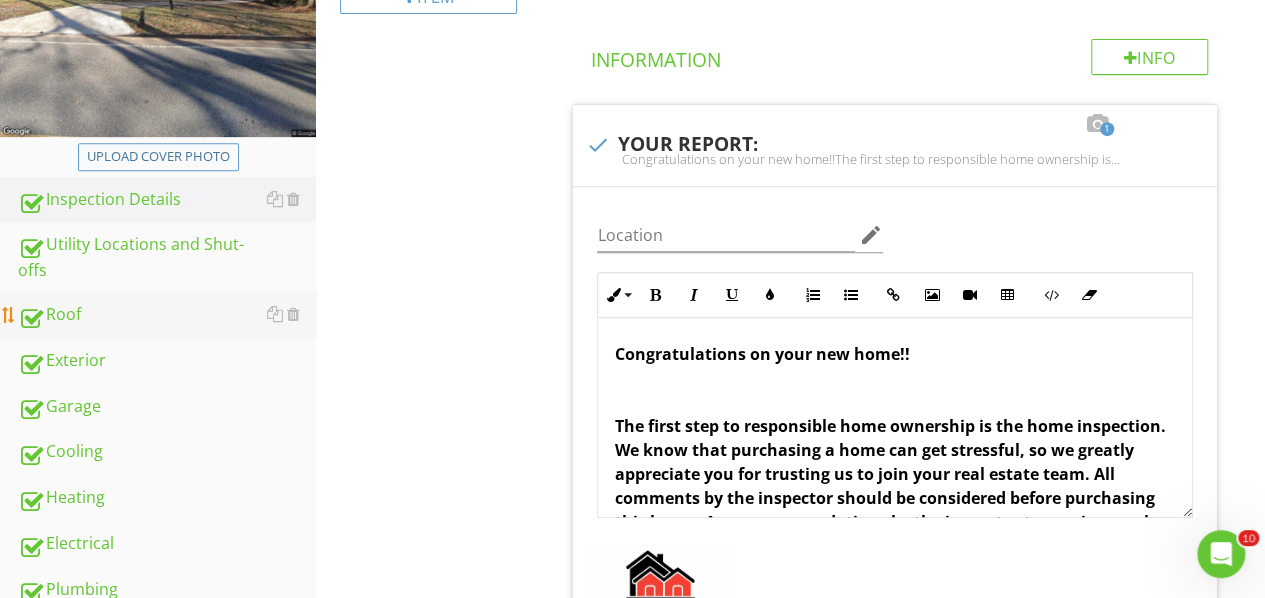 click on "Roof" at bounding box center (167, 315) 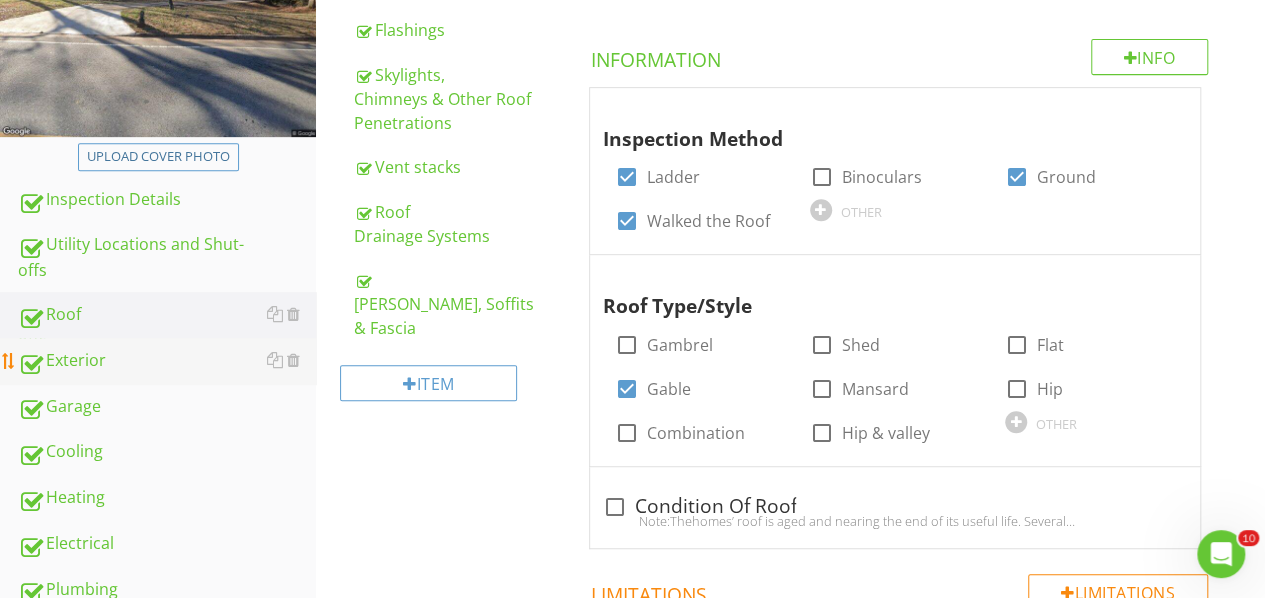click on "Exterior" at bounding box center (167, 361) 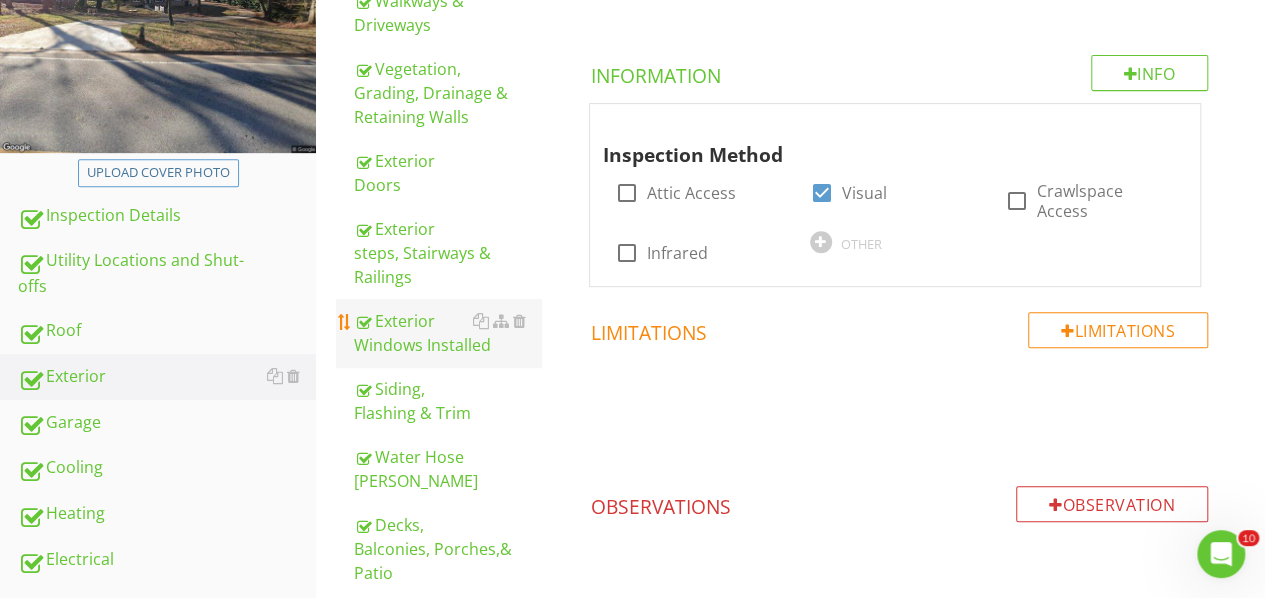 scroll, scrollTop: 400, scrollLeft: 0, axis: vertical 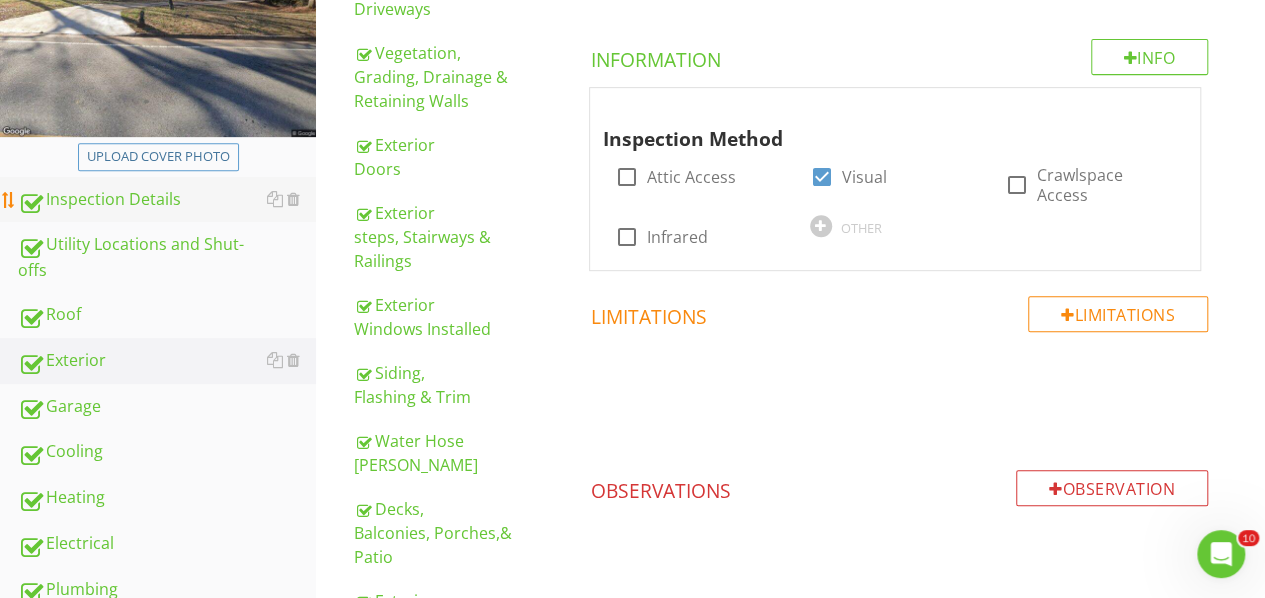 click on "Inspection Details" at bounding box center [167, 200] 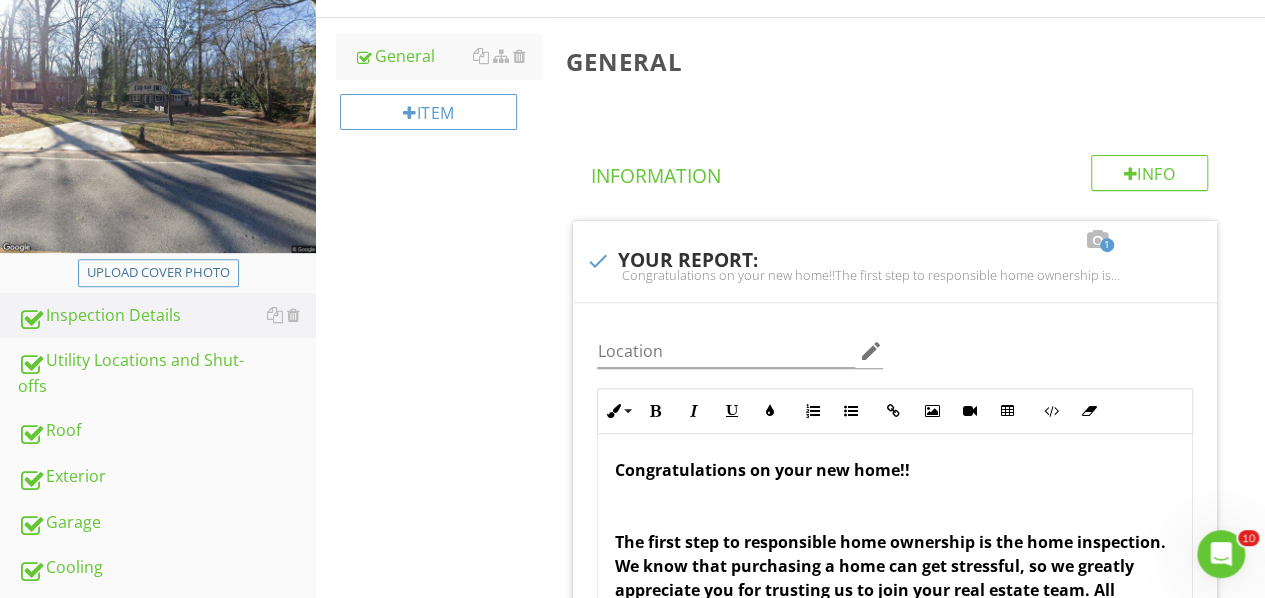 scroll, scrollTop: 254, scrollLeft: 0, axis: vertical 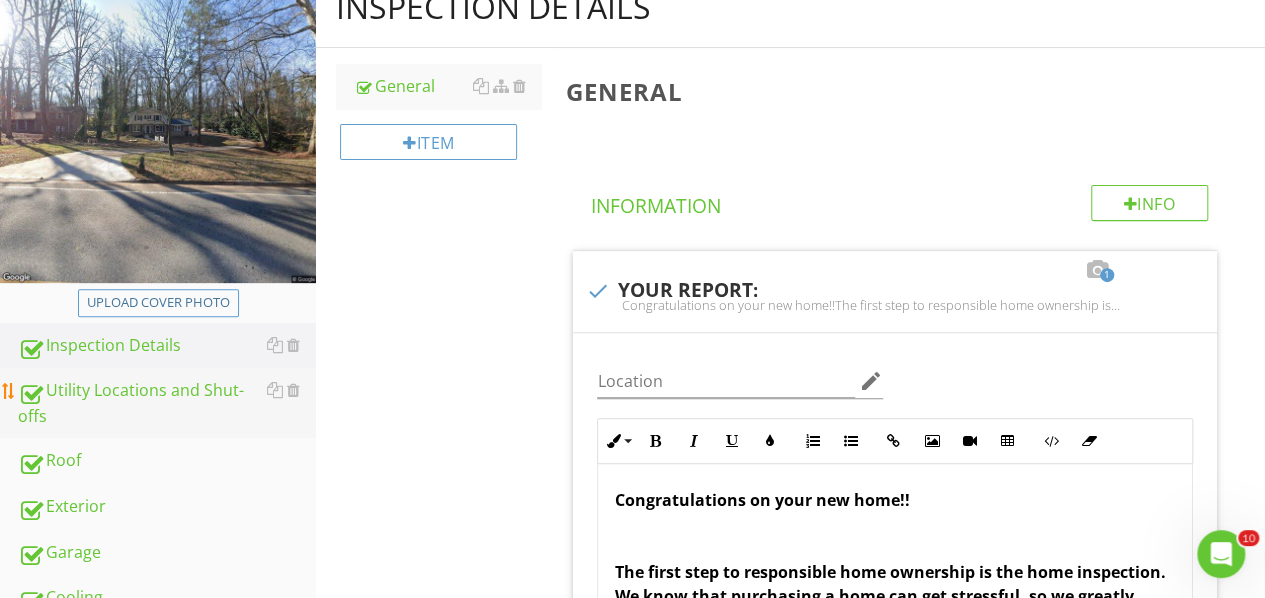 click on "Utility Locations and Shut-offs" at bounding box center (167, 403) 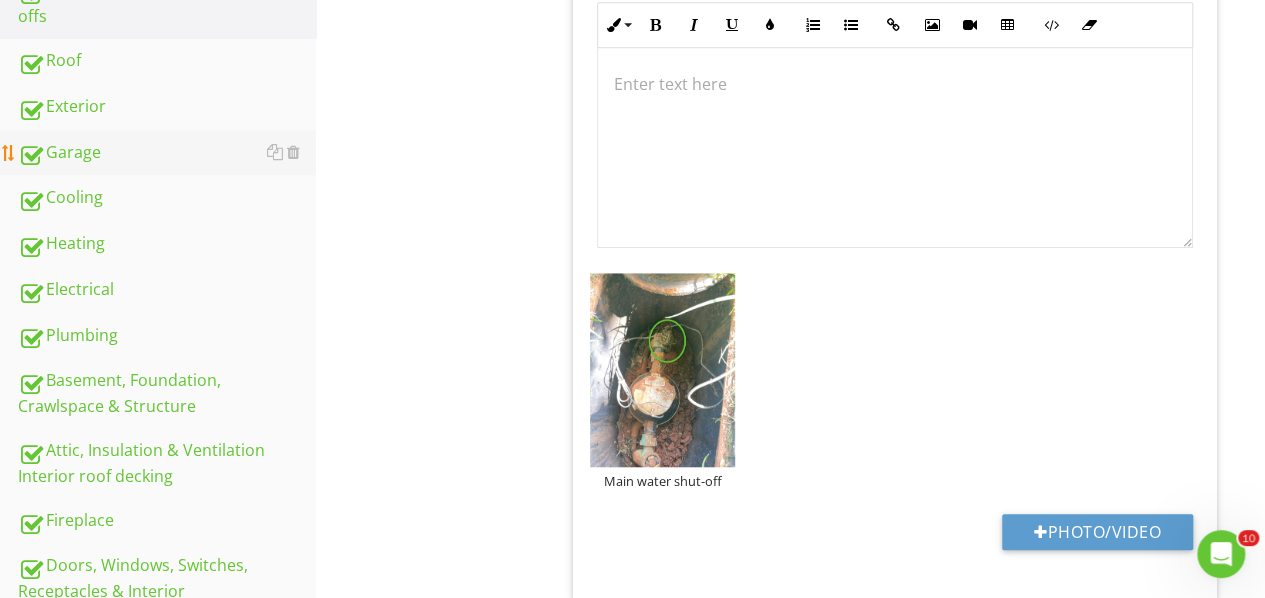 scroll, scrollTop: 554, scrollLeft: 0, axis: vertical 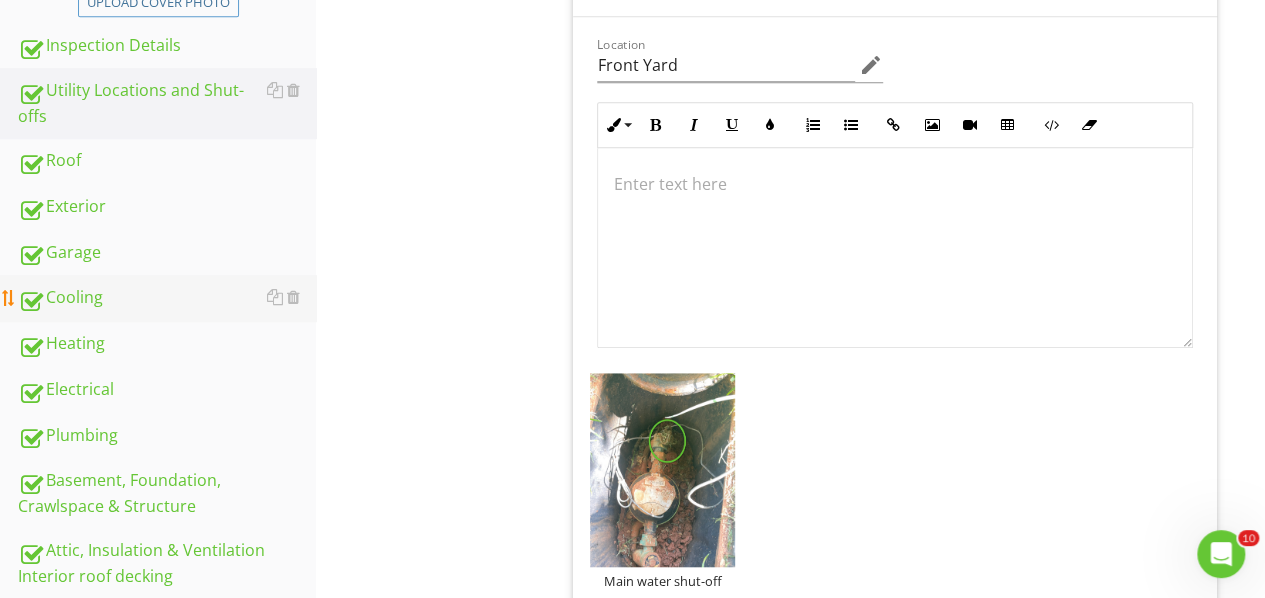 click on "Cooling" at bounding box center (167, 298) 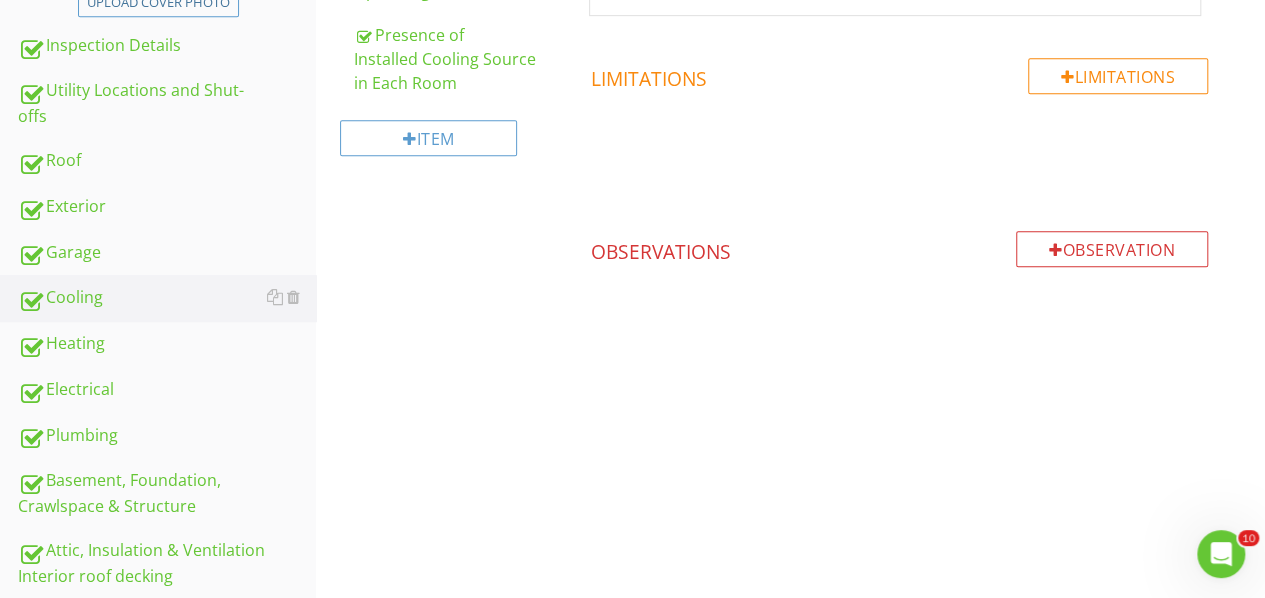 scroll, scrollTop: 154, scrollLeft: 0, axis: vertical 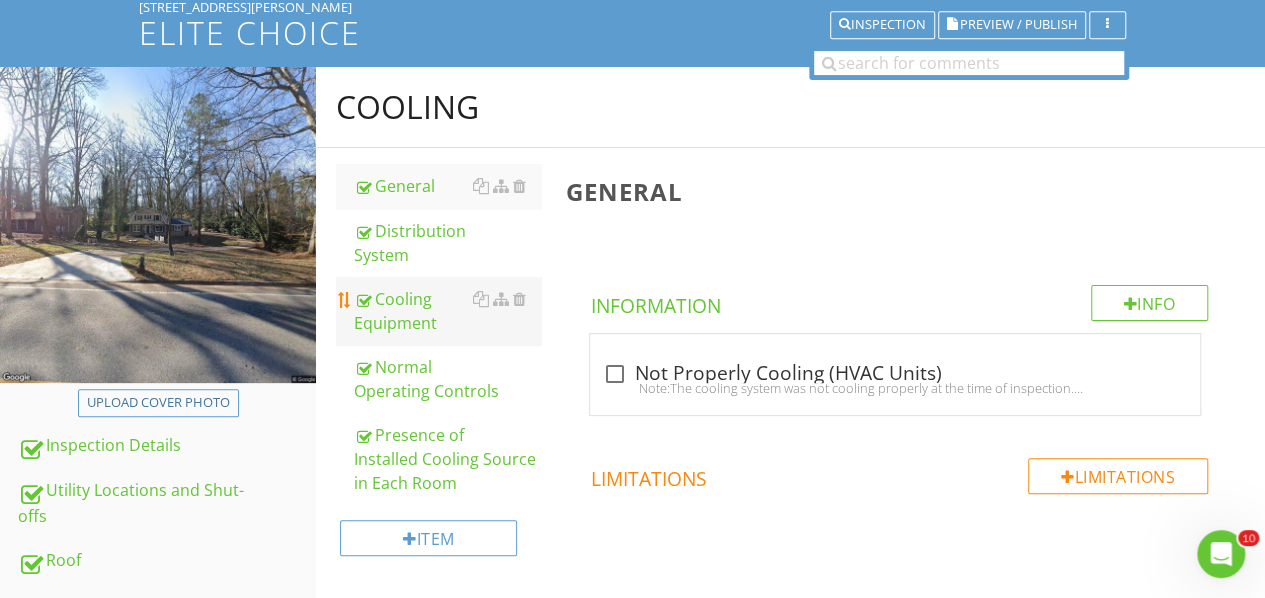 click on "Cooling Equipment" at bounding box center [447, 311] 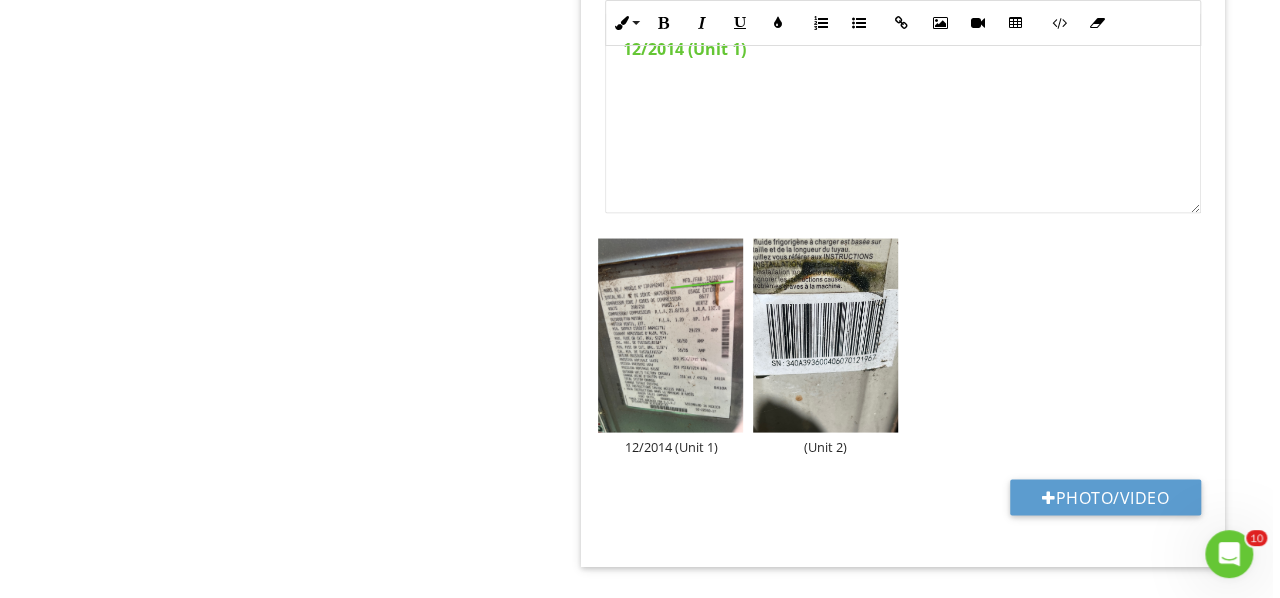 scroll, scrollTop: 1854, scrollLeft: 0, axis: vertical 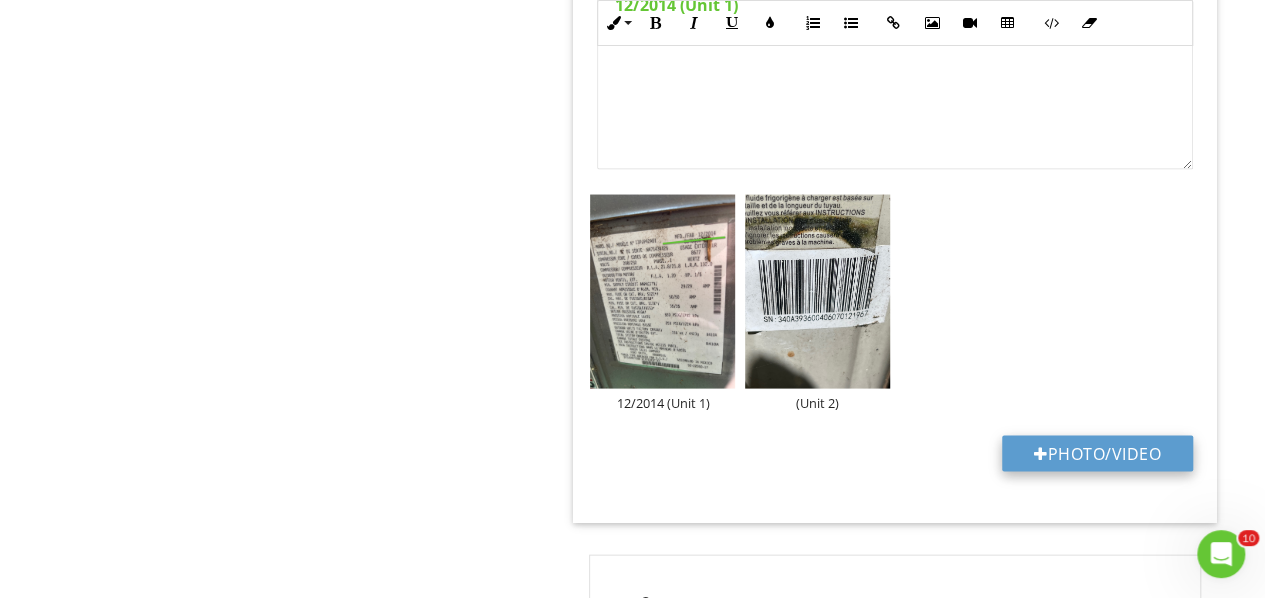 click at bounding box center [1041, 453] 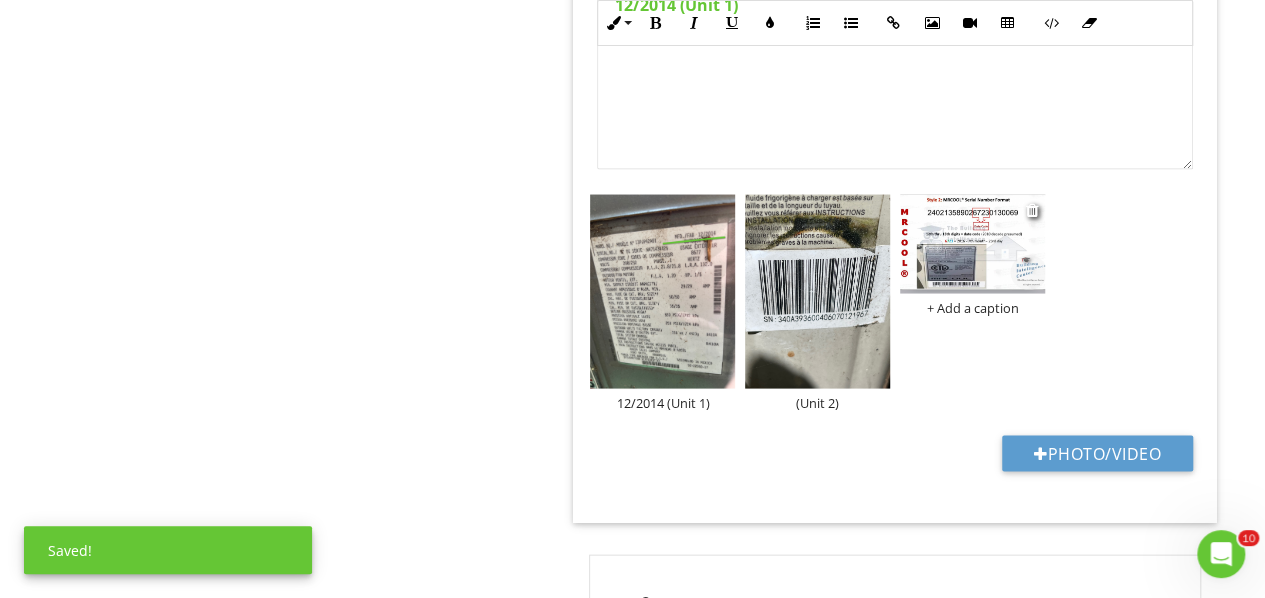 click at bounding box center (972, 243) 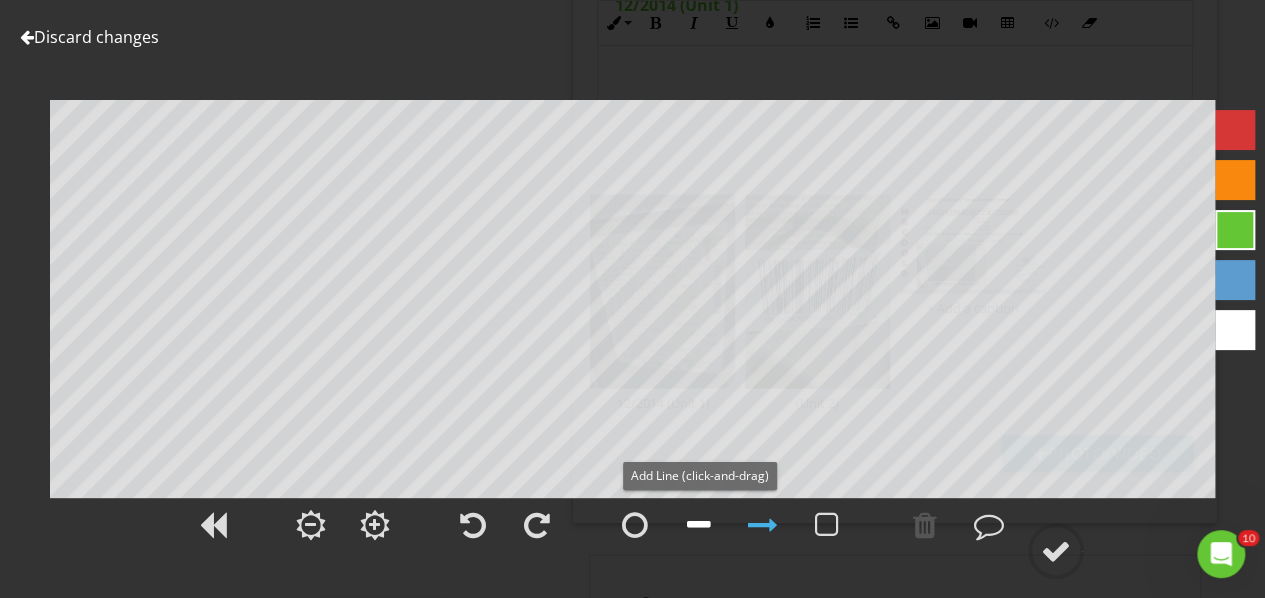 click at bounding box center (699, 525) 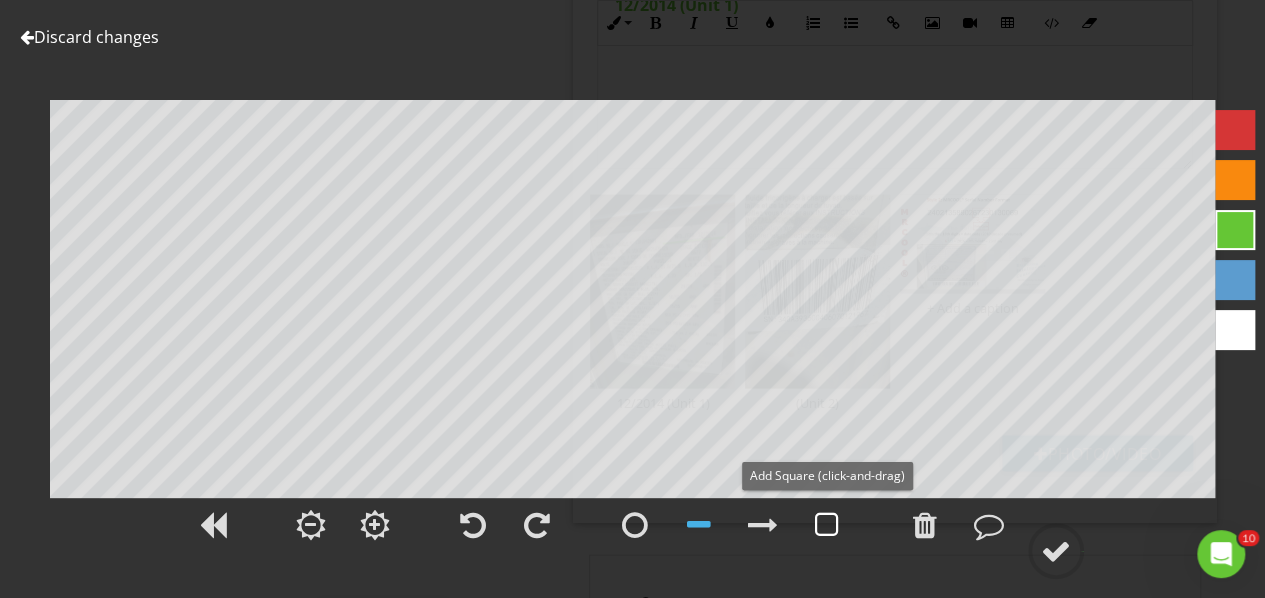 click at bounding box center (827, 525) 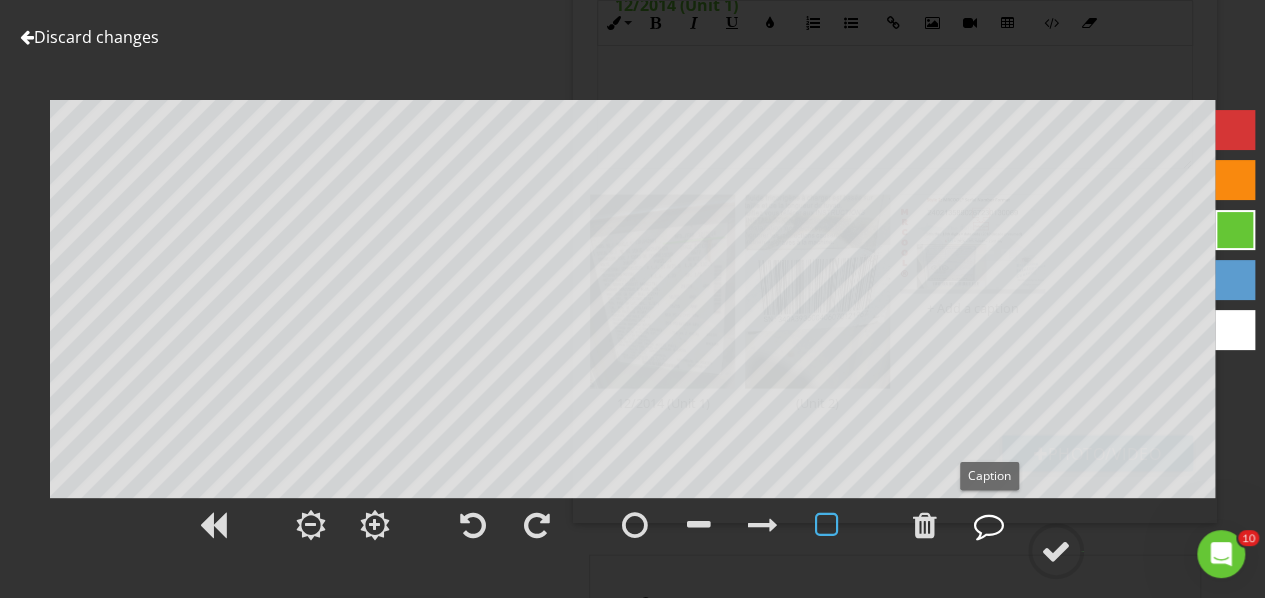 click at bounding box center [989, 525] 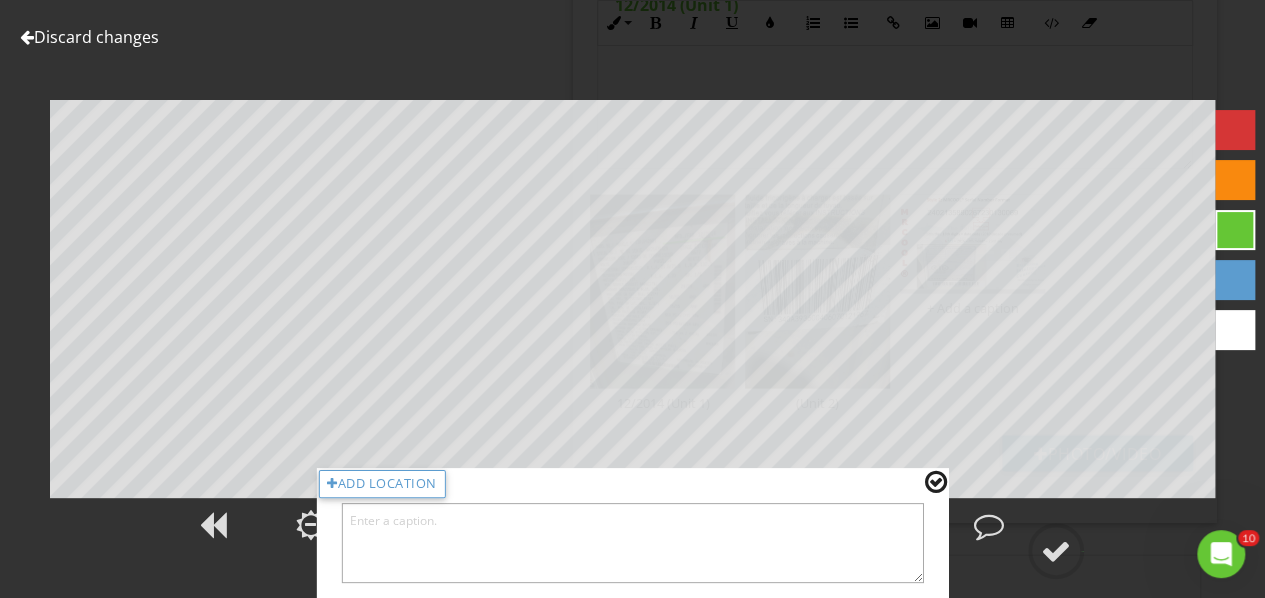 click at bounding box center [632, 543] 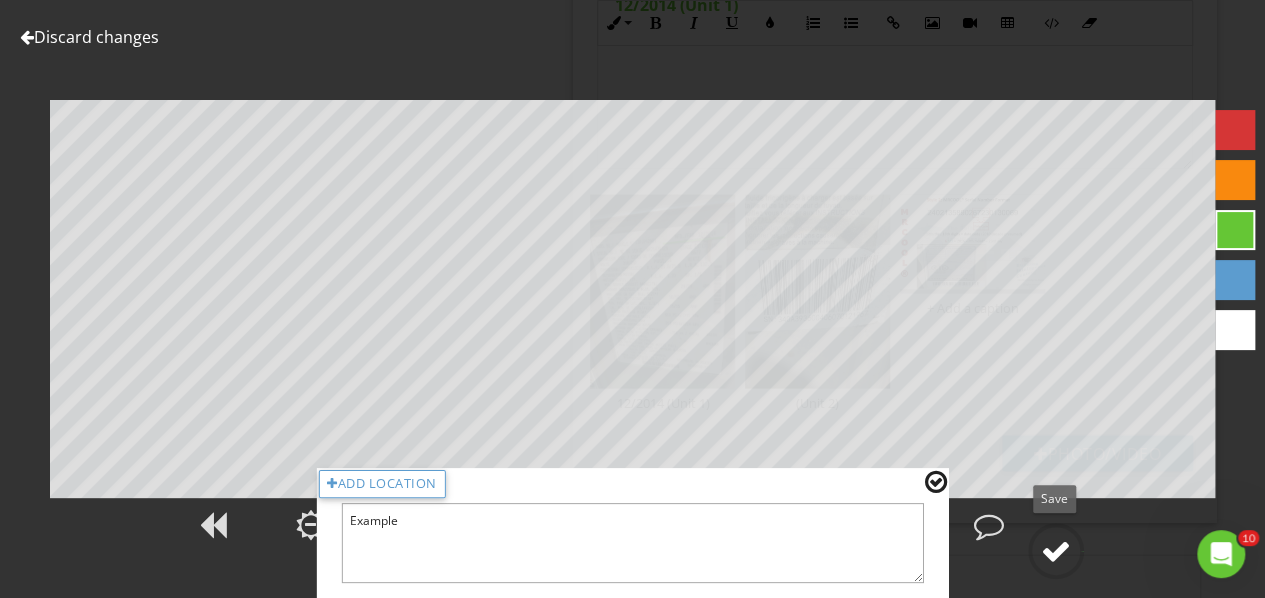 type on "Example" 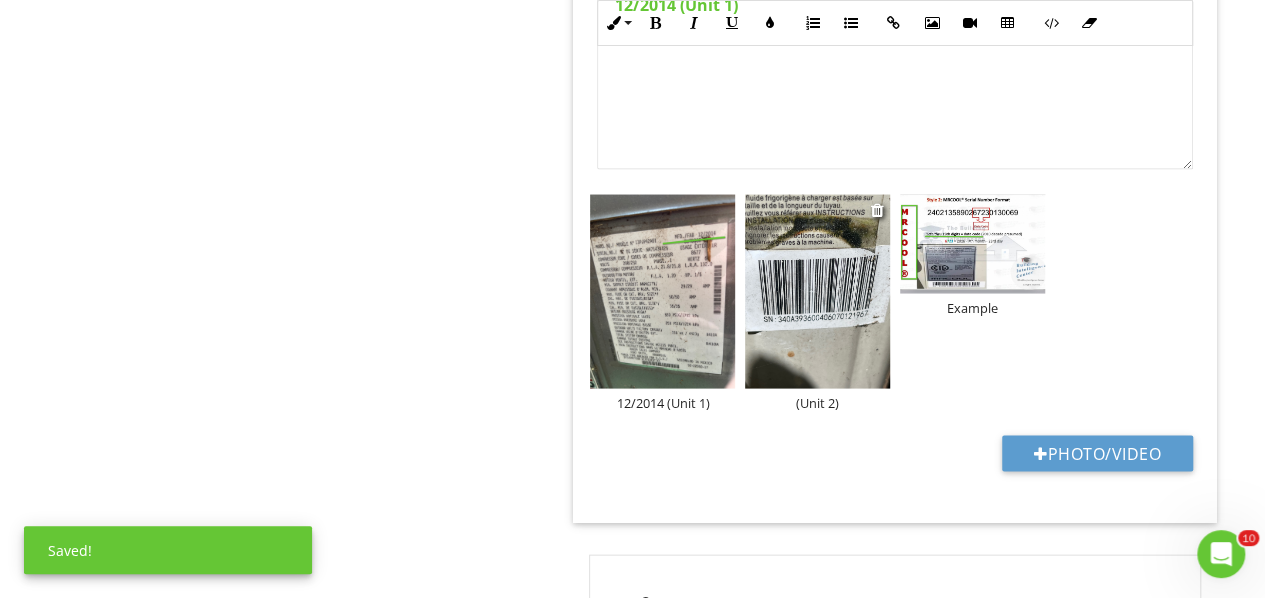 click at bounding box center [817, 290] 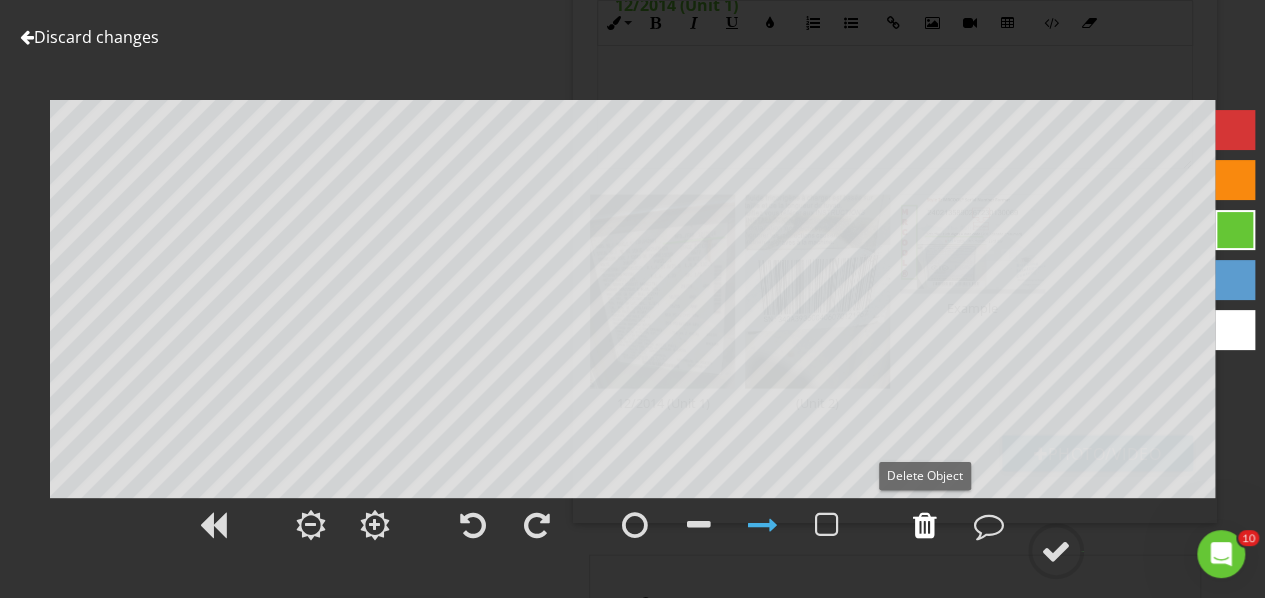click at bounding box center (925, 525) 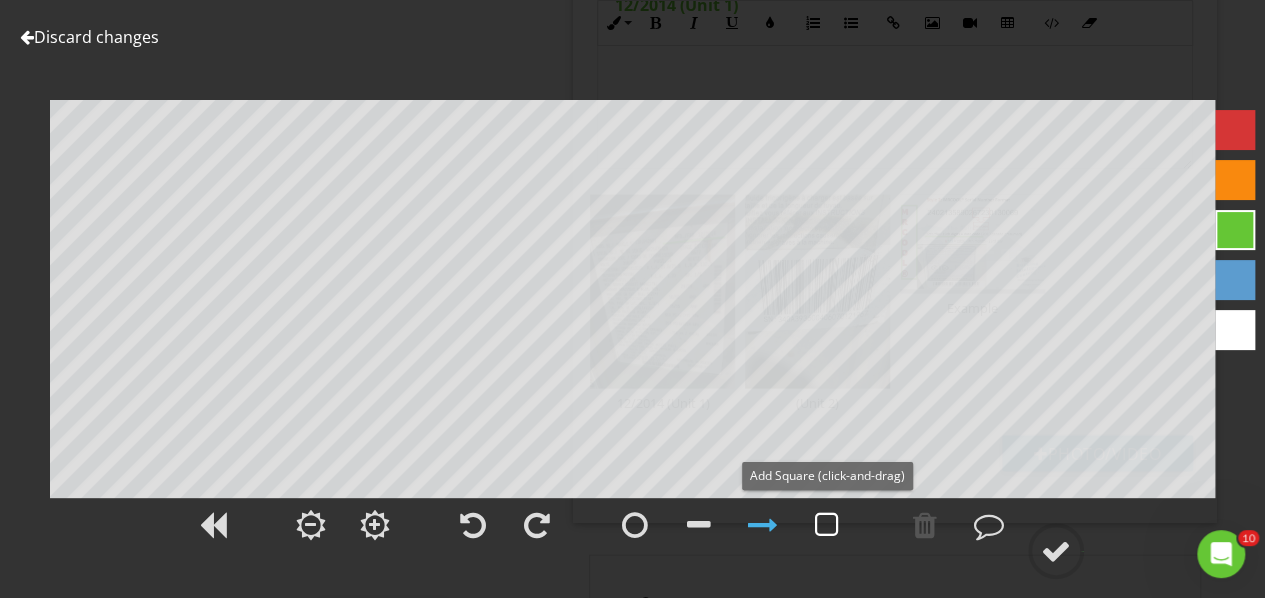 click at bounding box center [827, 525] 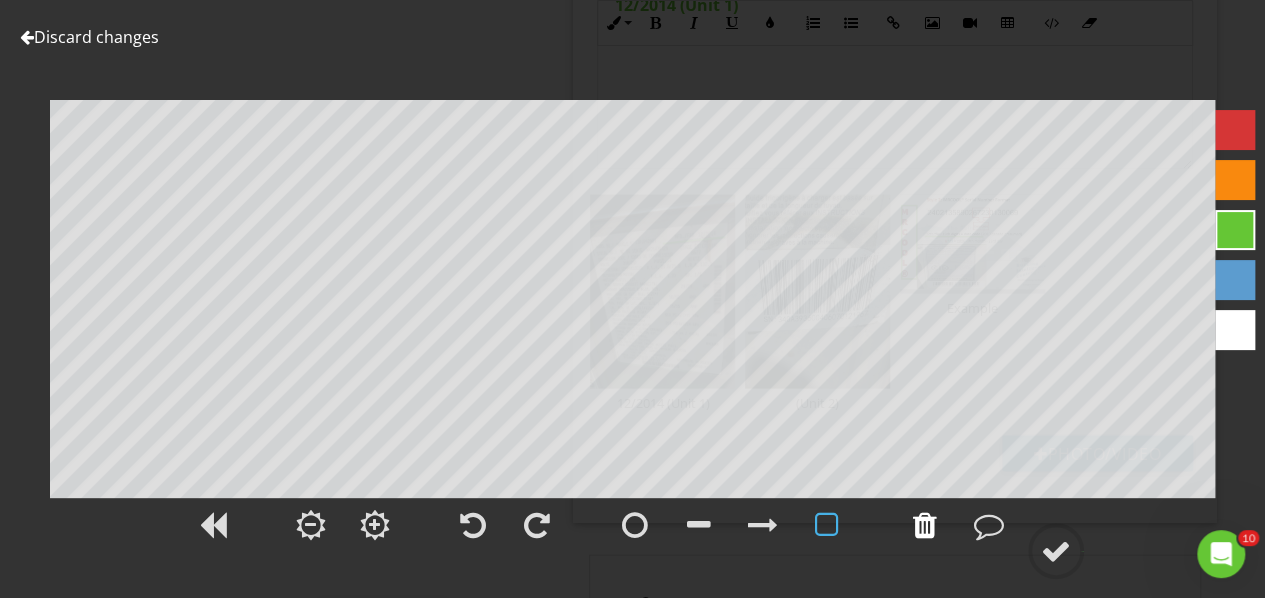 click at bounding box center [925, 525] 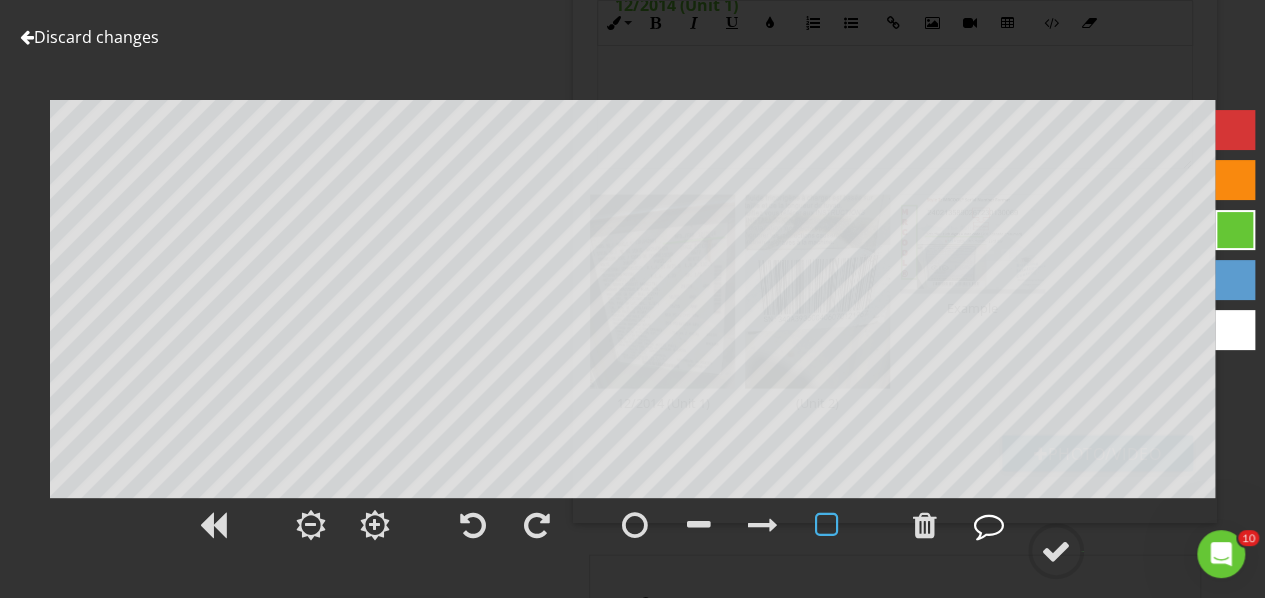 click at bounding box center [989, 525] 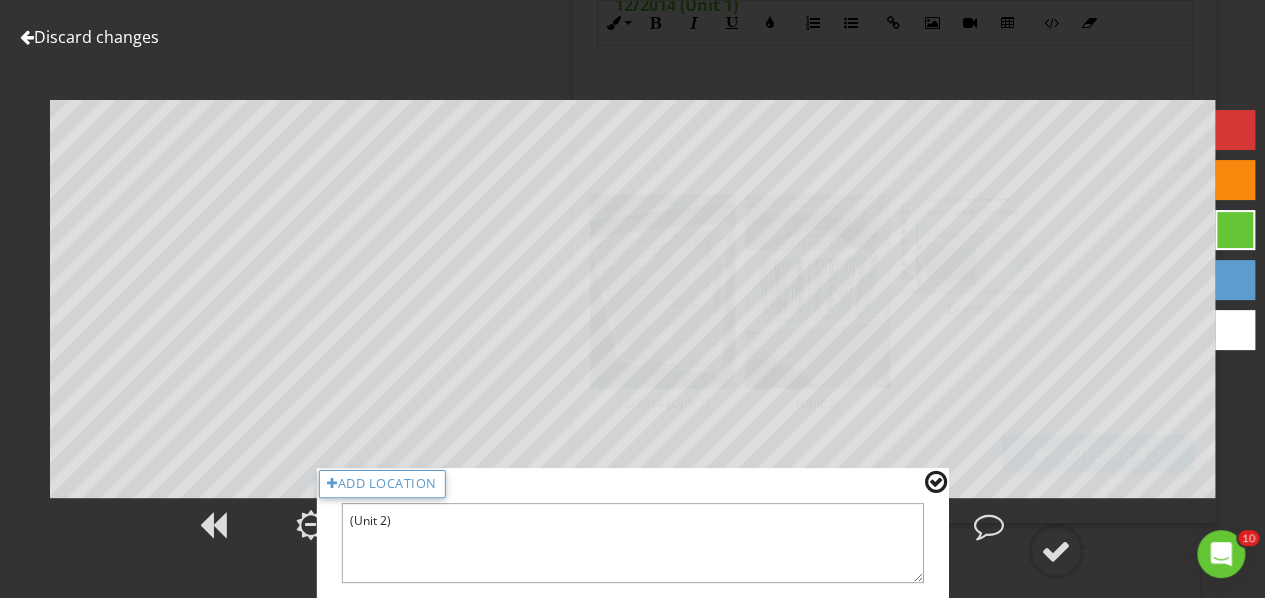 click on "(Unit 2)" at bounding box center [632, 543] 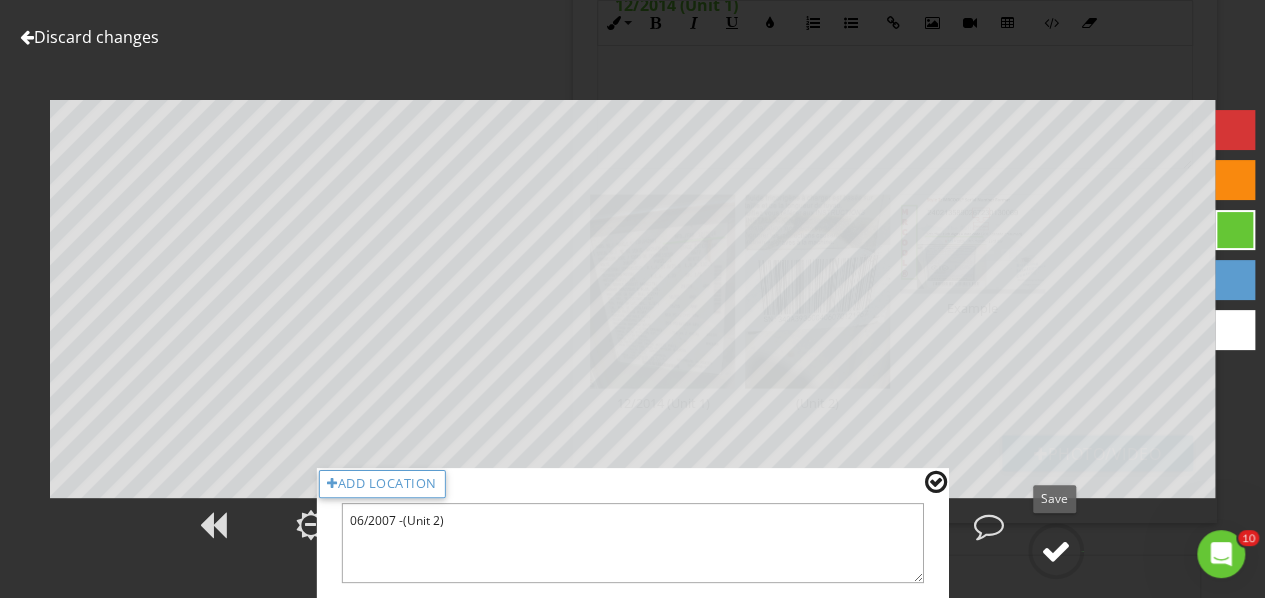 type on "06/2007 -(Unit 2)" 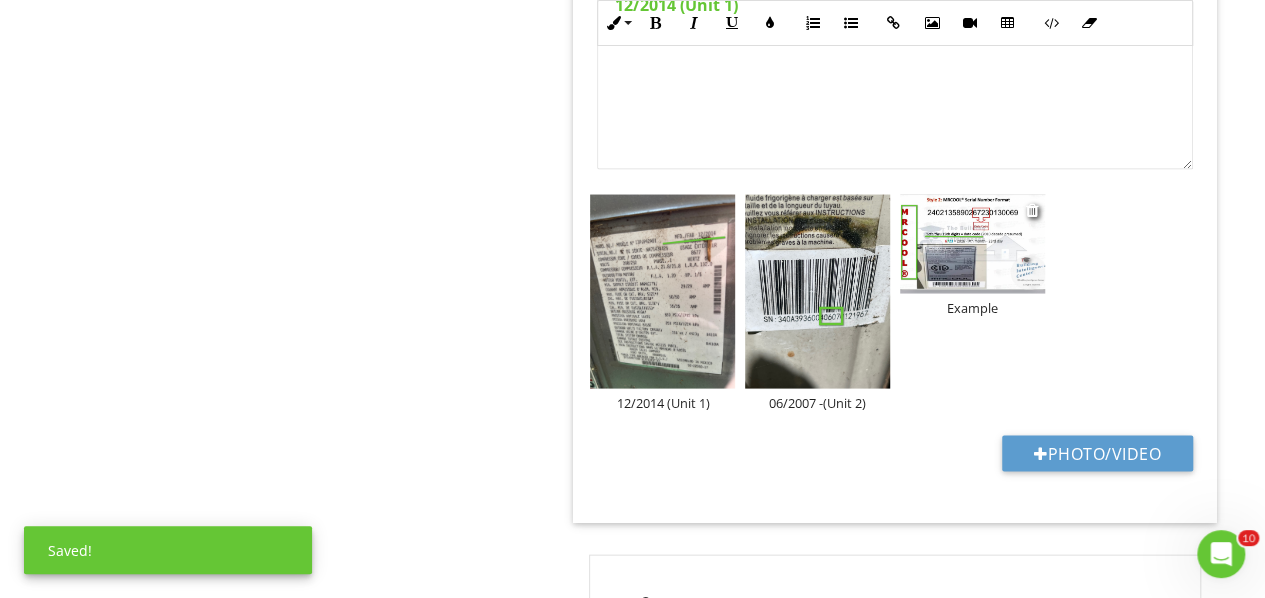 click at bounding box center (972, 243) 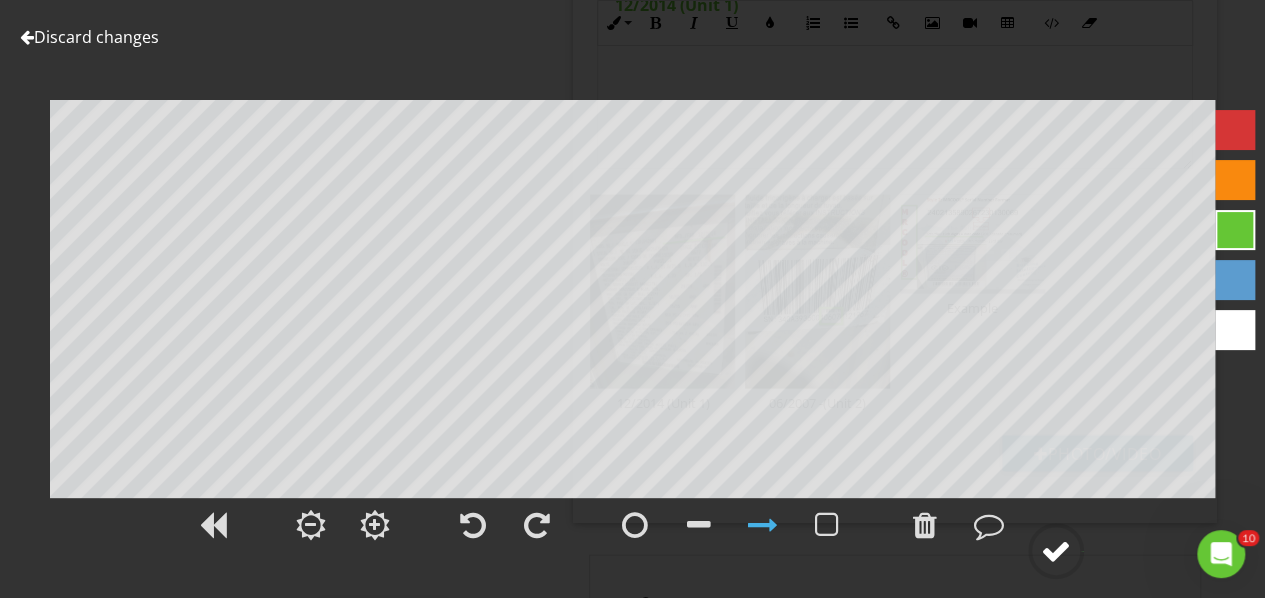 click at bounding box center [1056, 551] 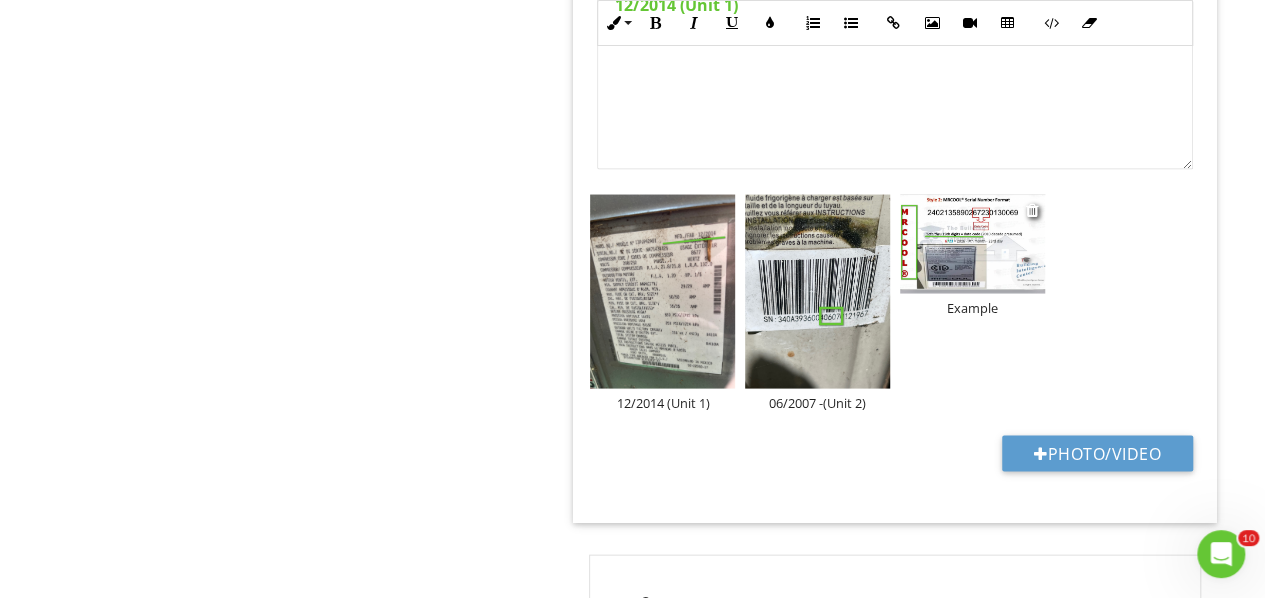click at bounding box center (972, 243) 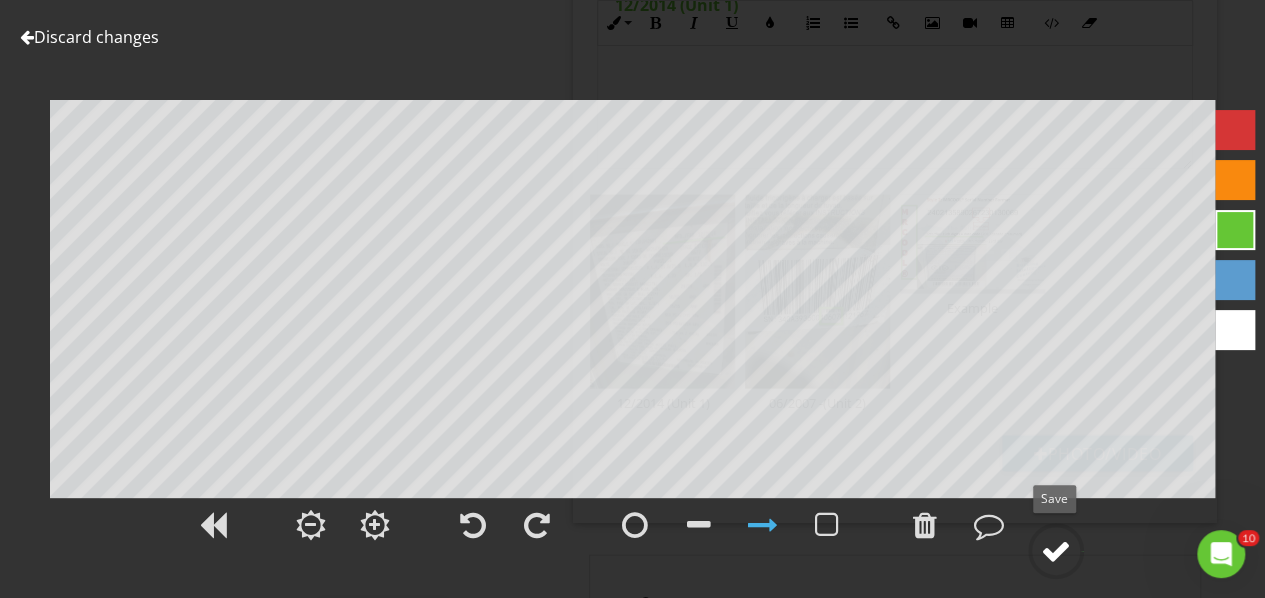 click at bounding box center [1056, 551] 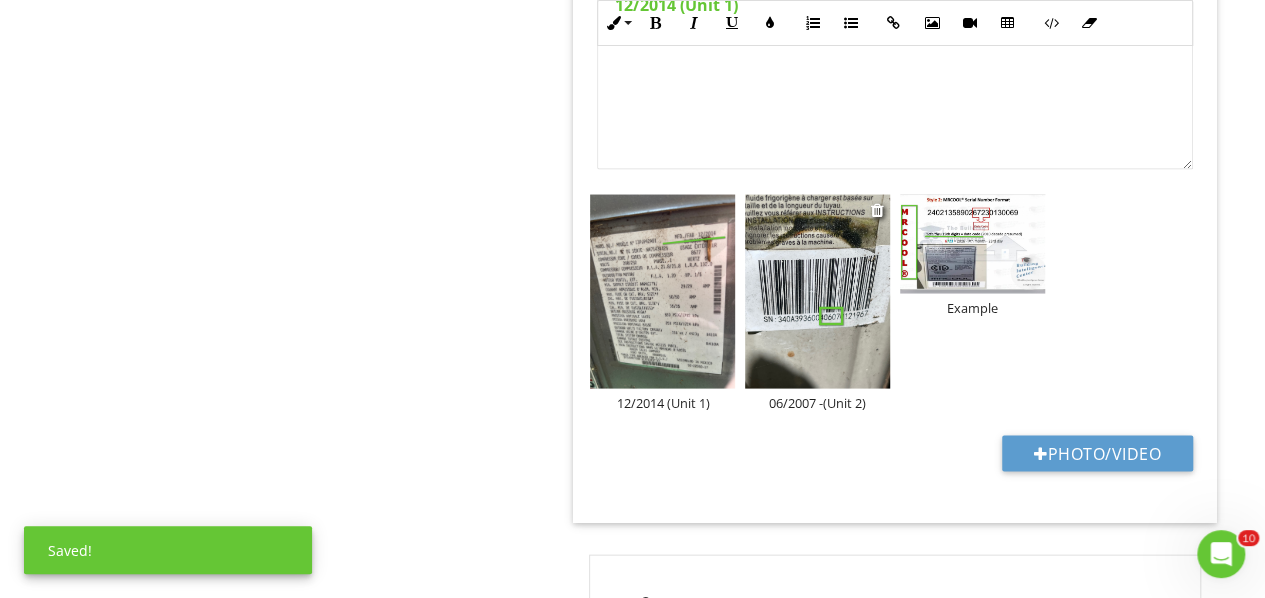 click on "06/2007 -(Unit 2)" at bounding box center [817, 402] 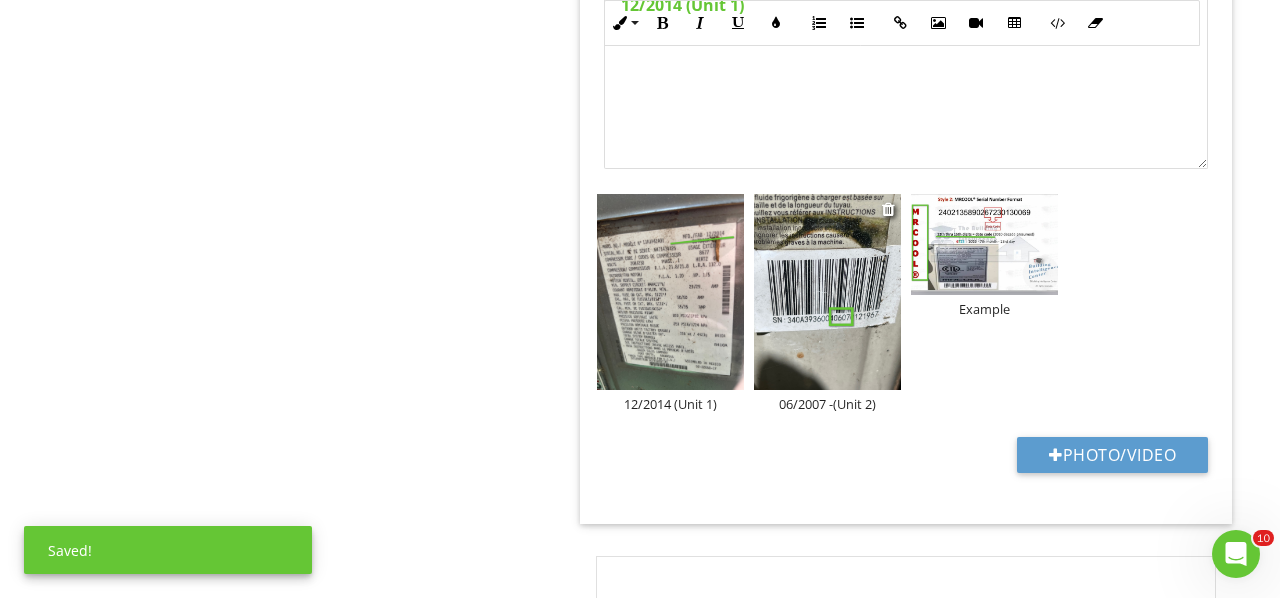 scroll, scrollTop: 0, scrollLeft: 0, axis: both 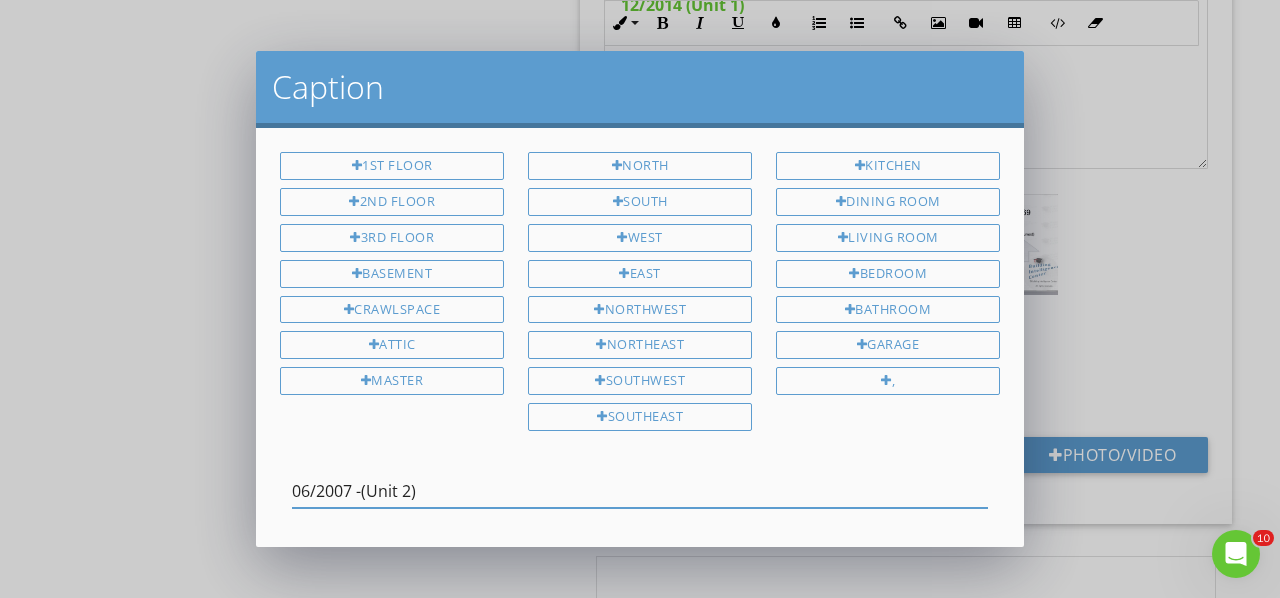 drag, startPoint x: 350, startPoint y: 481, endPoint x: 283, endPoint y: 455, distance: 71.867935 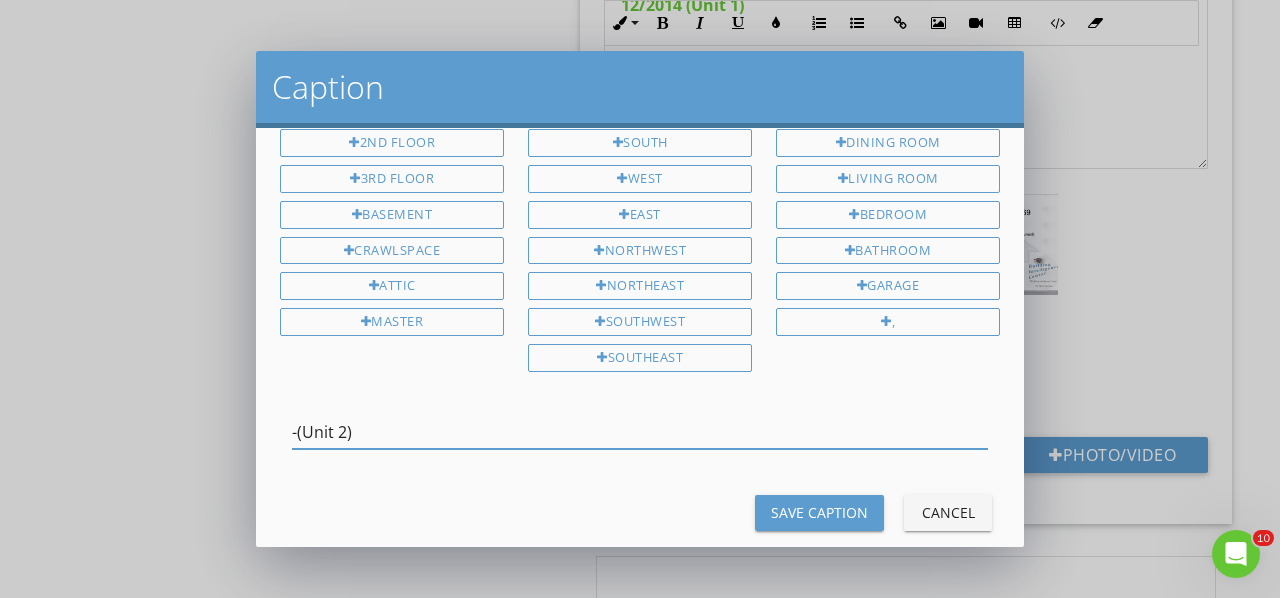 scroll, scrollTop: 84, scrollLeft: 0, axis: vertical 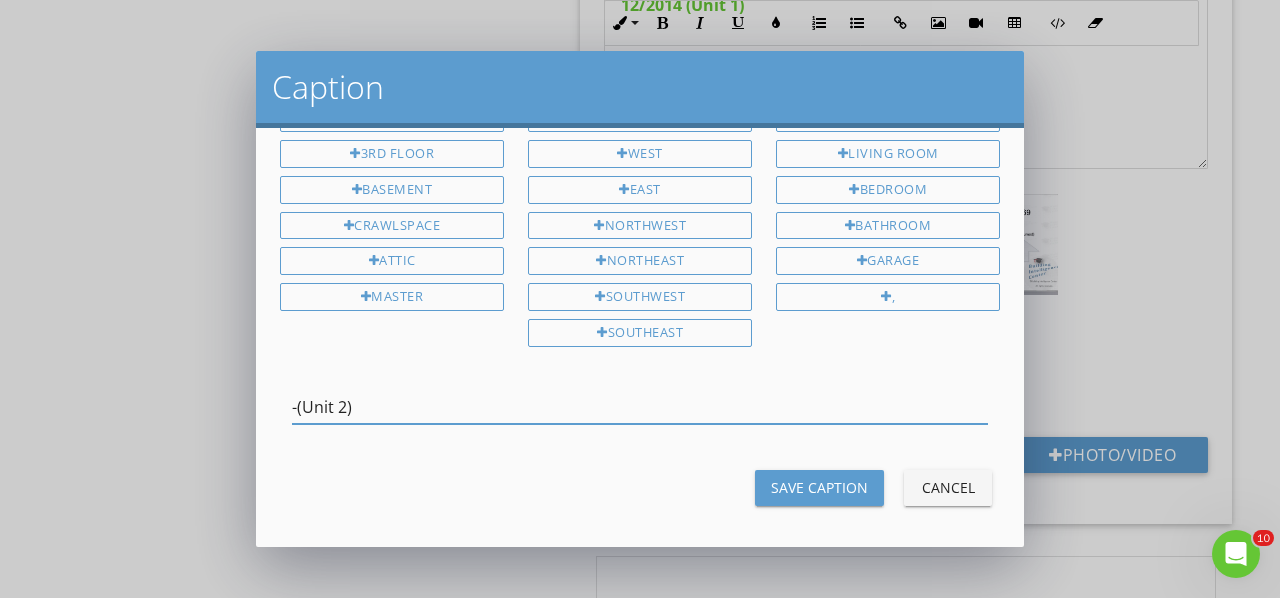 type on "-(Unit 2)" 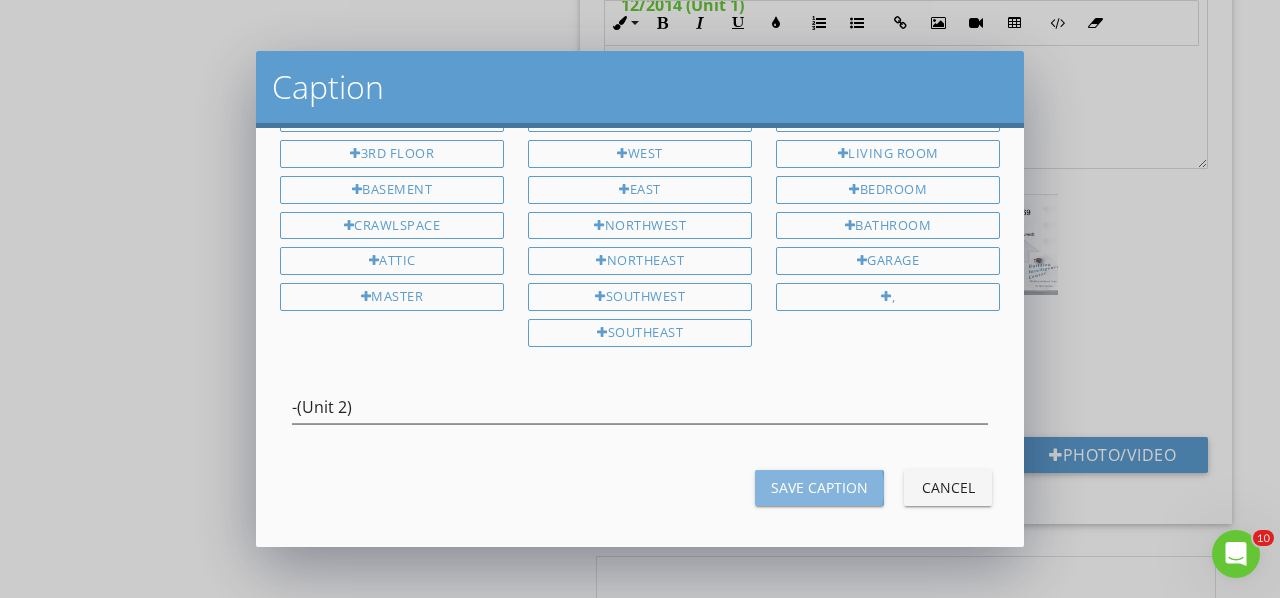 click on "Save Caption" at bounding box center (819, 487) 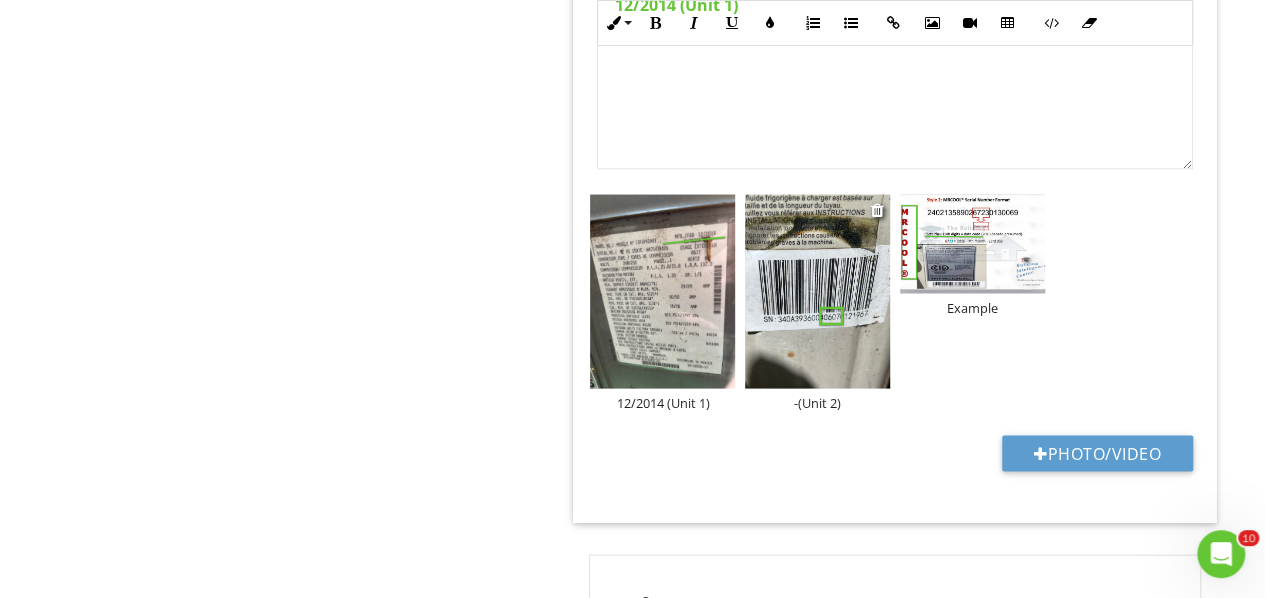 click on "-(Unit 2)" at bounding box center (817, 402) 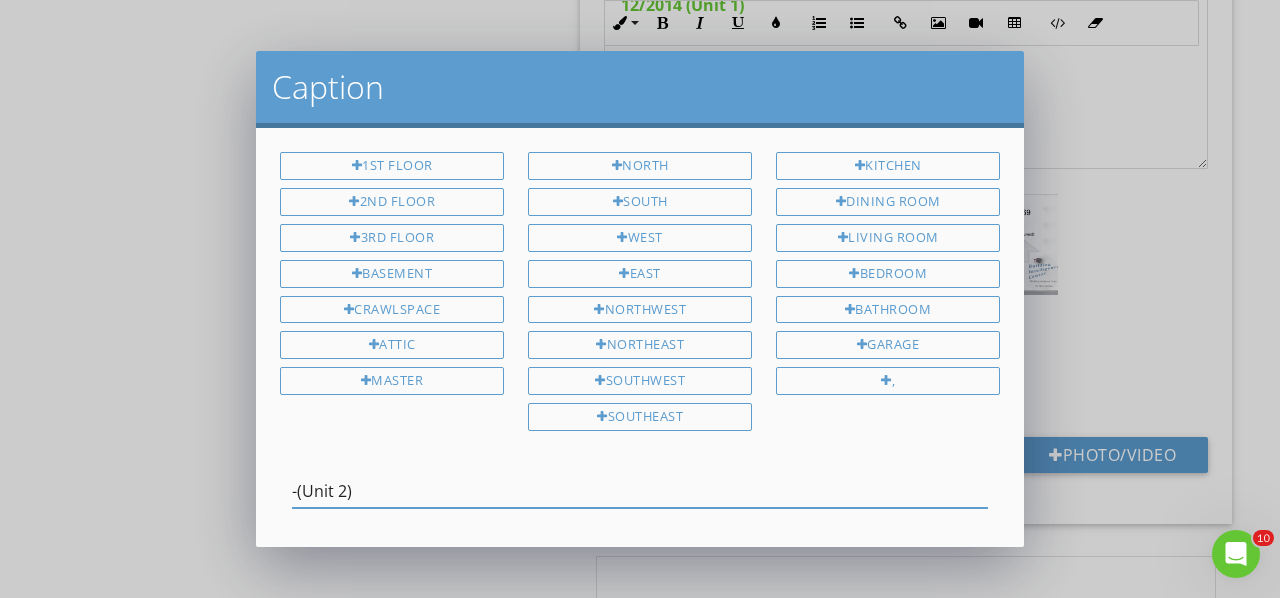 click on "-(Unit 2)" at bounding box center [640, 491] 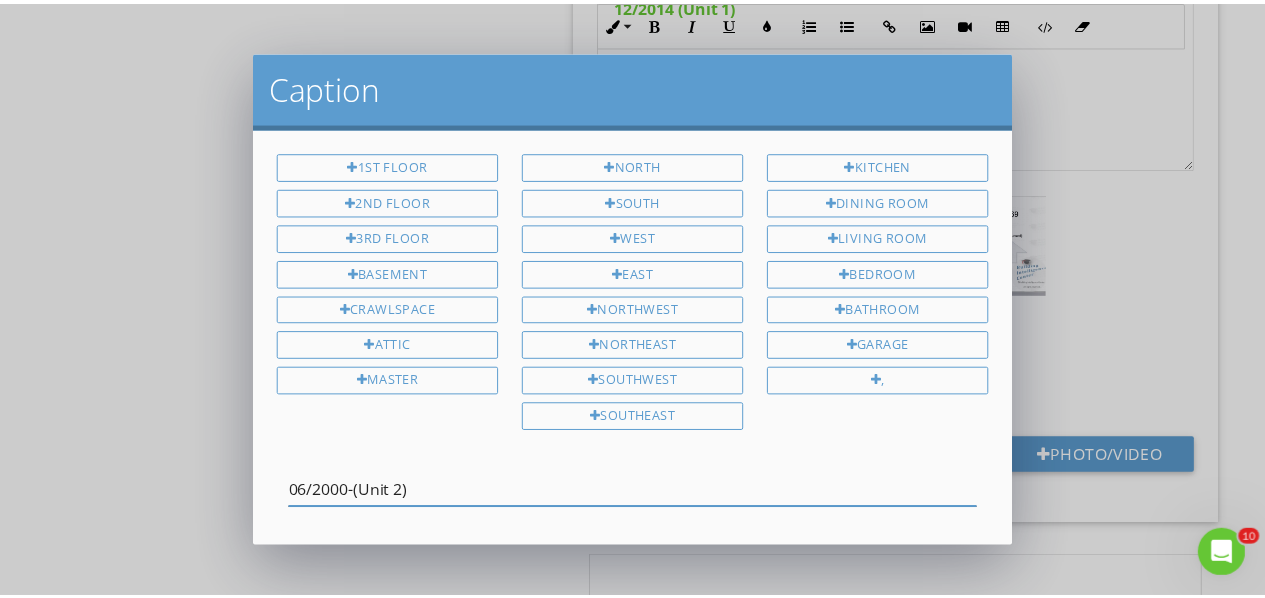 scroll, scrollTop: 84, scrollLeft: 0, axis: vertical 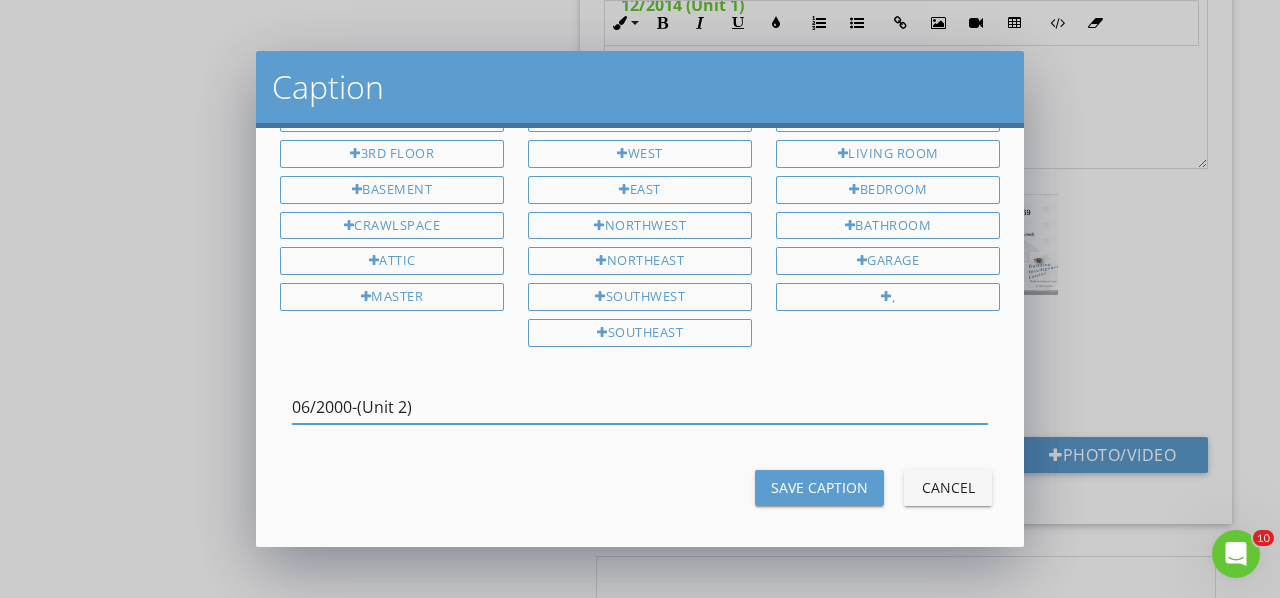 type on "06/2000-(Unit 2)" 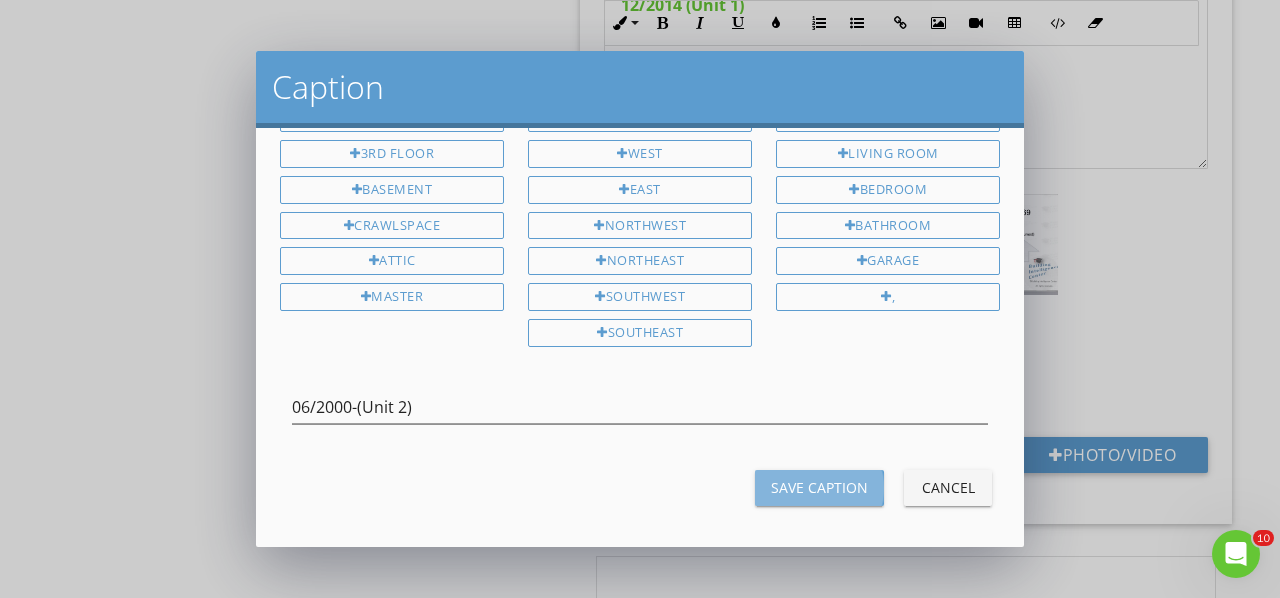 click on "Save Caption" at bounding box center (819, 487) 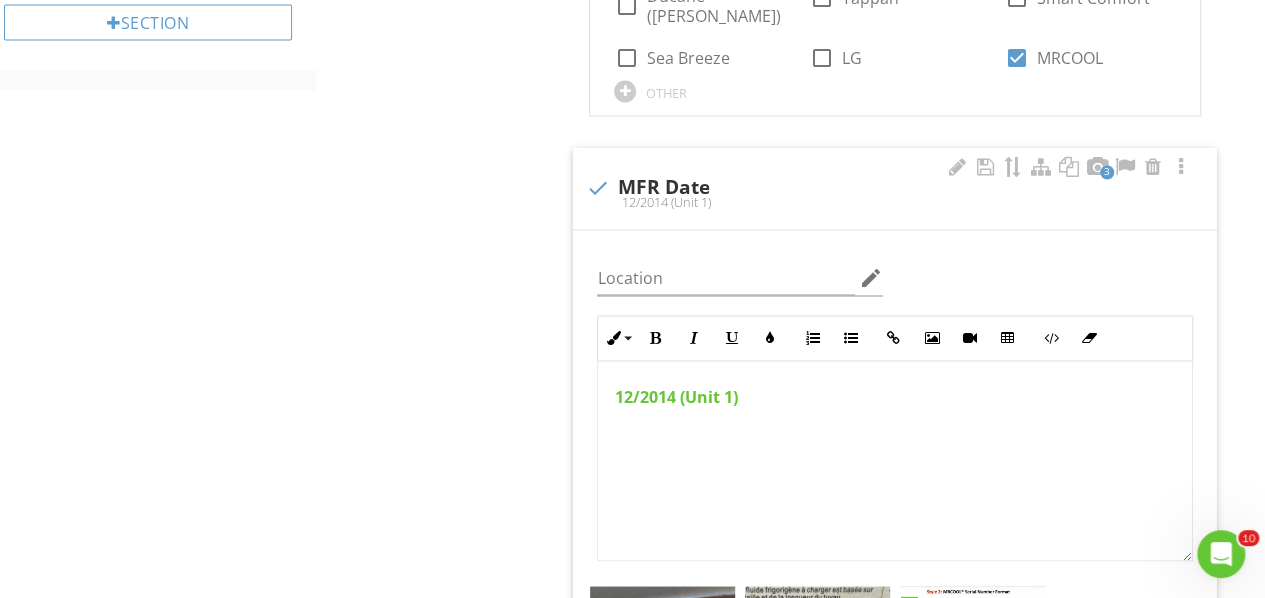 scroll, scrollTop: 1454, scrollLeft: 0, axis: vertical 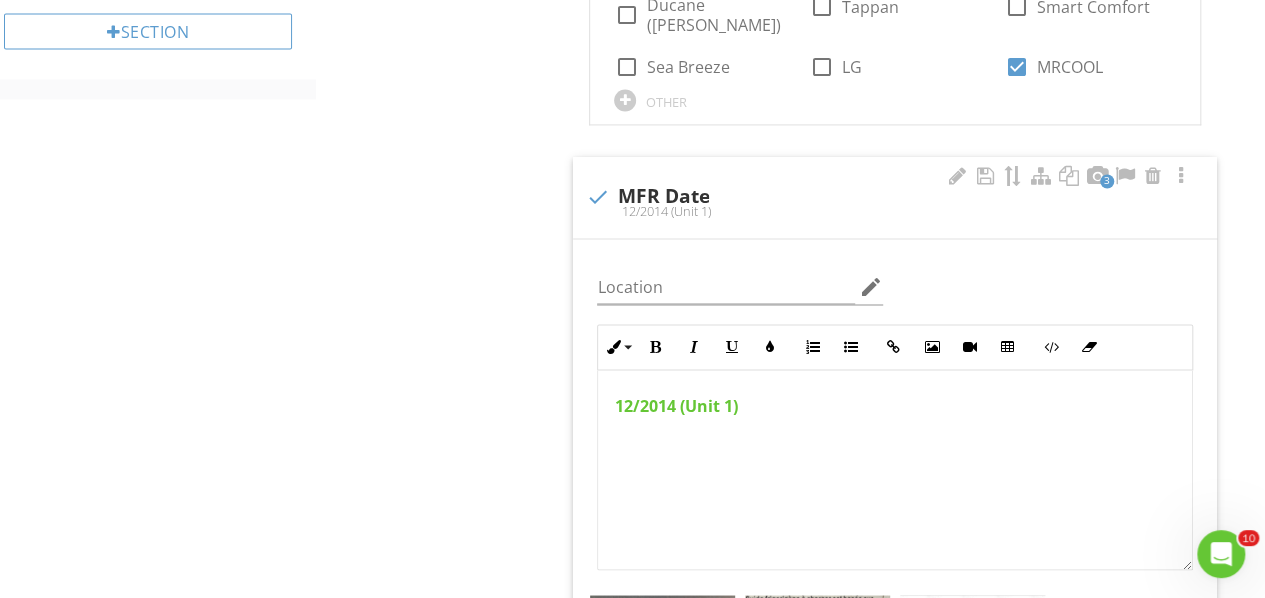 click on "12/2014 (Unit 1)" at bounding box center [895, 470] 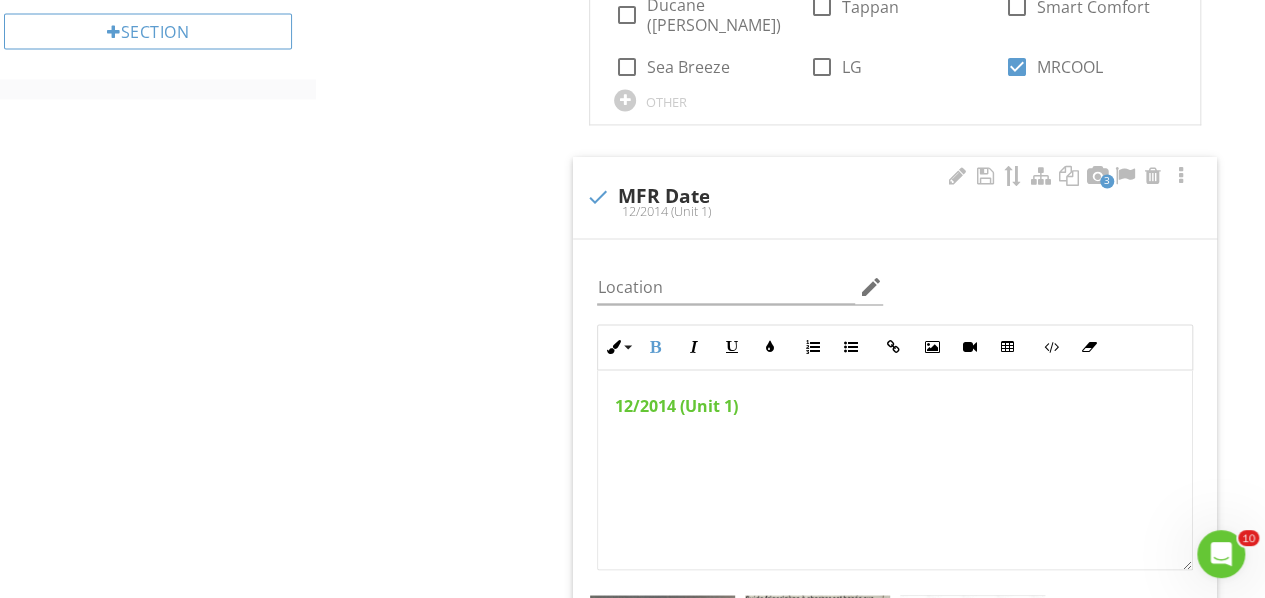 type 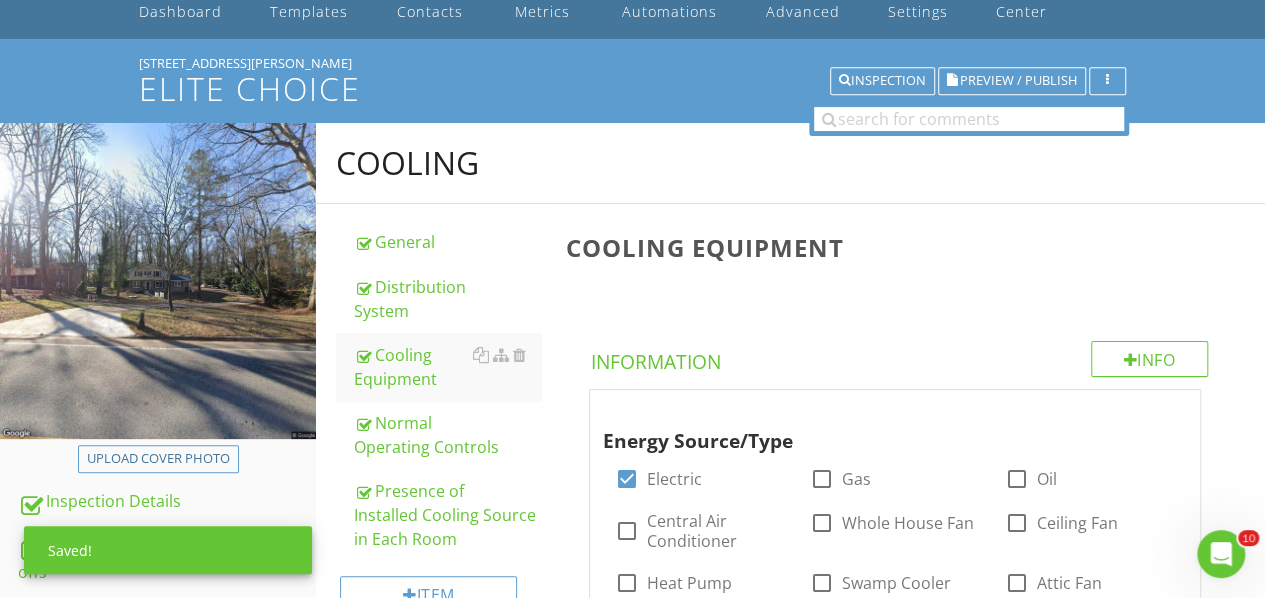 scroll, scrollTop: 54, scrollLeft: 0, axis: vertical 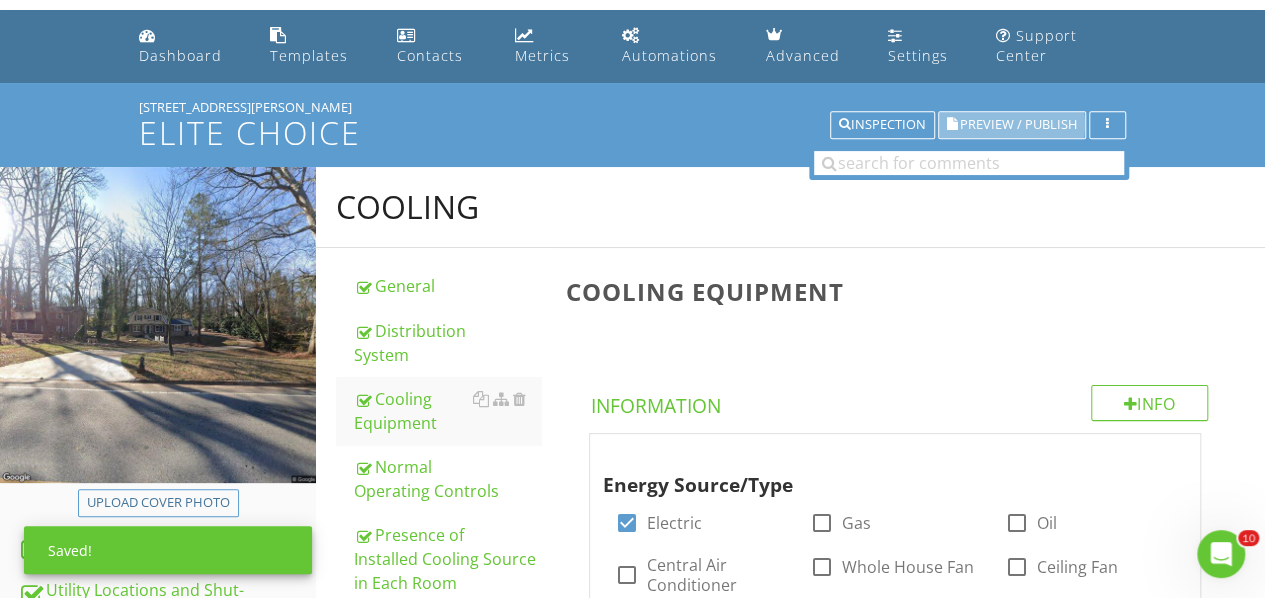click on "Preview / Publish" at bounding box center [1018, 125] 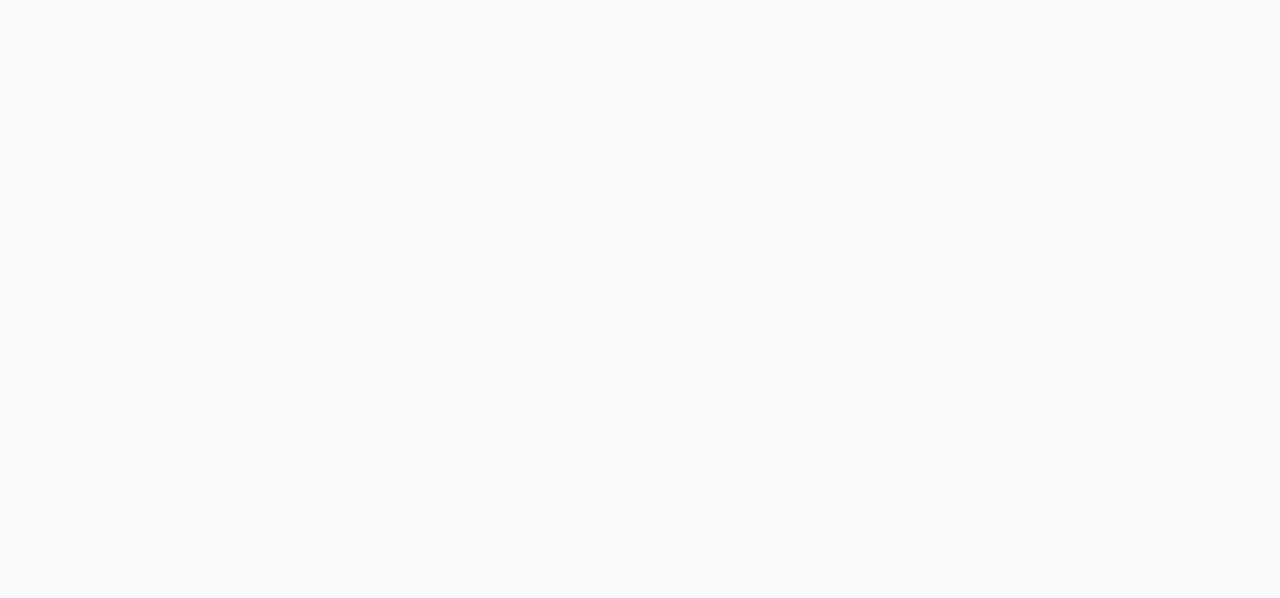 scroll, scrollTop: 0, scrollLeft: 0, axis: both 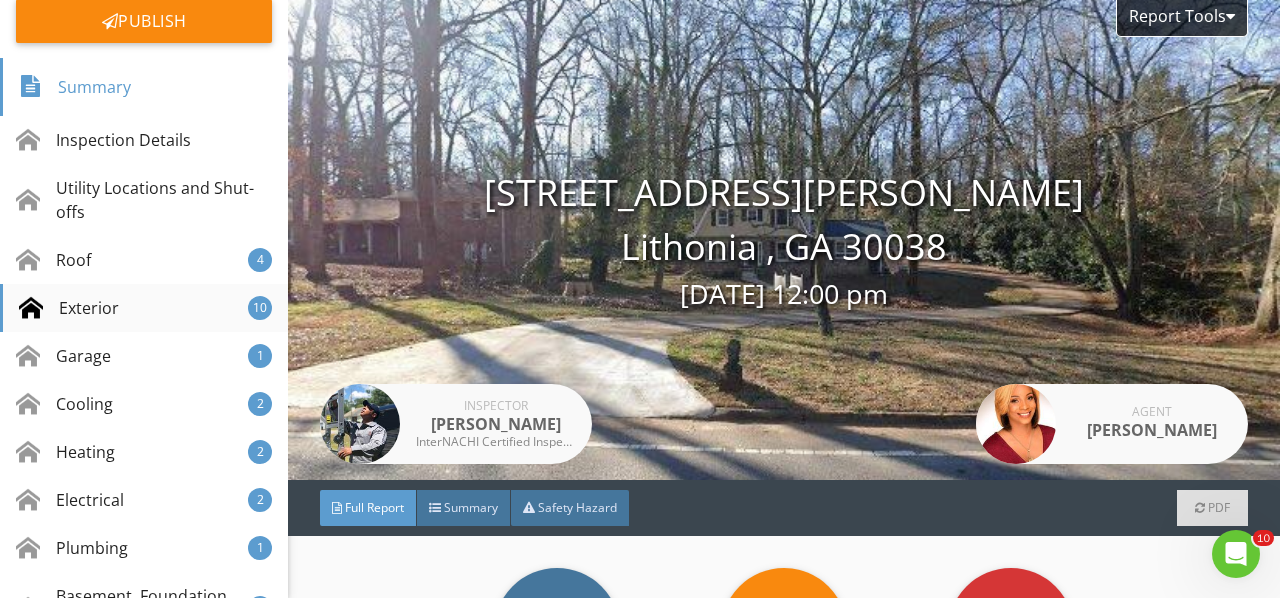 click on "Exterior
10" at bounding box center [144, 308] 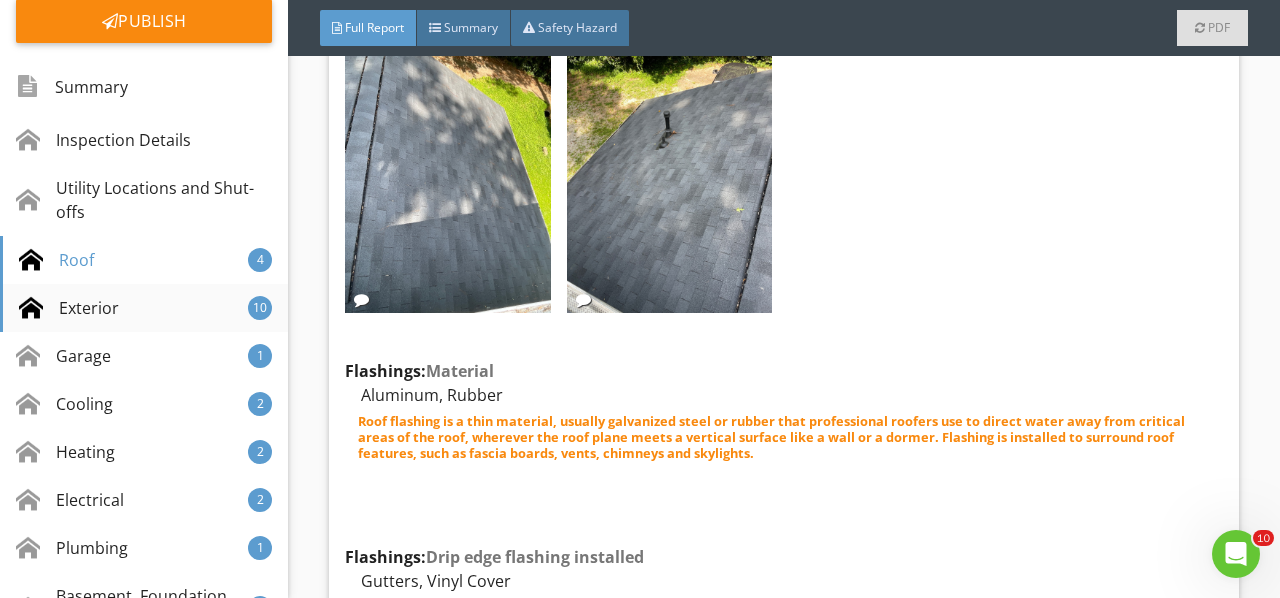 scroll, scrollTop: 7445, scrollLeft: 0, axis: vertical 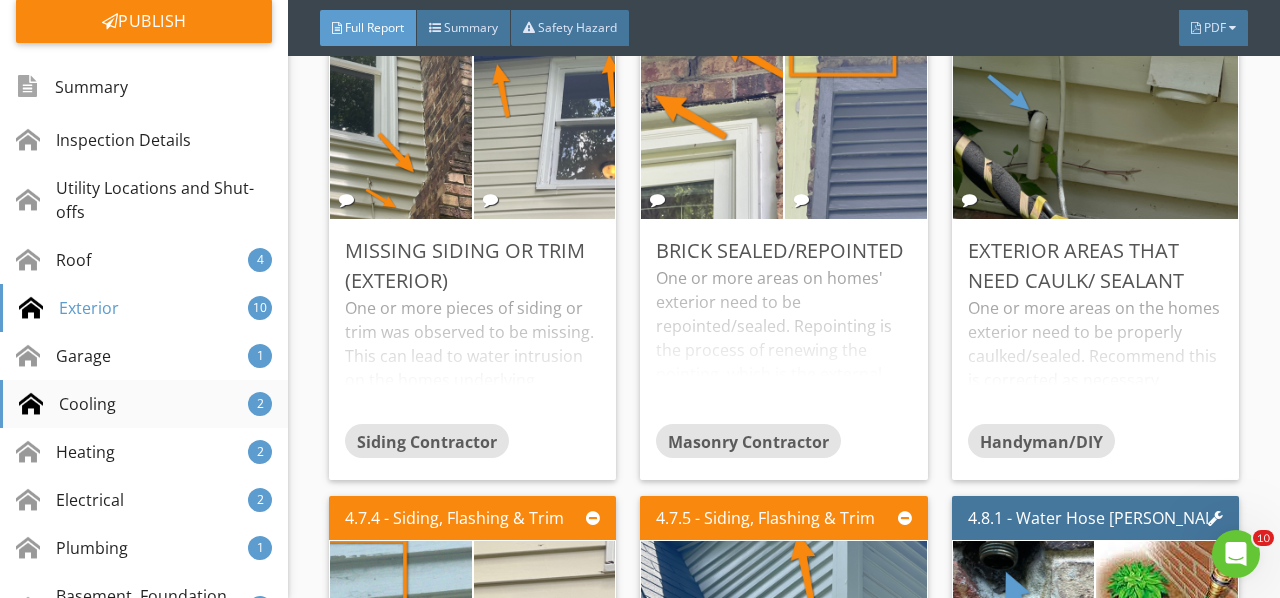 click on "Cooling
2" at bounding box center [144, 404] 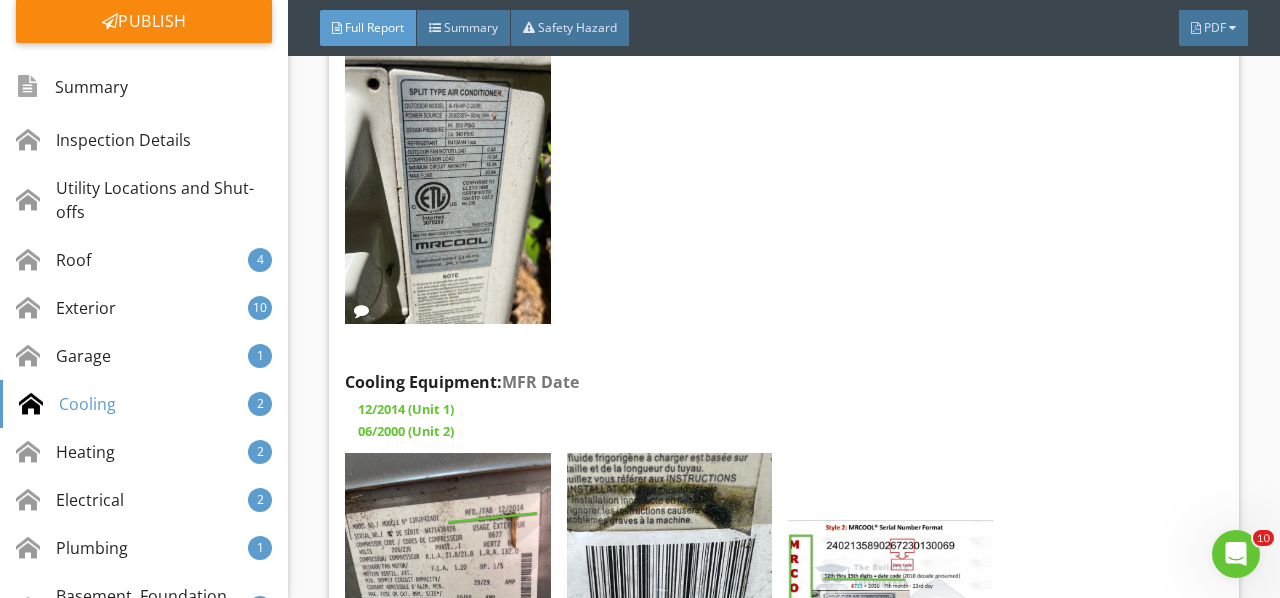 scroll, scrollTop: 13464, scrollLeft: 0, axis: vertical 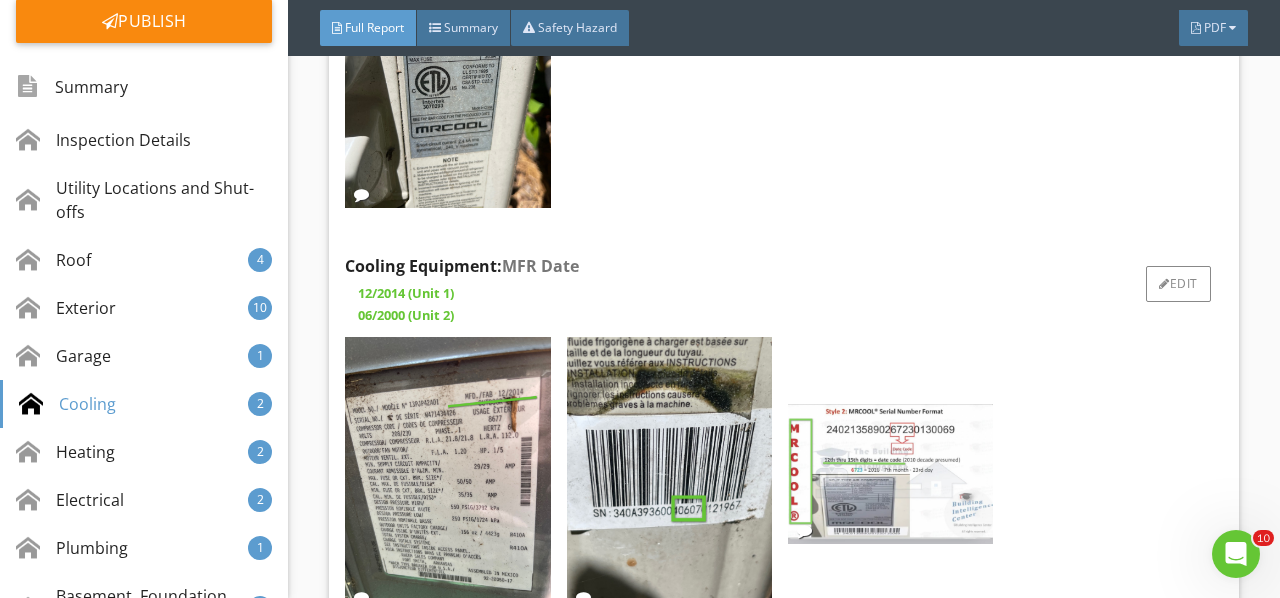 click at bounding box center (890, 474) 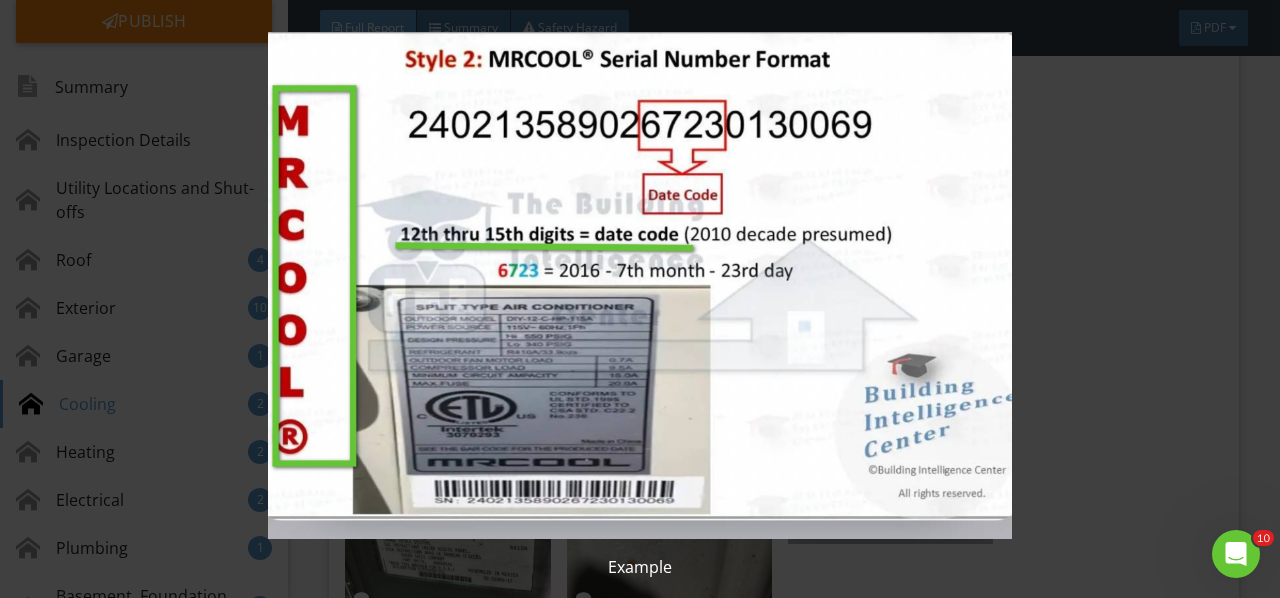 click at bounding box center [639, 285] 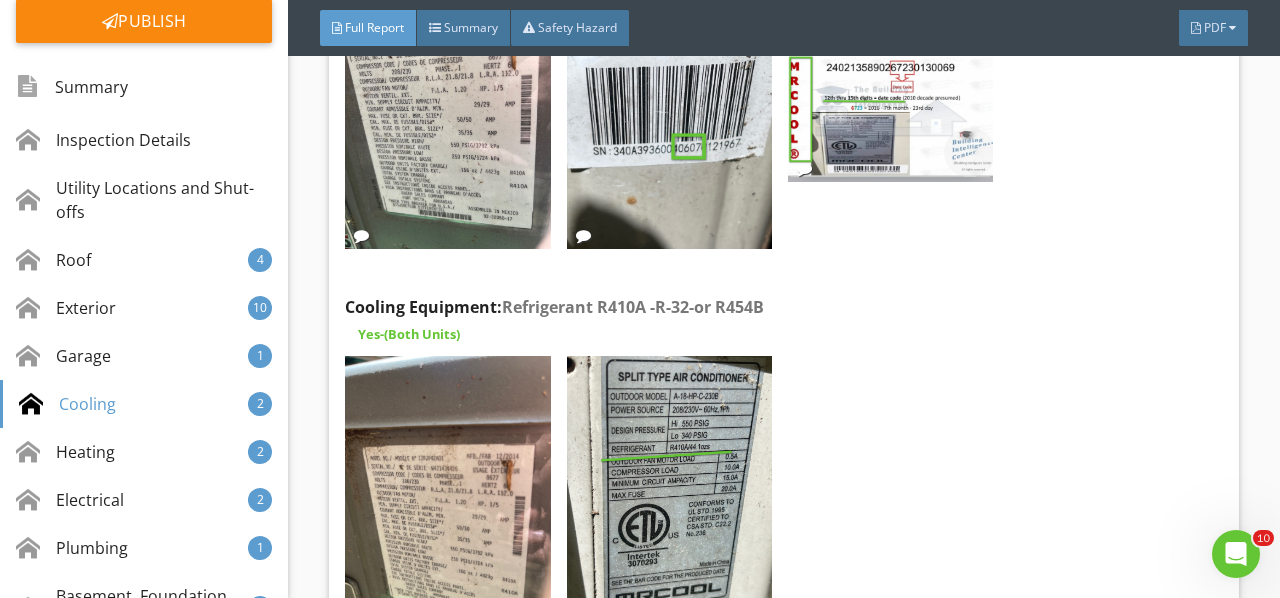 scroll, scrollTop: 13864, scrollLeft: 0, axis: vertical 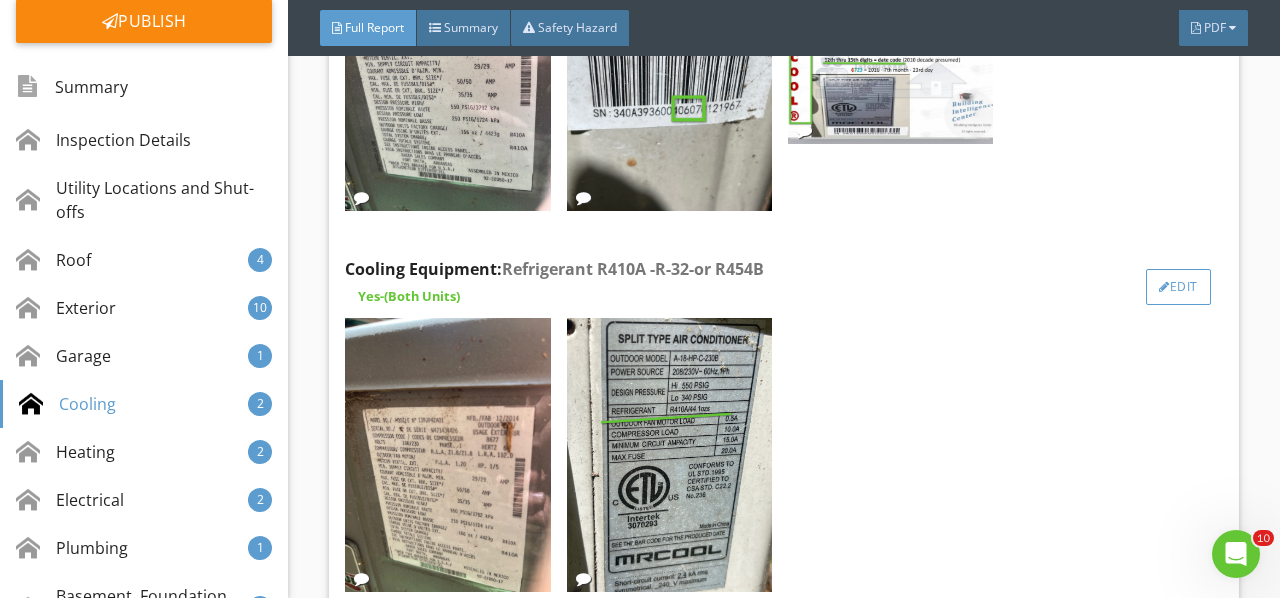 click on "Edit" at bounding box center [1178, 287] 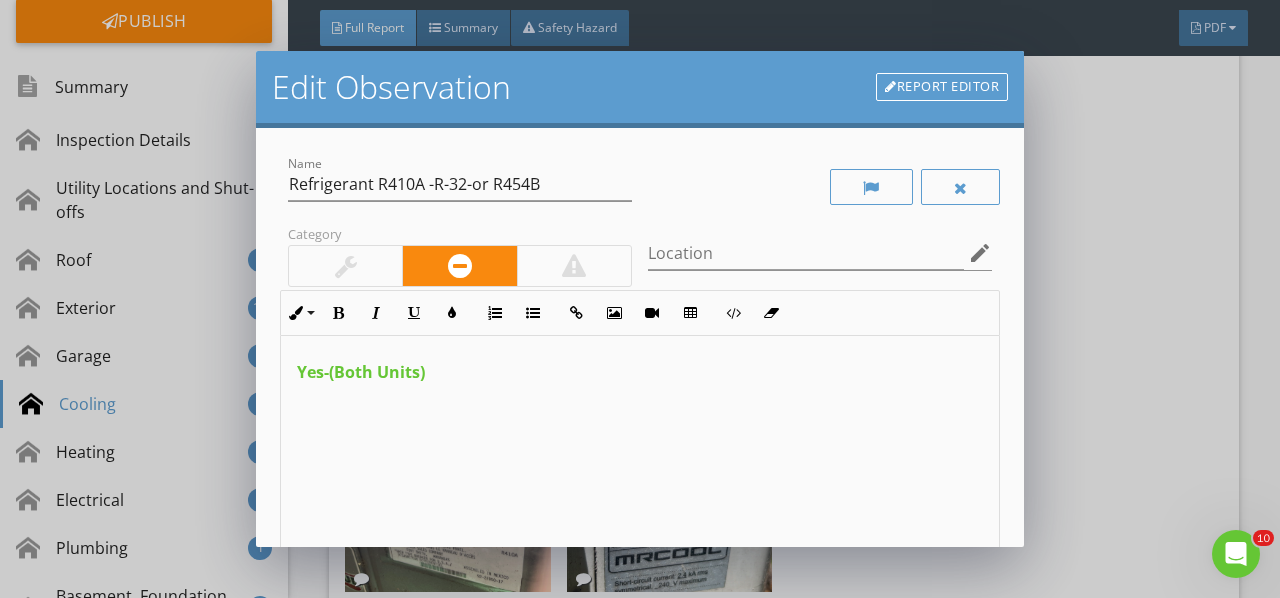 click on "Report Editor" at bounding box center (942, 87) 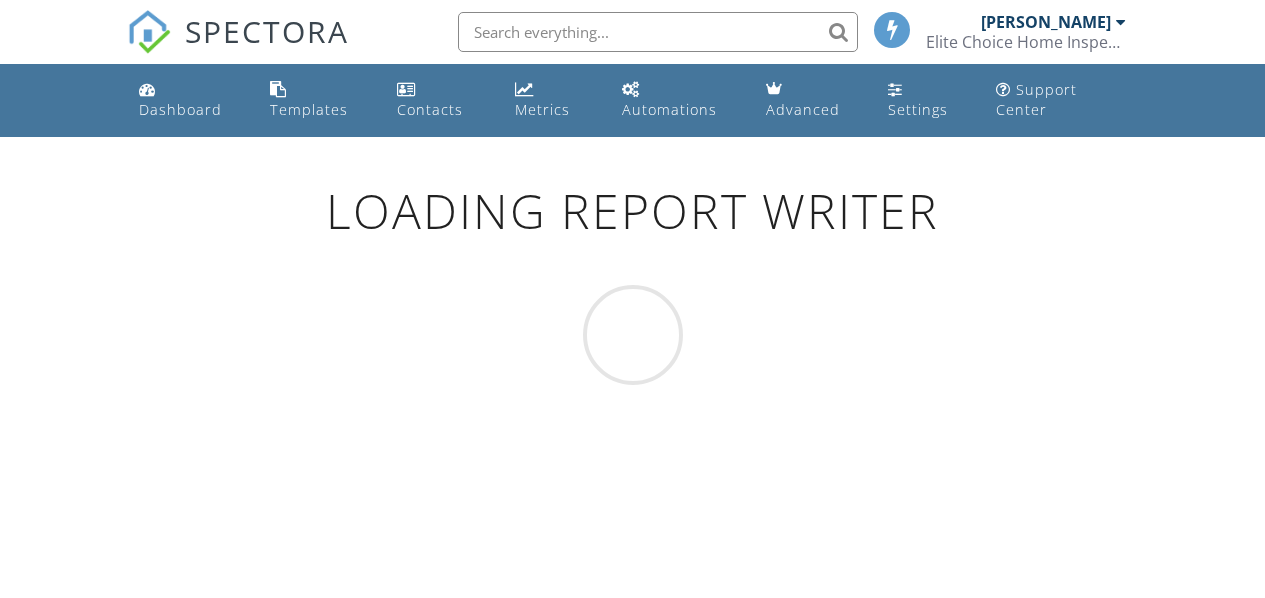 scroll, scrollTop: 0, scrollLeft: 0, axis: both 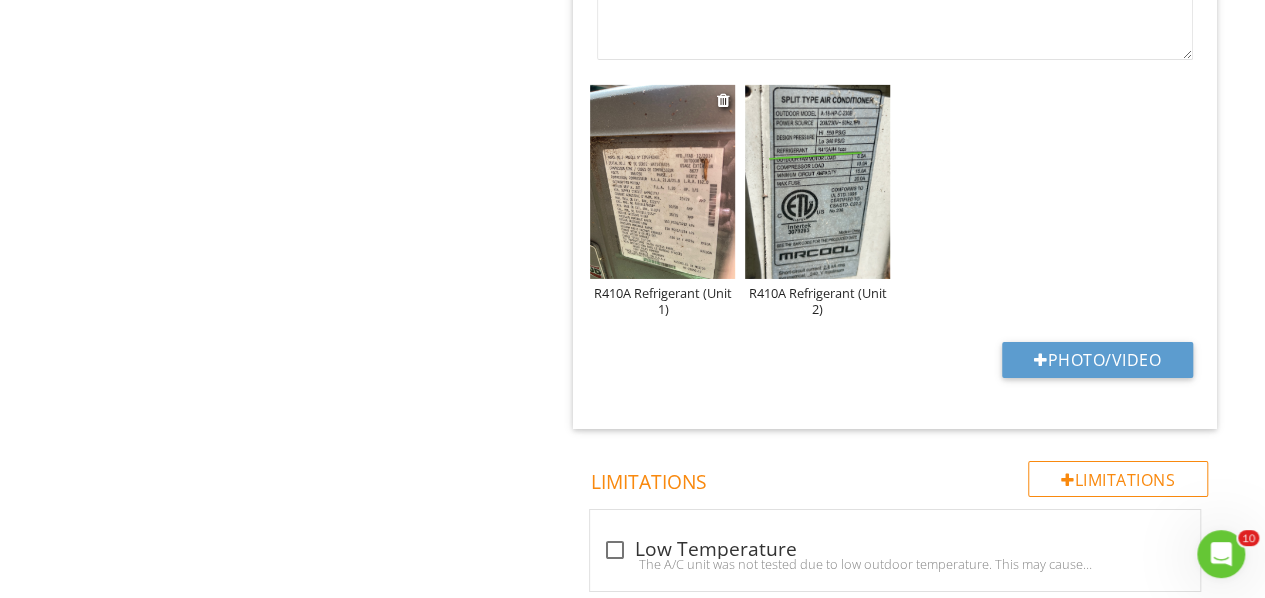 click at bounding box center [662, 181] 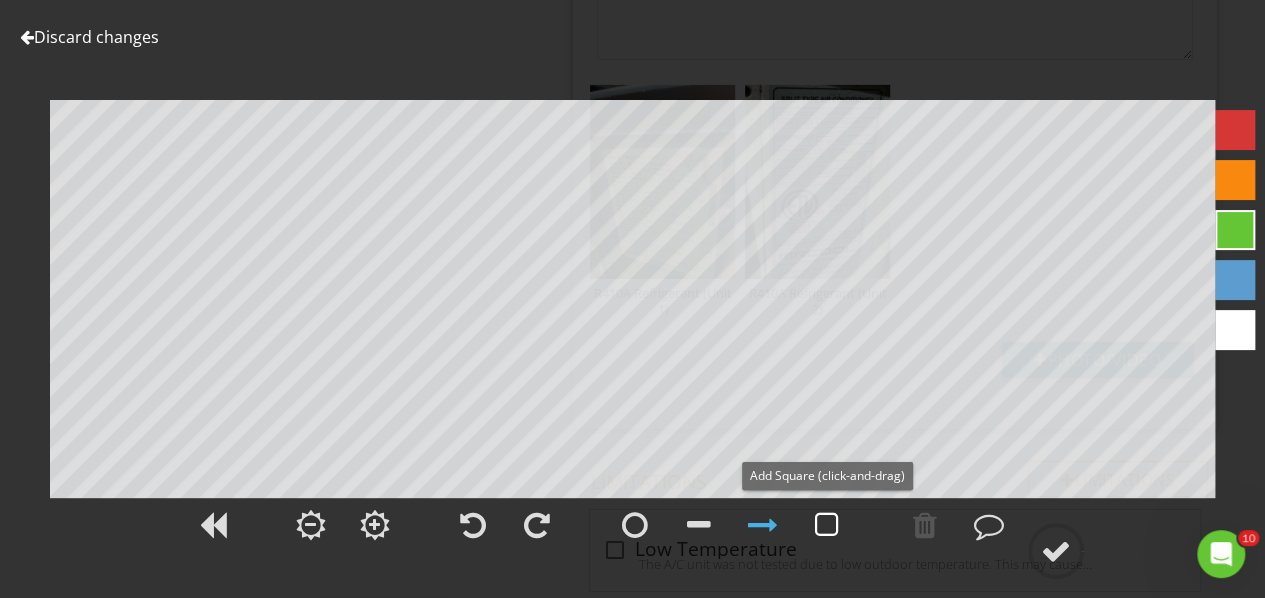 click at bounding box center (827, 525) 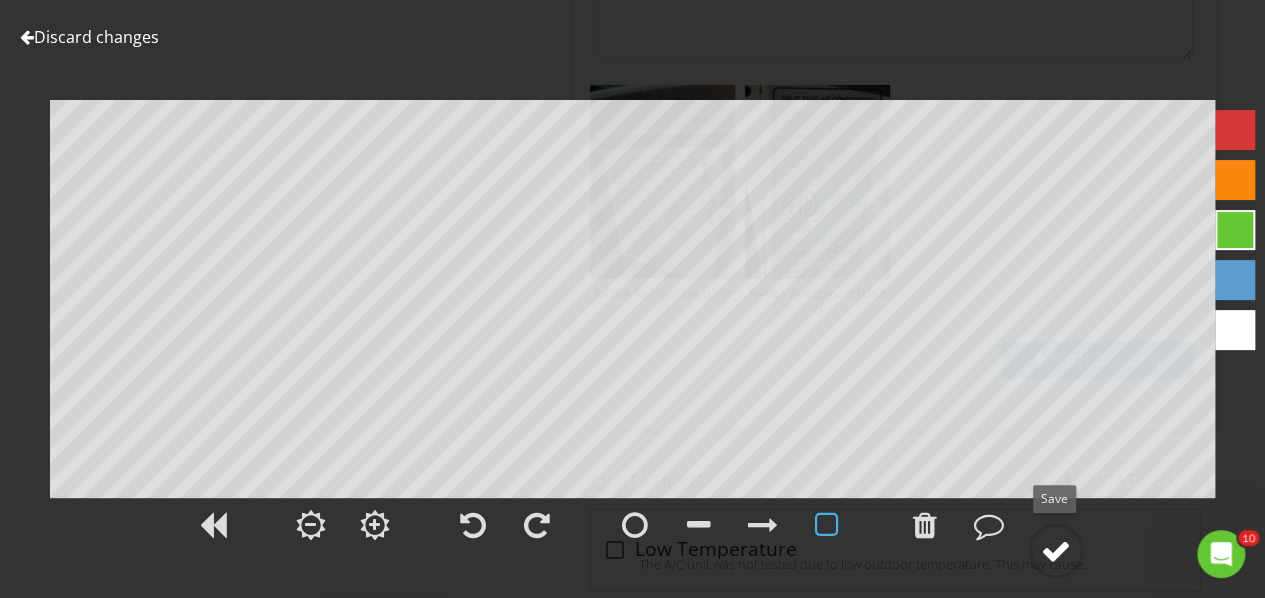 click at bounding box center (1056, 551) 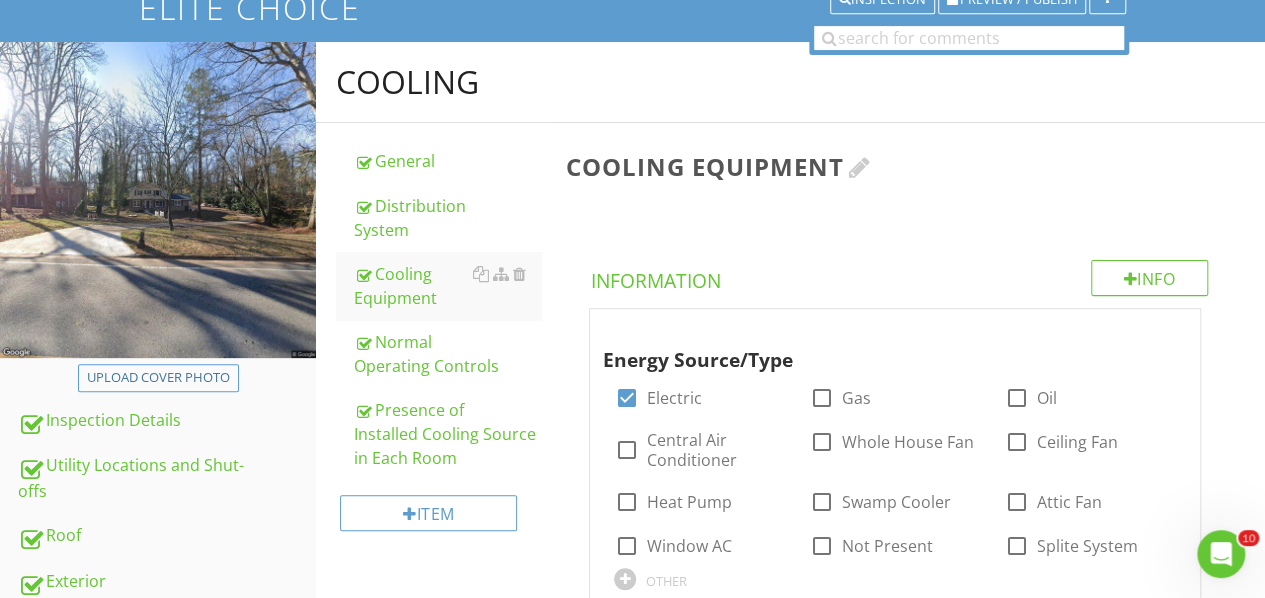scroll, scrollTop: 0, scrollLeft: 0, axis: both 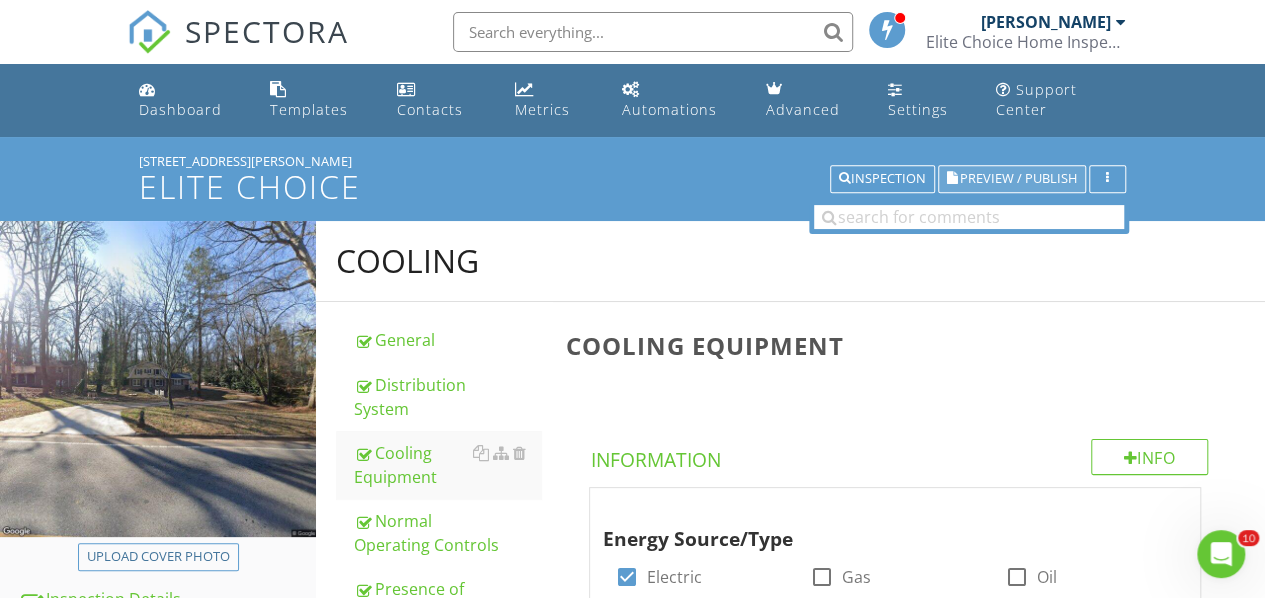 click on "Preview / Publish" at bounding box center [1018, 179] 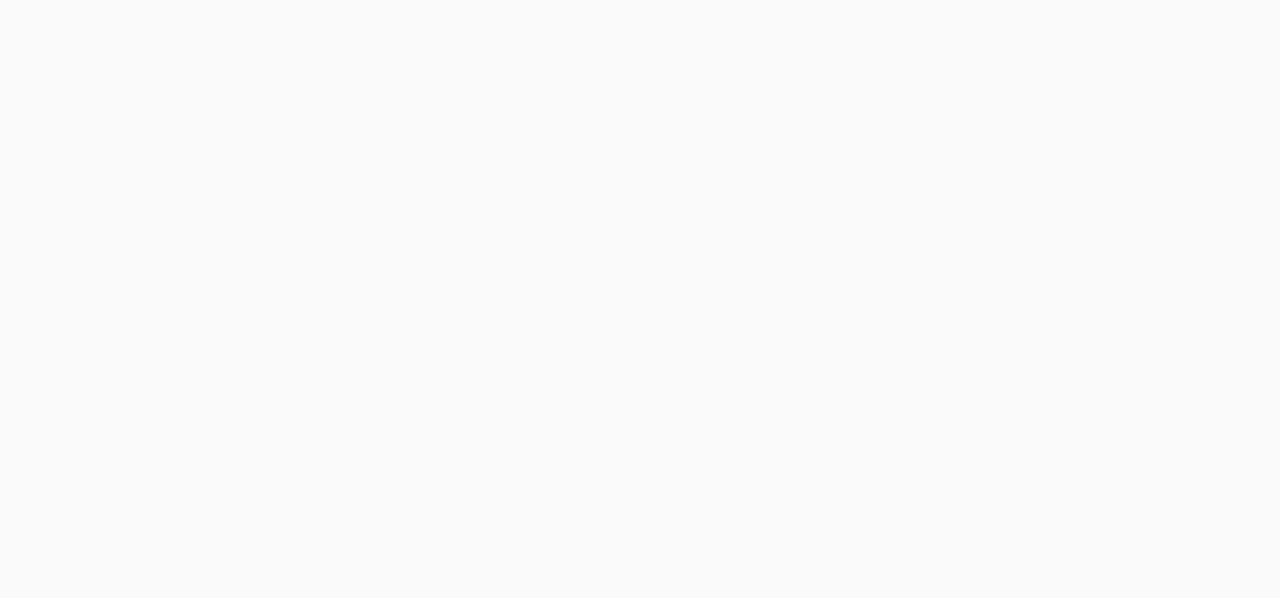 scroll, scrollTop: 0, scrollLeft: 0, axis: both 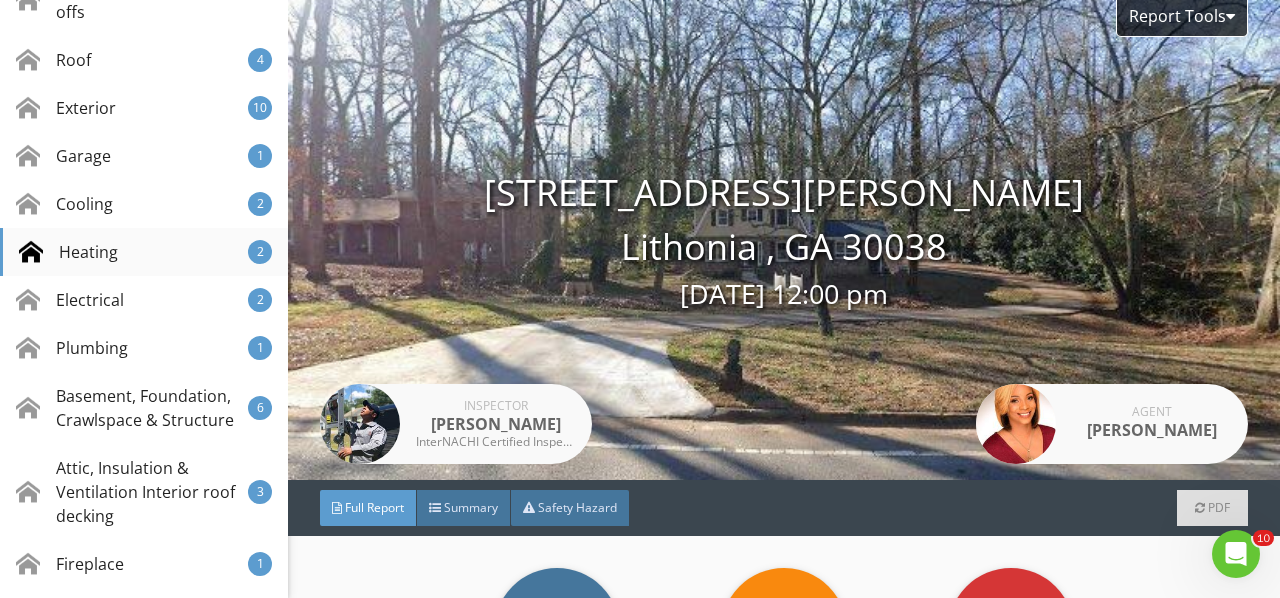 click on "Heating
2" at bounding box center (144, 252) 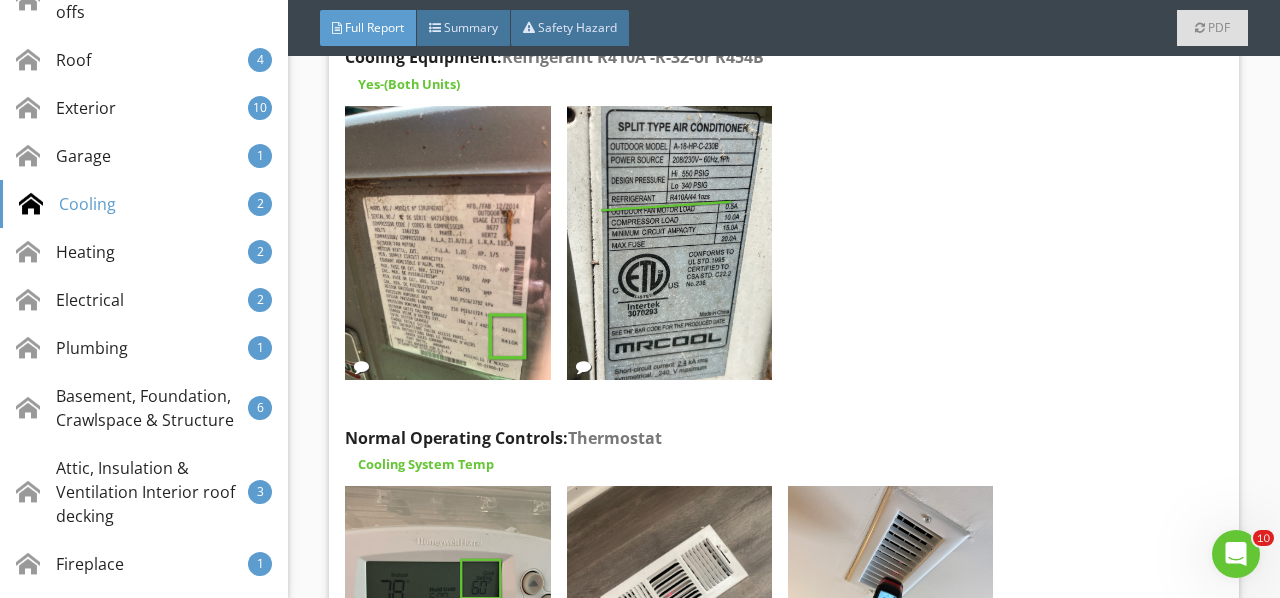 scroll, scrollTop: 13968, scrollLeft: 0, axis: vertical 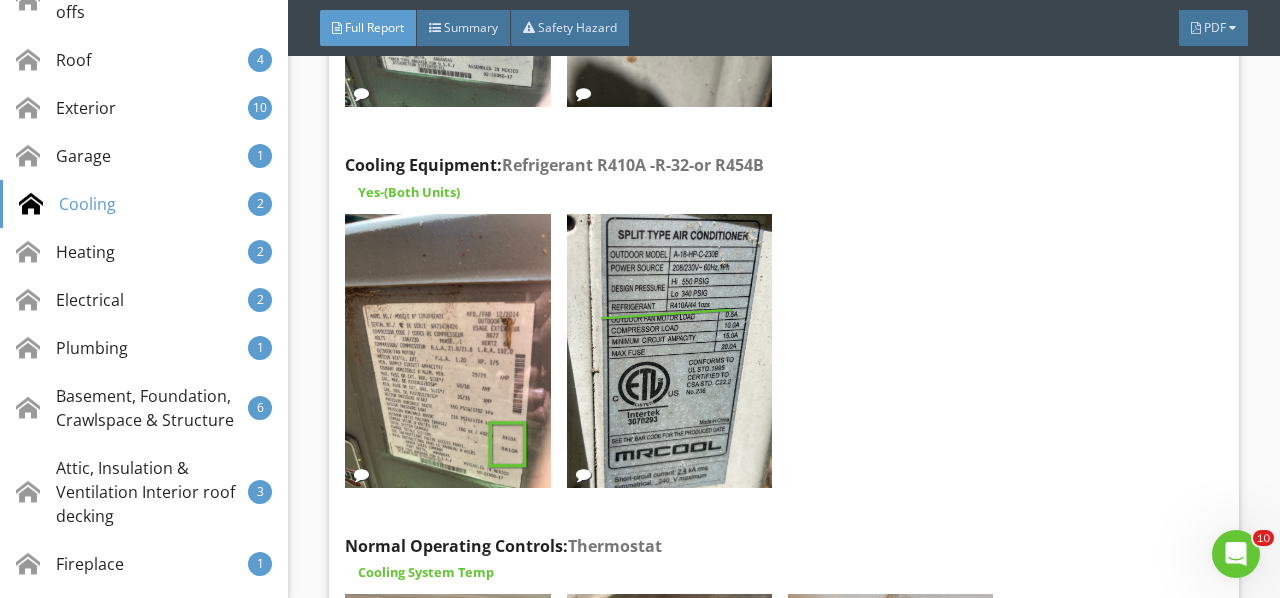 click at bounding box center [669, 351] 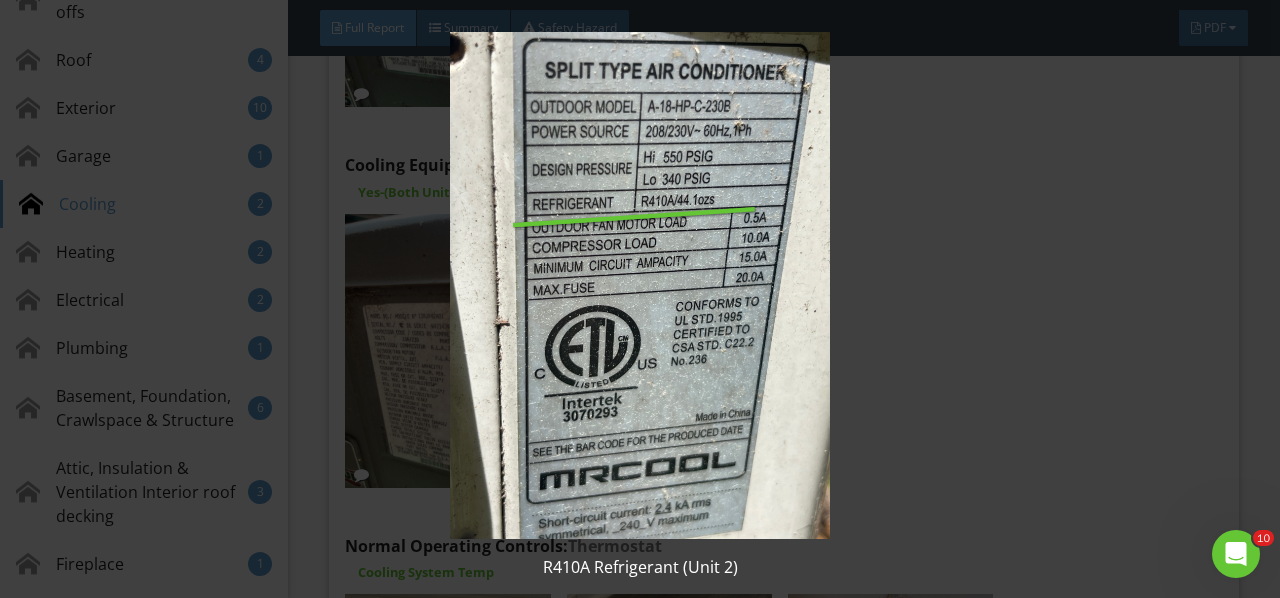click at bounding box center (639, 285) 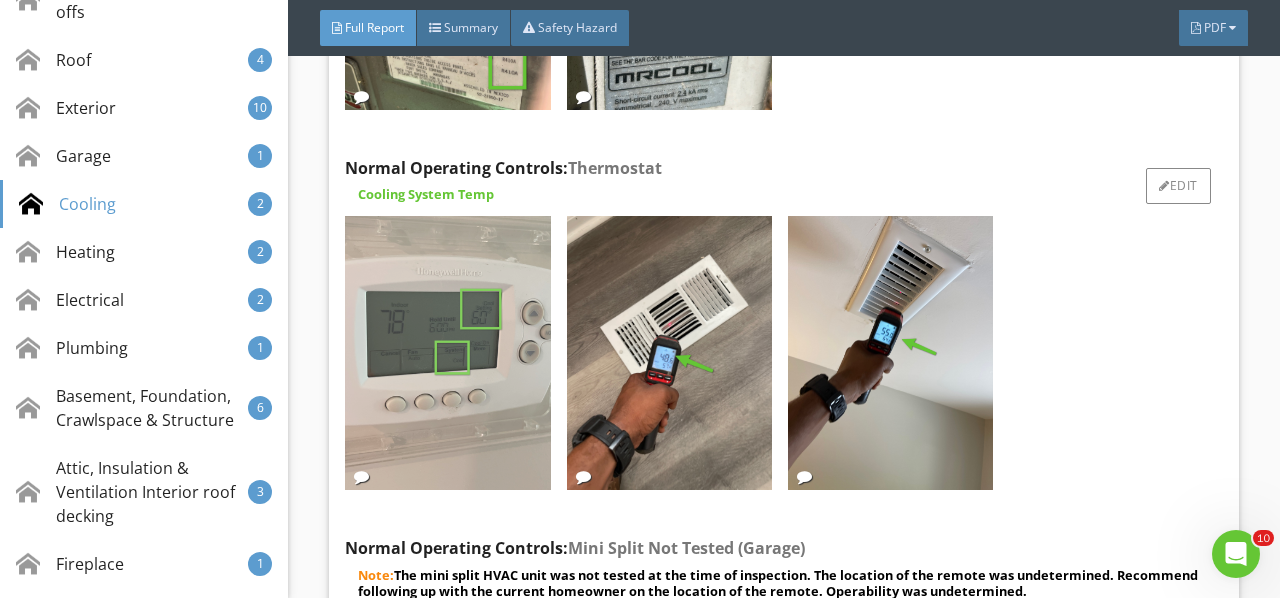 scroll, scrollTop: 14368, scrollLeft: 0, axis: vertical 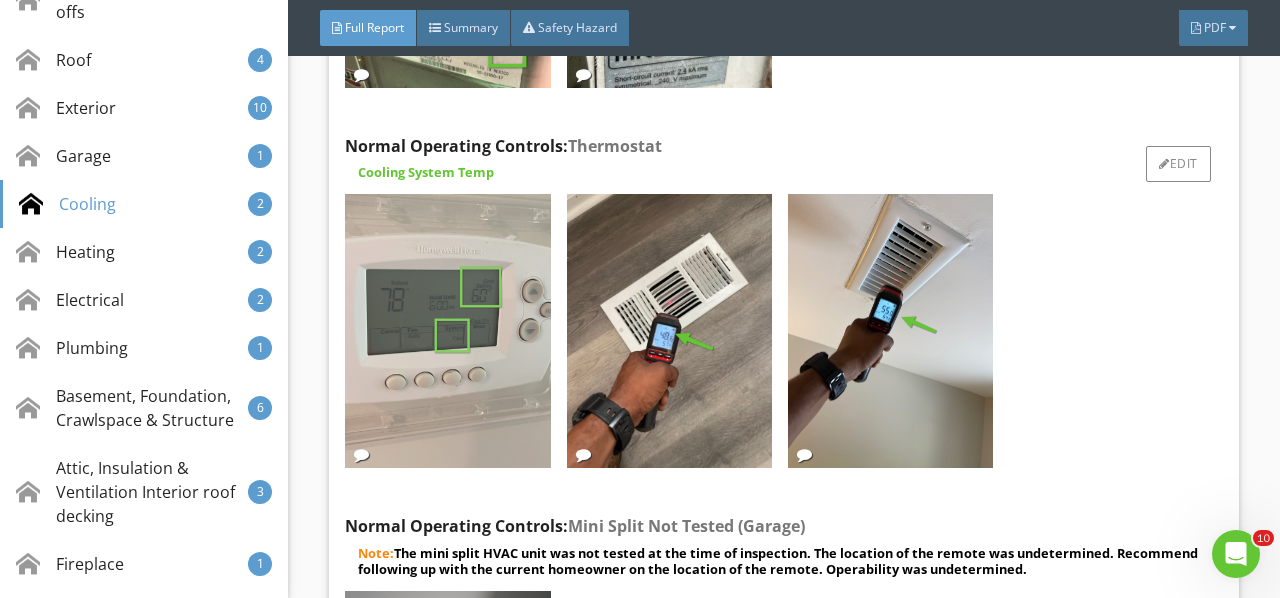 click at bounding box center [447, 331] 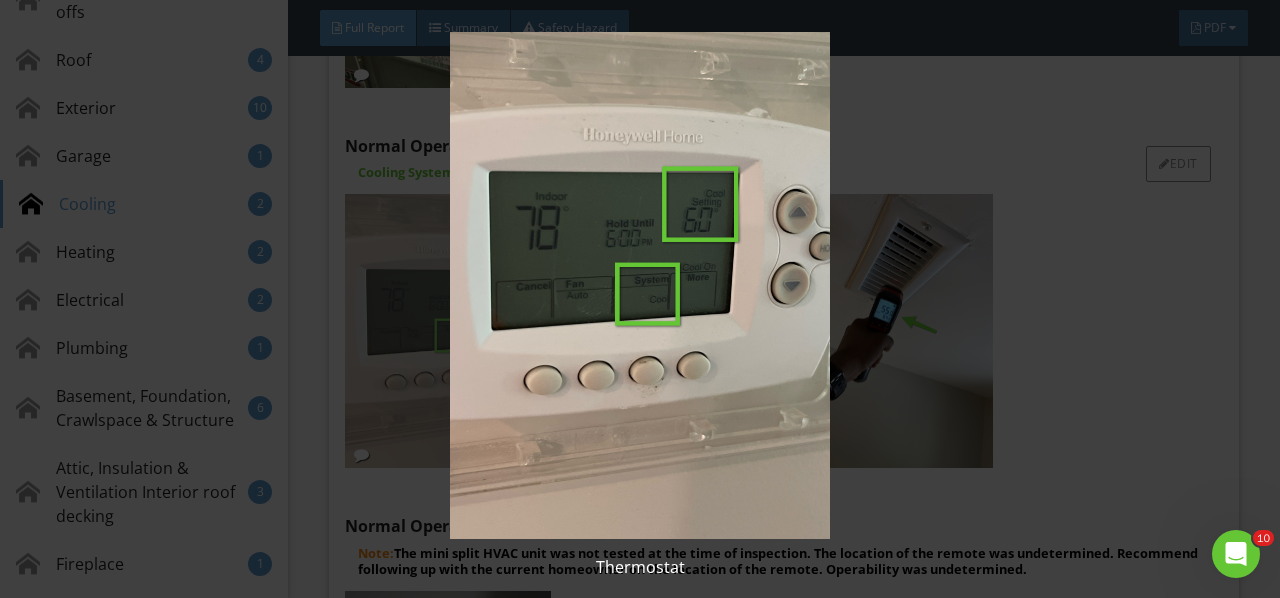 click at bounding box center (639, 285) 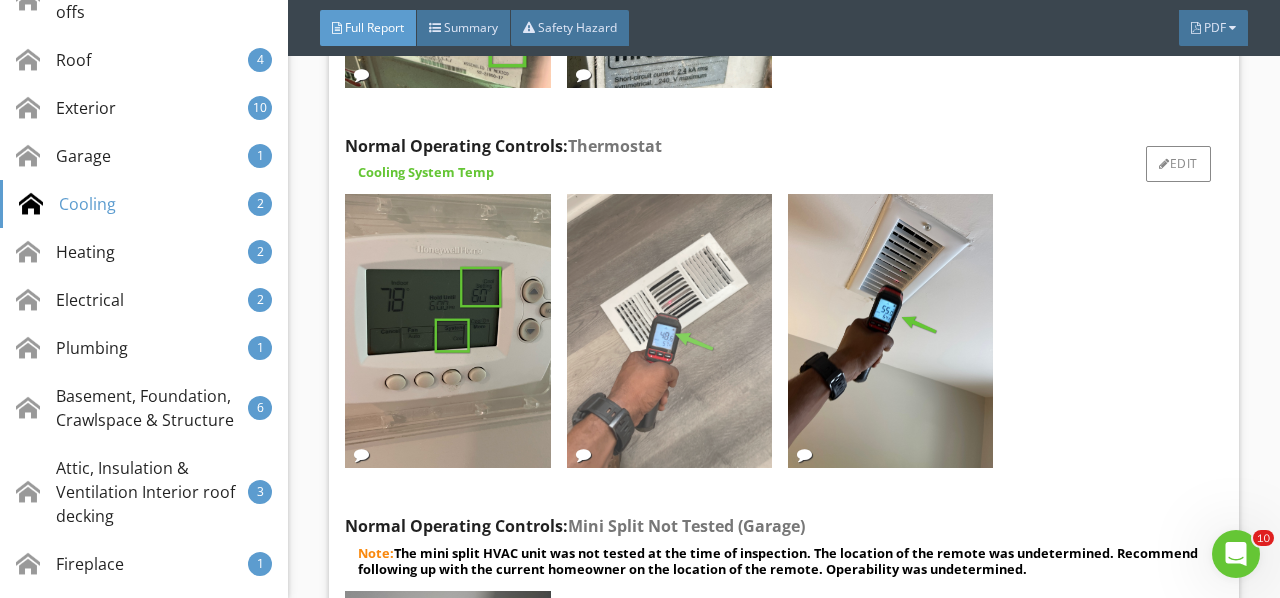 click at bounding box center (669, 331) 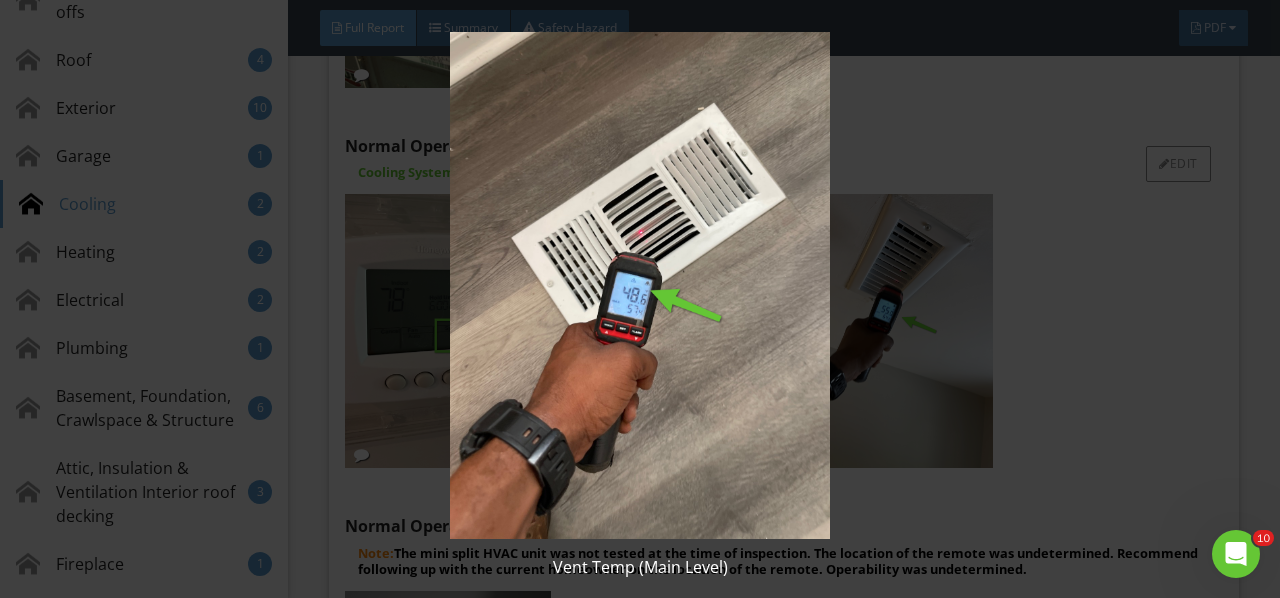 click at bounding box center (639, 285) 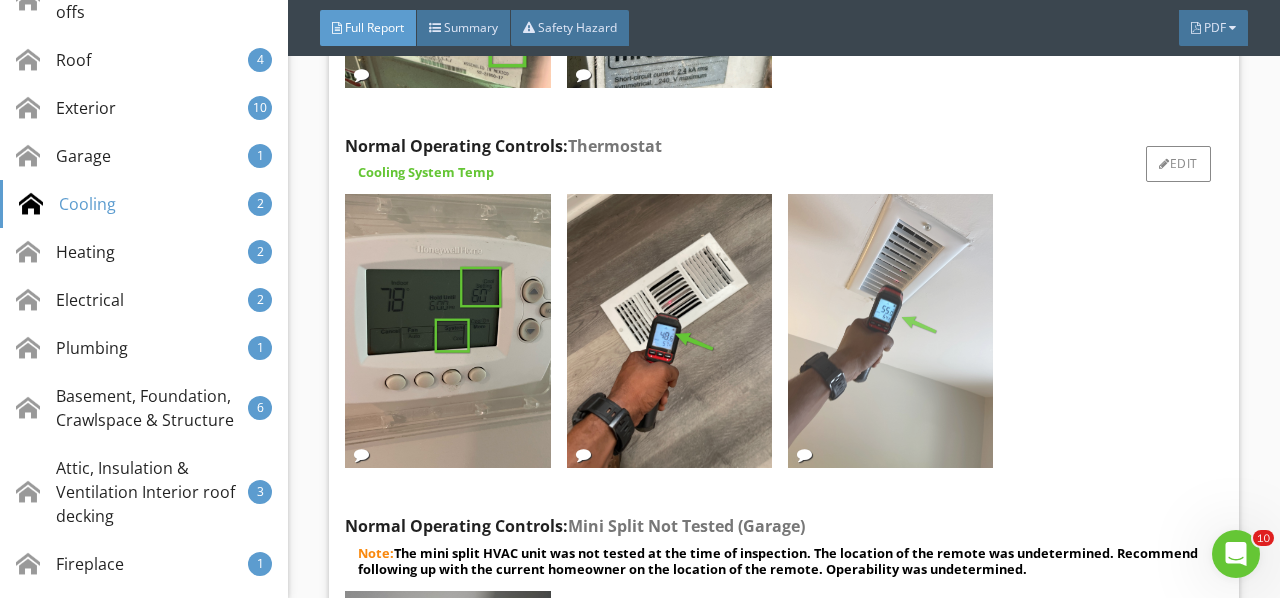 click at bounding box center [890, 331] 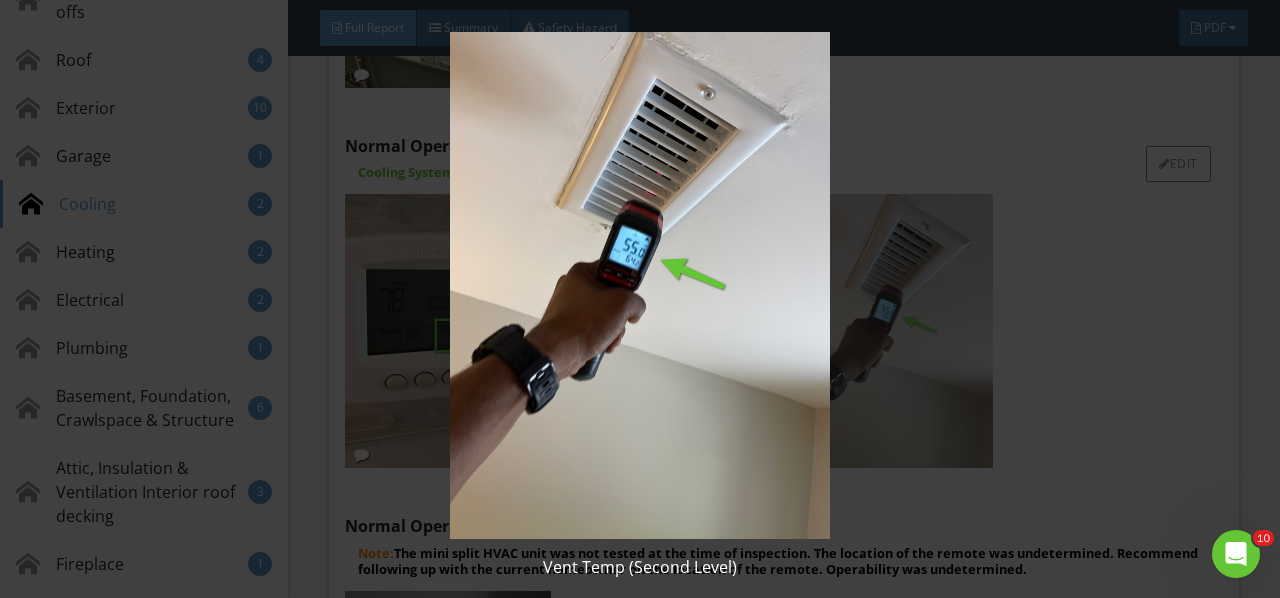 click at bounding box center [639, 285] 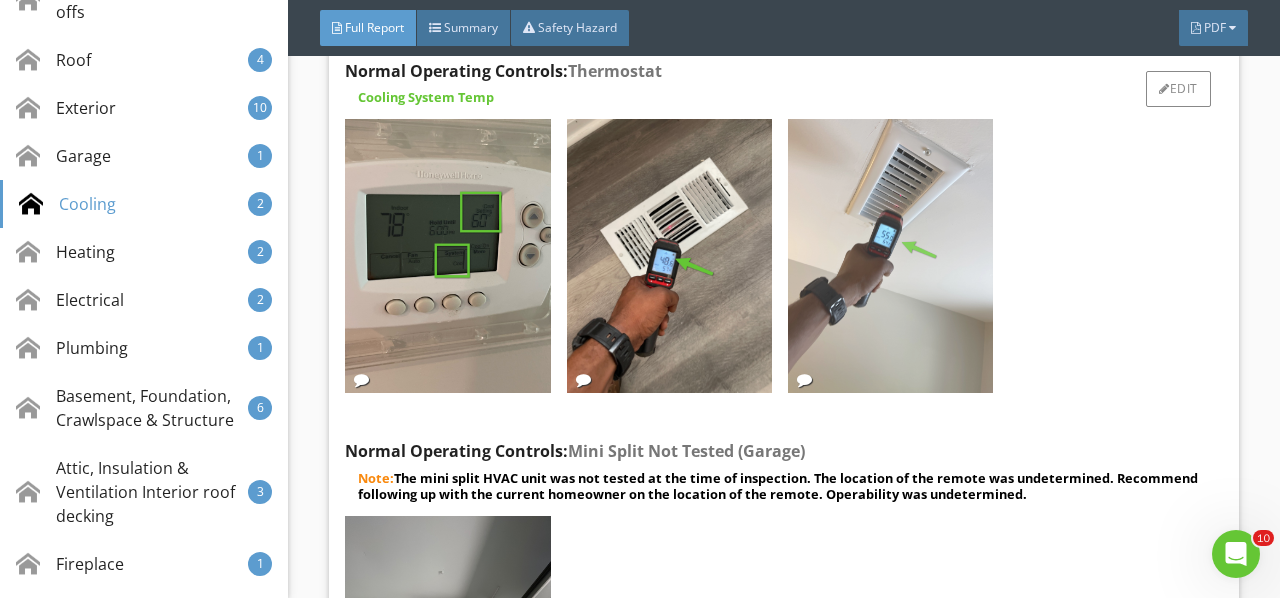 scroll, scrollTop: 14668, scrollLeft: 0, axis: vertical 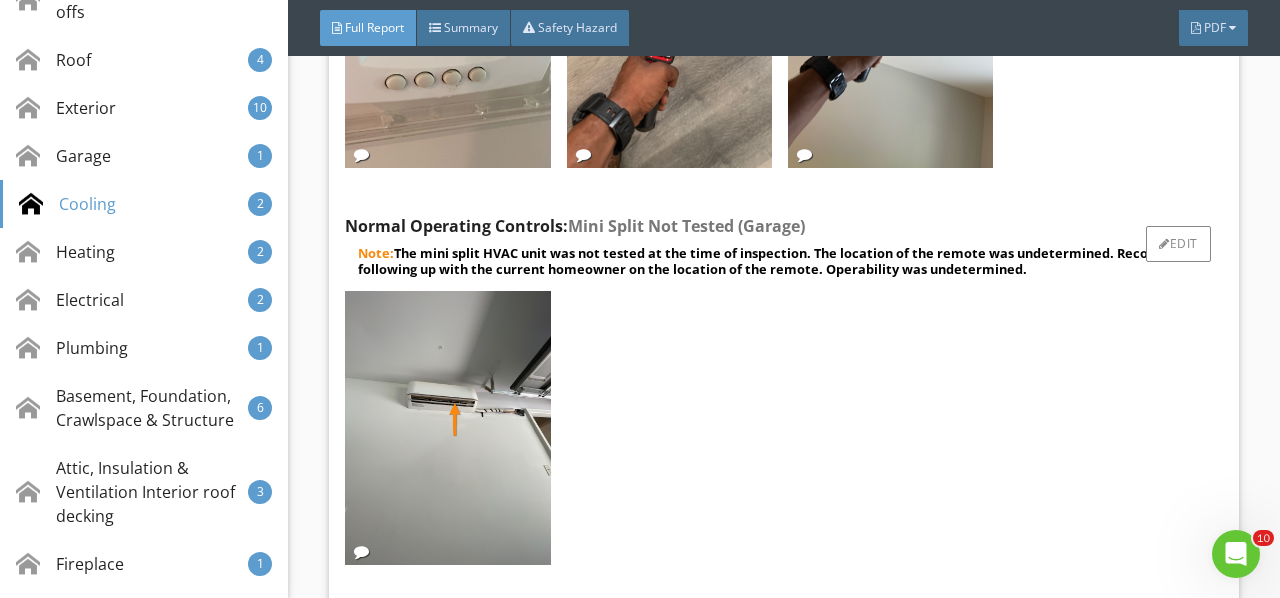 click at bounding box center [447, 431] 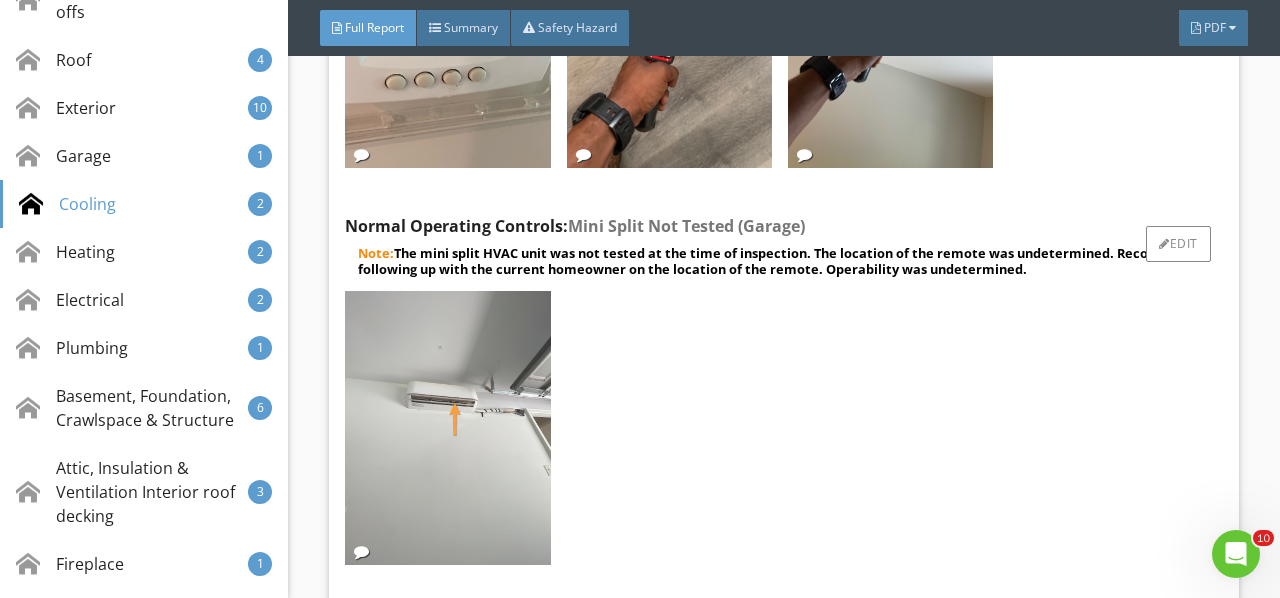 click at bounding box center [447, 428] 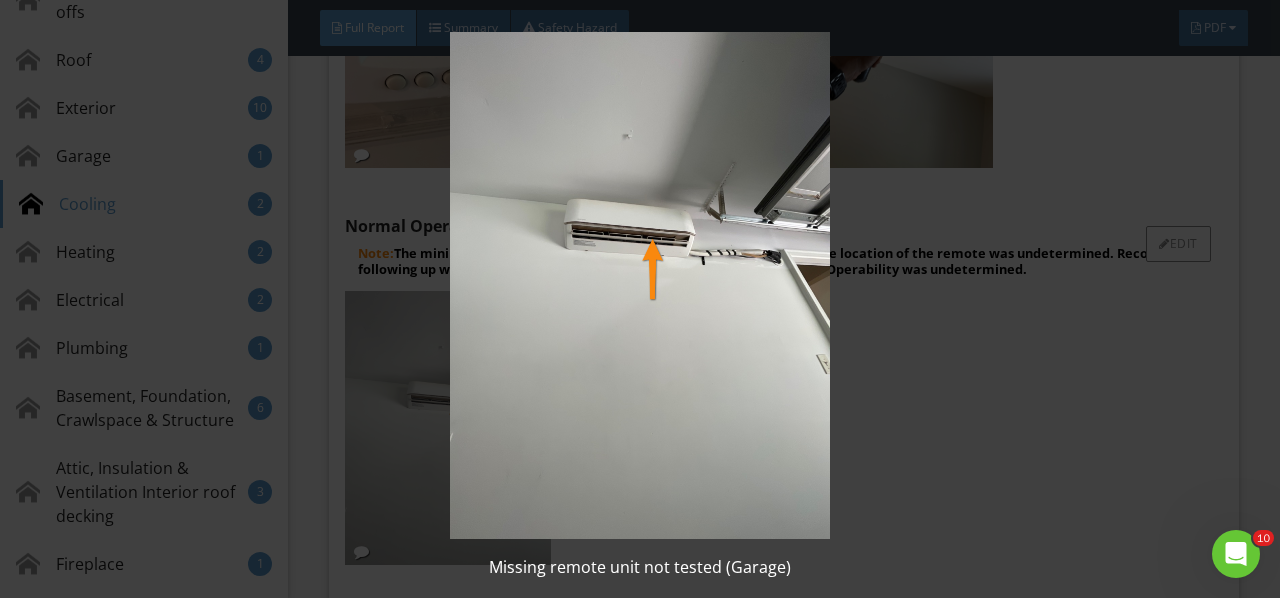 click at bounding box center (639, 285) 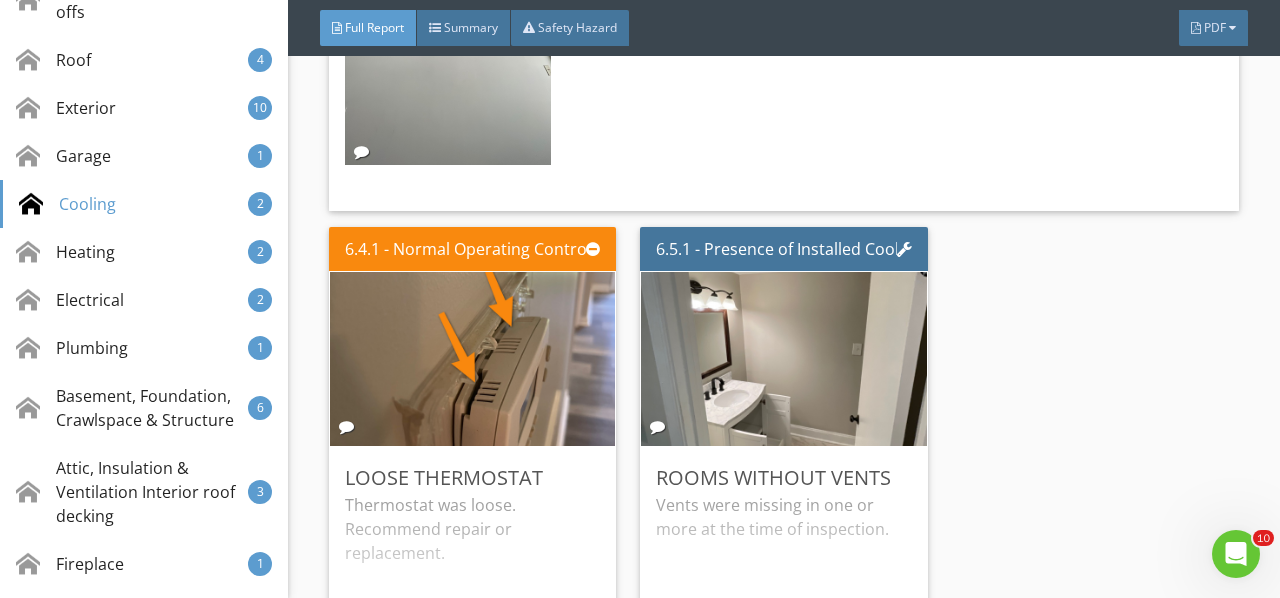 scroll, scrollTop: 15168, scrollLeft: 0, axis: vertical 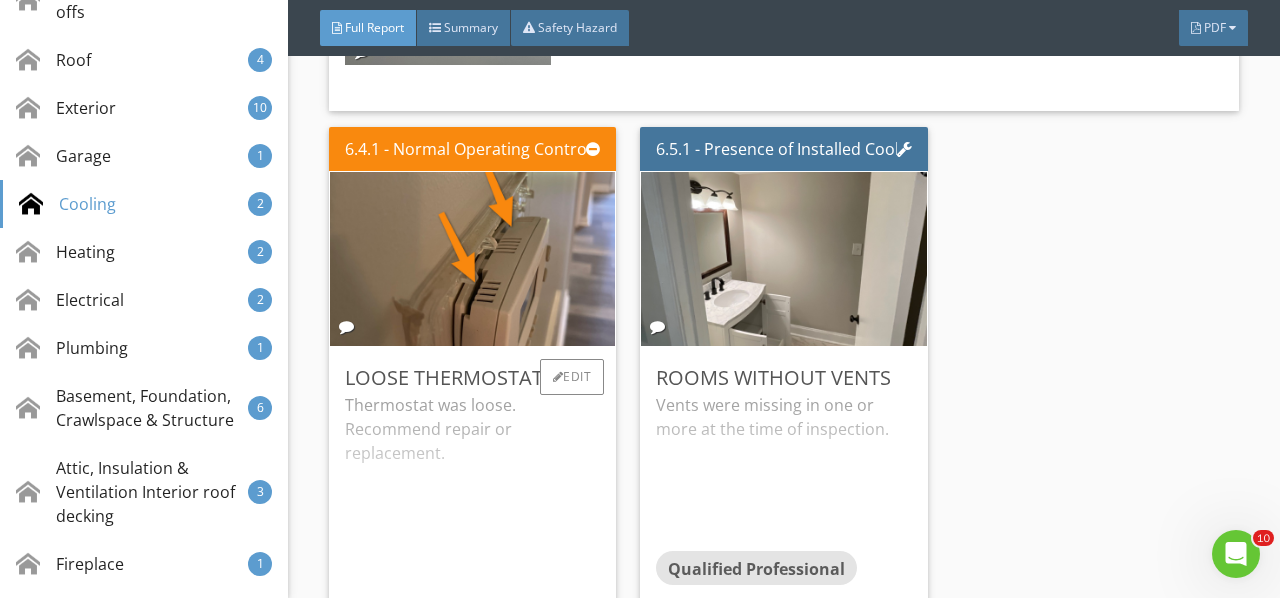 click on "Thermostat was loose. Recommend repair or replacement." at bounding box center (472, 492) 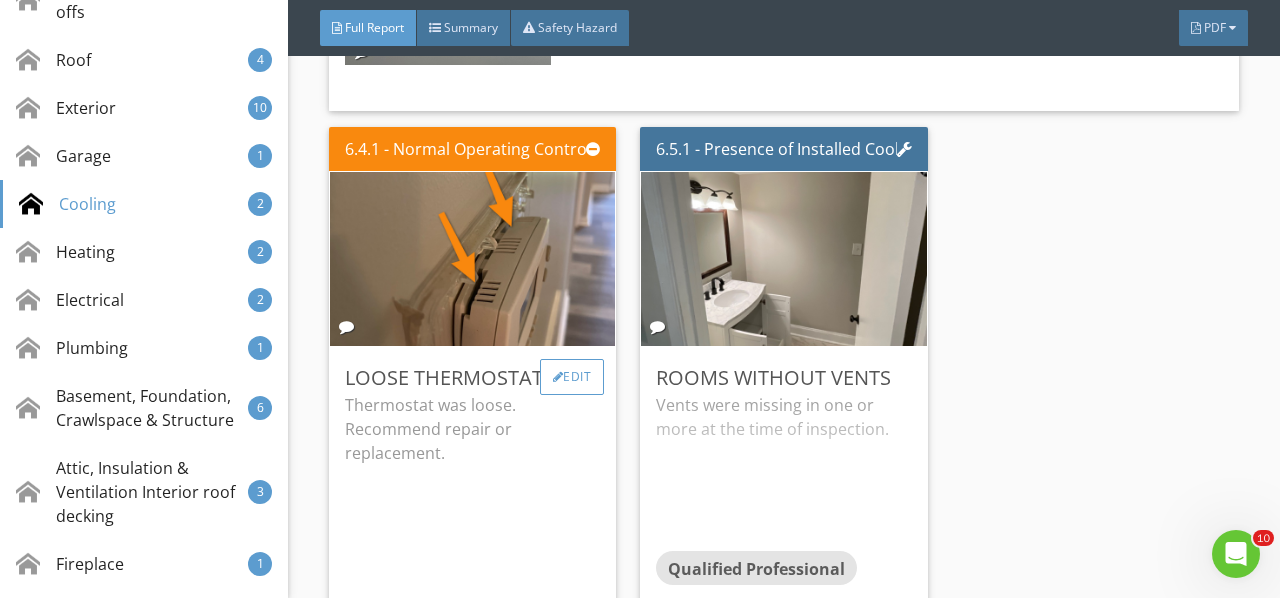 click on "Edit" at bounding box center (572, 377) 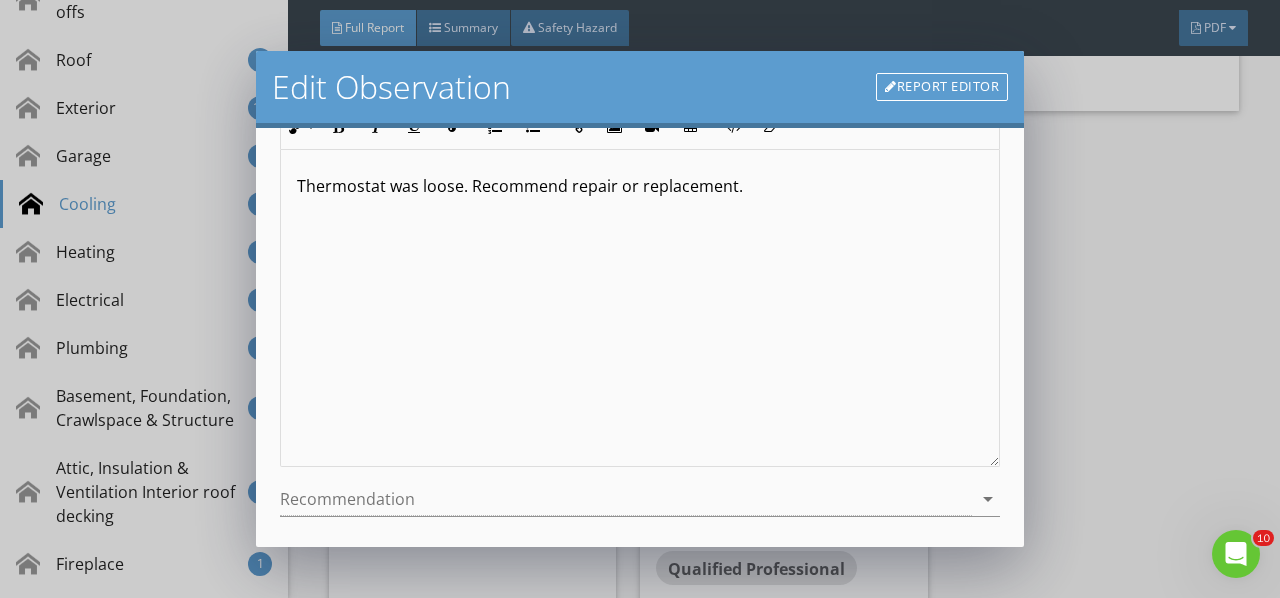 scroll, scrollTop: 300, scrollLeft: 0, axis: vertical 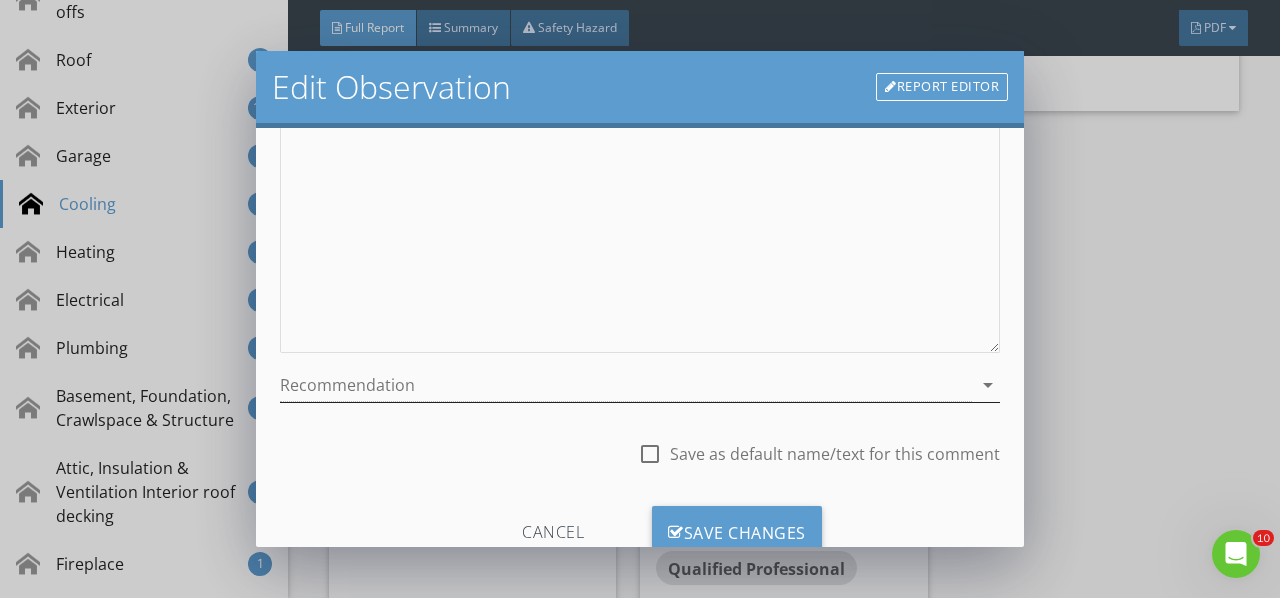 click on "arrow_drop_down" at bounding box center (988, 385) 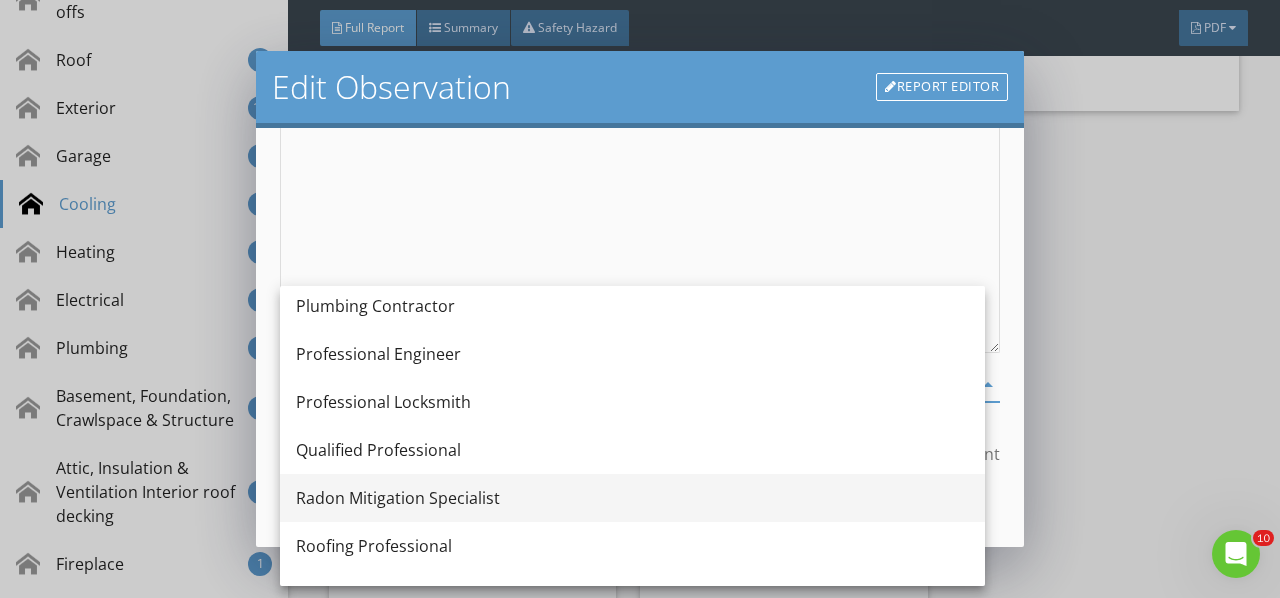 scroll, scrollTop: 2200, scrollLeft: 0, axis: vertical 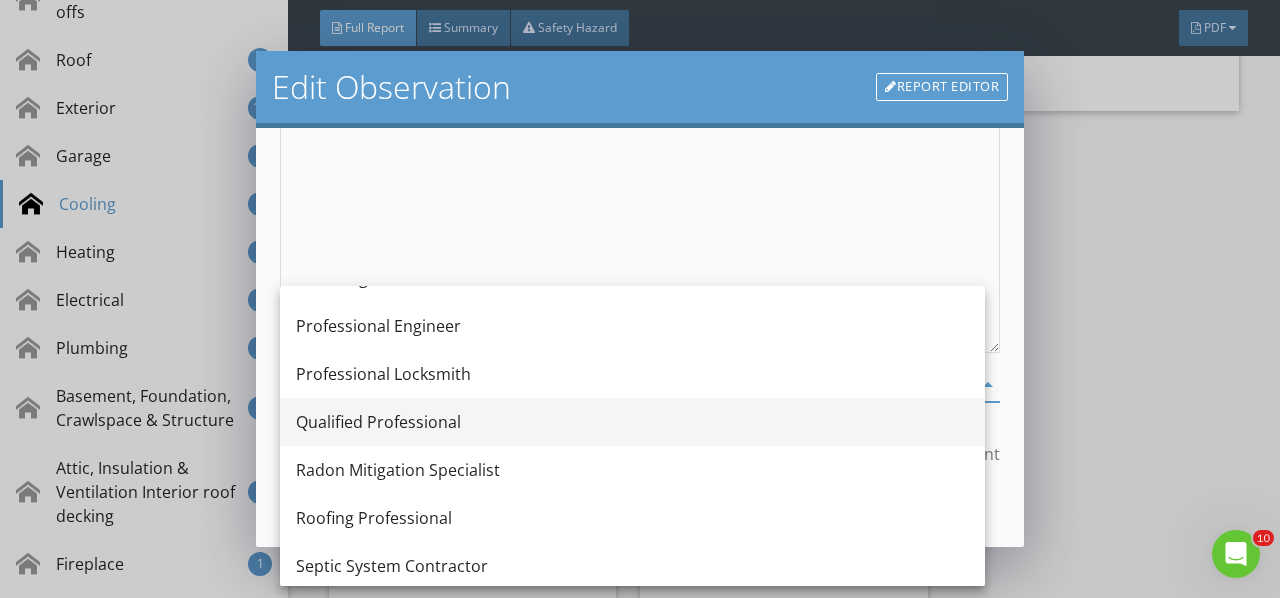 click on "Qualified Professional" at bounding box center [632, 422] 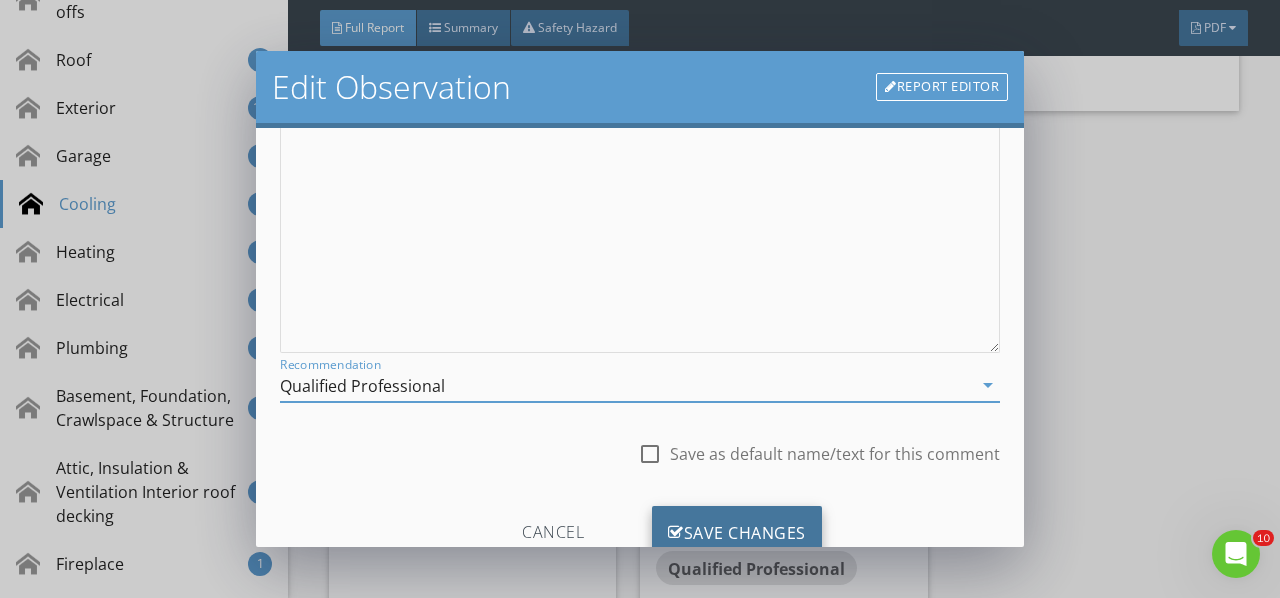 click on "Save Changes" at bounding box center (737, 533) 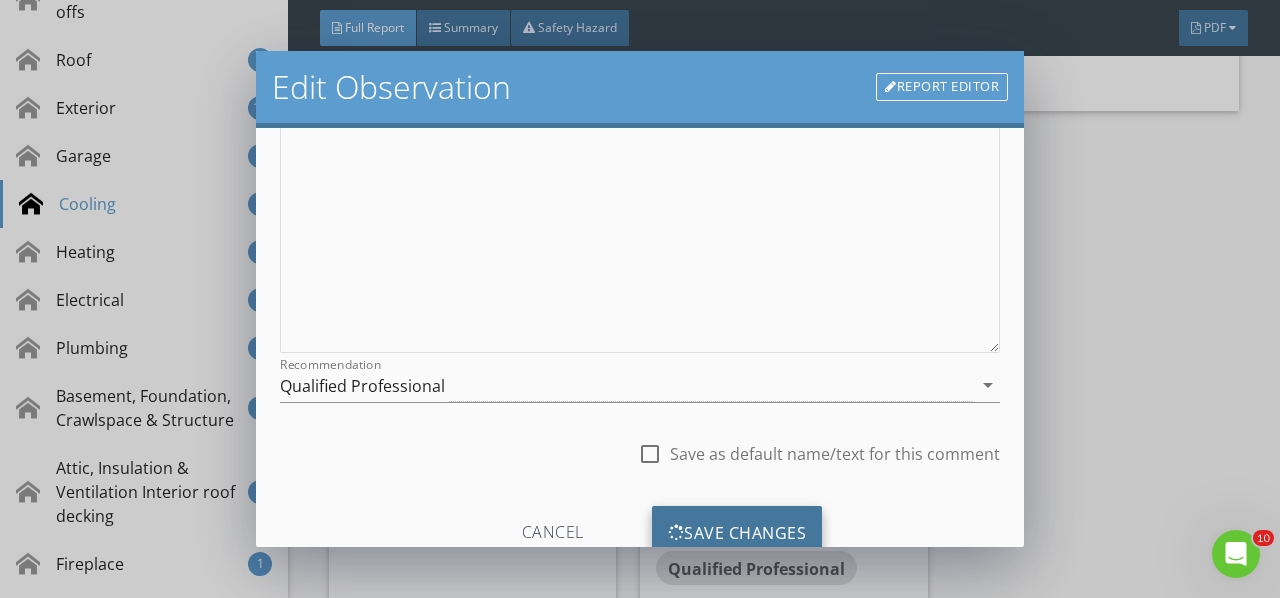 scroll, scrollTop: 130, scrollLeft: 0, axis: vertical 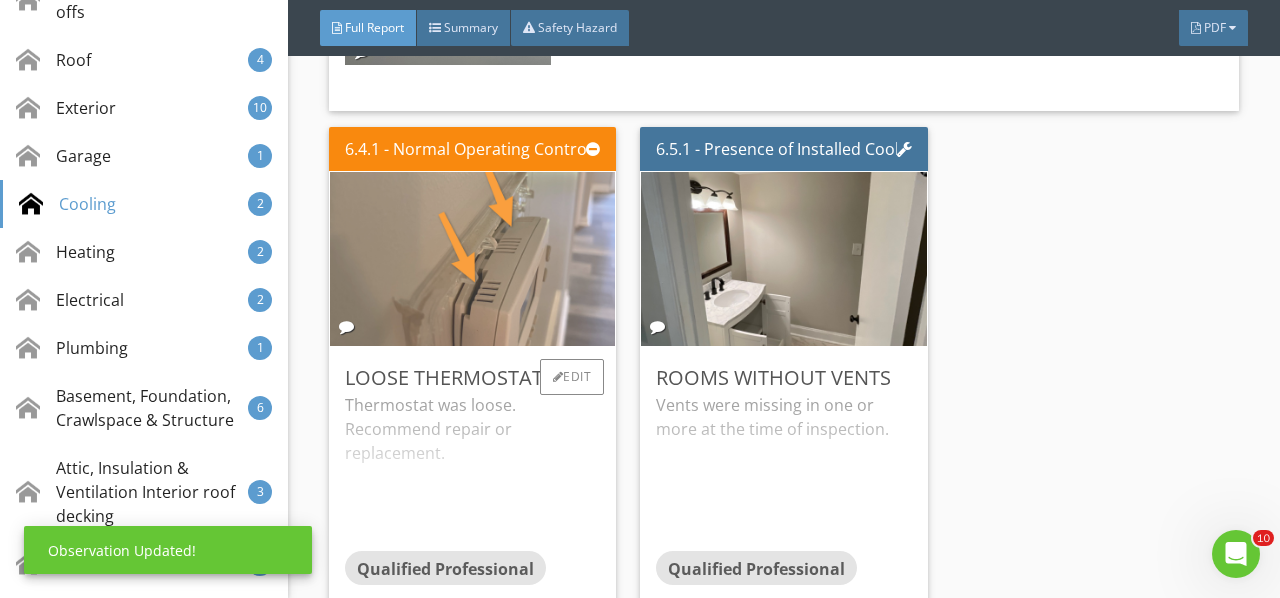 click at bounding box center (473, 258) 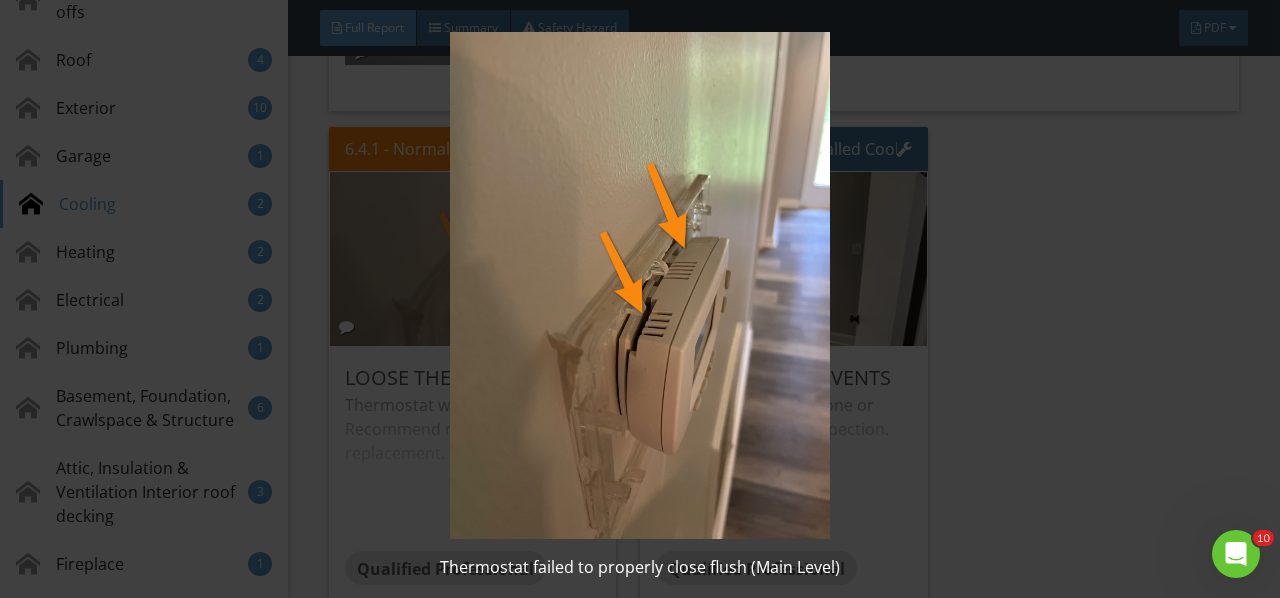 click at bounding box center (639, 285) 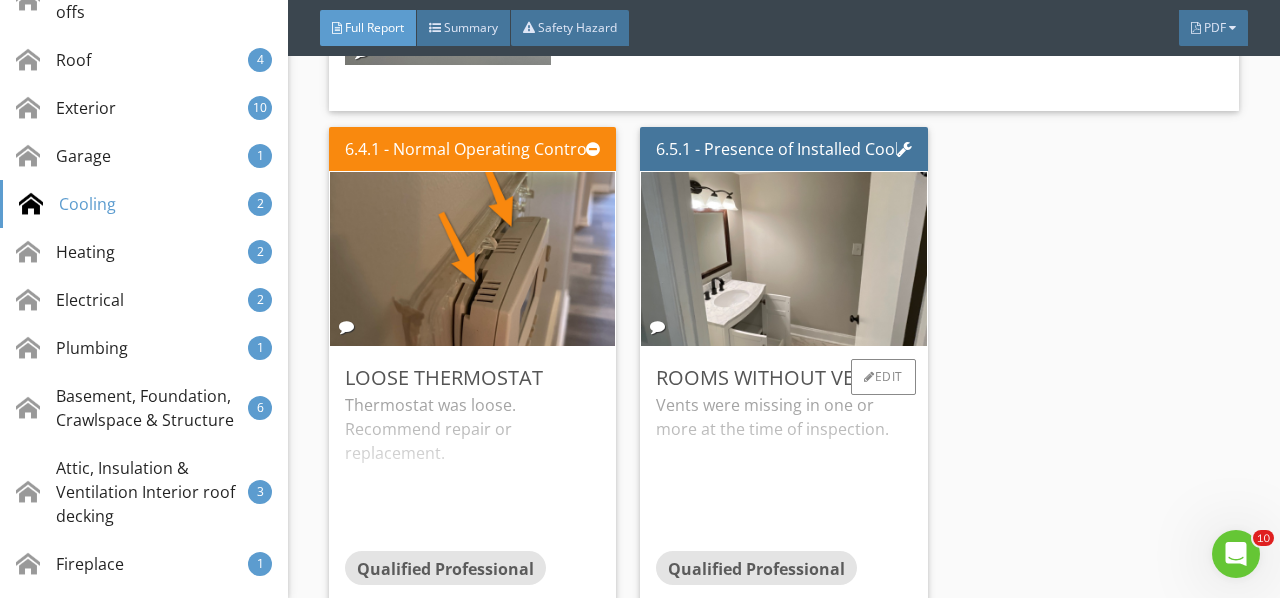 click on "Vents were missing in one or more at the time of inspection." at bounding box center [783, 472] 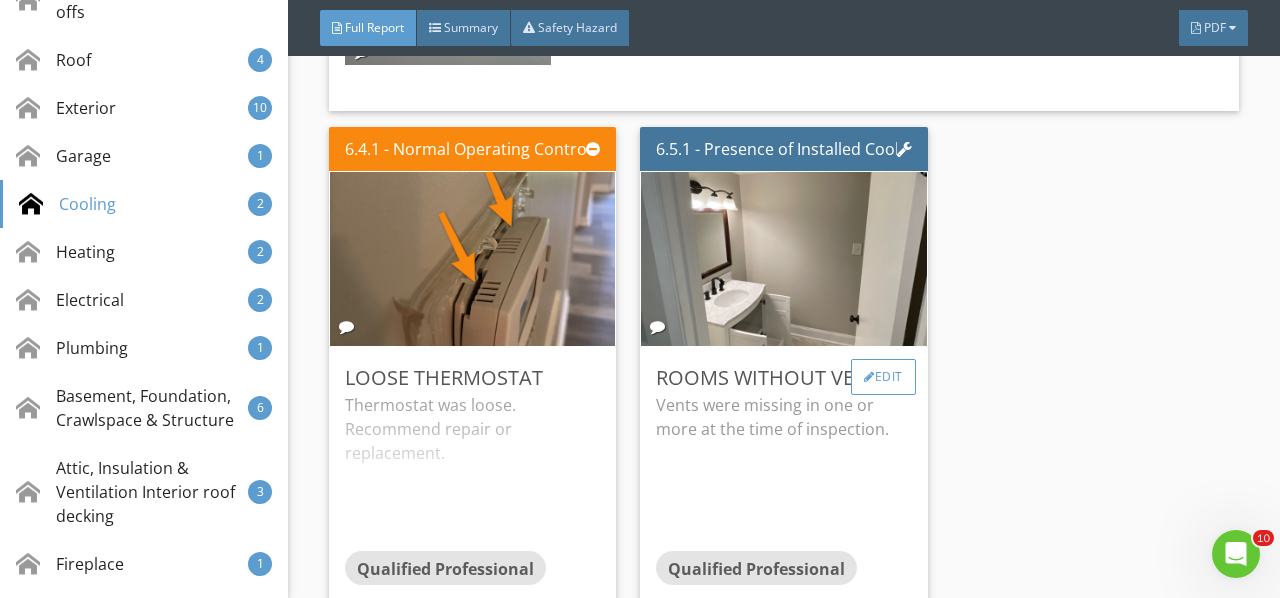 click at bounding box center (869, 377) 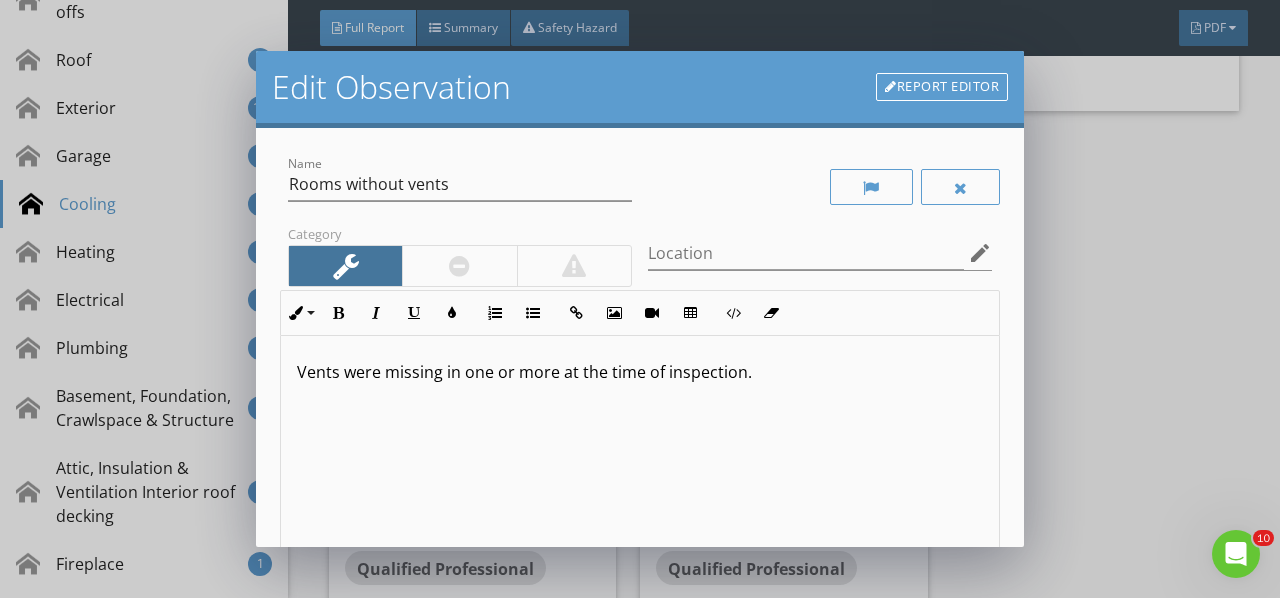 click on "Vents were missing in one or more at the time of inspection." at bounding box center (640, 372) 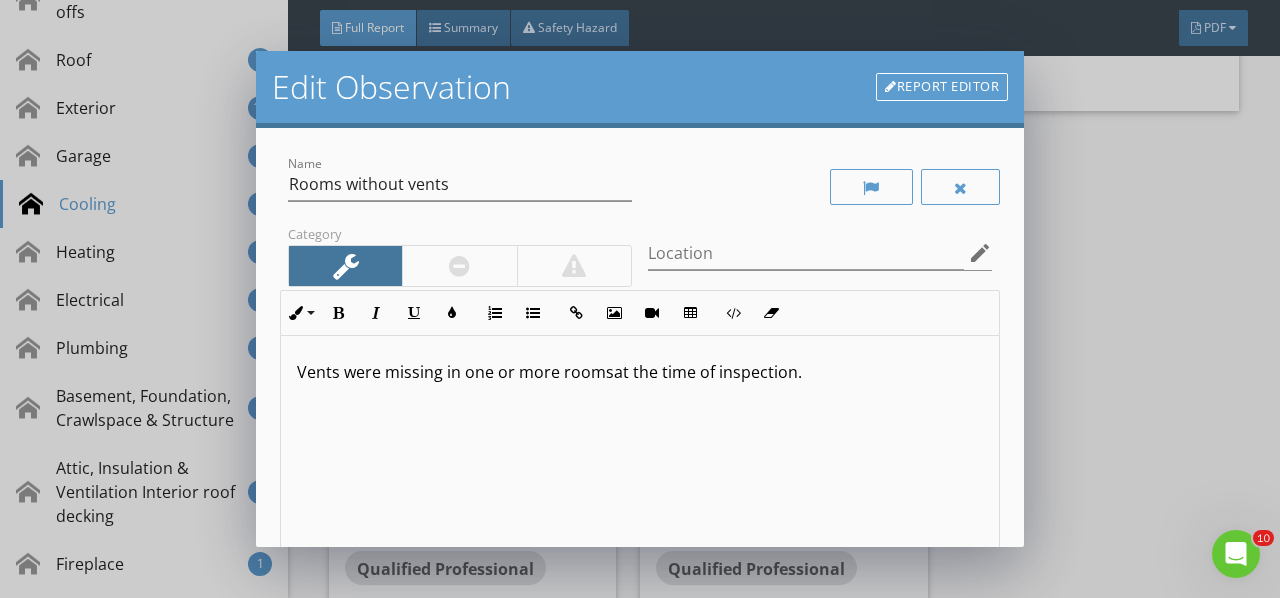 click on "Vents were missing in one or more roomsat the time of inspection." at bounding box center [640, 372] 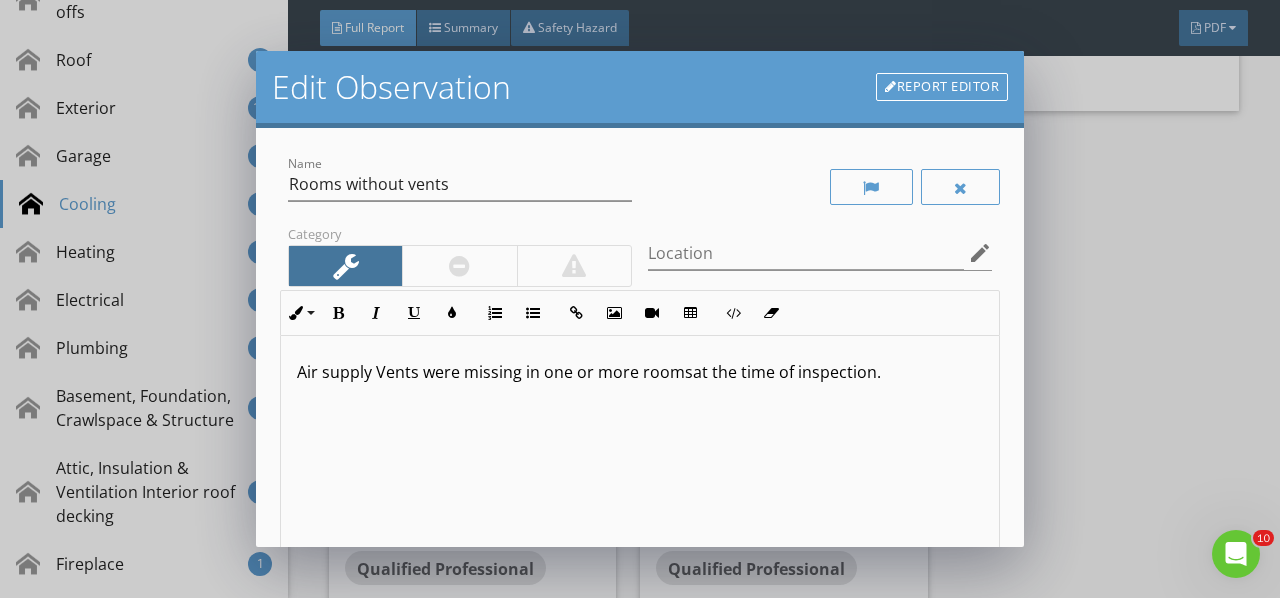 click on "Air supply Vents were missing in one or more roomsat the time of inspection." at bounding box center (640, 372) 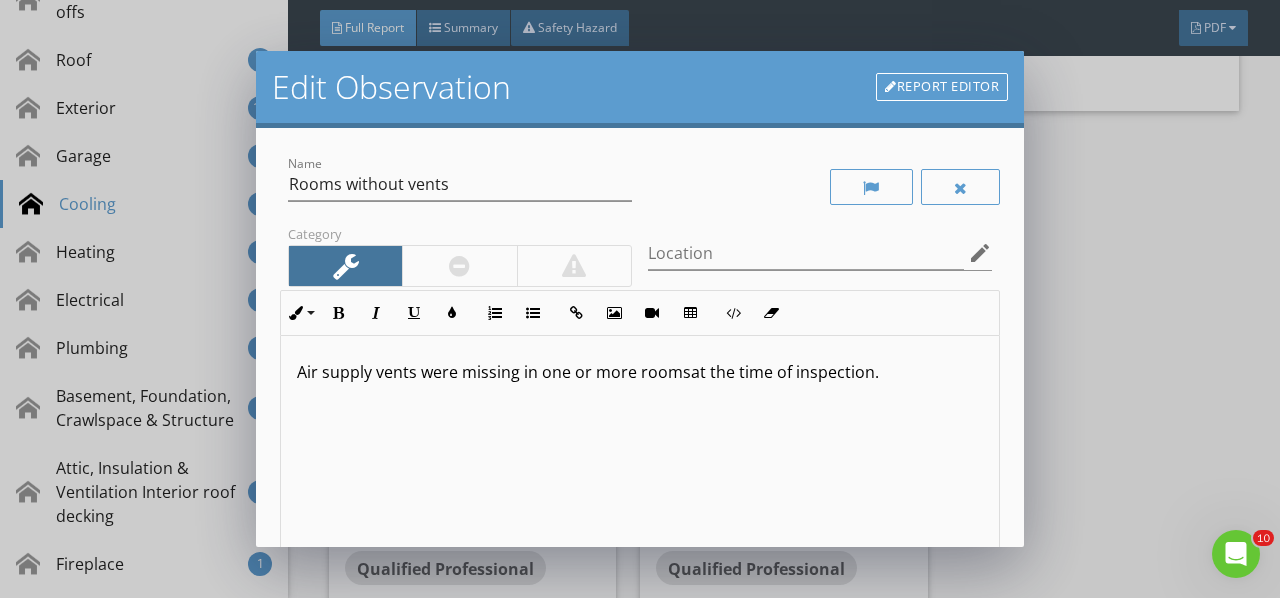 click on "Air supply vents were missing in one or more roomsat the time of inspection." at bounding box center (640, 372) 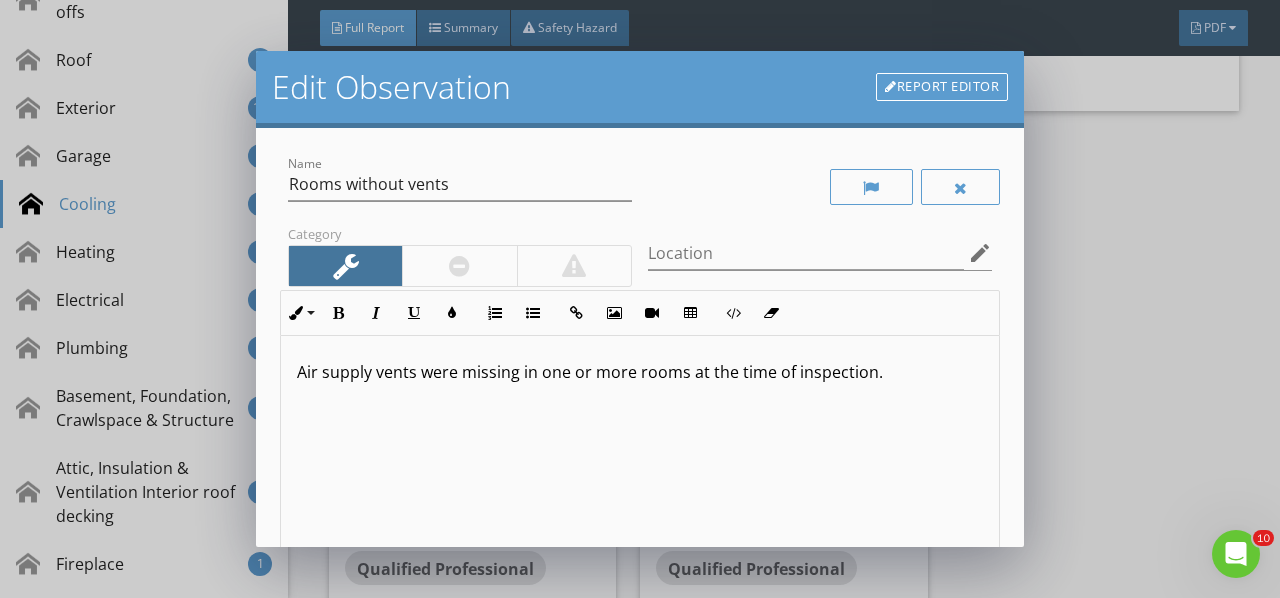 click on "Air supply vents were missing in one or more rooms at the time of inspection." at bounding box center [640, 494] 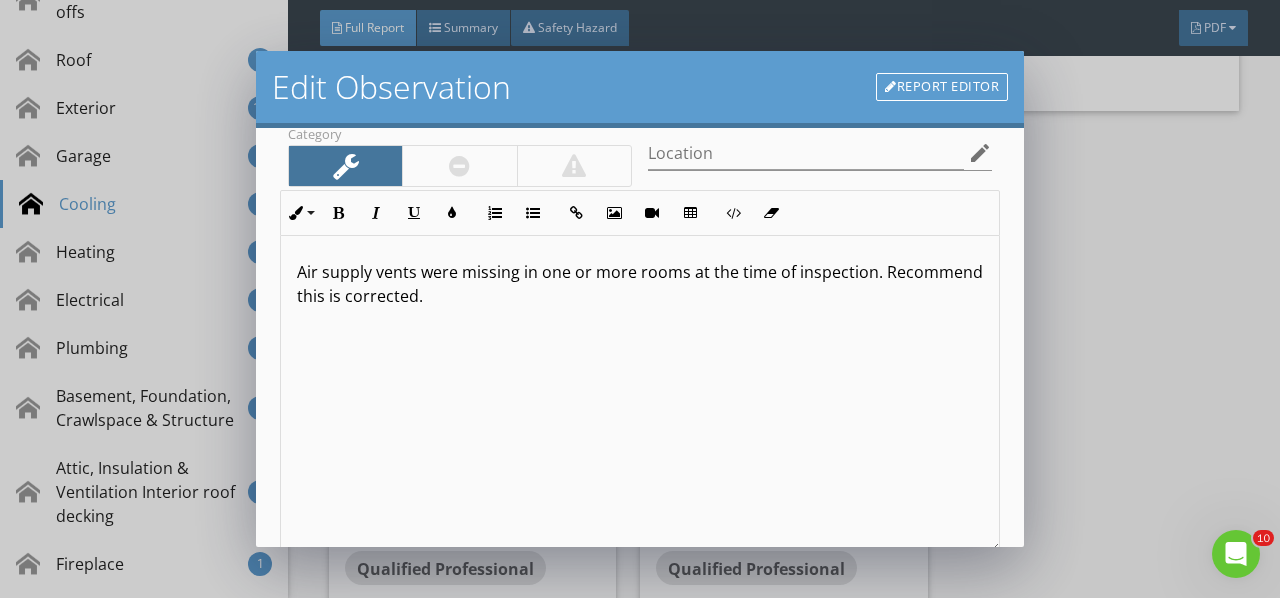 scroll, scrollTop: 366, scrollLeft: 0, axis: vertical 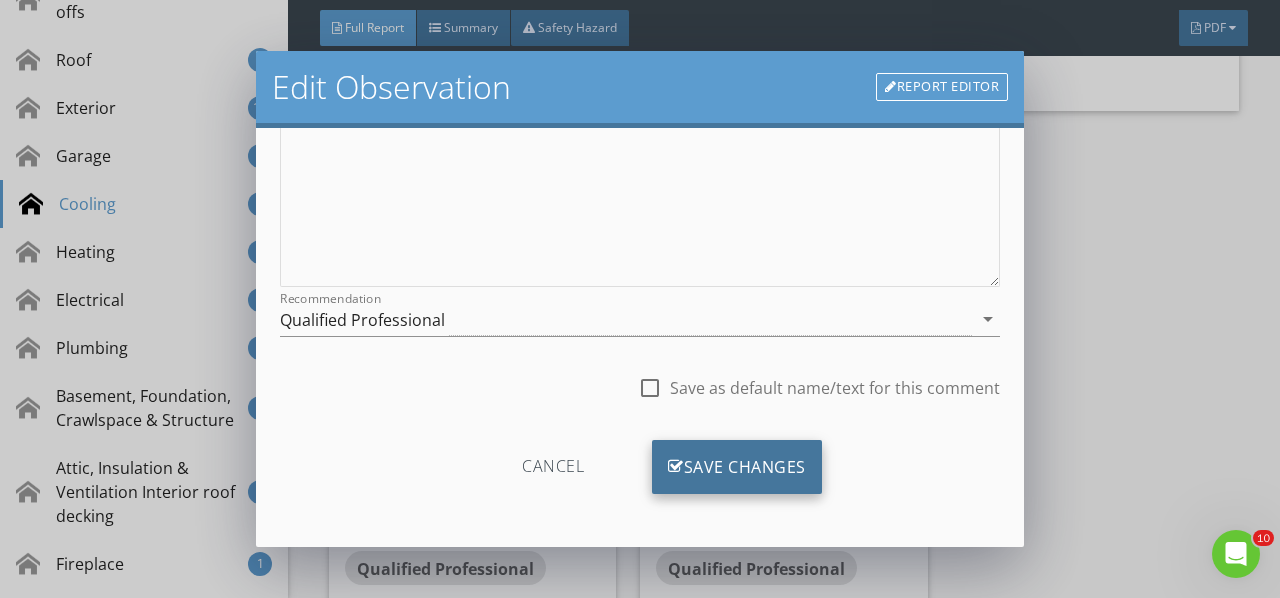 click on "Save Changes" at bounding box center (737, 467) 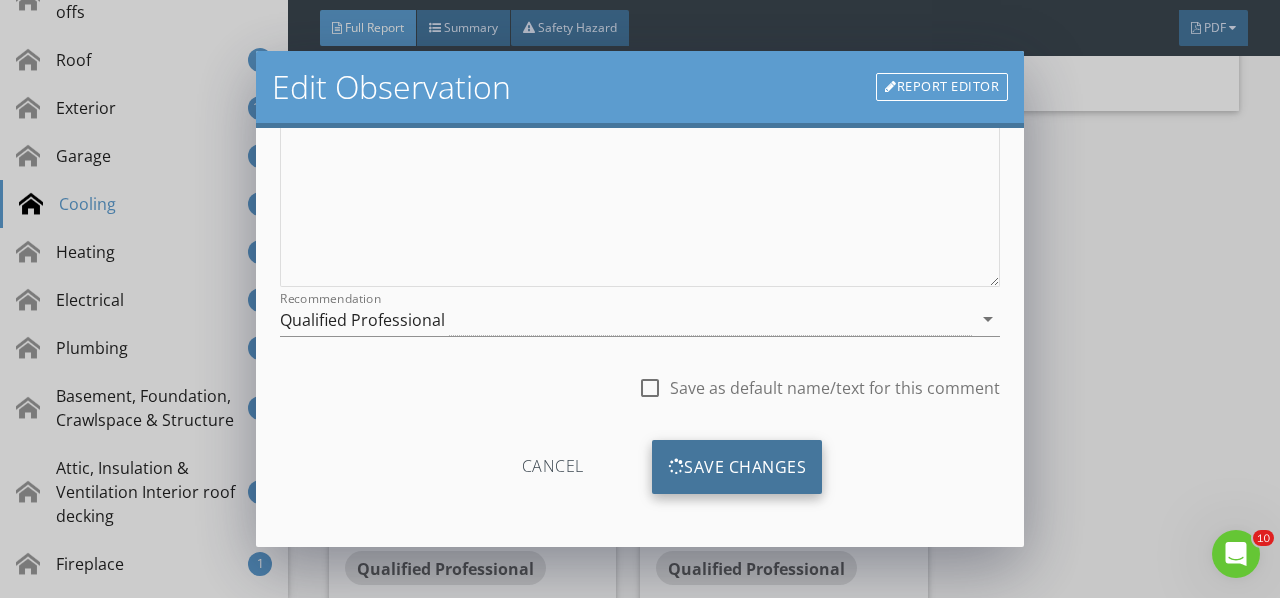 scroll, scrollTop: 130, scrollLeft: 0, axis: vertical 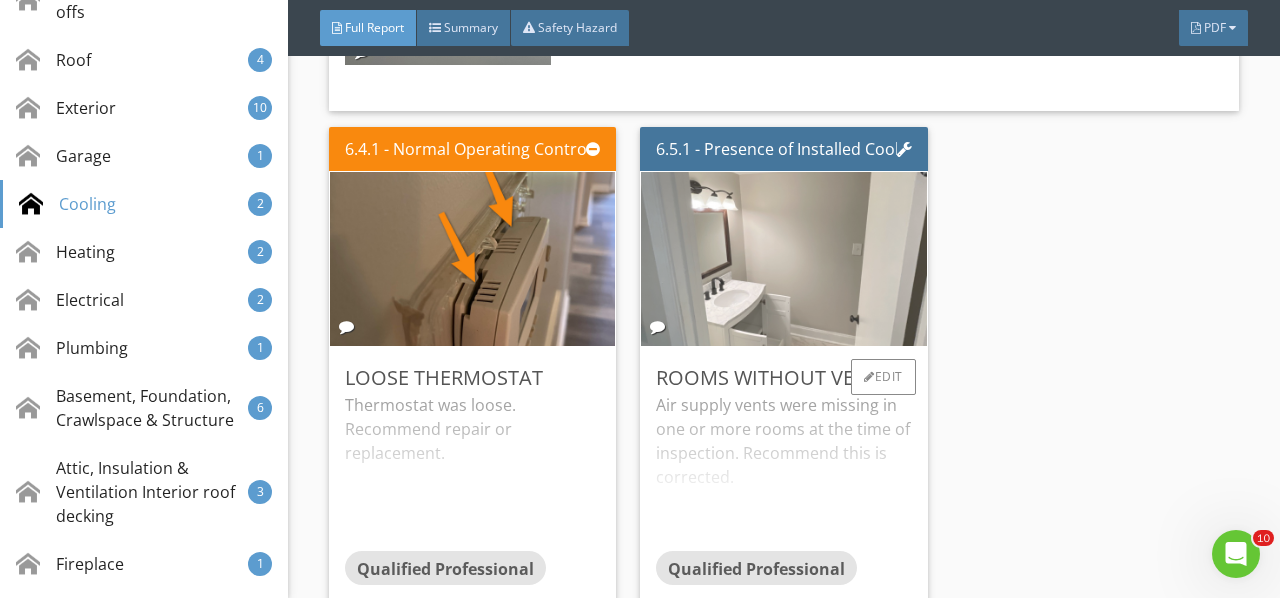 click at bounding box center (784, 258) 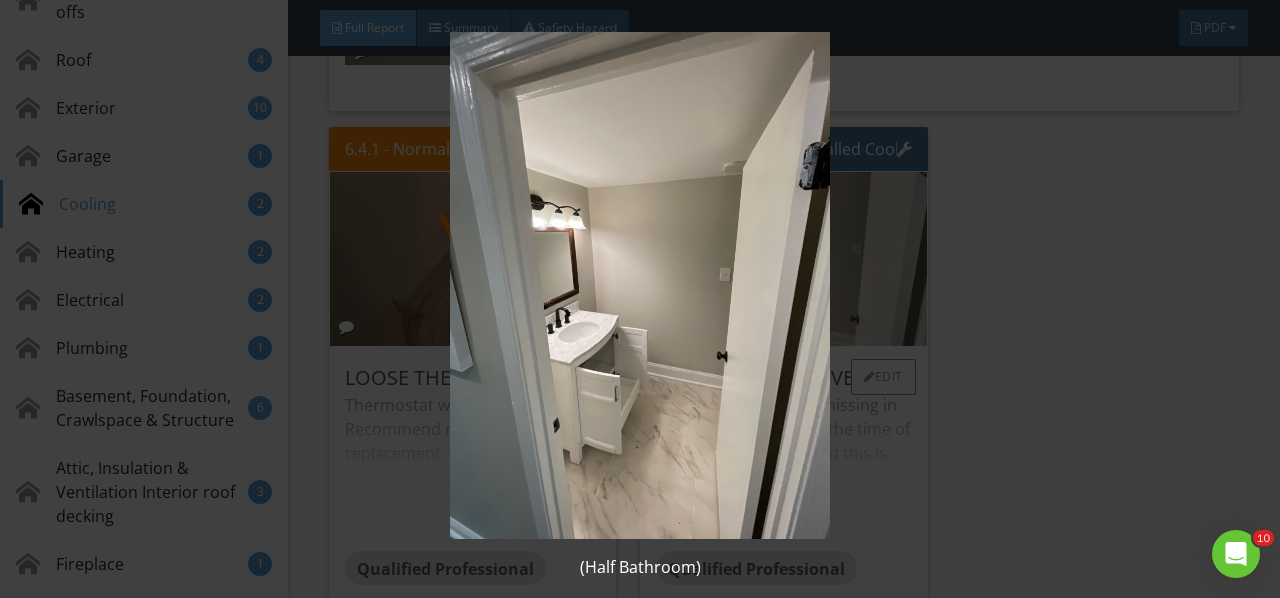 click at bounding box center [639, 285] 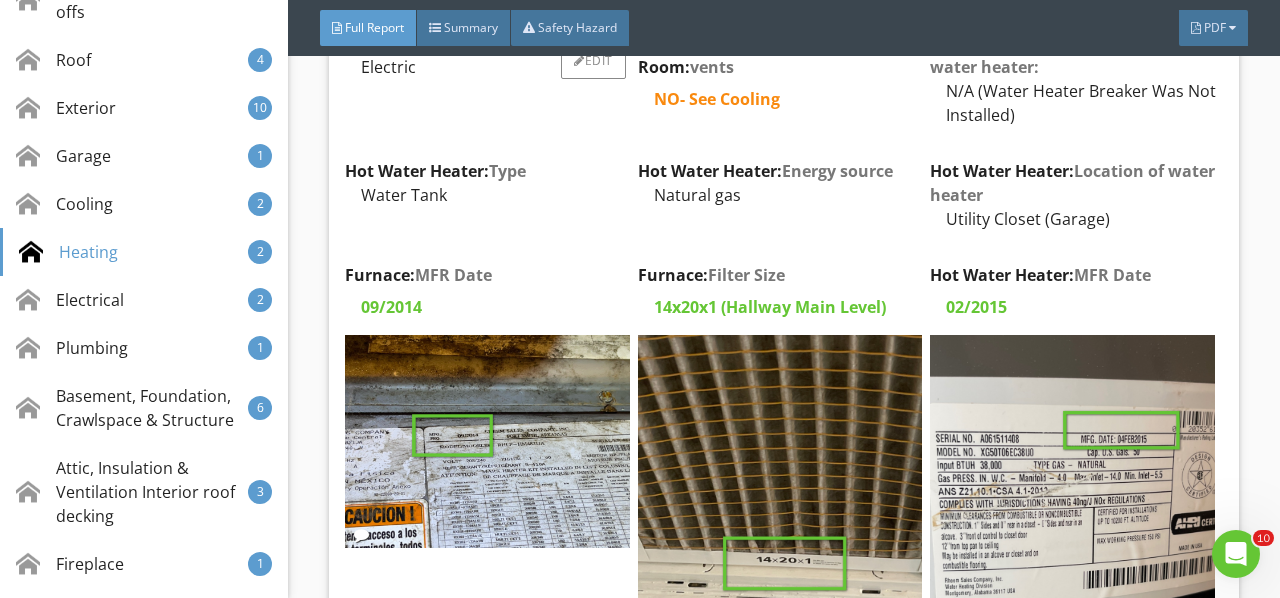 scroll, scrollTop: 15968, scrollLeft: 0, axis: vertical 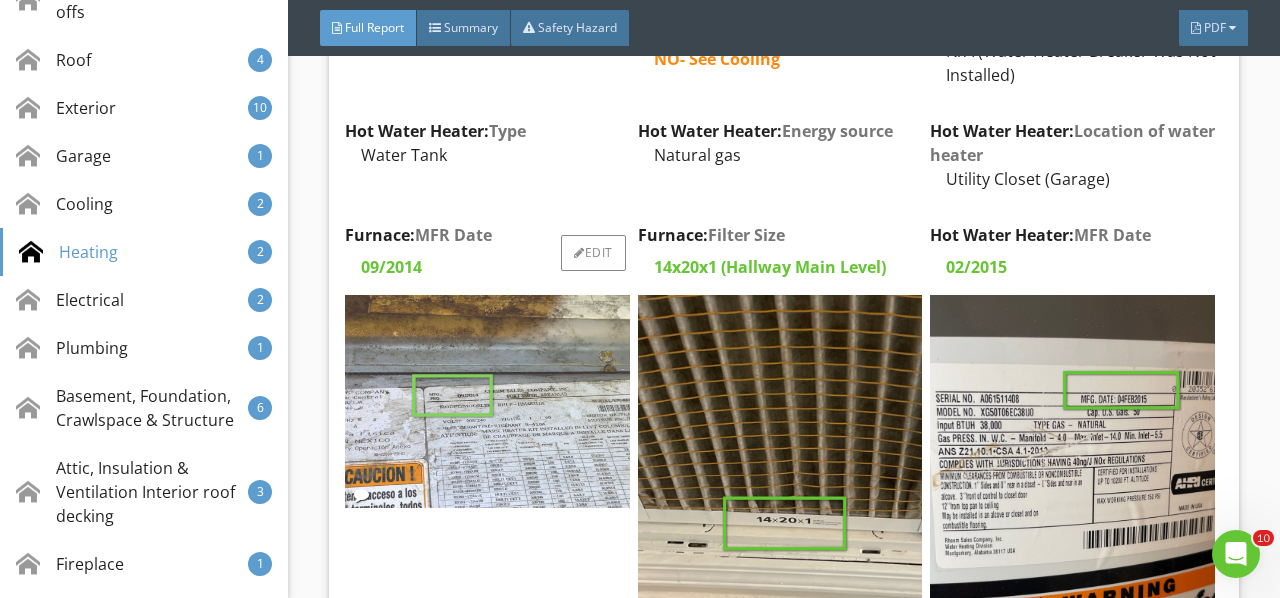 click at bounding box center (487, 401) 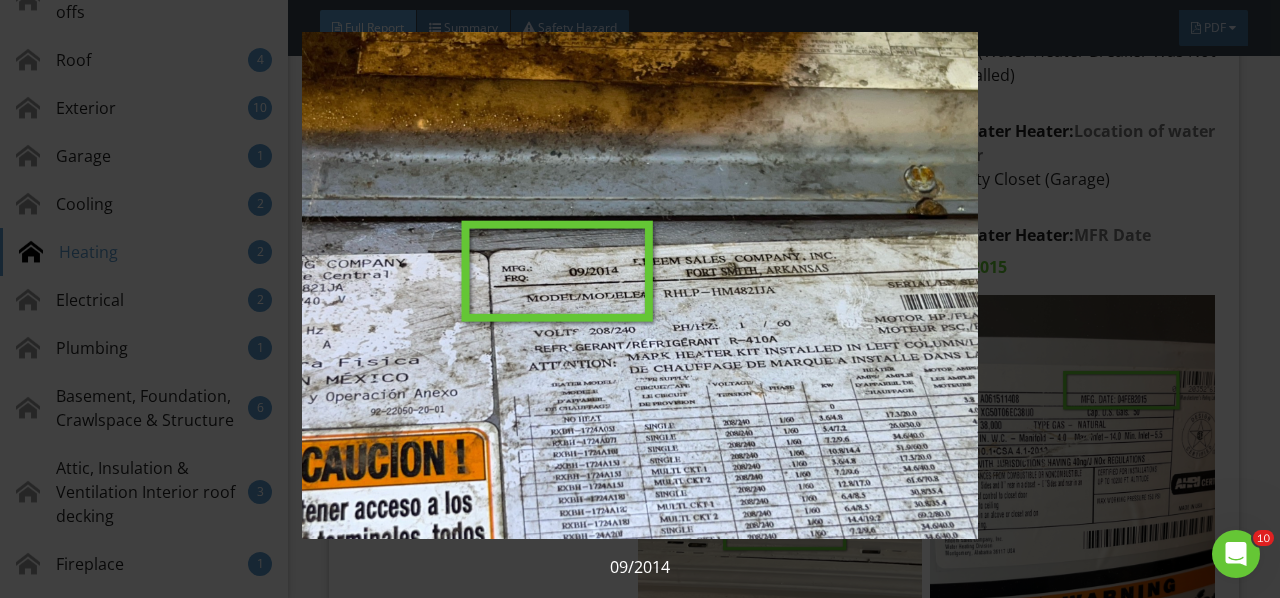 click at bounding box center (639, 285) 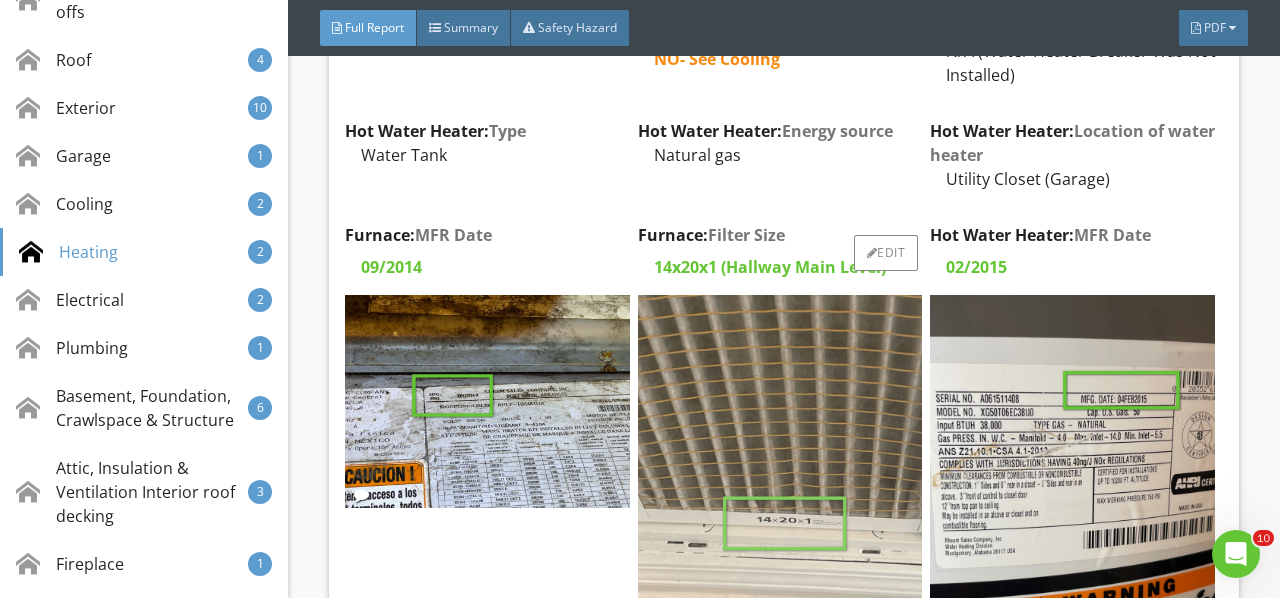 click at bounding box center [780, 484] 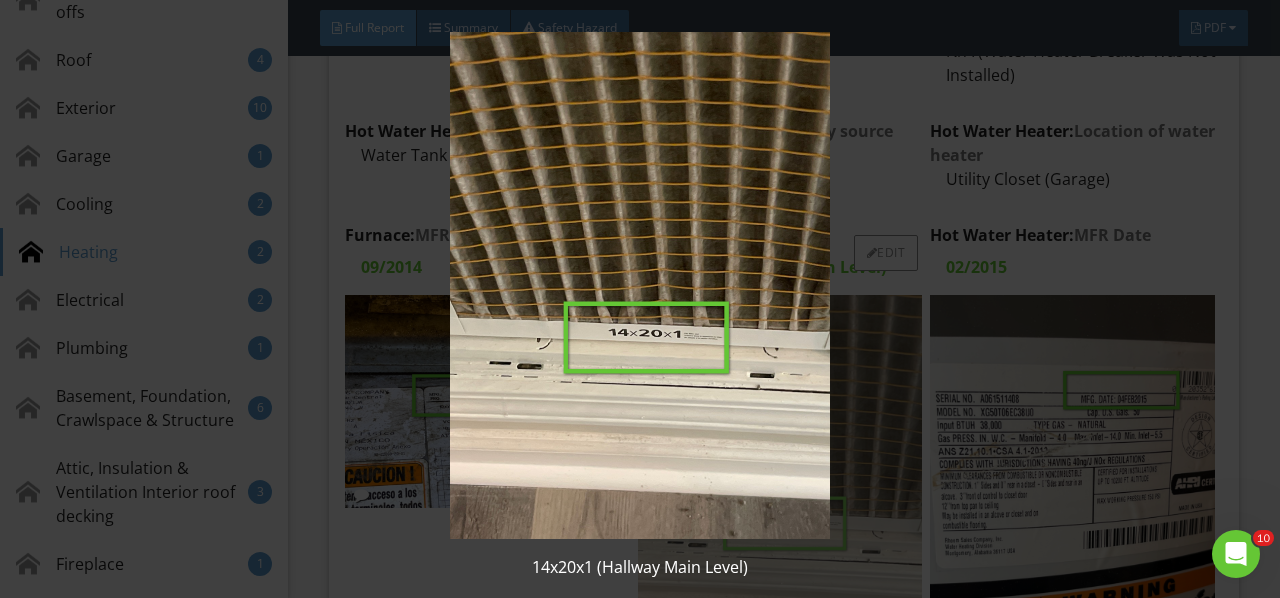 click at bounding box center (639, 285) 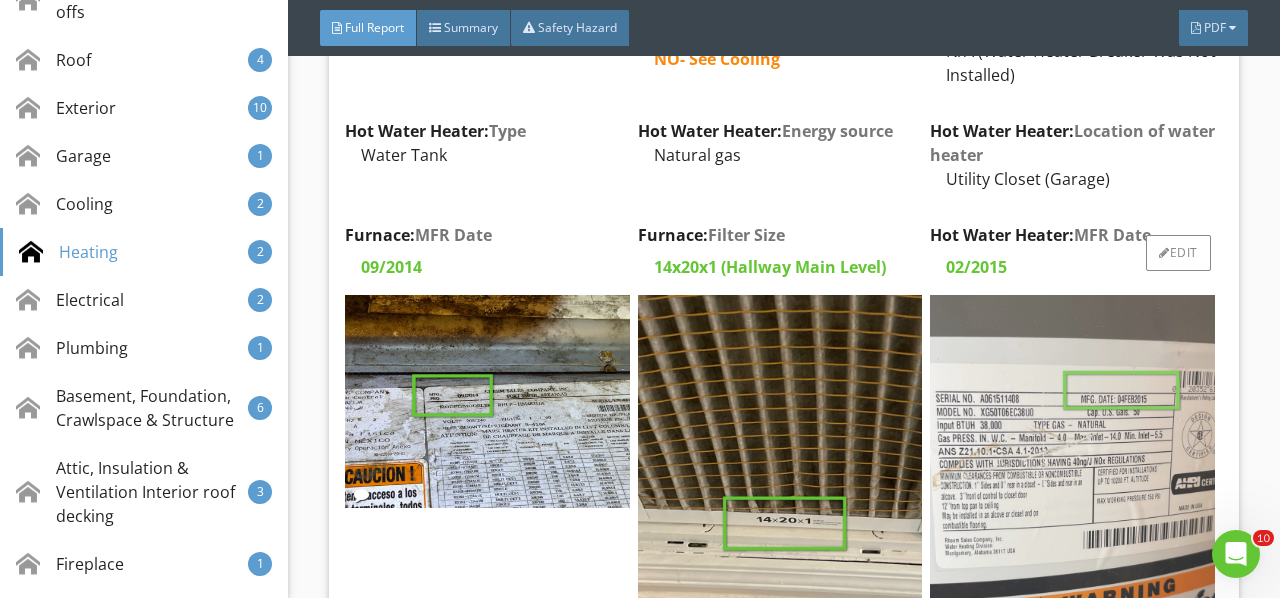 click at bounding box center [1072, 484] 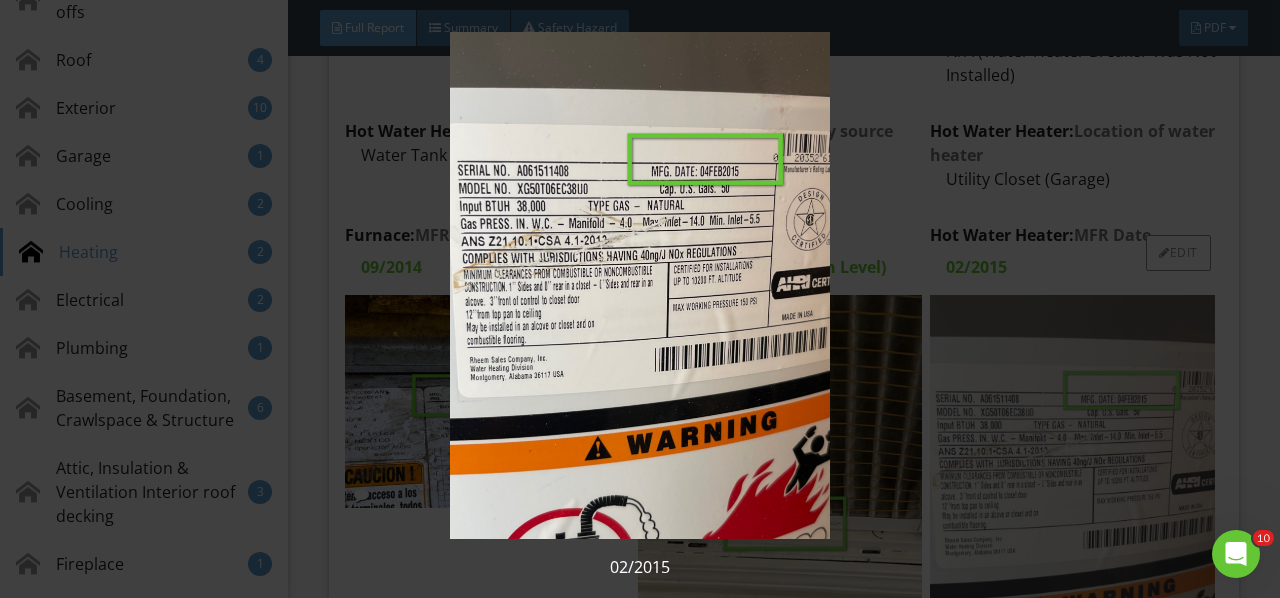 click at bounding box center [639, 285] 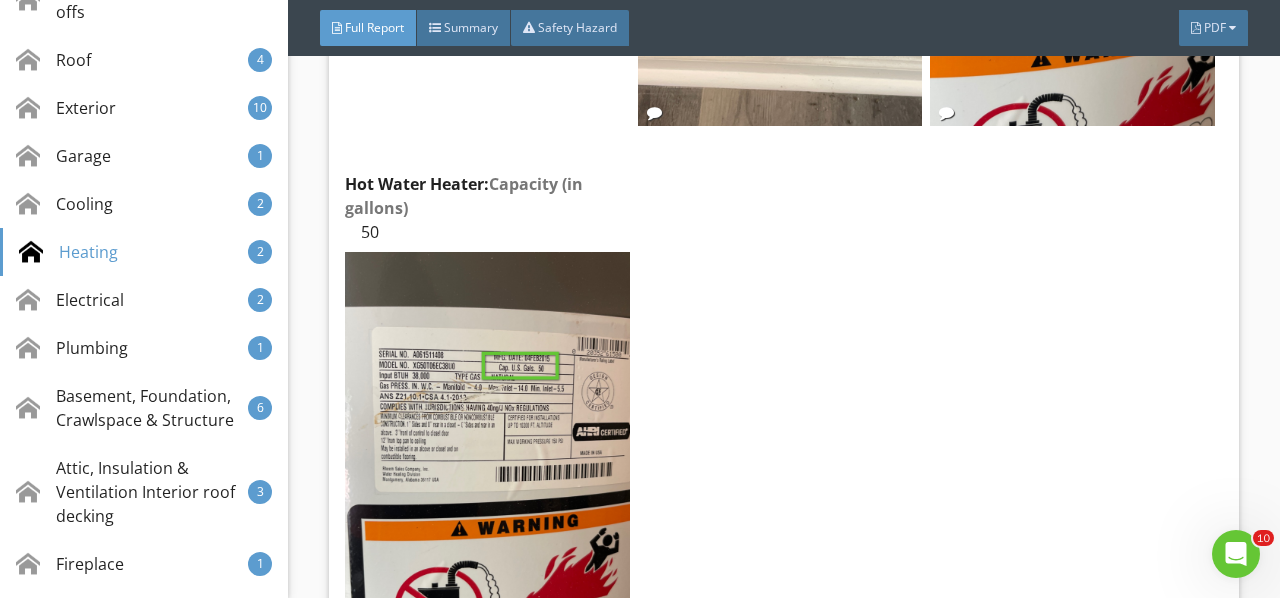 scroll, scrollTop: 16568, scrollLeft: 0, axis: vertical 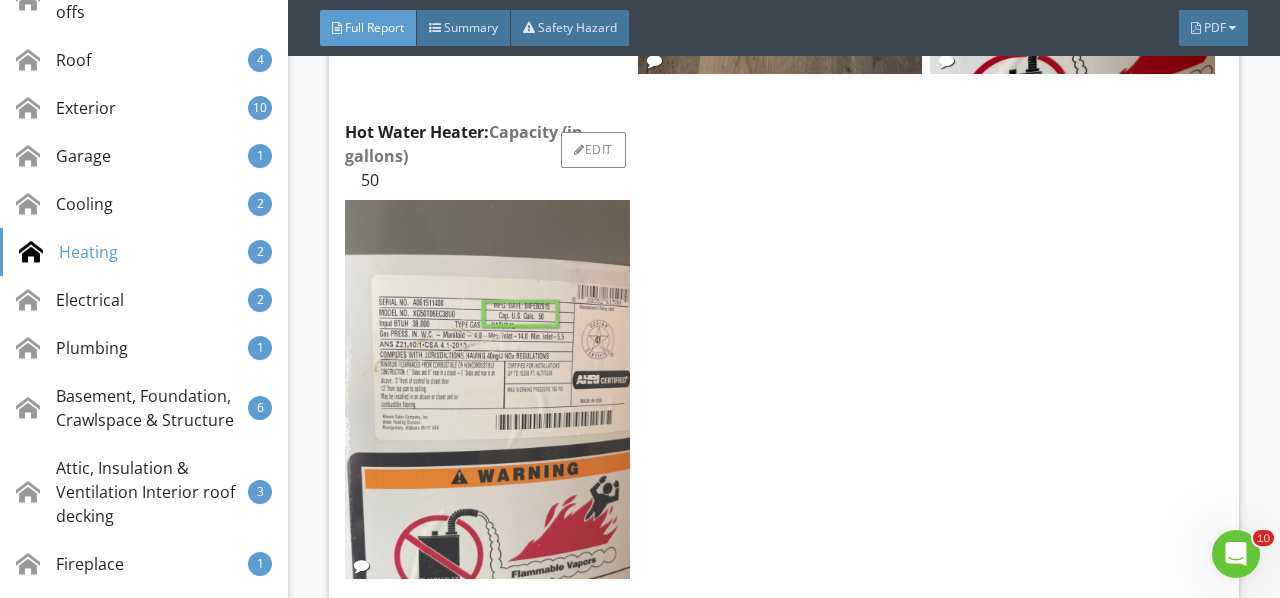 click at bounding box center (487, 389) 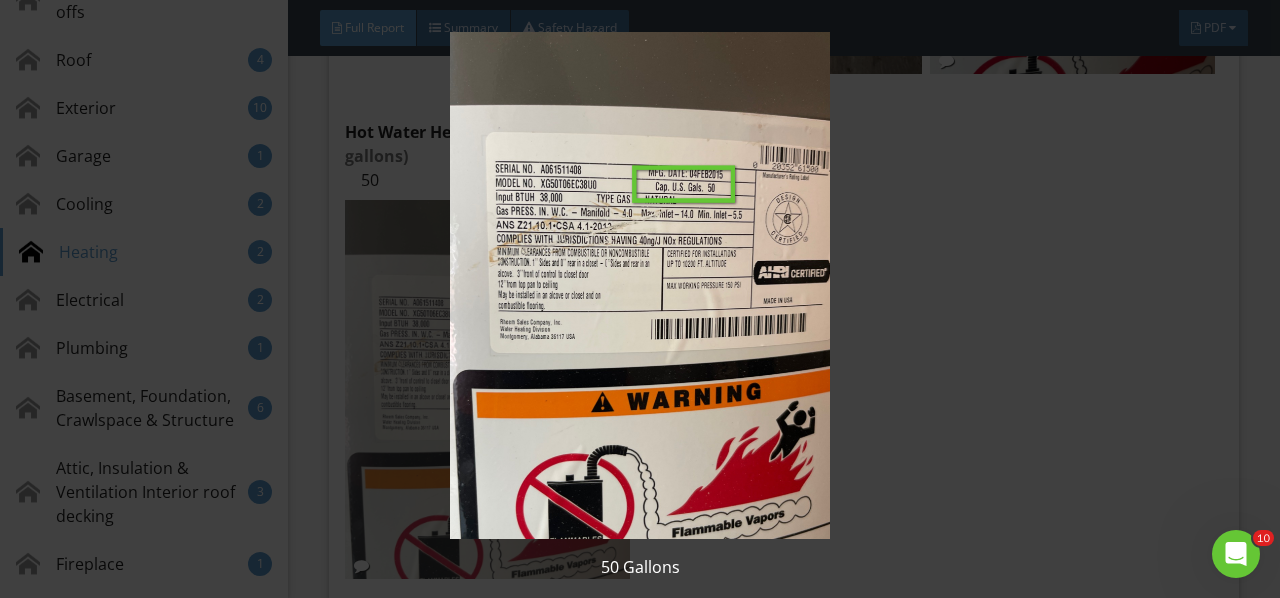 click at bounding box center [639, 285] 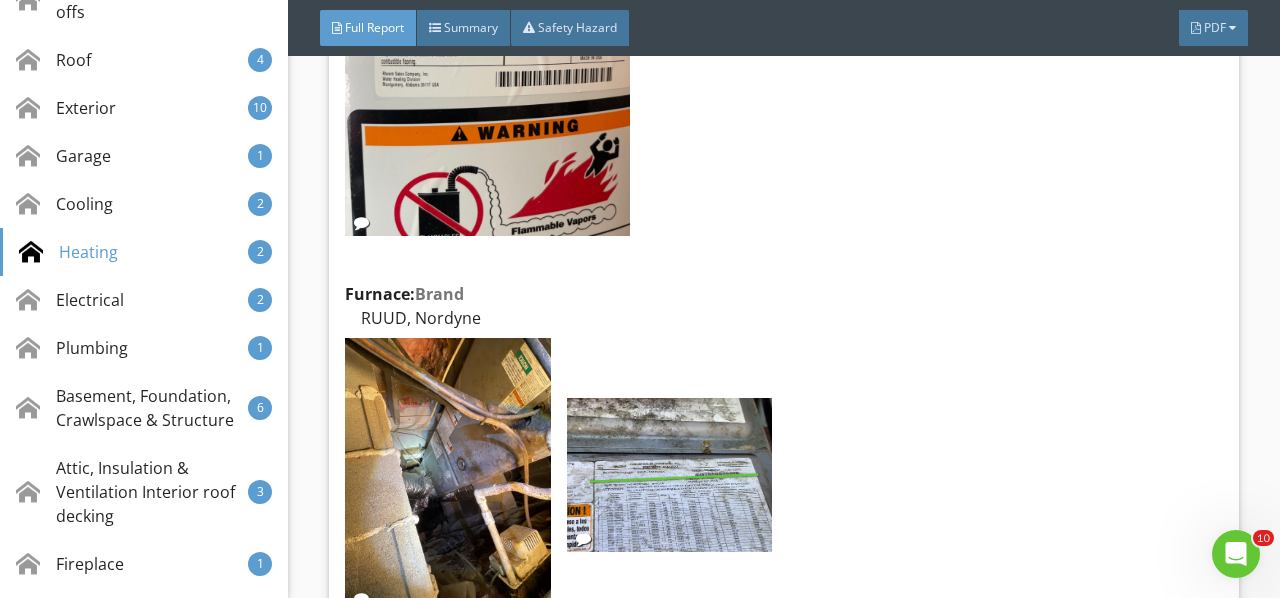 scroll, scrollTop: 16968, scrollLeft: 0, axis: vertical 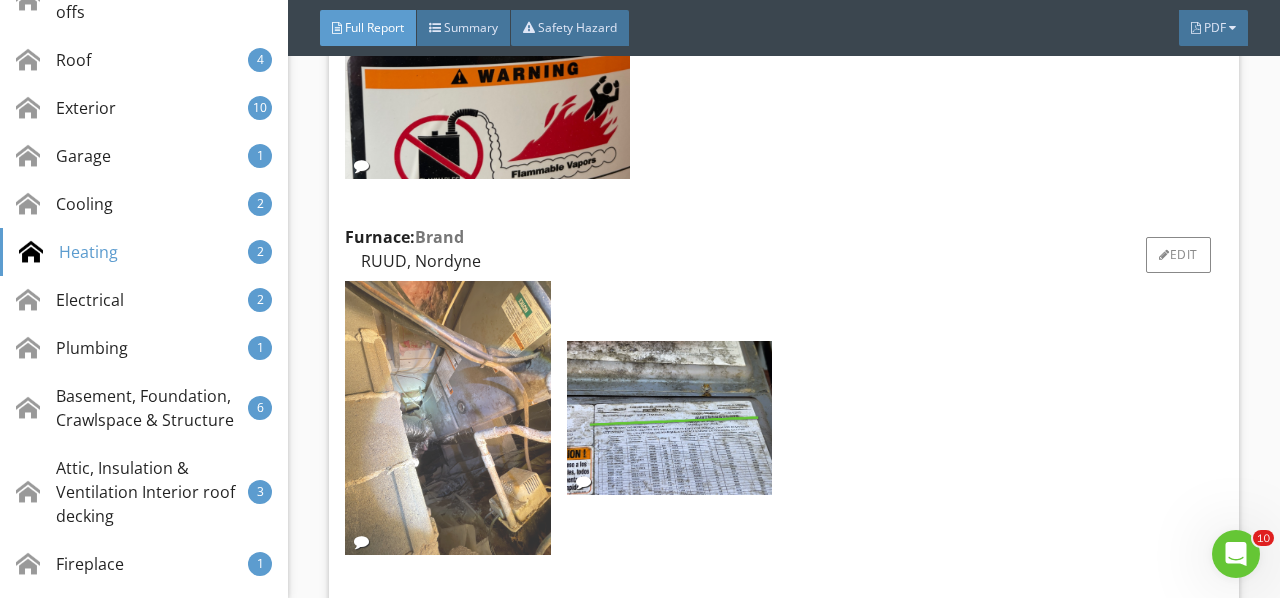 click at bounding box center (447, 418) 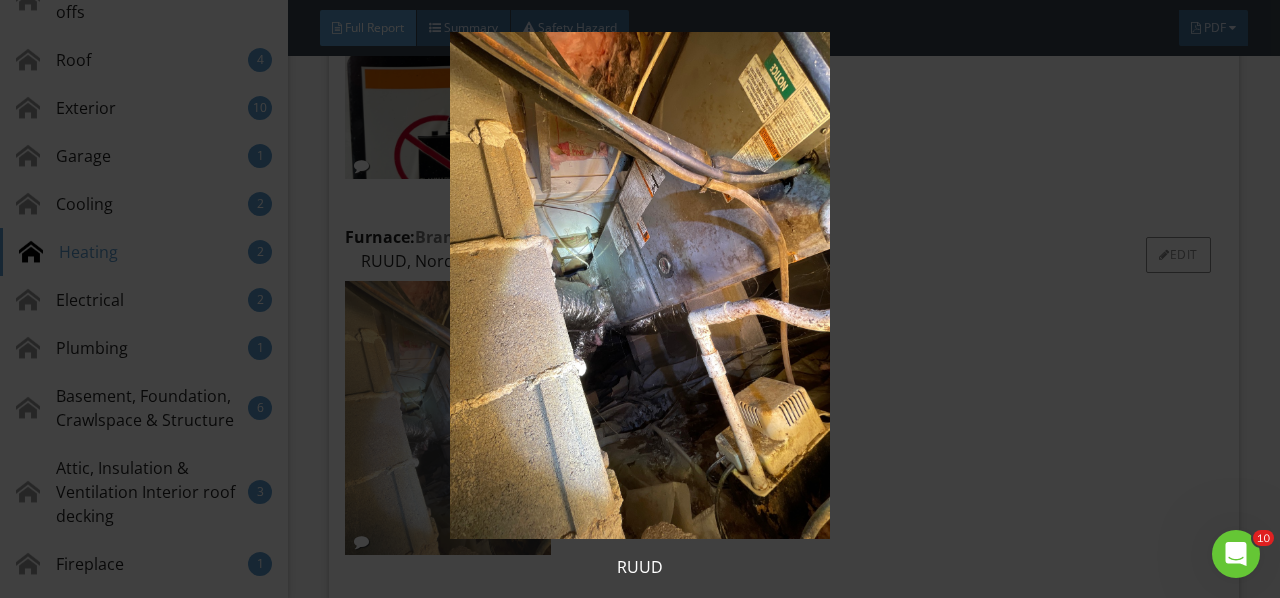 click at bounding box center (639, 285) 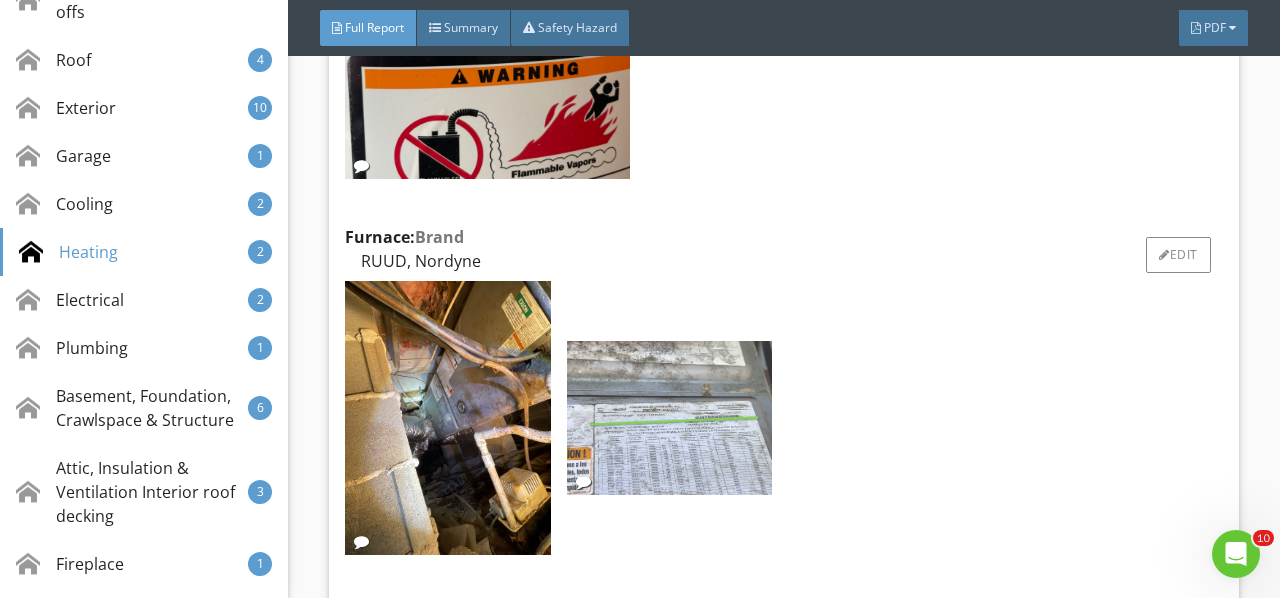 click at bounding box center (669, 418) 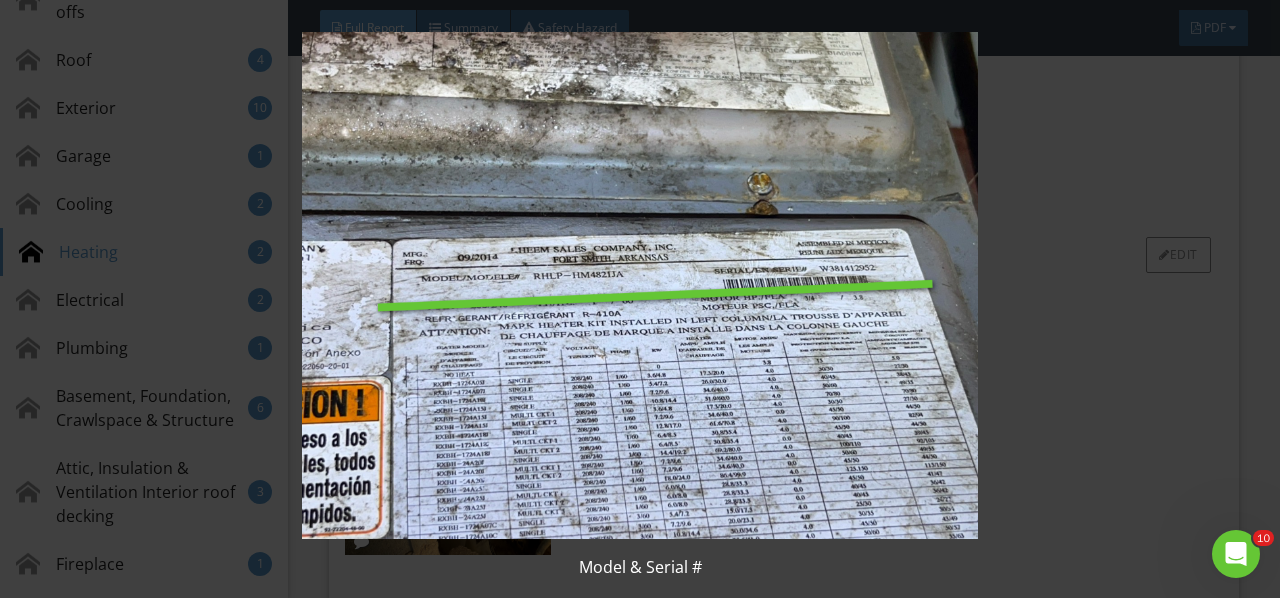 click at bounding box center (639, 285) 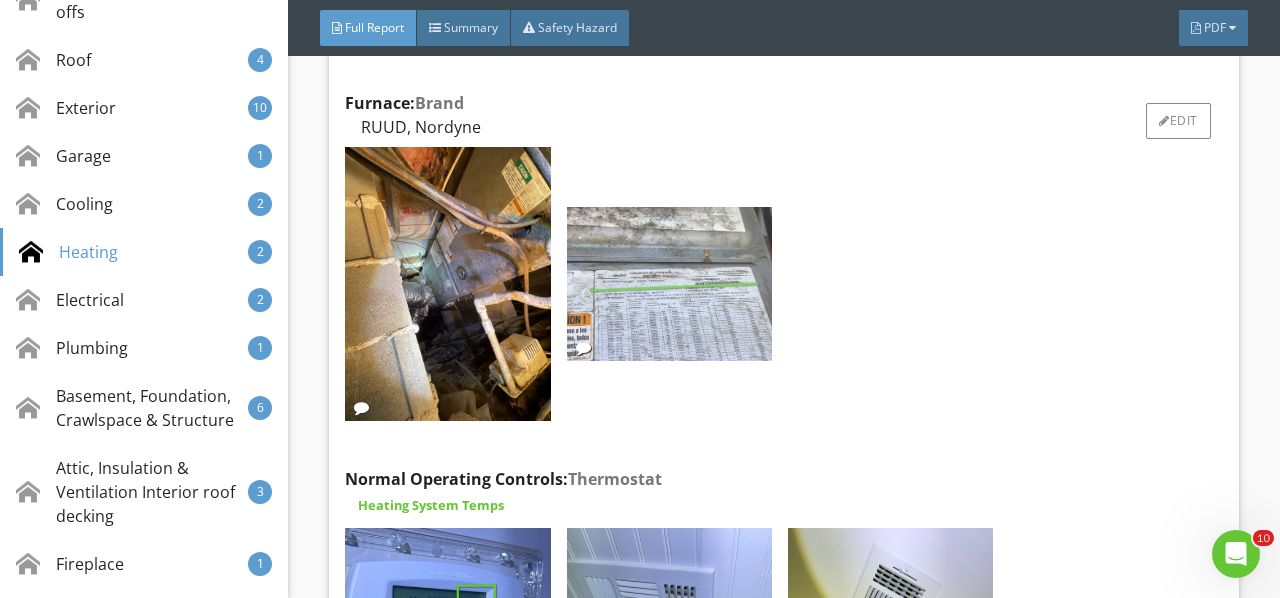scroll, scrollTop: 17268, scrollLeft: 0, axis: vertical 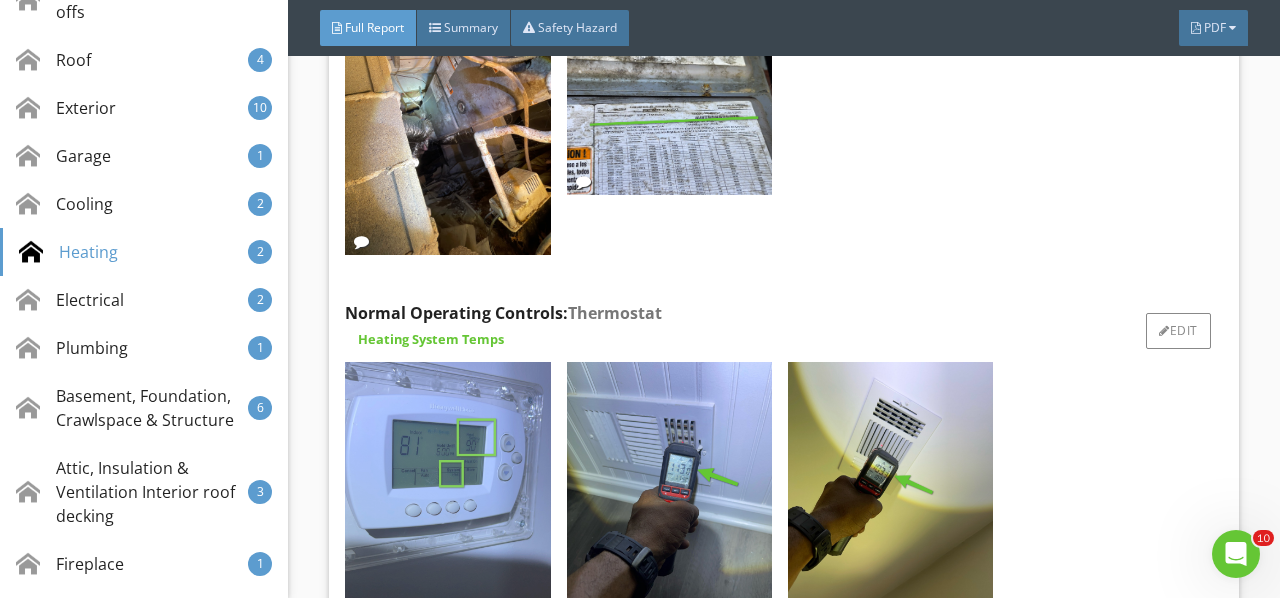 click at bounding box center (447, 499) 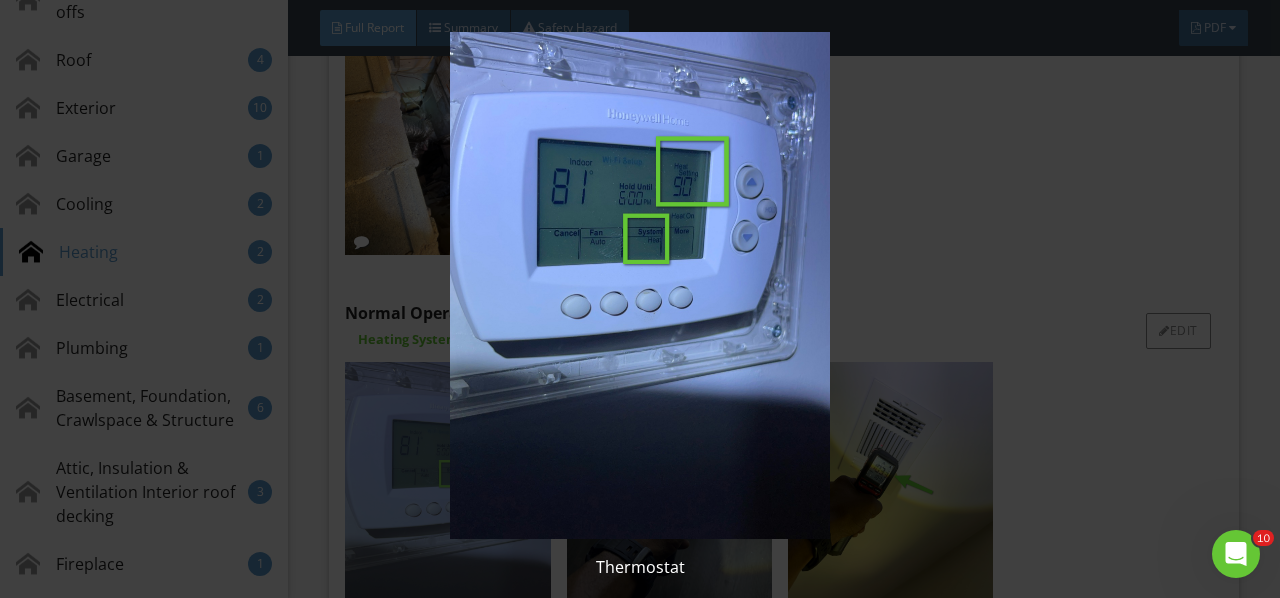 click at bounding box center [639, 285] 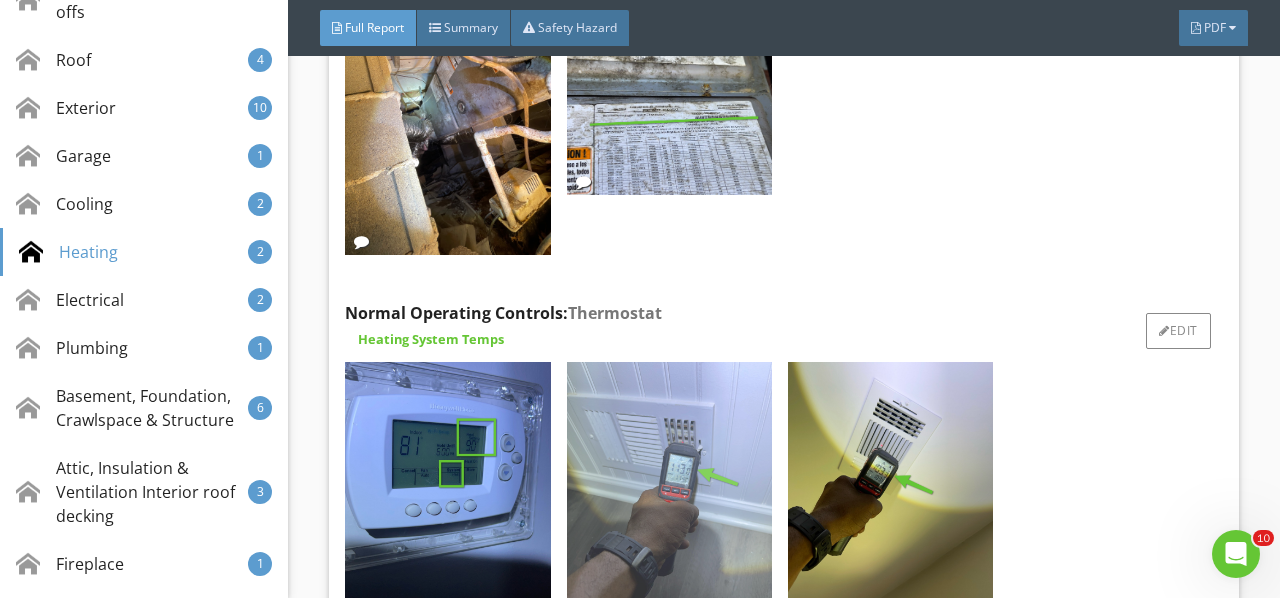 click at bounding box center [669, 499] 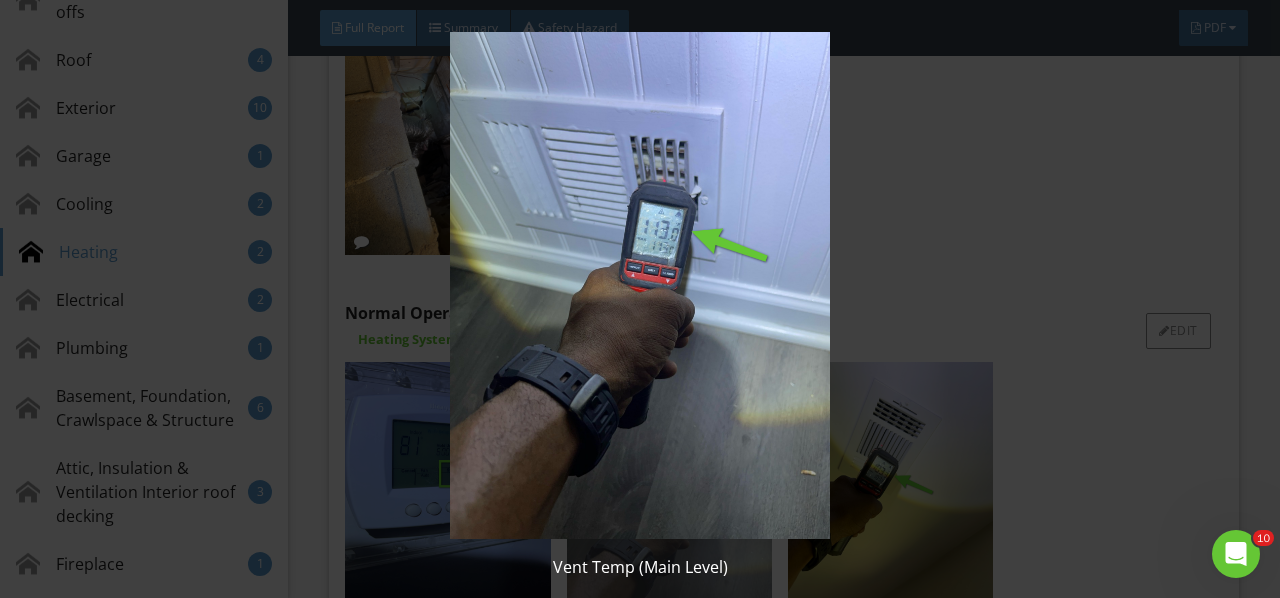 click at bounding box center (639, 285) 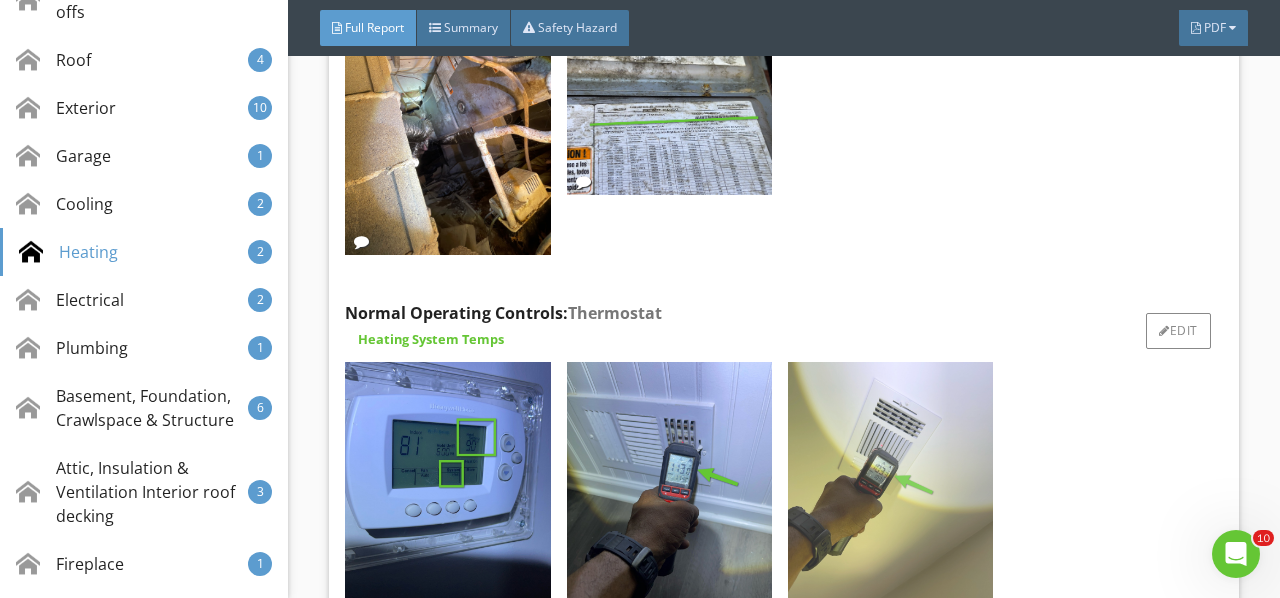click at bounding box center (890, 499) 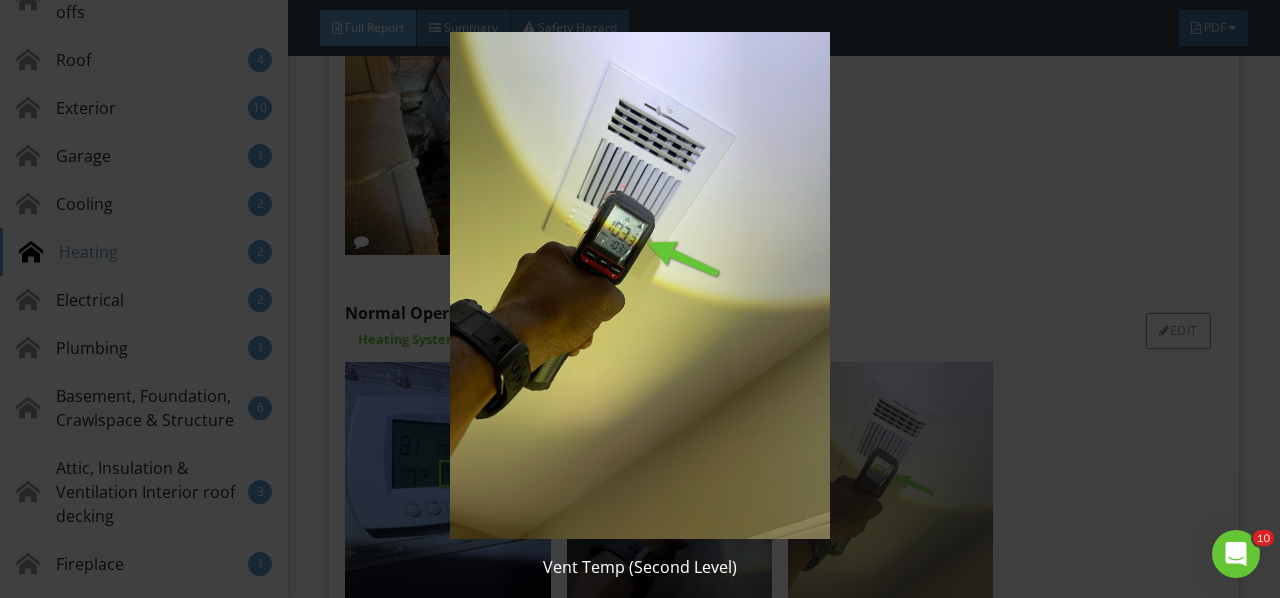 click at bounding box center [639, 285] 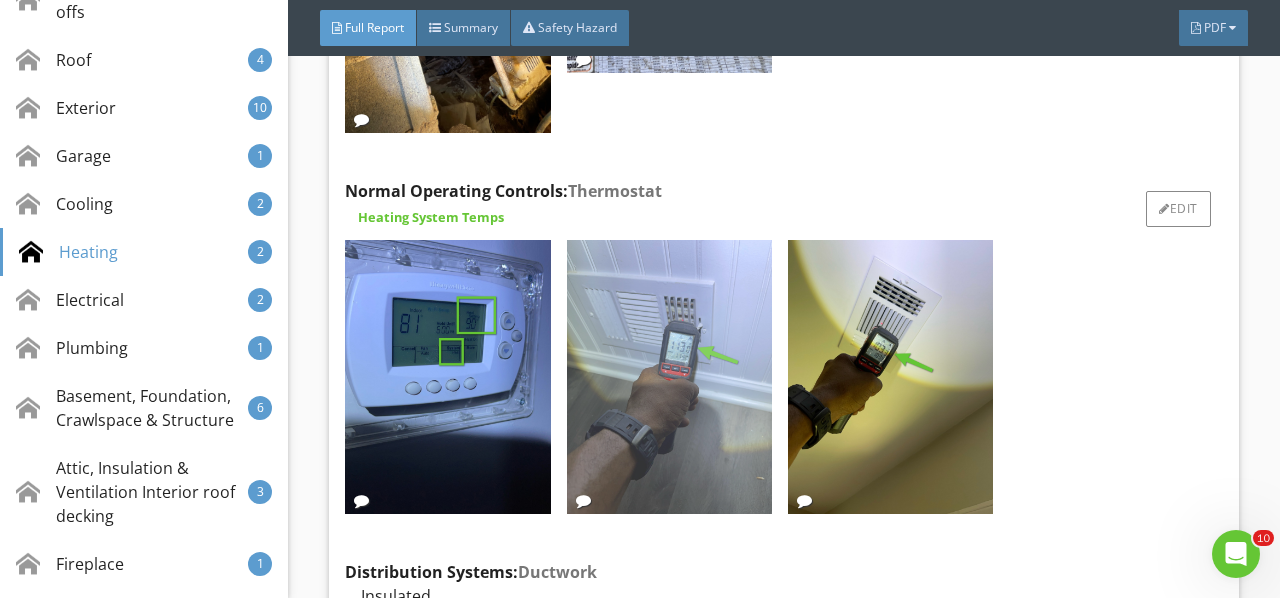 scroll, scrollTop: 17668, scrollLeft: 0, axis: vertical 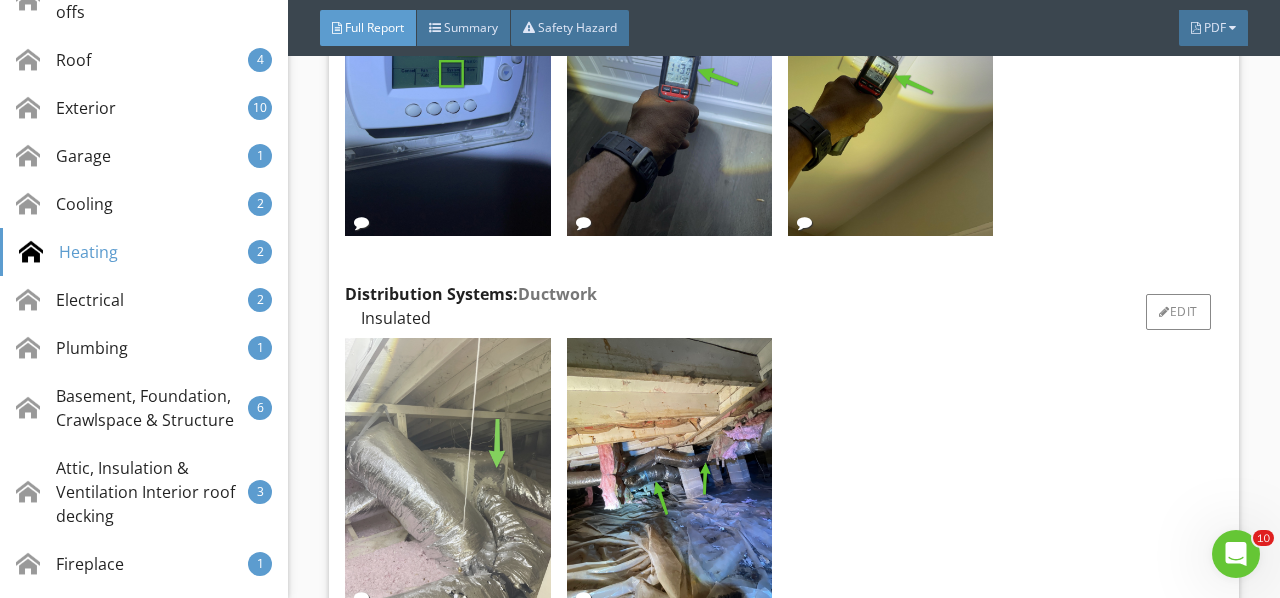 click at bounding box center [447, 475] 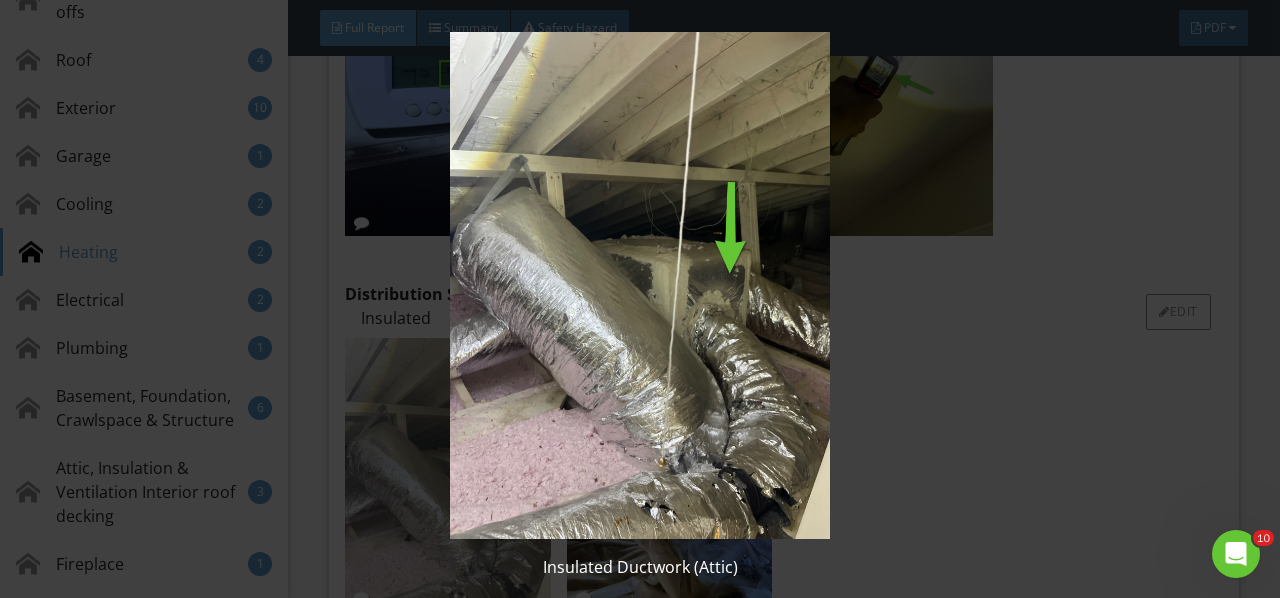 click at bounding box center [639, 285] 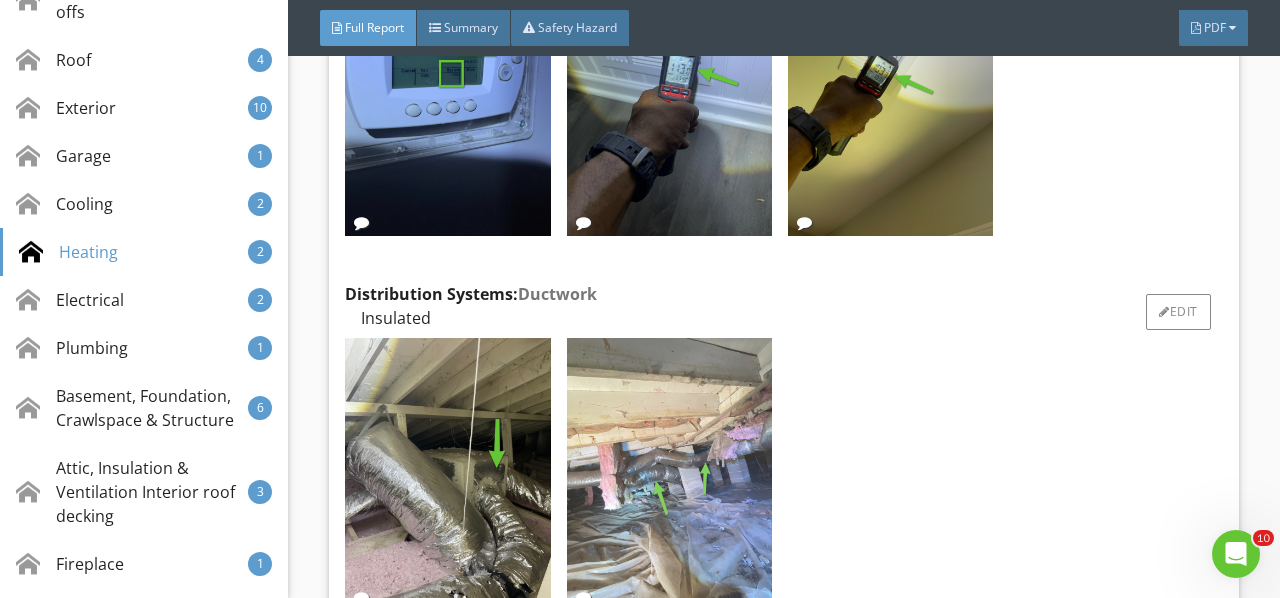 click at bounding box center (669, 475) 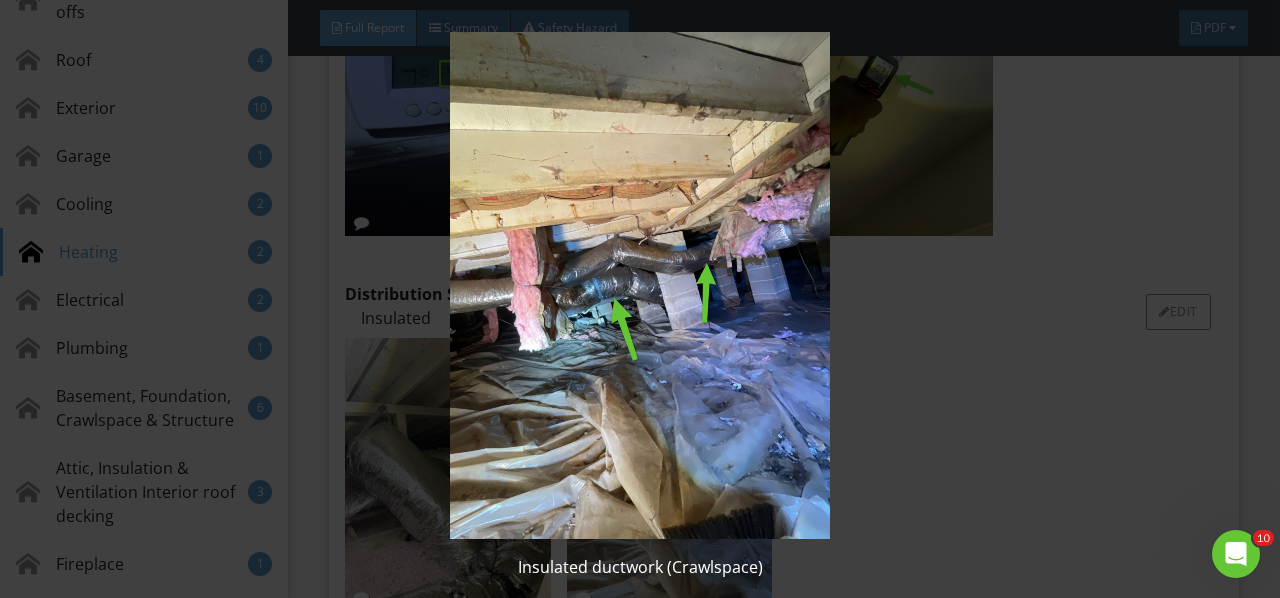 click at bounding box center [639, 285] 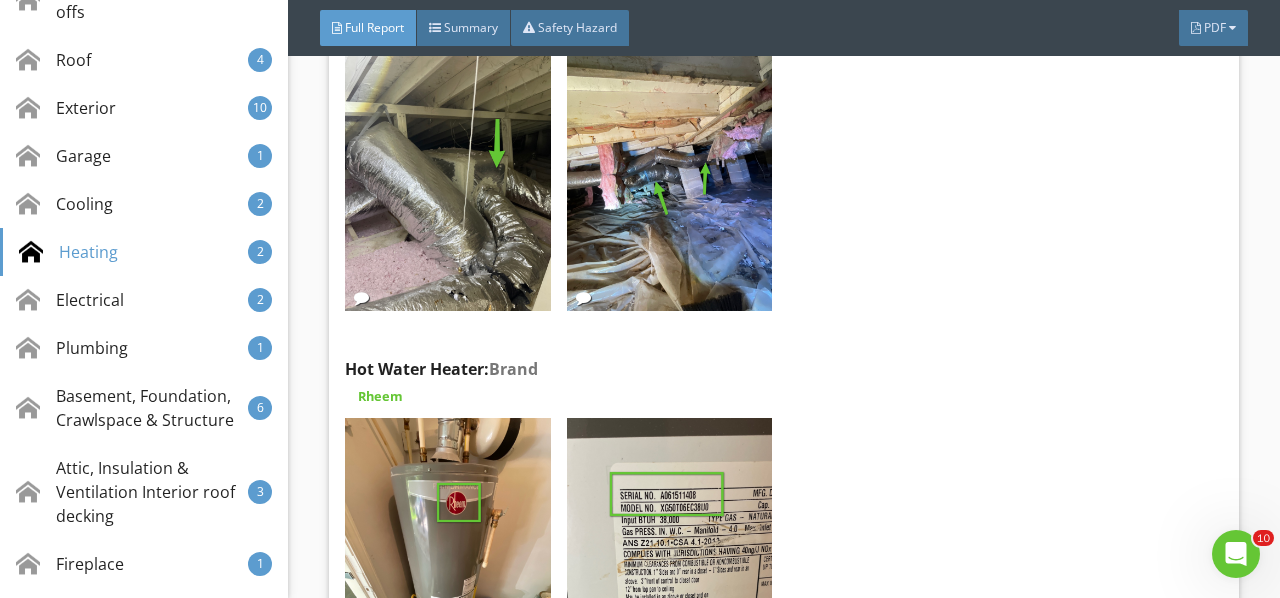 scroll, scrollTop: 18068, scrollLeft: 0, axis: vertical 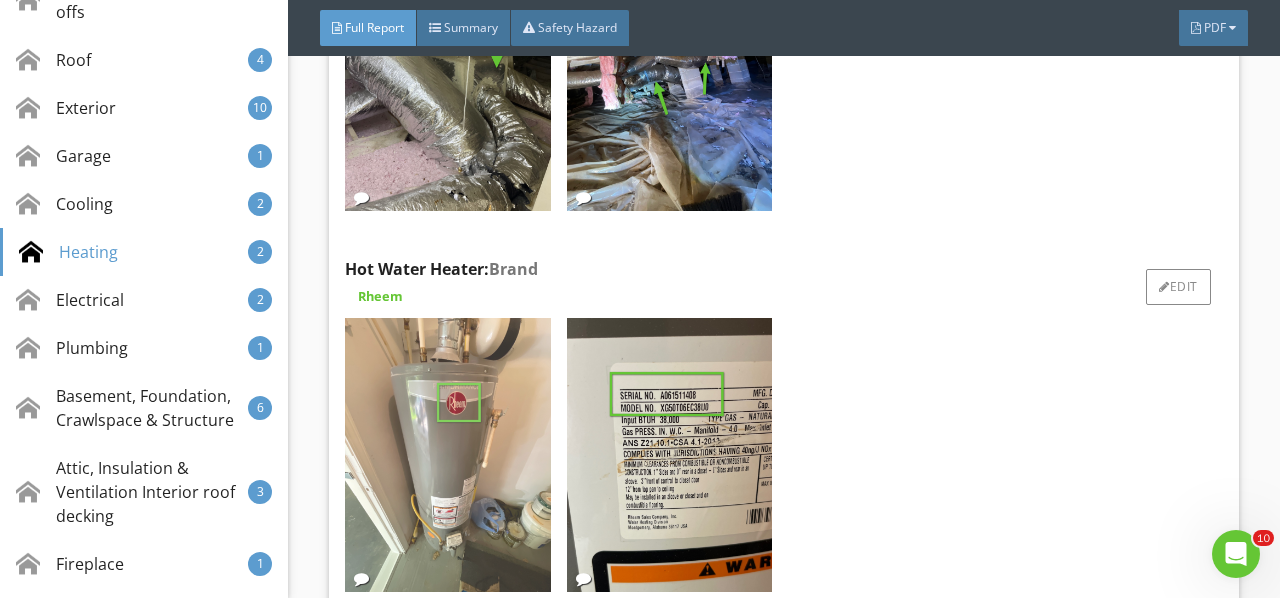 click at bounding box center (447, 455) 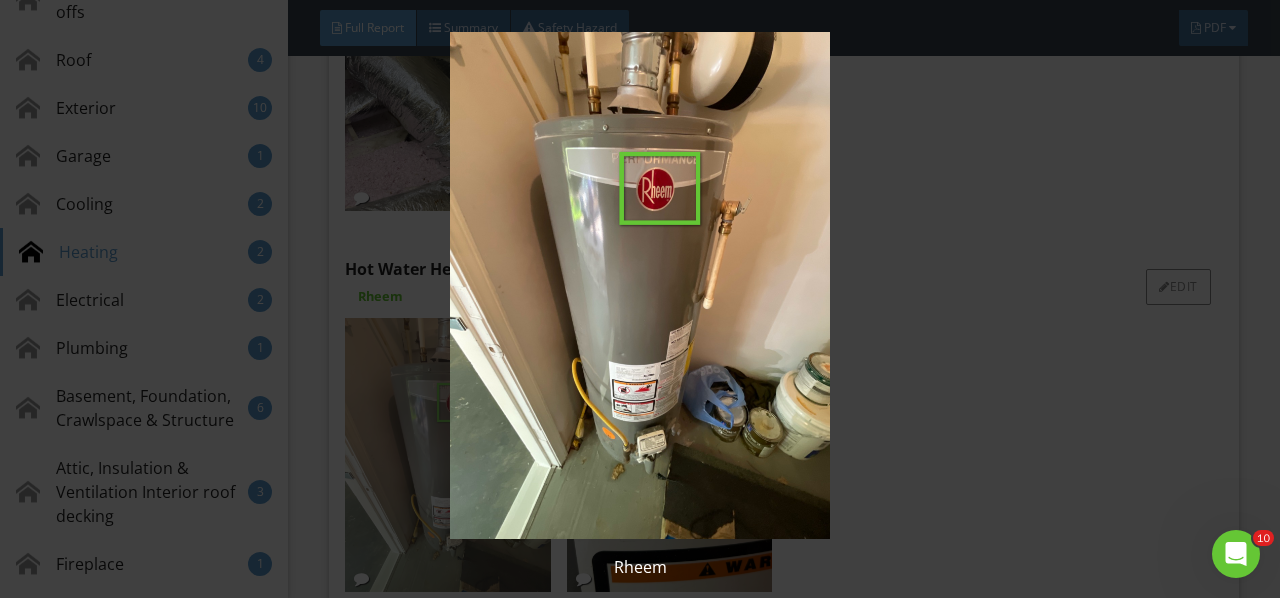 click at bounding box center [639, 285] 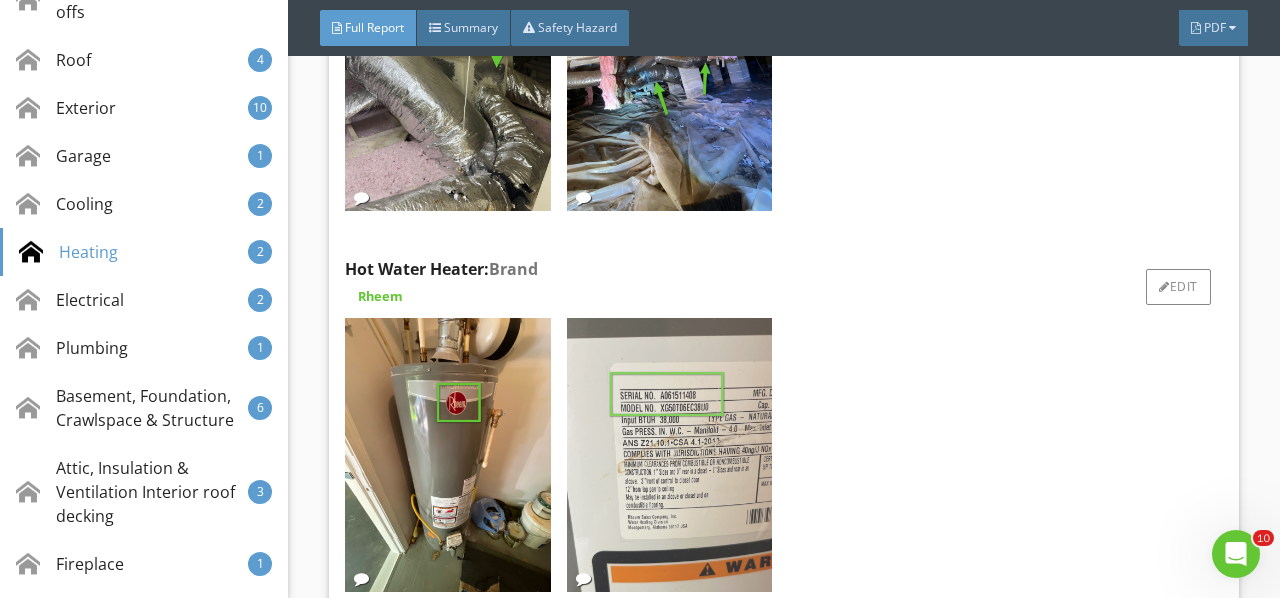 click at bounding box center (669, 455) 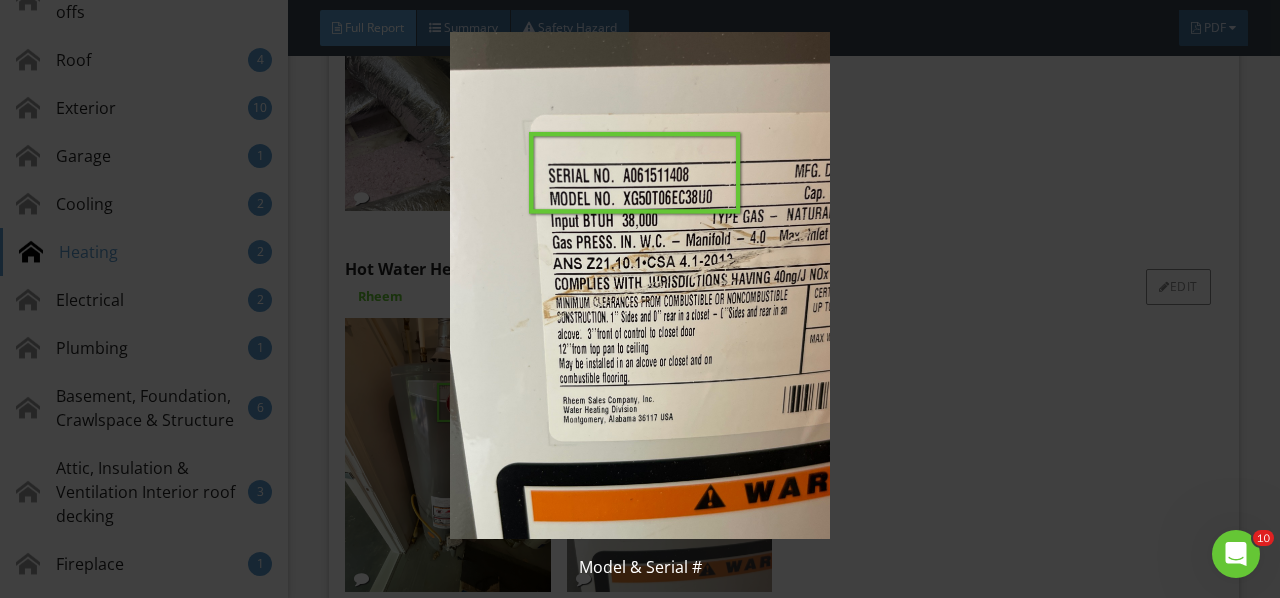 click at bounding box center (639, 285) 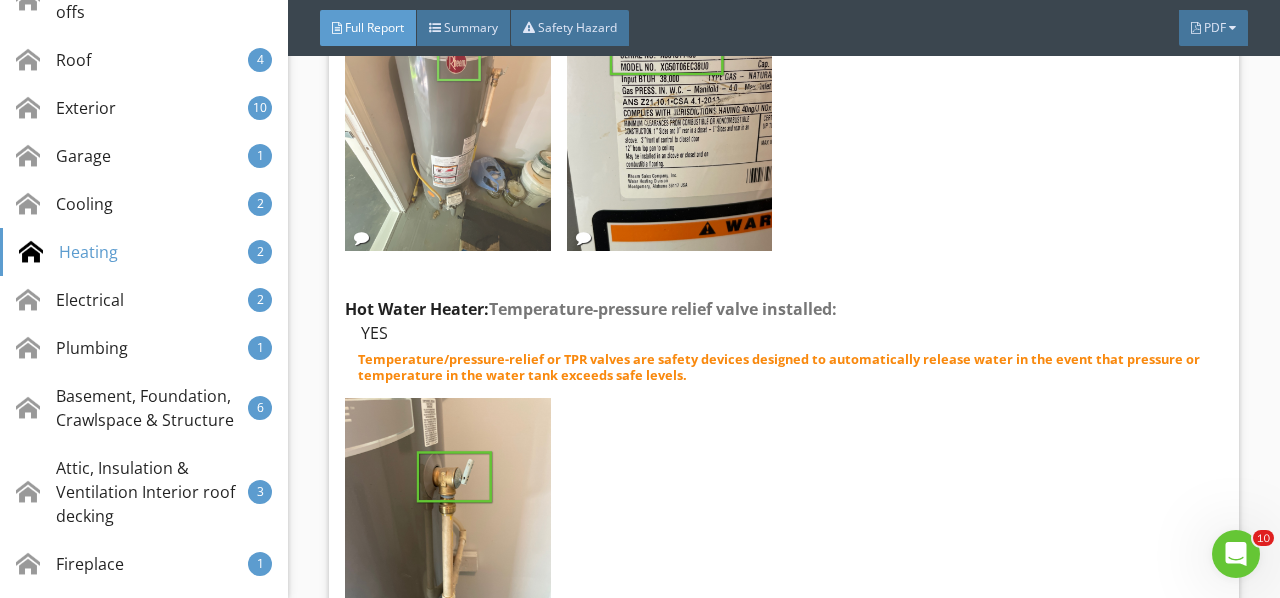 scroll, scrollTop: 18468, scrollLeft: 0, axis: vertical 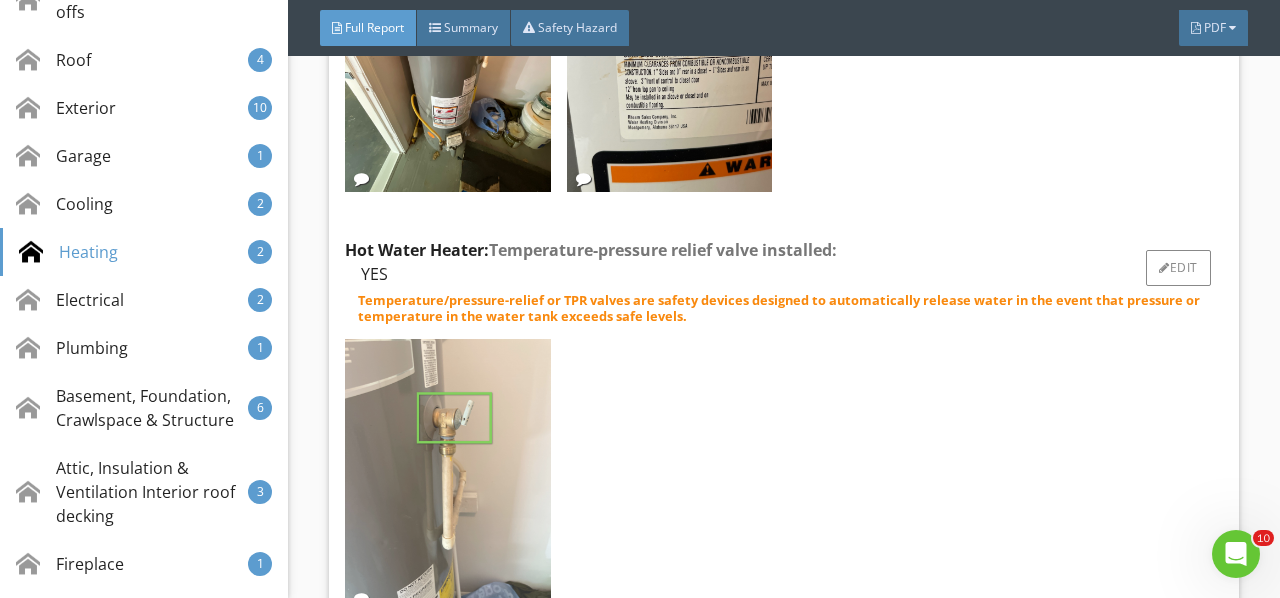 click at bounding box center [447, 476] 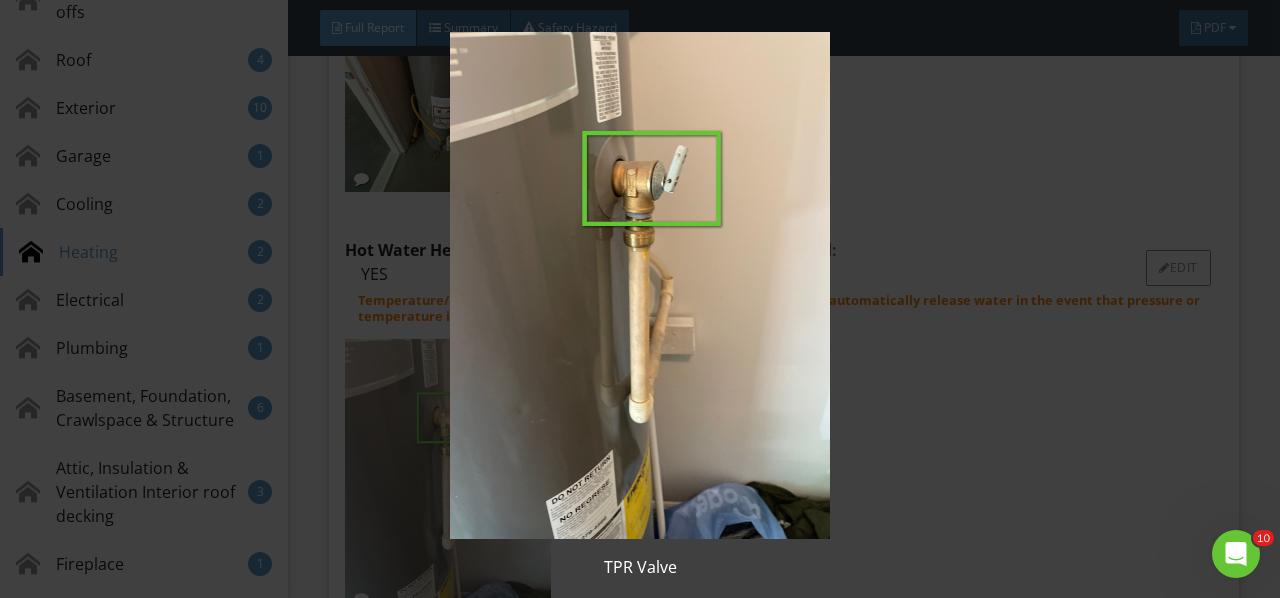 click at bounding box center (639, 285) 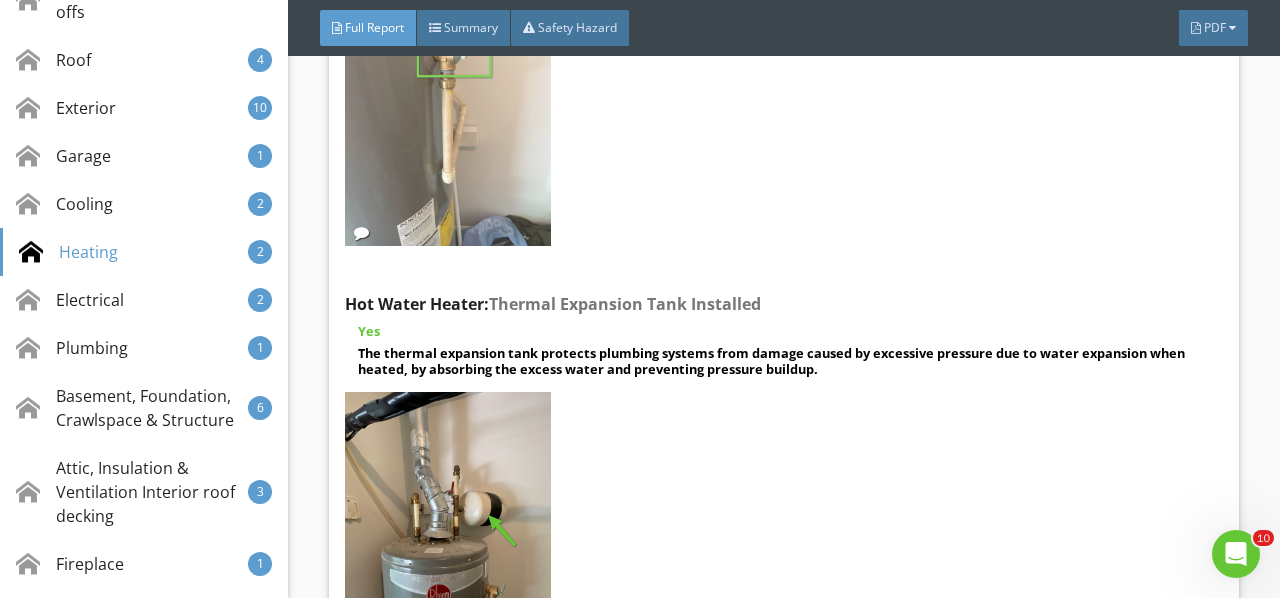 scroll, scrollTop: 18868, scrollLeft: 0, axis: vertical 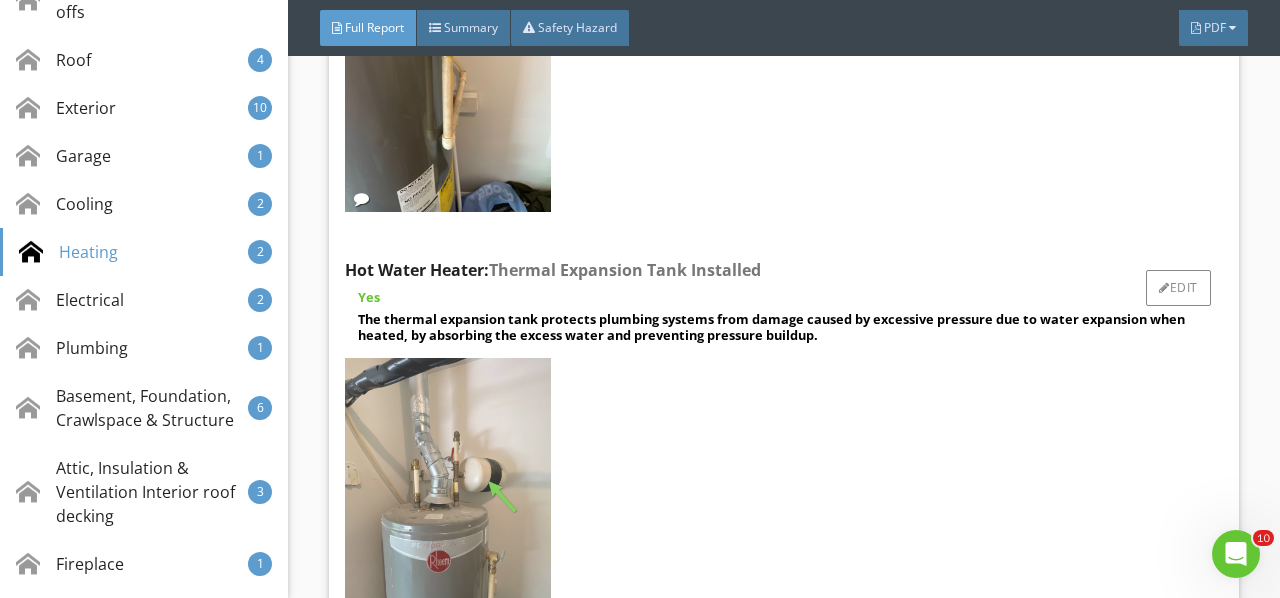 click at bounding box center [447, 495] 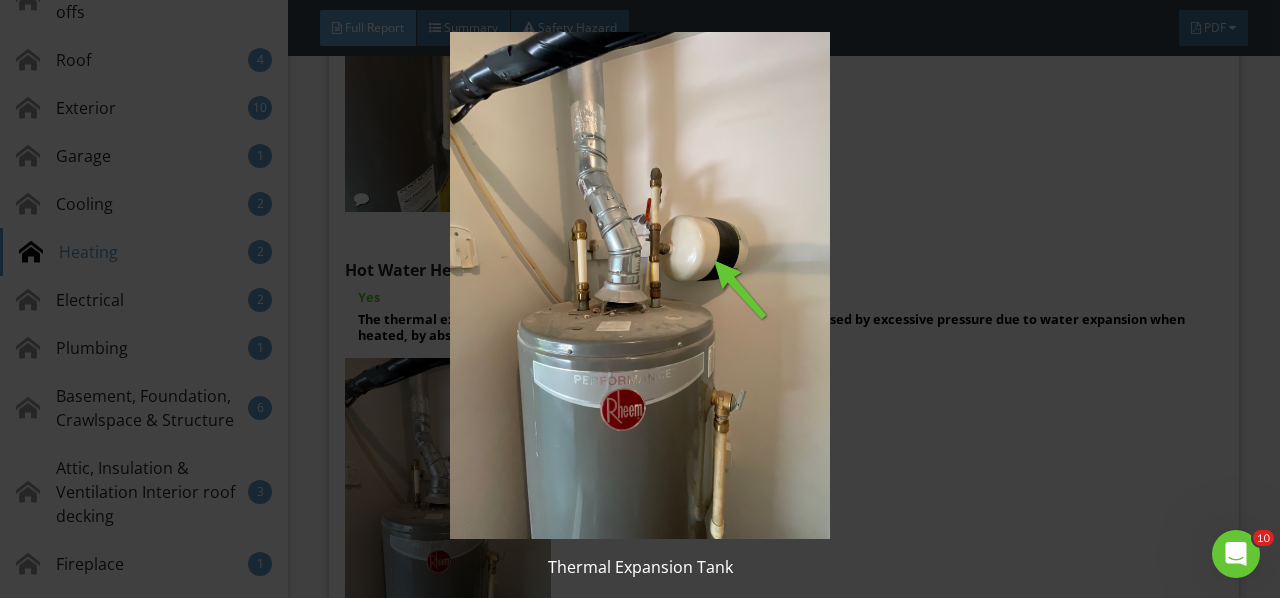 click at bounding box center [639, 285] 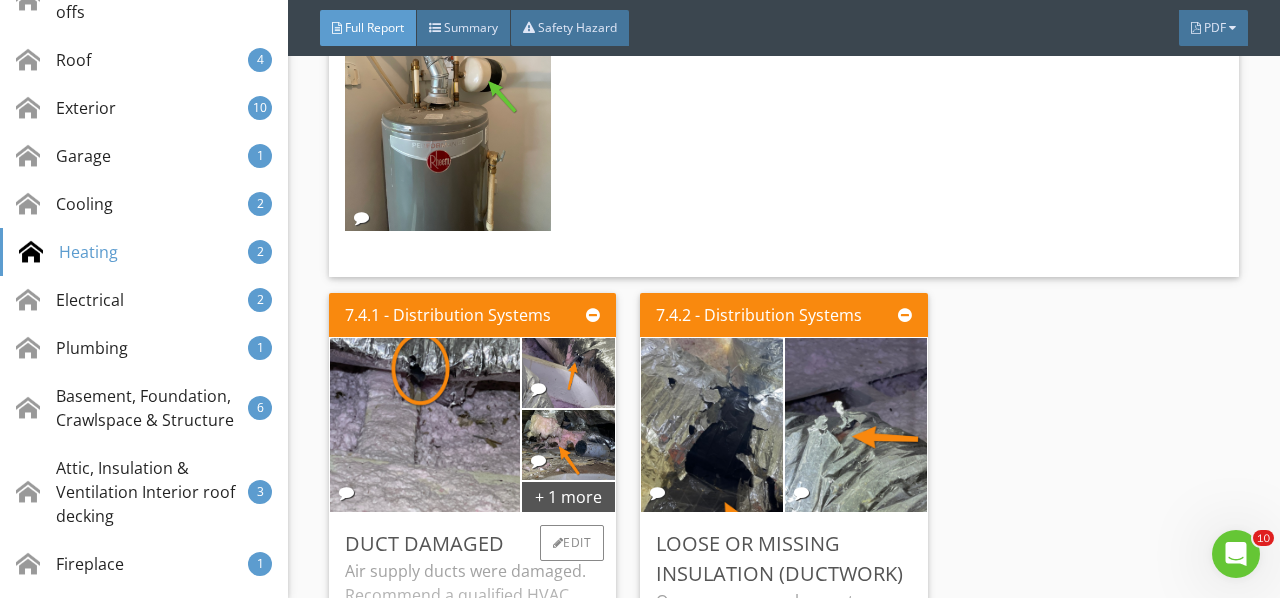 scroll, scrollTop: 19368, scrollLeft: 0, axis: vertical 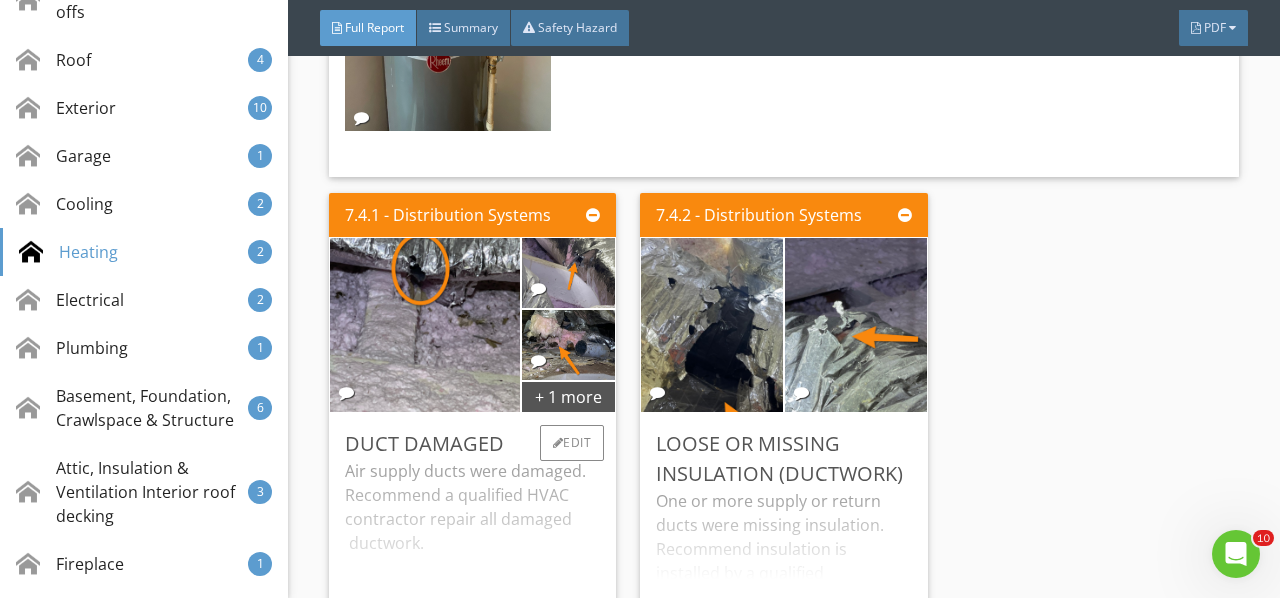 click on "Air supply ducts were damaged. Recommend a qualified HVAC contractor repair all damaged  ductwork." at bounding box center [472, 558] 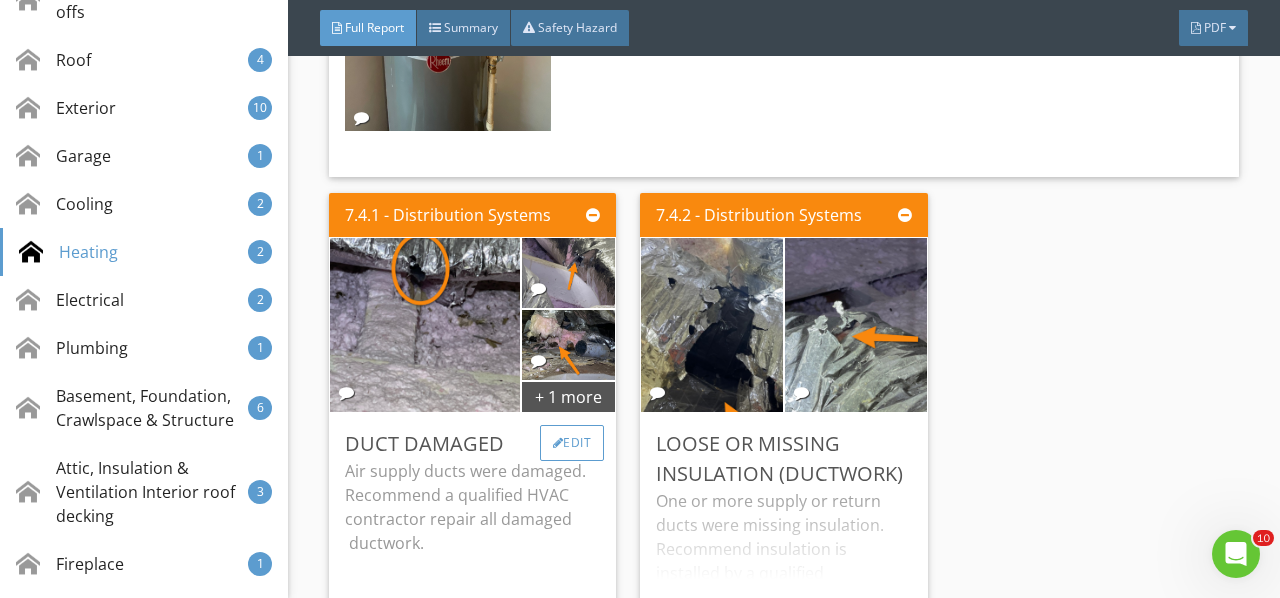 click on "Edit" at bounding box center [572, 443] 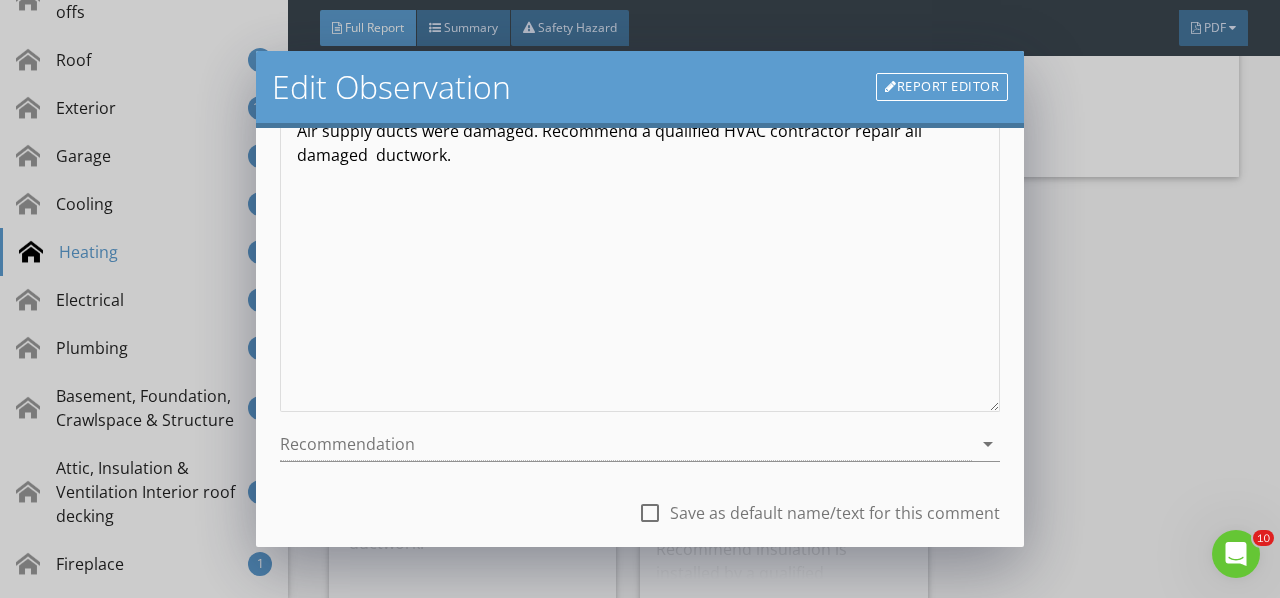 scroll, scrollTop: 300, scrollLeft: 0, axis: vertical 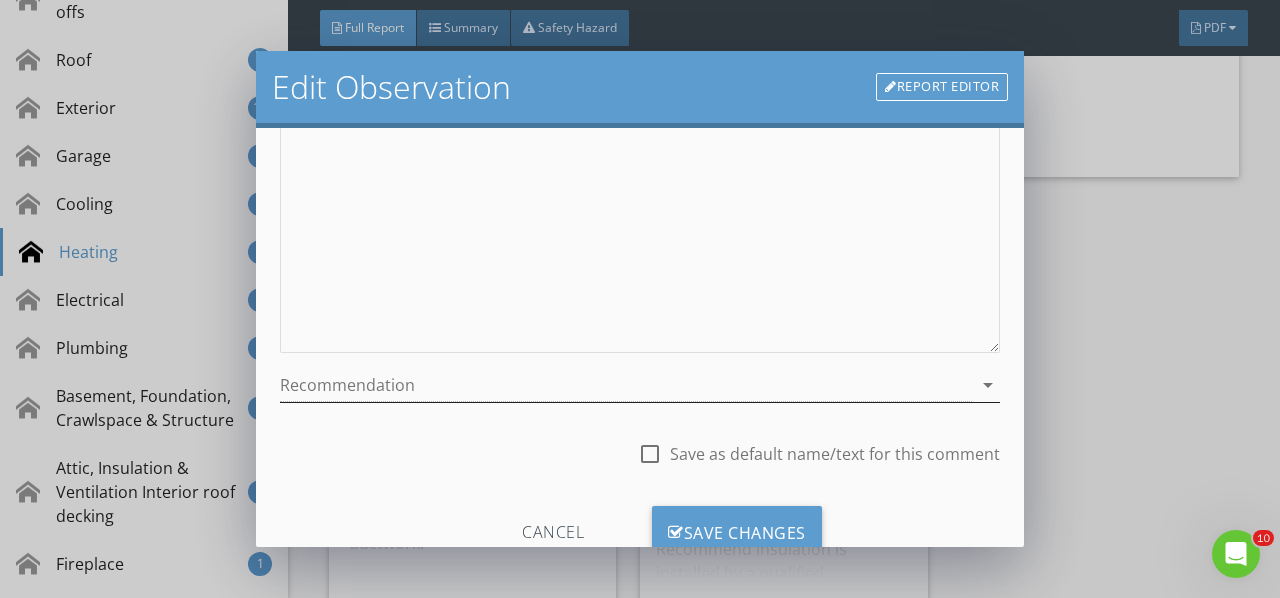 click at bounding box center [626, 385] 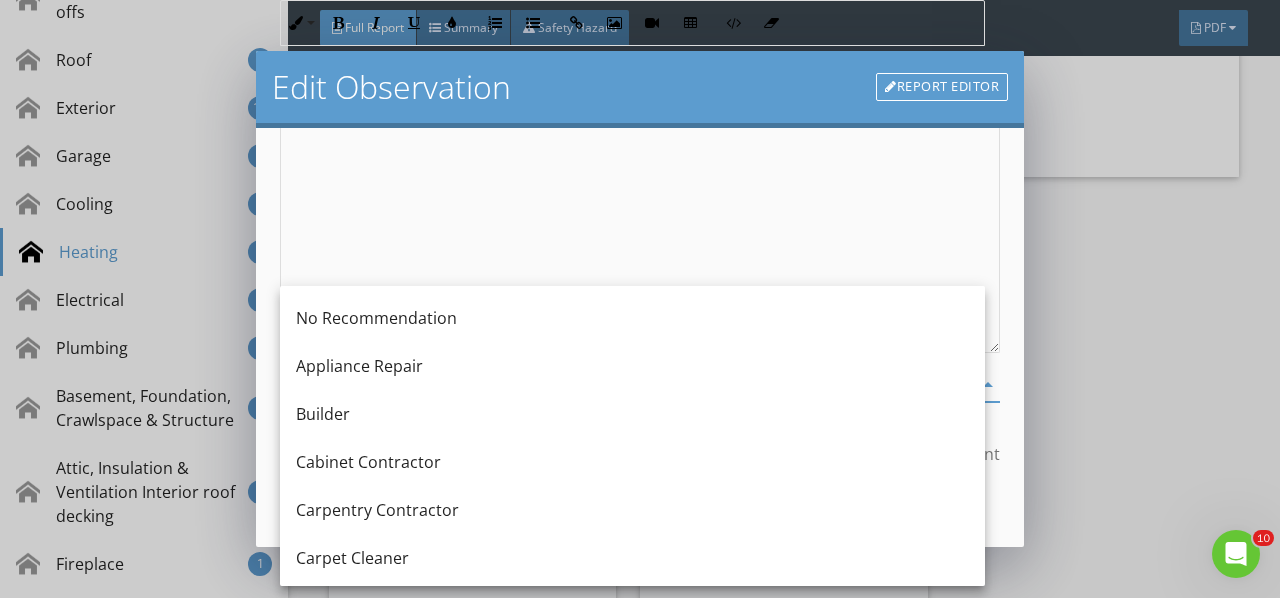 click on "Air supply ducts were damaged. Recommend a qualified HVAC contractor repair all damaged  ductwork." at bounding box center (640, 194) 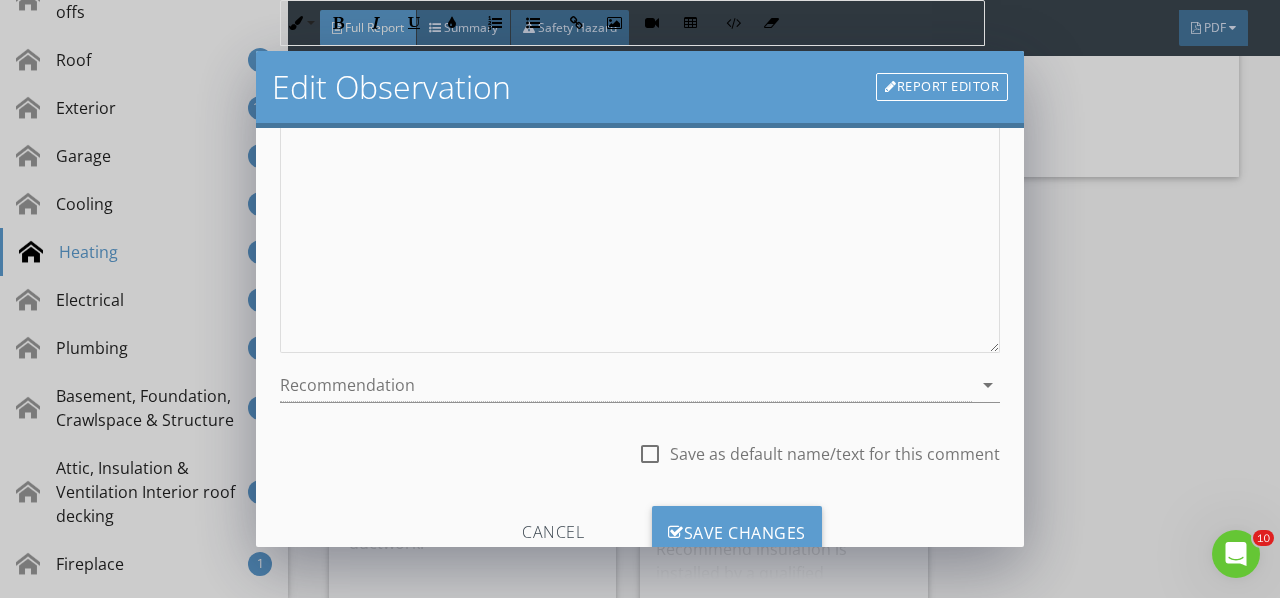 scroll, scrollTop: 0, scrollLeft: 0, axis: both 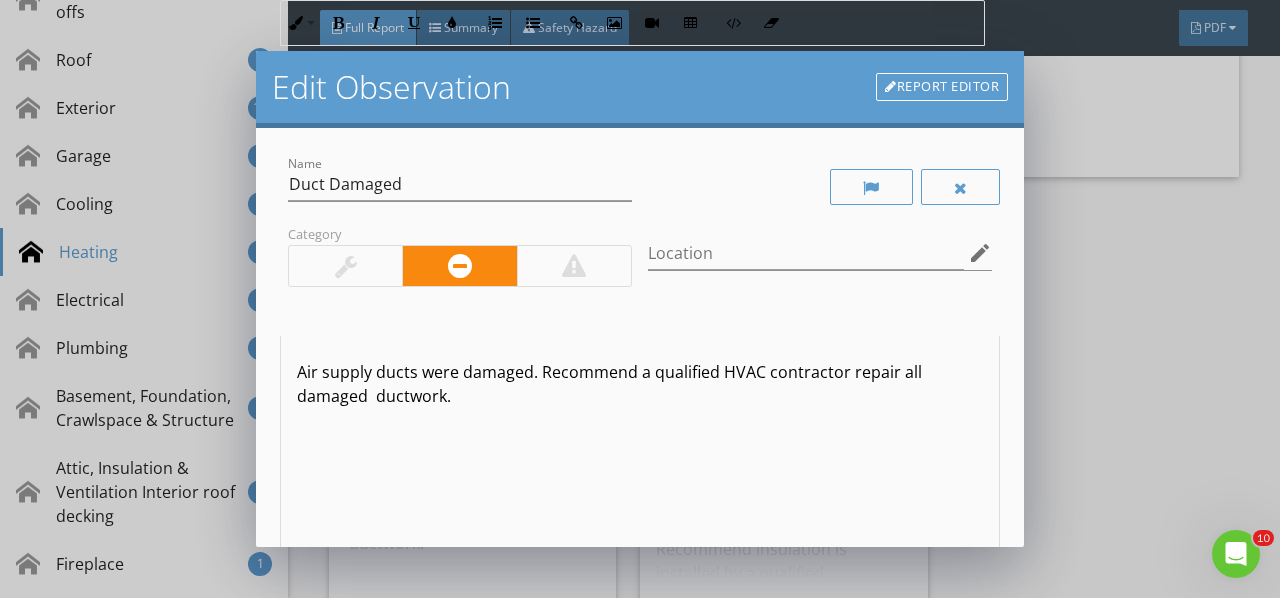 click on "Edit Observation
Report Editor
Name Duct Damaged                 Category               Location edit   Inline Style XLarge Large Normal Small Light Small/Light Bold Italic Underline Colors Ordered List Unordered List Insert Link Insert Image Insert Video Insert Table Code View Clear Formatting Air supply ducts were damaged. Recommend a qualified HVAC contractor repair all damaged  ductwork.  Enter text here <p>Air supply ducts were damaged. Recommend a qualified HVAC contractor repair all damaged &nbsp;ductwork.&nbsp;</p>   Recommendation arrow_drop_down     check_box_outline_blank Save as default name/text for this comment   Cancel
Save Changes" at bounding box center [640, 299] 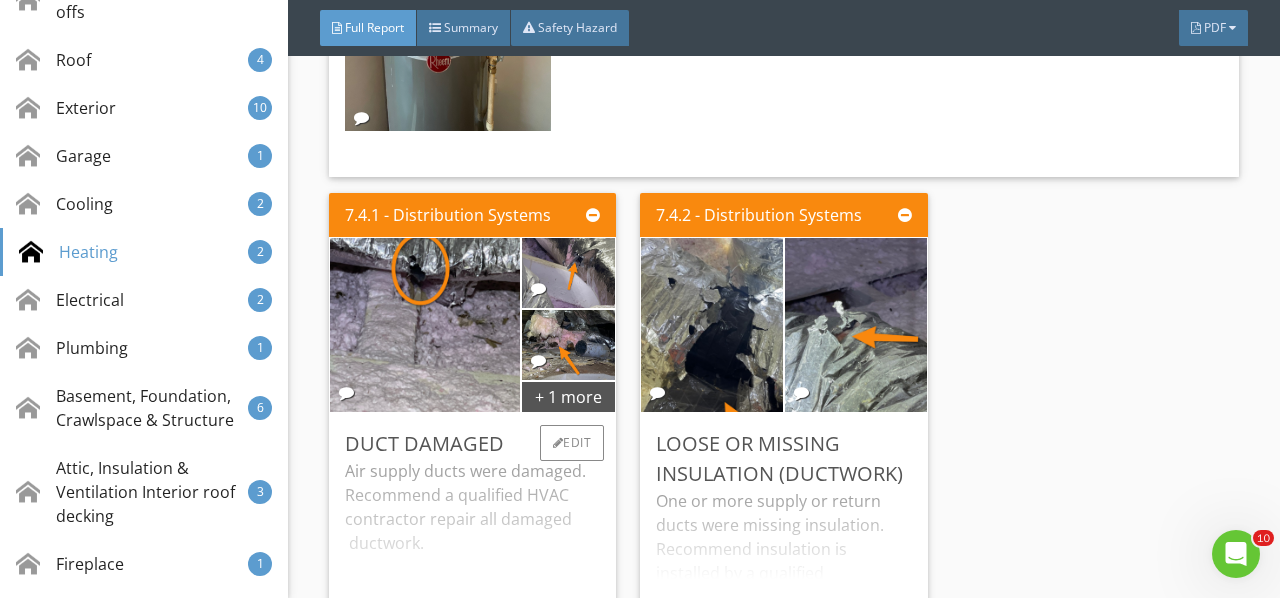 click on "Air supply ducts were damaged. Recommend a qualified HVAC contractor repair all damaged  ductwork." at bounding box center [472, 558] 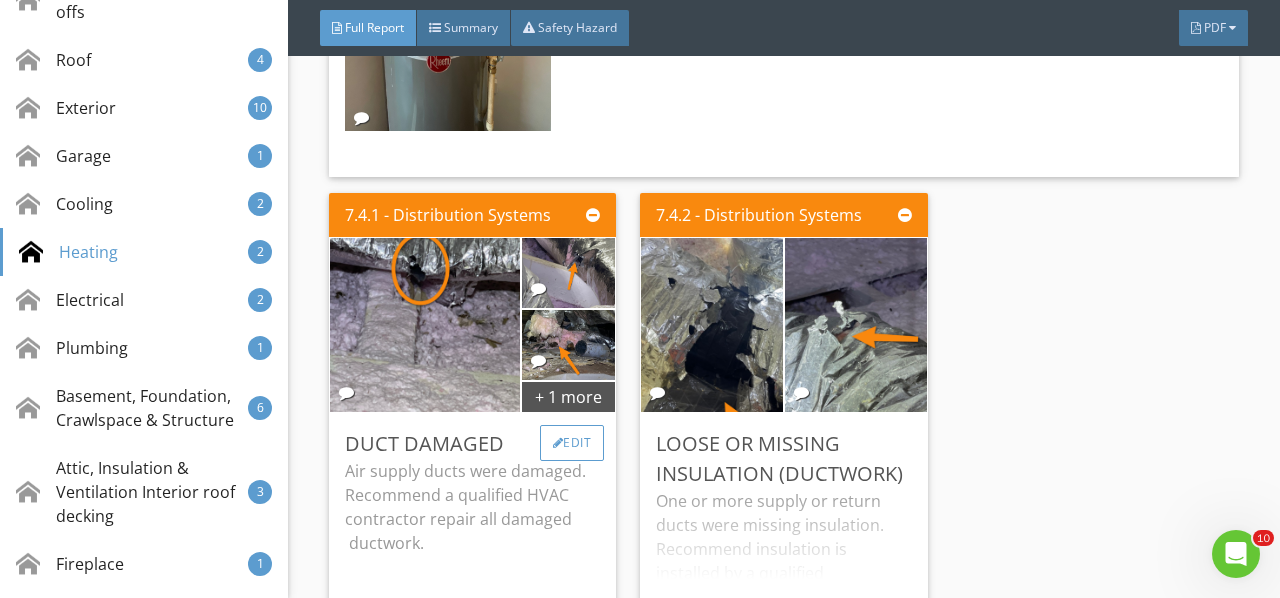 click on "Edit" at bounding box center [572, 443] 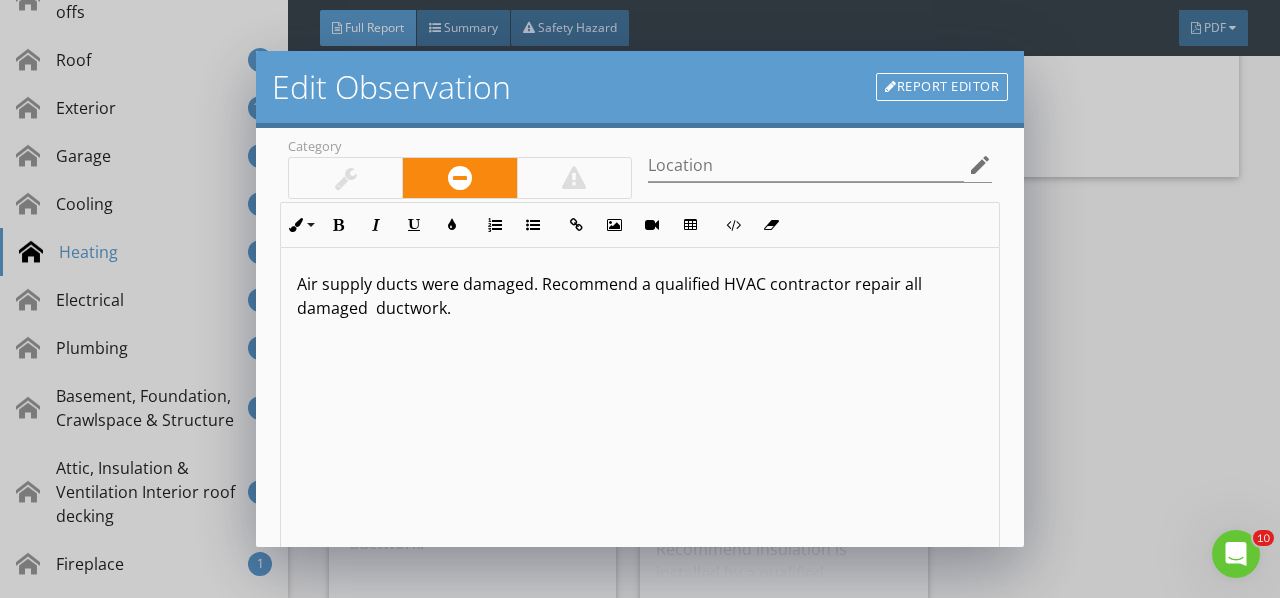 scroll, scrollTop: 366, scrollLeft: 0, axis: vertical 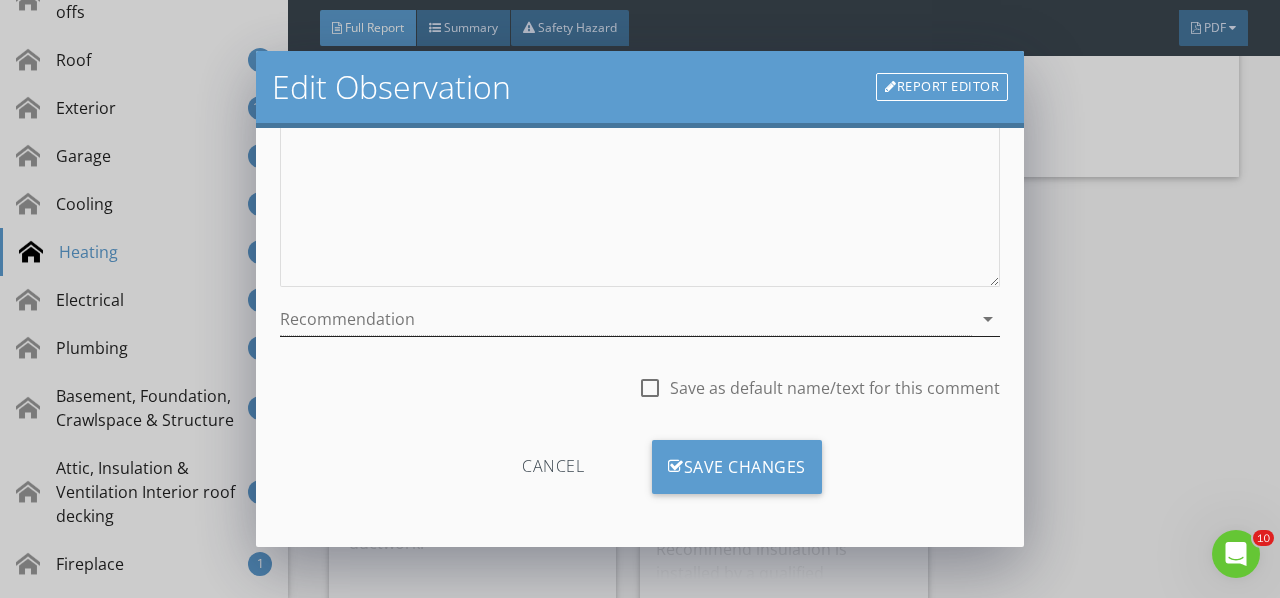 click on "arrow_drop_down" at bounding box center [988, 319] 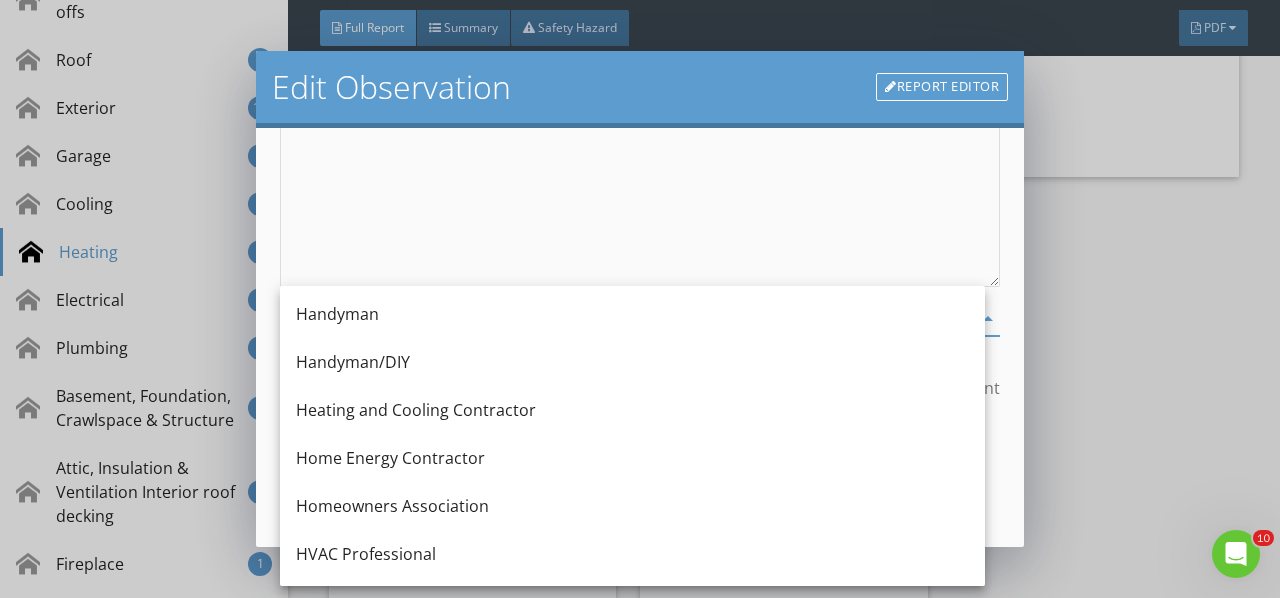 scroll, scrollTop: 1400, scrollLeft: 0, axis: vertical 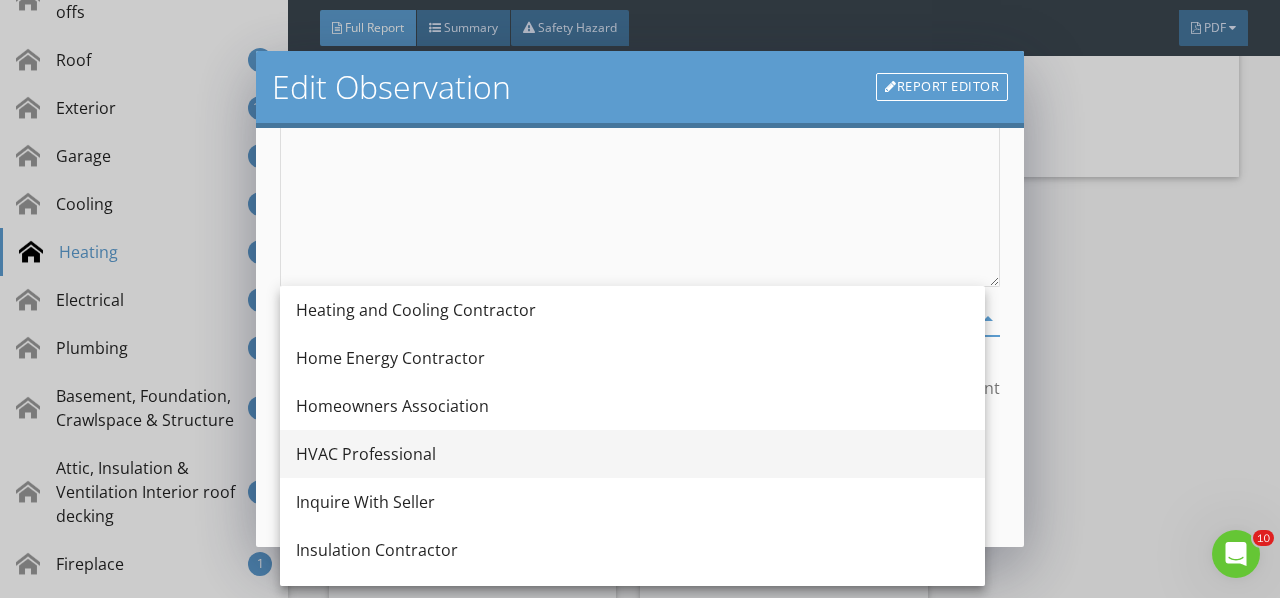 click on "HVAC Professional" at bounding box center (632, 454) 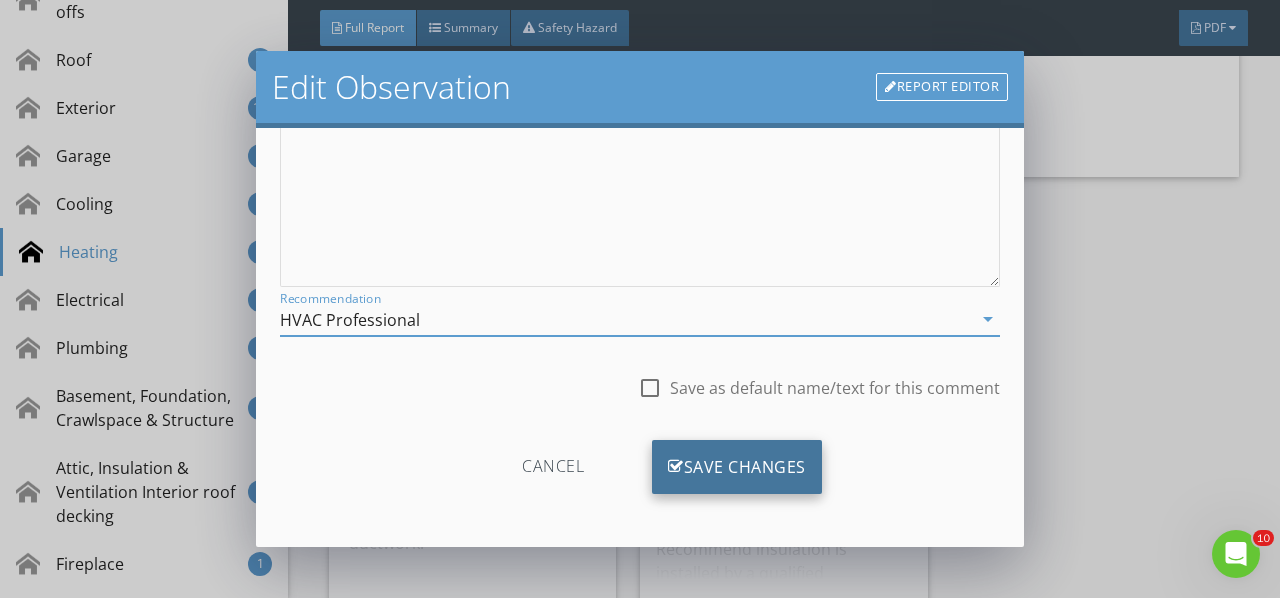 click on "Save Changes" at bounding box center (737, 467) 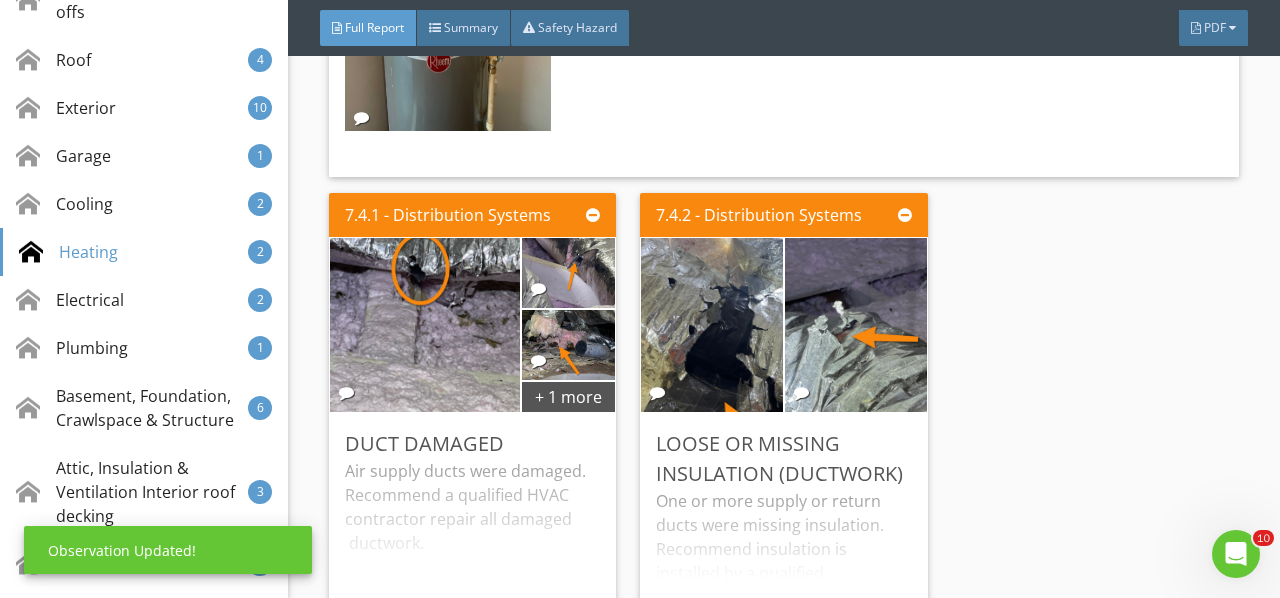 scroll, scrollTop: 130, scrollLeft: 0, axis: vertical 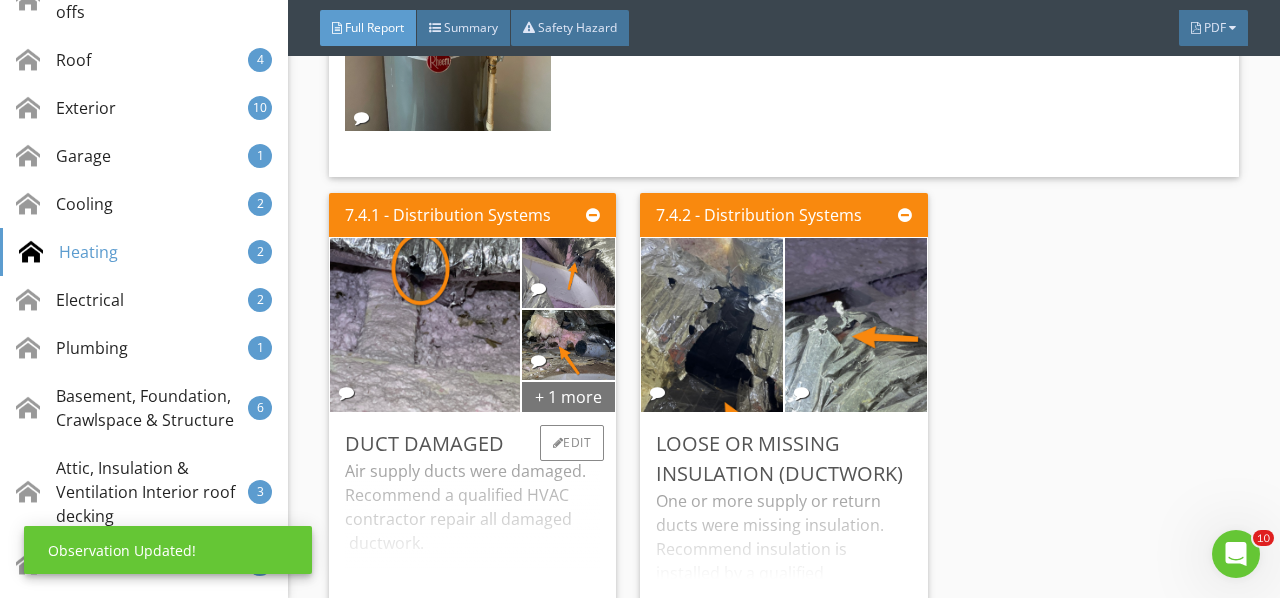 click on "+ 1 more" at bounding box center [568, 396] 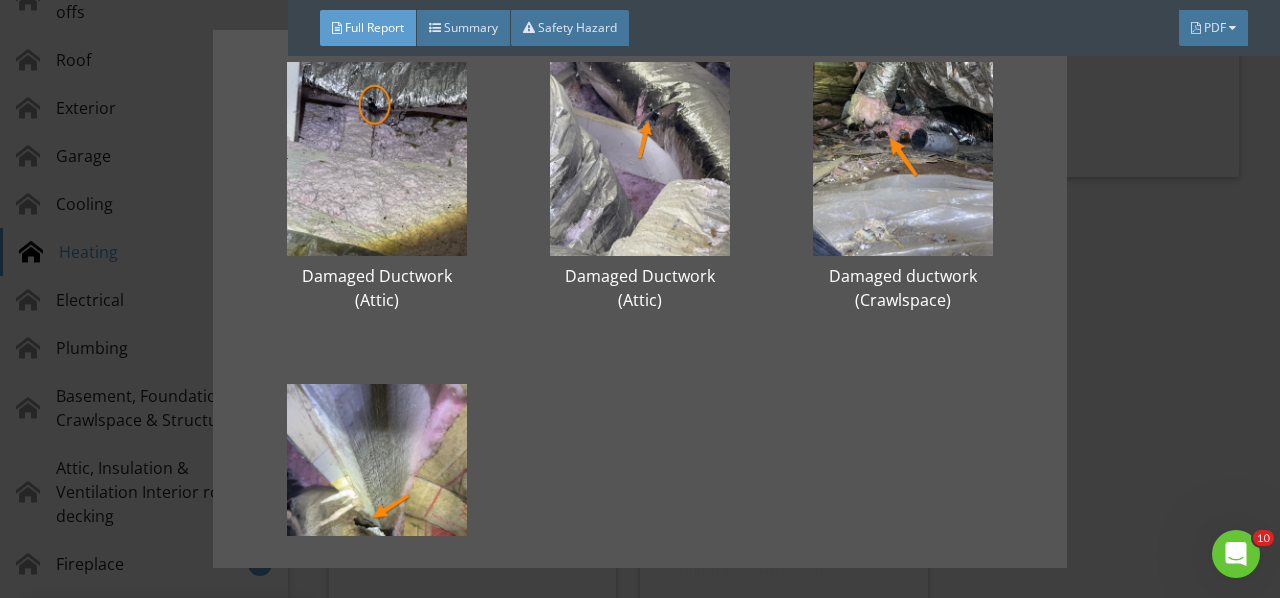 scroll, scrollTop: 200, scrollLeft: 0, axis: vertical 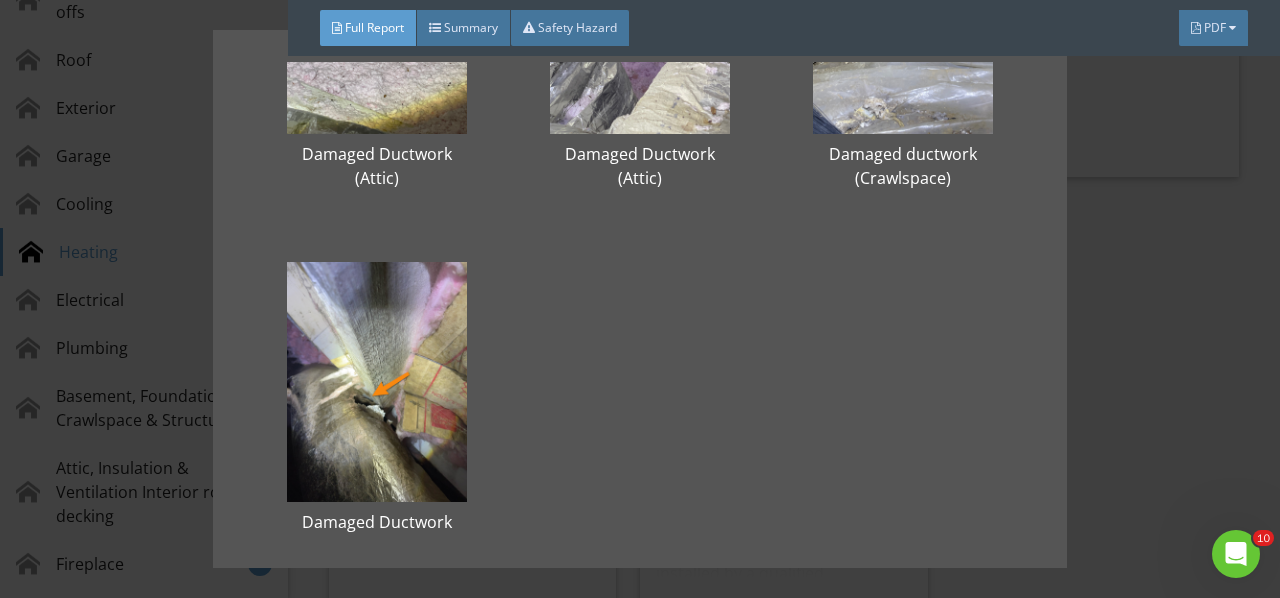 click on "Damaged Ductwork (Attic)
Damaged Ductwork (Attic)
Damaged ductwork (Crawlspace)
Damaged Ductwork (Crawlspace)" at bounding box center [640, 299] 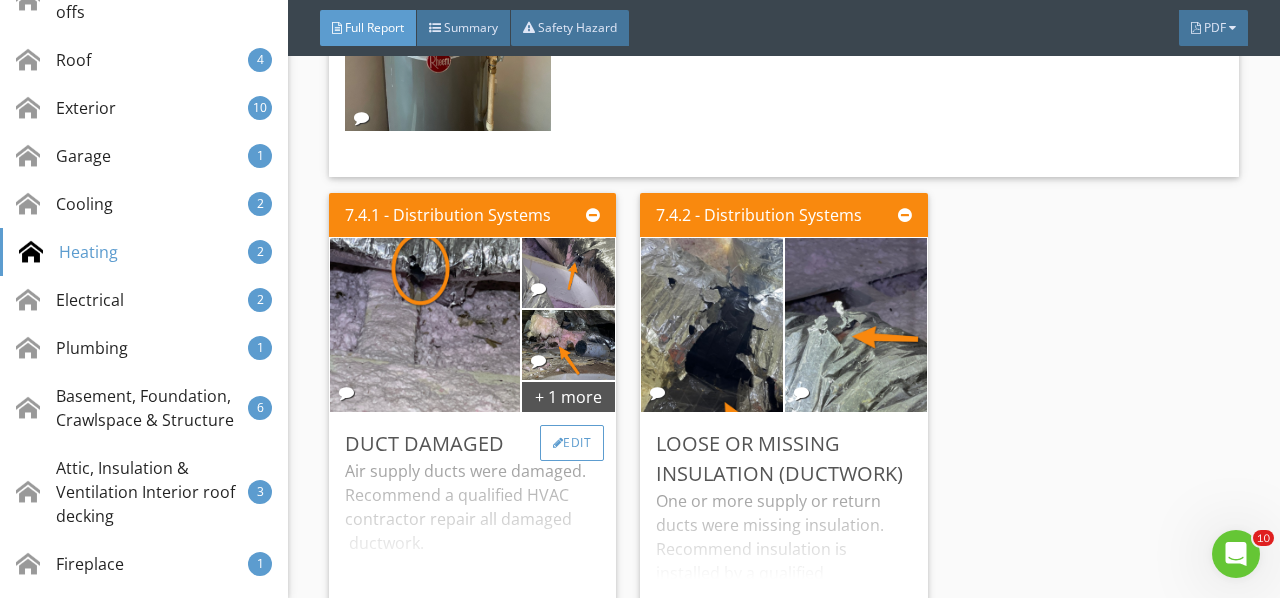 click on "Edit" at bounding box center (572, 443) 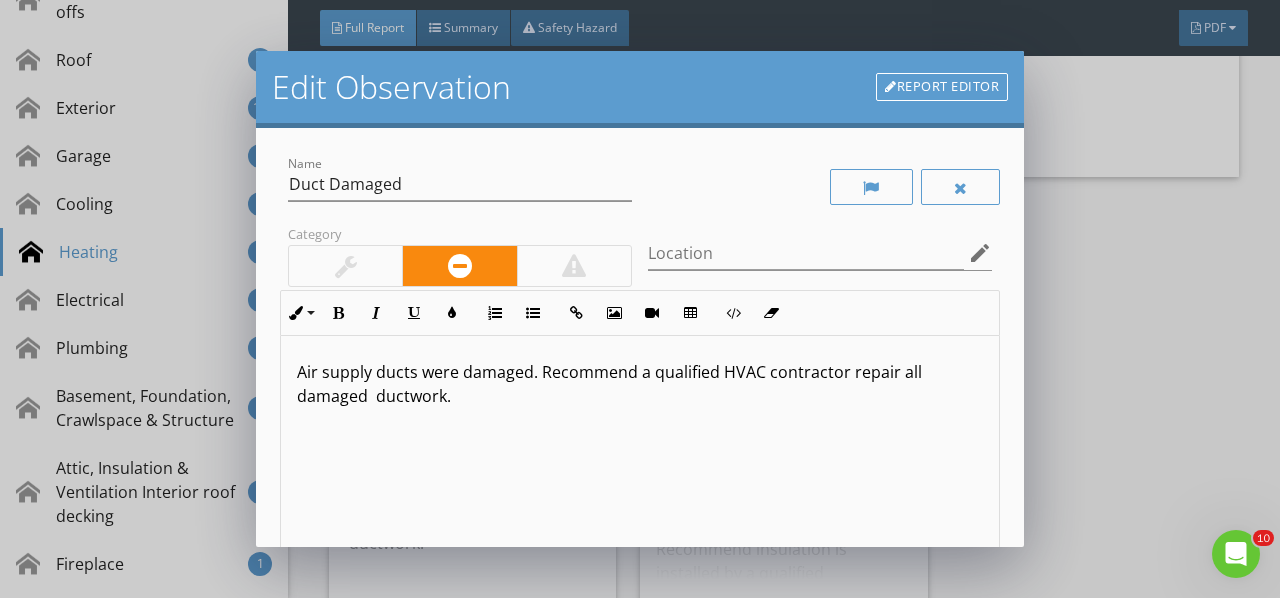 click on "Report Editor" at bounding box center [942, 87] 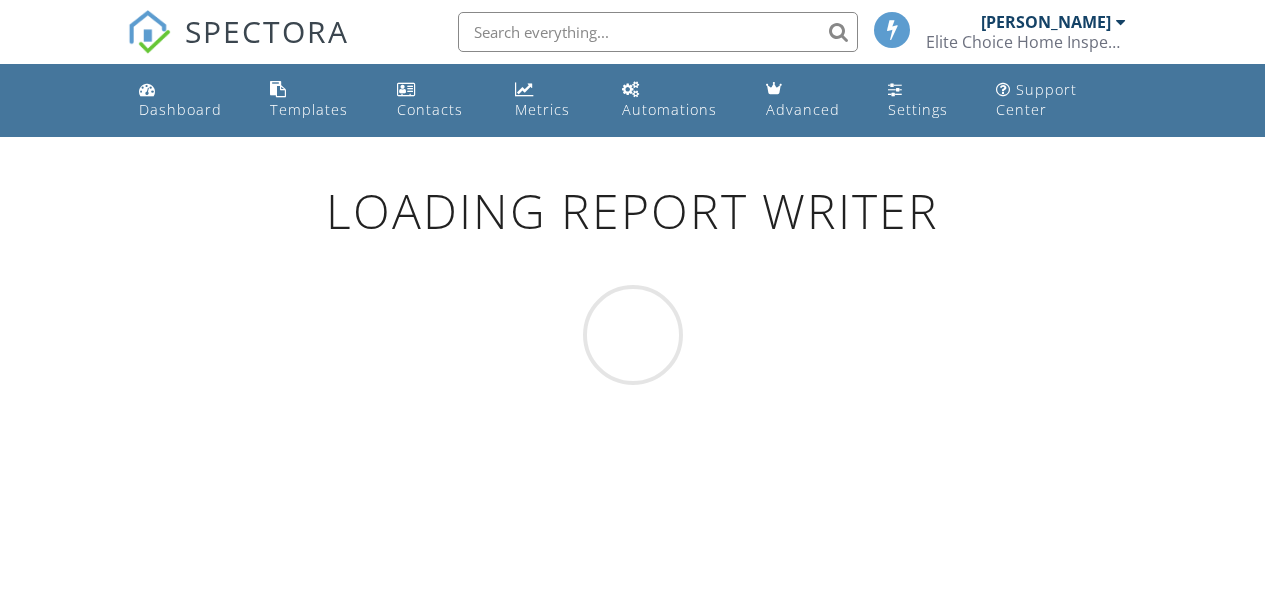 scroll, scrollTop: 0, scrollLeft: 0, axis: both 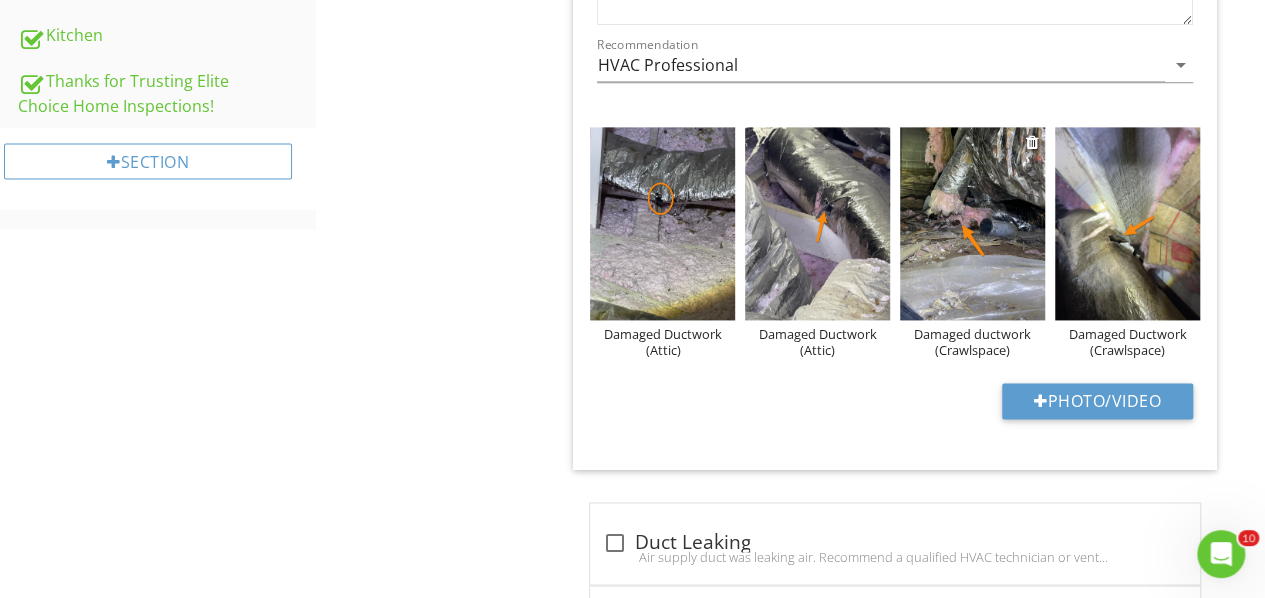 click on "Damaged ductwork (Crawlspace)" at bounding box center (972, 342) 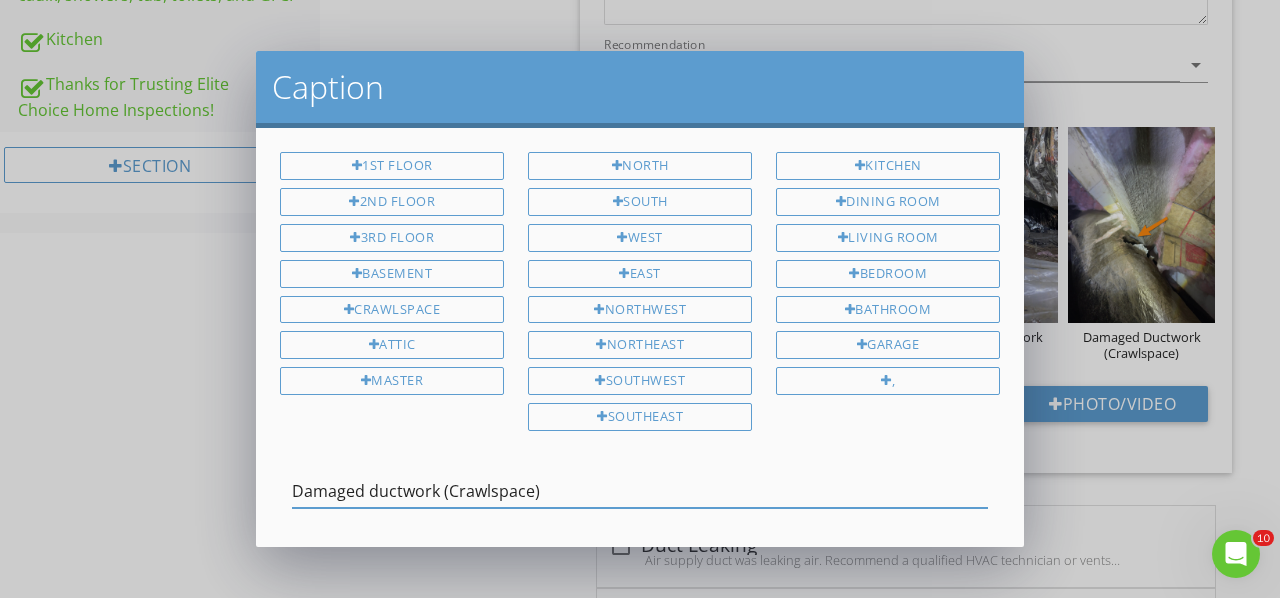 click on "Damaged ductwork (Crawlspace)" at bounding box center [640, 491] 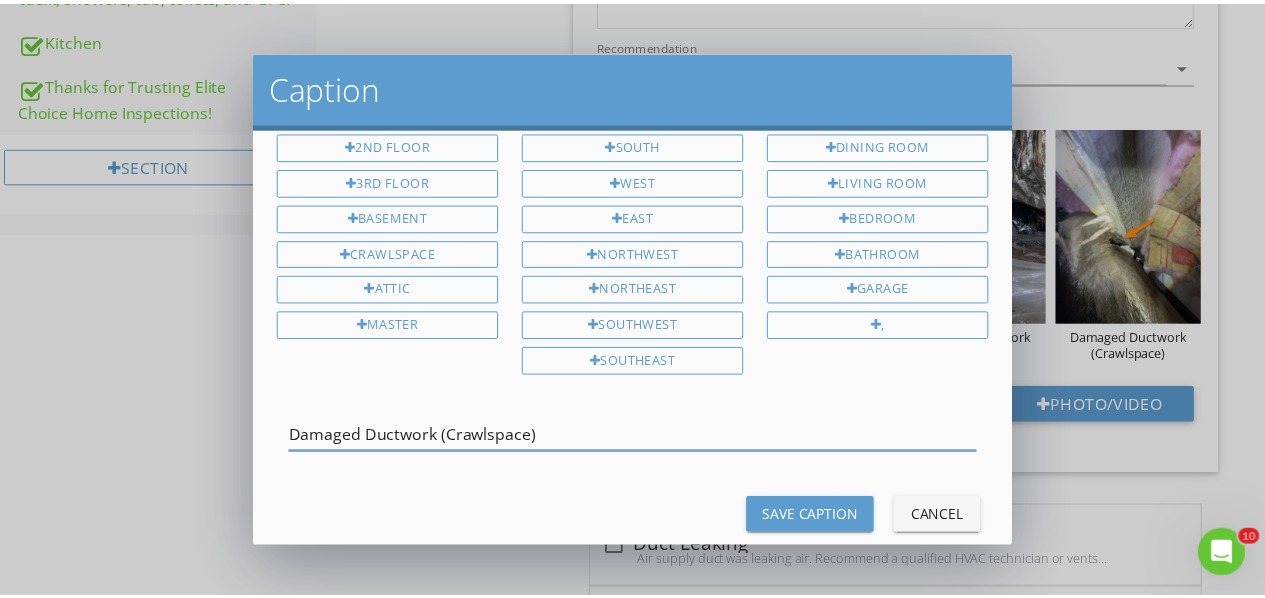 scroll, scrollTop: 84, scrollLeft: 0, axis: vertical 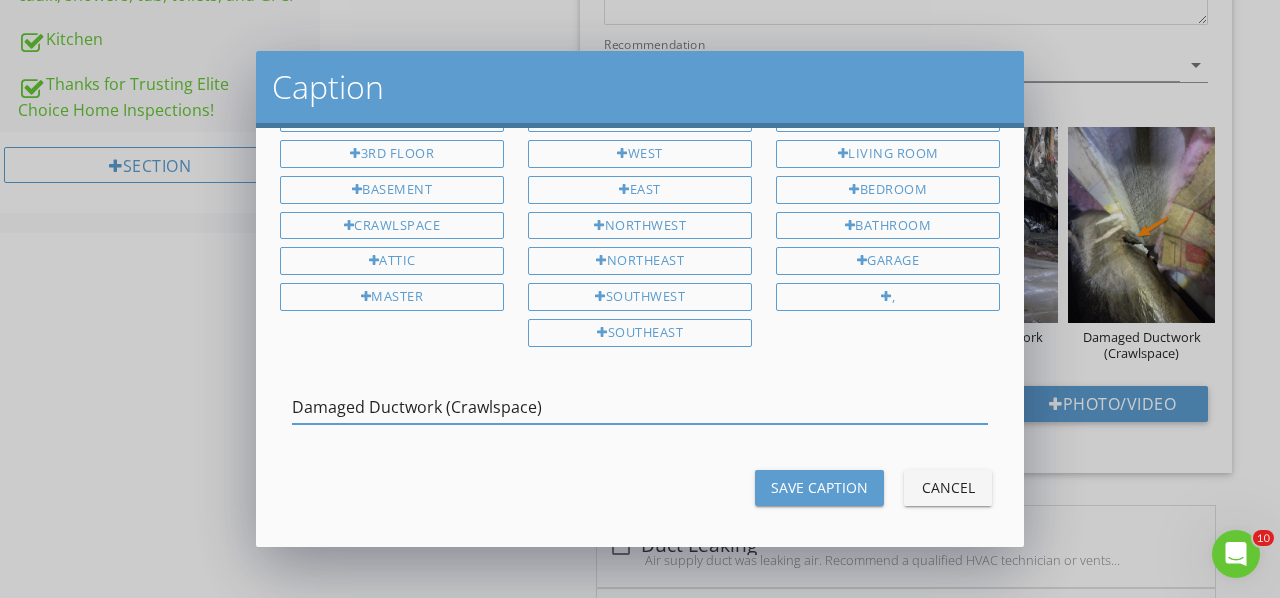 type on "Damaged Ductwork (Crawlspace)" 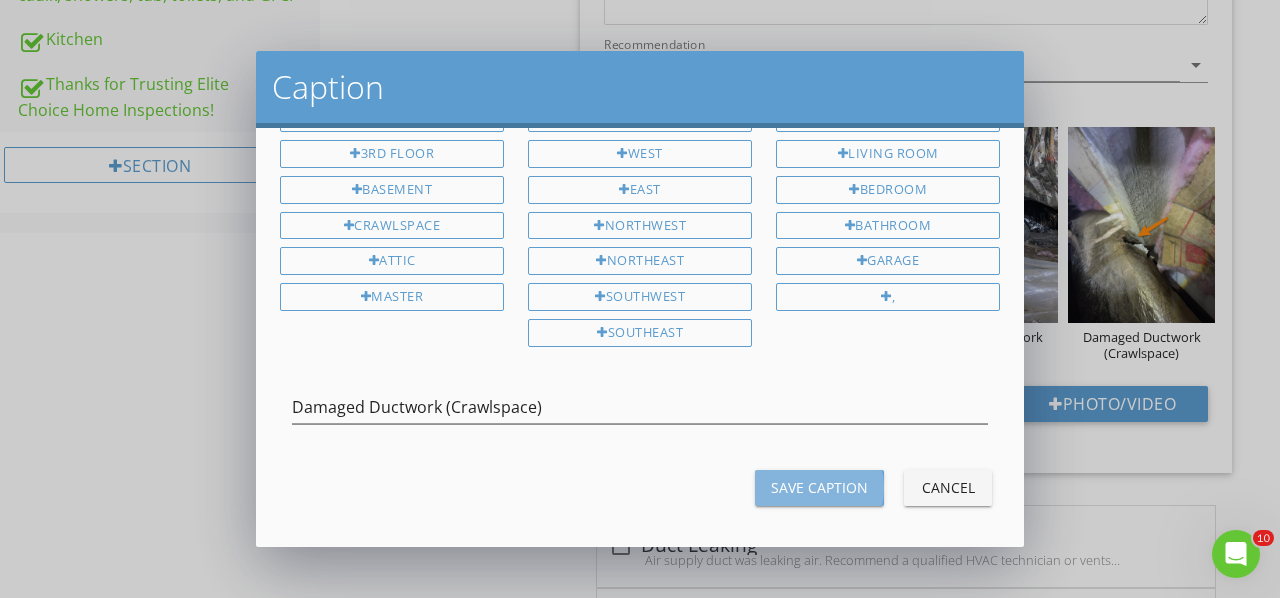 click on "Save Caption" at bounding box center (819, 487) 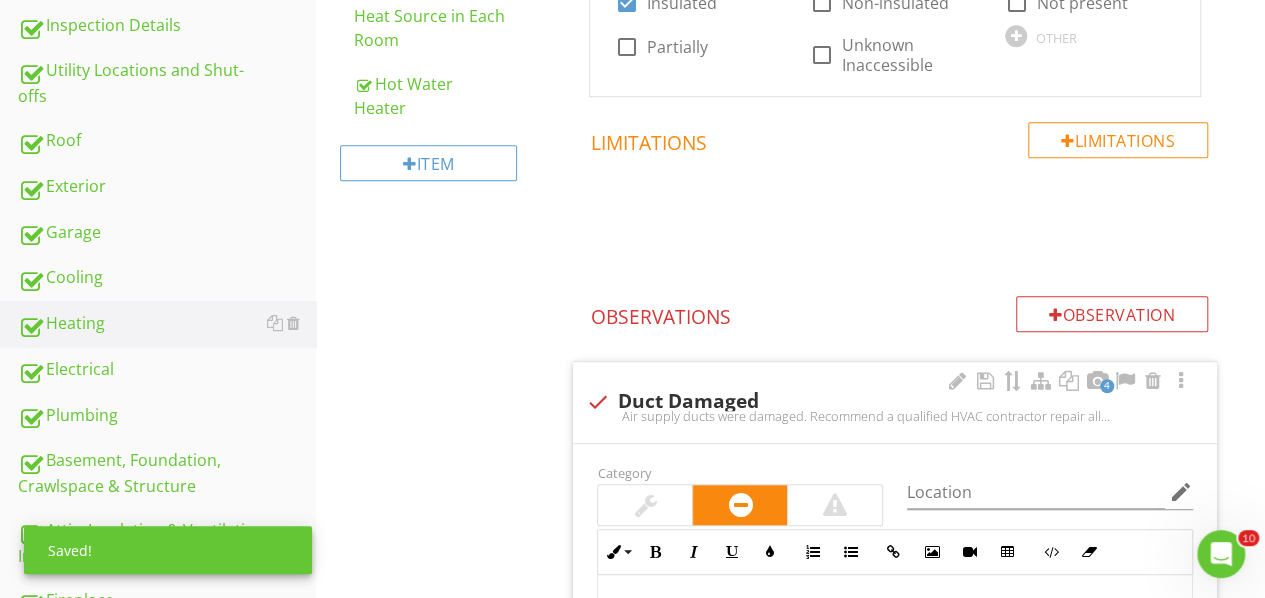 scroll, scrollTop: 0, scrollLeft: 0, axis: both 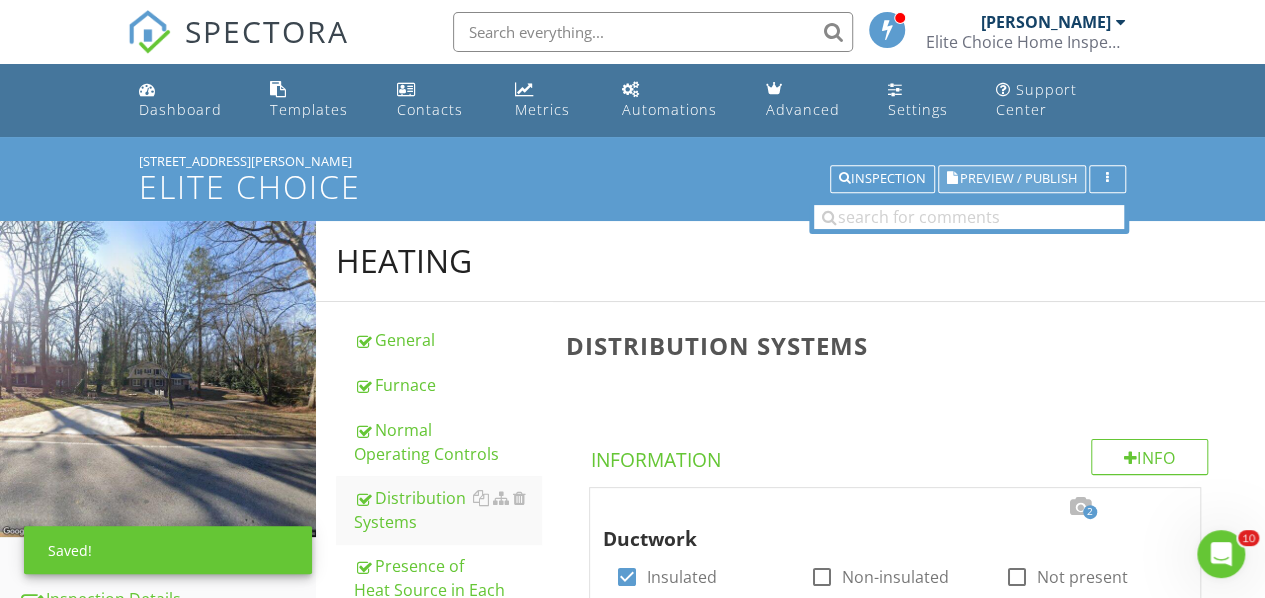click on "Preview / Publish" at bounding box center (1018, 179) 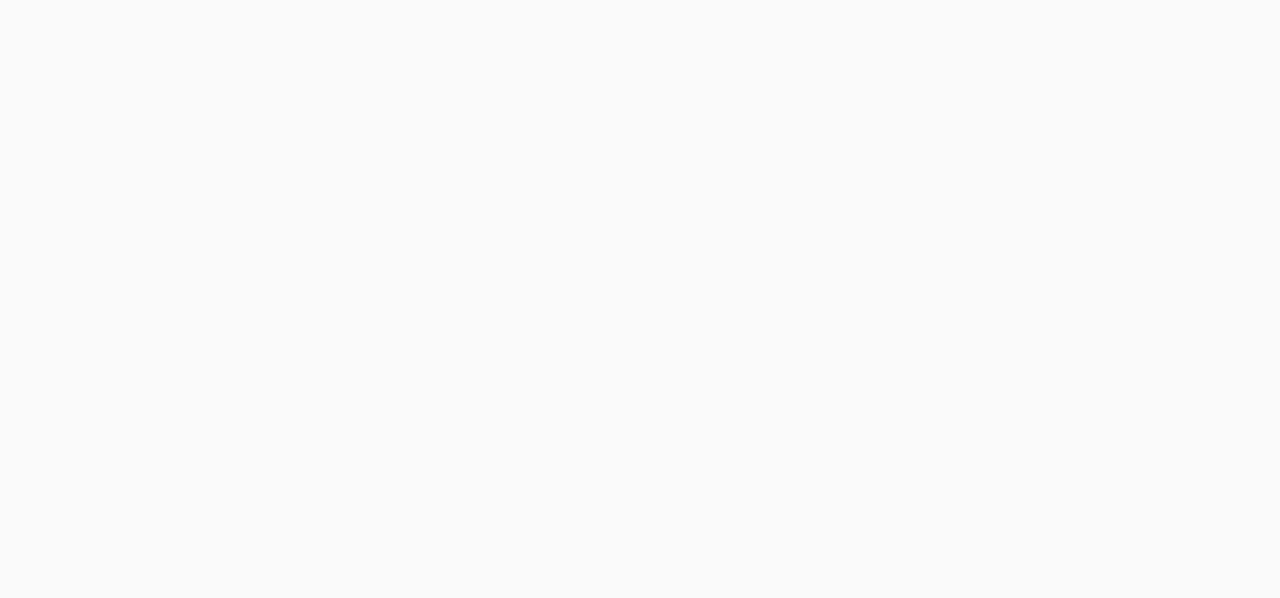 scroll, scrollTop: 0, scrollLeft: 0, axis: both 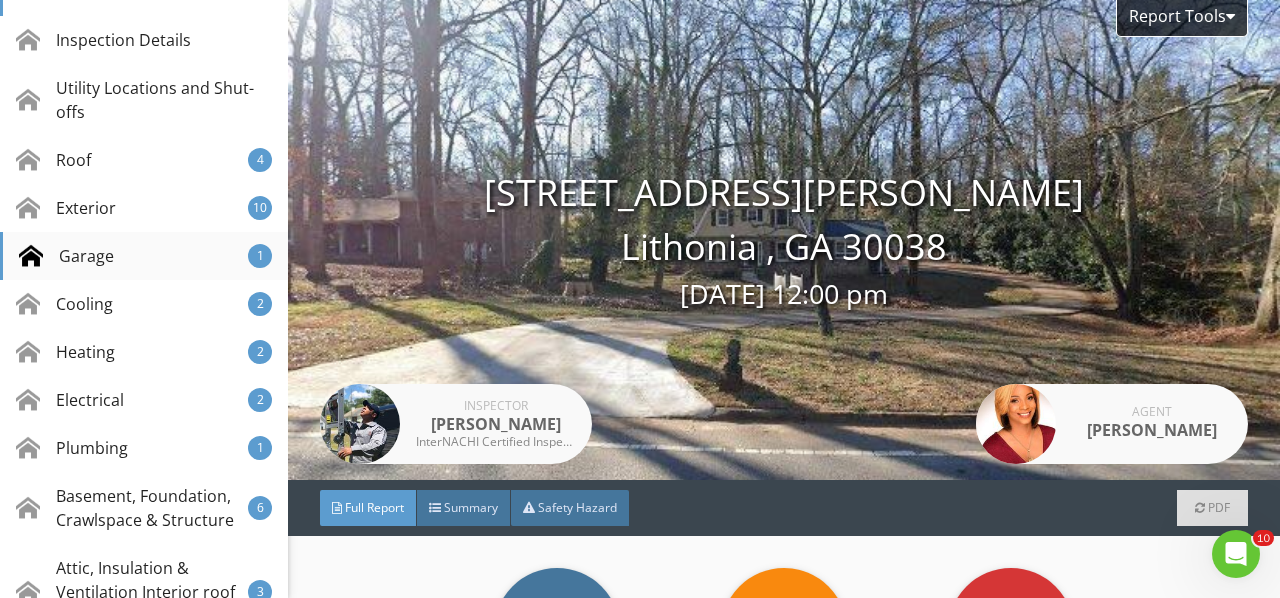 click on "Garage
1" at bounding box center [144, 256] 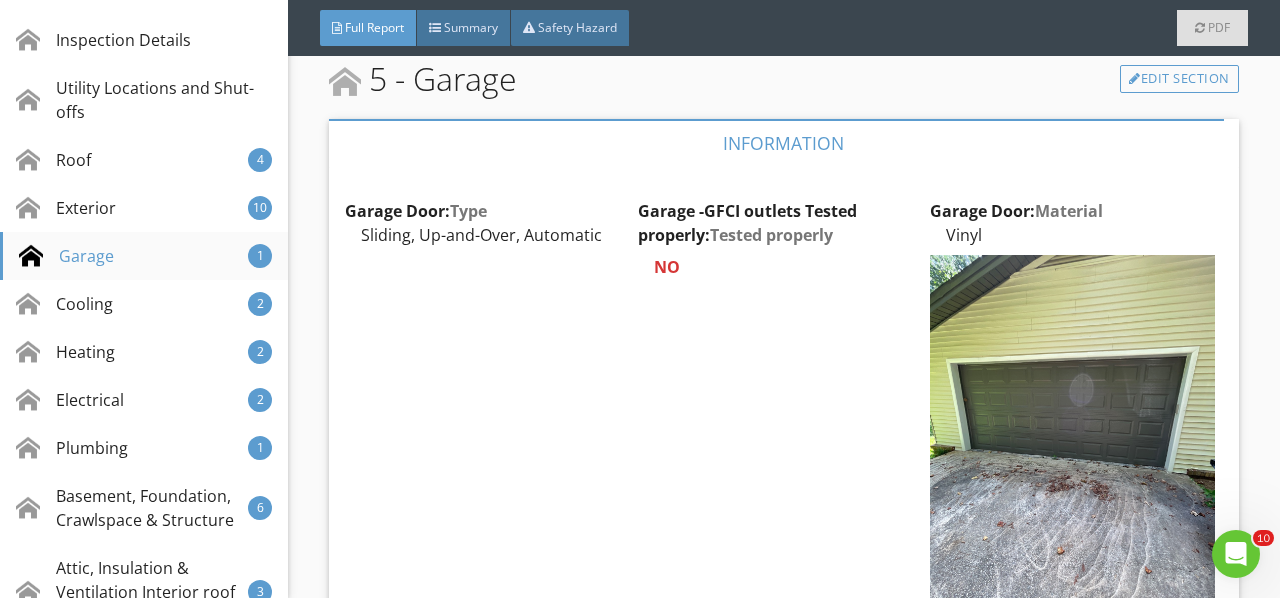scroll, scrollTop: 10950, scrollLeft: 0, axis: vertical 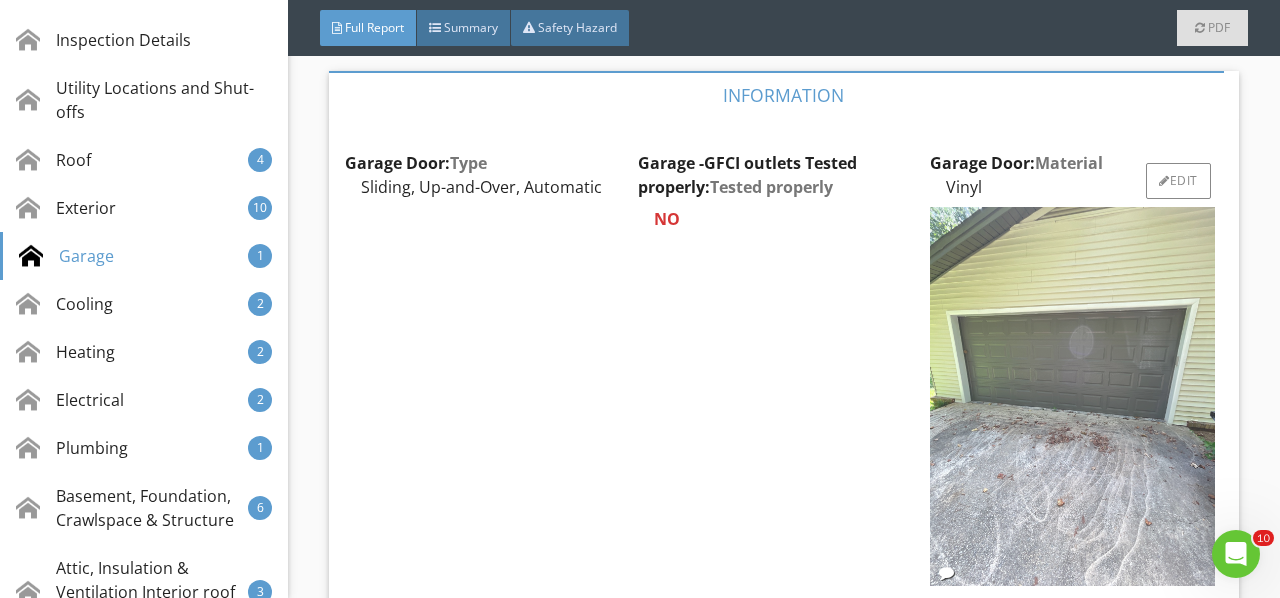 click at bounding box center [1072, 396] 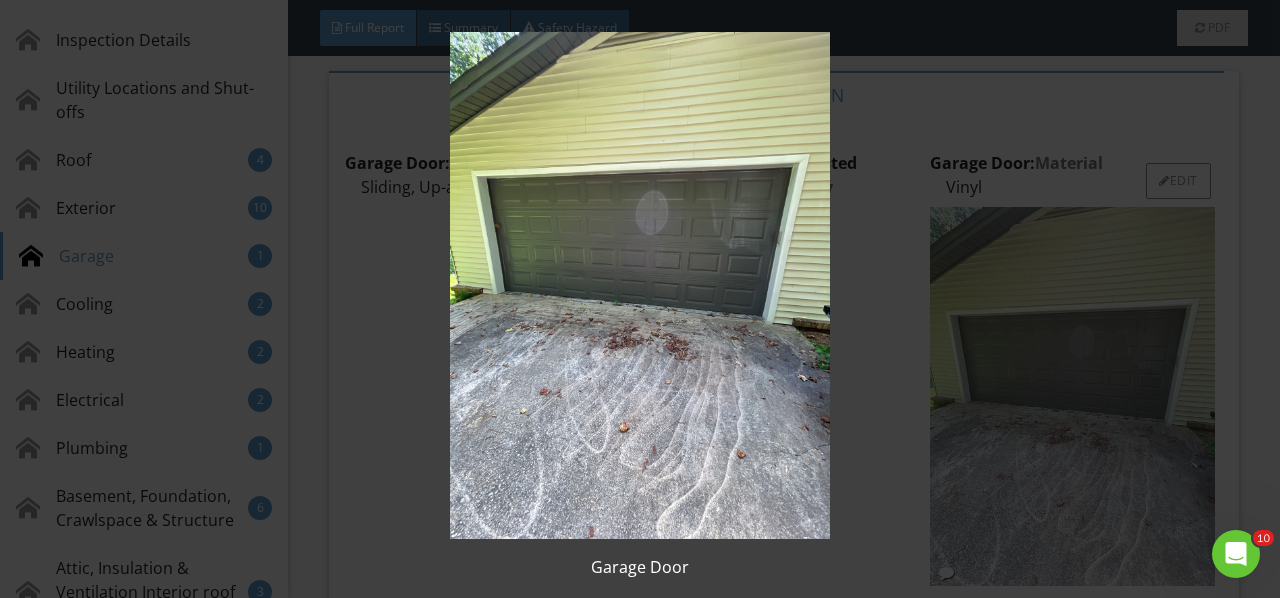 click at bounding box center [639, 285] 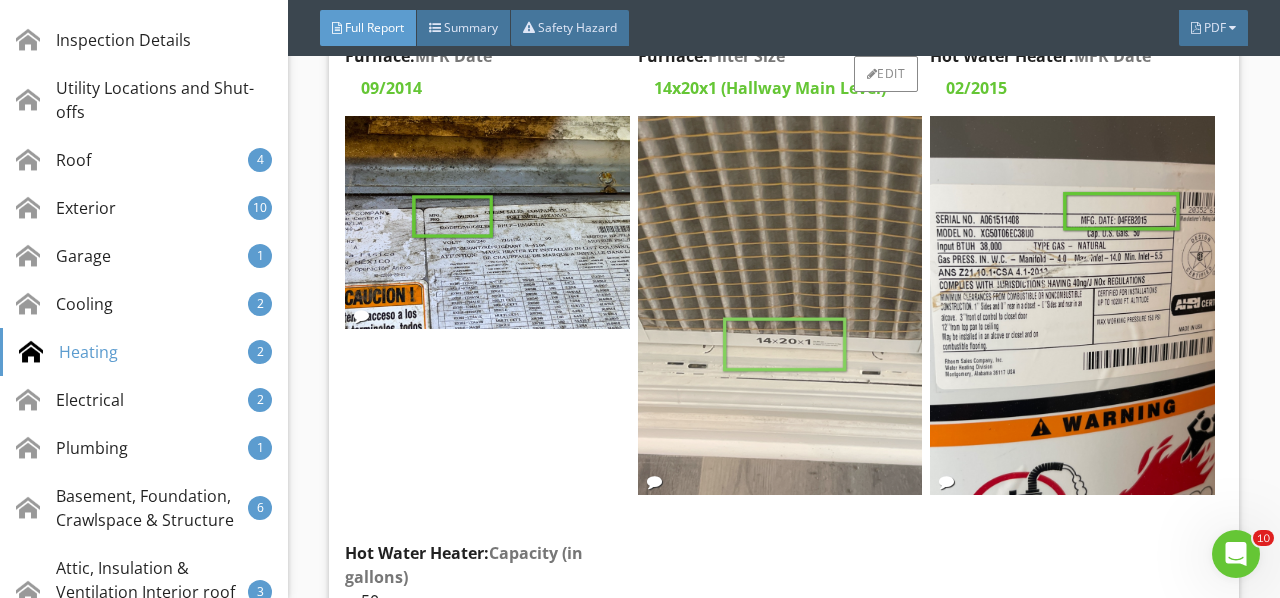 scroll, scrollTop: 16450, scrollLeft: 0, axis: vertical 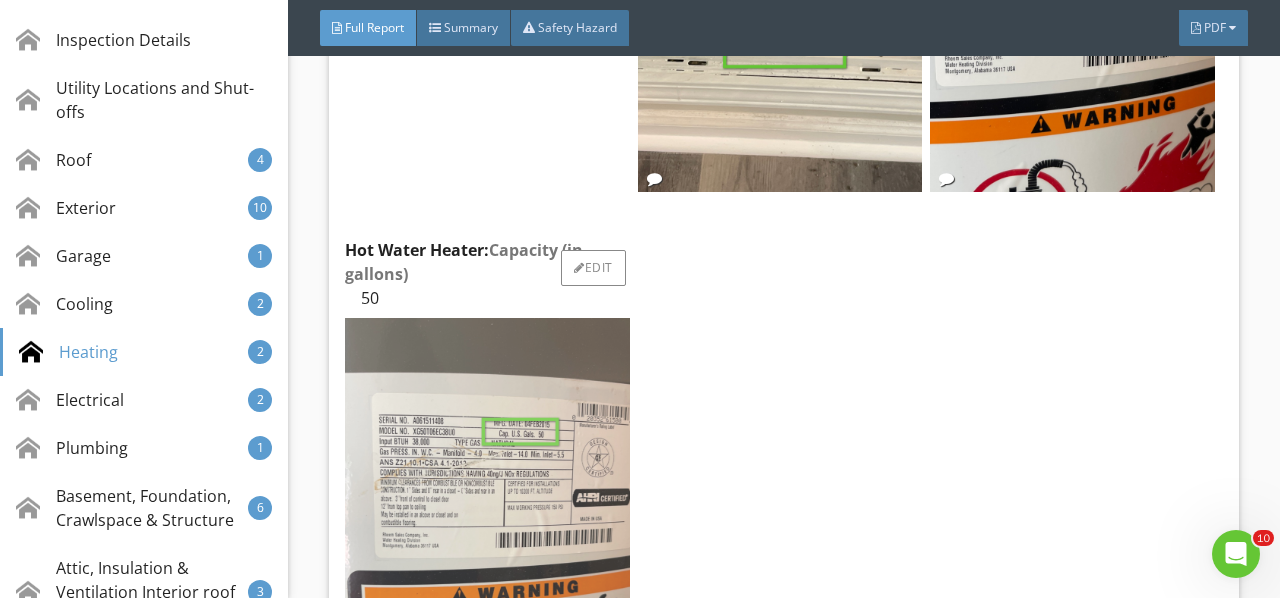 click at bounding box center (487, 507) 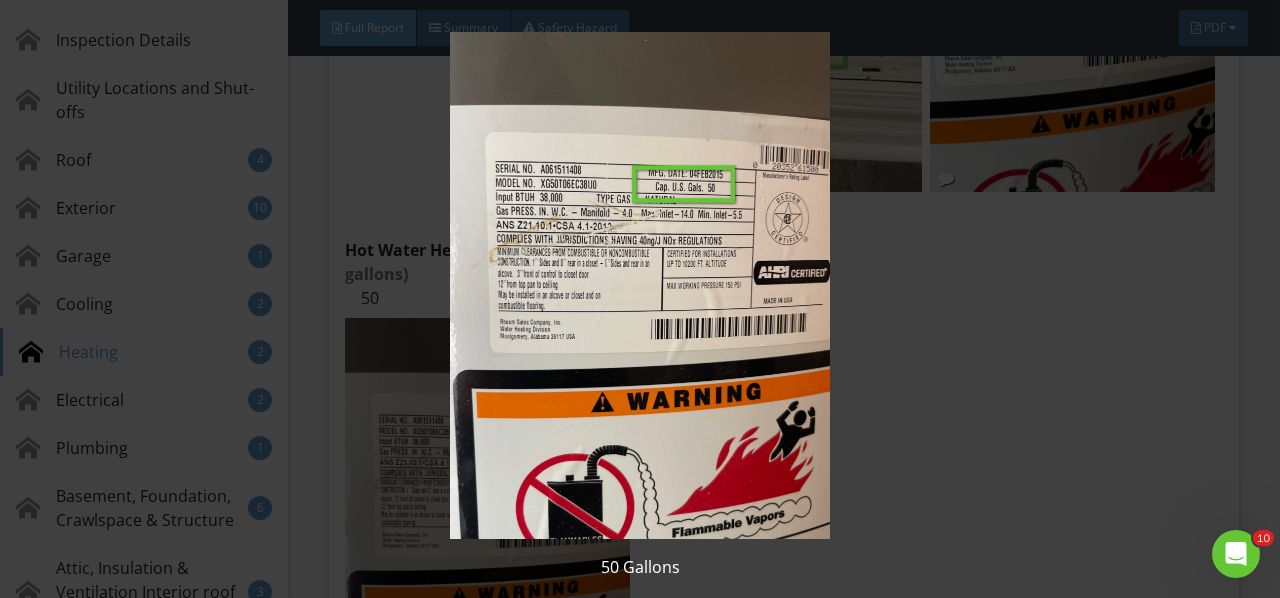 click at bounding box center (639, 285) 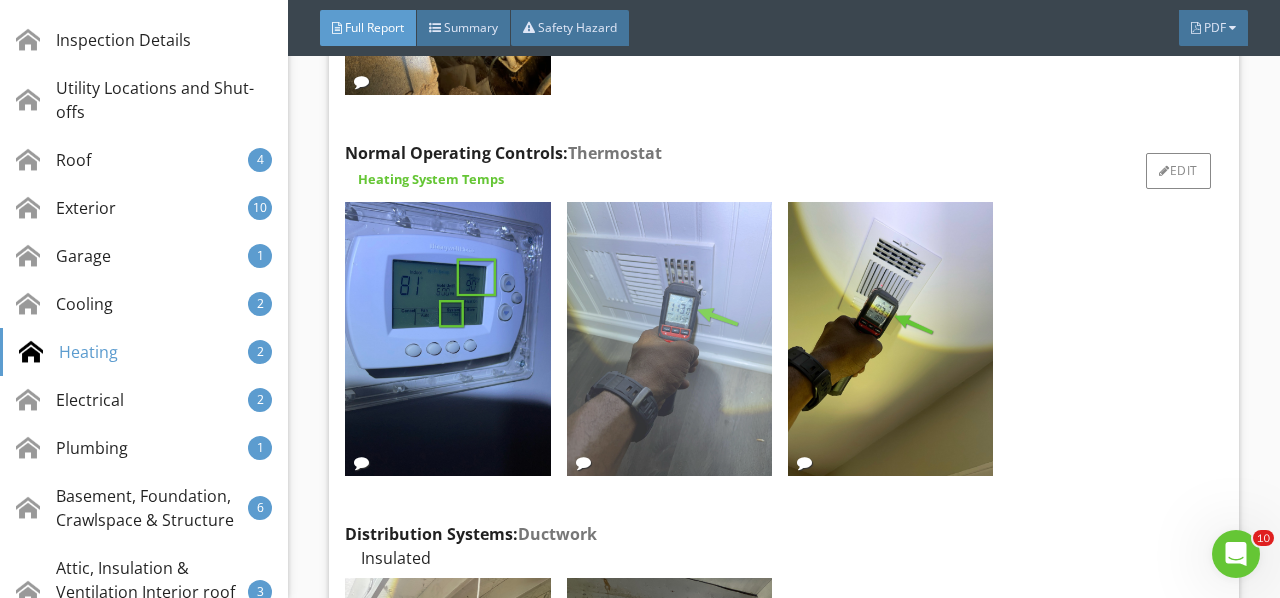 scroll, scrollTop: 17650, scrollLeft: 0, axis: vertical 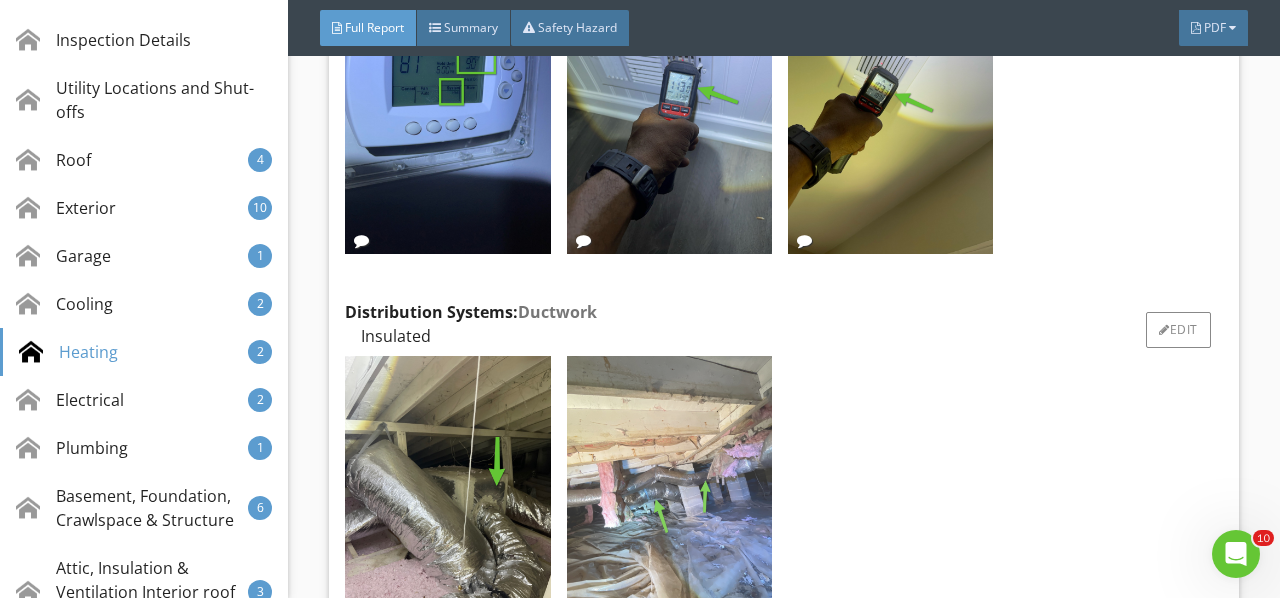 click at bounding box center [669, 493] 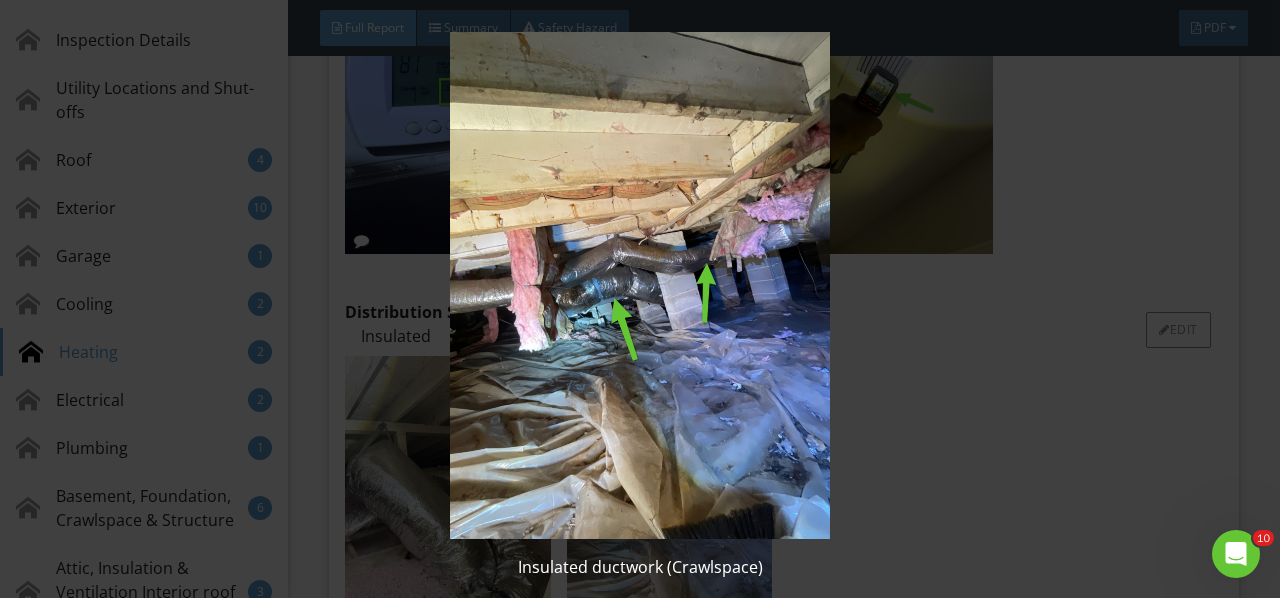 click at bounding box center (639, 285) 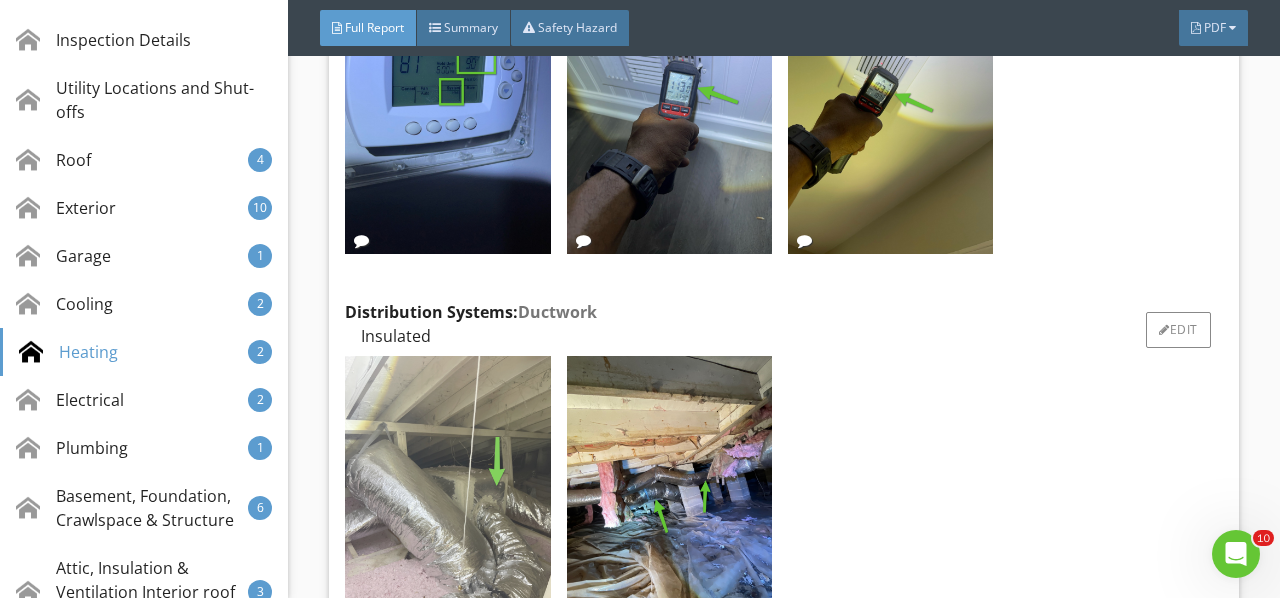 click at bounding box center (447, 493) 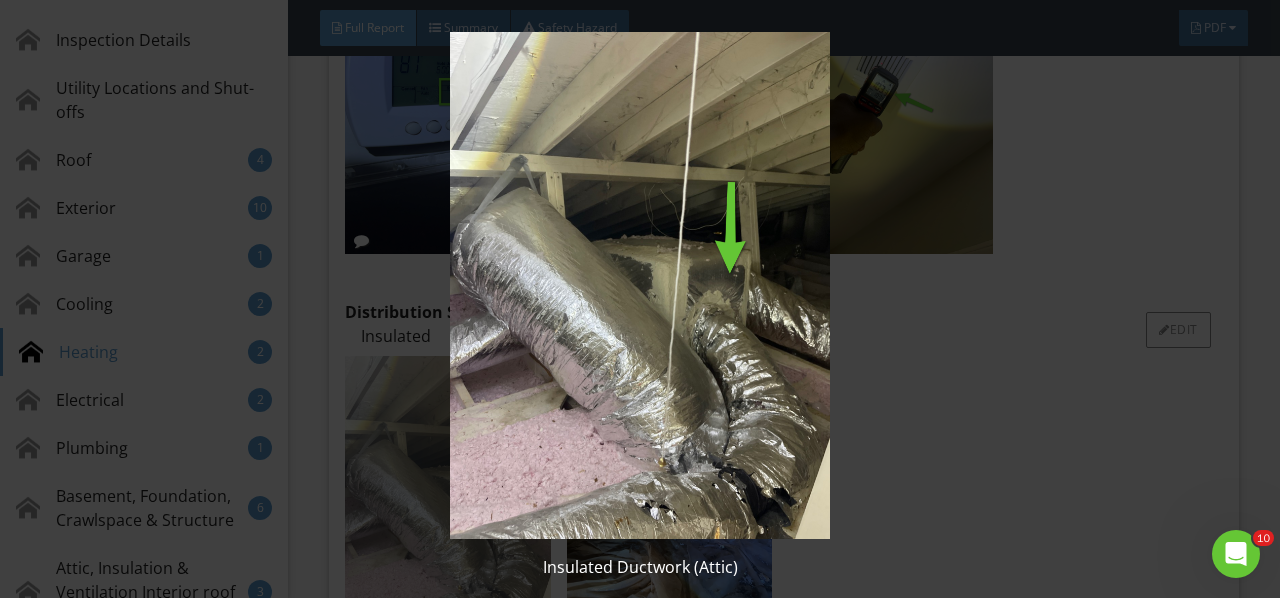 click at bounding box center (639, 285) 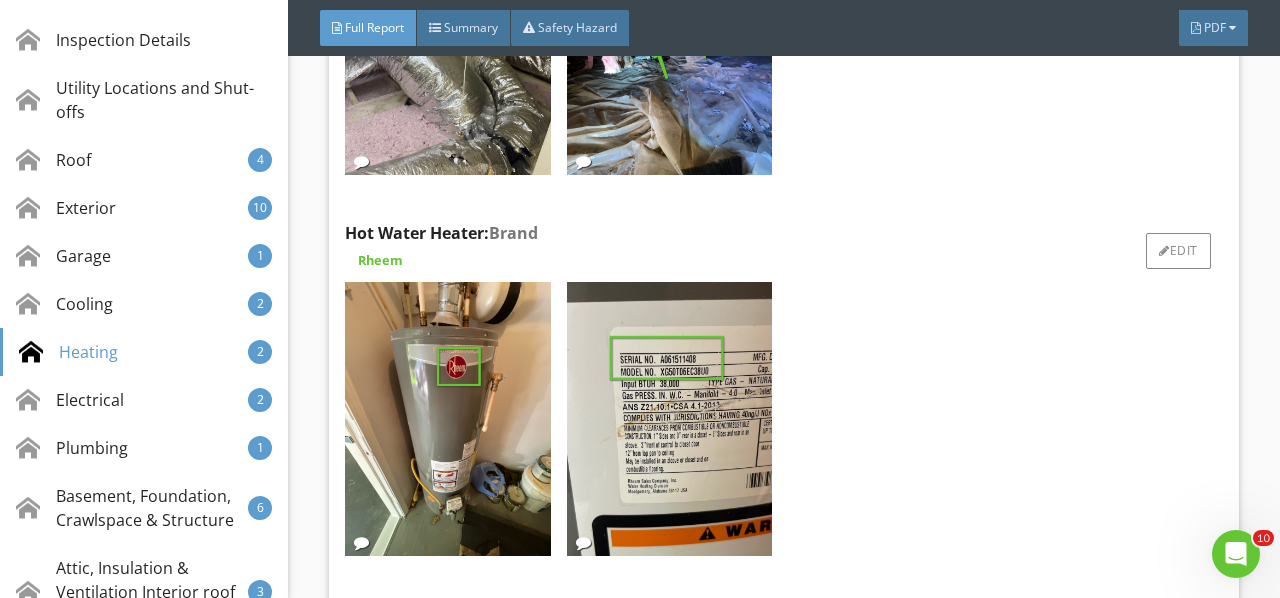 scroll, scrollTop: 18150, scrollLeft: 0, axis: vertical 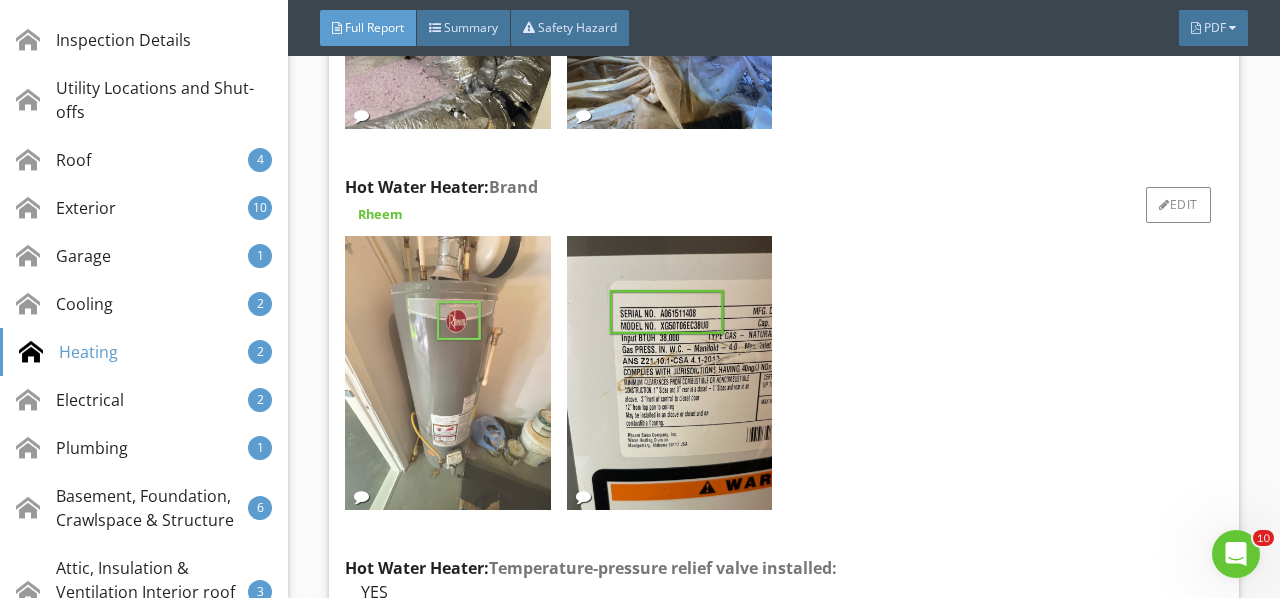 click at bounding box center [447, 373] 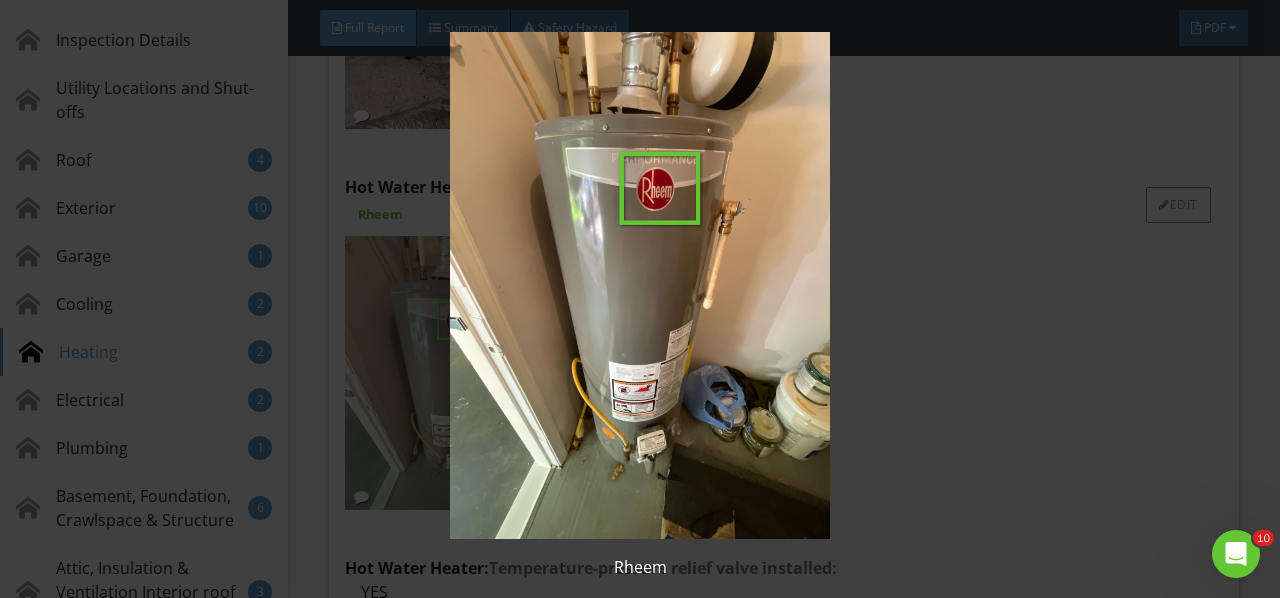 click at bounding box center [639, 285] 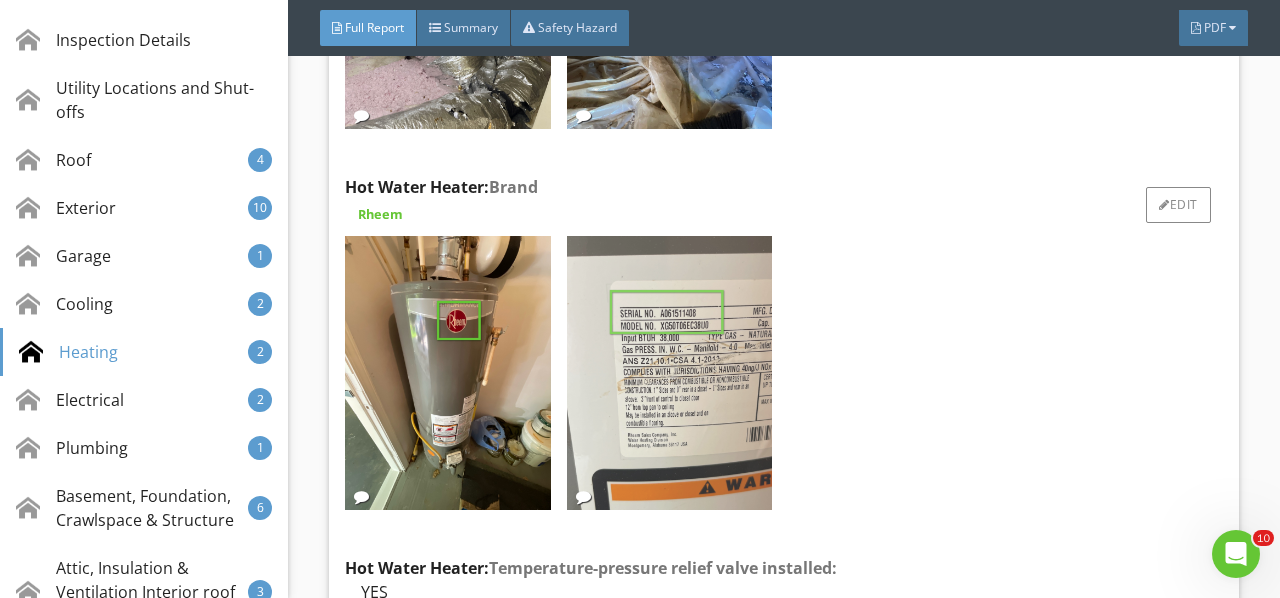 click at bounding box center (669, 373) 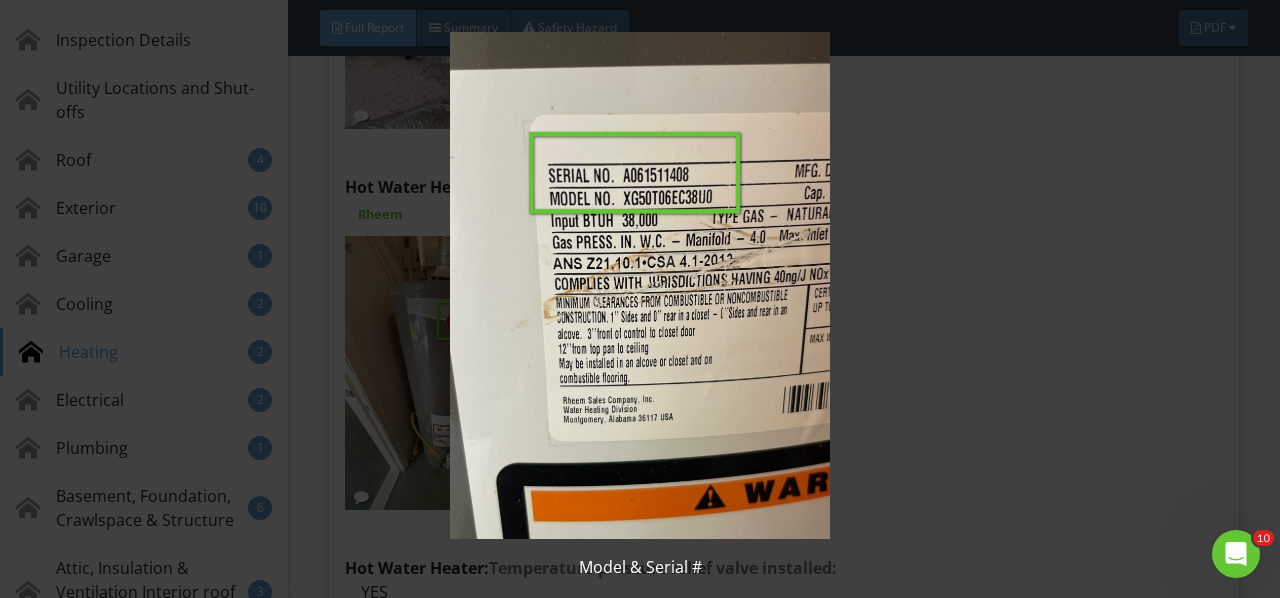 click at bounding box center [639, 285] 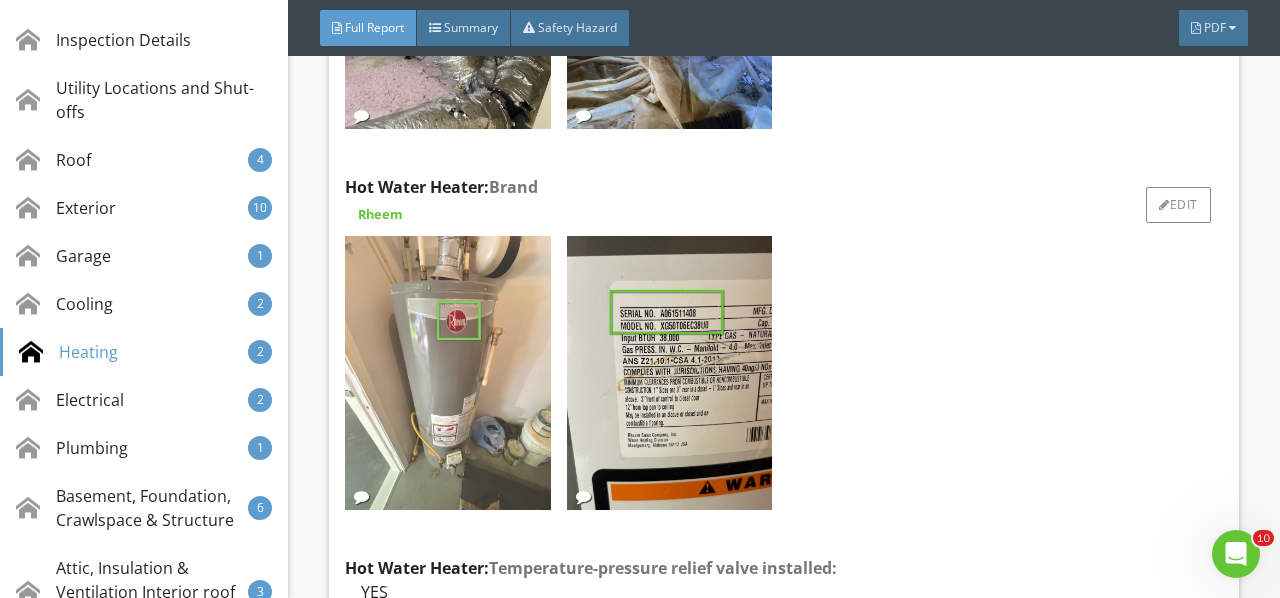 click at bounding box center (447, 373) 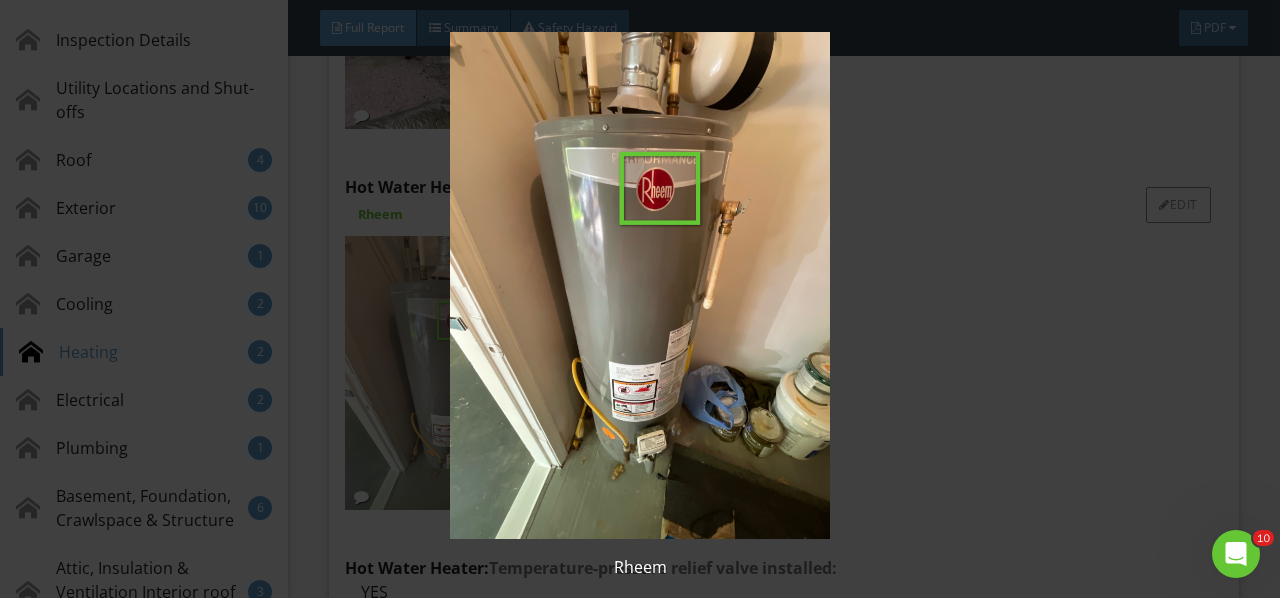 click at bounding box center [639, 285] 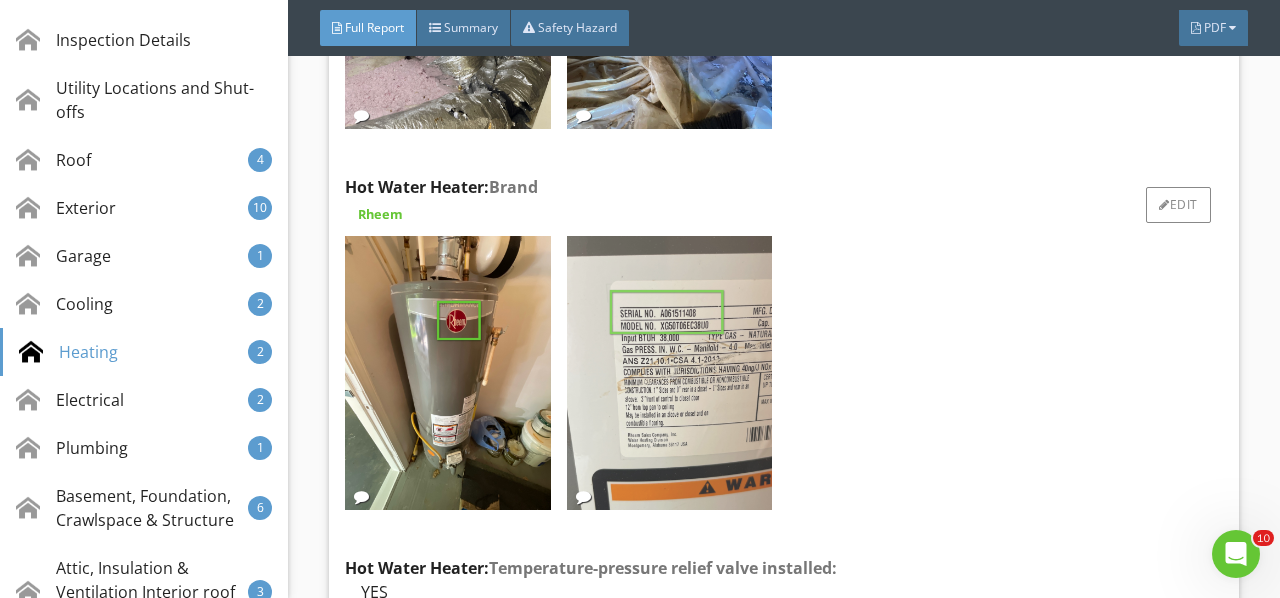 click at bounding box center [669, 373] 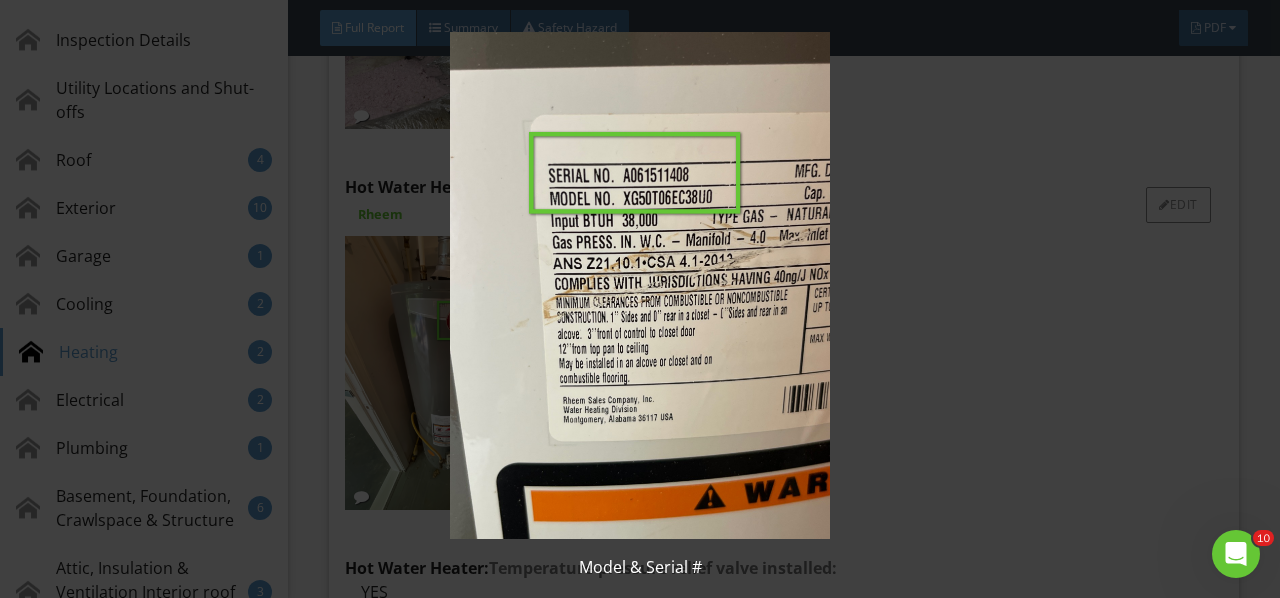click at bounding box center [639, 285] 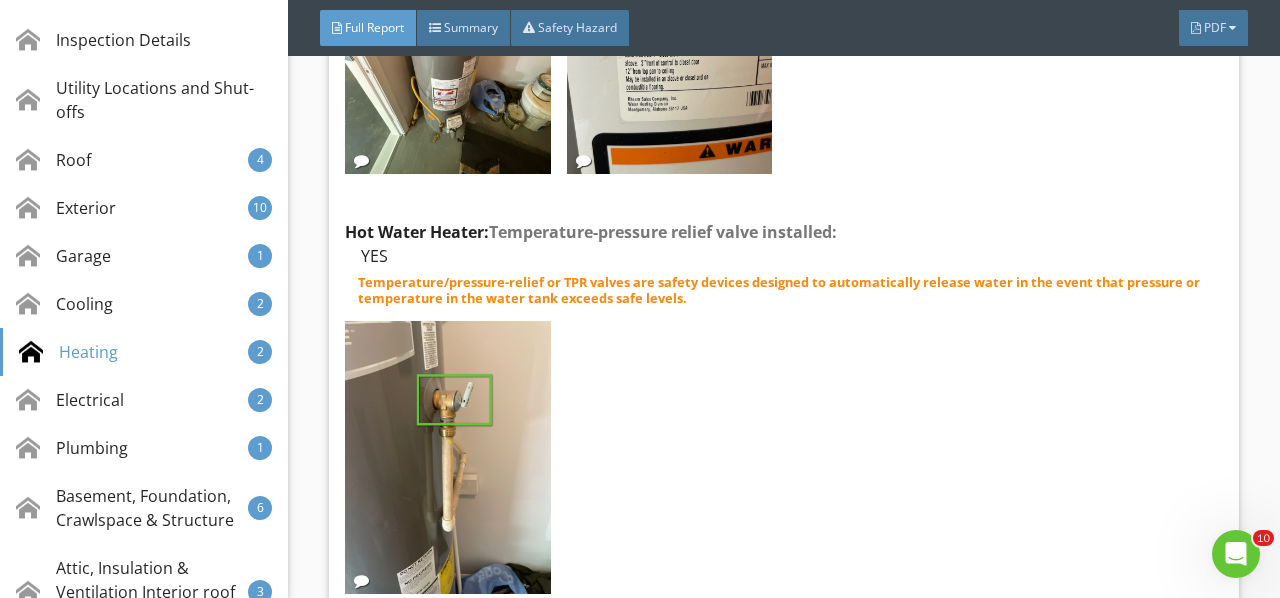 scroll, scrollTop: 18550, scrollLeft: 0, axis: vertical 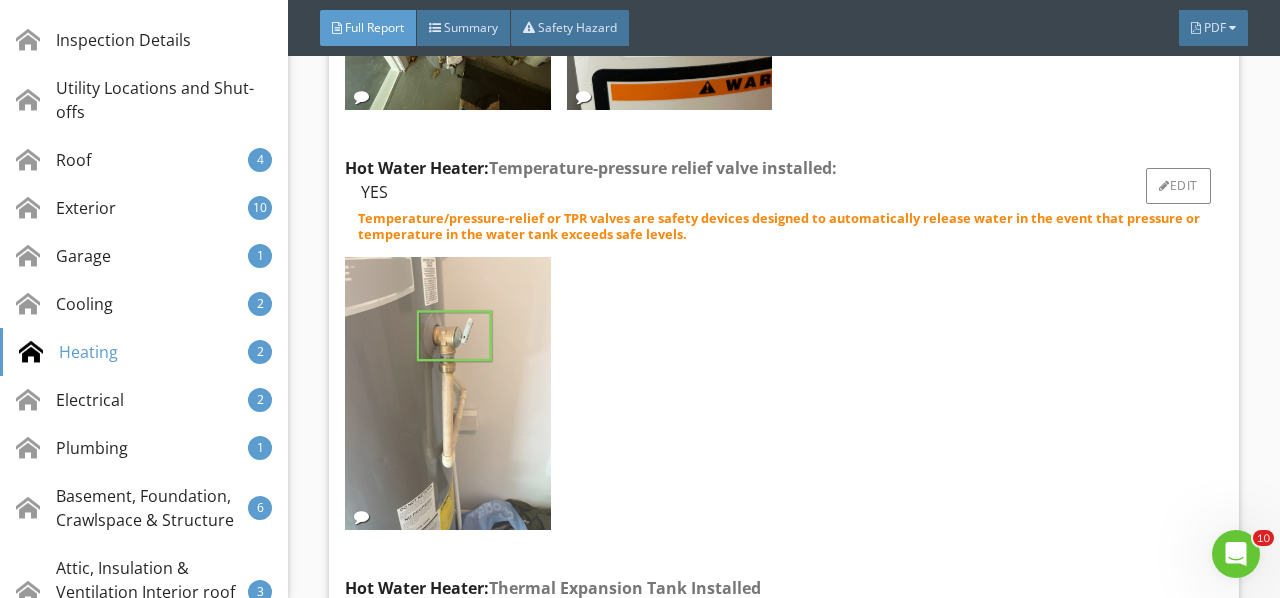 click at bounding box center [447, 394] 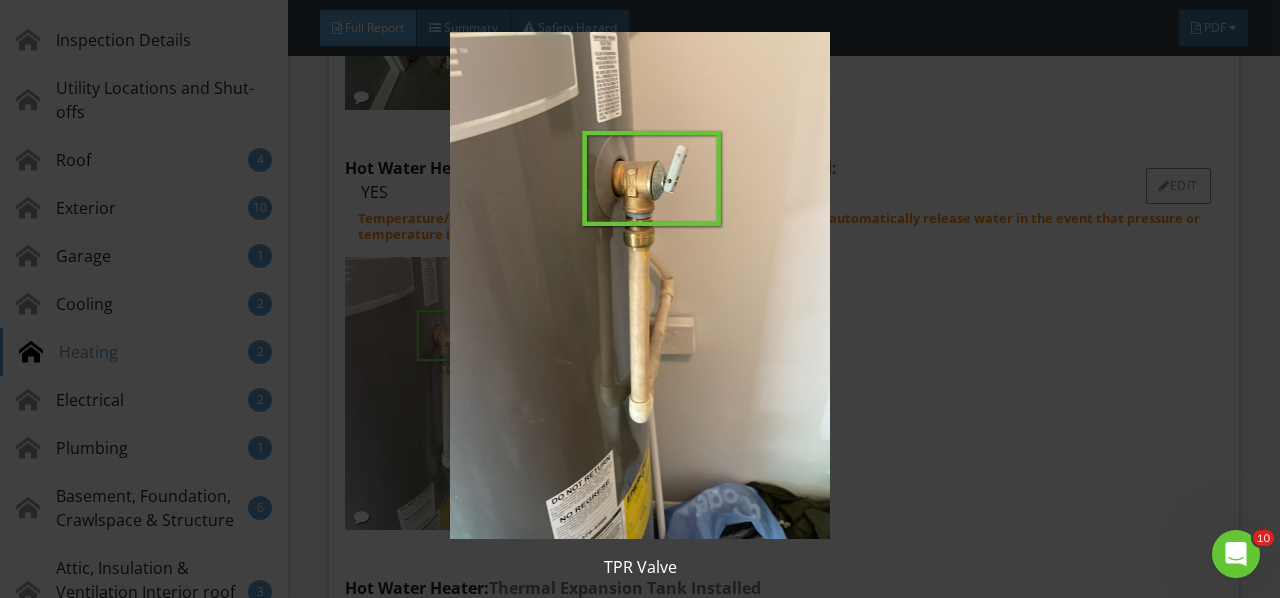 click at bounding box center (639, 285) 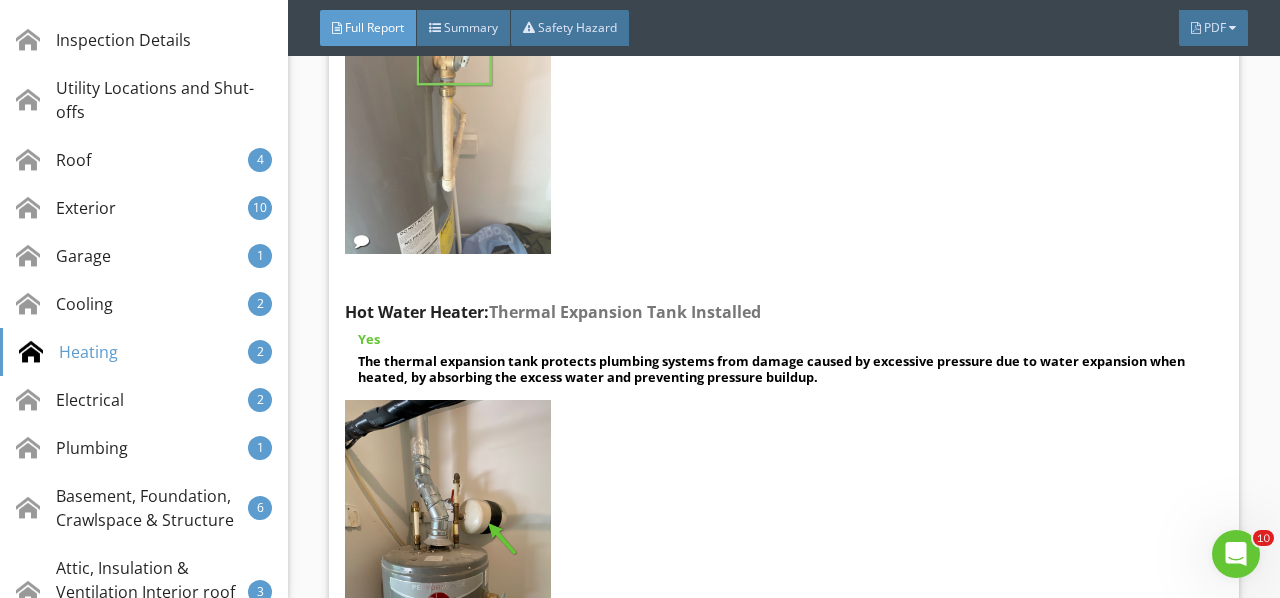 scroll, scrollTop: 18850, scrollLeft: 0, axis: vertical 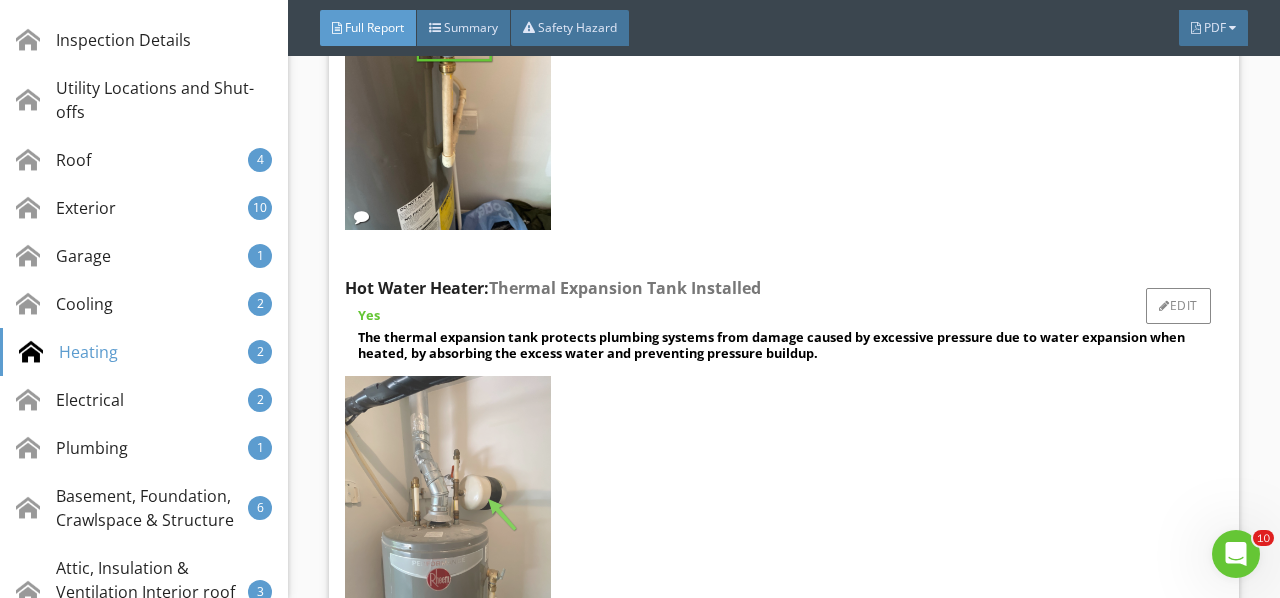click at bounding box center [447, 513] 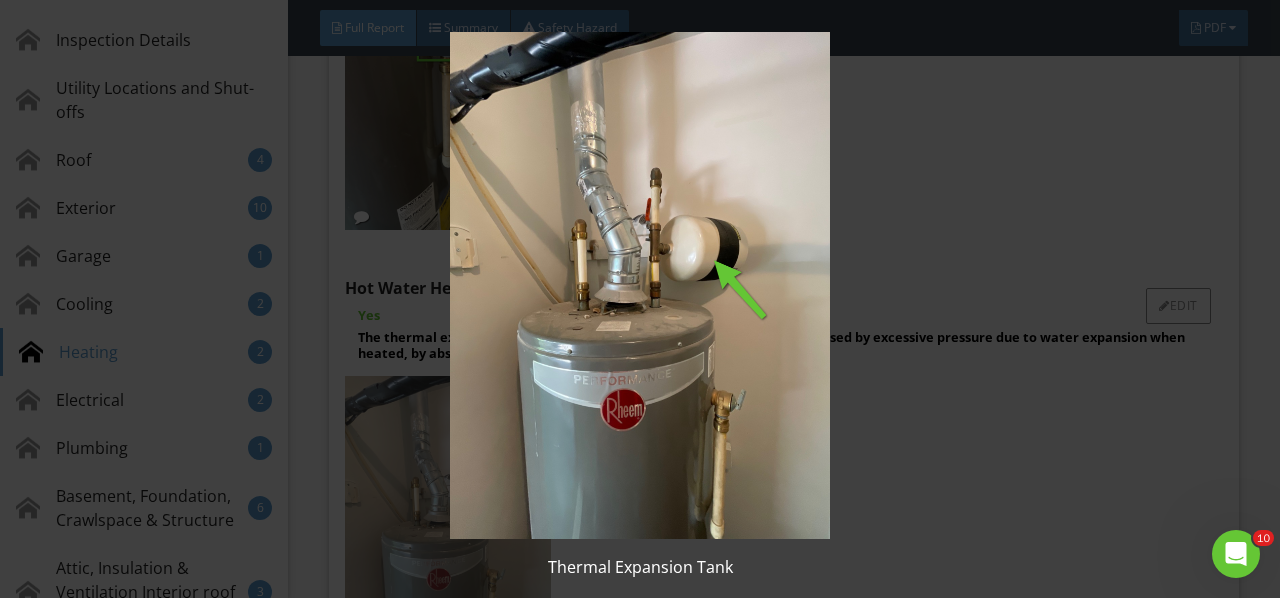 click at bounding box center [639, 285] 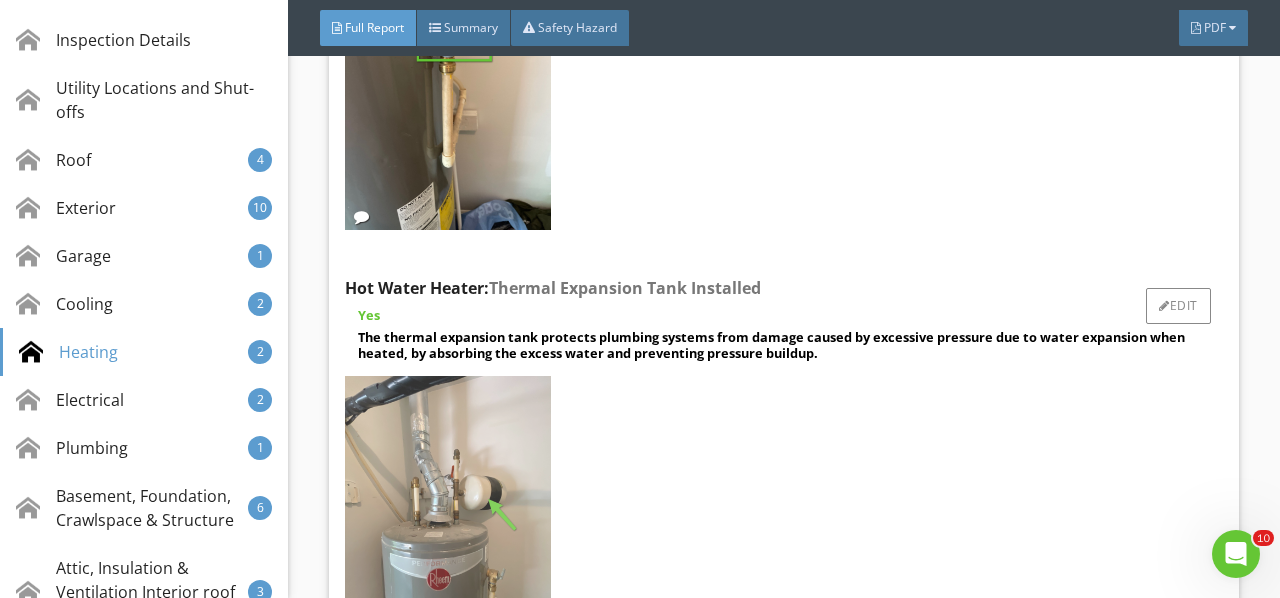 click at bounding box center [447, 513] 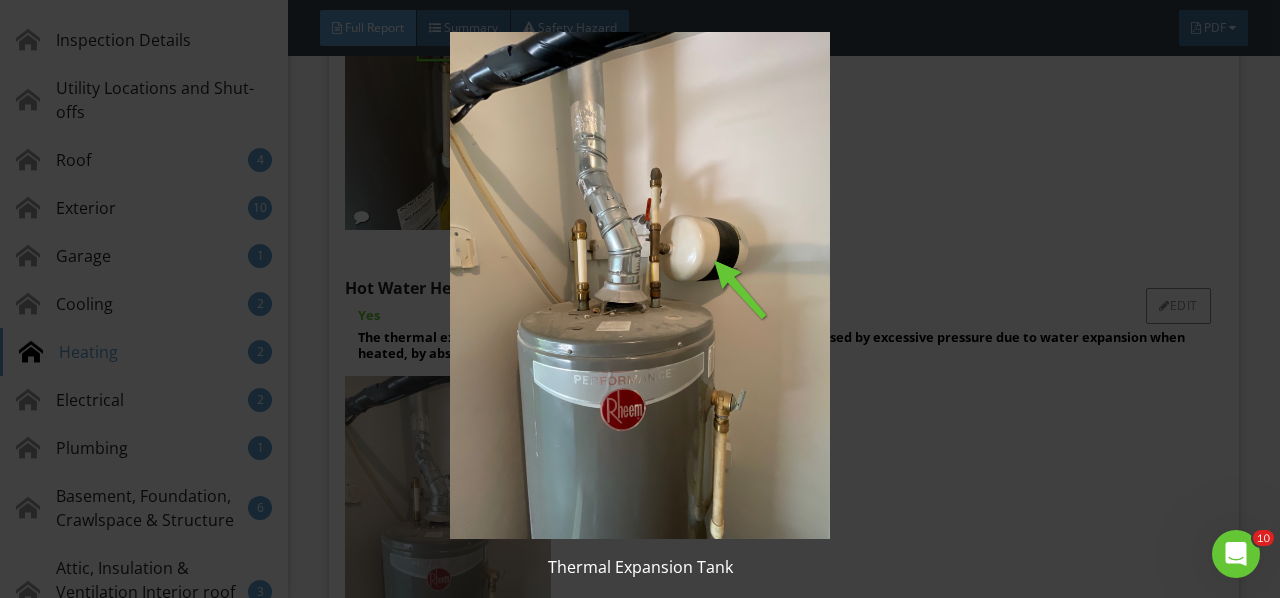 click at bounding box center [639, 285] 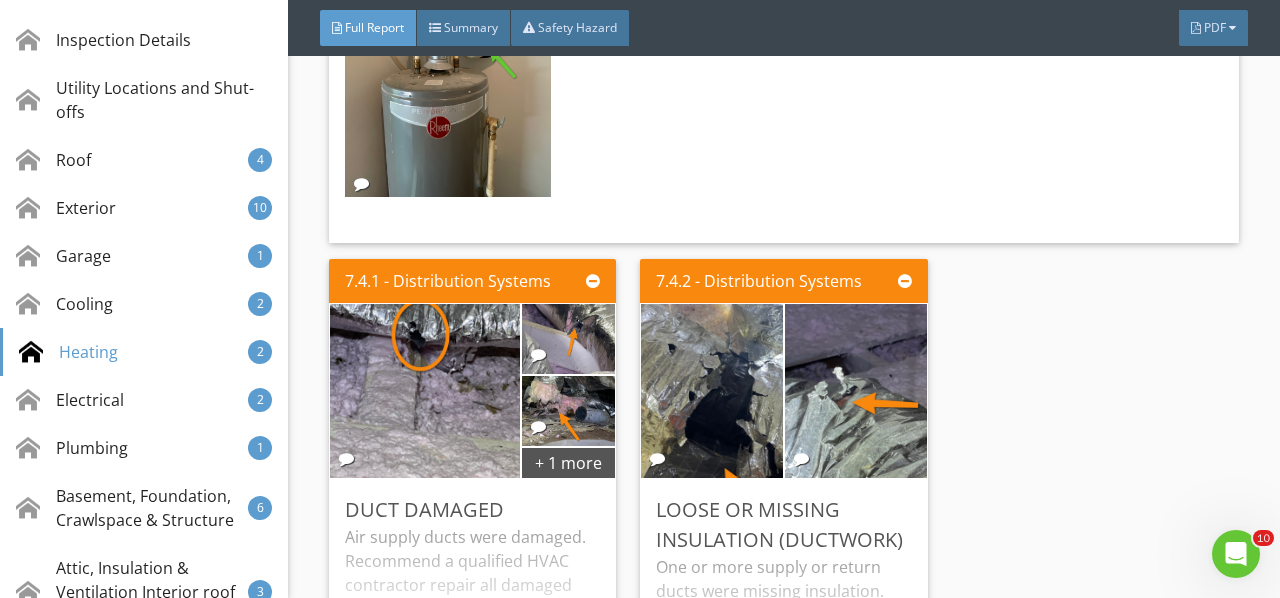 scroll, scrollTop: 19350, scrollLeft: 0, axis: vertical 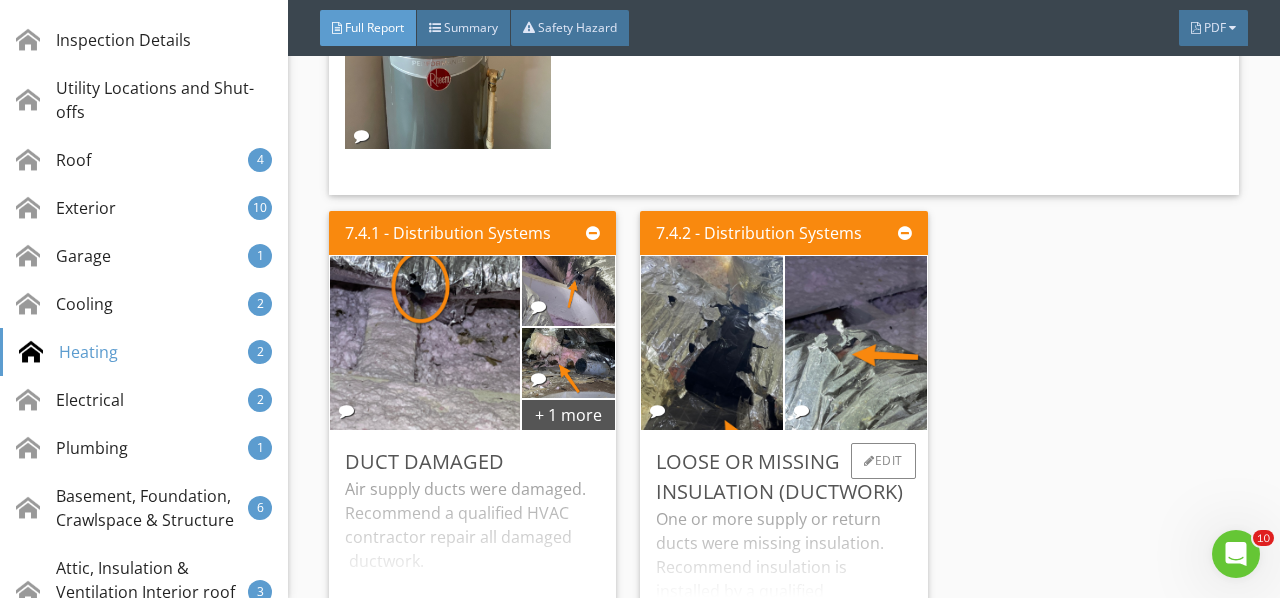 click on "One or more supply or return ducts were missing insulation. Recommend insulation is installed by a qualified professional." at bounding box center (783, 571) 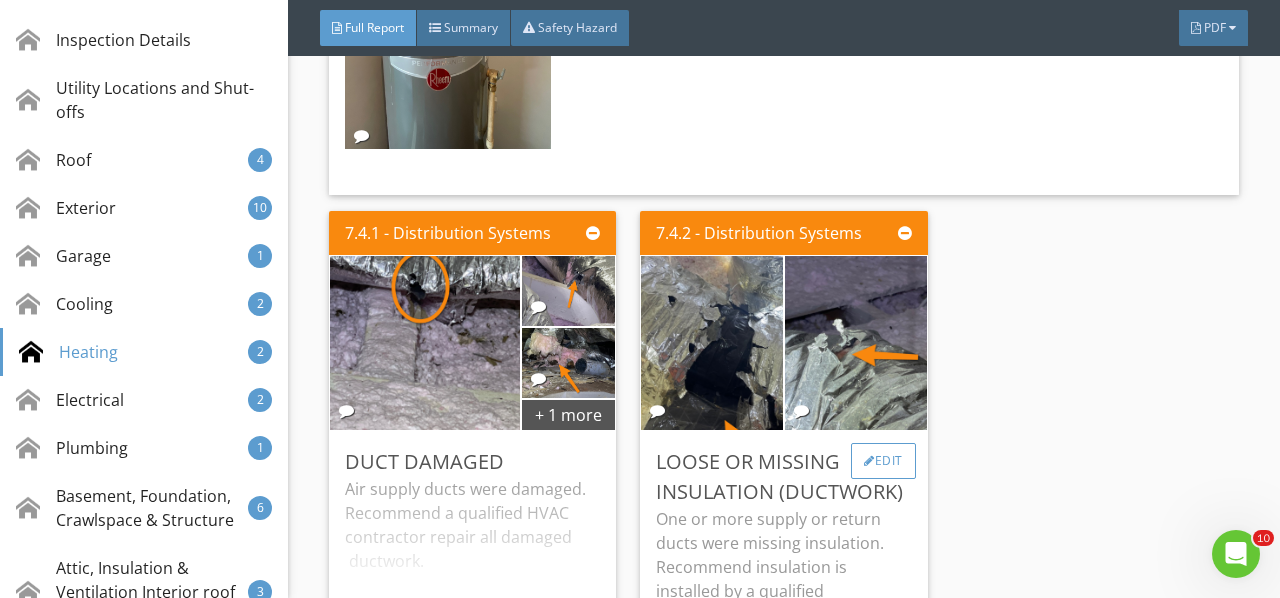 click on "Edit" at bounding box center (883, 461) 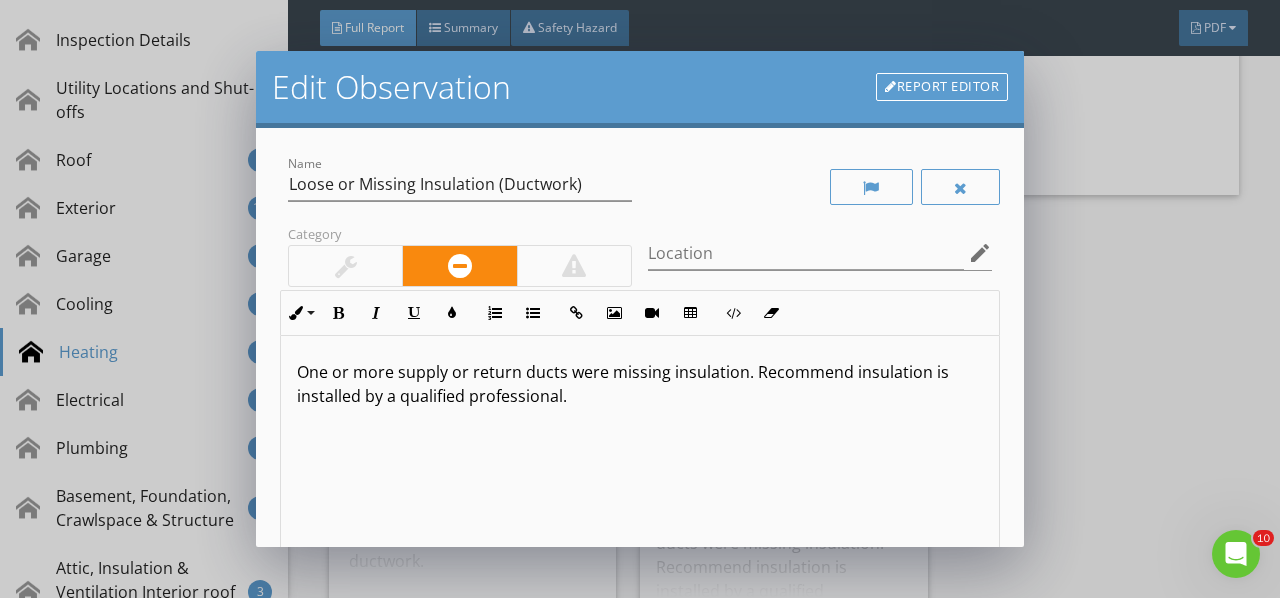 click on "One or more supply or return ducts were missing insulation. Recommend insulation is installed by a qualified professional." at bounding box center (640, 384) 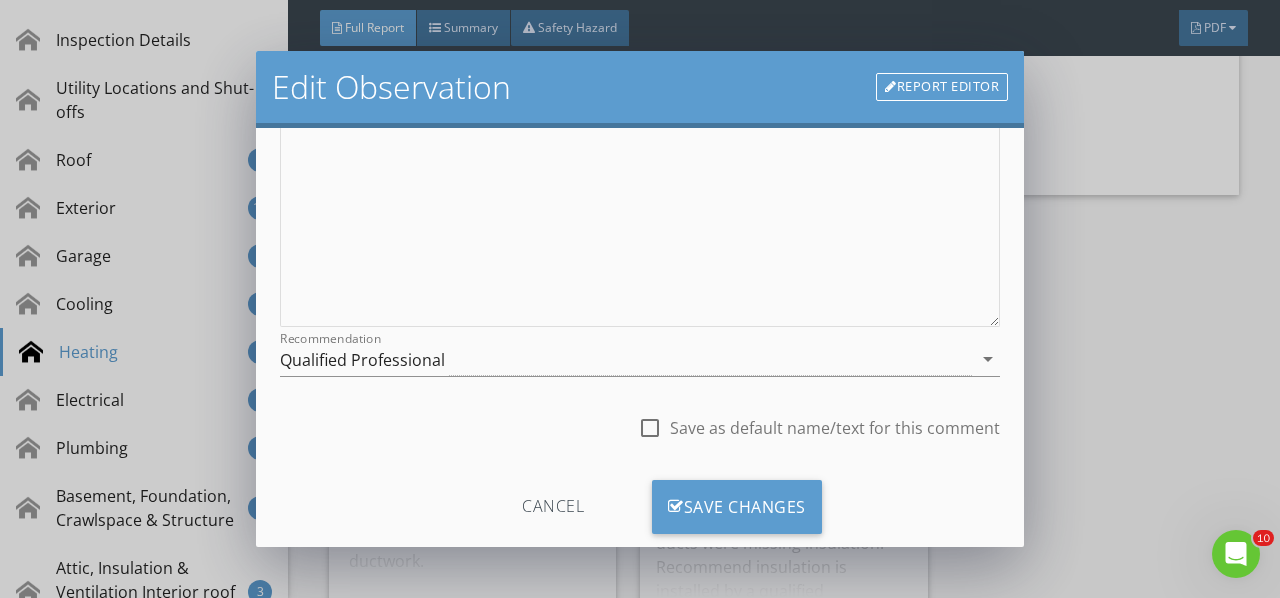 scroll, scrollTop: 366, scrollLeft: 0, axis: vertical 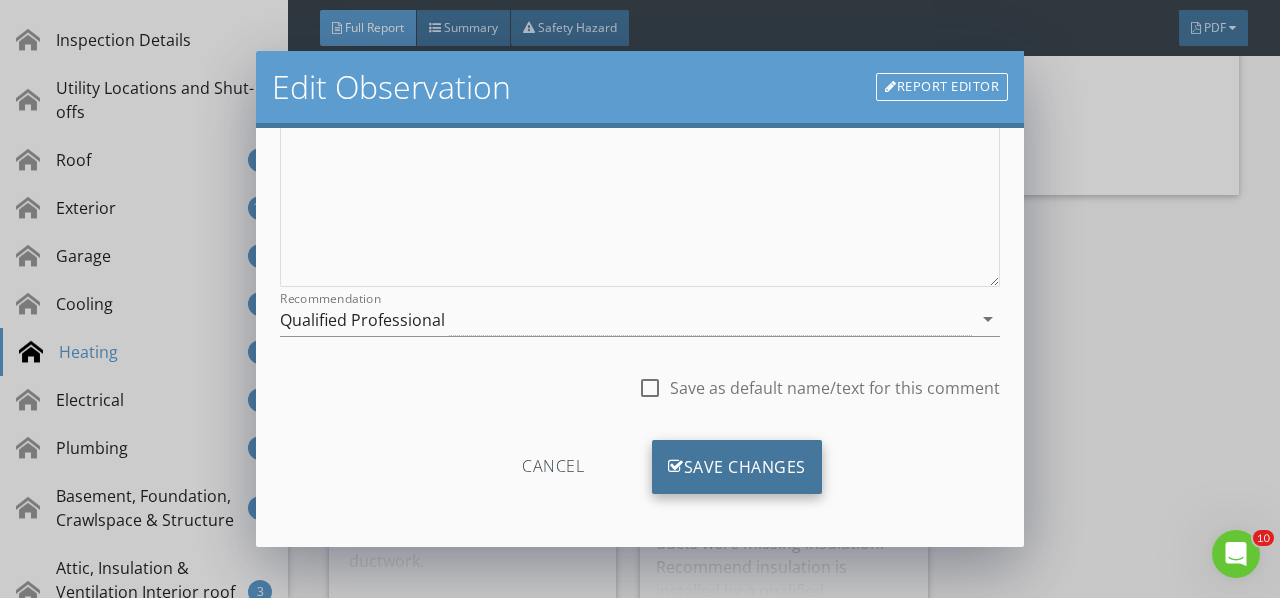 click on "Save Changes" at bounding box center (737, 467) 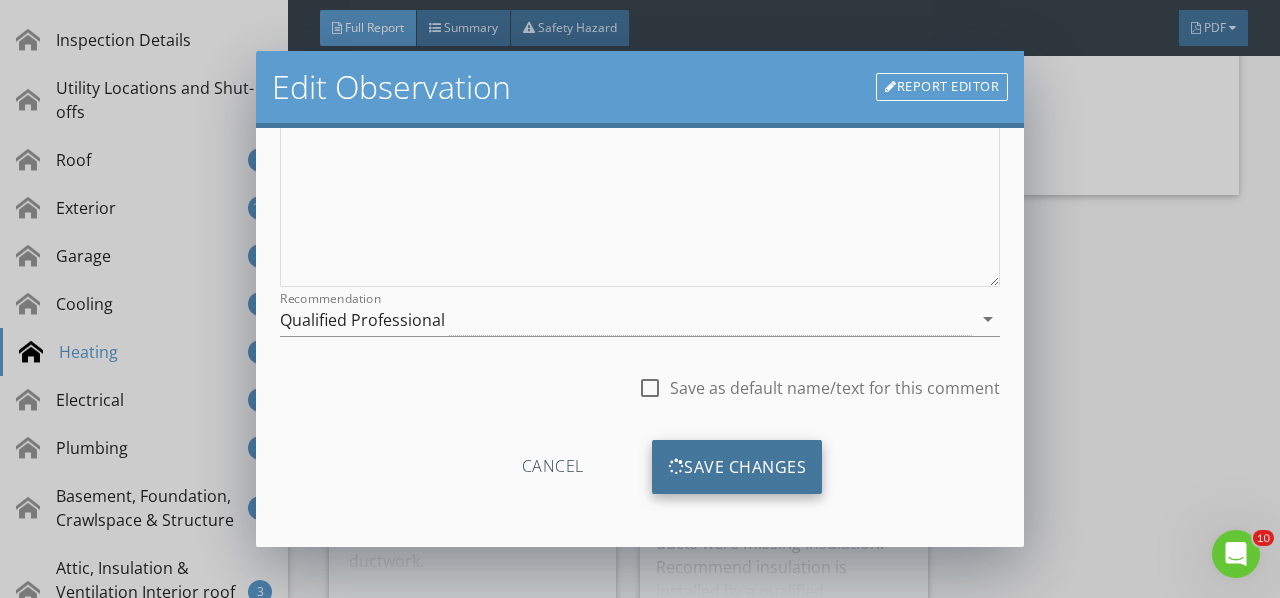 scroll, scrollTop: 130, scrollLeft: 0, axis: vertical 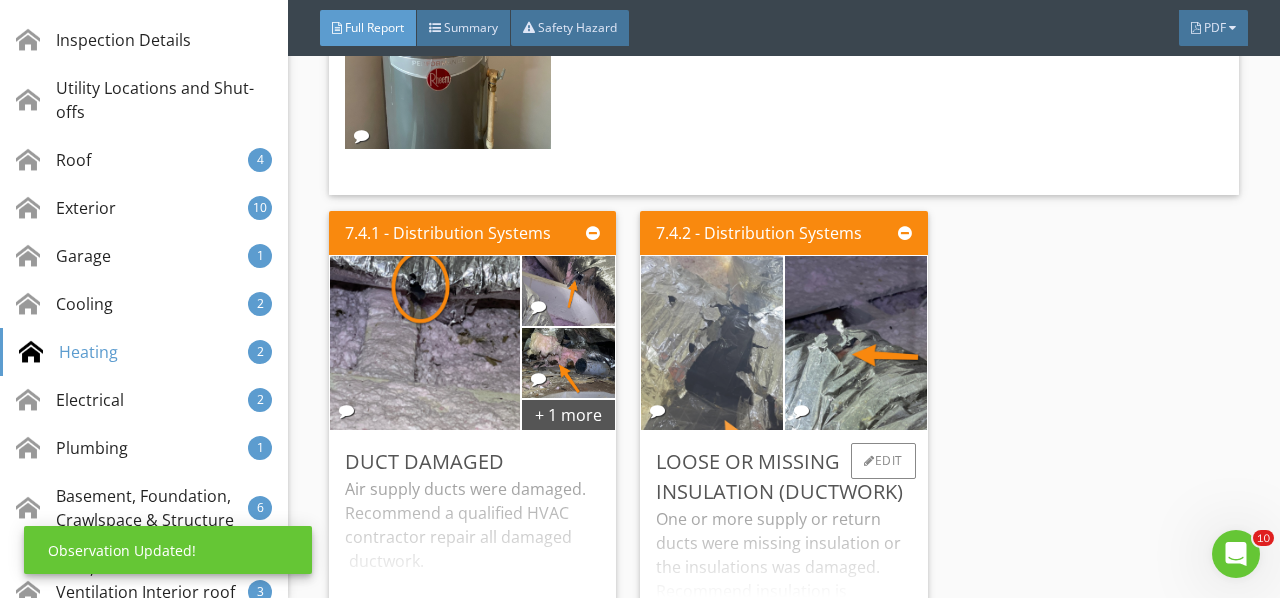 click at bounding box center (712, 343) 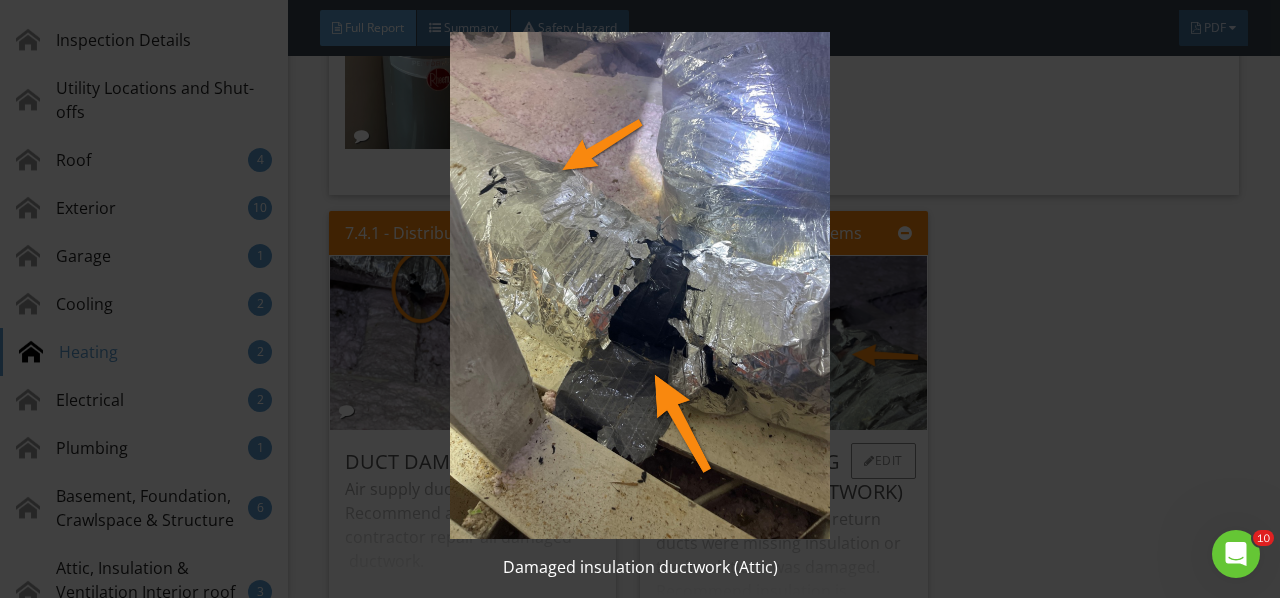 click at bounding box center (639, 285) 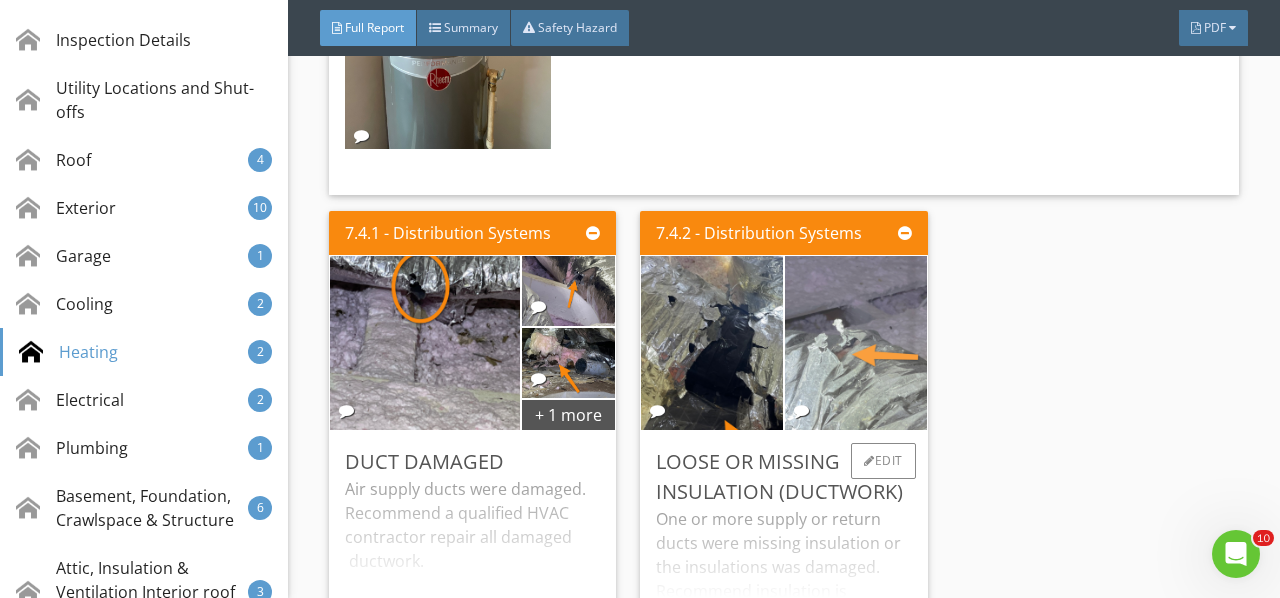 click at bounding box center [856, 343] 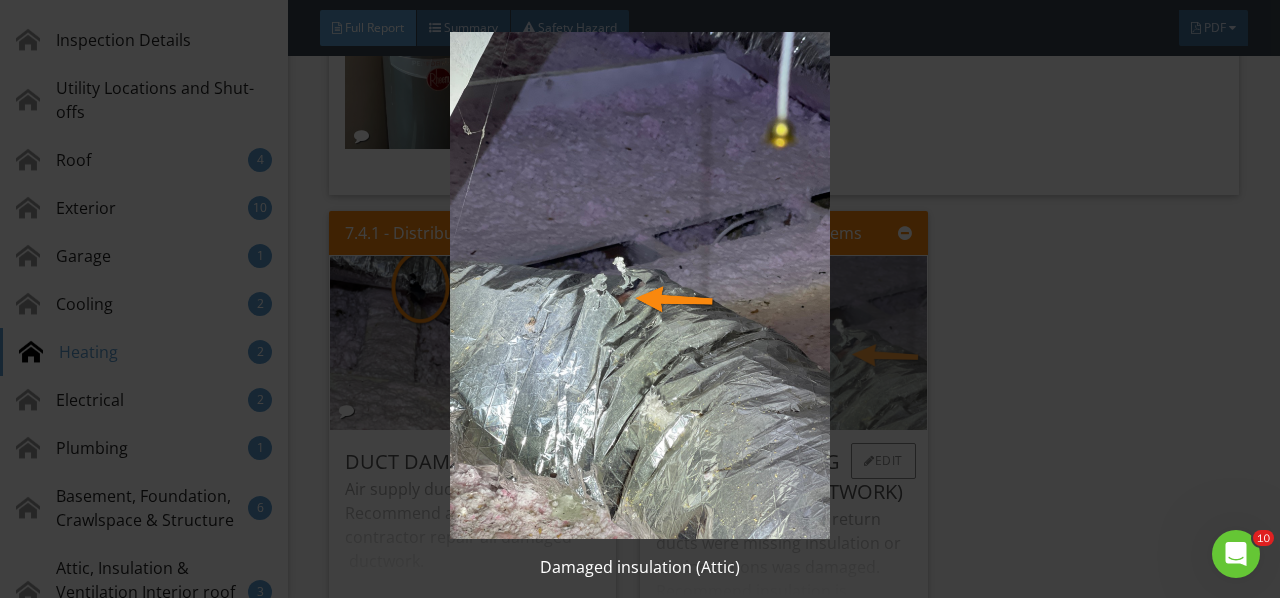 click at bounding box center [639, 285] 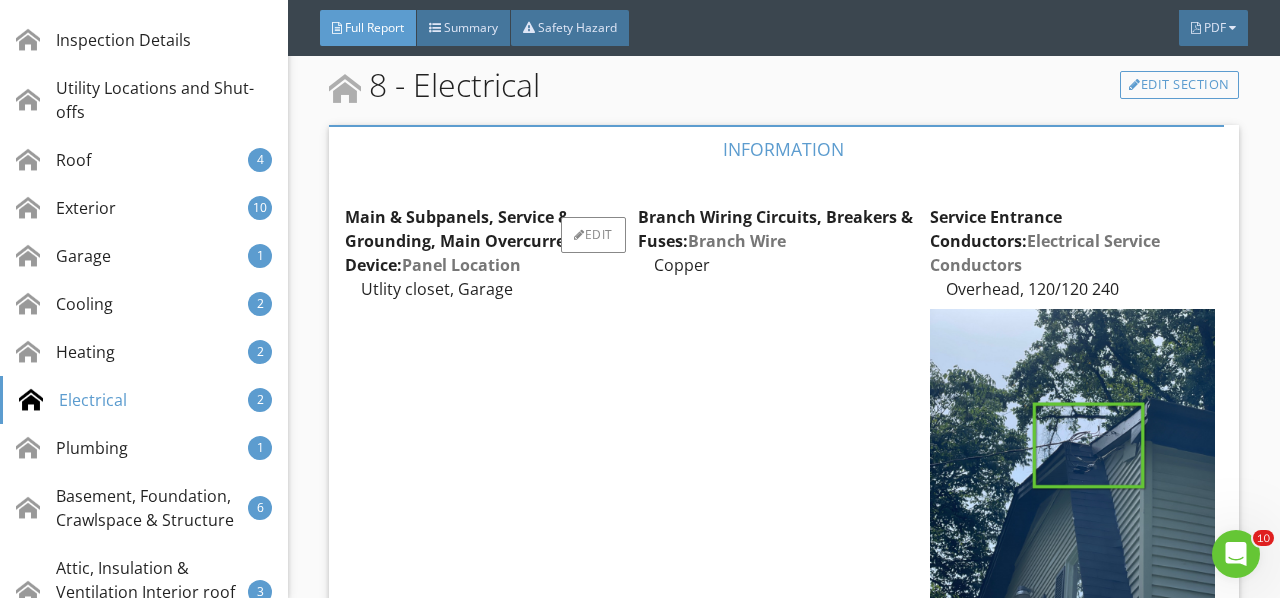 scroll, scrollTop: 20050, scrollLeft: 0, axis: vertical 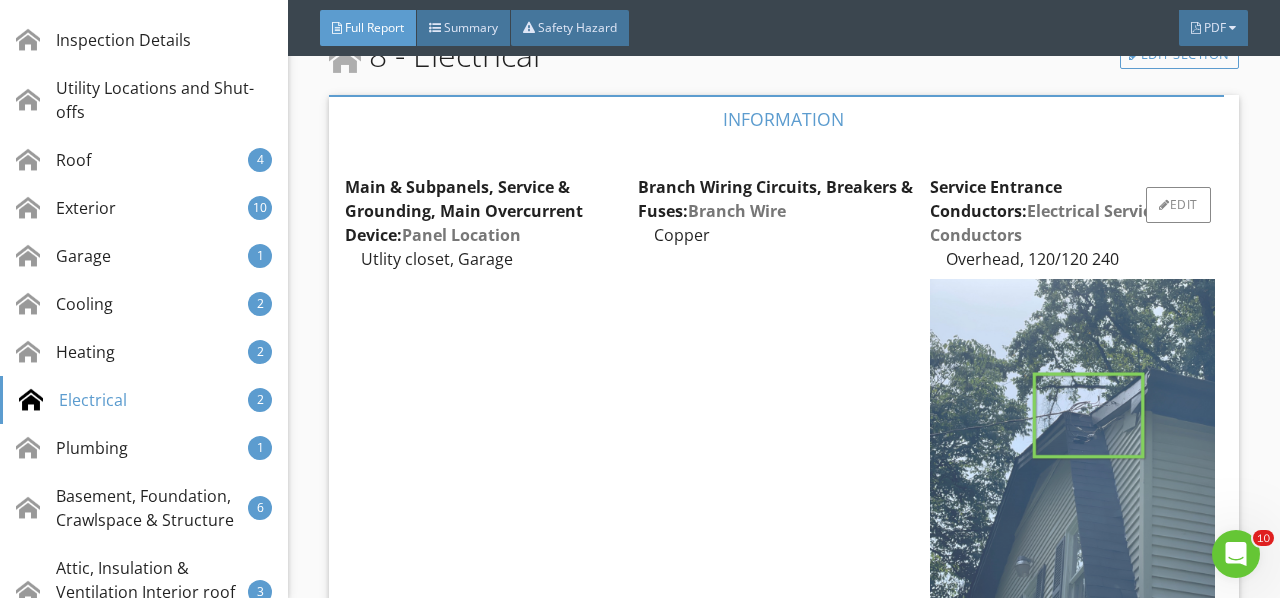 click at bounding box center (1072, 468) 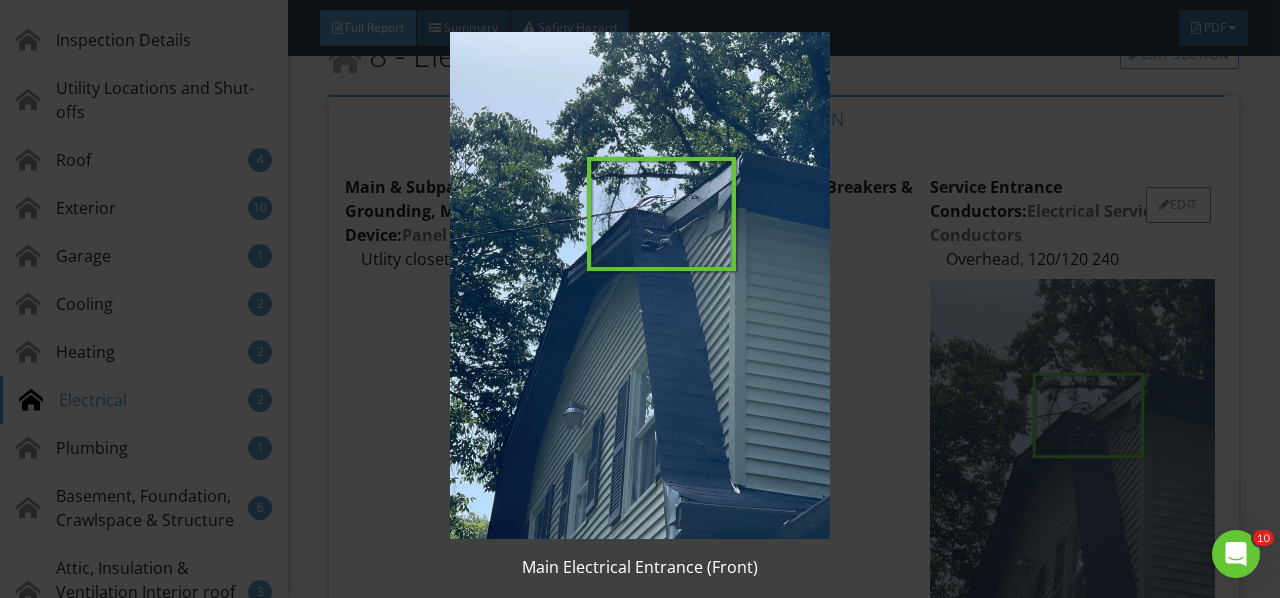 click at bounding box center [639, 285] 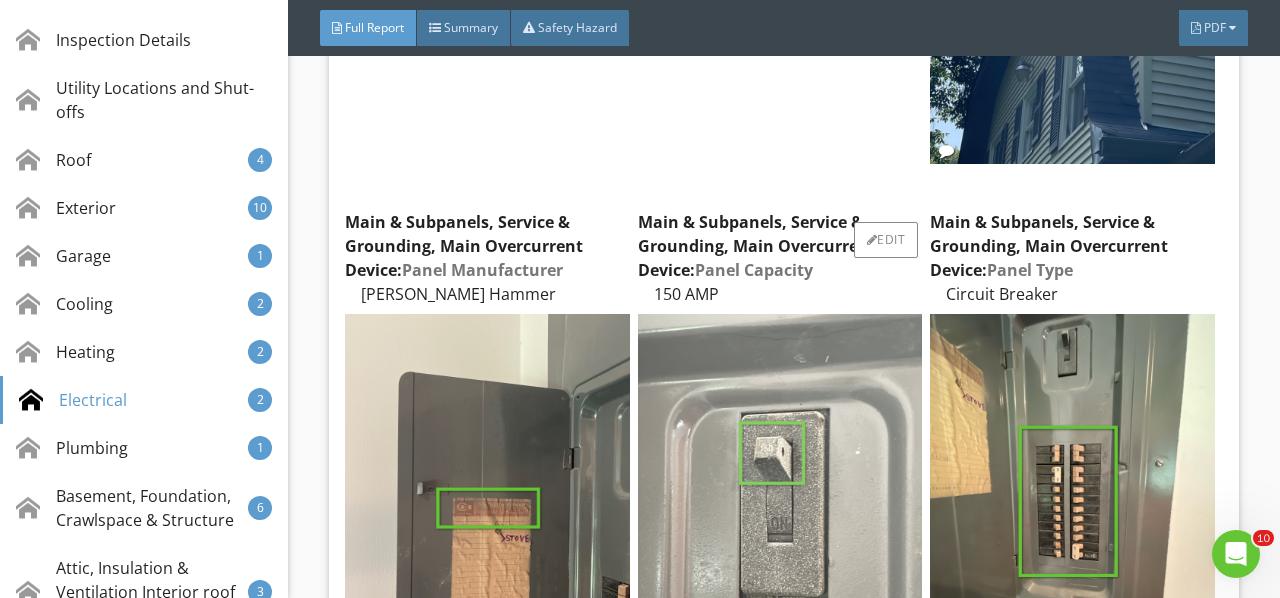 scroll, scrollTop: 20550, scrollLeft: 0, axis: vertical 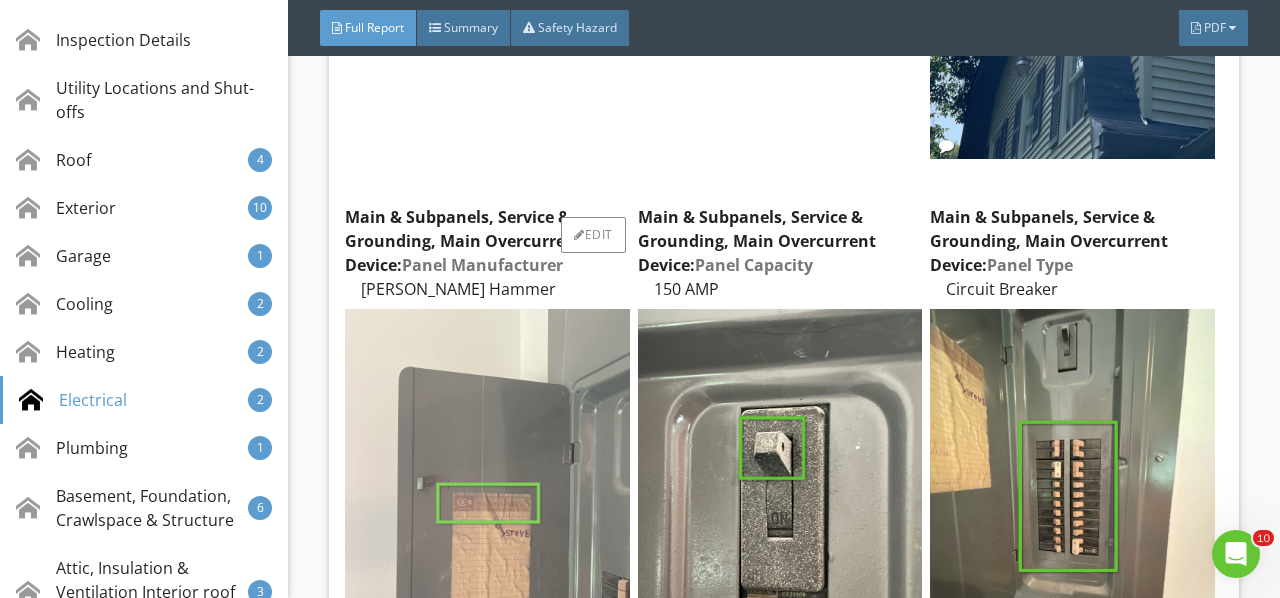 click at bounding box center [487, 498] 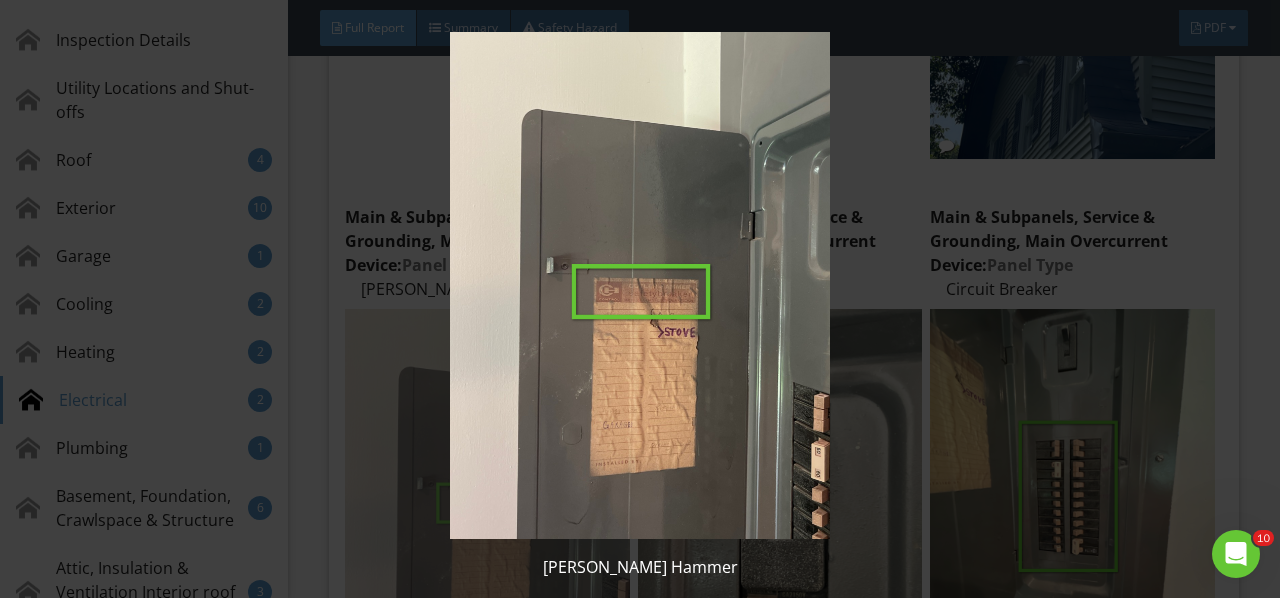click at bounding box center [639, 285] 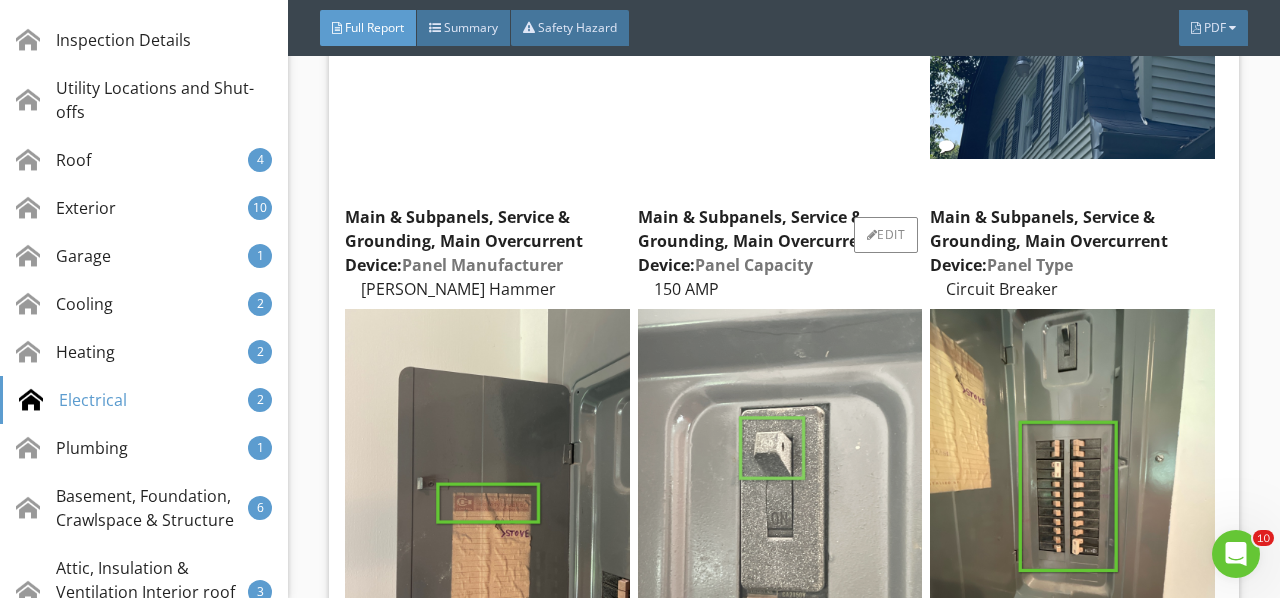 click at bounding box center [780, 498] 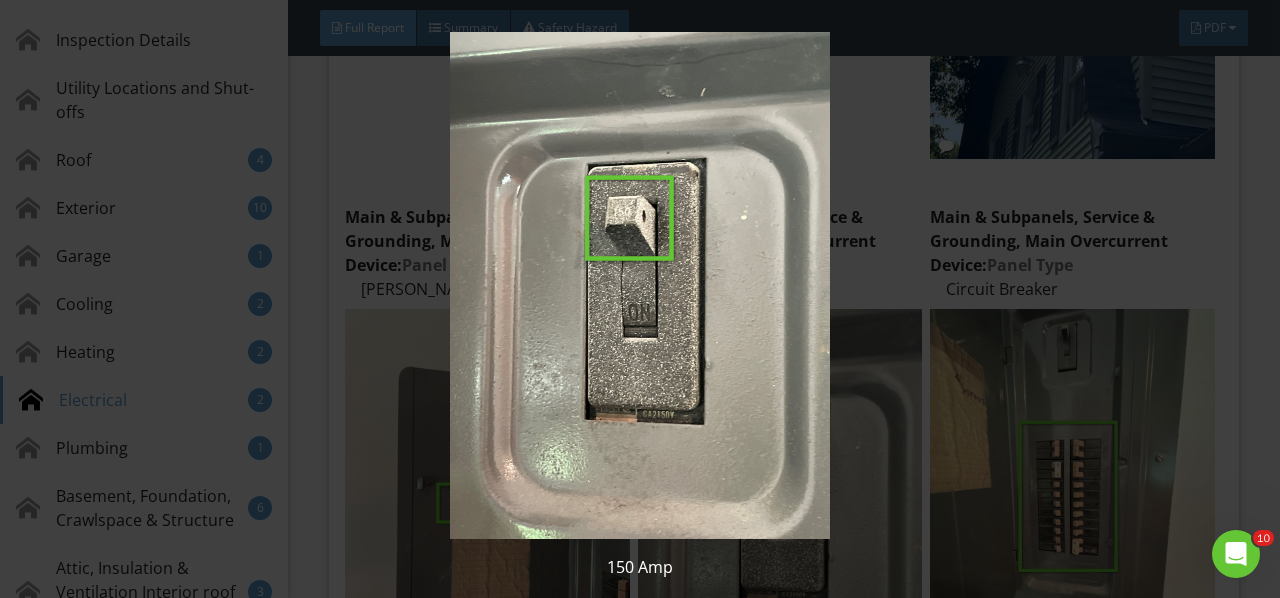 click at bounding box center (639, 285) 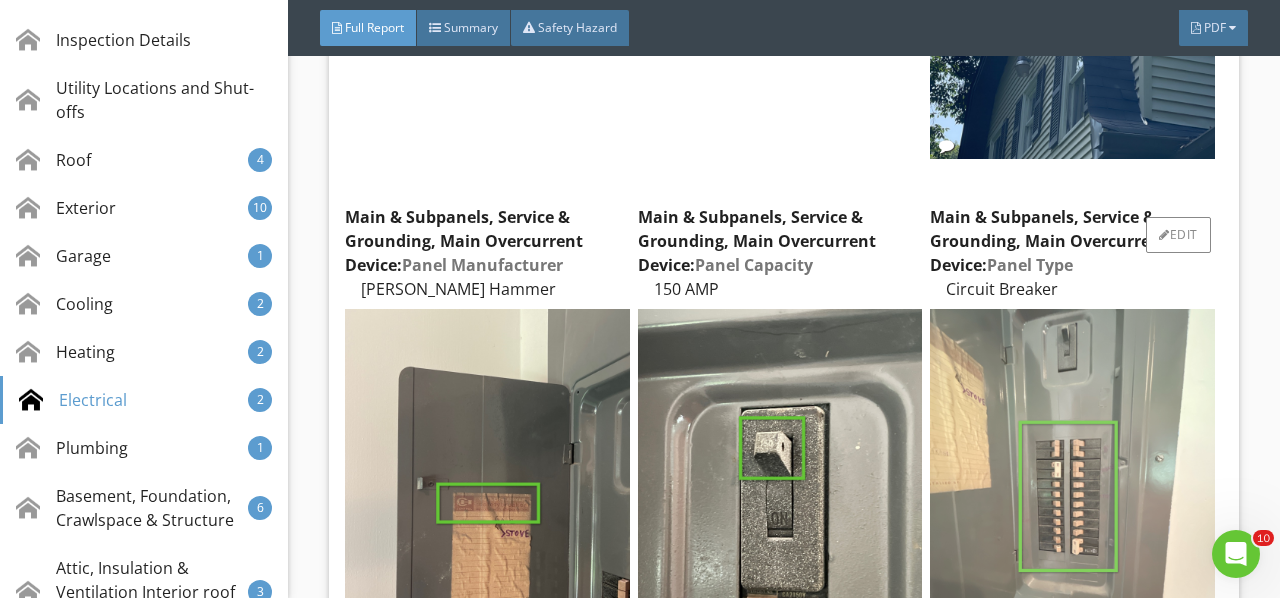 click at bounding box center (1072, 498) 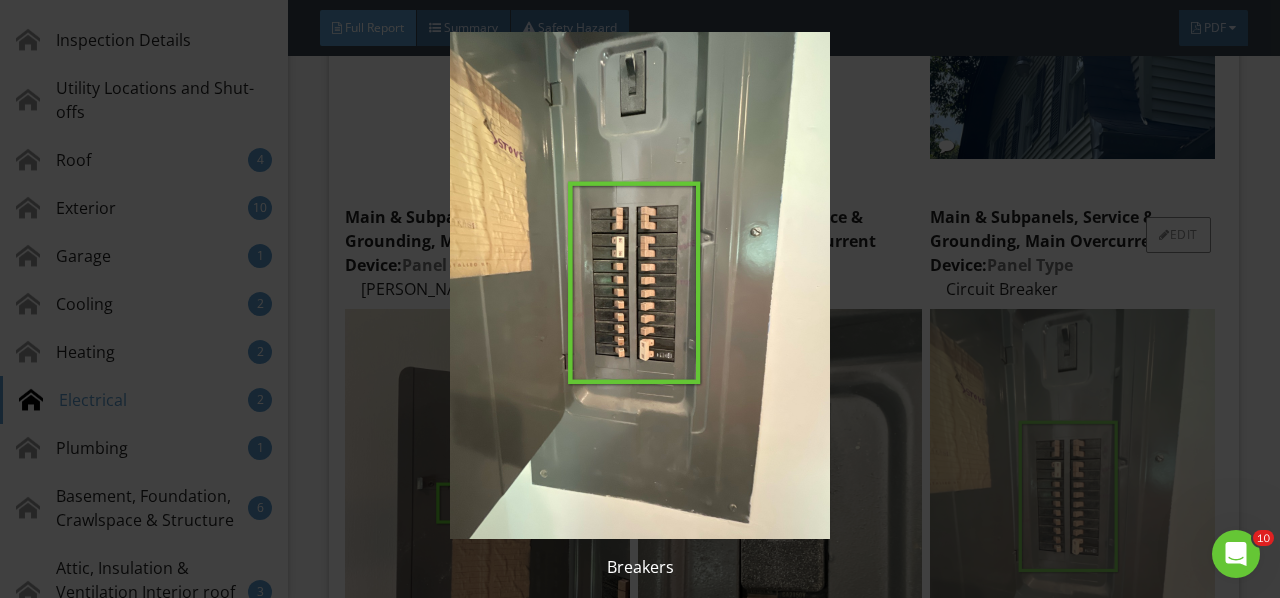 click at bounding box center [639, 285] 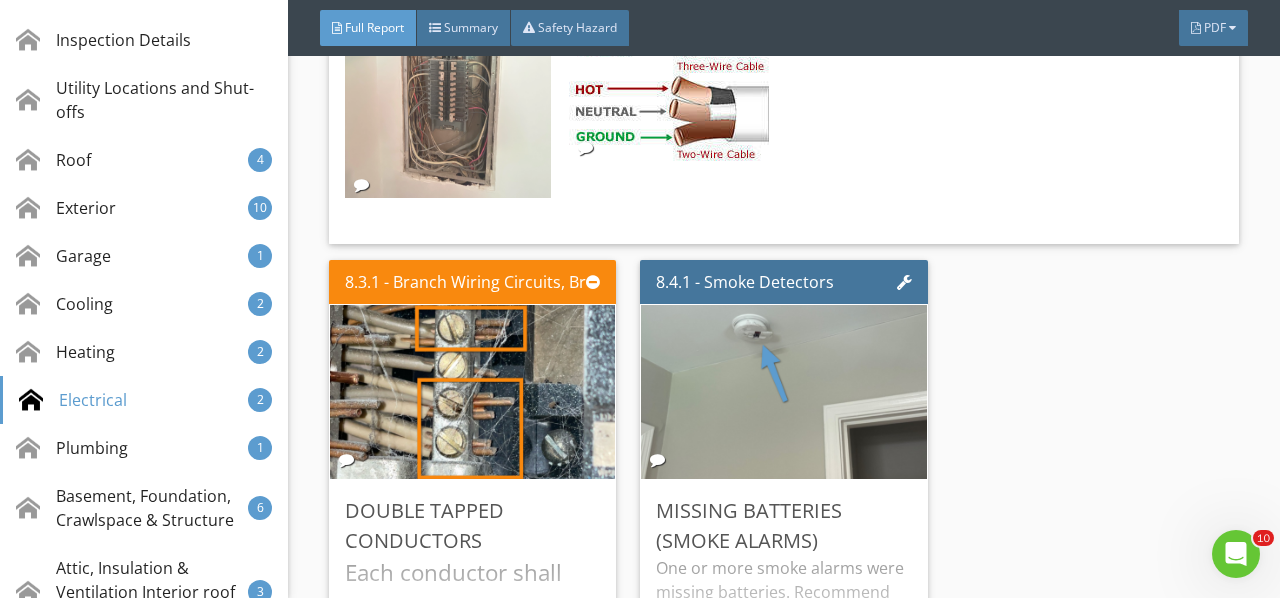 scroll, scrollTop: 21950, scrollLeft: 0, axis: vertical 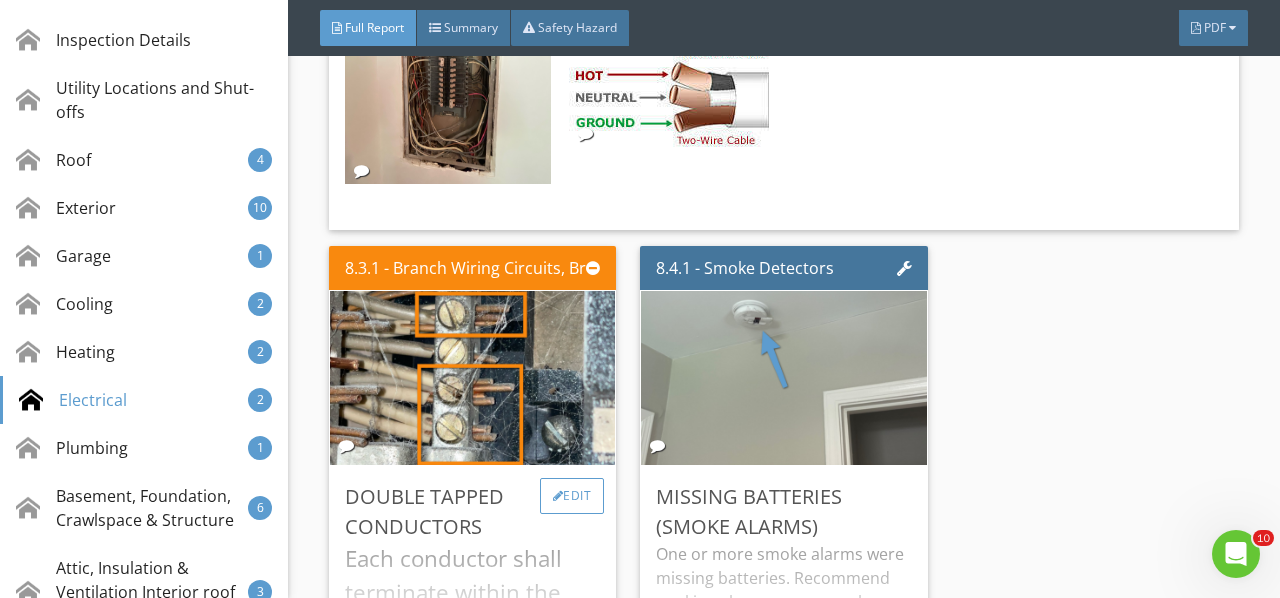 click on "Edit" at bounding box center [572, 496] 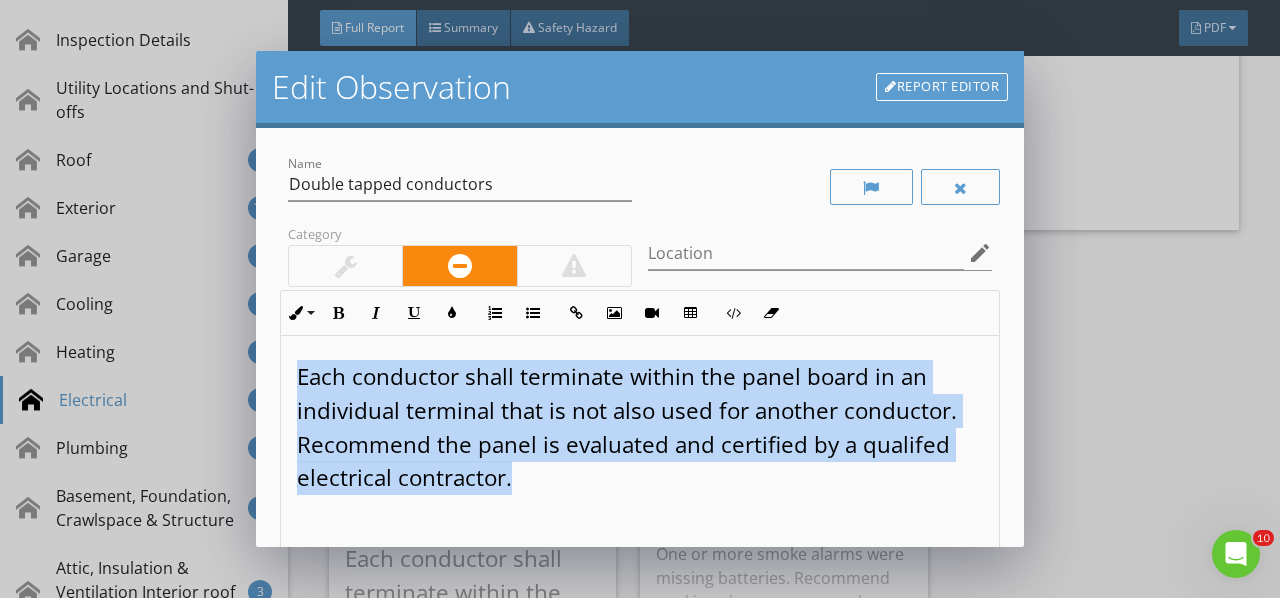 drag, startPoint x: 288, startPoint y: 374, endPoint x: 660, endPoint y: 510, distance: 396.0808 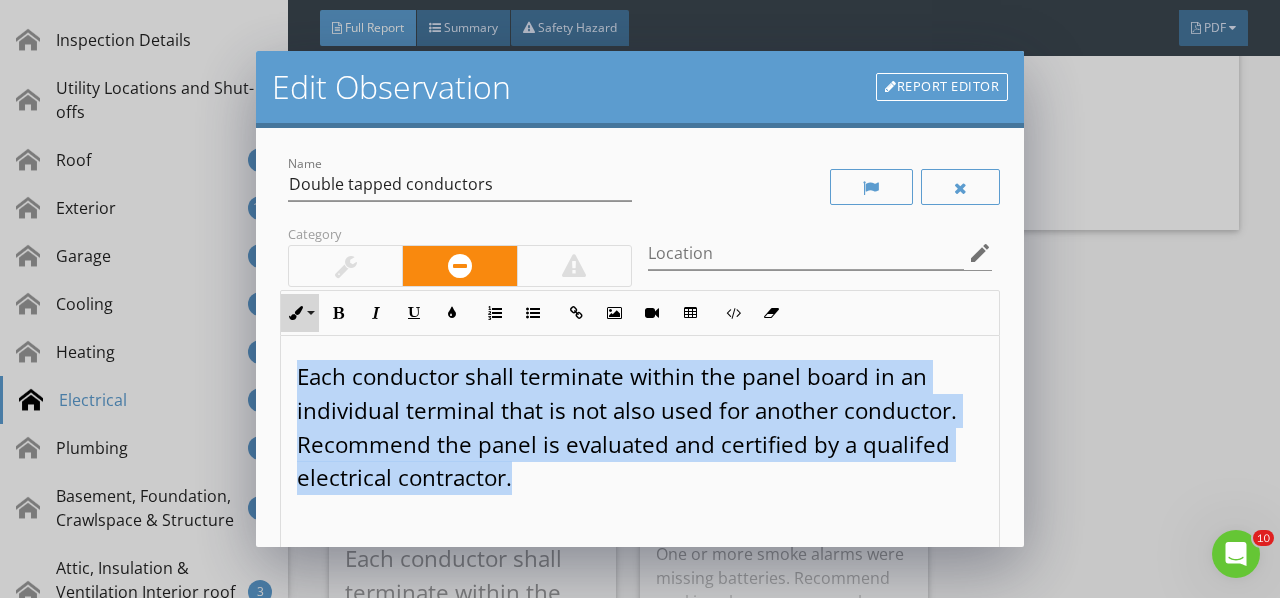 click on "Inline Style" at bounding box center [300, 313] 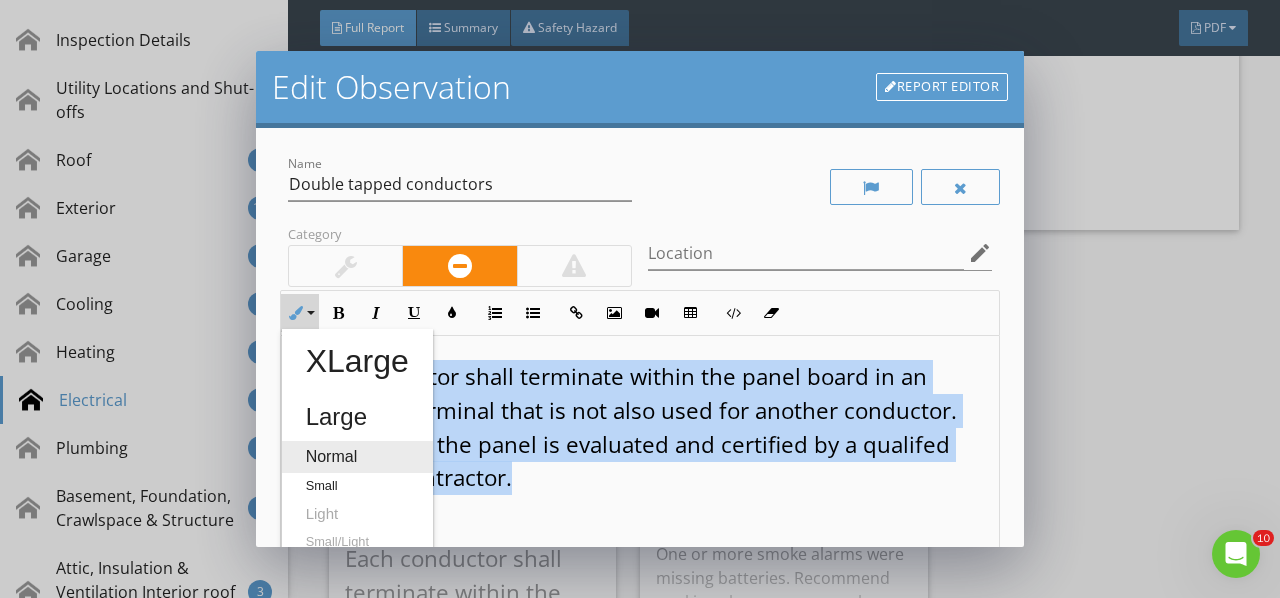 click on "Normal" at bounding box center (357, 457) 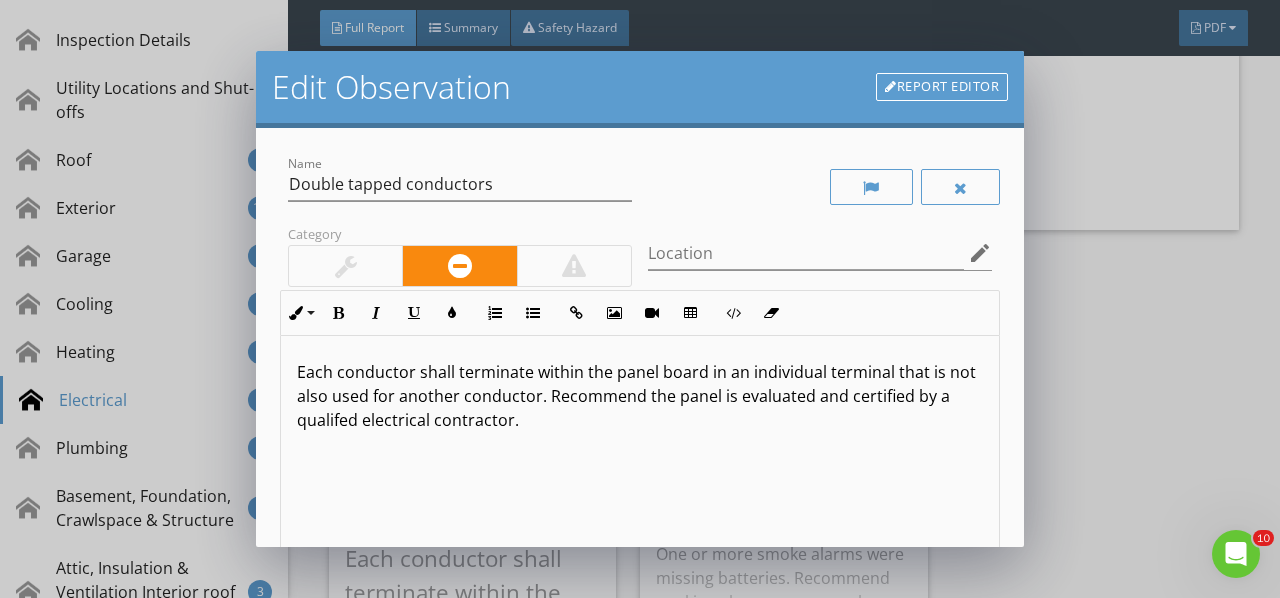 click on "Each conductor shall terminate within the panel board in an individual terminal that is not also used for another conductor. Recommend the panel is evaluated and certified by a qualifed electrical contractor." at bounding box center [640, 494] 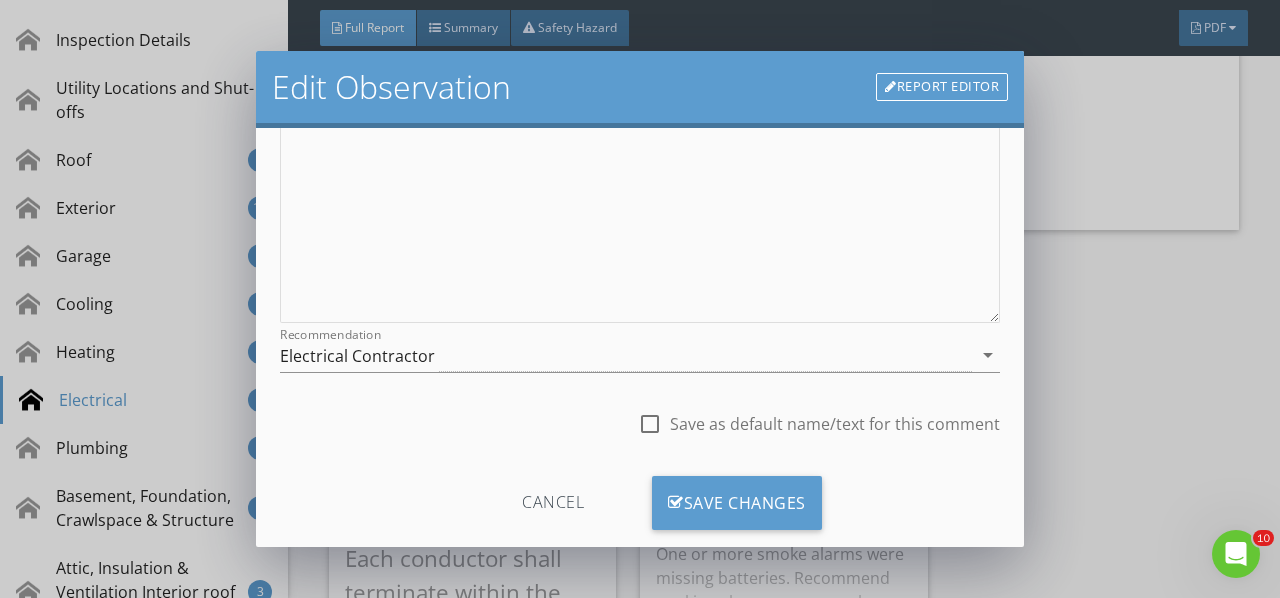 scroll, scrollTop: 366, scrollLeft: 0, axis: vertical 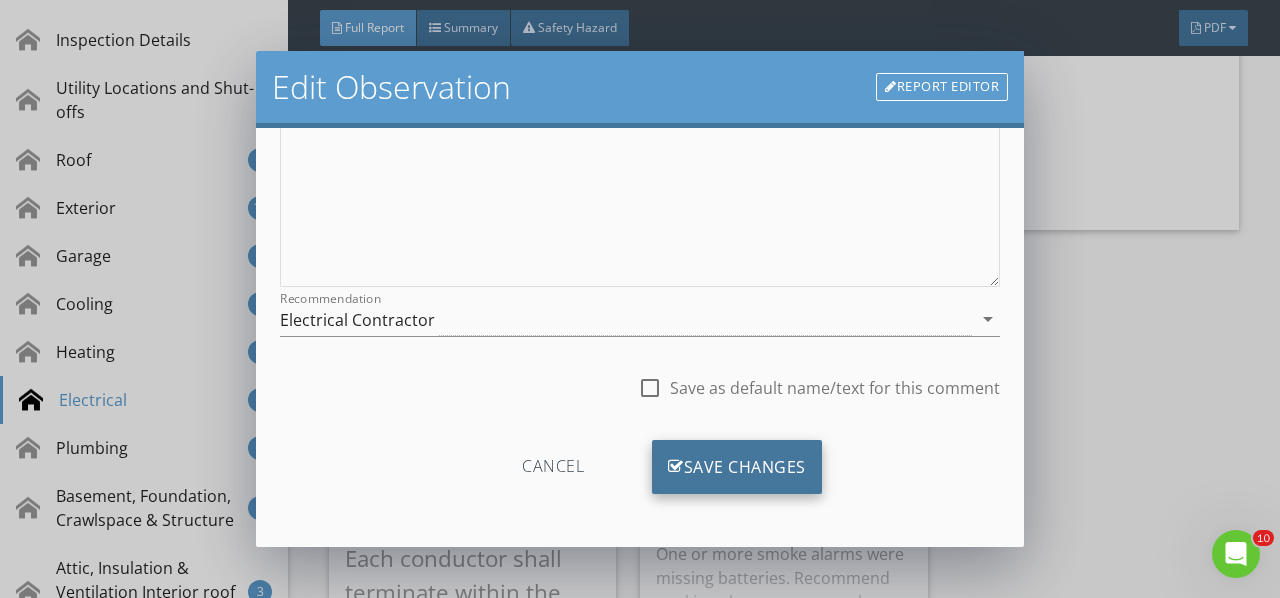 click on "Save Changes" at bounding box center (737, 467) 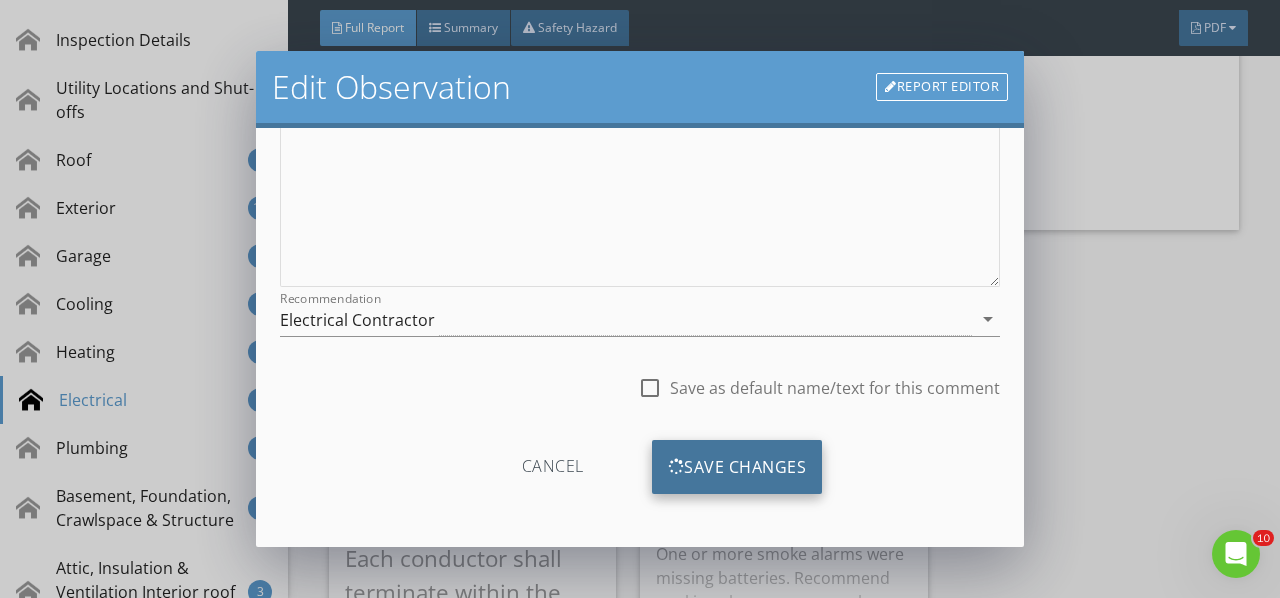 scroll, scrollTop: 130, scrollLeft: 0, axis: vertical 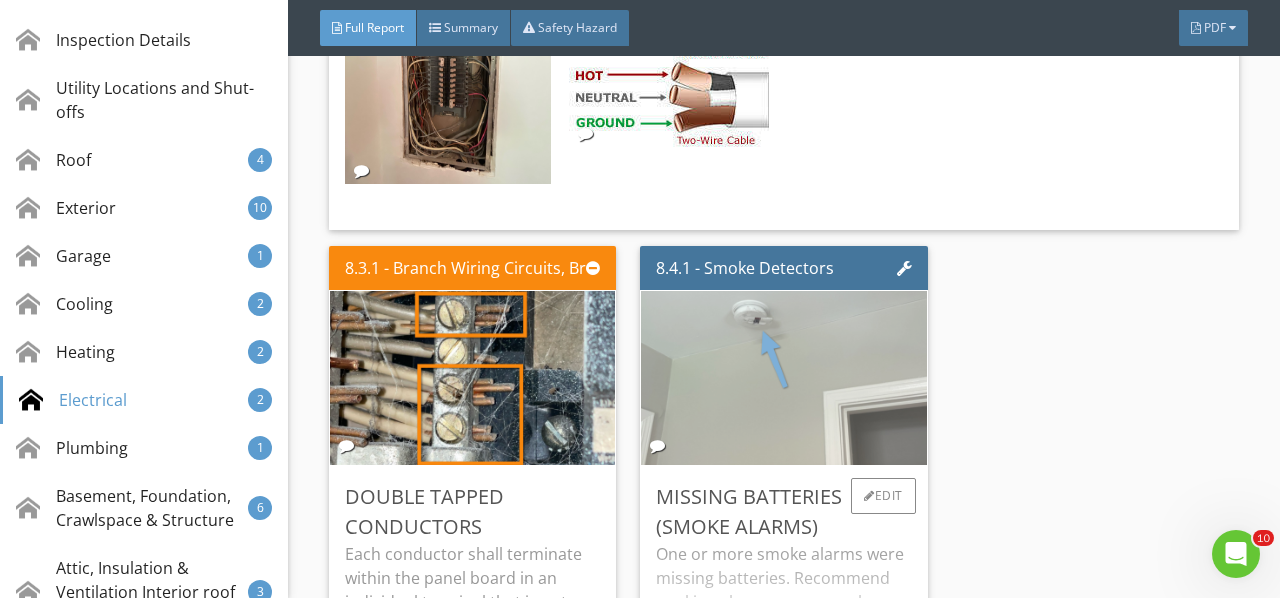 click at bounding box center (784, 378) 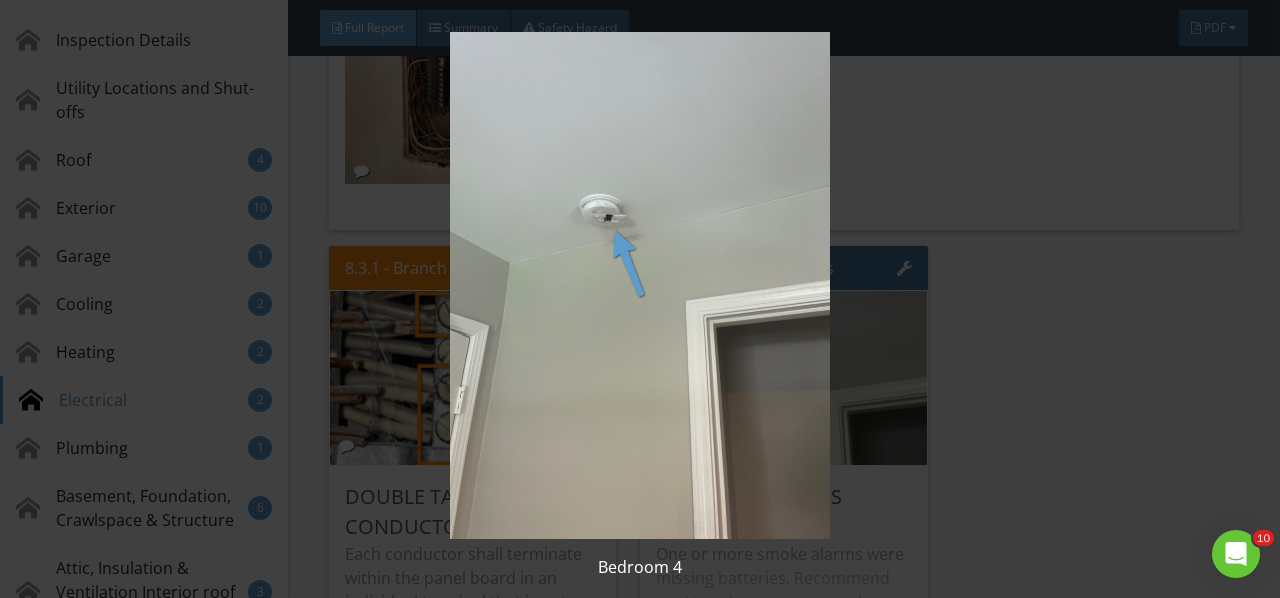 click at bounding box center [639, 285] 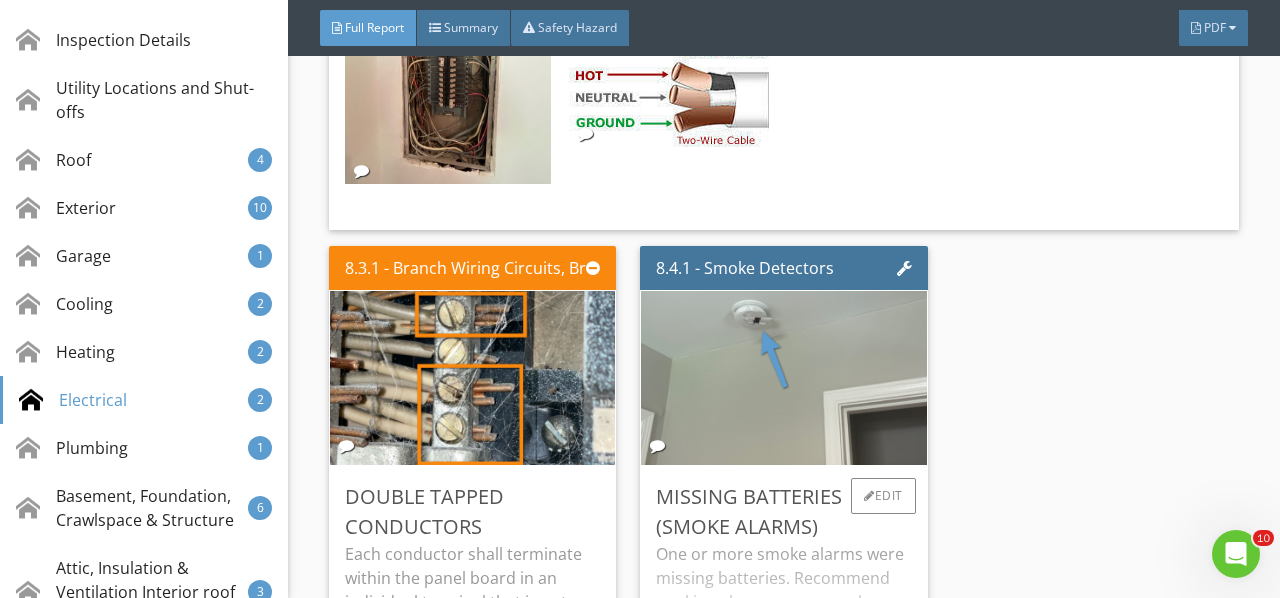 click on "One or more smoke alarms were missing batteries. Recommend working alarms are properly installed for all required areas." at bounding box center (783, 626) 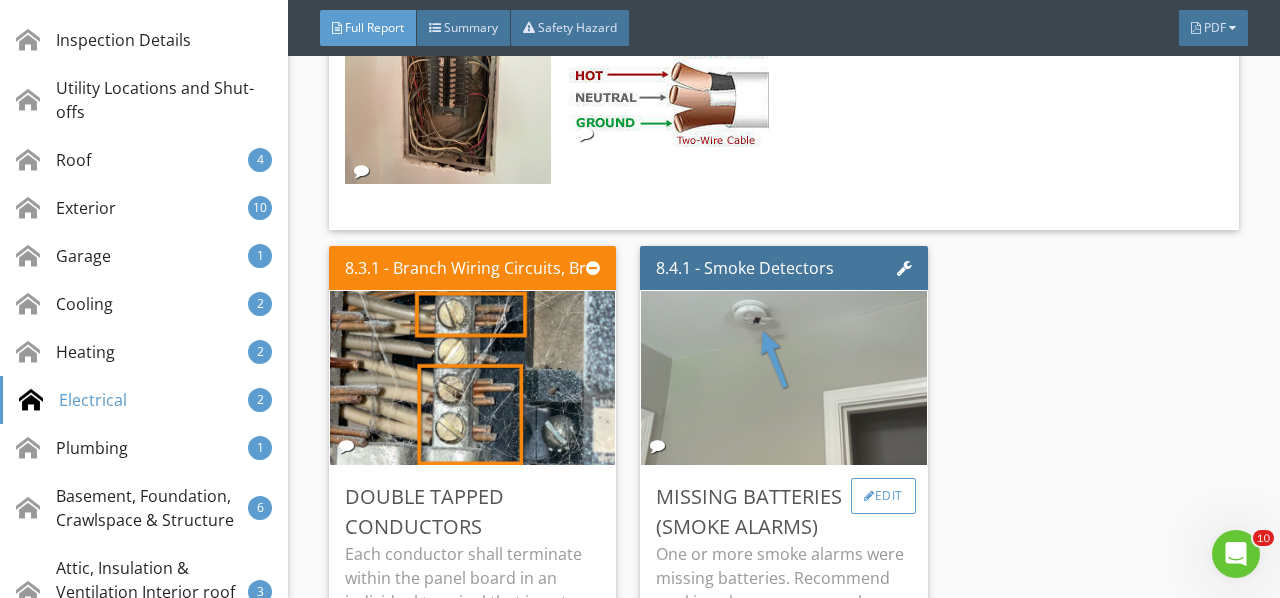click on "Edit" at bounding box center (883, 496) 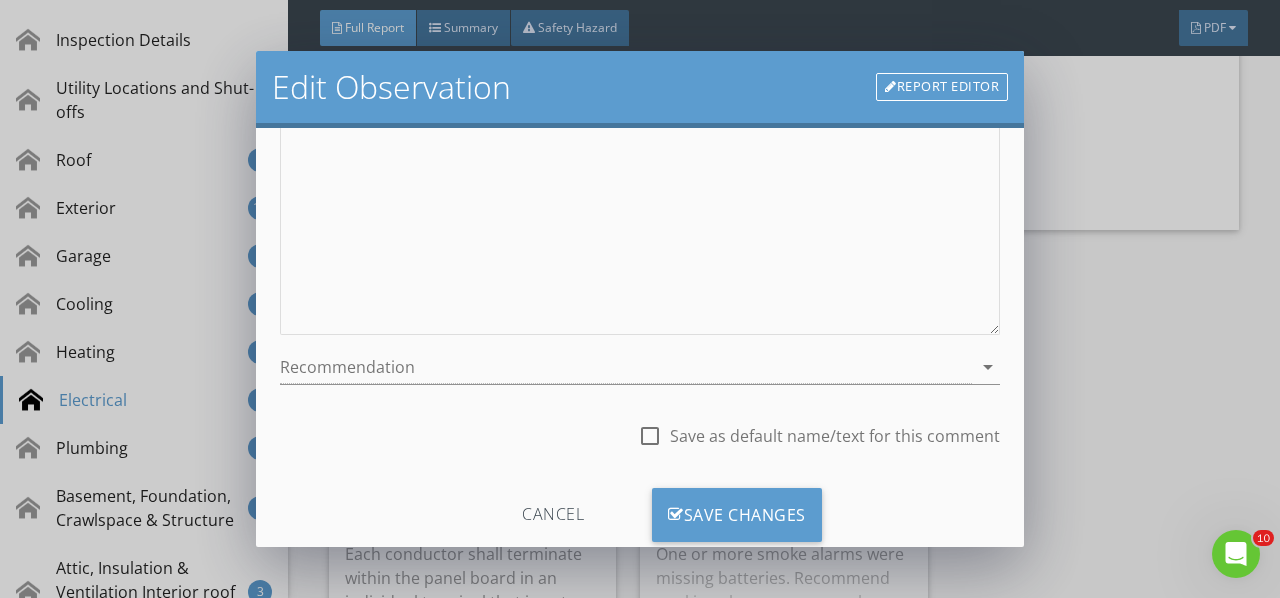 scroll, scrollTop: 366, scrollLeft: 0, axis: vertical 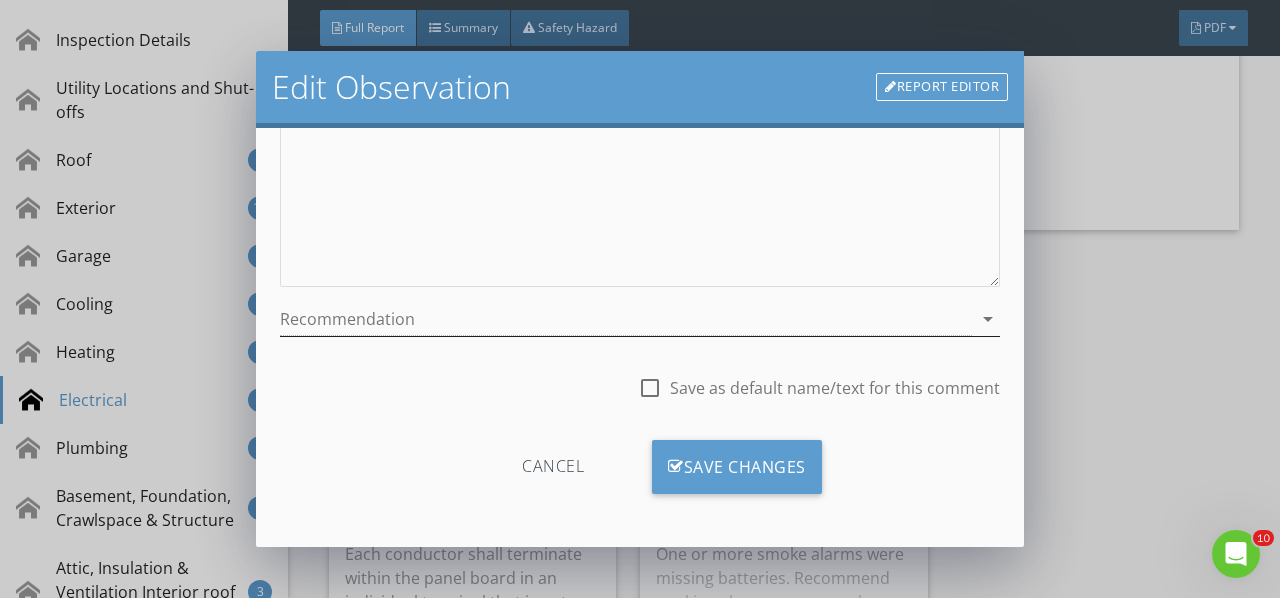 click on "arrow_drop_down" at bounding box center [988, 319] 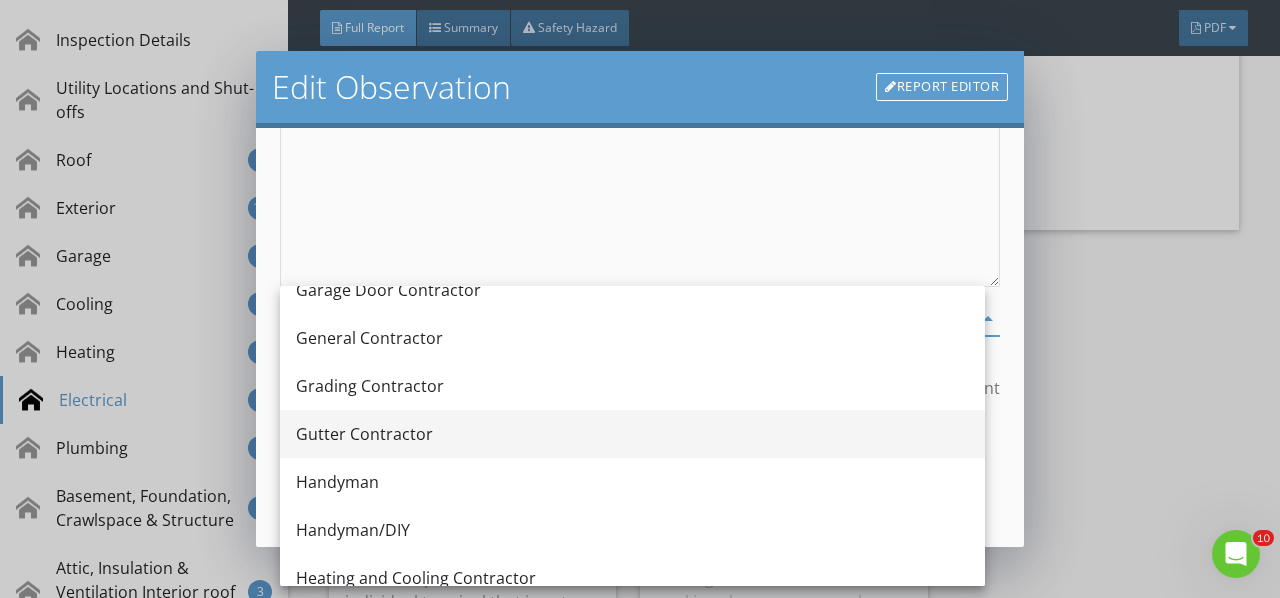 scroll, scrollTop: 1176, scrollLeft: 0, axis: vertical 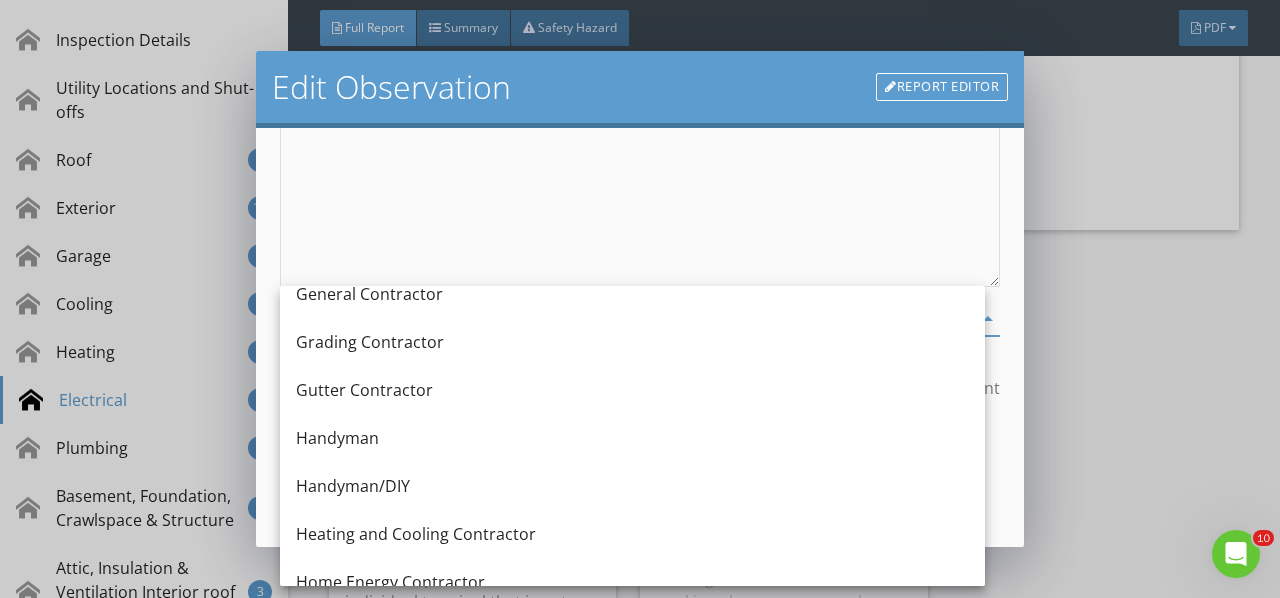click on "Handyman" at bounding box center (632, 438) 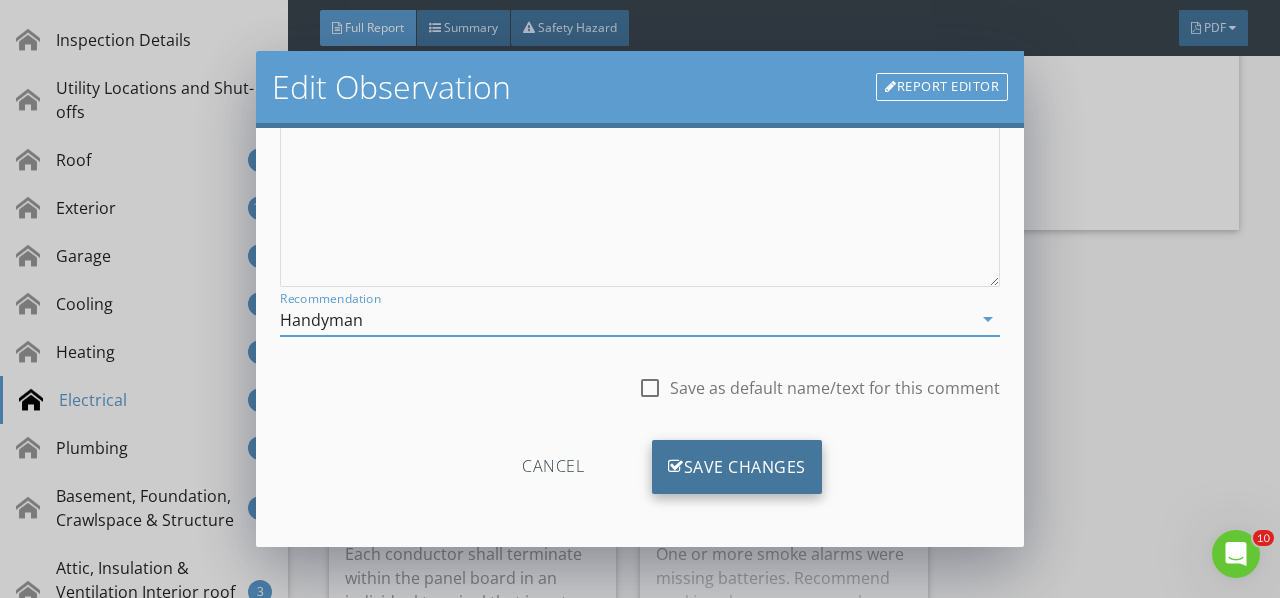 click on "Save Changes" at bounding box center (737, 467) 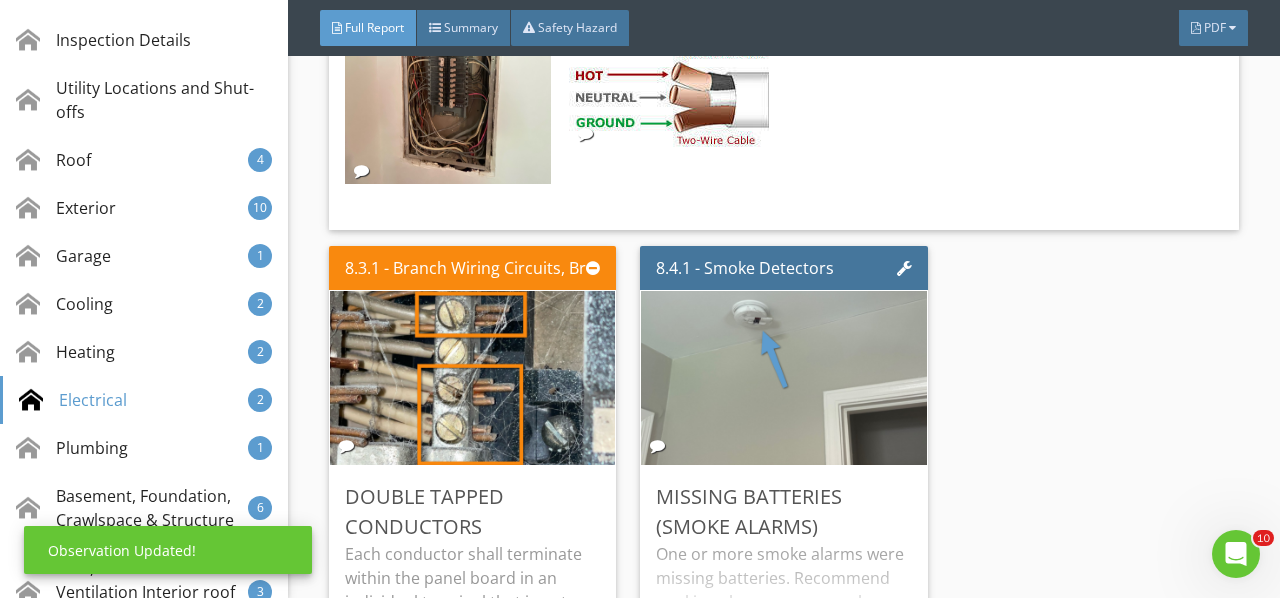 scroll, scrollTop: 130, scrollLeft: 0, axis: vertical 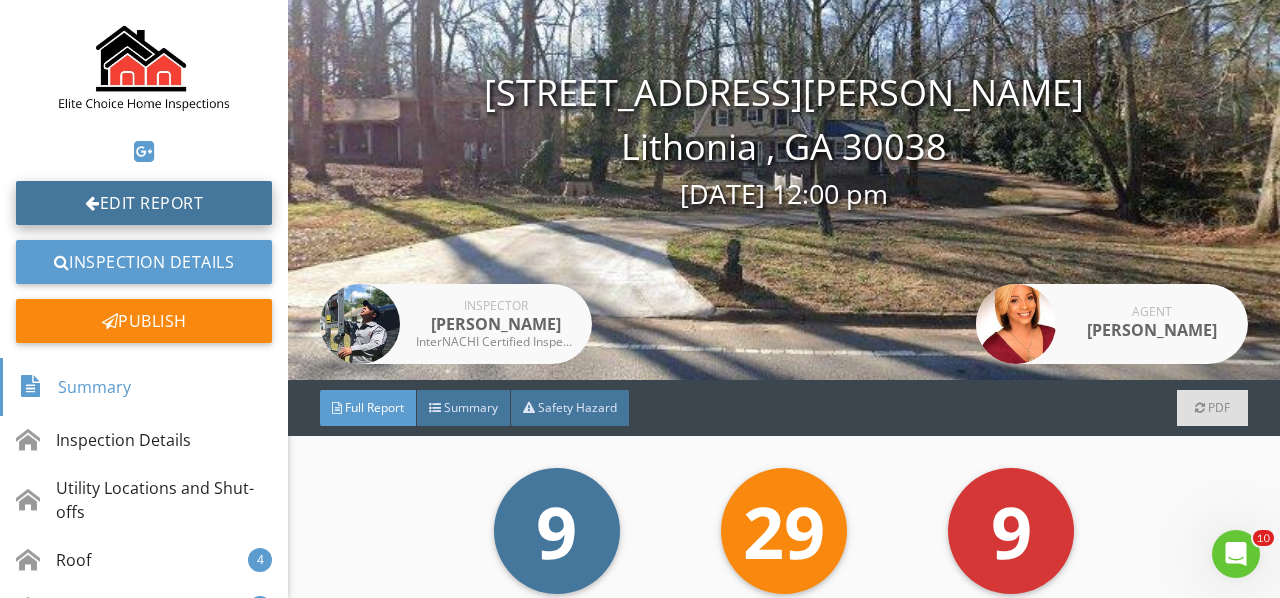 click on "Edit Report" at bounding box center (144, 203) 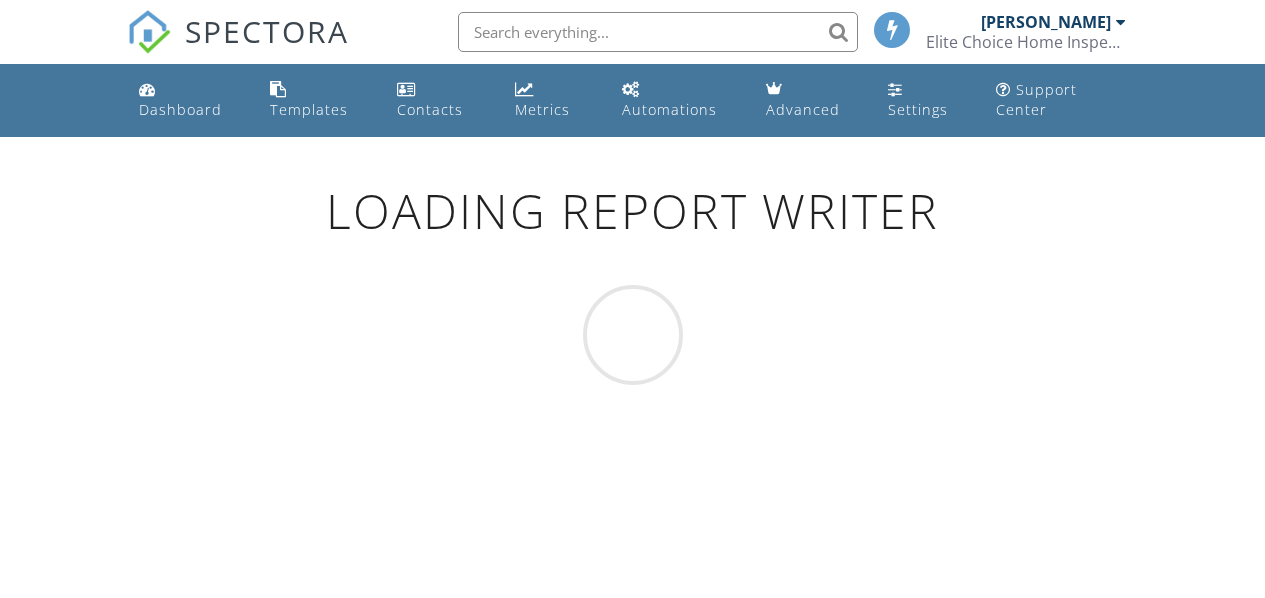 scroll, scrollTop: 0, scrollLeft: 0, axis: both 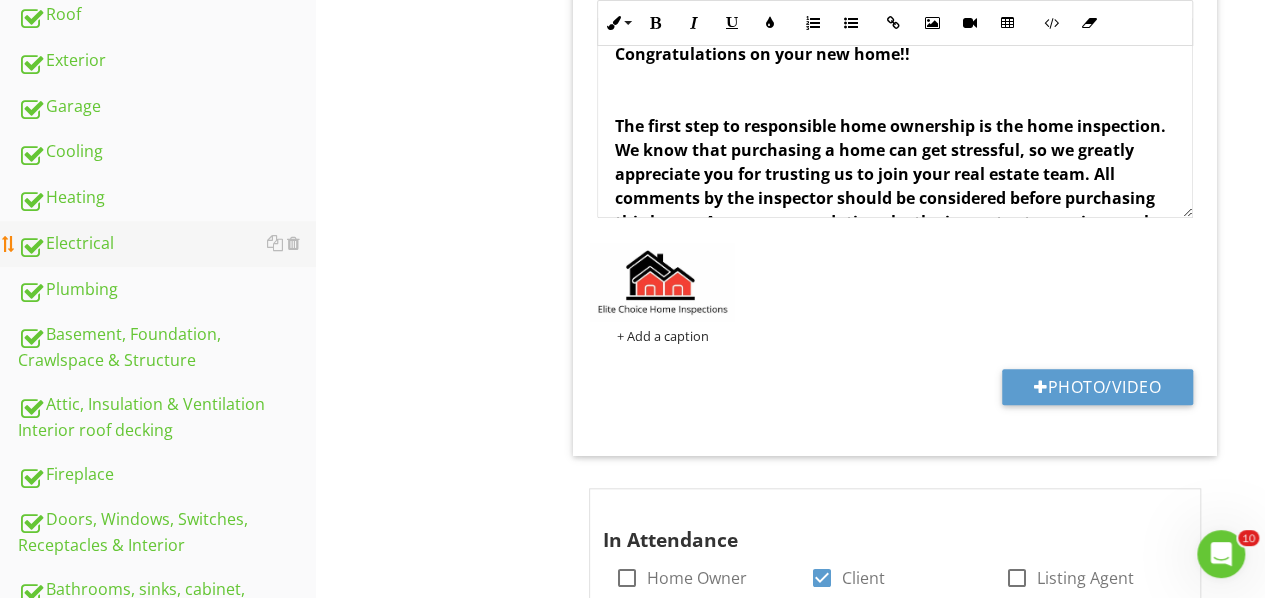 click on "Electrical" at bounding box center (167, 244) 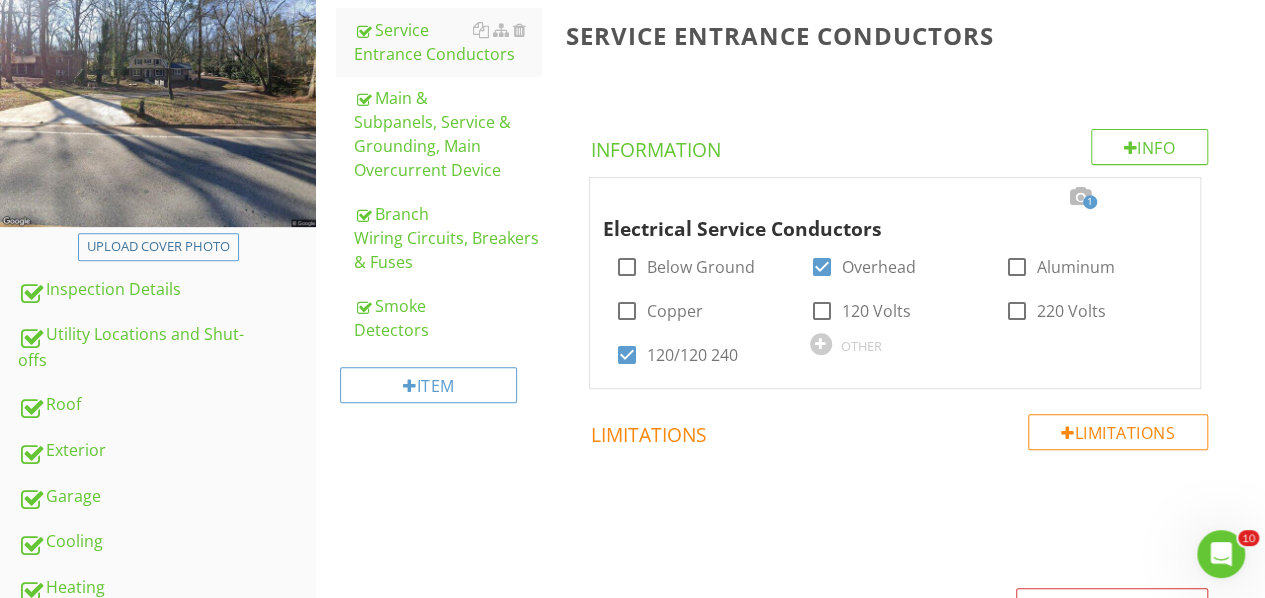 scroll, scrollTop: 300, scrollLeft: 0, axis: vertical 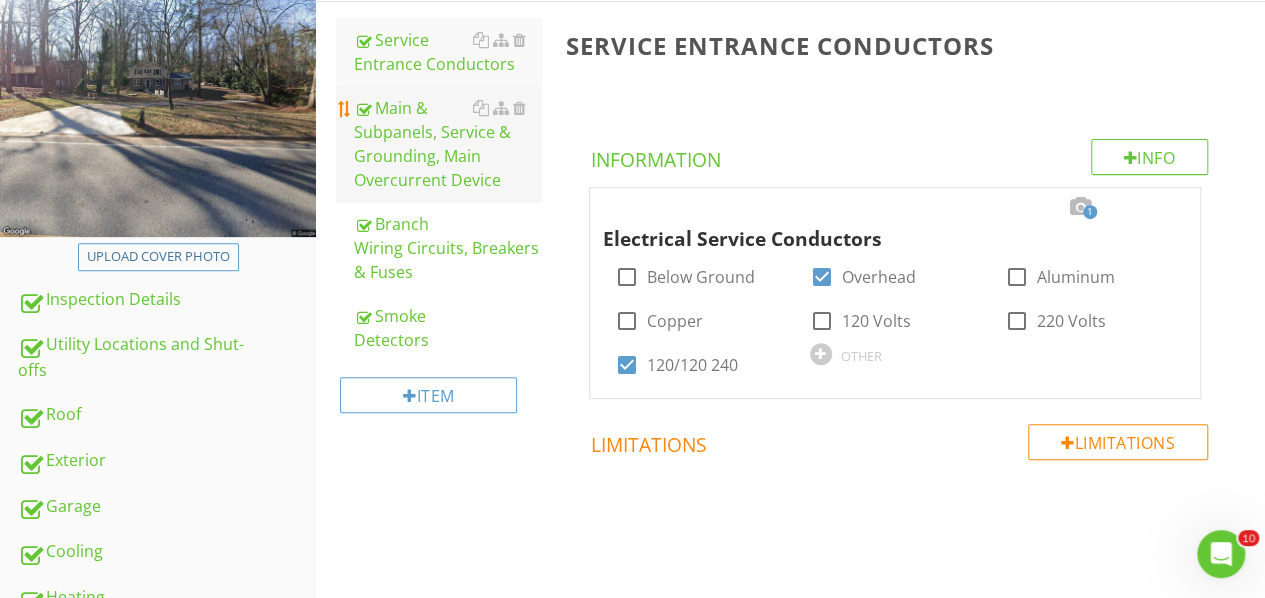 click on "Main & Subpanels, Service & Grounding, Main Overcurrent Device" at bounding box center (447, 144) 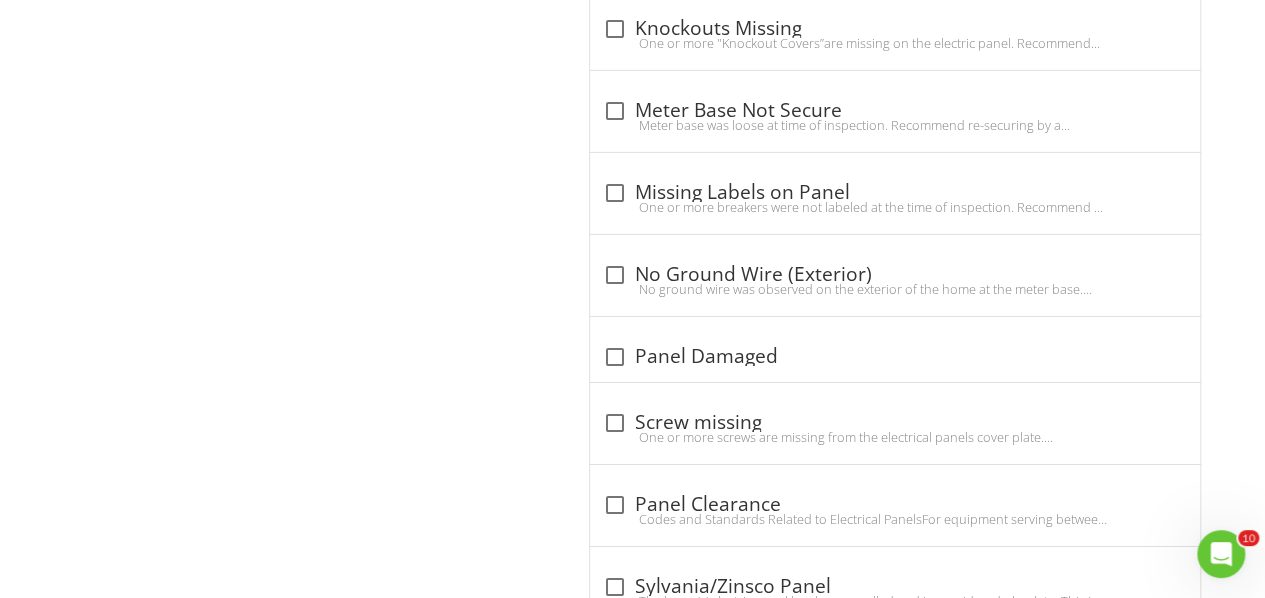 scroll, scrollTop: 3180, scrollLeft: 0, axis: vertical 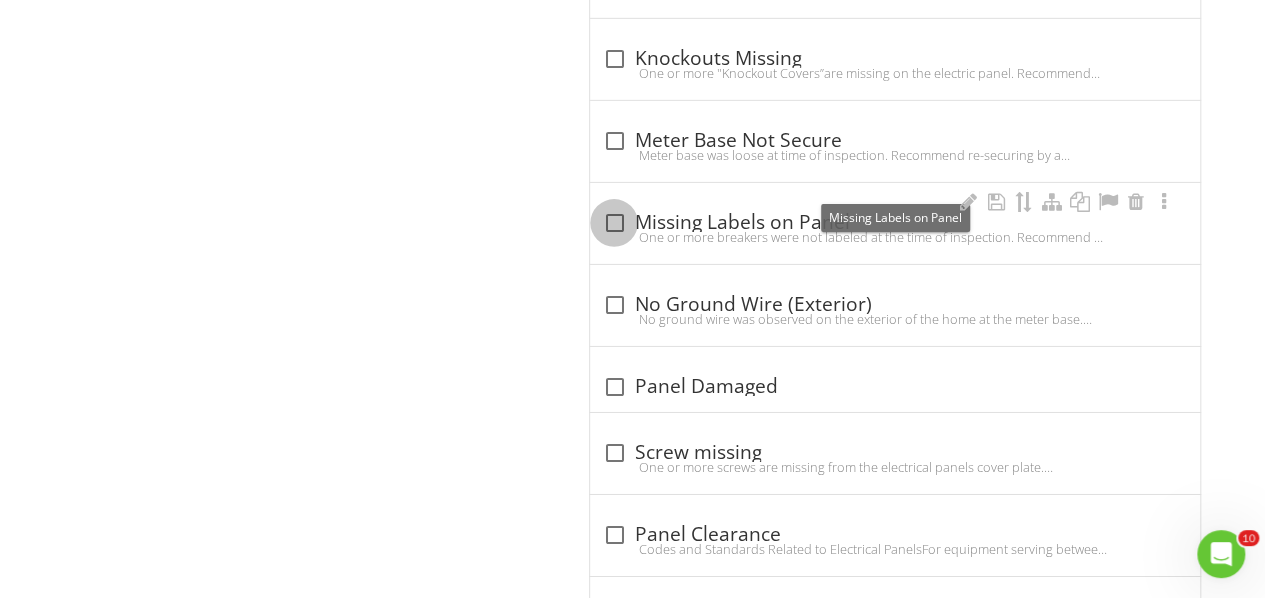click at bounding box center [614, 223] 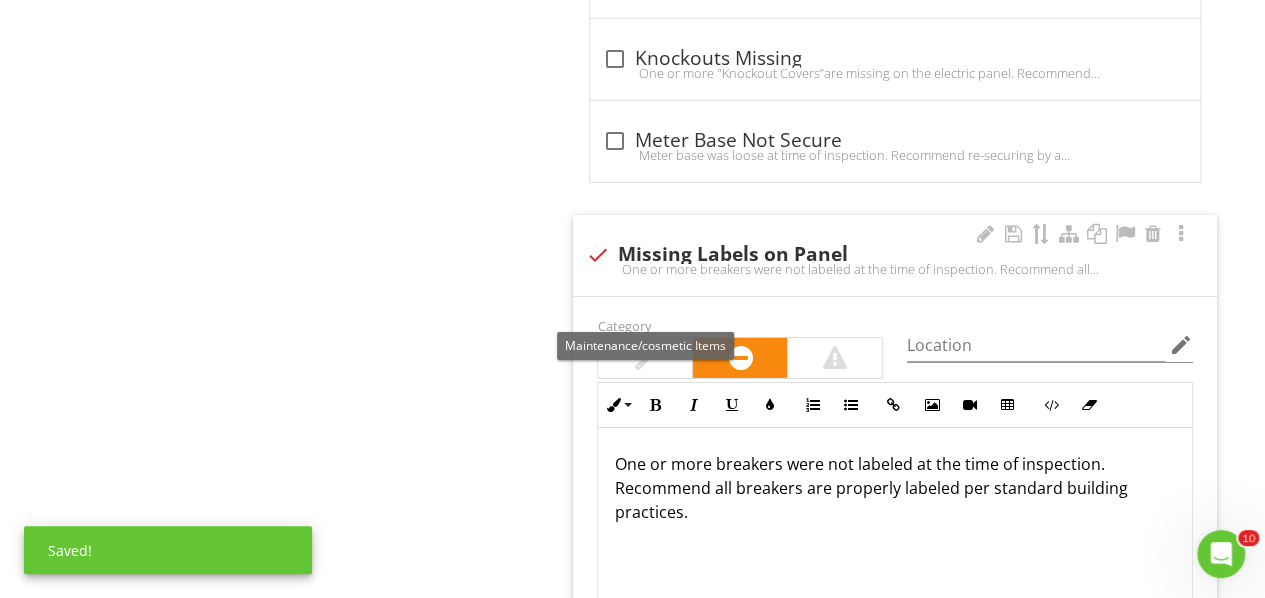 click at bounding box center (645, 358) 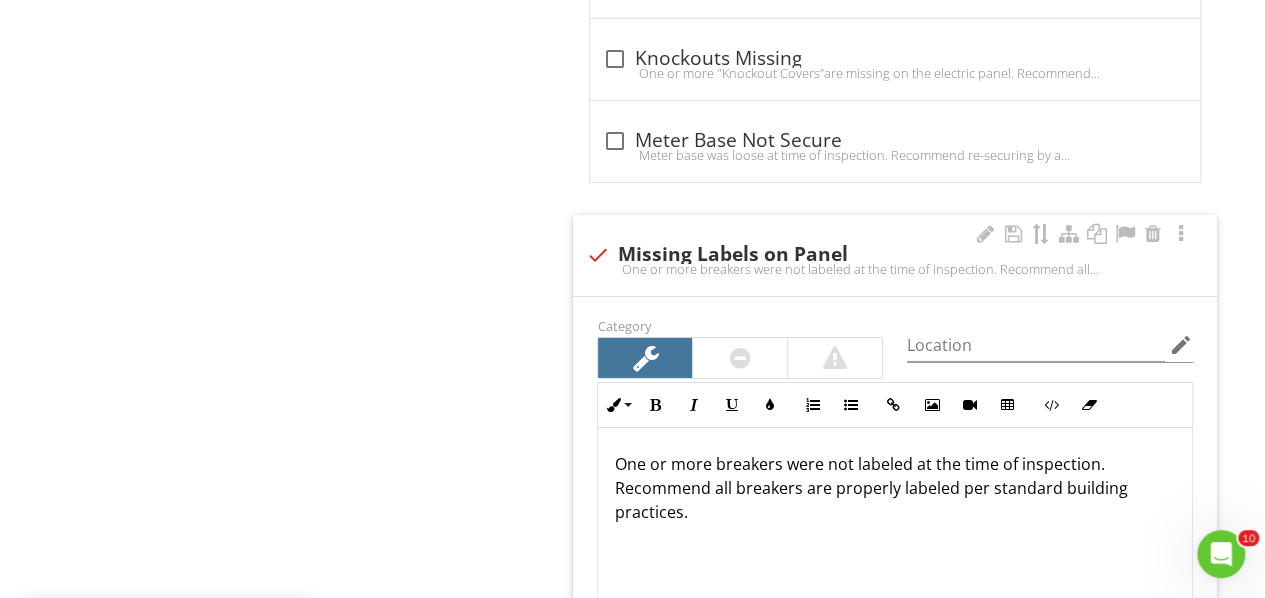 scroll, scrollTop: 0, scrollLeft: 0, axis: both 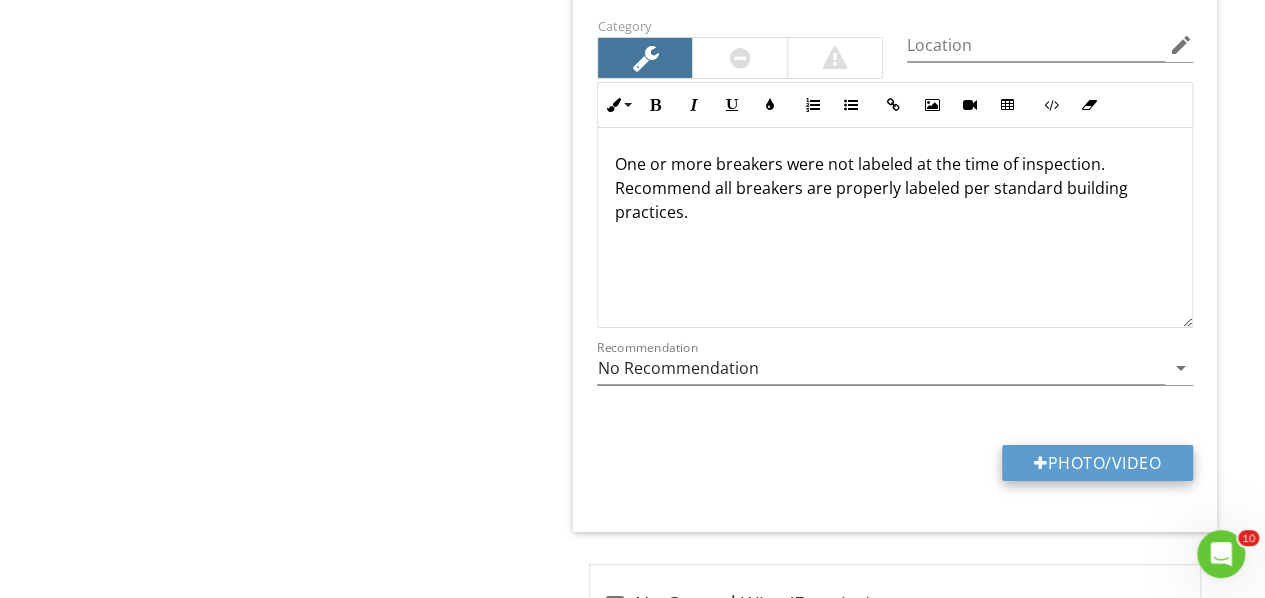 click at bounding box center [1041, 463] 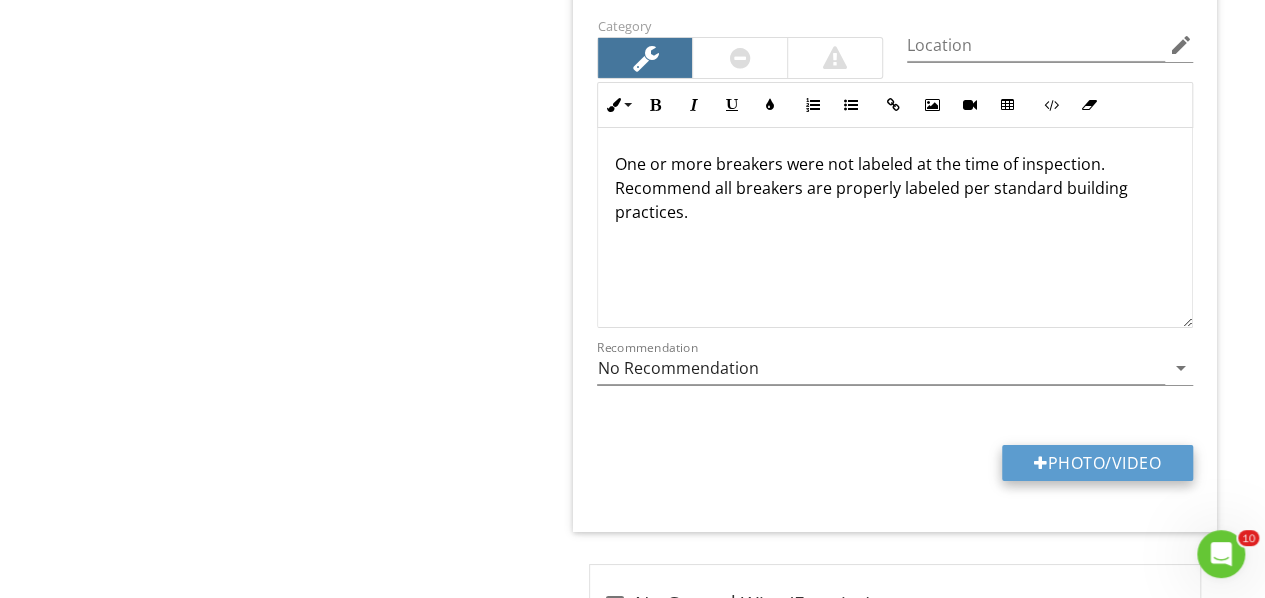 type on "C:\fakepath\IMG_3333.JPG" 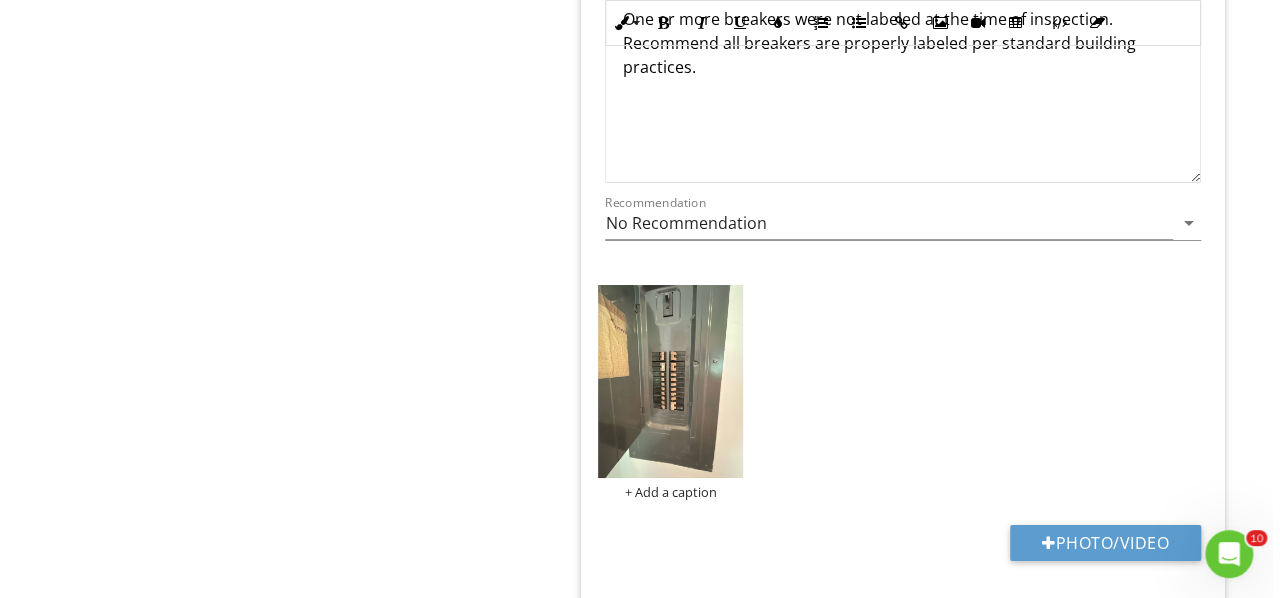 scroll, scrollTop: 3580, scrollLeft: 0, axis: vertical 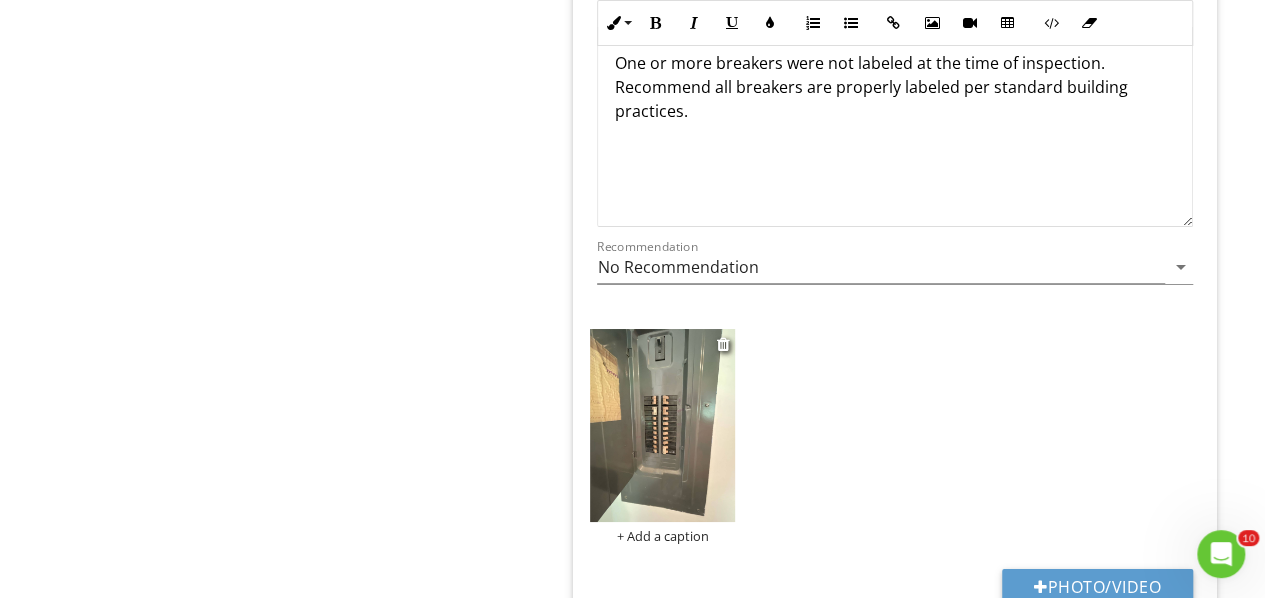 click on "+ Add a caption" at bounding box center [662, 536] 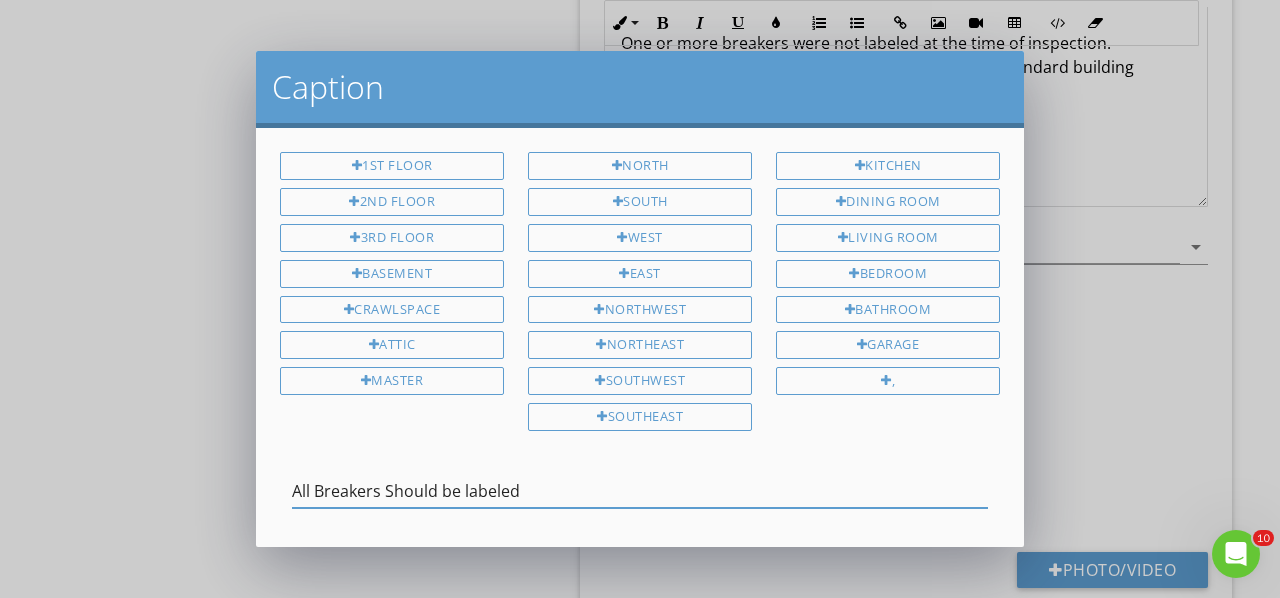 click on "All Breakers Should be labeled" at bounding box center (640, 491) 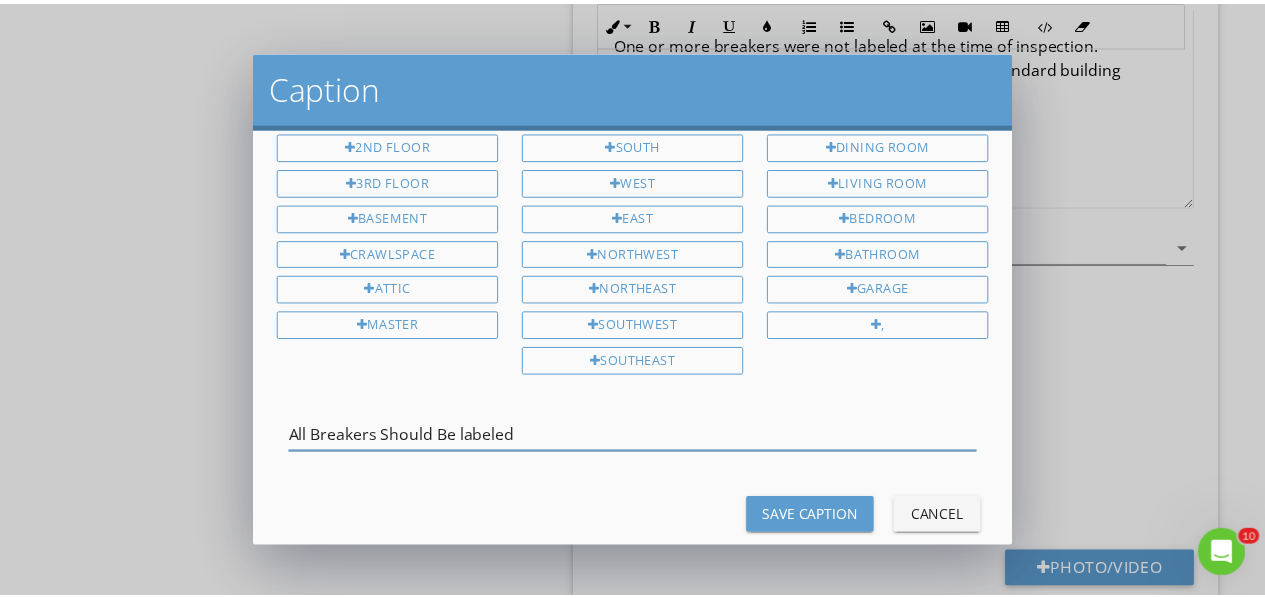 scroll, scrollTop: 84, scrollLeft: 0, axis: vertical 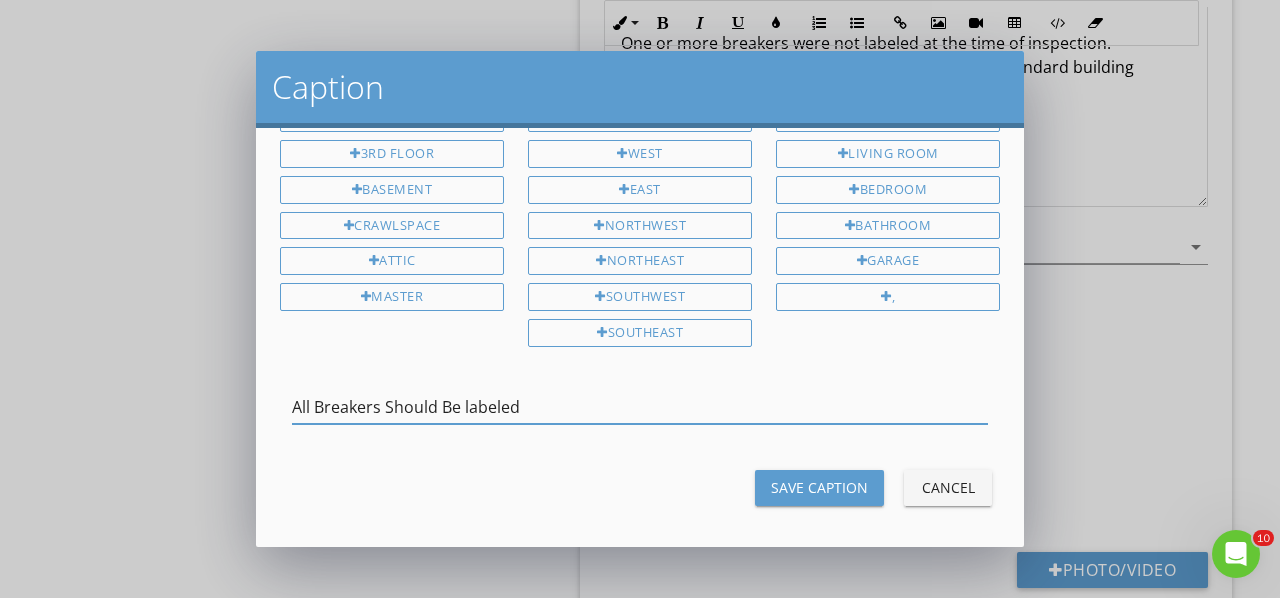 type on "All Breakers Should Be labeled" 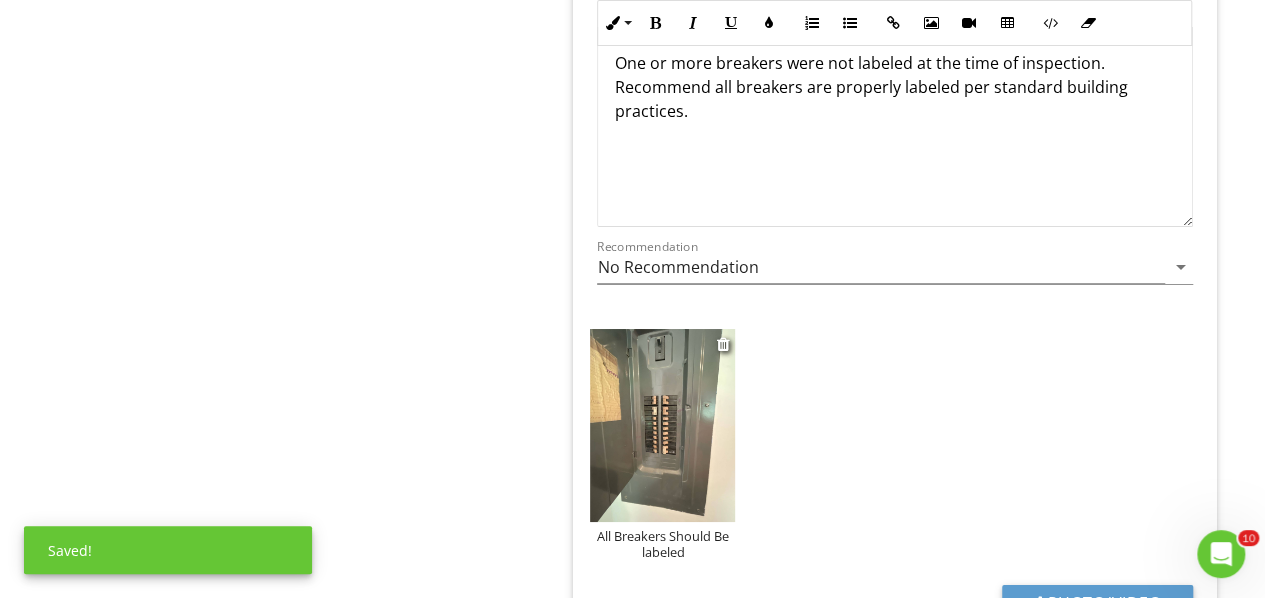 click at bounding box center (662, 425) 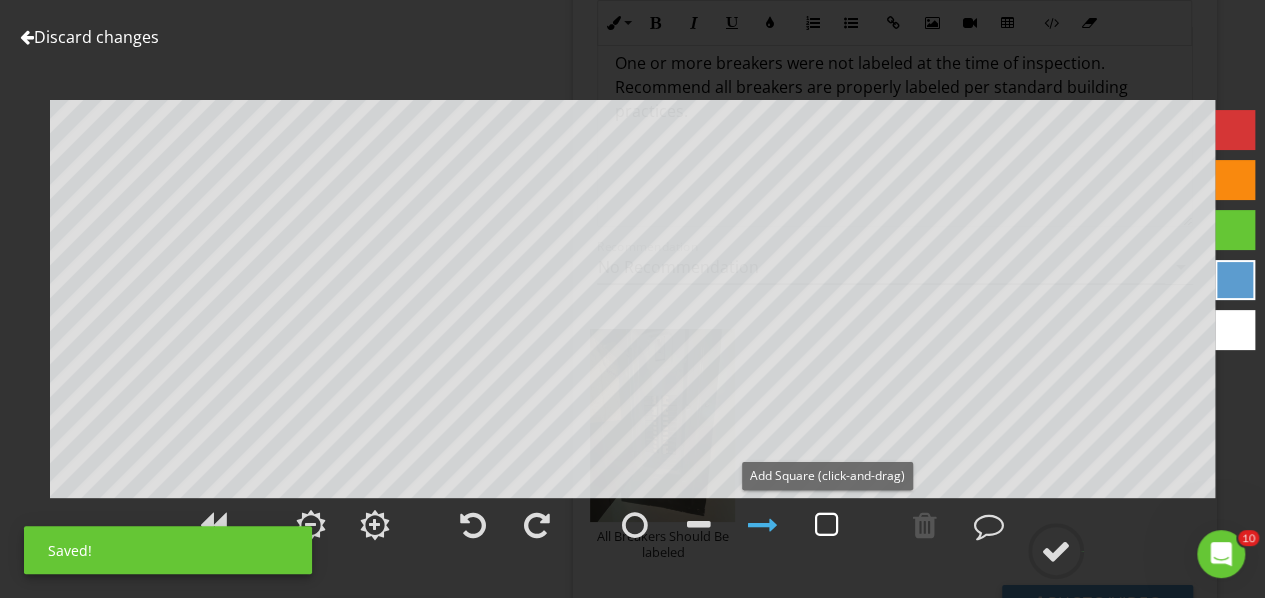 click at bounding box center (827, 525) 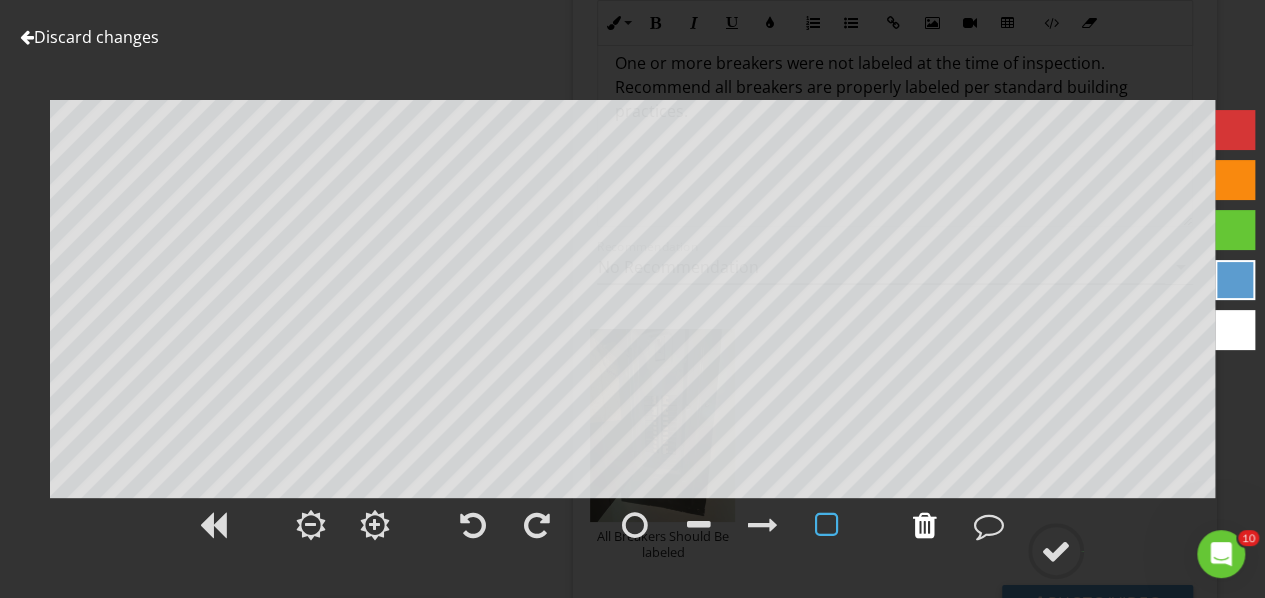 click at bounding box center [925, 525] 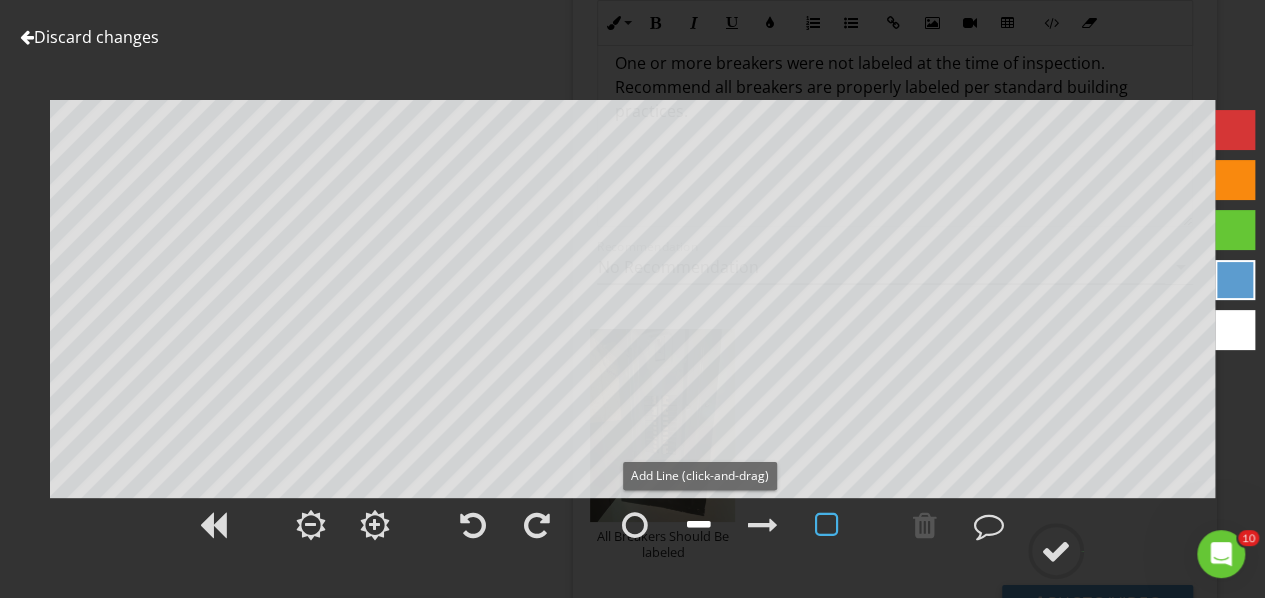 click at bounding box center [699, 525] 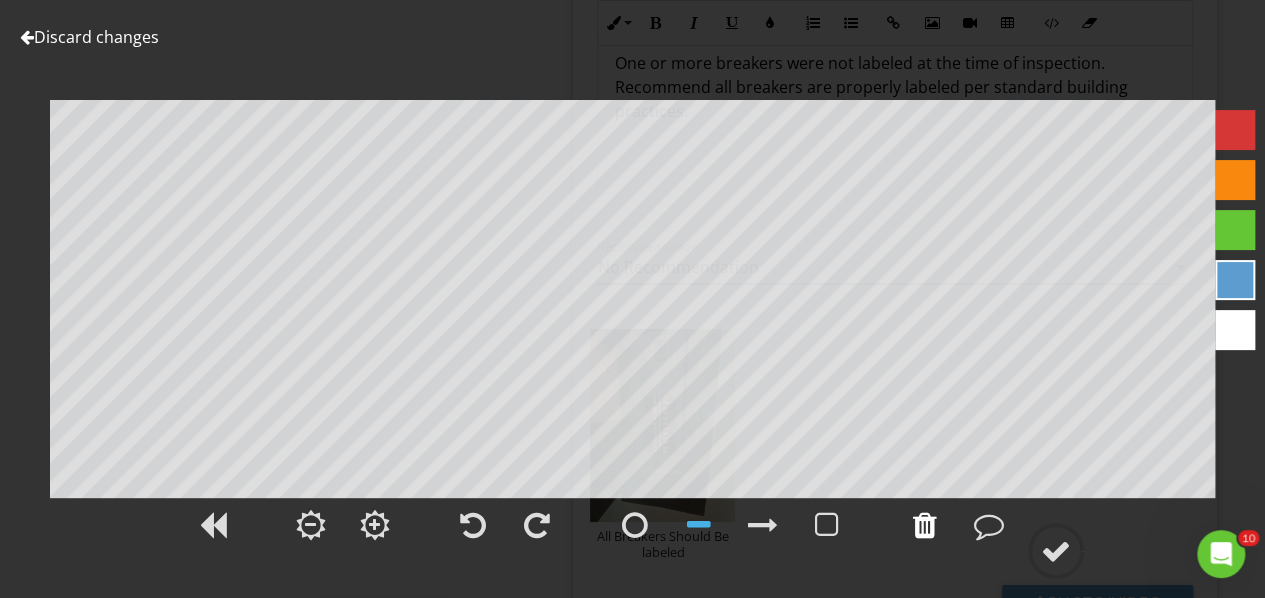 click at bounding box center [925, 525] 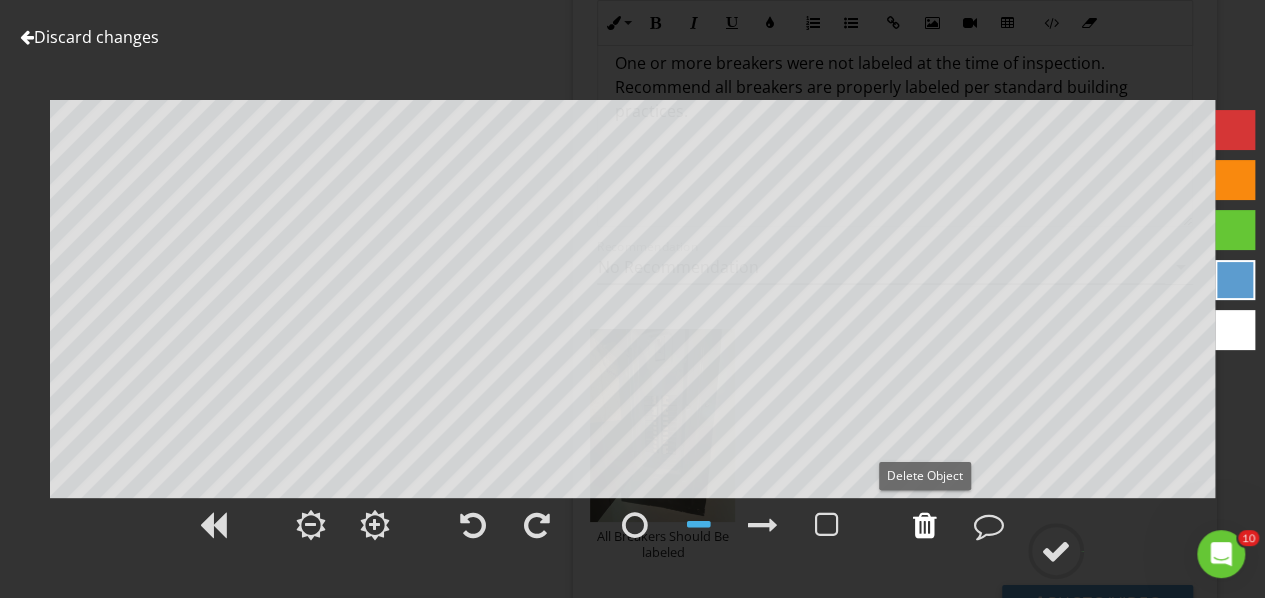 click at bounding box center [925, 525] 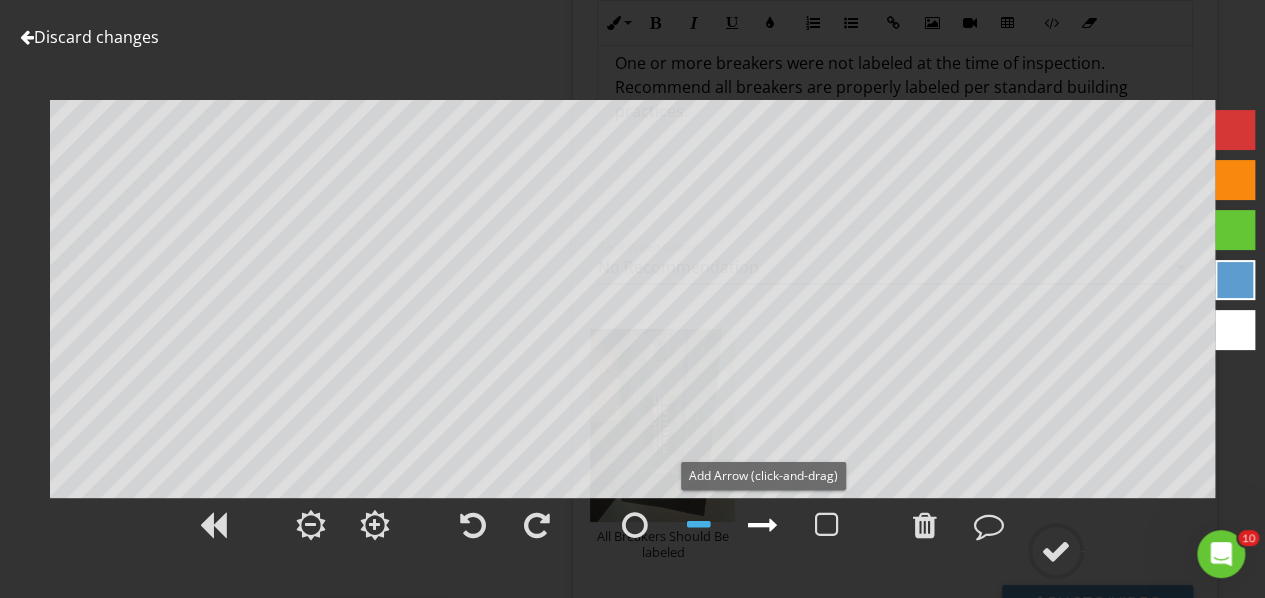 click at bounding box center (763, 525) 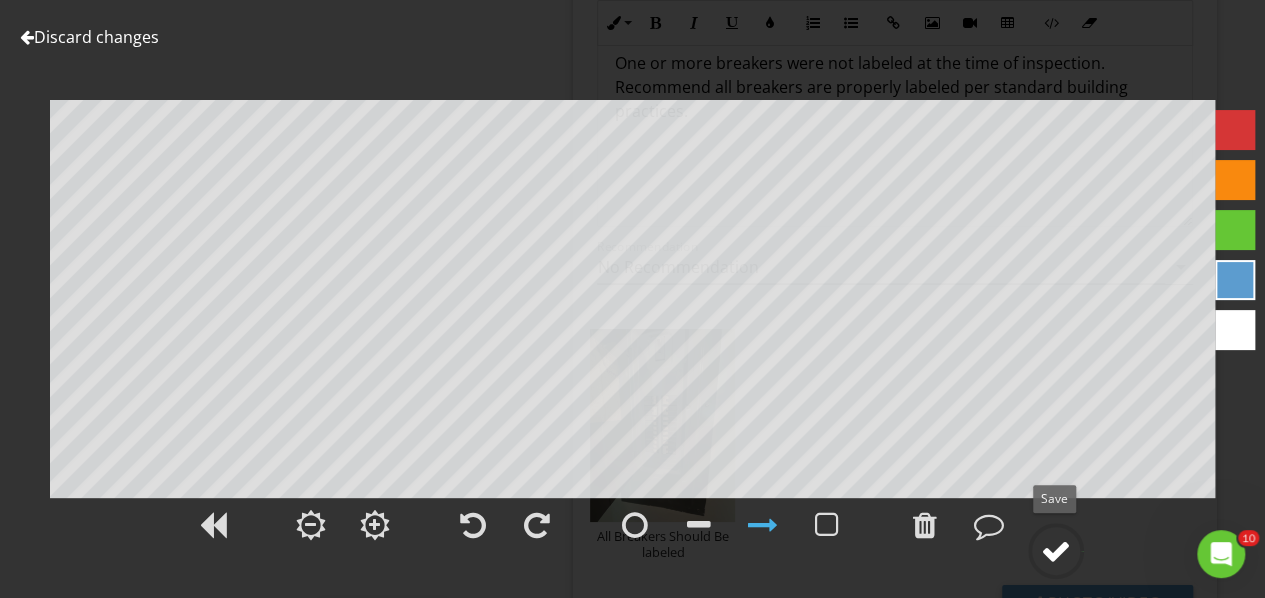 click at bounding box center (1056, 551) 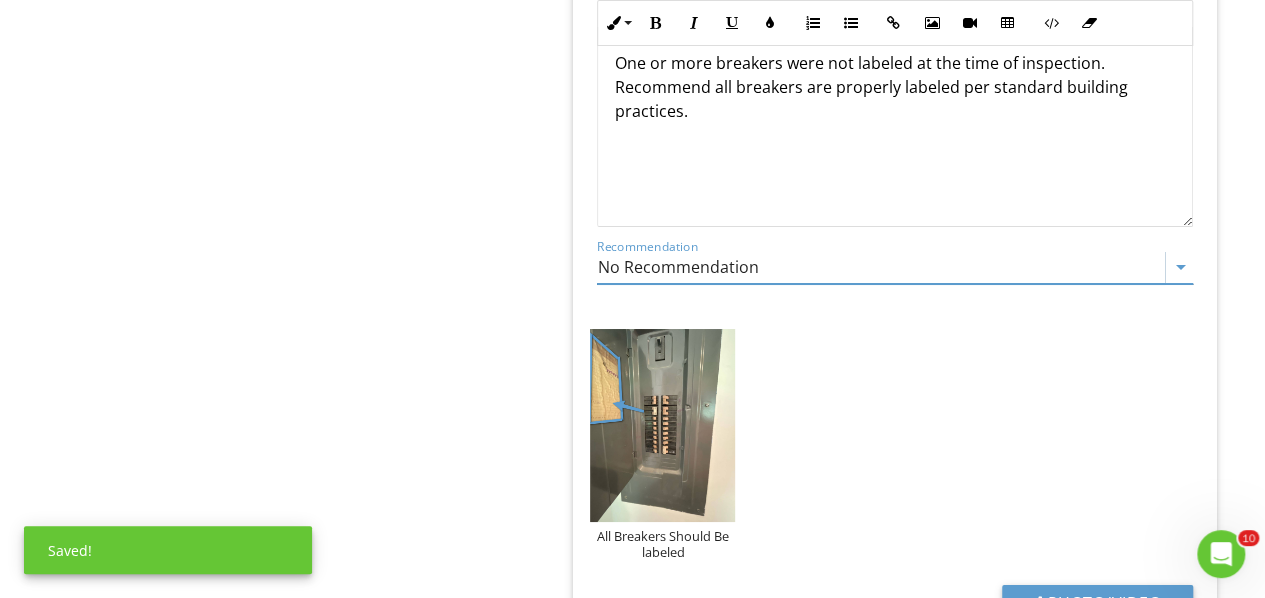 click on "No Recommendation" at bounding box center (881, 267) 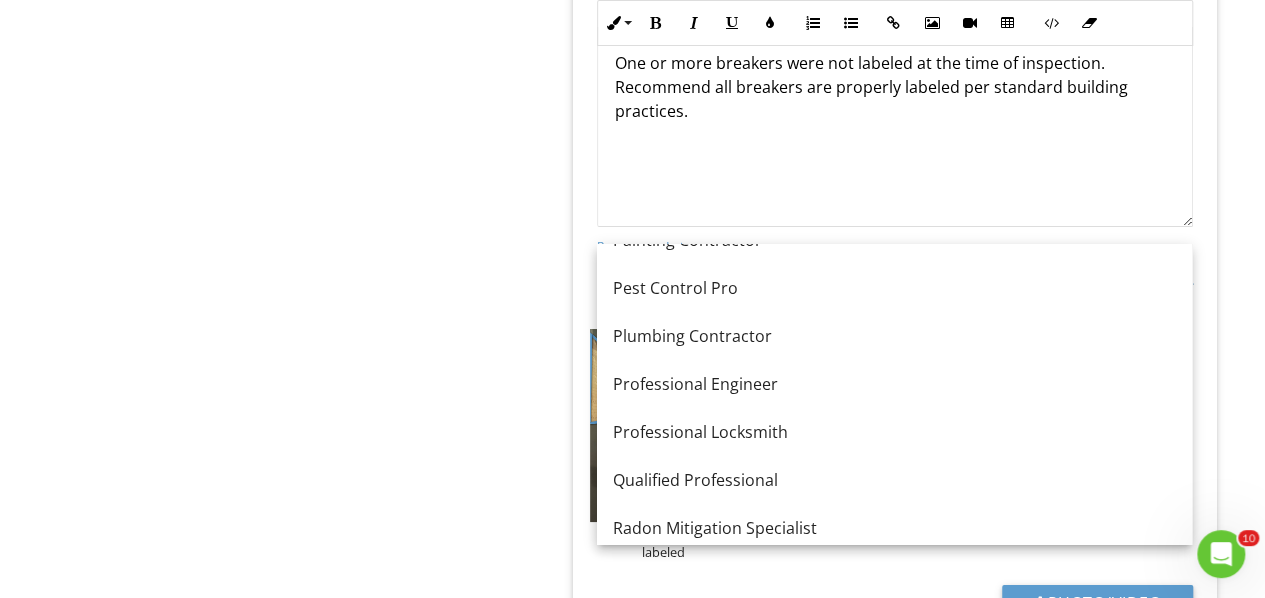 scroll, scrollTop: 2200, scrollLeft: 0, axis: vertical 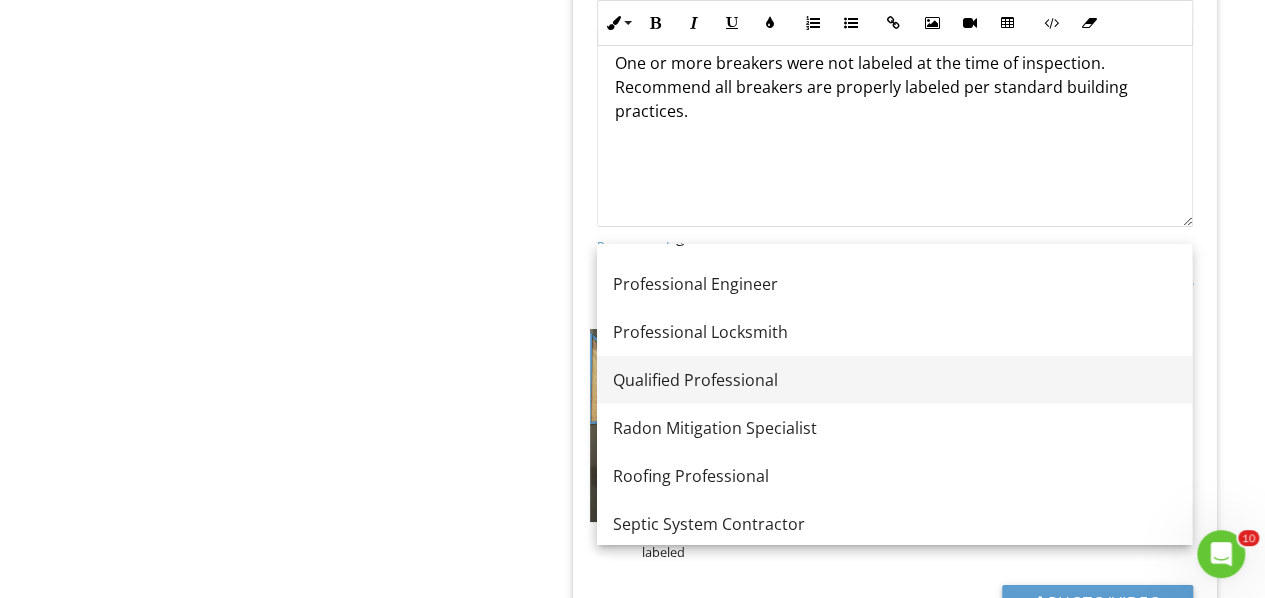 click on "Qualified Professional" at bounding box center [894, 380] 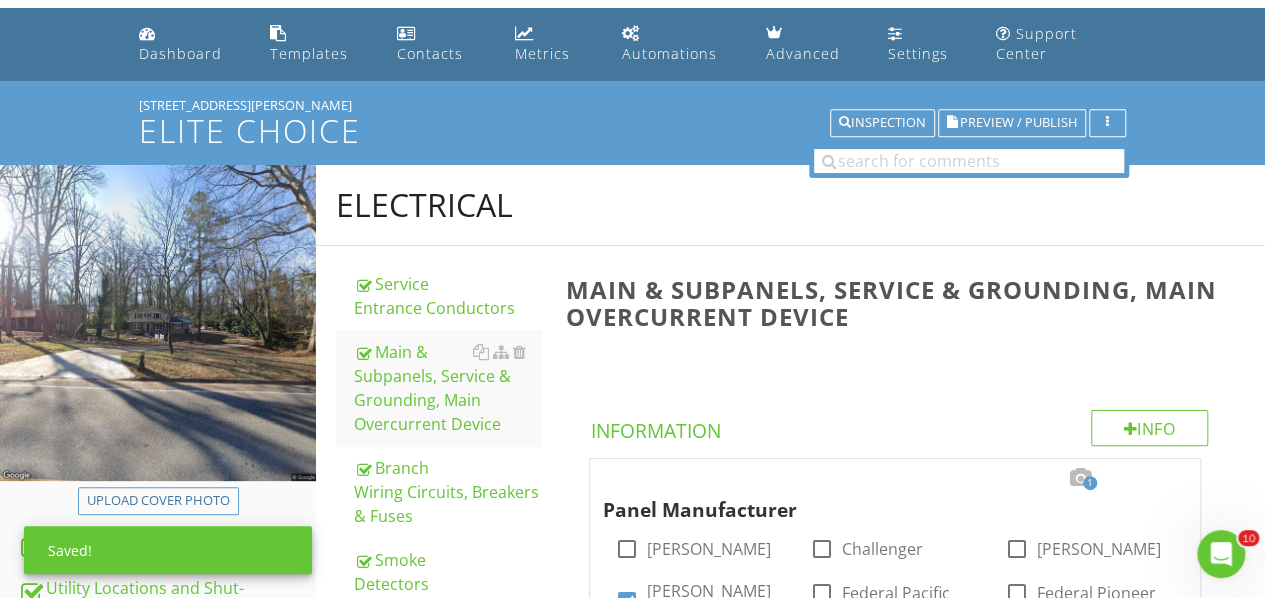 scroll, scrollTop: 0, scrollLeft: 0, axis: both 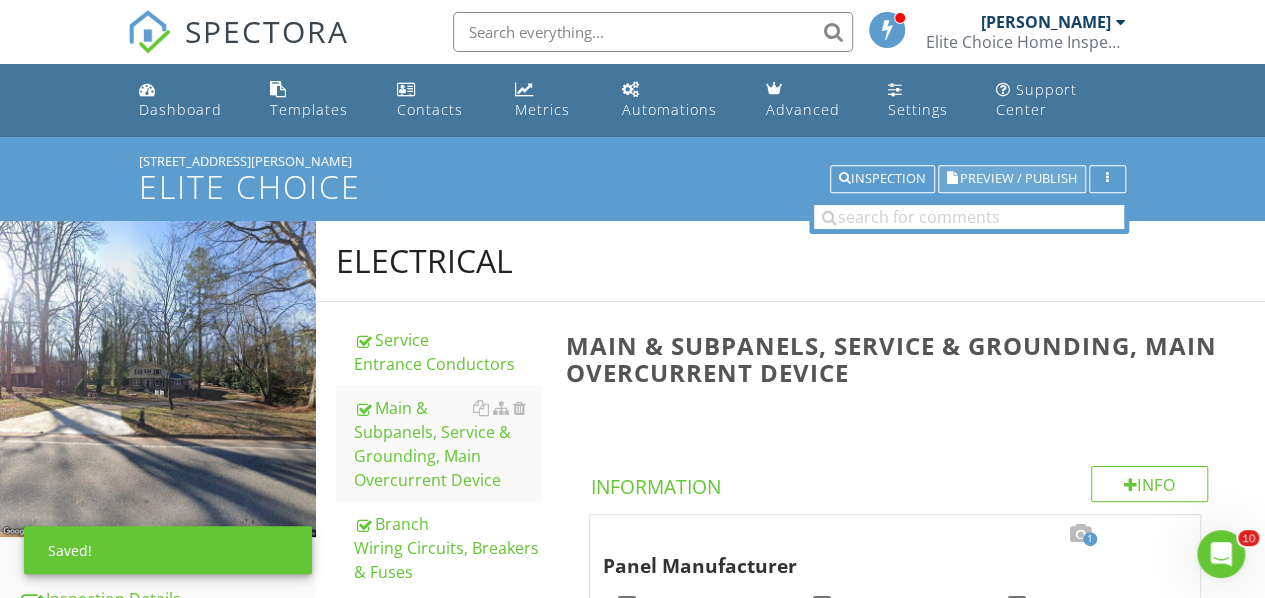 click on "Preview / Publish" at bounding box center (1012, 179) 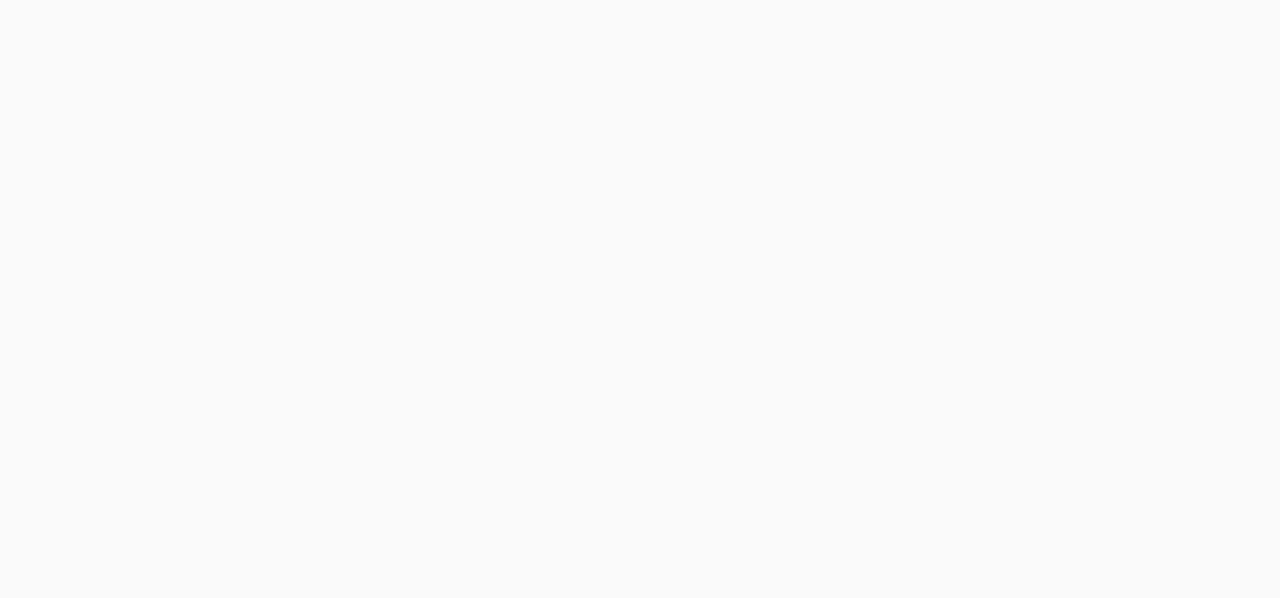 scroll, scrollTop: 0, scrollLeft: 0, axis: both 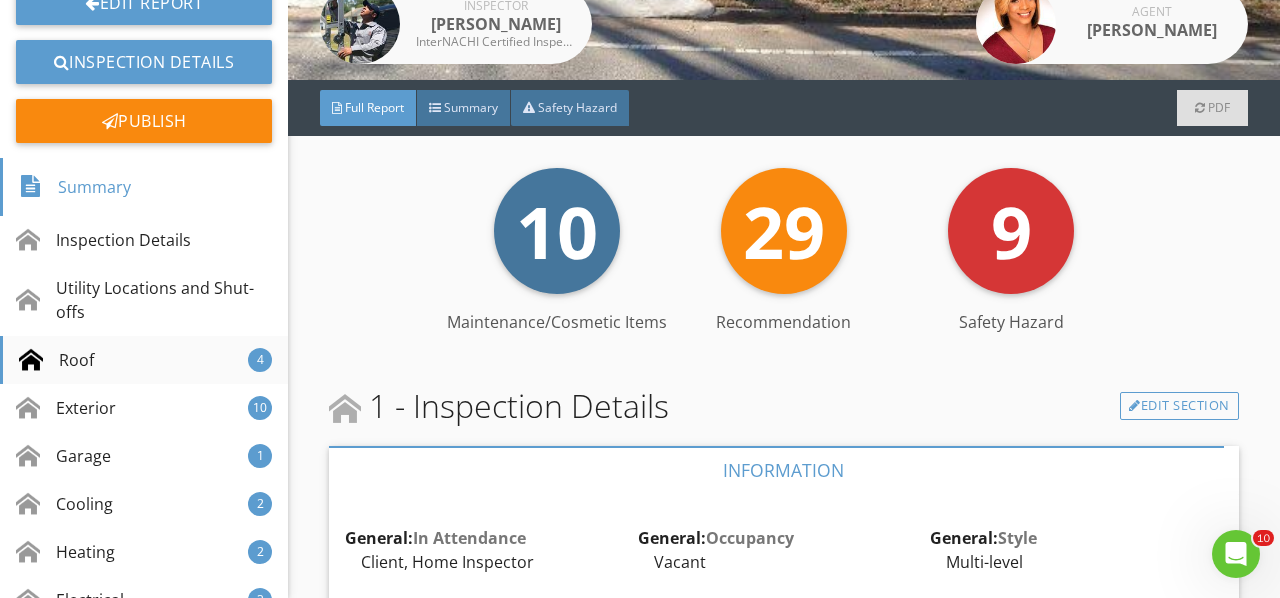 click on "Roof
4" at bounding box center (144, 360) 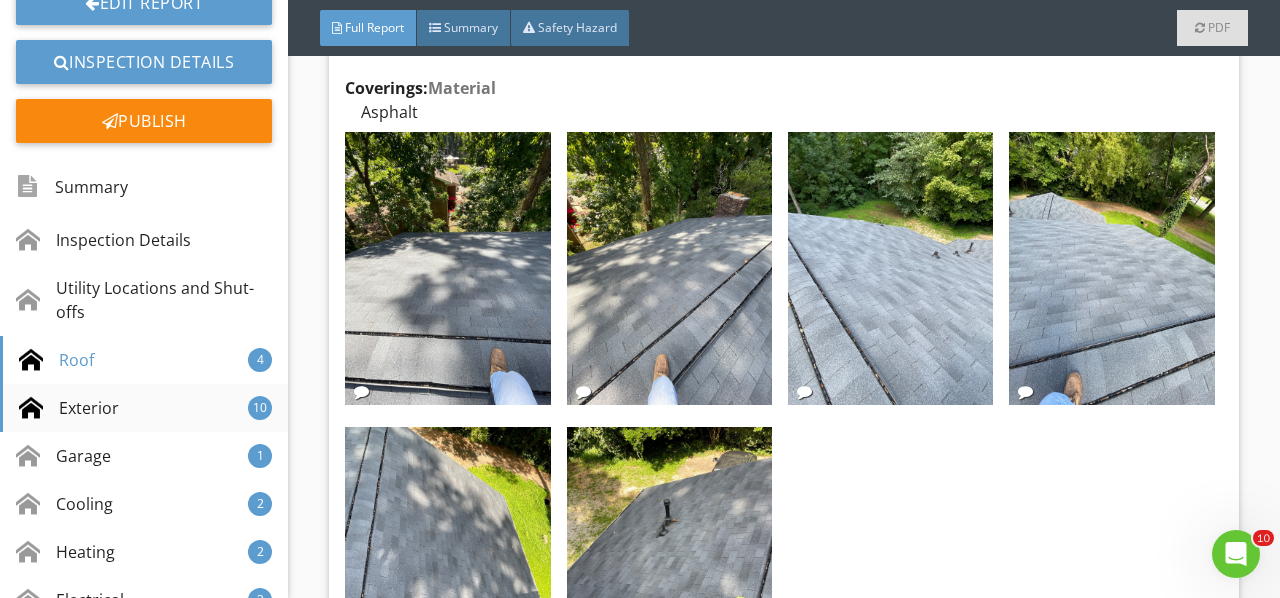 click on "Exterior
10" at bounding box center [144, 408] 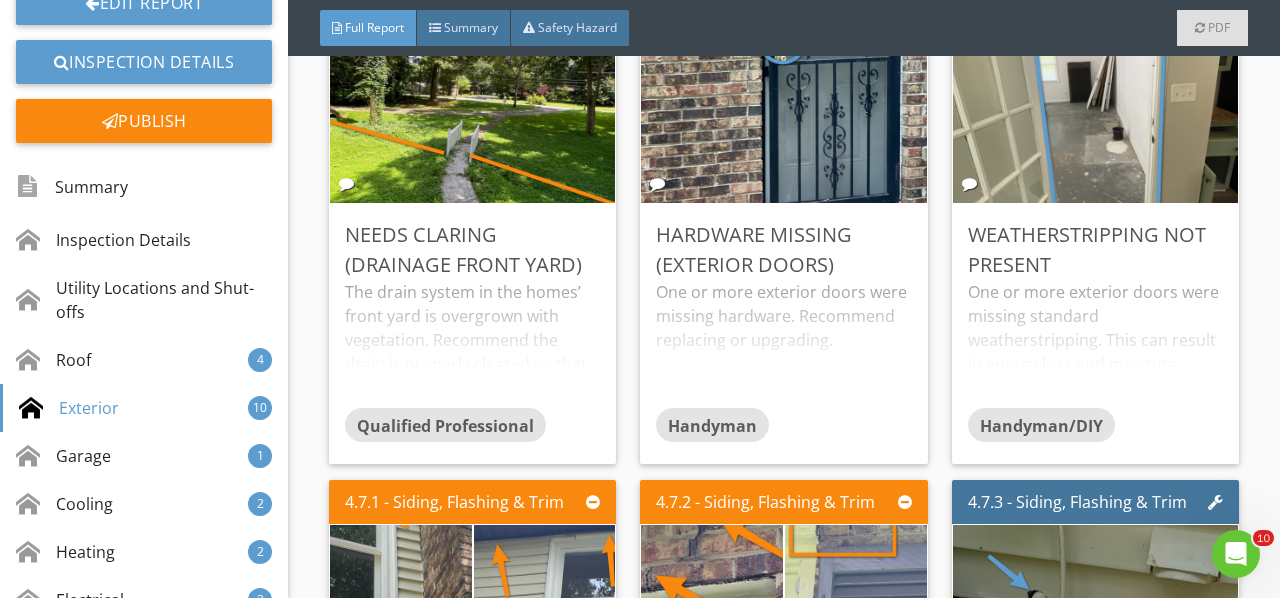 scroll, scrollTop: 8989, scrollLeft: 0, axis: vertical 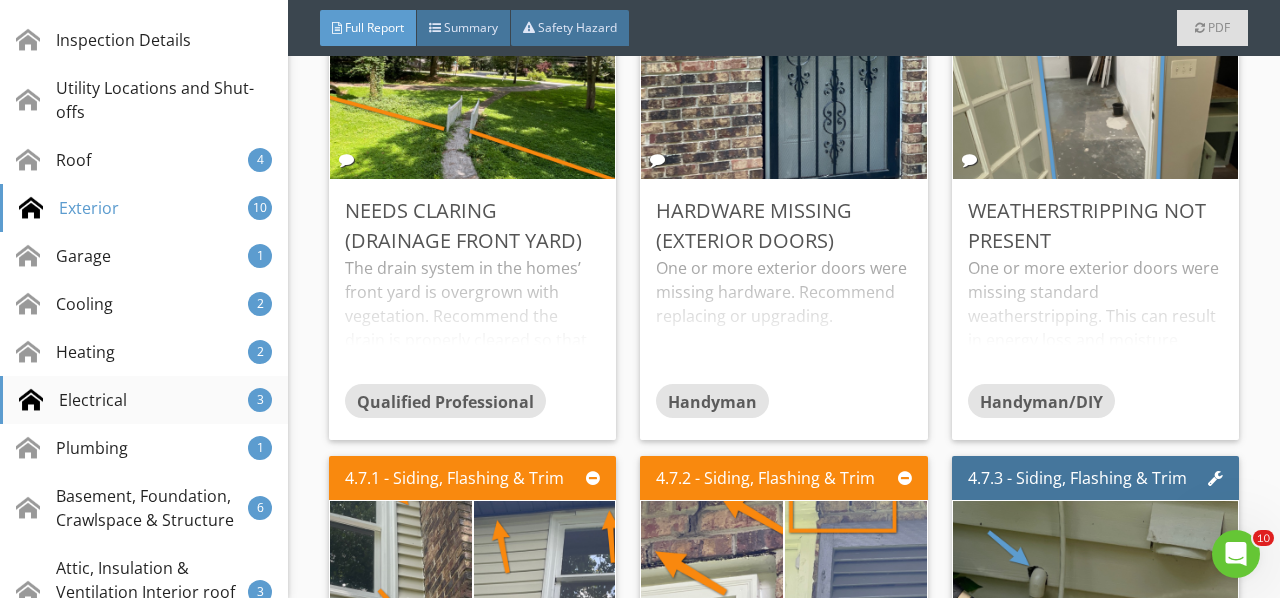 click on "Electrical
3" at bounding box center [144, 400] 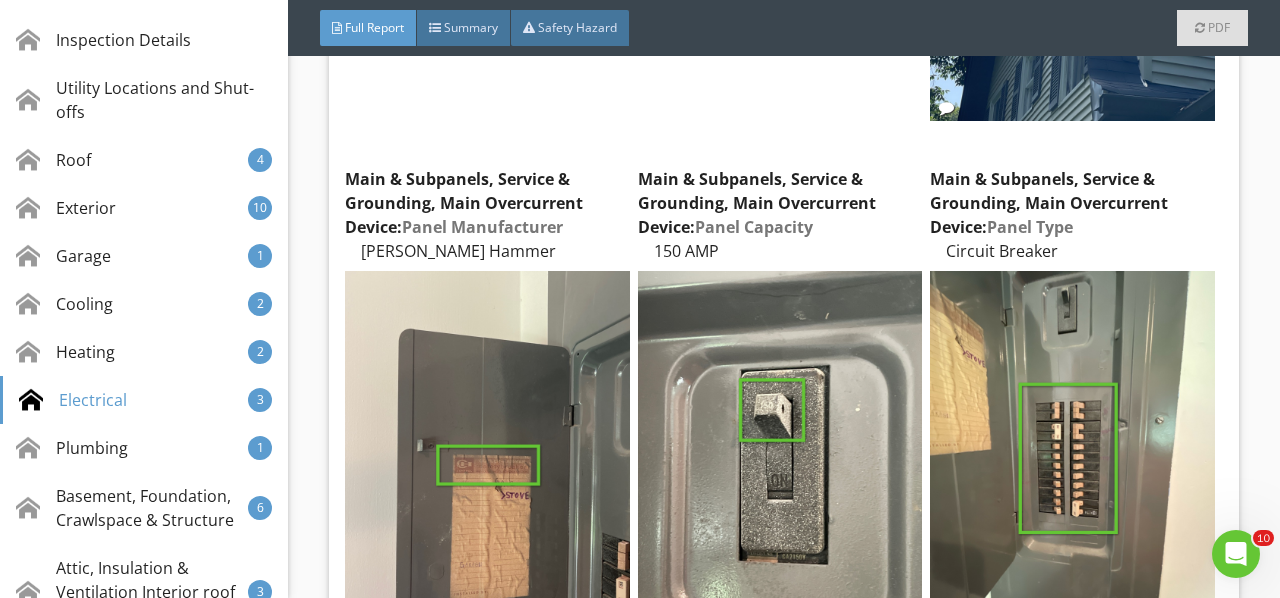 scroll, scrollTop: 20638, scrollLeft: 0, axis: vertical 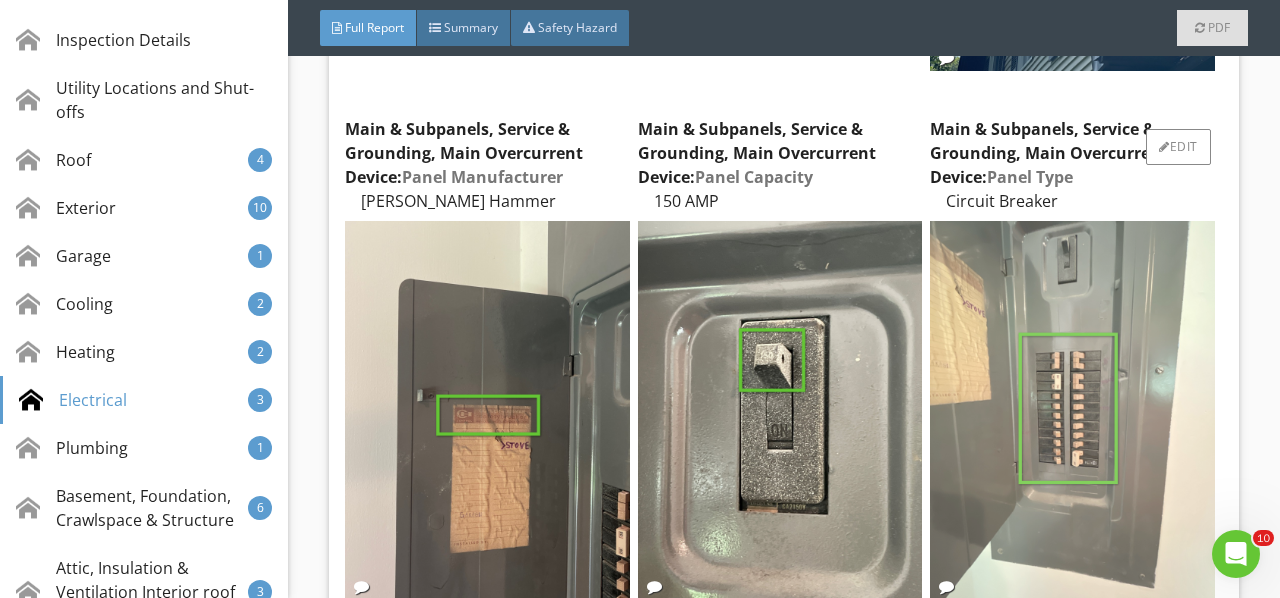 click at bounding box center [1072, 410] 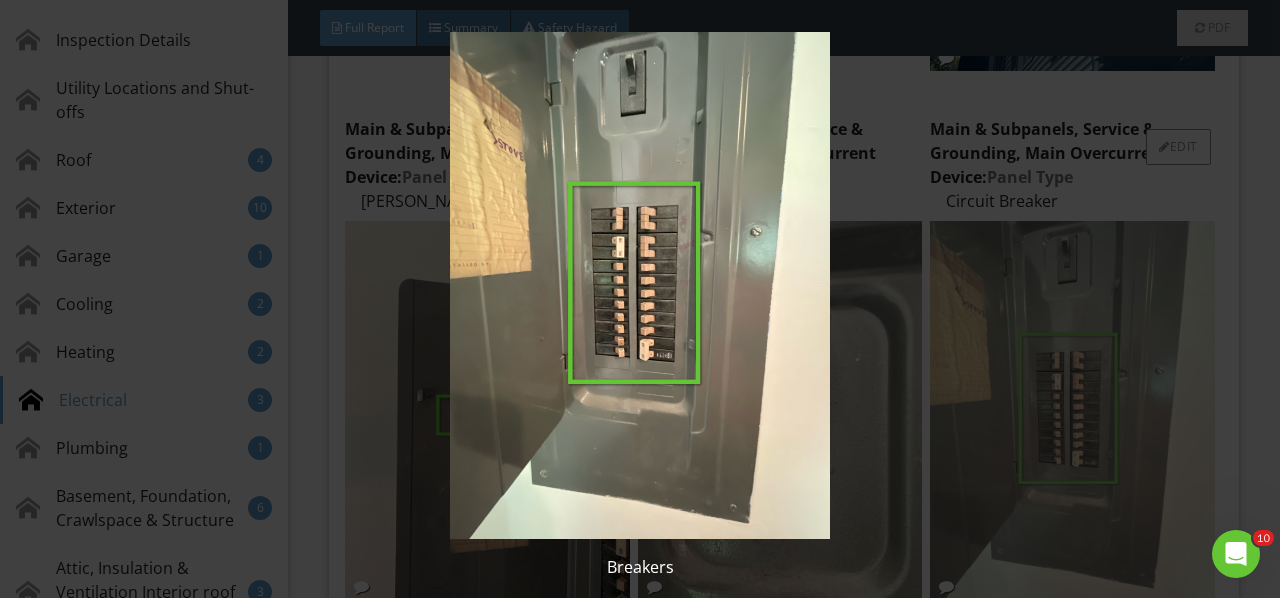 click at bounding box center [639, 285] 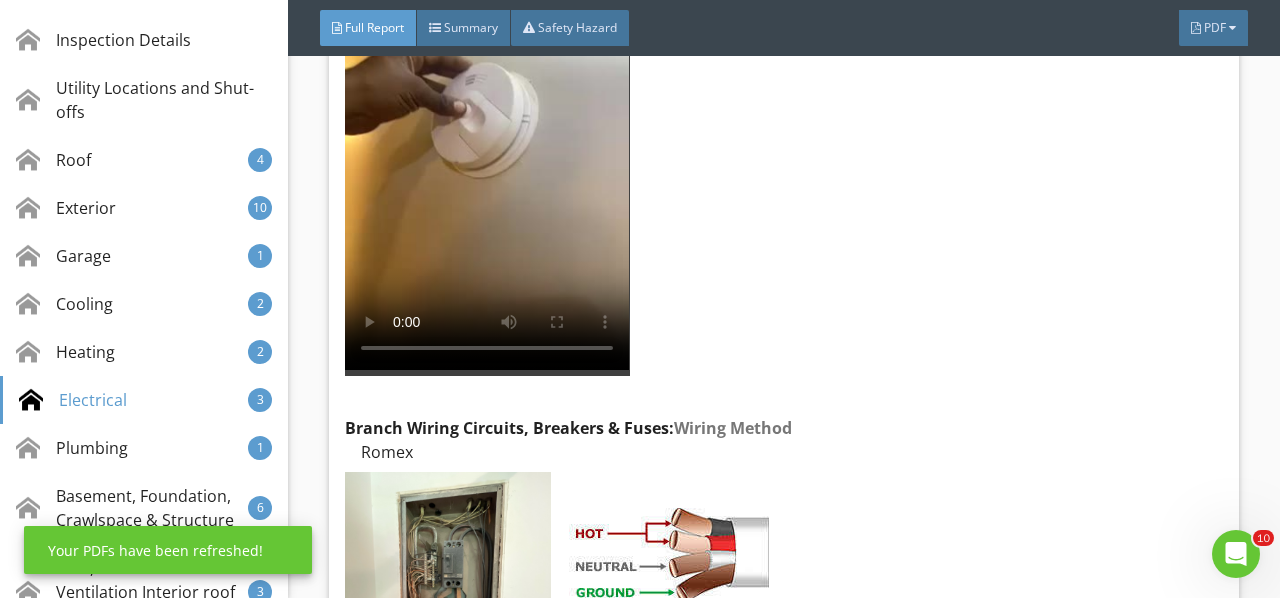 scroll, scrollTop: 21438, scrollLeft: 0, axis: vertical 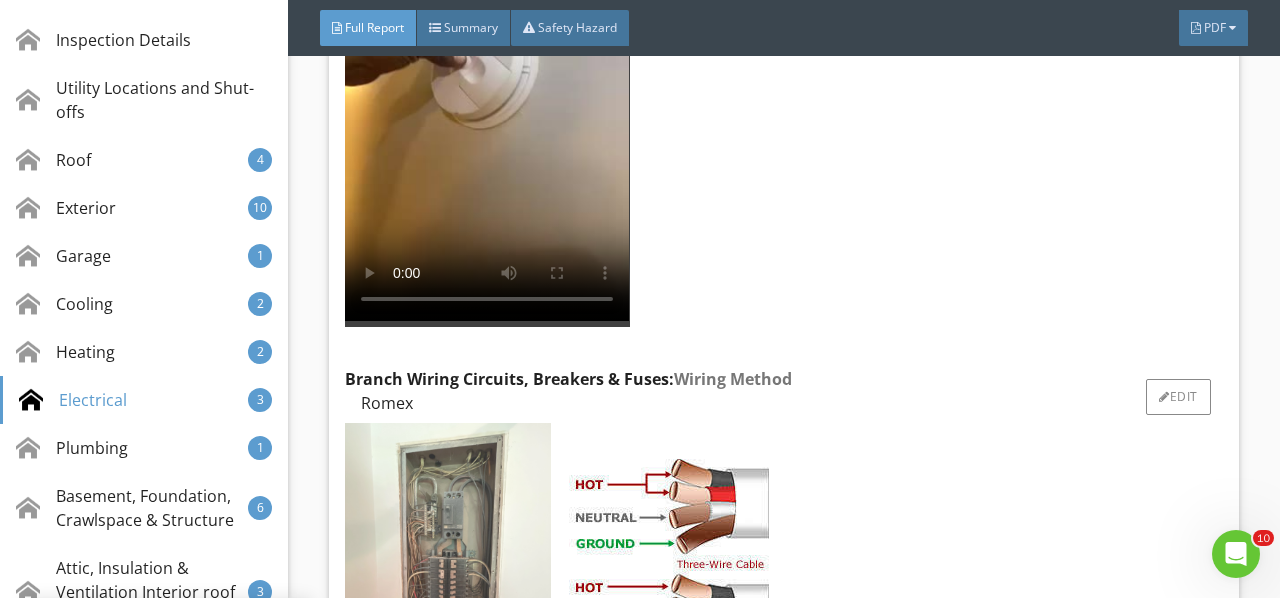 click at bounding box center (447, 560) 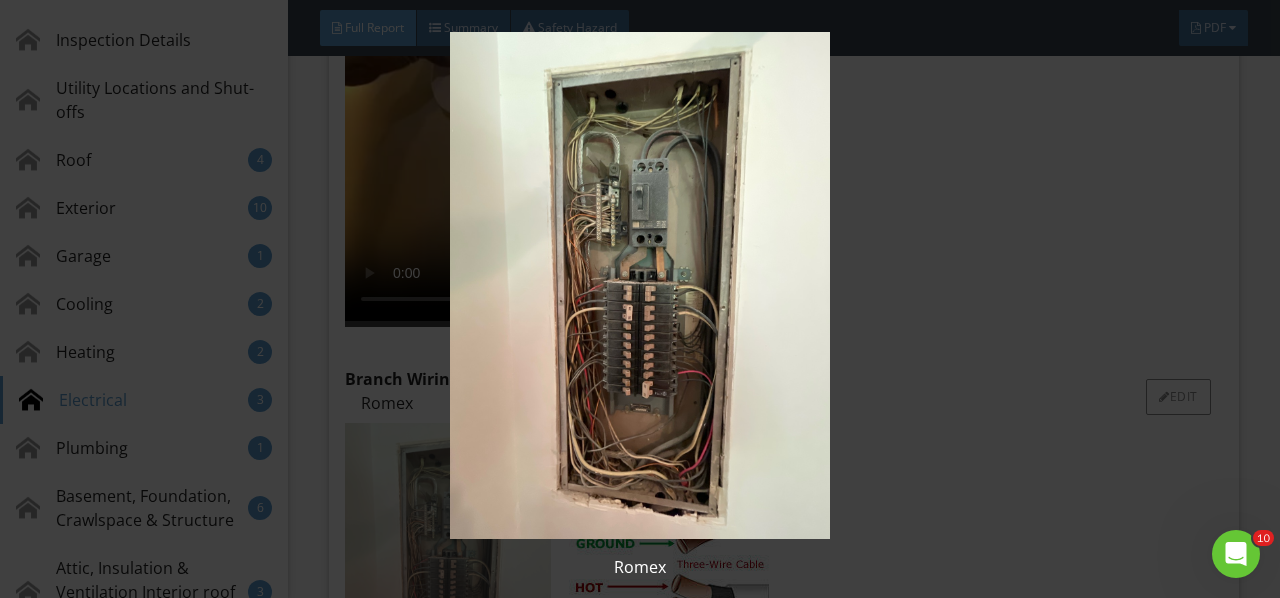 click at bounding box center (639, 285) 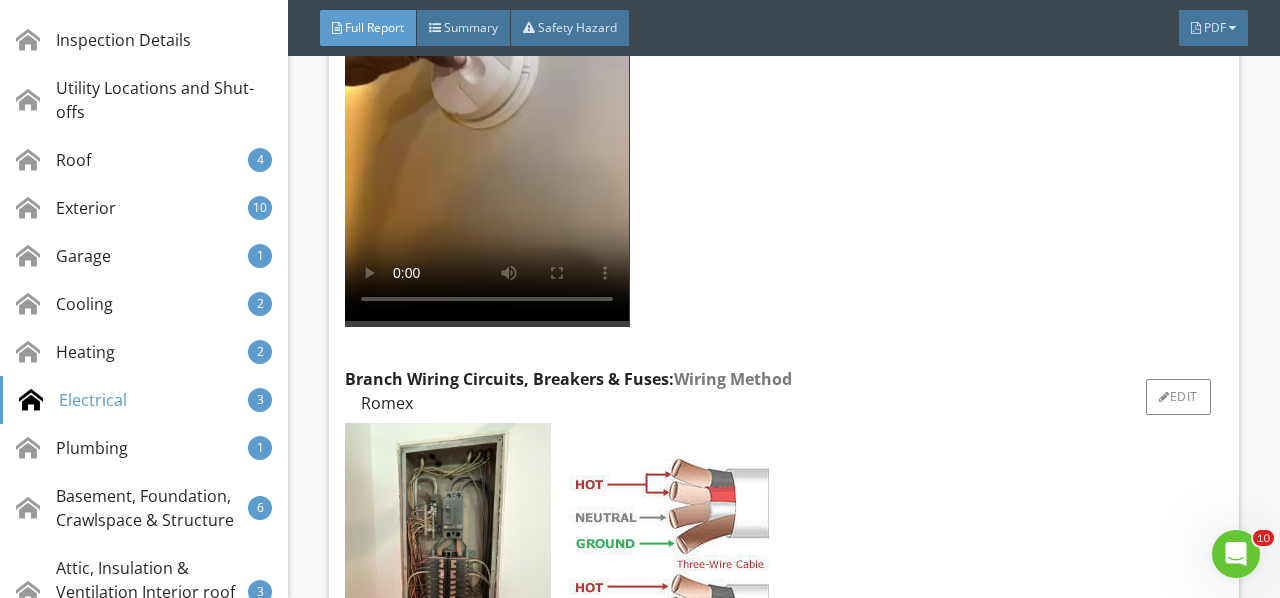 click at bounding box center [669, 559] 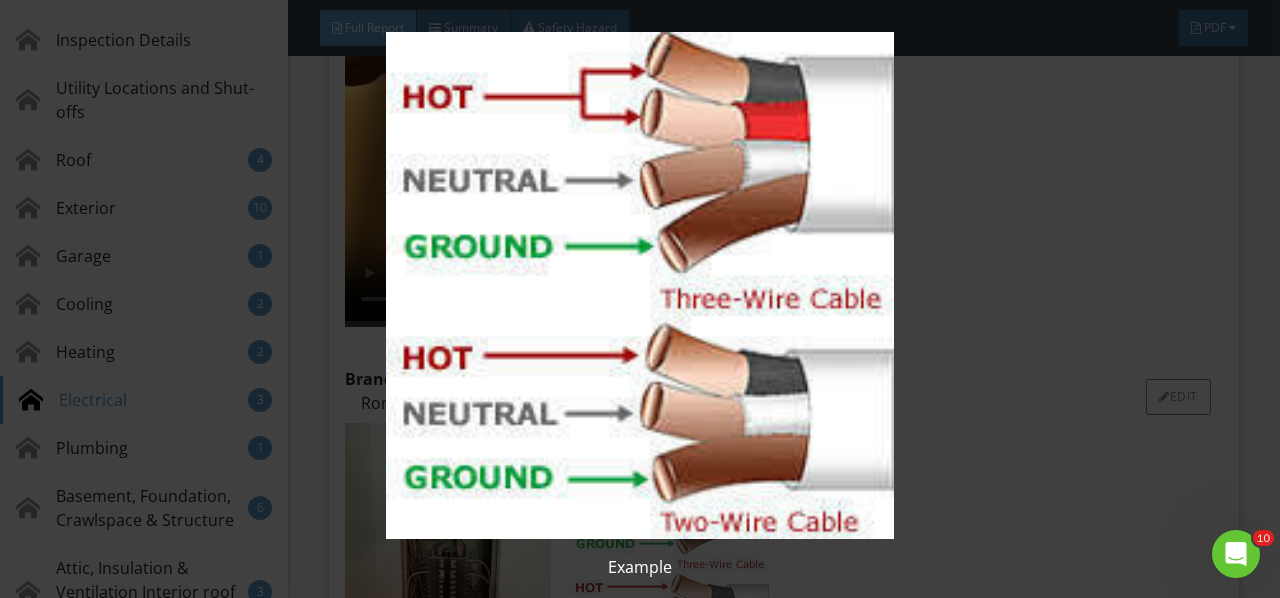 click at bounding box center [639, 285] 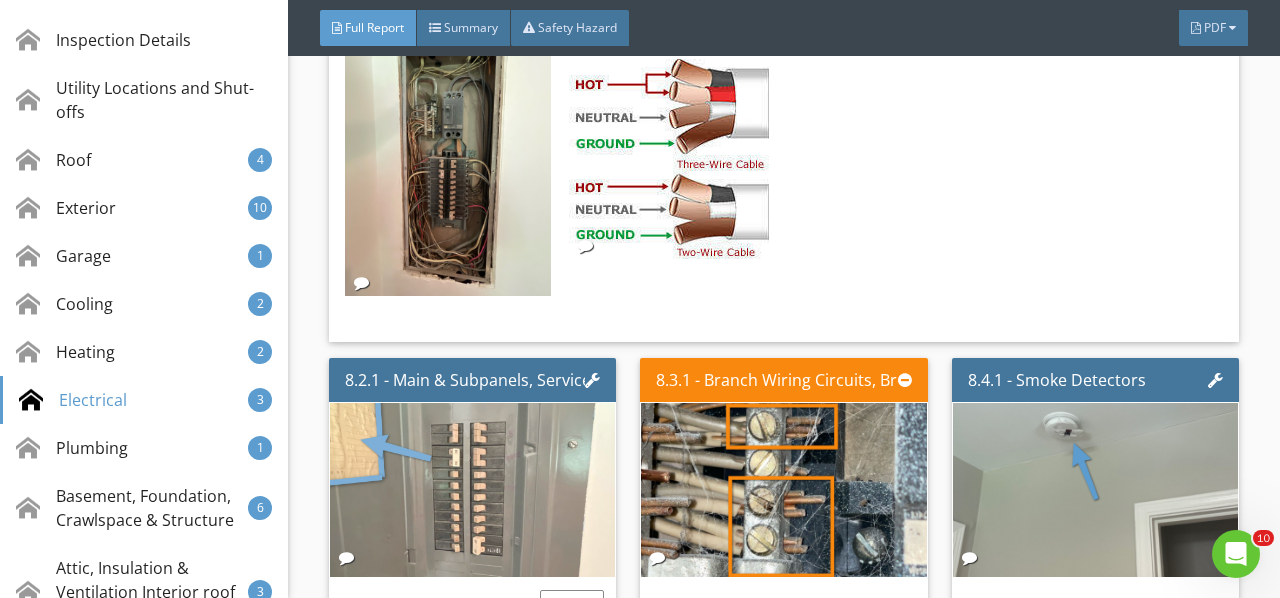 scroll, scrollTop: 21938, scrollLeft: 0, axis: vertical 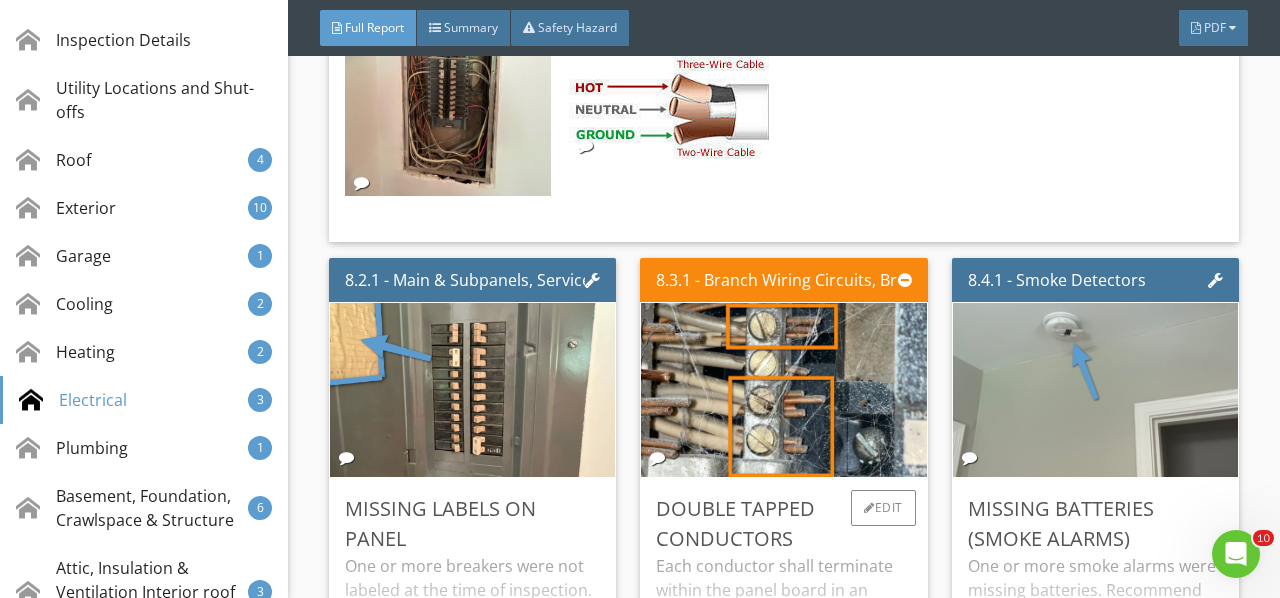 click on "Each conductor shall terminate within the panel board in an individual terminal that is not also used for another conductor. Recommend the panel is evaluated and certified by a qualifed electrical contractor." at bounding box center (783, 618) 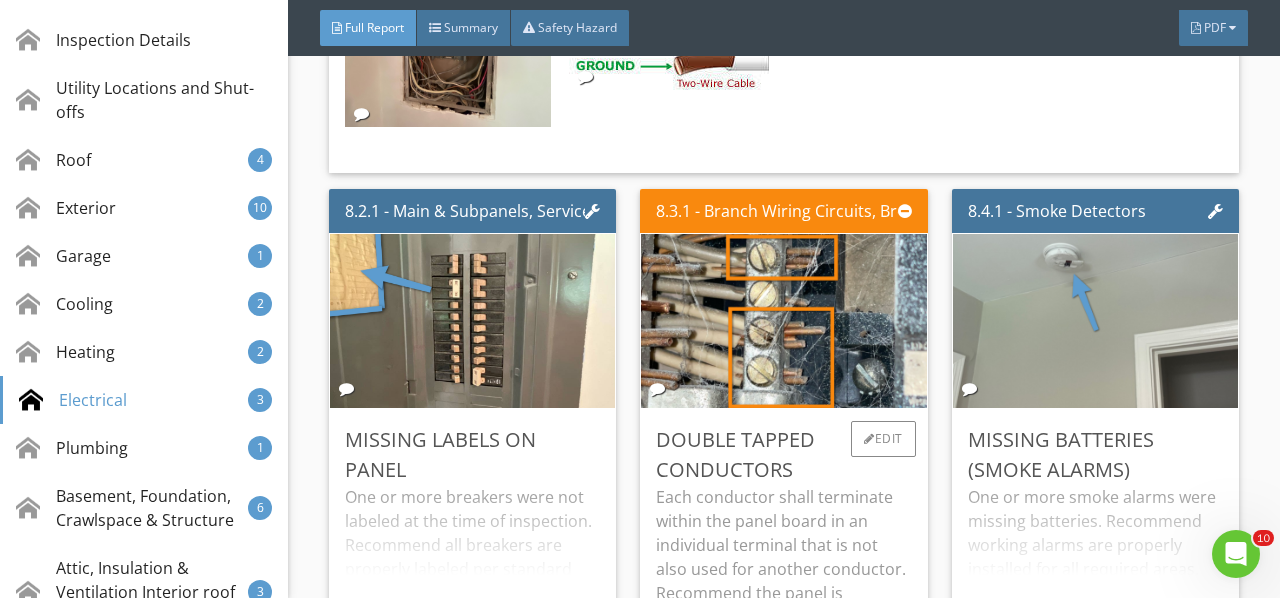 scroll, scrollTop: 22038, scrollLeft: 0, axis: vertical 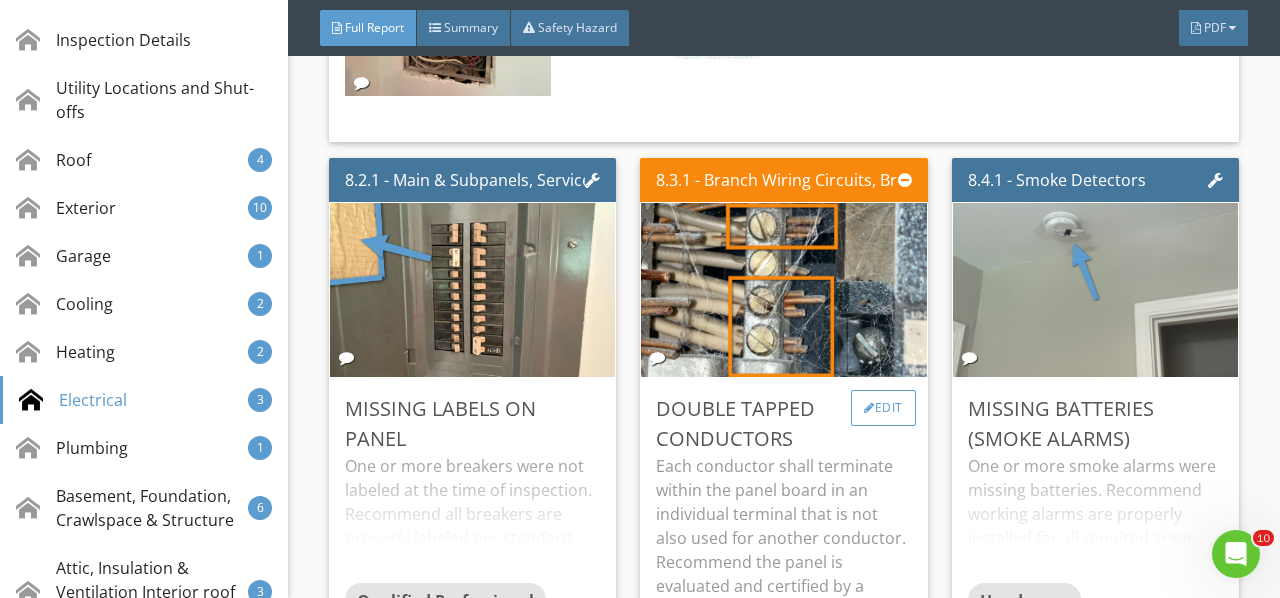 click on "Edit" at bounding box center (883, 408) 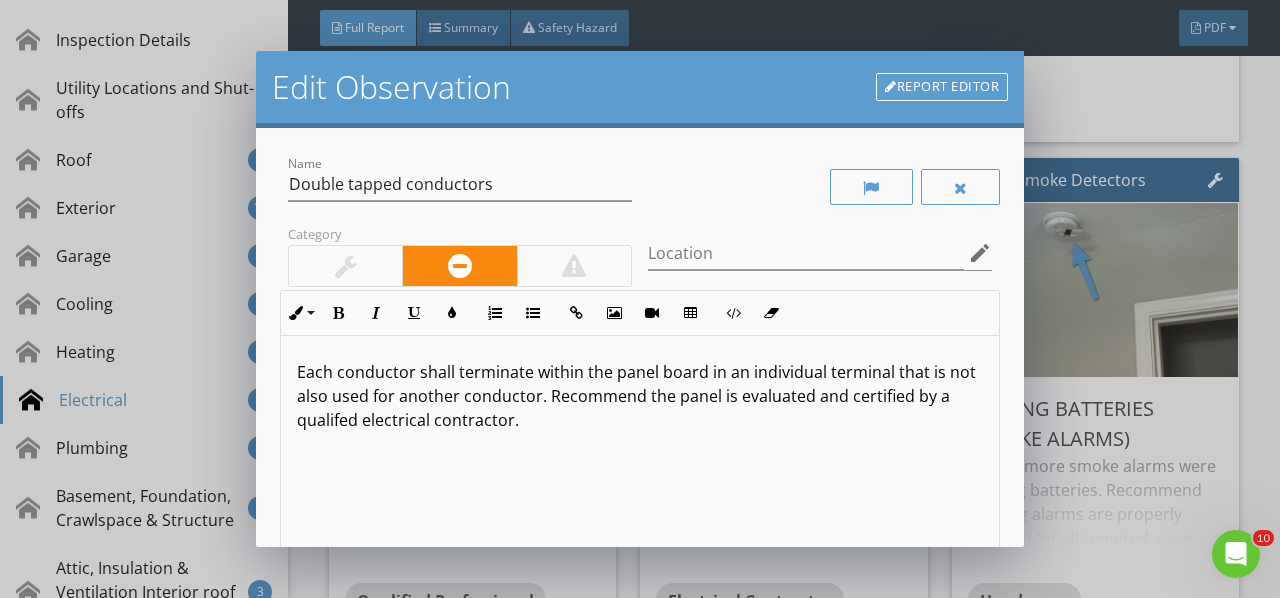 click on "Each conductor shall terminate within the panel board in an individual terminal that is not also used for another conductor. Recommend the panel is evaluated and certified by a qualifed electrical contractor." at bounding box center [636, 396] 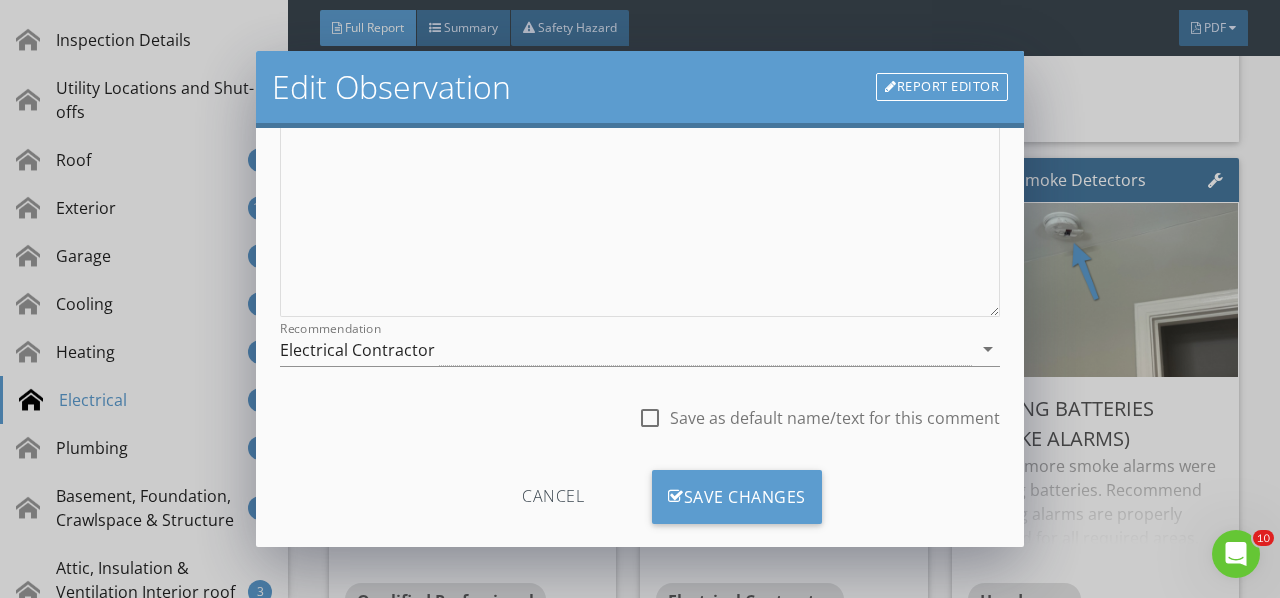 scroll, scrollTop: 366, scrollLeft: 0, axis: vertical 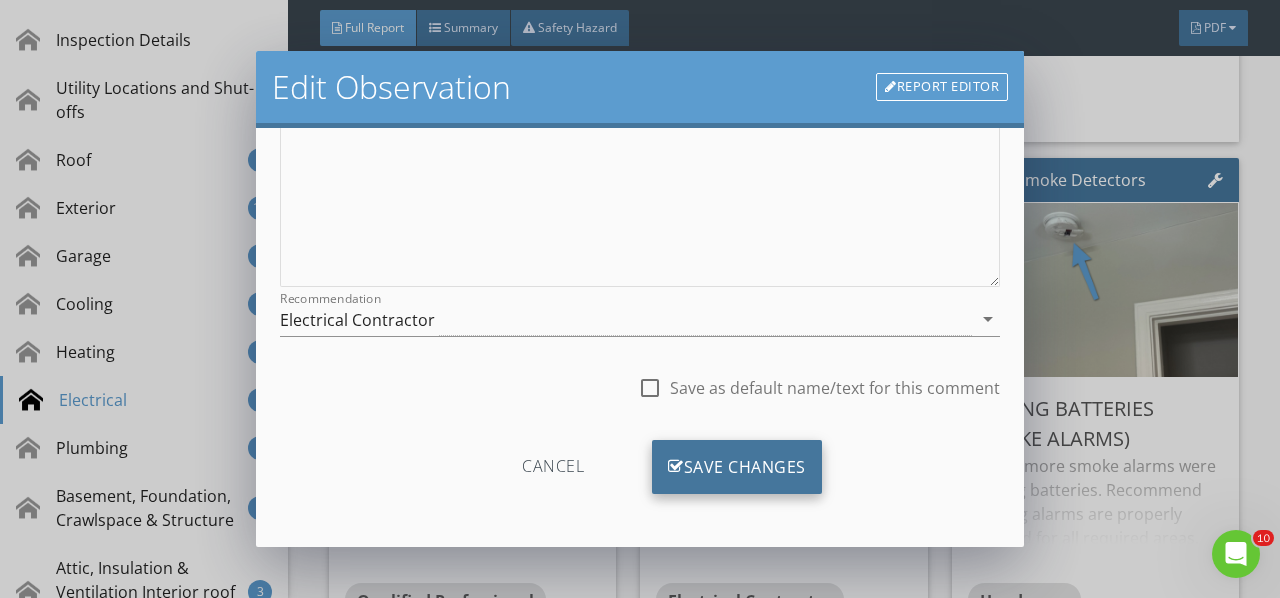 click on "Save Changes" at bounding box center (737, 467) 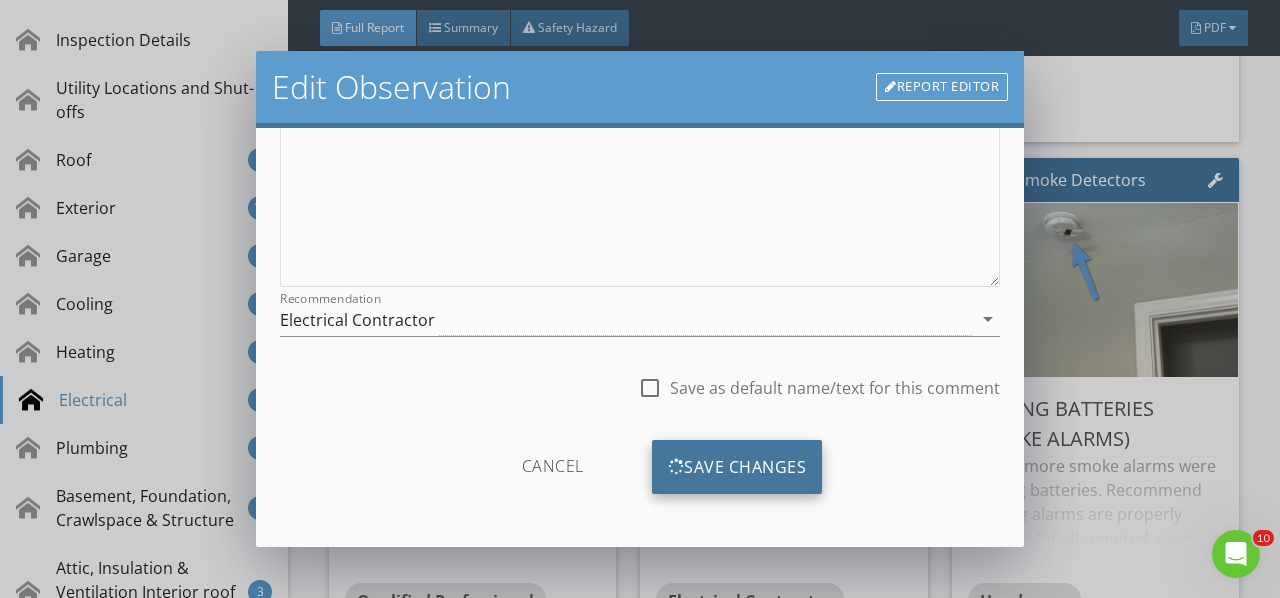 scroll, scrollTop: 130, scrollLeft: 0, axis: vertical 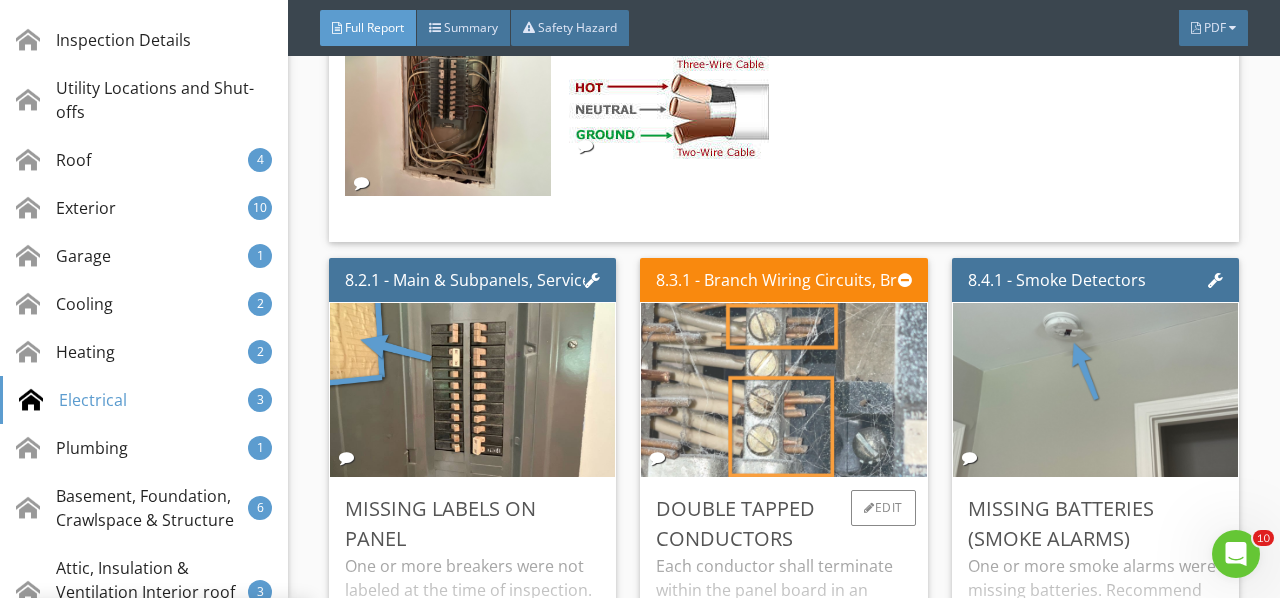 click at bounding box center [784, 390] 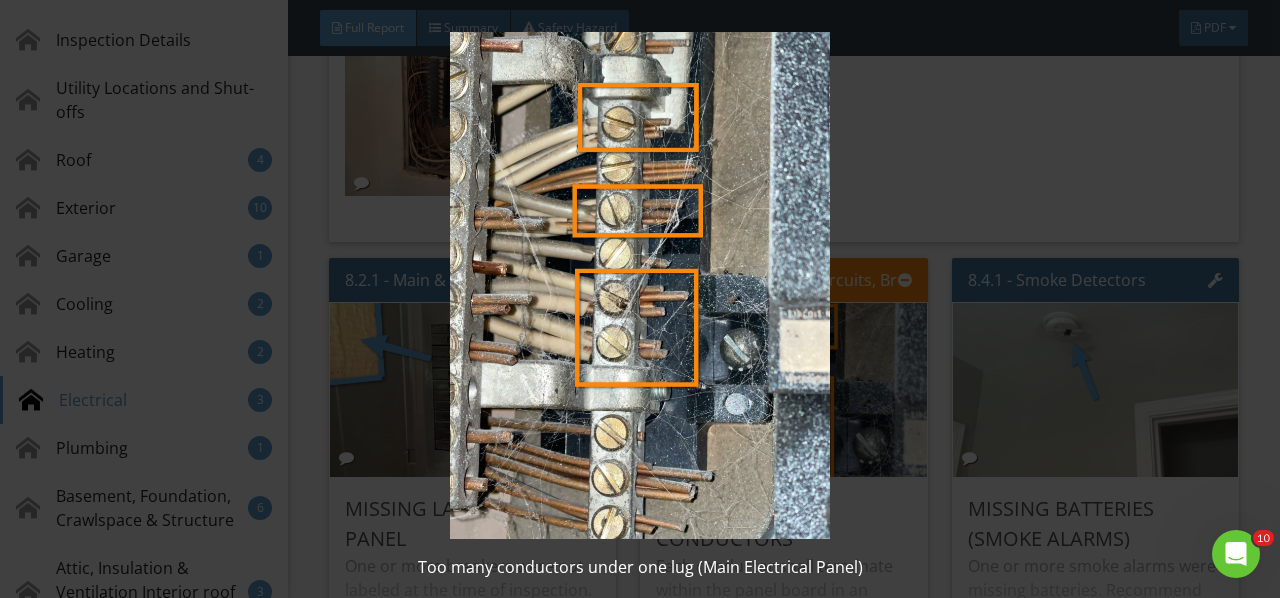 click at bounding box center [639, 285] 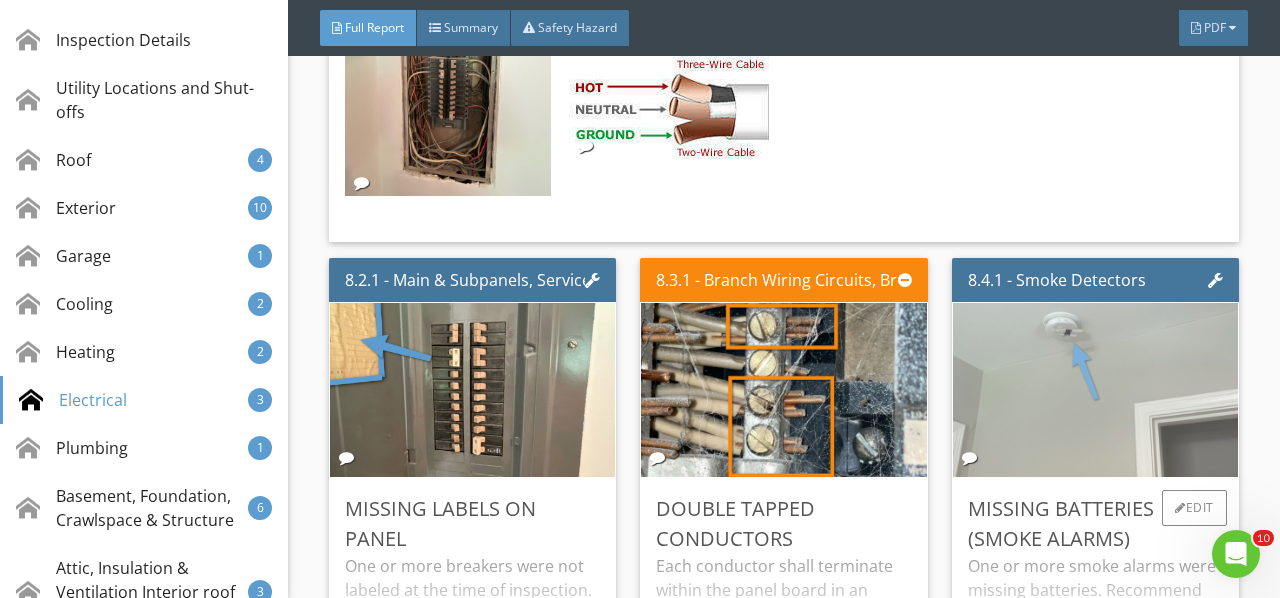 click at bounding box center (1095, 390) 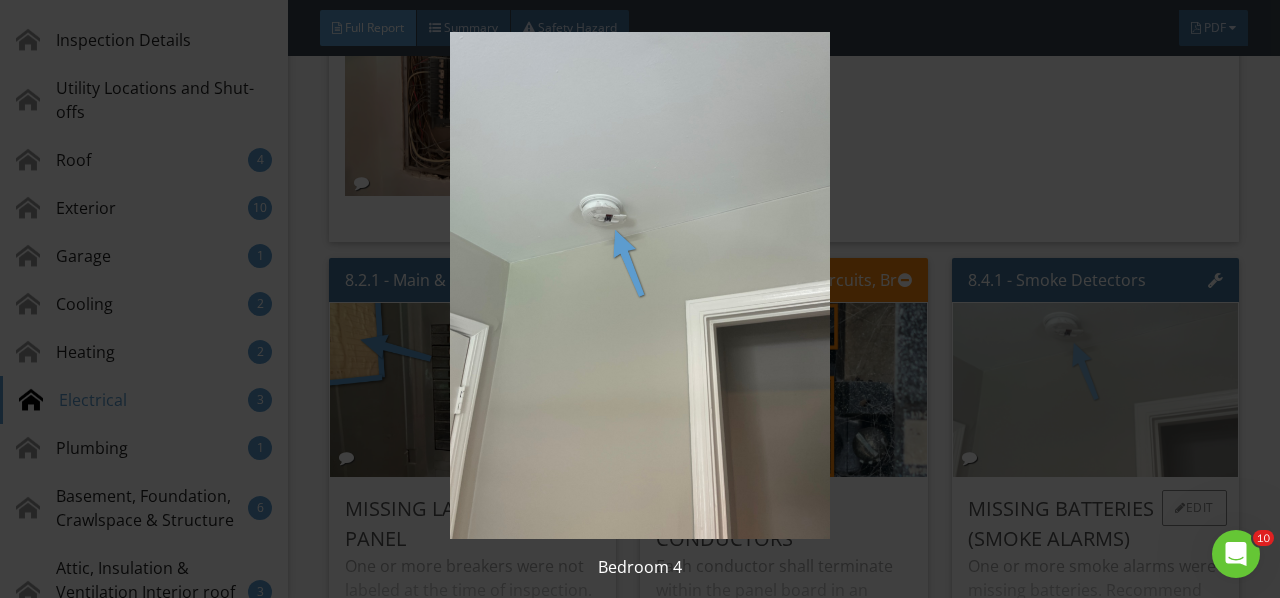 click at bounding box center (639, 285) 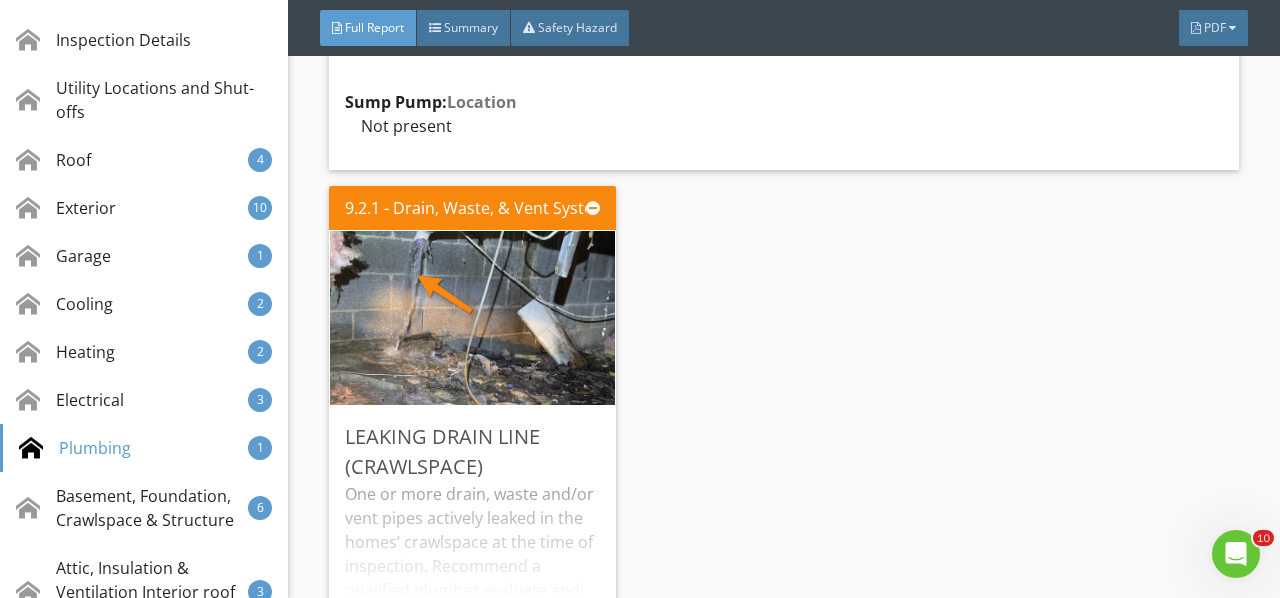 scroll, scrollTop: 23038, scrollLeft: 0, axis: vertical 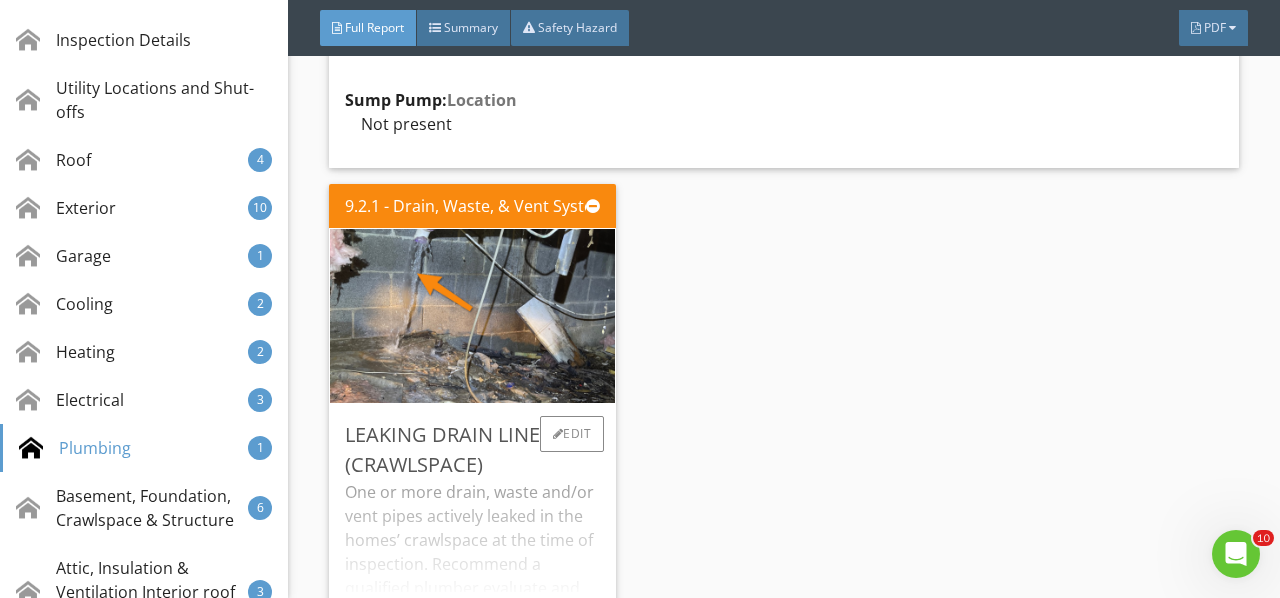 click on "One or more drain, waste and/or vent pipes actively leaked in the homes’ crawlspace at the time of inspection. Recommend a qualified plumber evaluate and repair. See Video" at bounding box center [472, 564] 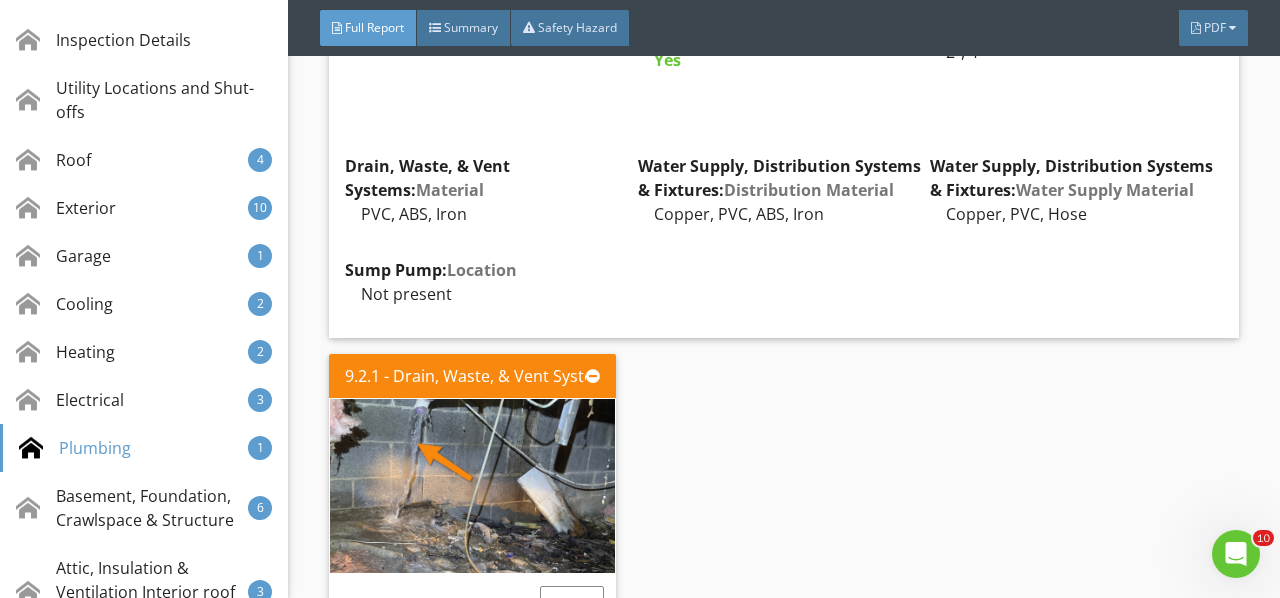 scroll, scrollTop: 22838, scrollLeft: 0, axis: vertical 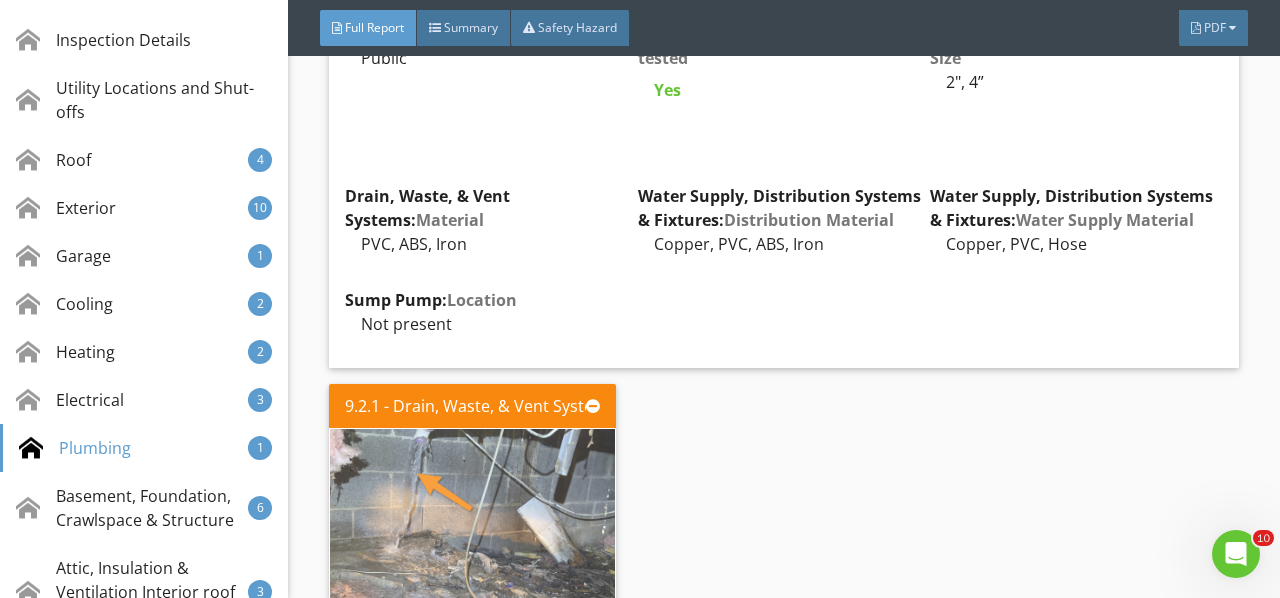 click at bounding box center [473, 515] 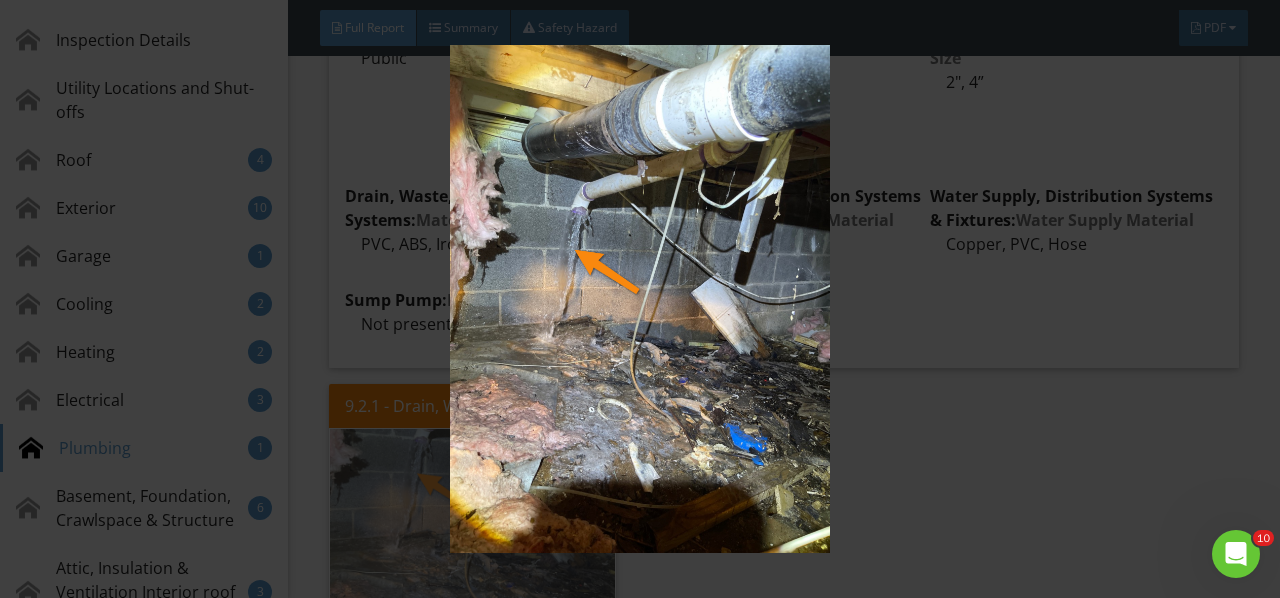 click at bounding box center (639, 298) 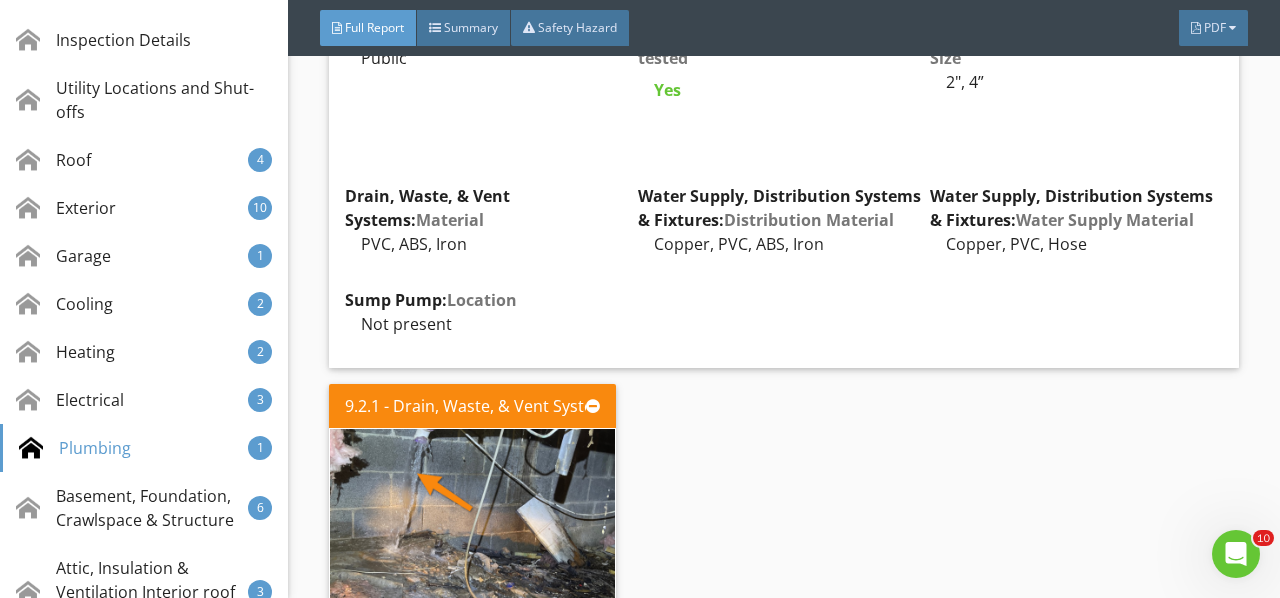 click on "Edit" at bounding box center [572, 634] 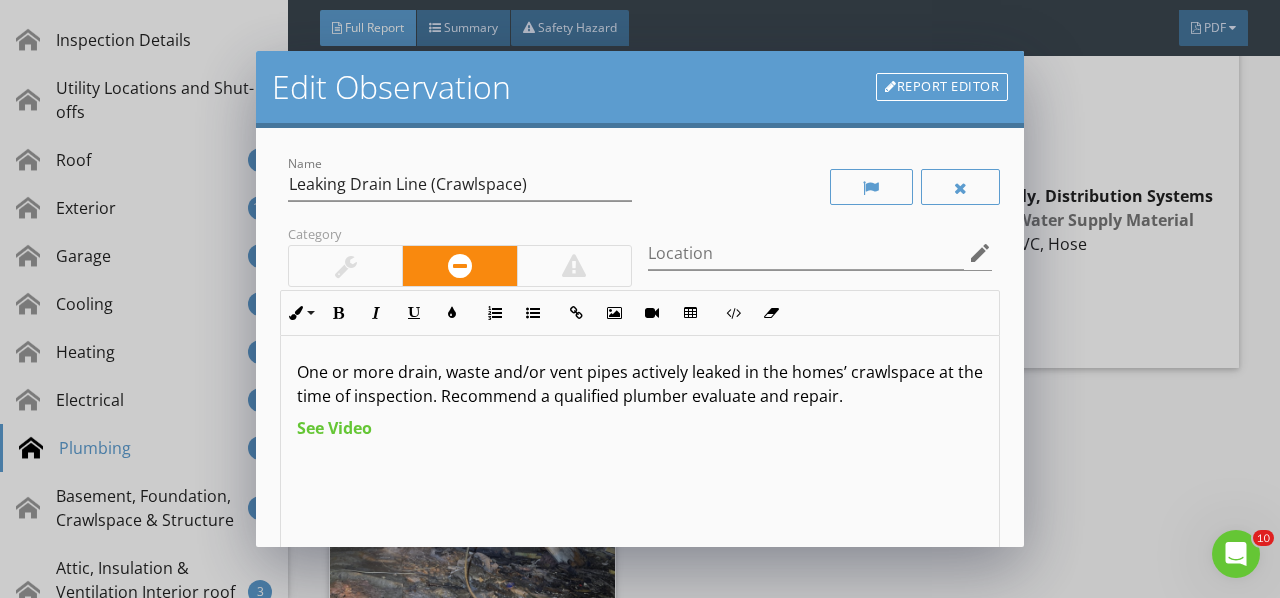 click on "Report Editor" at bounding box center (942, 87) 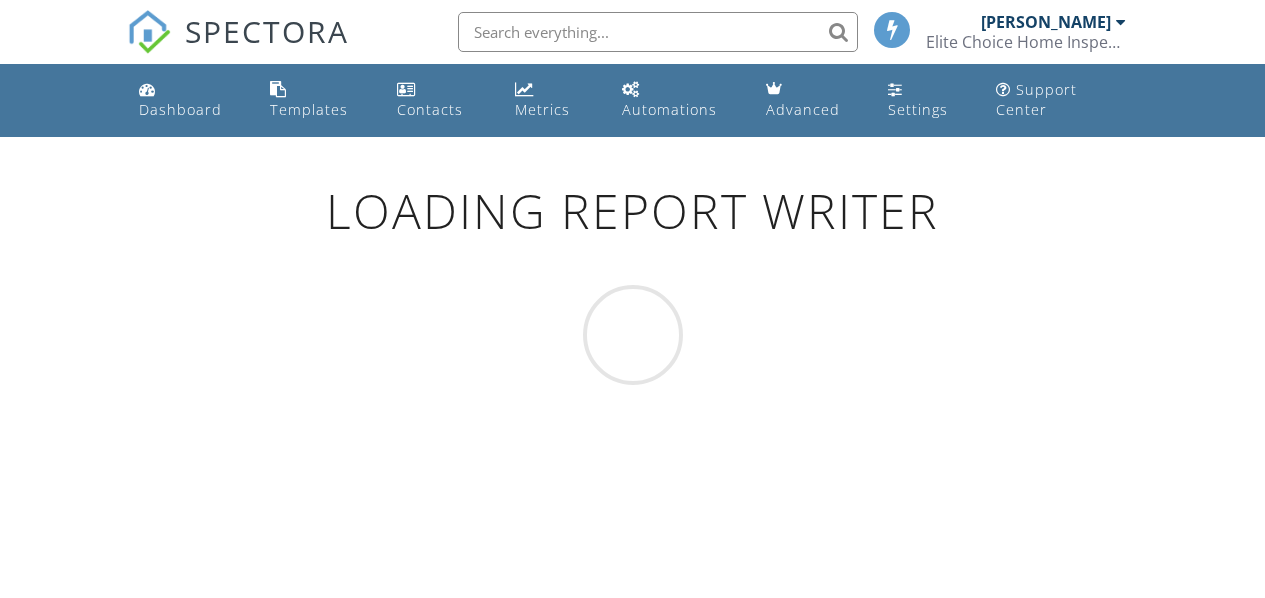 scroll, scrollTop: 0, scrollLeft: 0, axis: both 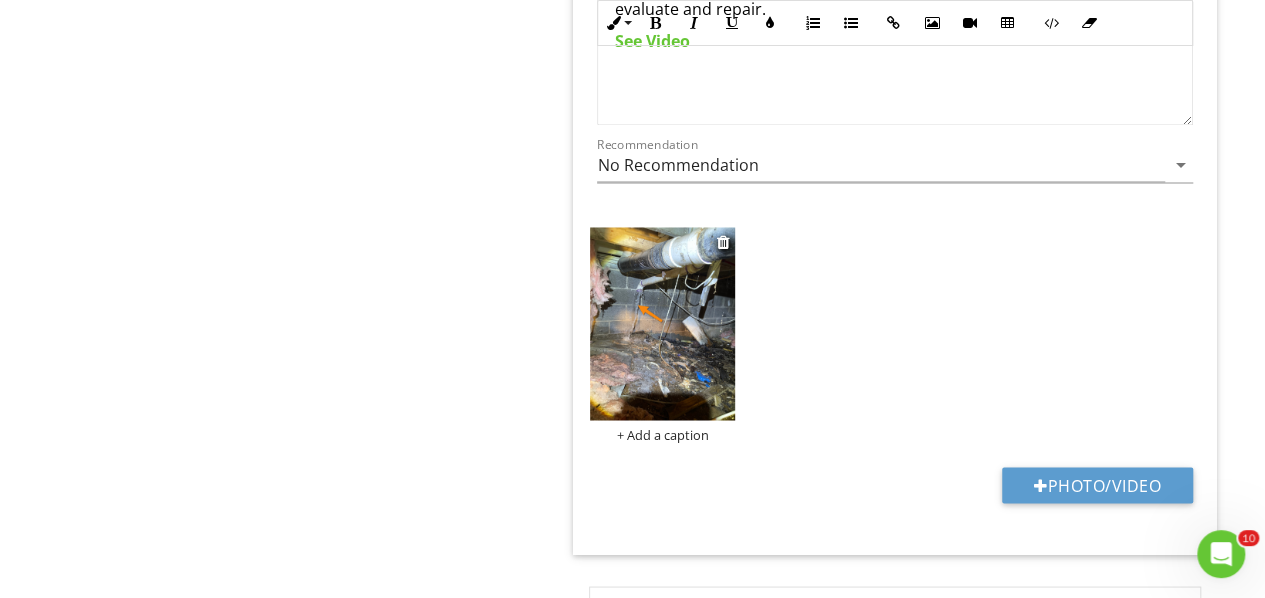 click on "+ Add a caption" at bounding box center [662, 434] 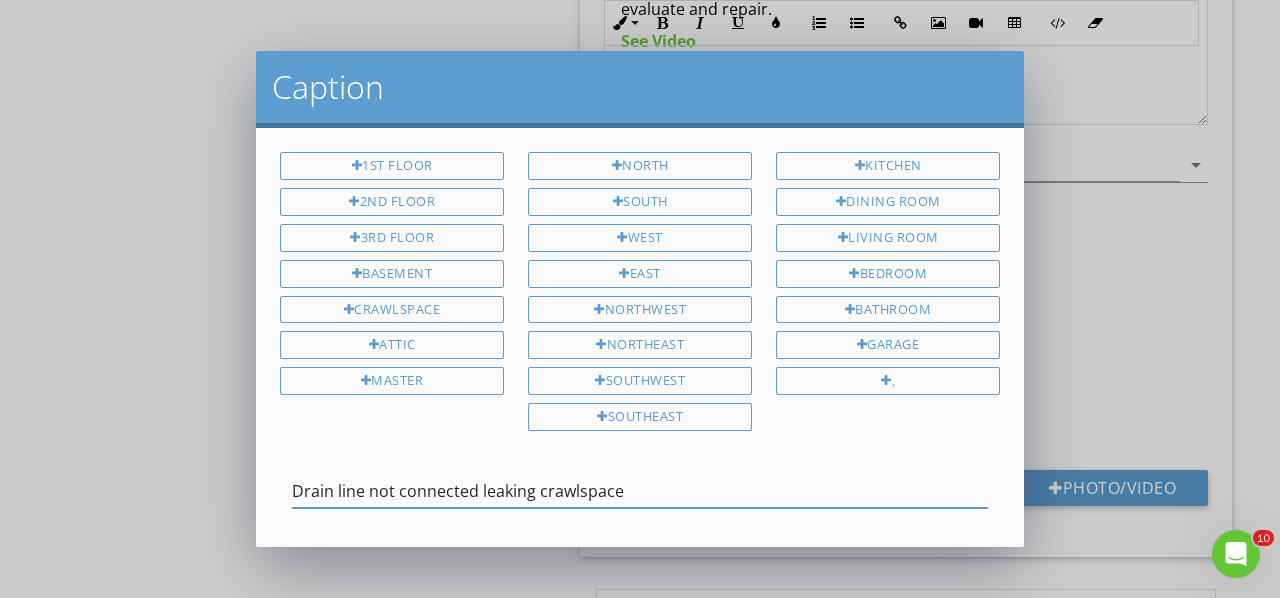 click on "Drain line not connected leaking crawlspace" at bounding box center [640, 491] 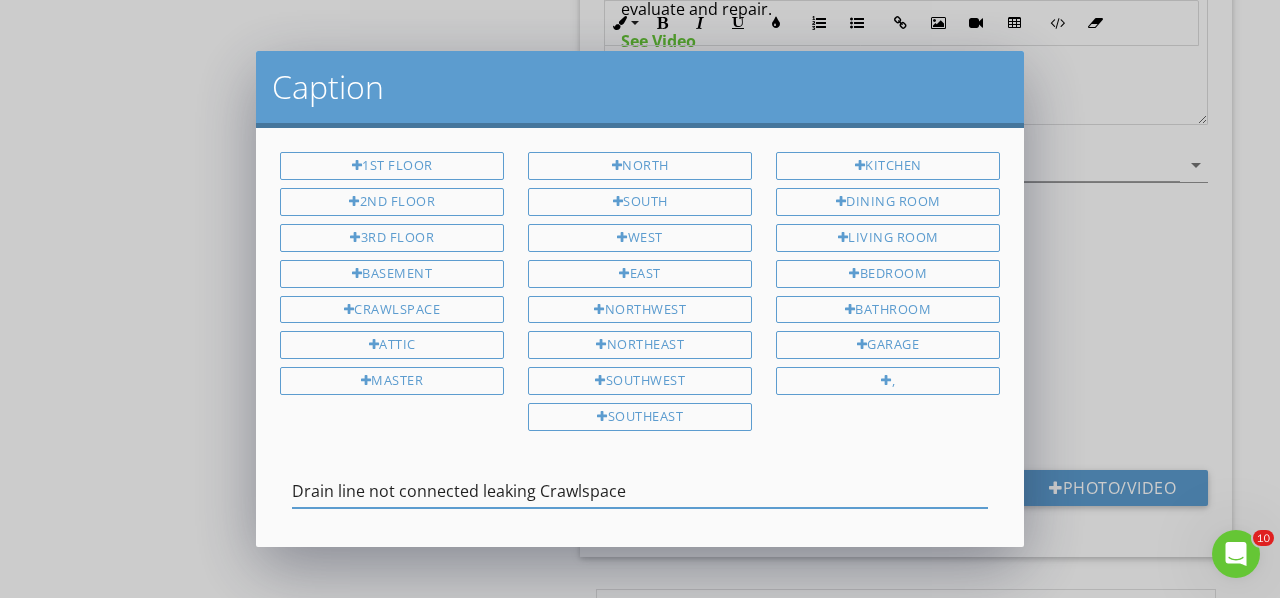 click on "Drain line not connected leaking Crawlspace" at bounding box center [640, 491] 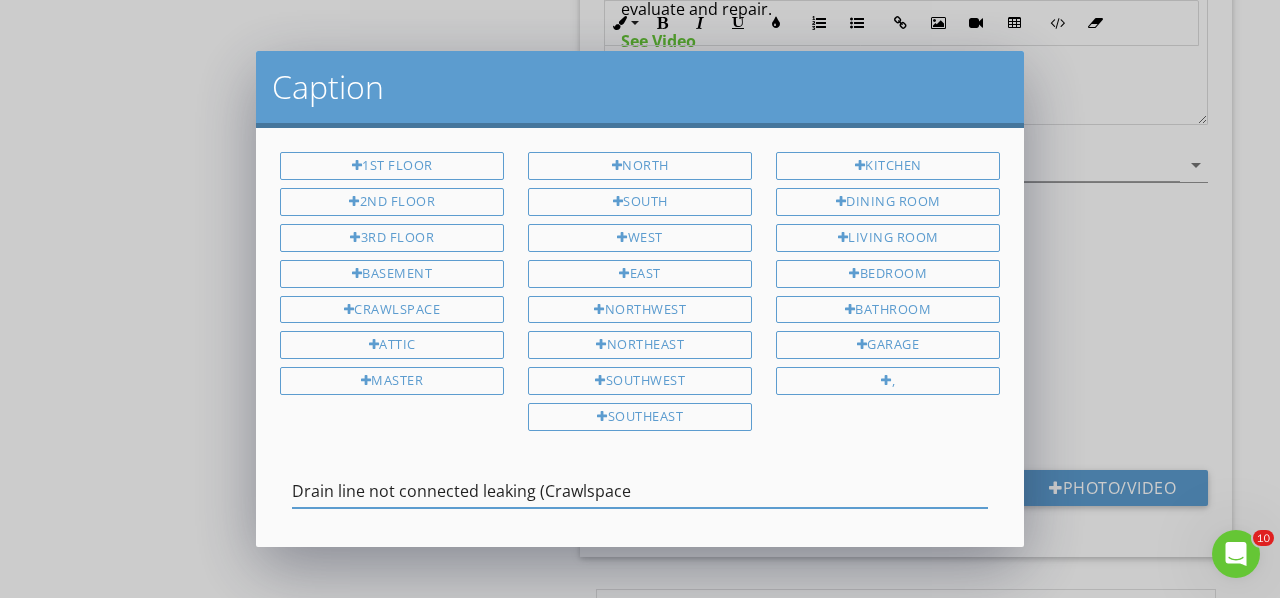 click on "Drain line not connected leaking (Crawlspace" at bounding box center (640, 491) 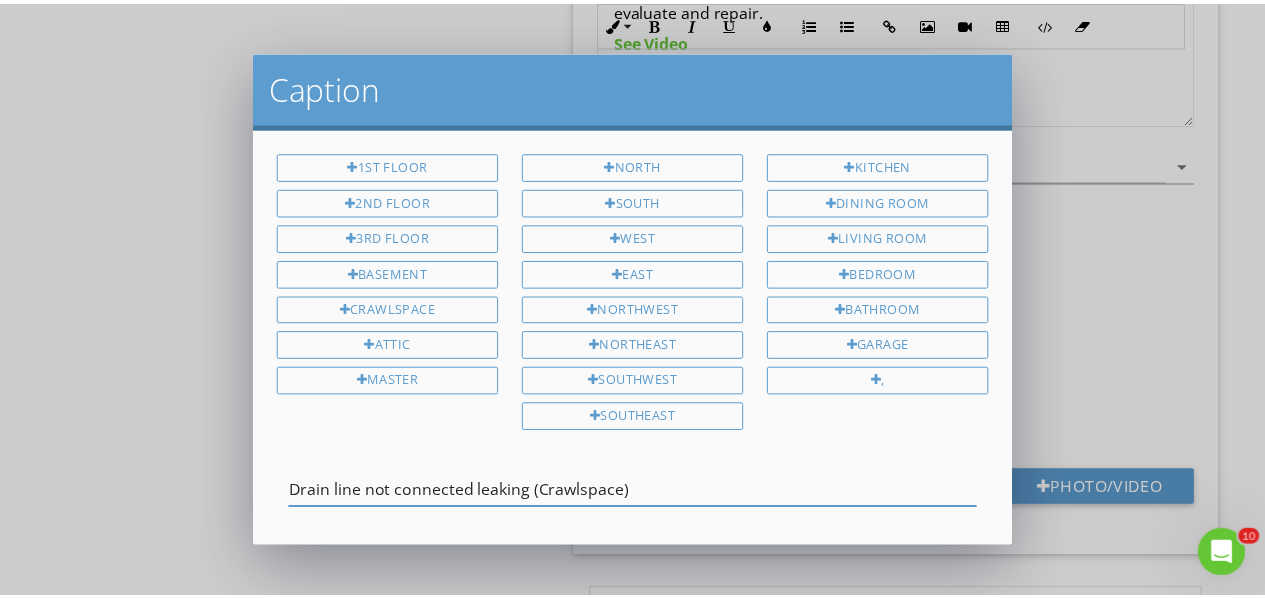 scroll, scrollTop: 84, scrollLeft: 0, axis: vertical 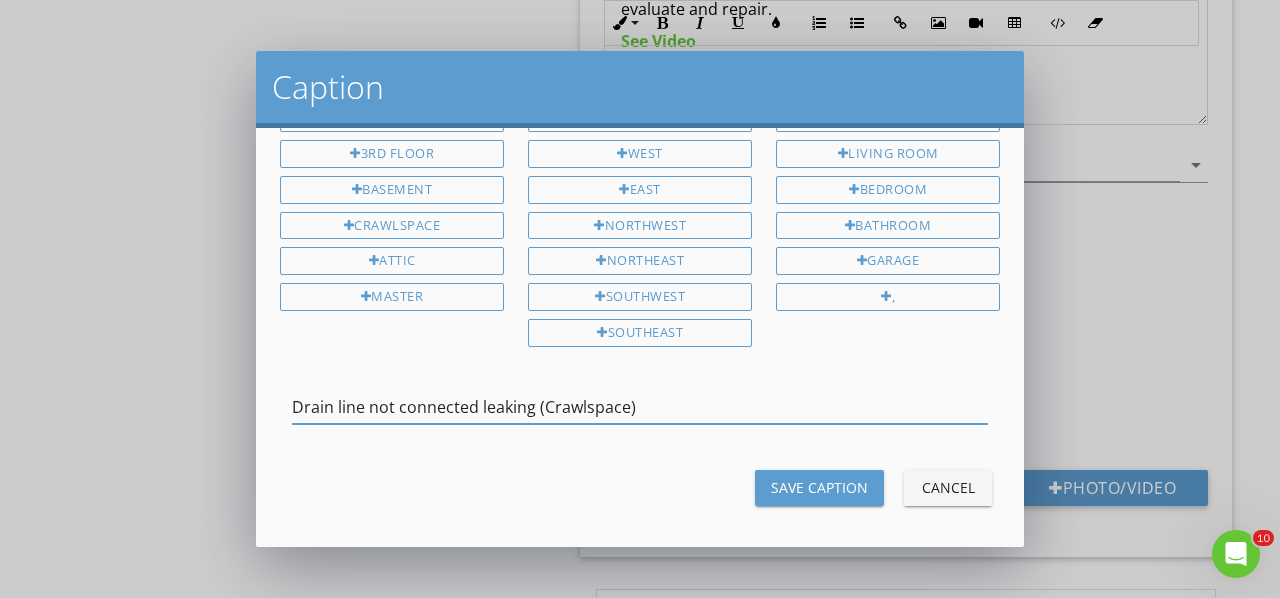 type on "Drain line not connected leaking (Crawlspace)" 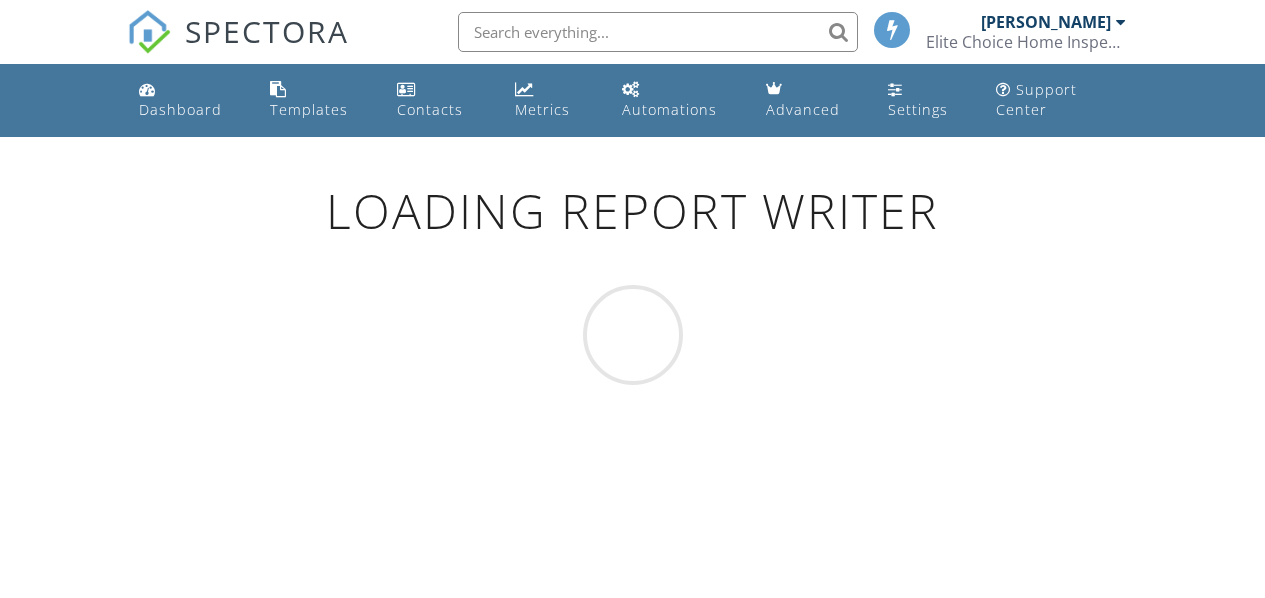 scroll, scrollTop: 0, scrollLeft: 0, axis: both 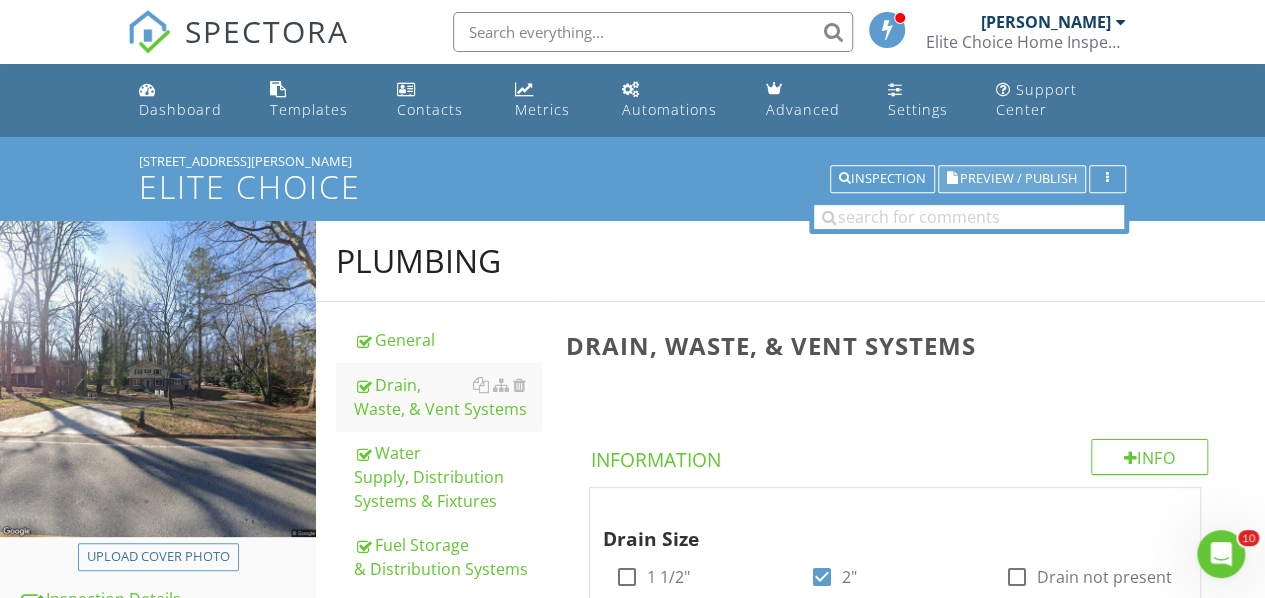 click on "Preview / Publish" at bounding box center [1018, 179] 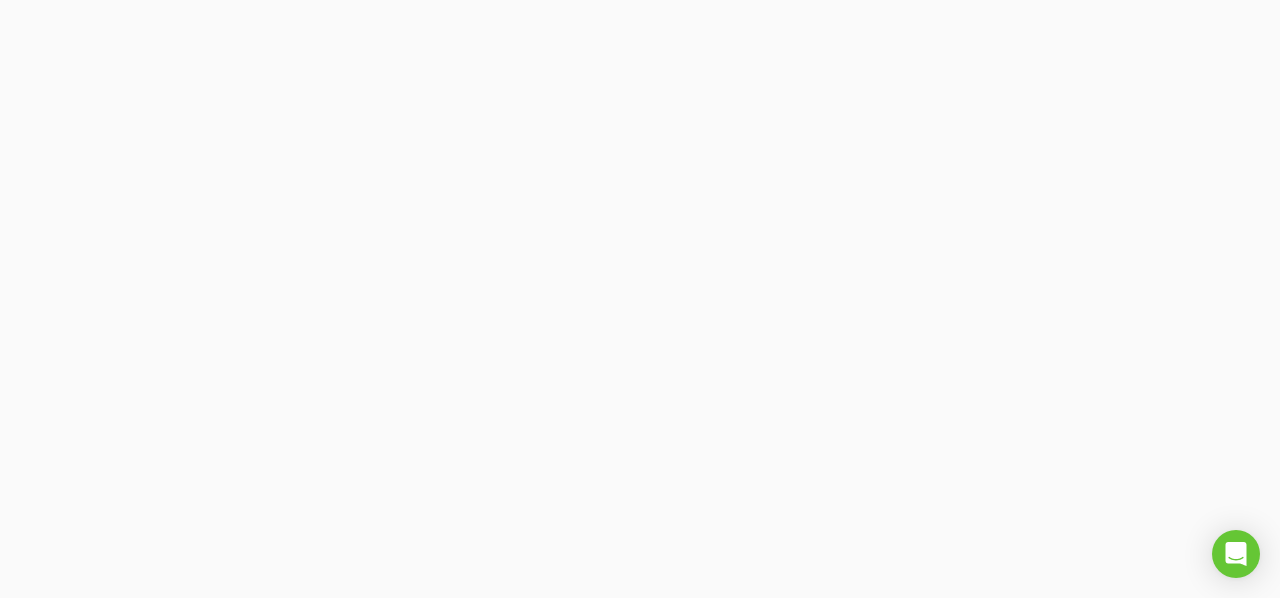 scroll, scrollTop: 0, scrollLeft: 0, axis: both 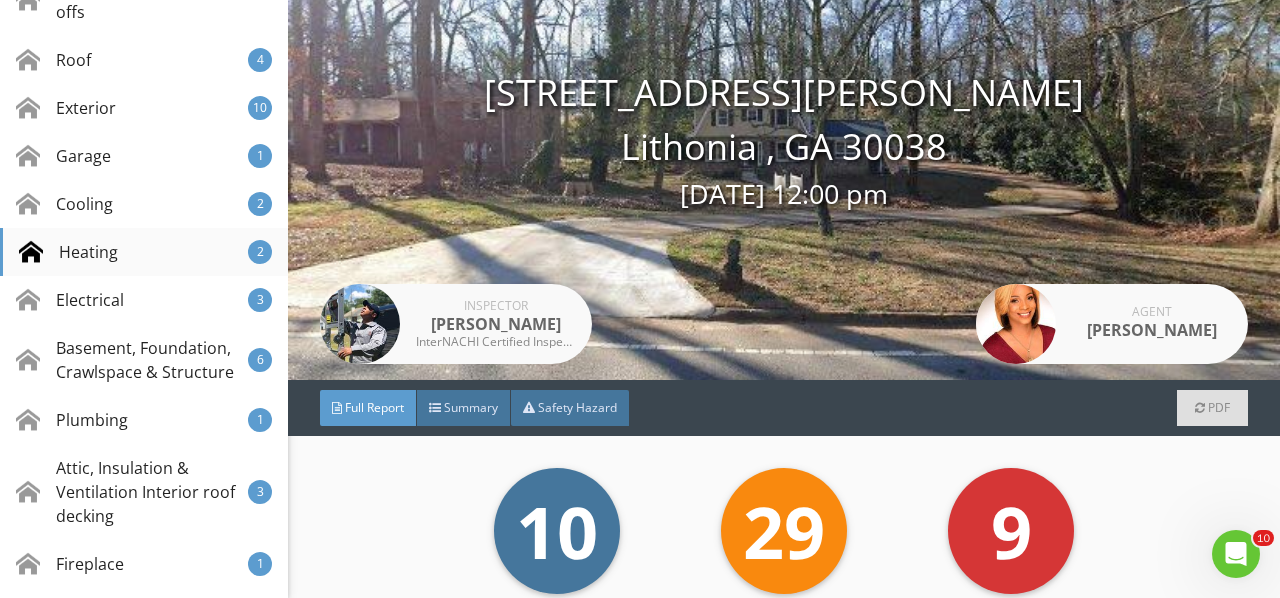 click on "Heating" at bounding box center [68, 252] 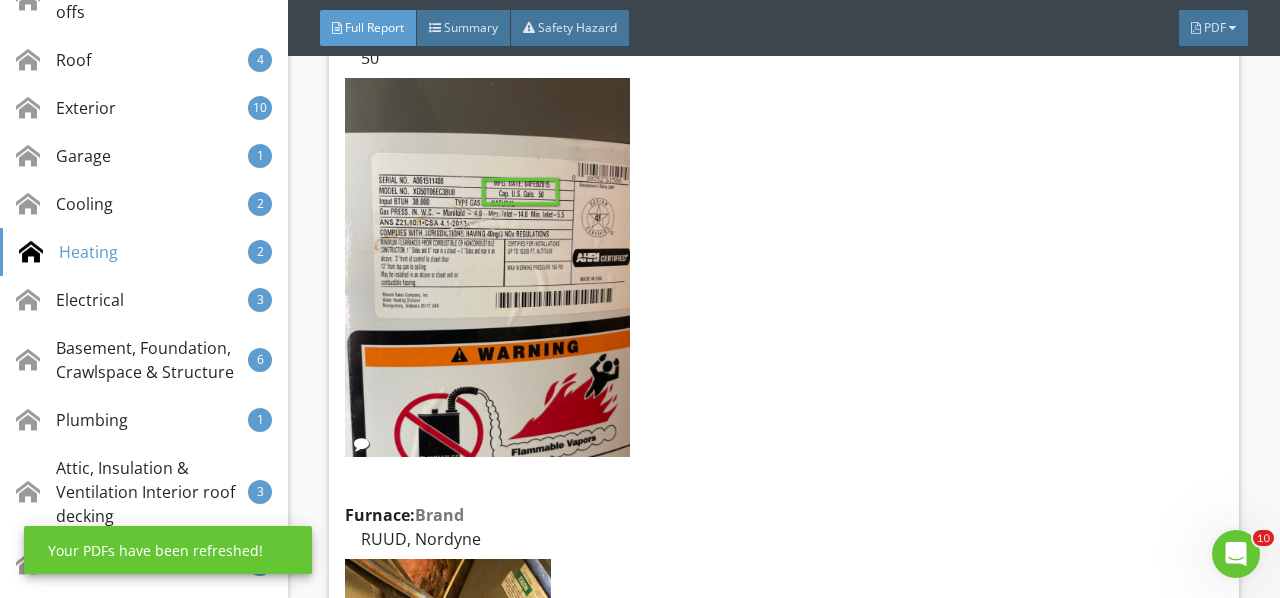 scroll, scrollTop: 16768, scrollLeft: 0, axis: vertical 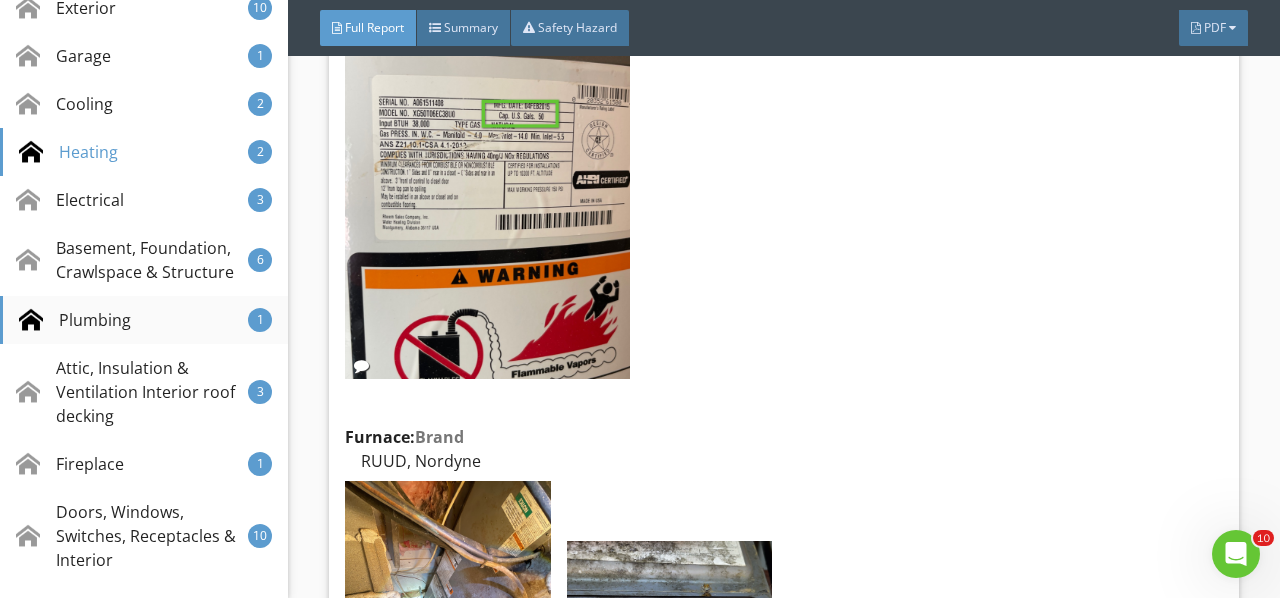 click on "Plumbing" at bounding box center (75, 320) 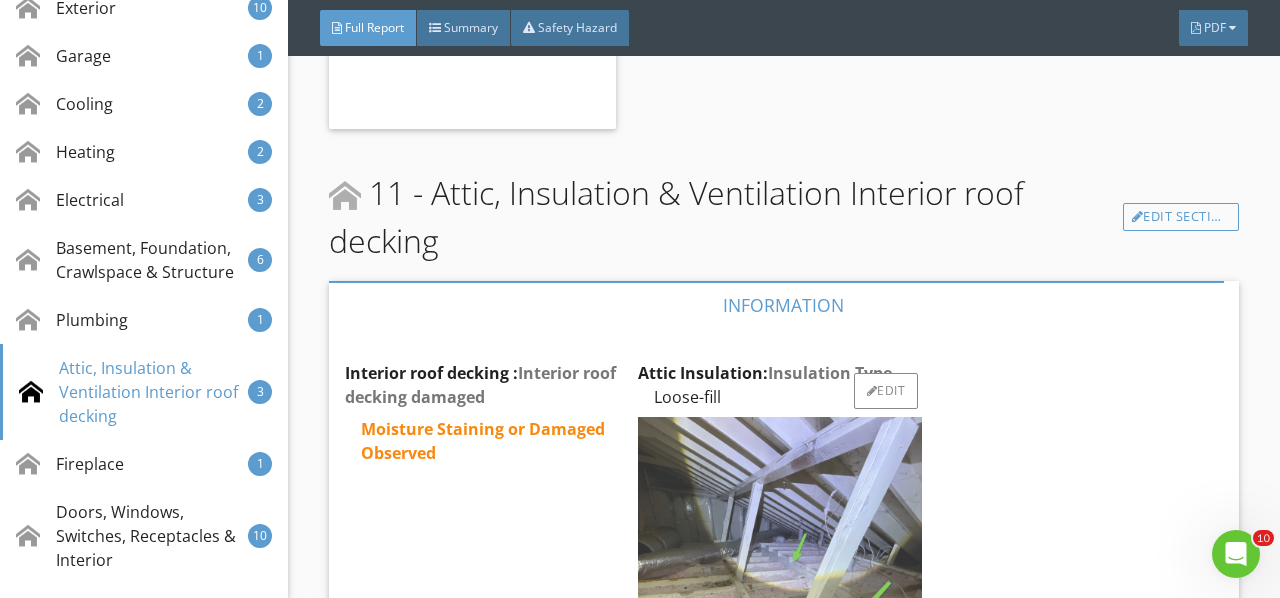 scroll, scrollTop: 24985, scrollLeft: 0, axis: vertical 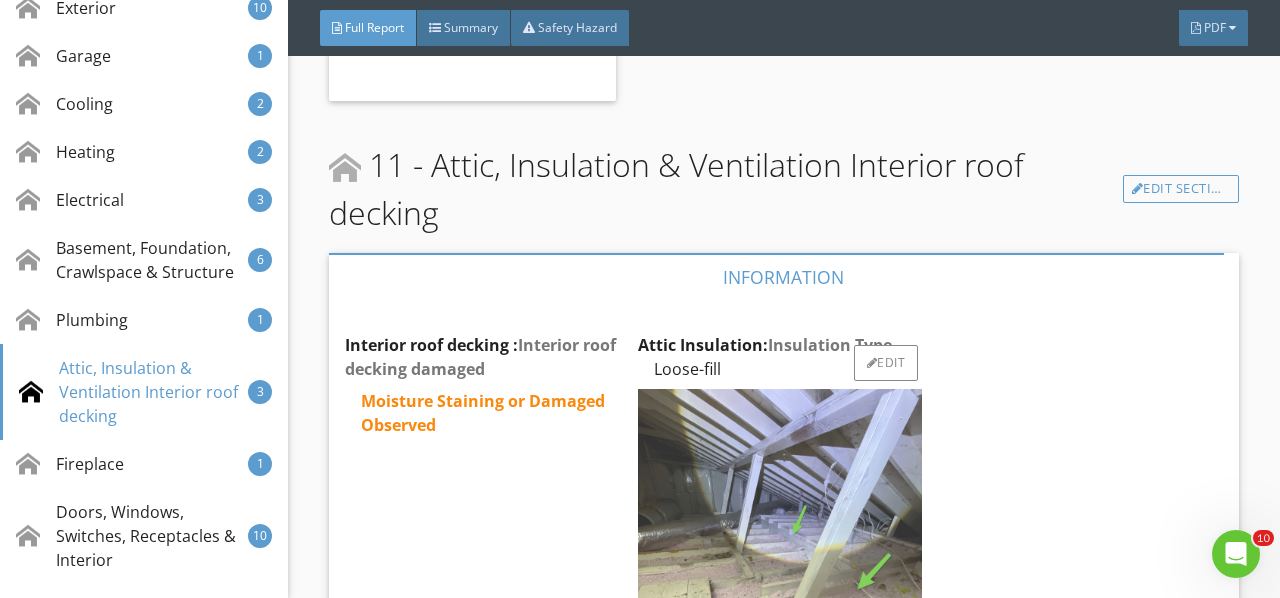 click at bounding box center [780, 578] 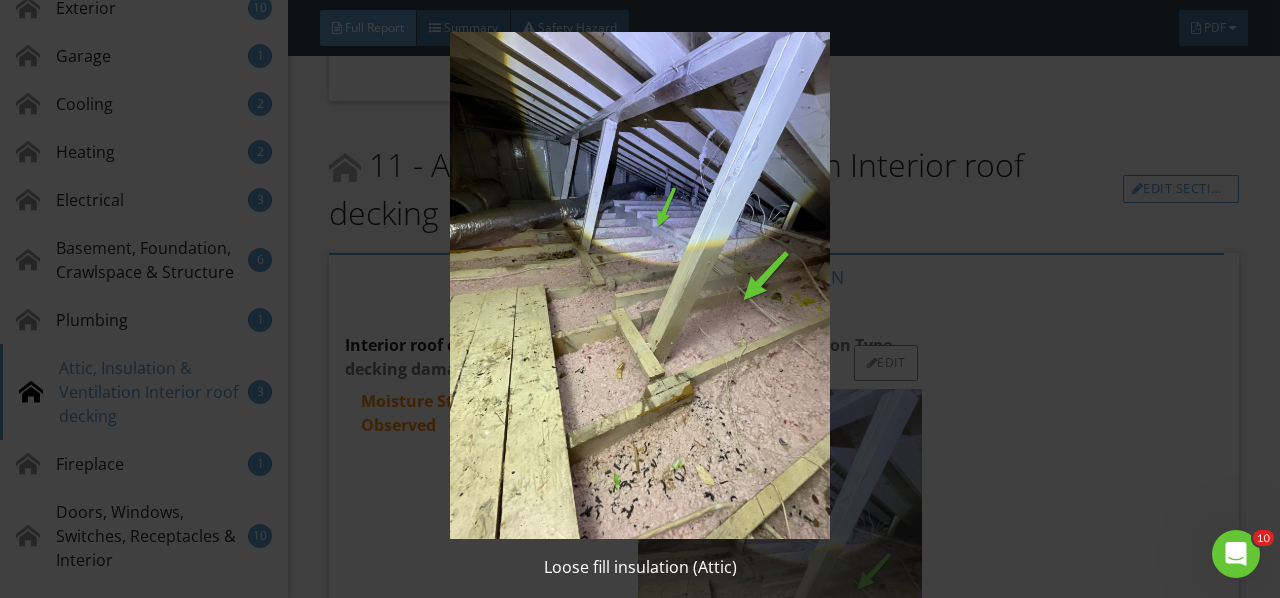click at bounding box center (639, 285) 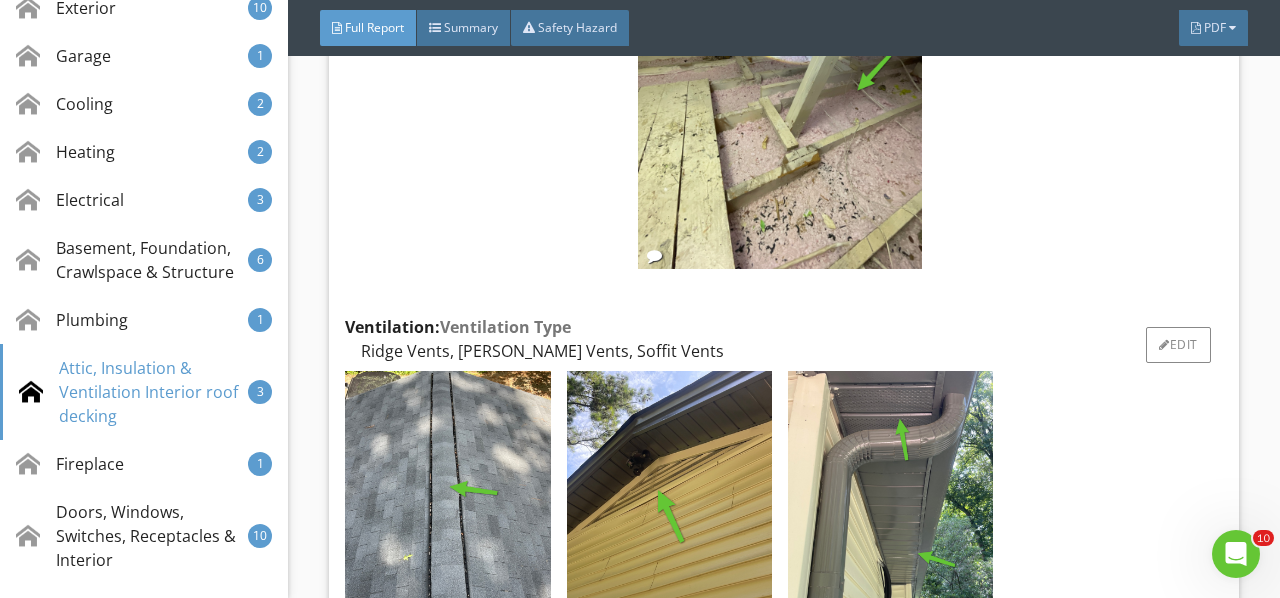 scroll, scrollTop: 25485, scrollLeft: 0, axis: vertical 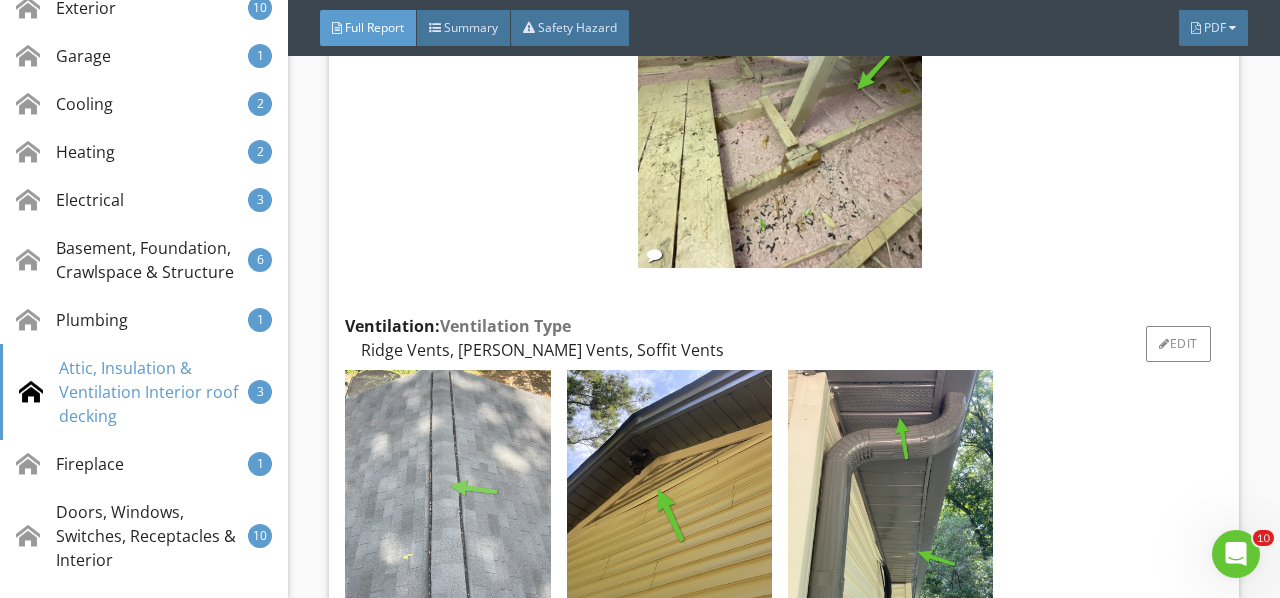 click at bounding box center (447, 507) 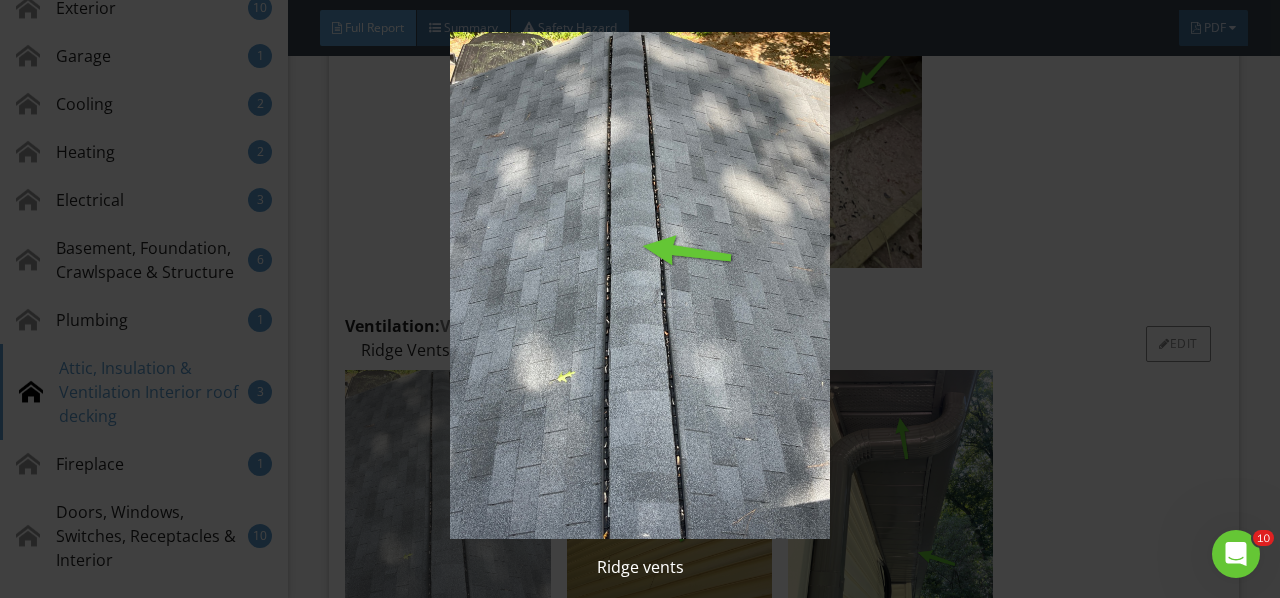 click at bounding box center [639, 285] 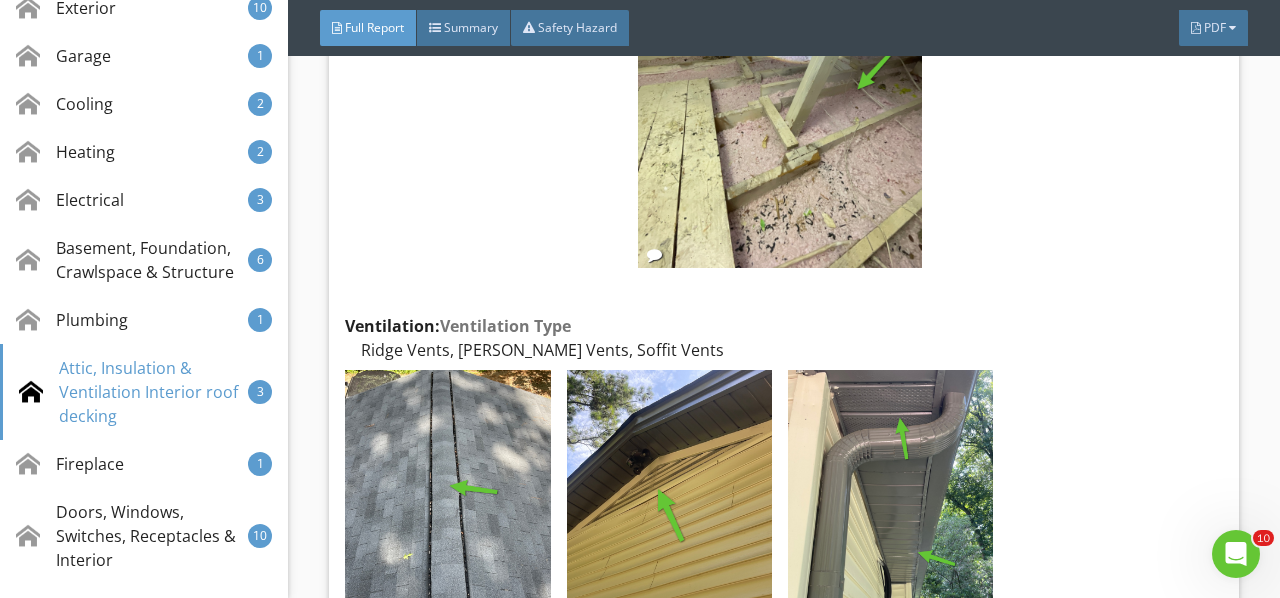 click at bounding box center (669, 507) 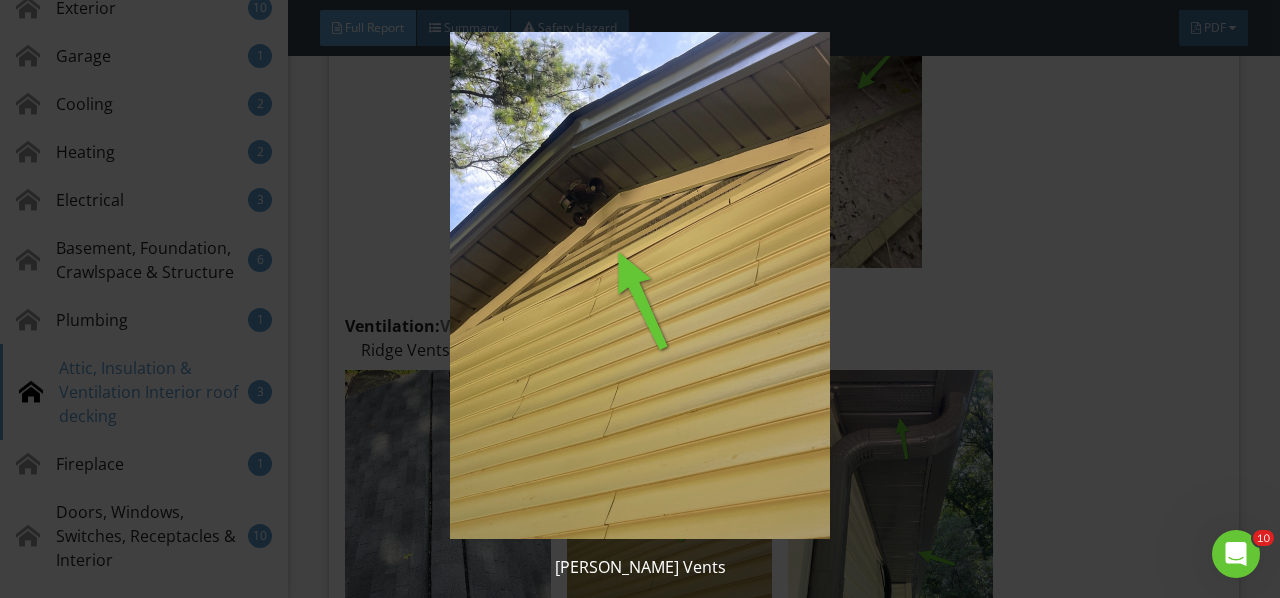 click at bounding box center [639, 285] 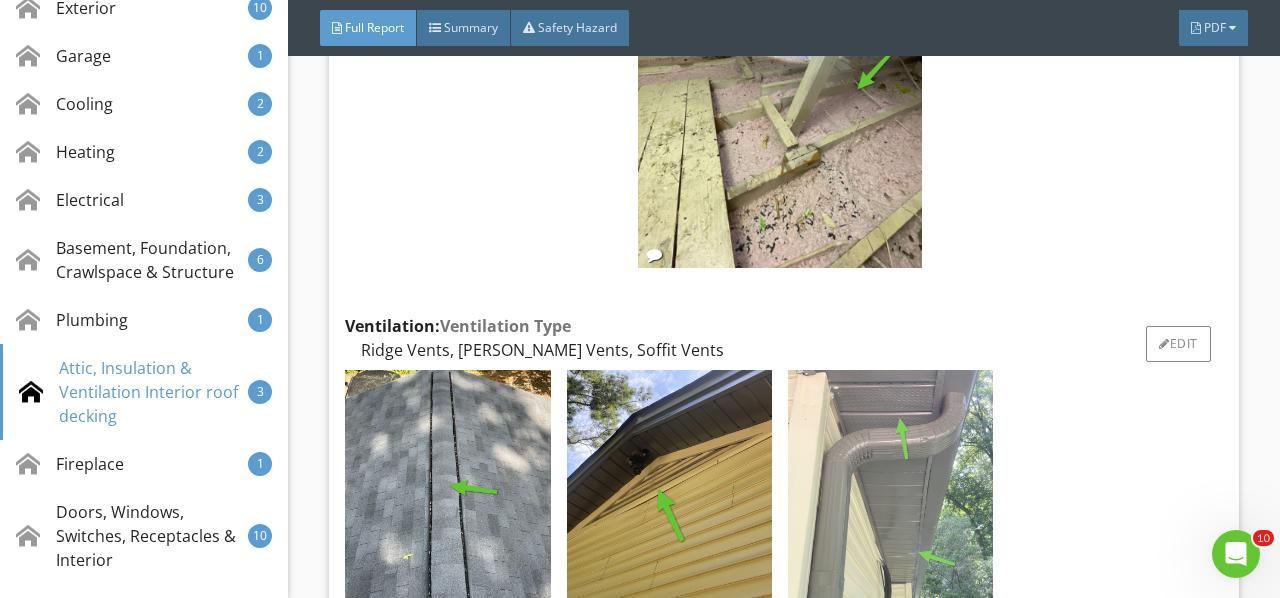click at bounding box center [890, 507] 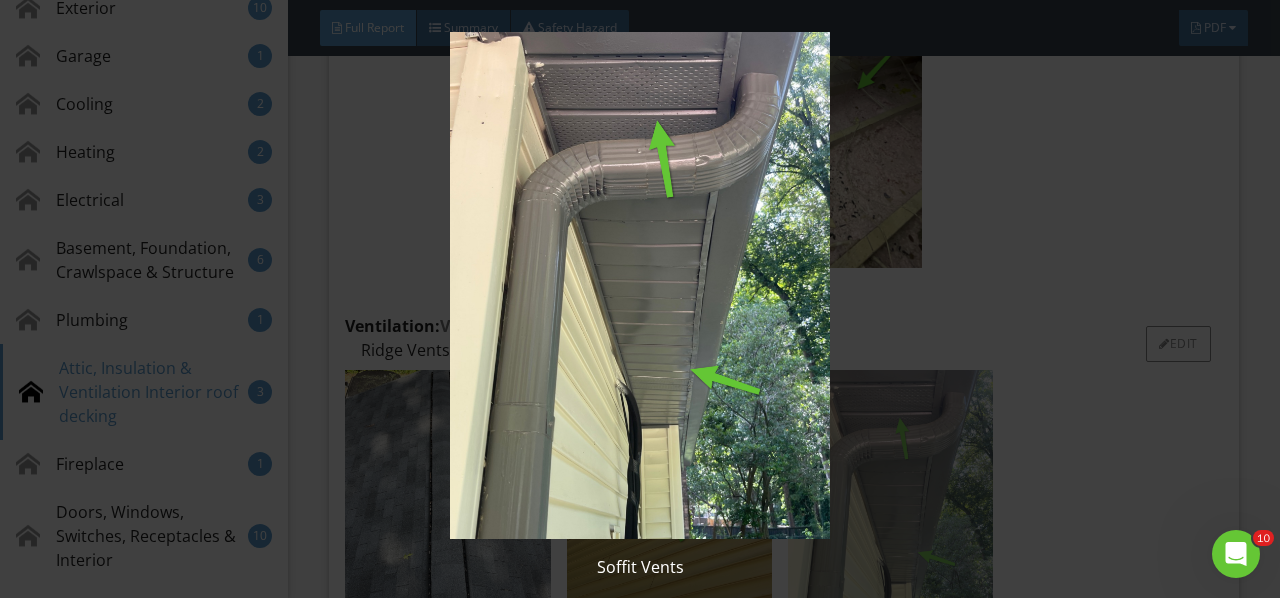 click at bounding box center (639, 285) 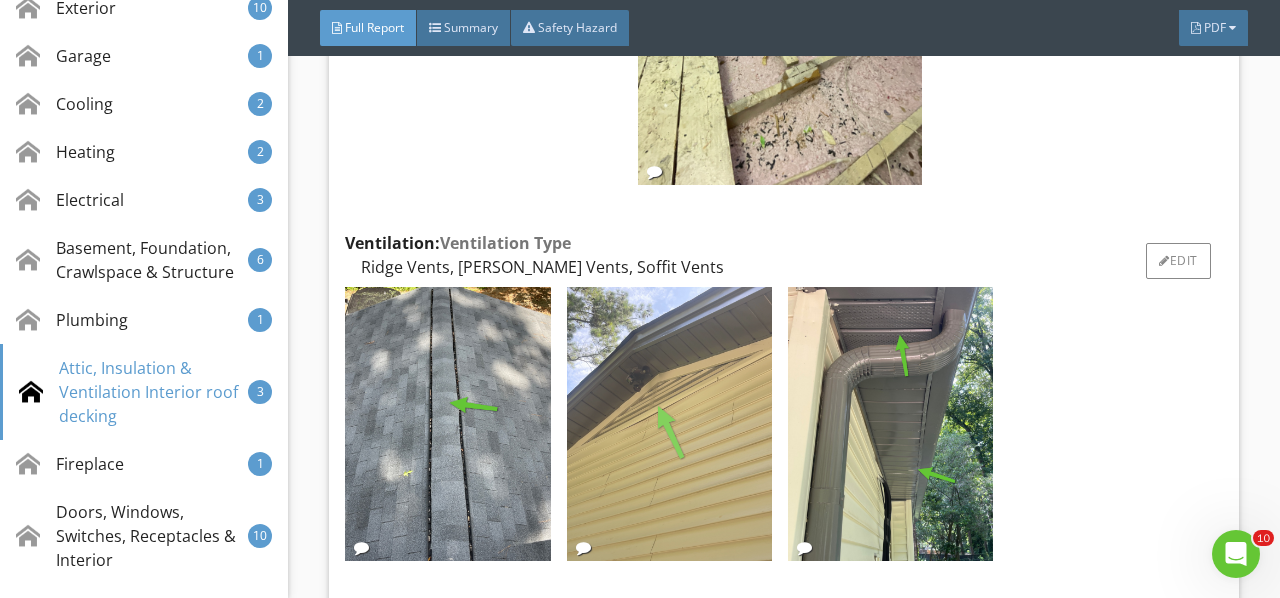 scroll, scrollTop: 25885, scrollLeft: 0, axis: vertical 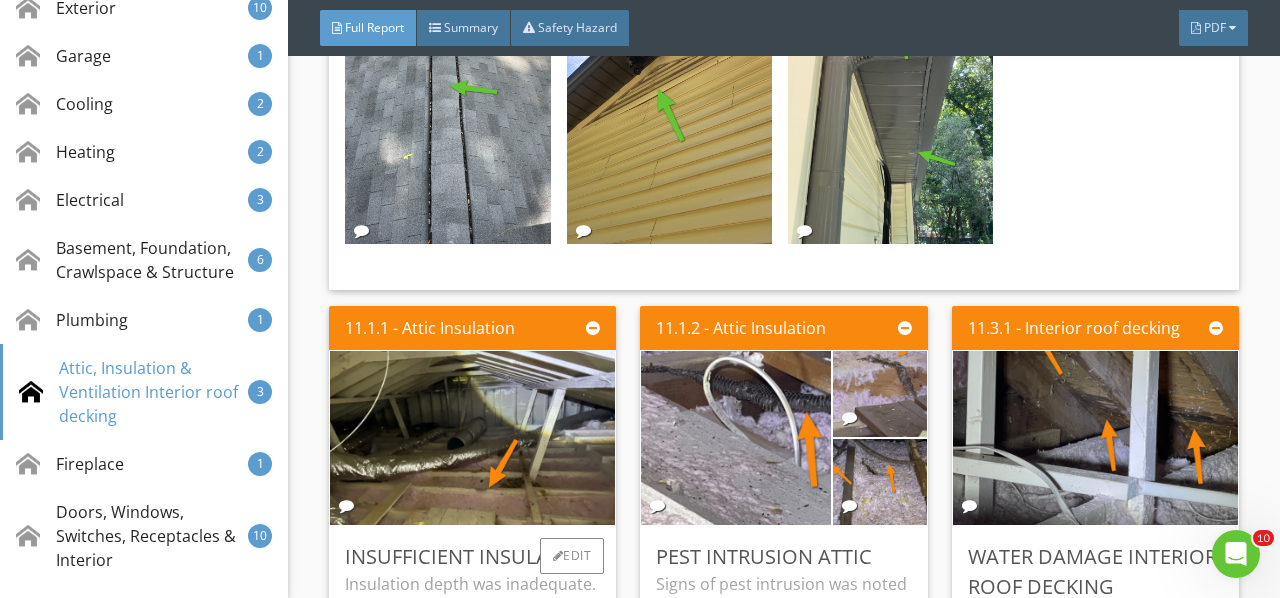 click on "Insulation depth was inadequate. Recommend a qualified attic insulation contractor install additional insulation." at bounding box center [472, 671] 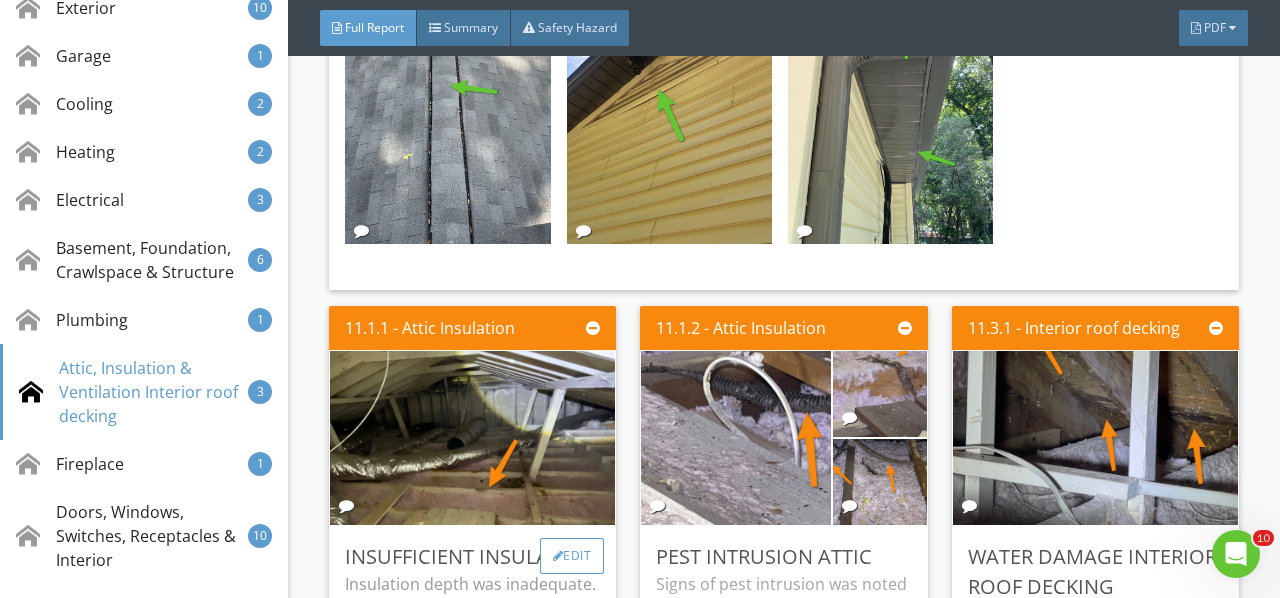 click on "Edit" at bounding box center [572, 556] 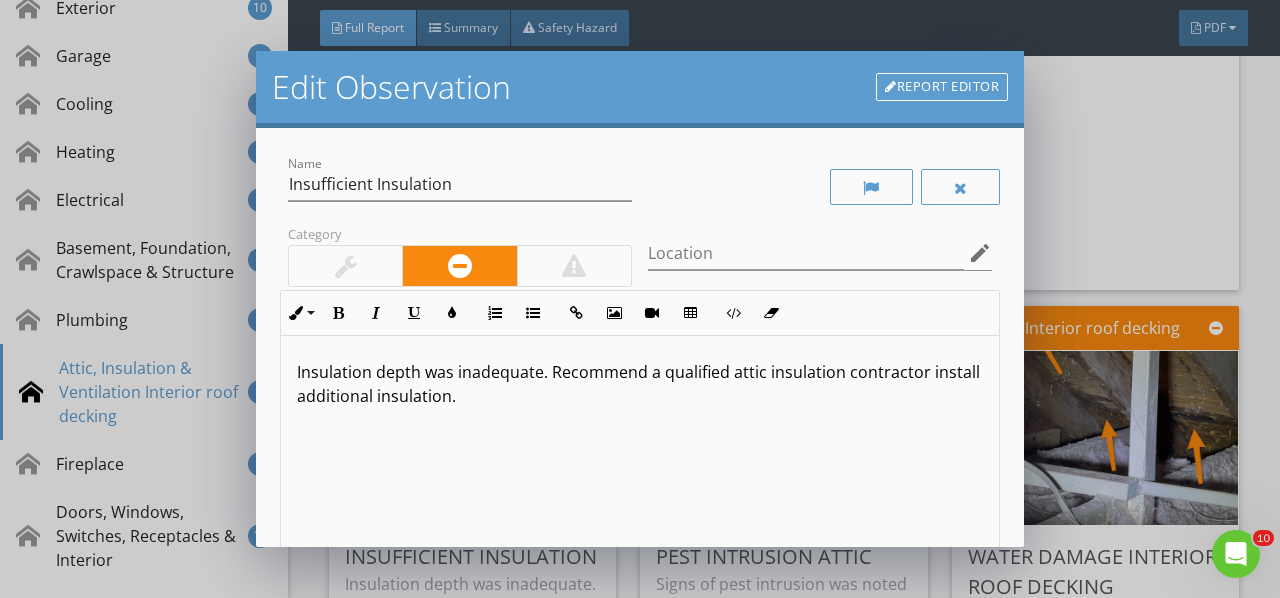 click on "Insulation depth was inadequate. Recommend a qualified attic insulation contractor install additional insulation." at bounding box center (640, 494) 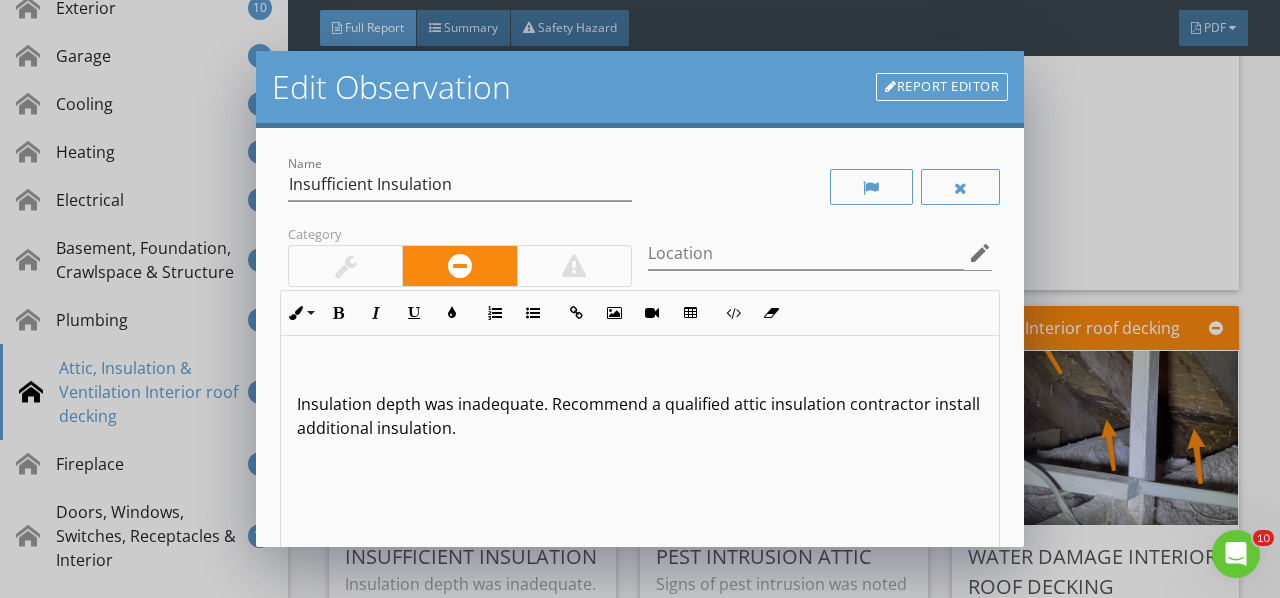 click on "Insulation depth was inadequate. Recommend a qualified attic insulation contractor install additional insulation." at bounding box center (640, 494) 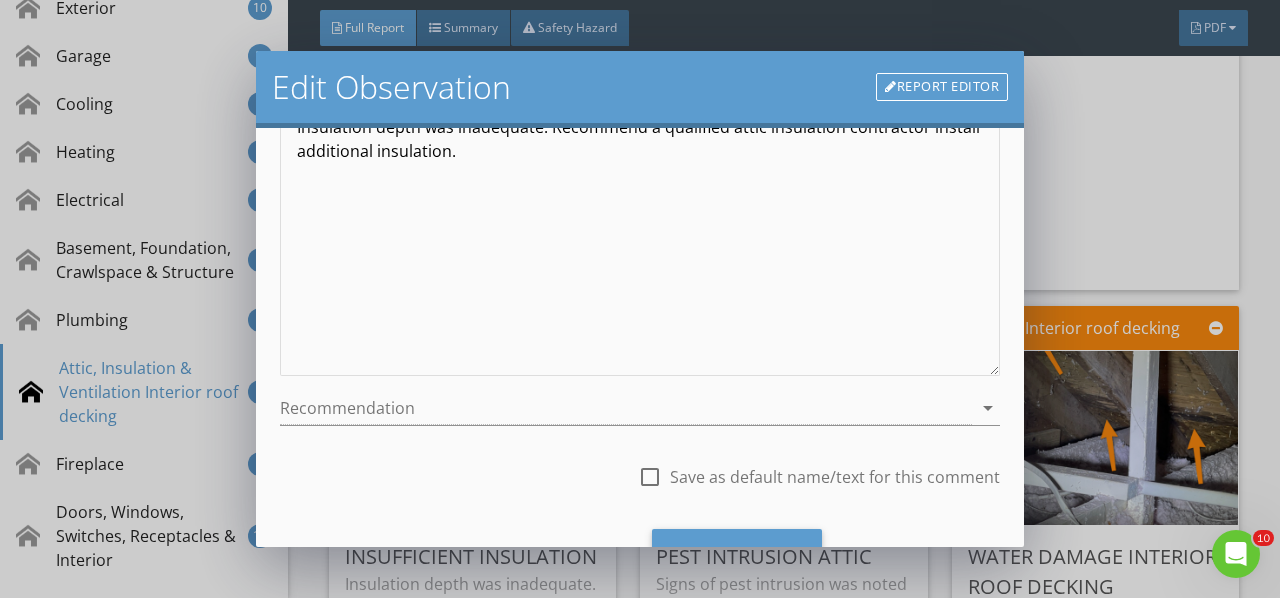 scroll, scrollTop: 366, scrollLeft: 0, axis: vertical 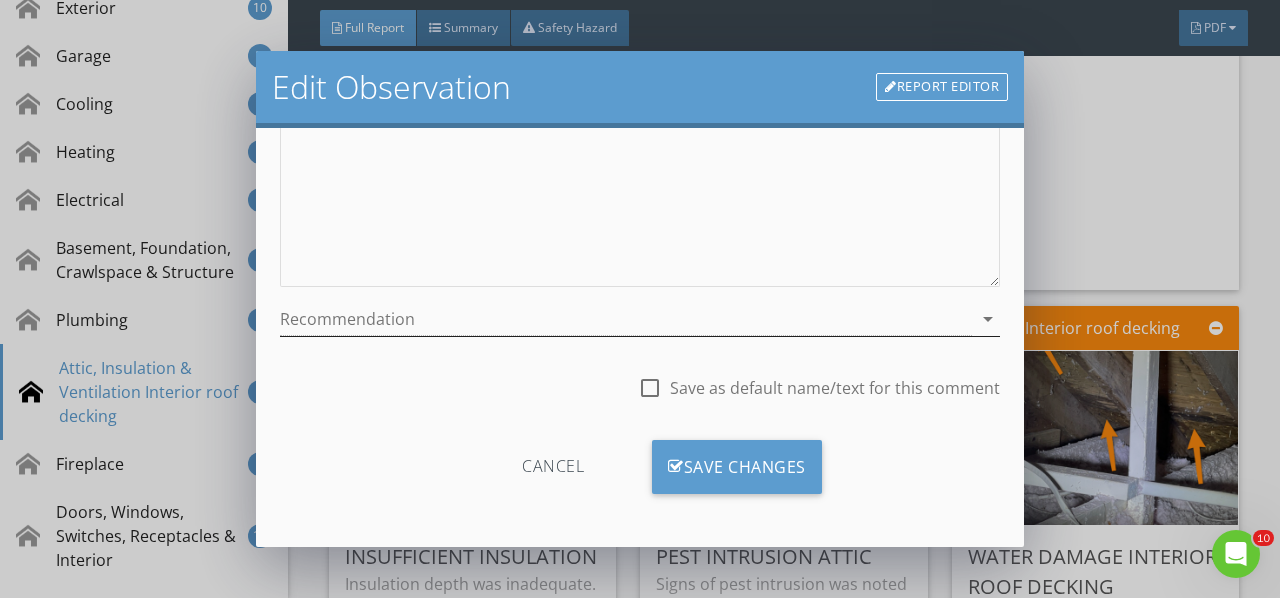 click at bounding box center [626, 319] 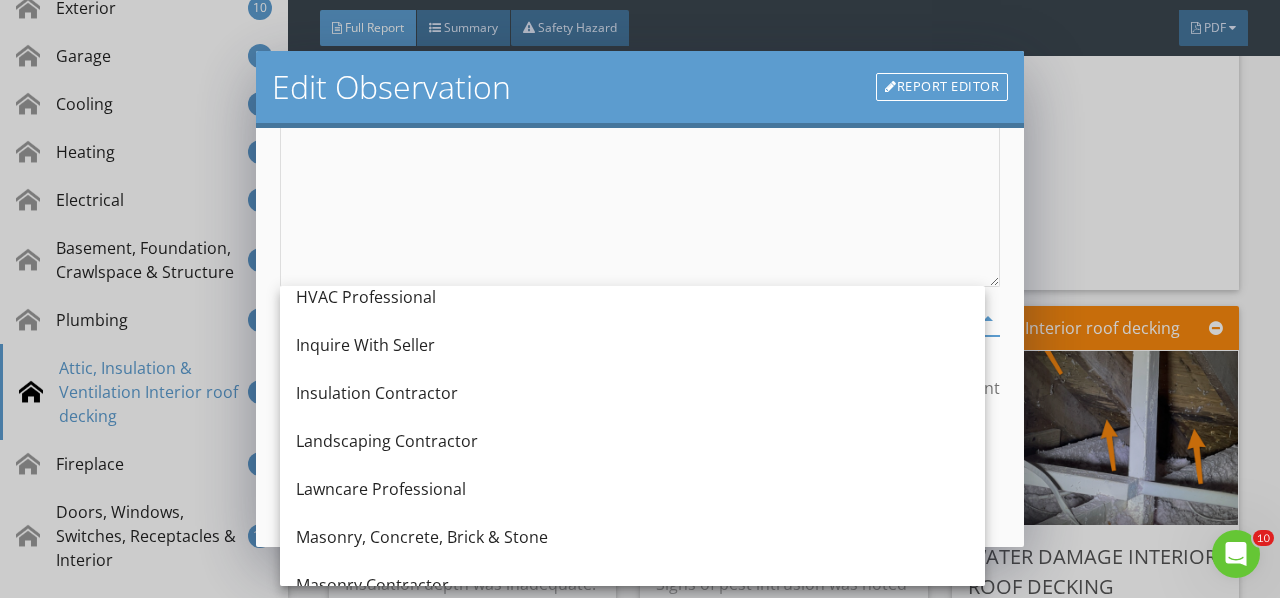 scroll, scrollTop: 1600, scrollLeft: 0, axis: vertical 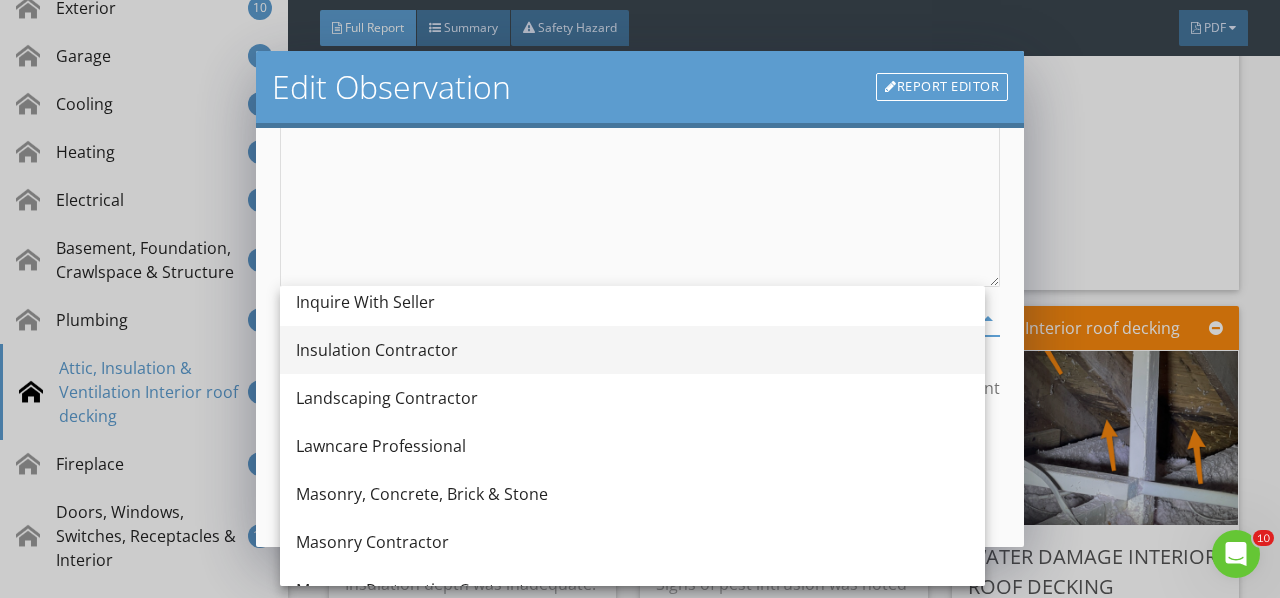 click on "Insulation Contractor" at bounding box center [632, 350] 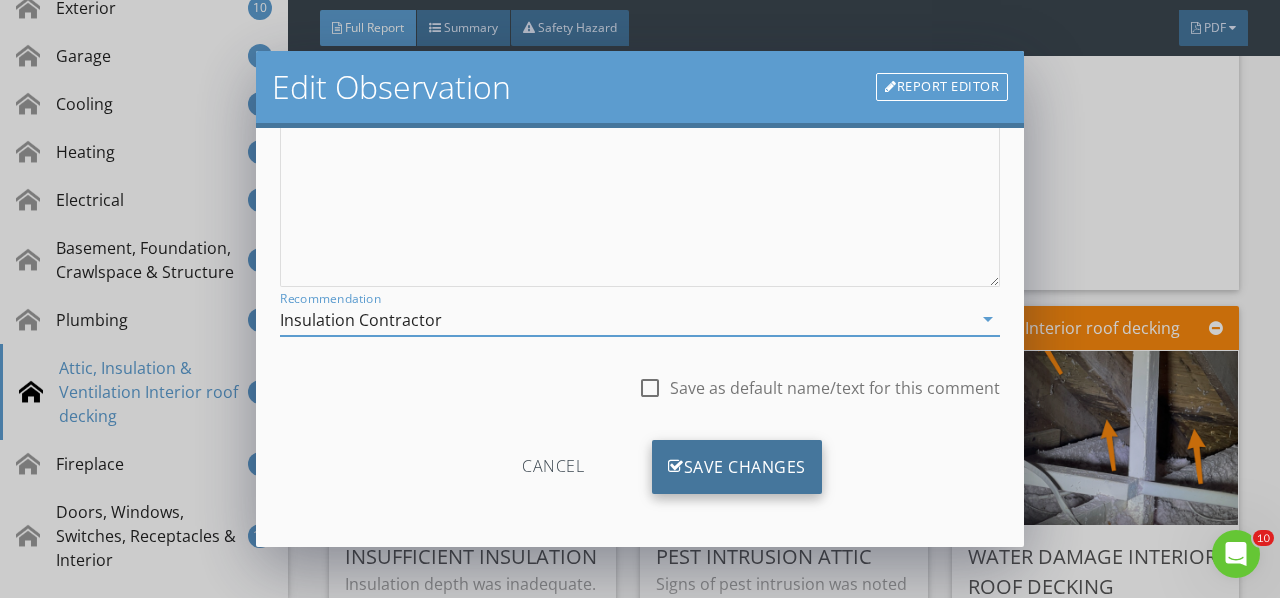 click at bounding box center (676, 467) 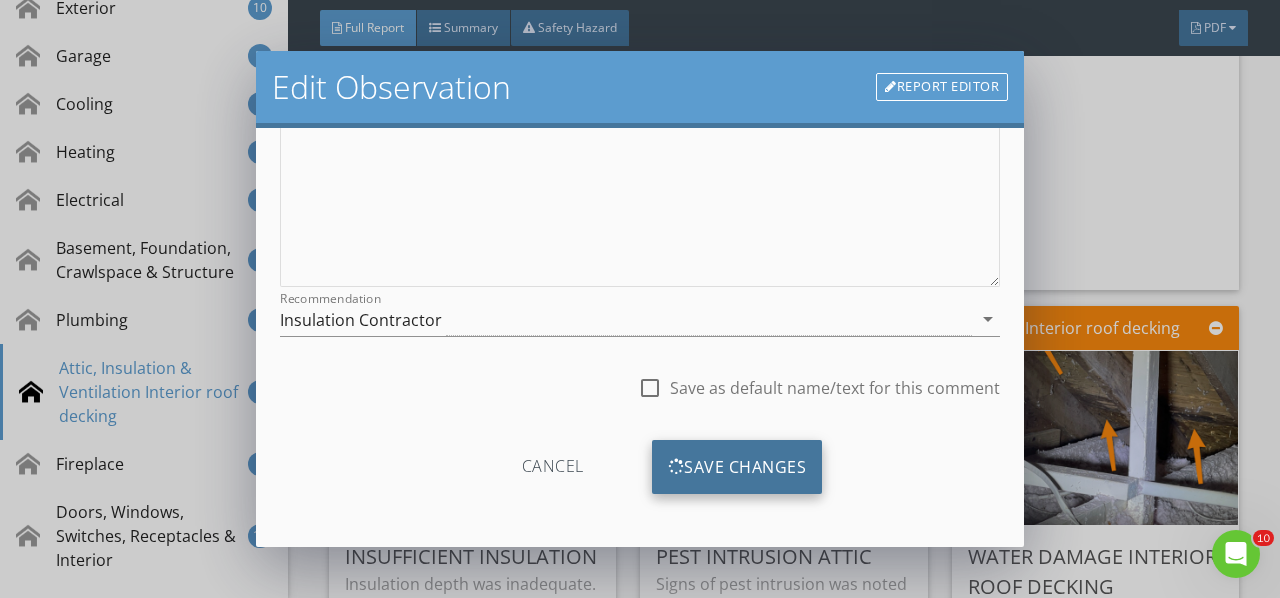 scroll, scrollTop: 130, scrollLeft: 0, axis: vertical 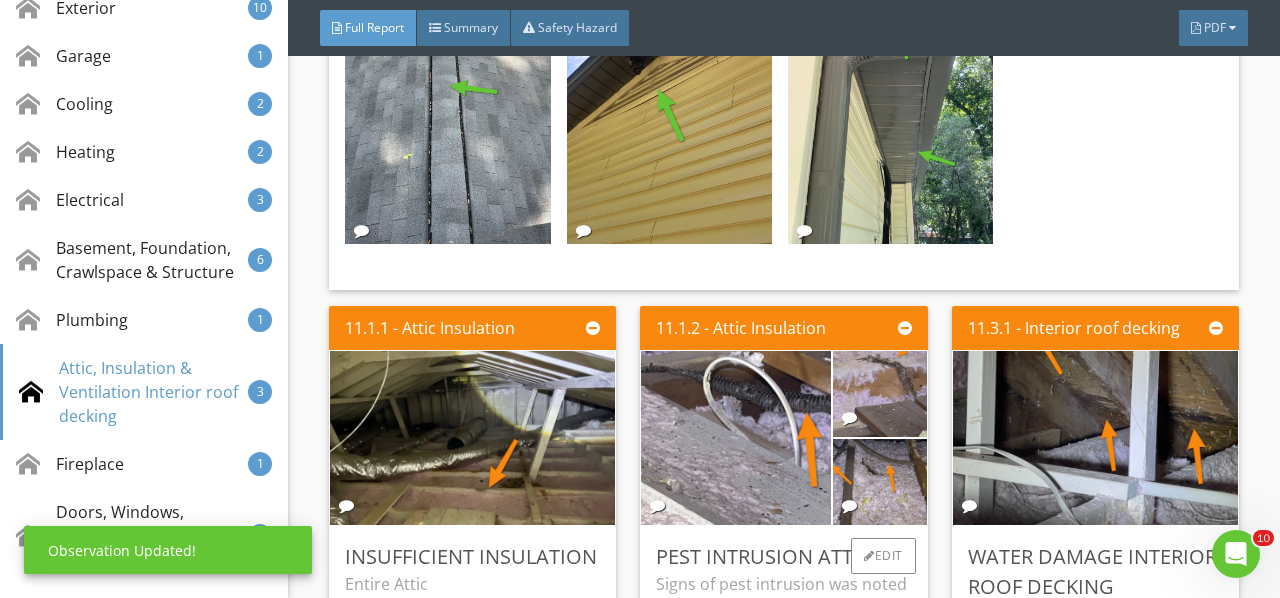 click on "Signs of pest intrusion was noted in the homes' attic. Recommend the home is treated by a qualified pest control contractor." at bounding box center [783, 651] 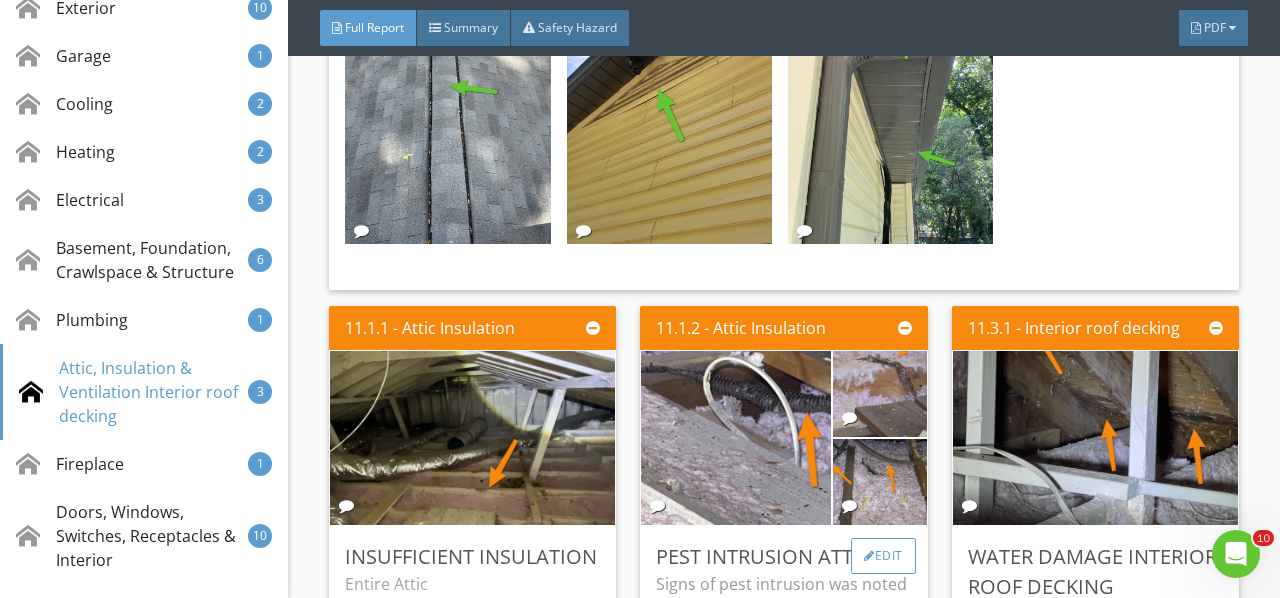 click at bounding box center [869, 556] 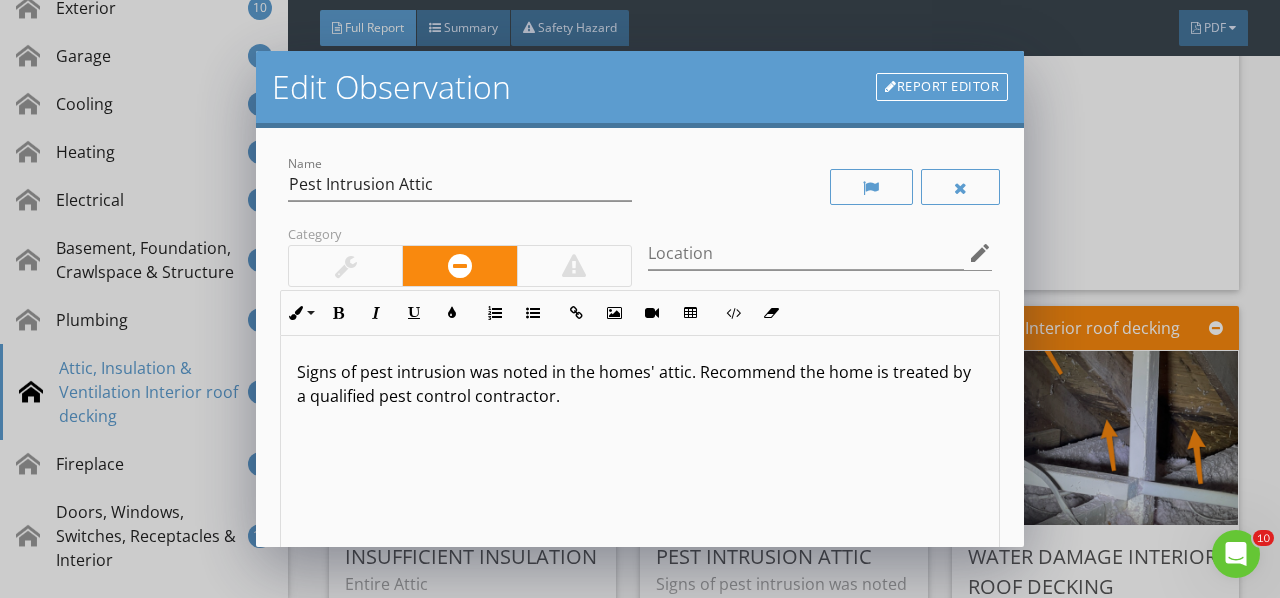 click on "Signs of pest intrusion was noted in the homes' attic. Recommend the home is treated by a qualified pest control contractor." at bounding box center [640, 384] 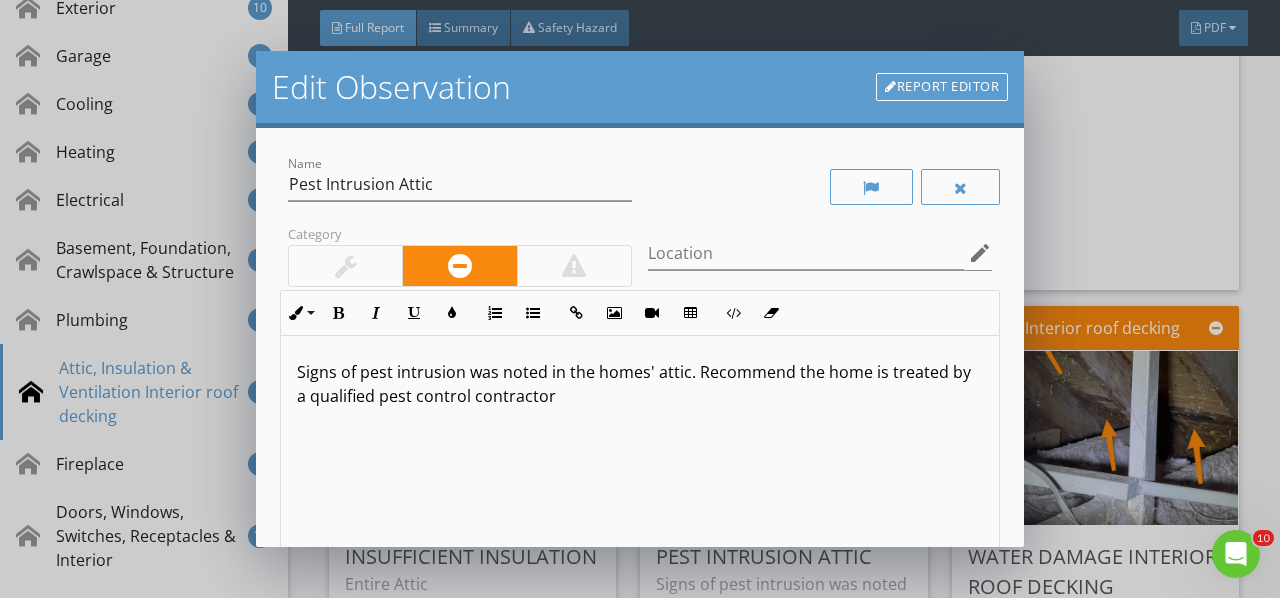 type 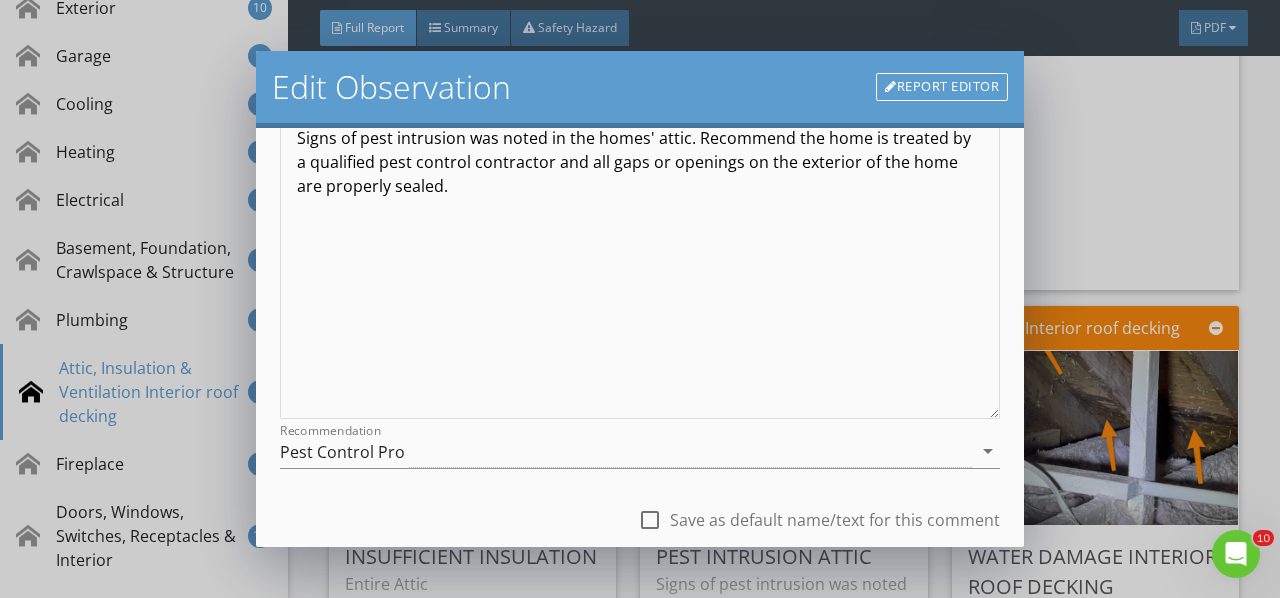 scroll, scrollTop: 366, scrollLeft: 0, axis: vertical 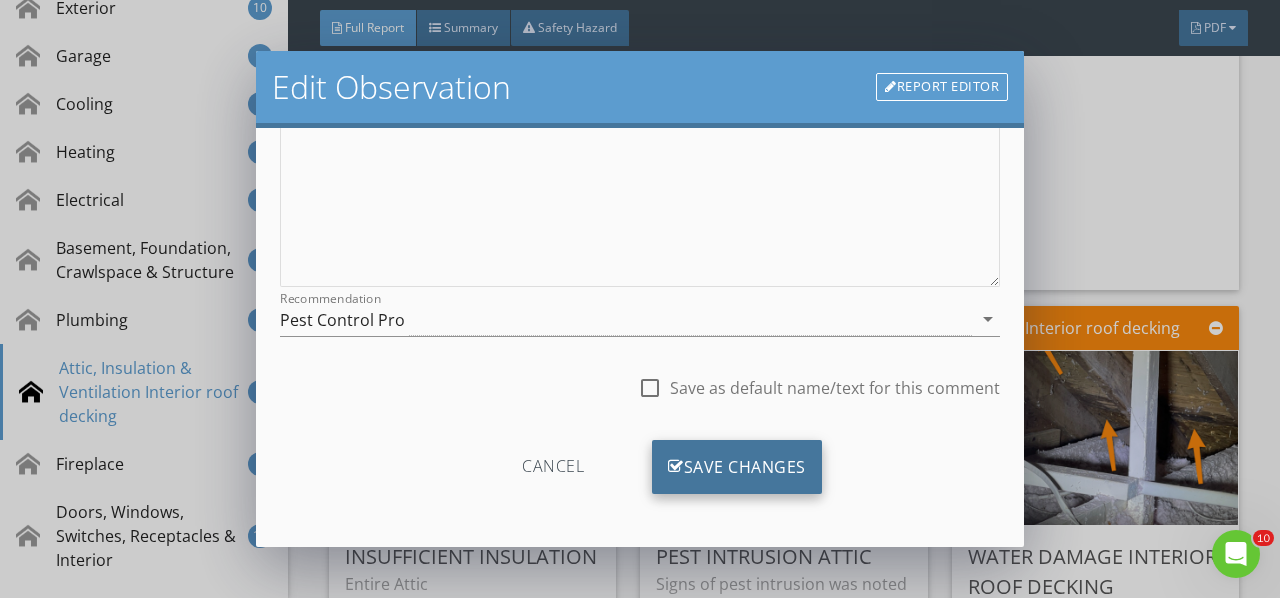 click on "Save Changes" at bounding box center (737, 467) 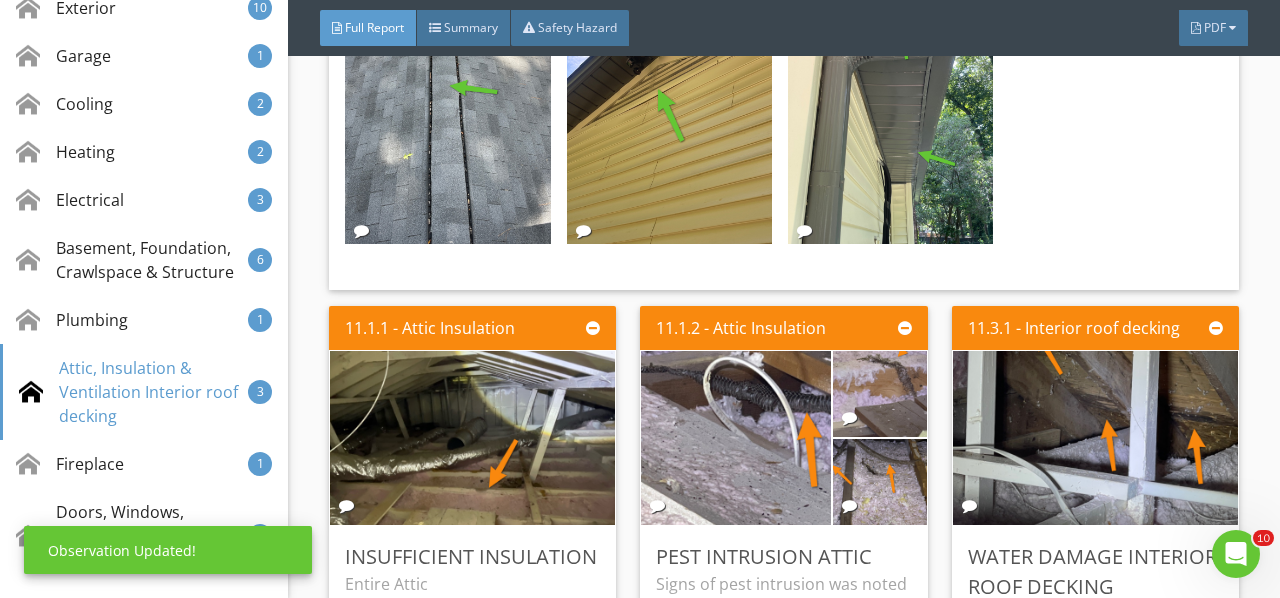 scroll, scrollTop: 130, scrollLeft: 0, axis: vertical 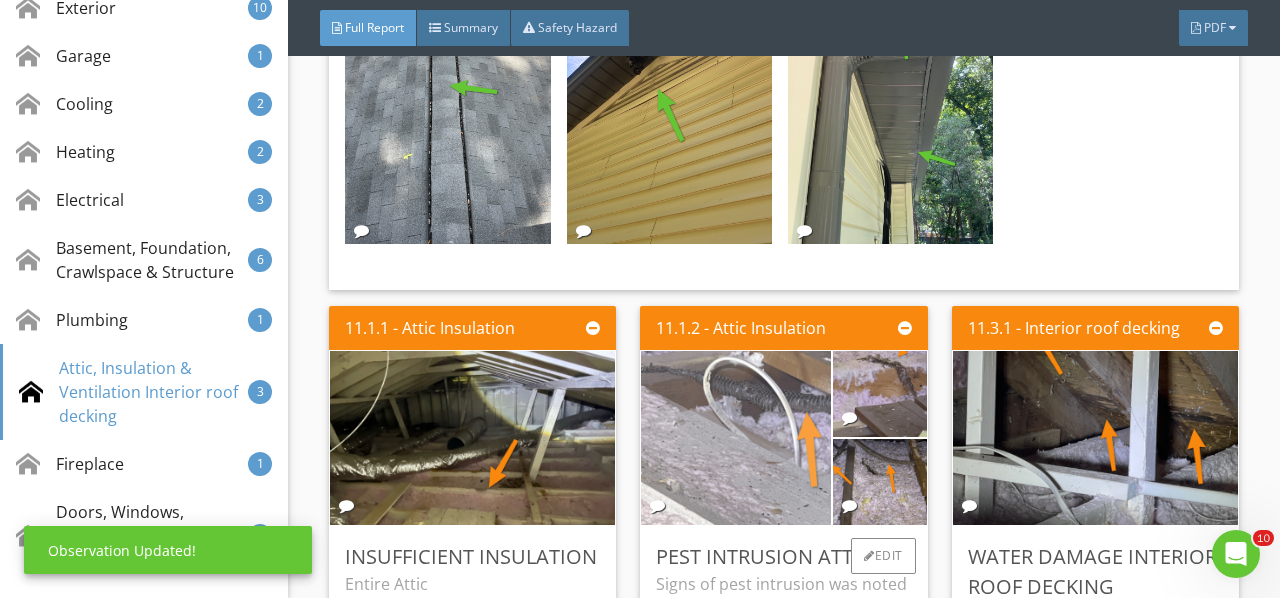 click at bounding box center [736, 437] 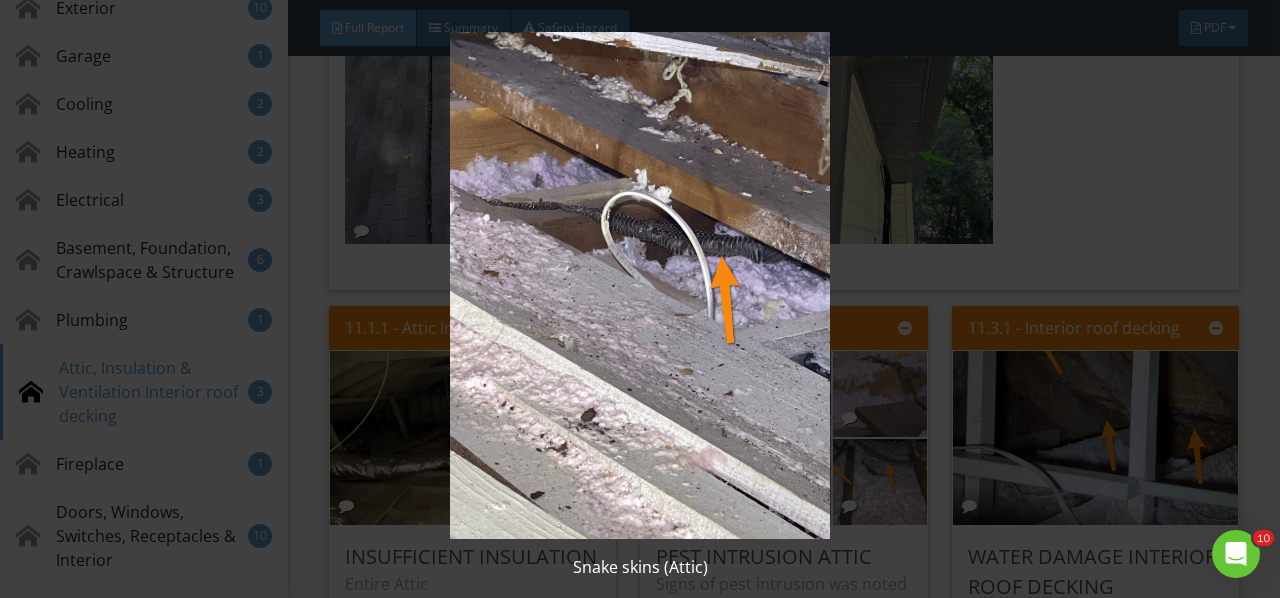 click at bounding box center (639, 285) 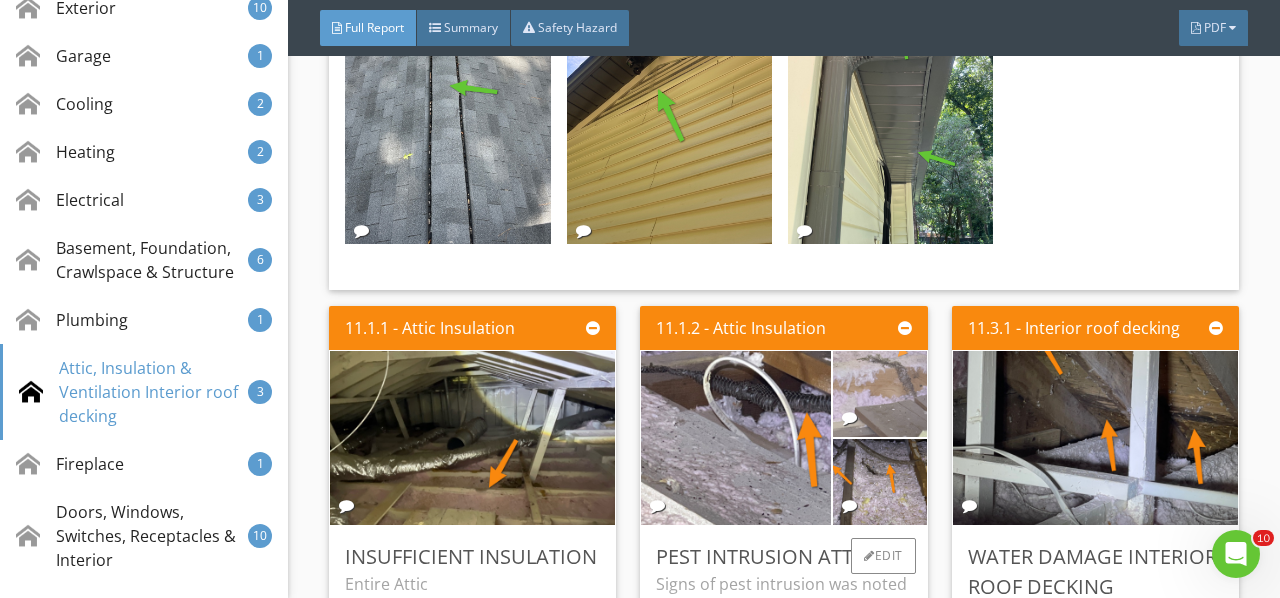 click at bounding box center [879, 393] 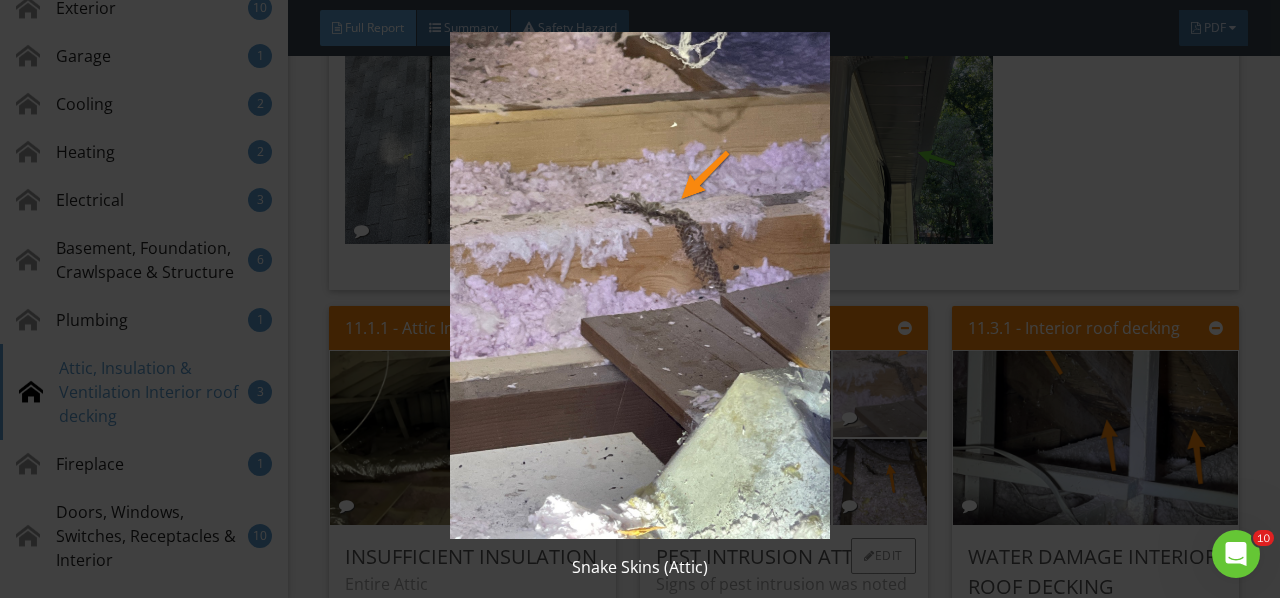 click at bounding box center [639, 285] 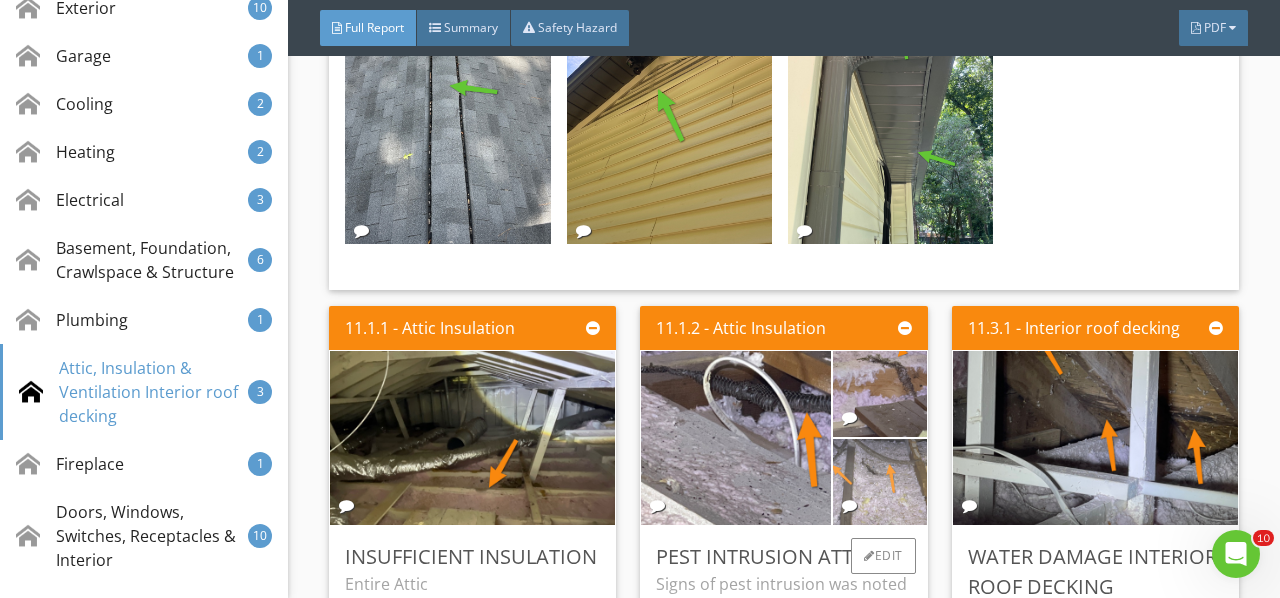 click at bounding box center [879, 481] 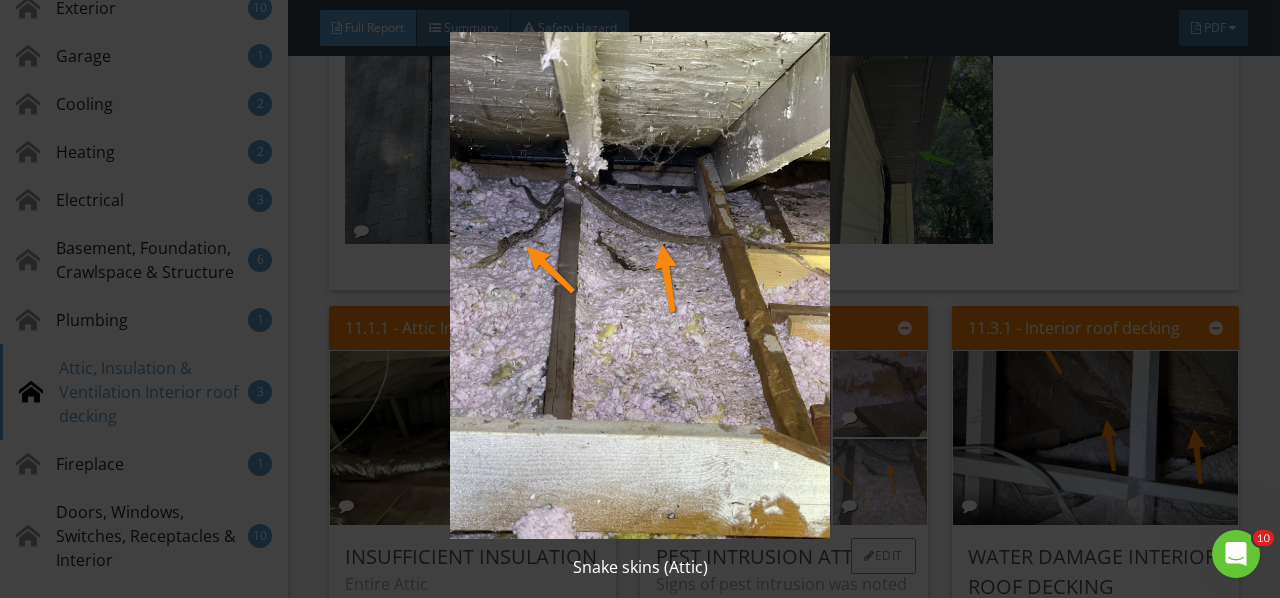 click at bounding box center (639, 285) 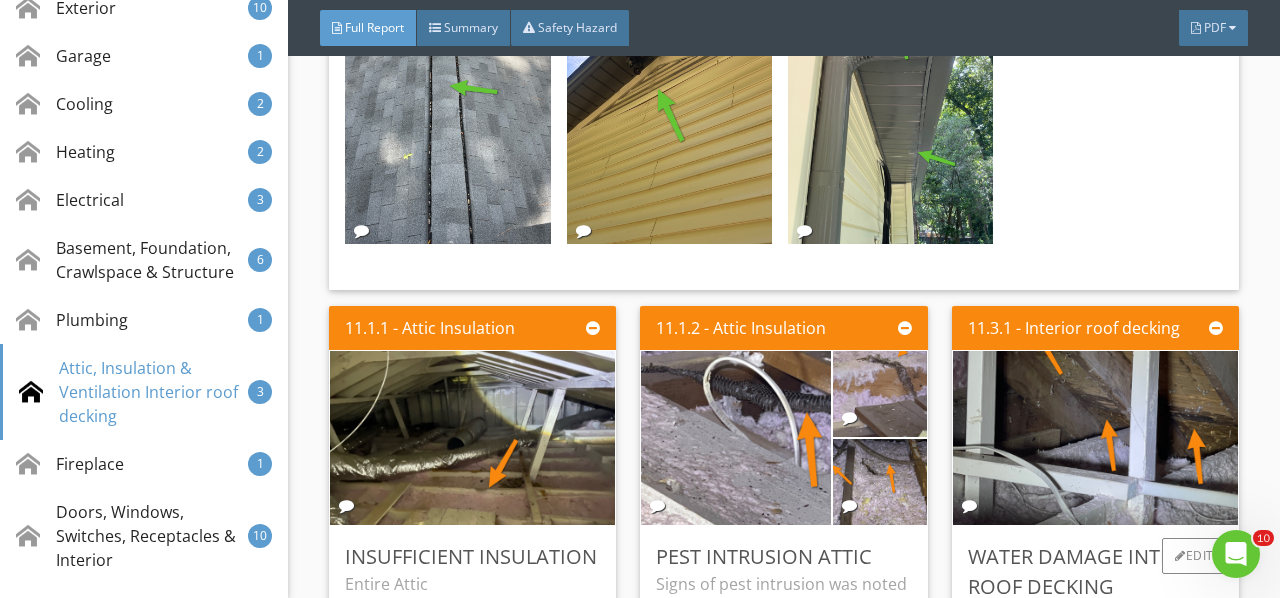 click on "Moisture staining or water damage was observed  on one or more areas of the interior roof decking (Attic). Recommend all areas of moisture are evaluated by a qualified roofing professional and repaired.  Note:  This appears to be the result of previous water intrusion before the homes’ roof shingles were replaced." at bounding box center (1095, 666) 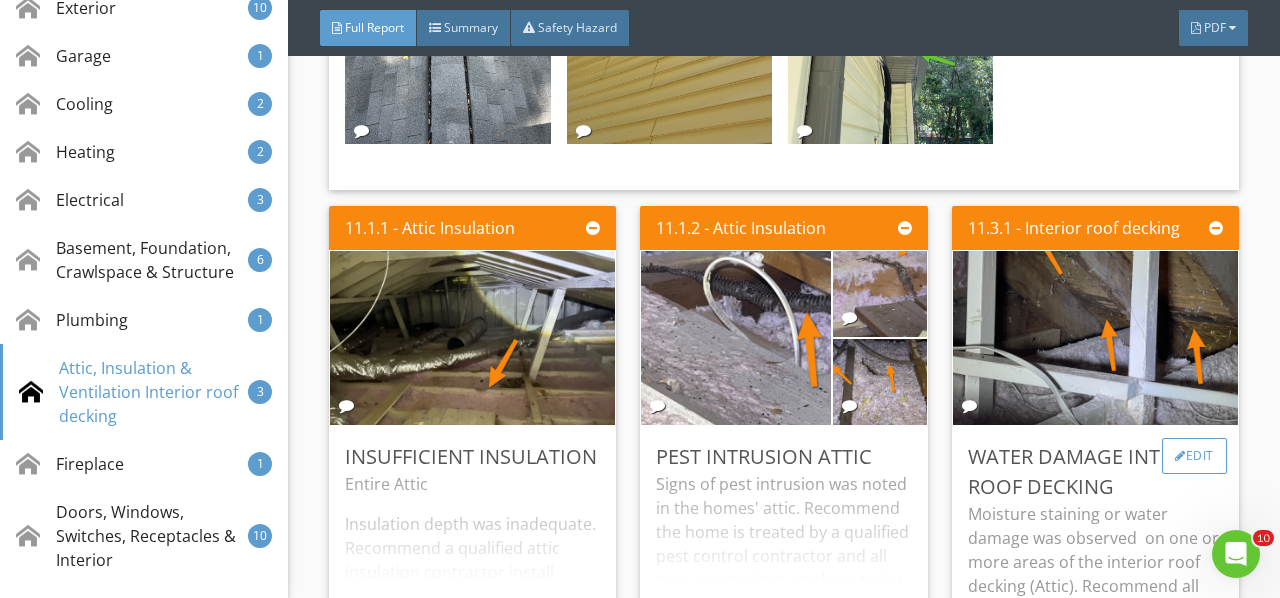 click on "Edit" at bounding box center [1194, 456] 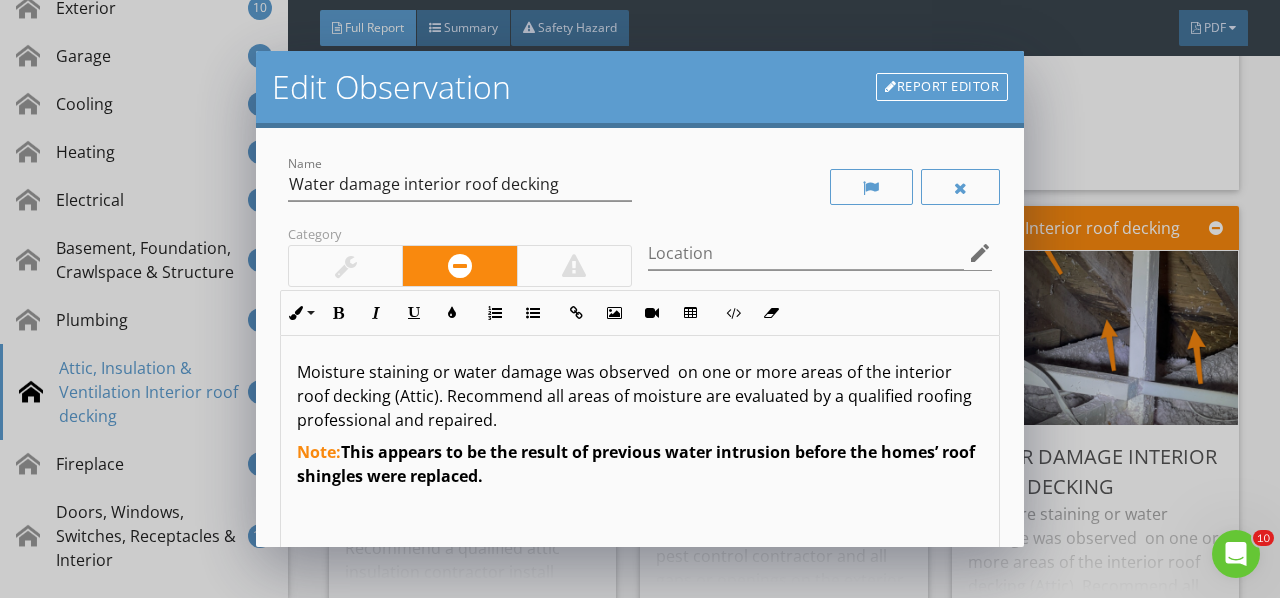 click on "Moisture staining or water damage was observed  on one or more areas of the interior roof decking (Attic). Recommend all areas of moisture are evaluated by a qualified roofing professional and repaired." at bounding box center [640, 396] 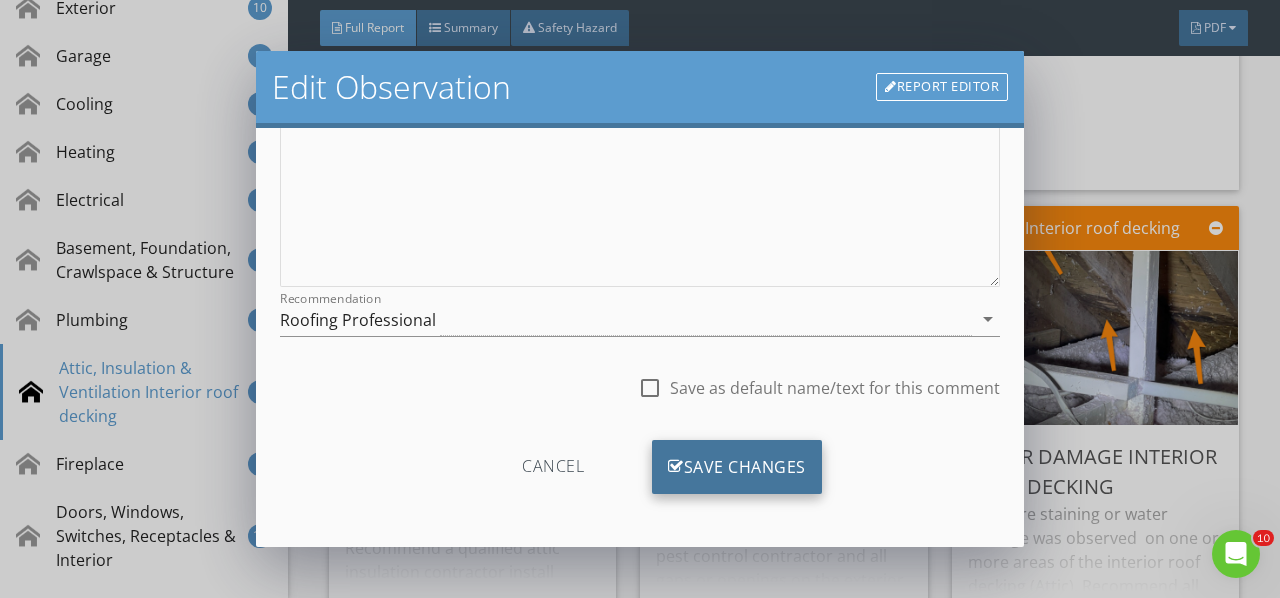 click on "Save Changes" at bounding box center [737, 467] 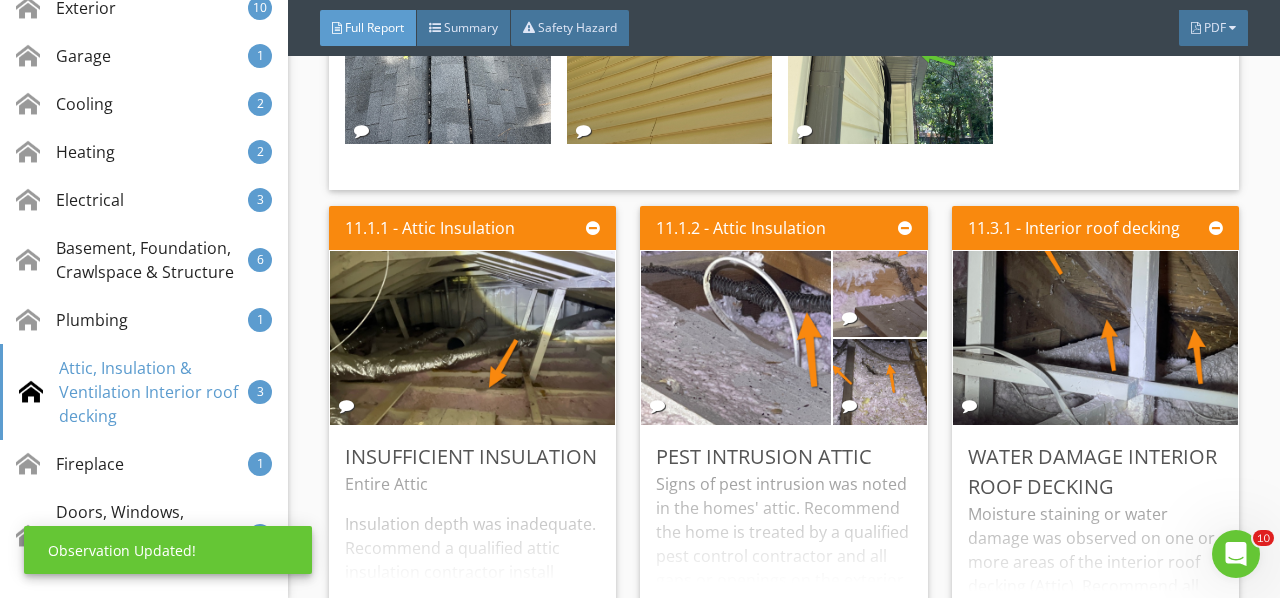 scroll, scrollTop: 130, scrollLeft: 0, axis: vertical 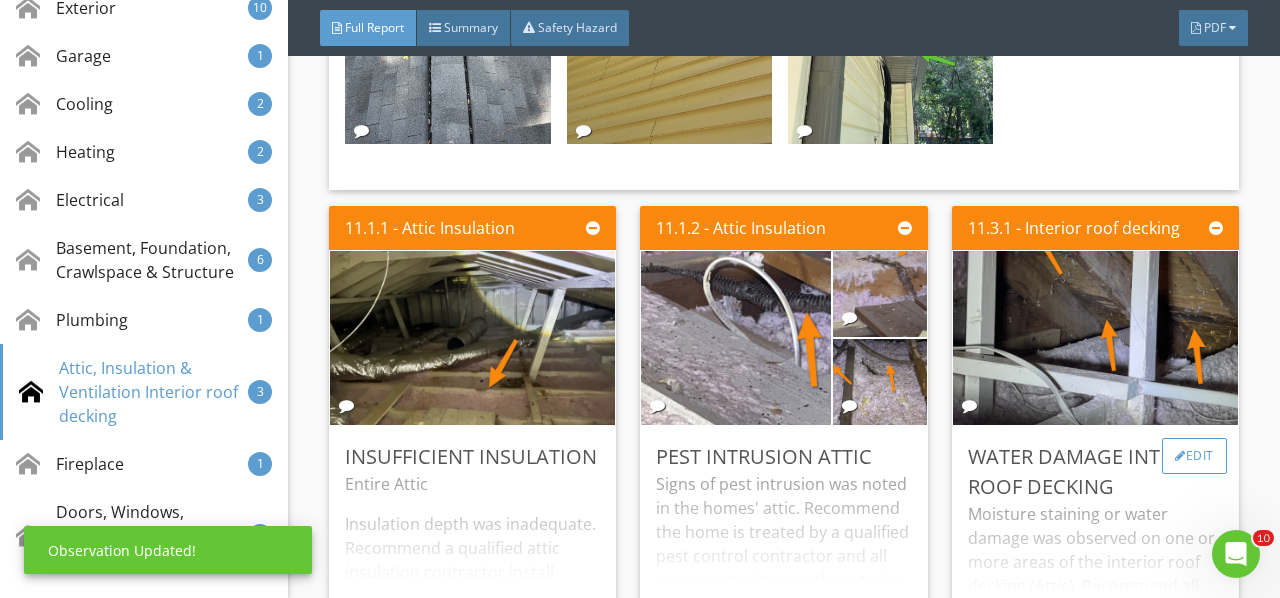 click on "Edit" at bounding box center [1194, 456] 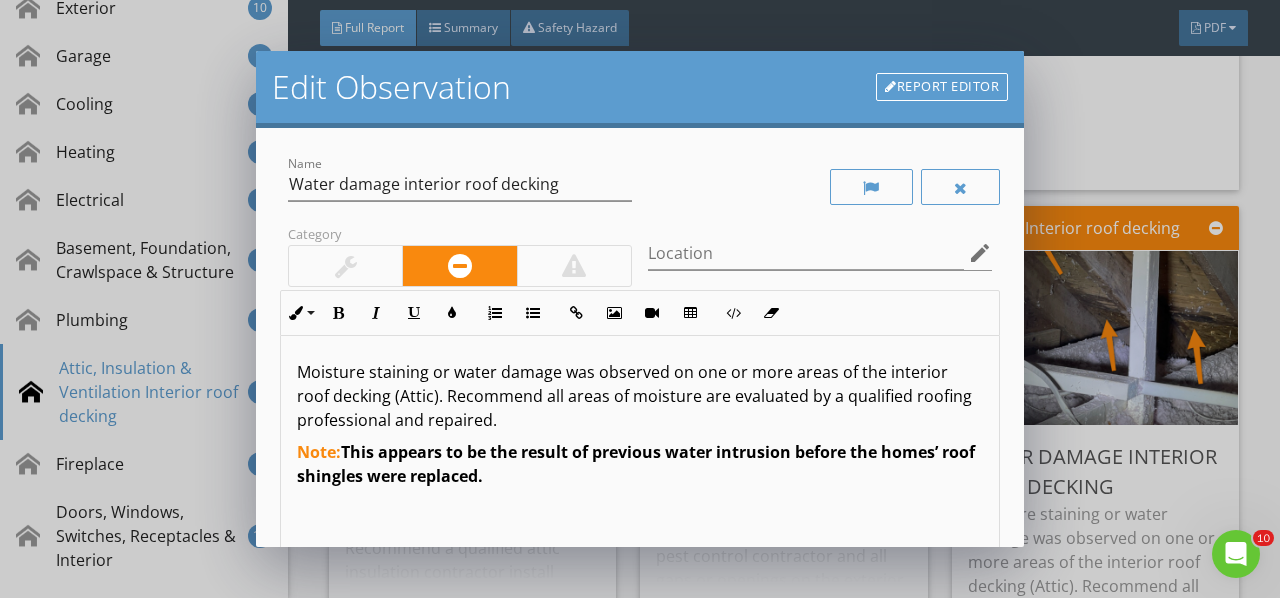 click on "Edit Observation
Report Editor
Name Water damage interior roof decking                 Category               Location edit   Inline Style XLarge Large Normal Small Light Small/Light Bold Italic Underline Colors Ordered List Unordered List Insert Link Insert Image Insert Video Insert Table Code View Clear Formatting Moisture staining or water damage was observed on one or more areas of the interior roof decking (Attic). Recommend all areas of moisture are evaluated by a qualified roofing professional and repaired.  Note:  This appears to be the result of previous water intrusion before the homes’ roof shingles were replaced.  Enter text here   Recommendation Roofing Professional arrow_drop_down     check_box_outline_blank Save as default name/text for this comment   Cancel
Save Changes" at bounding box center (640, 299) 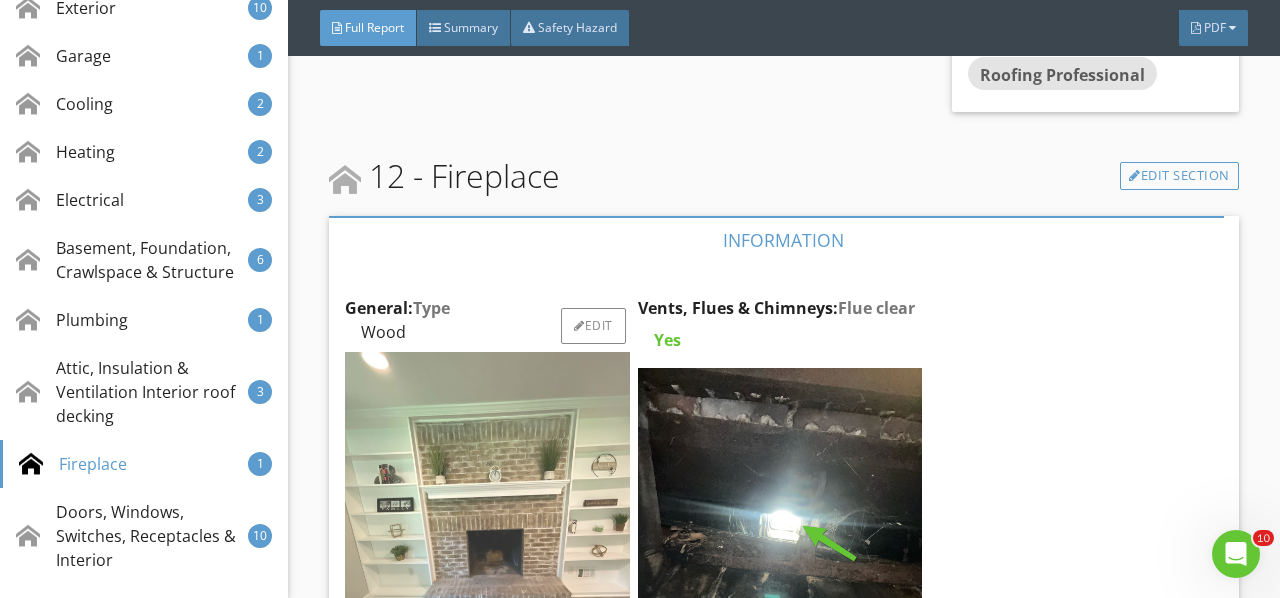 scroll, scrollTop: 26785, scrollLeft: 0, axis: vertical 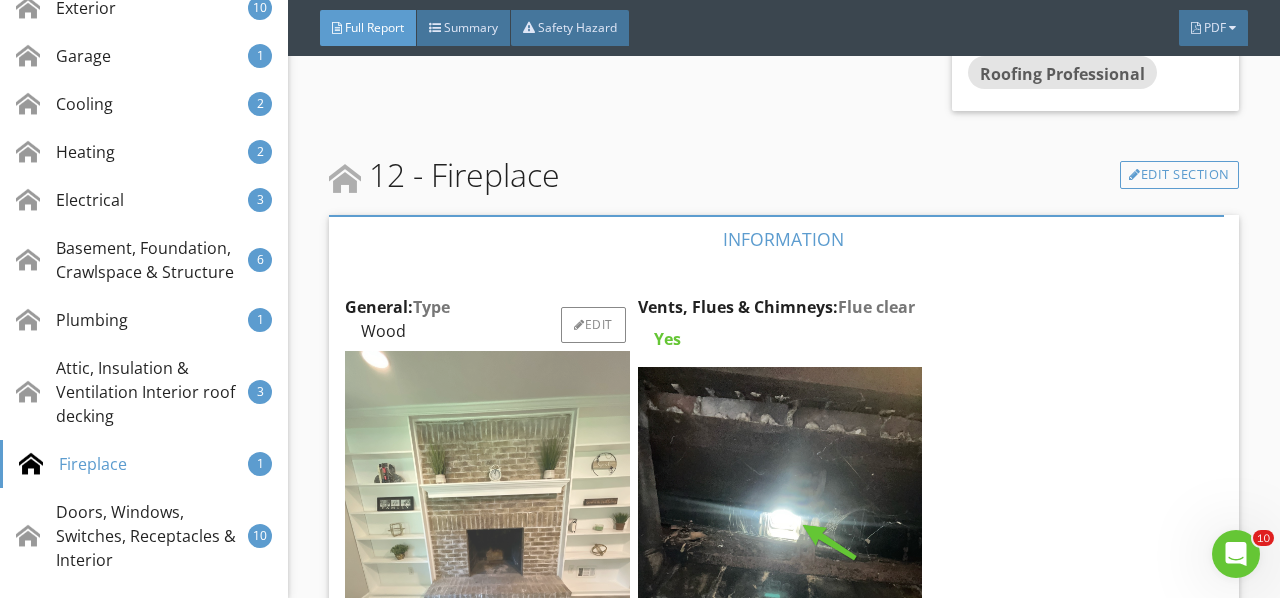click at bounding box center (487, 540) 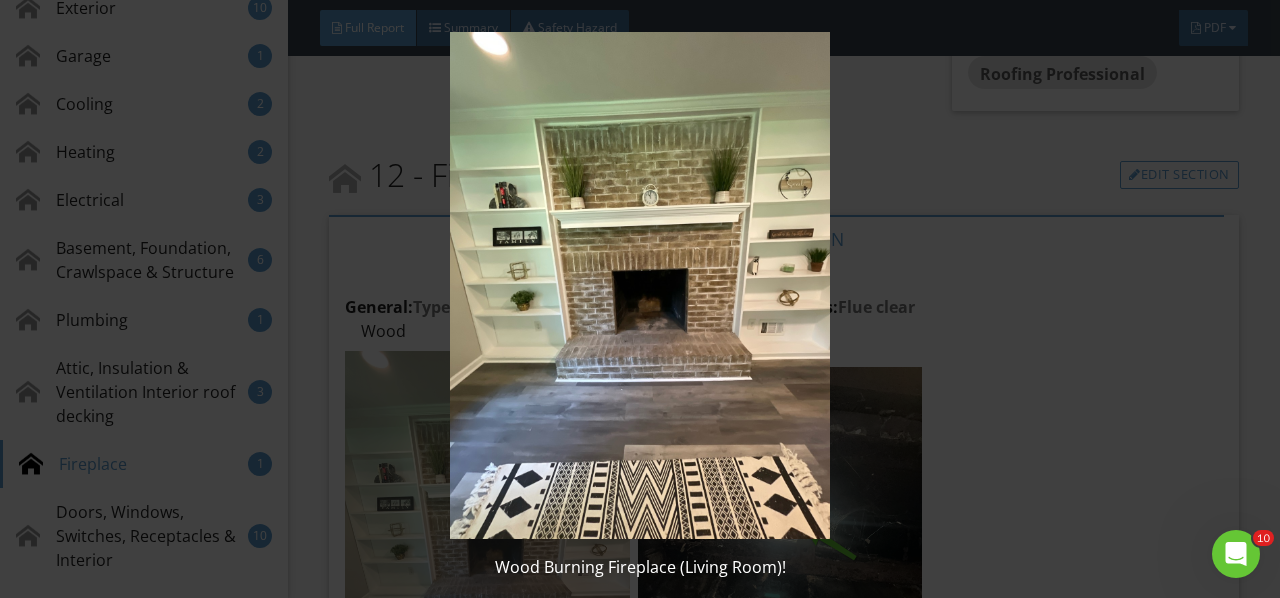 click at bounding box center [639, 285] 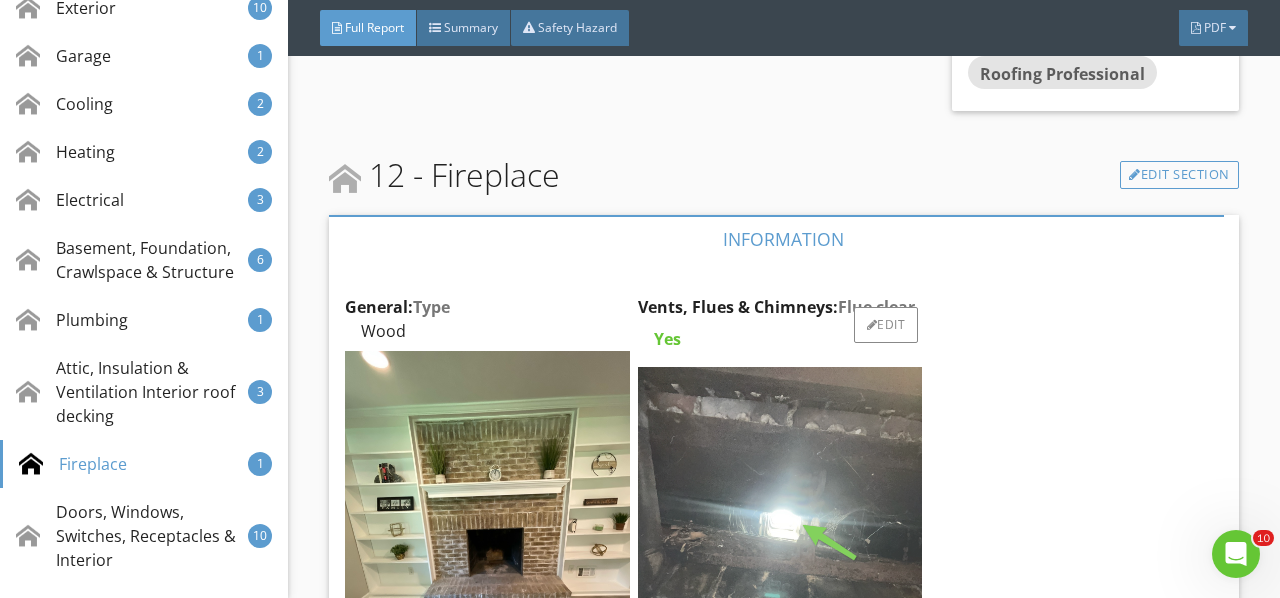 click at bounding box center [780, 556] 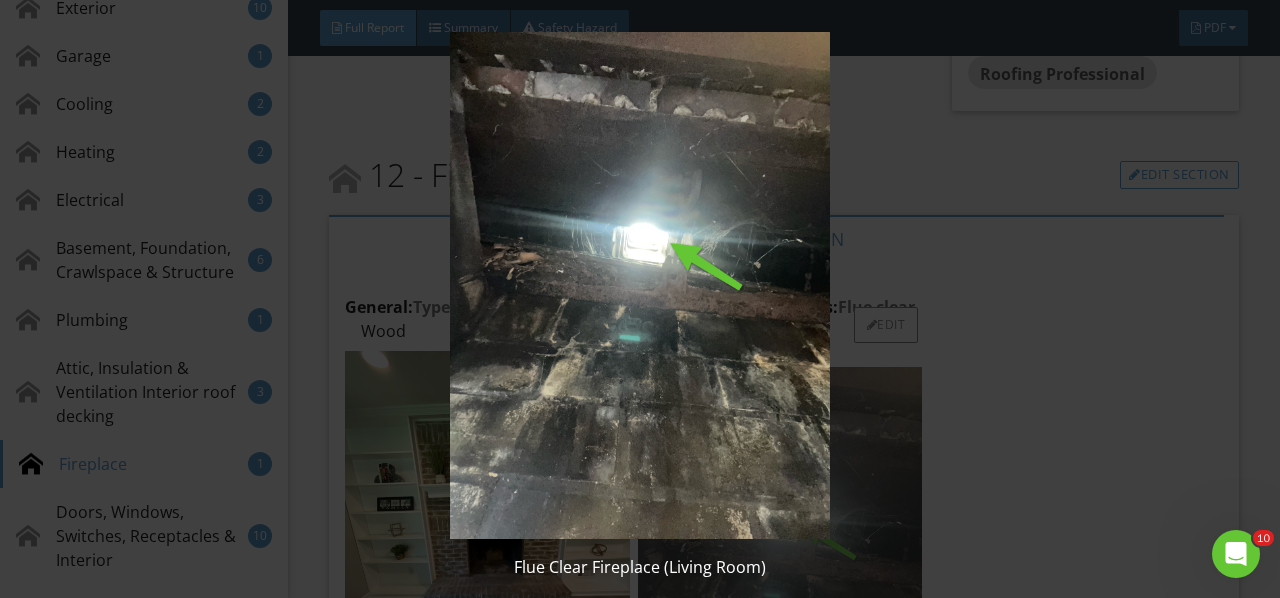 click at bounding box center (639, 285) 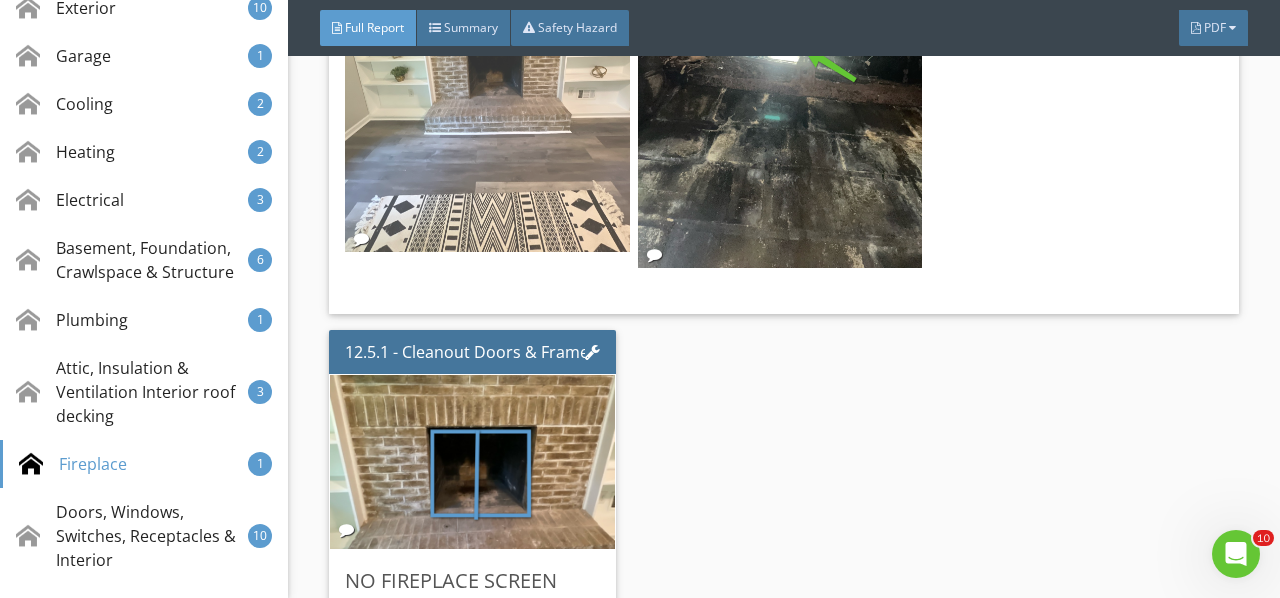 scroll, scrollTop: 27285, scrollLeft: 0, axis: vertical 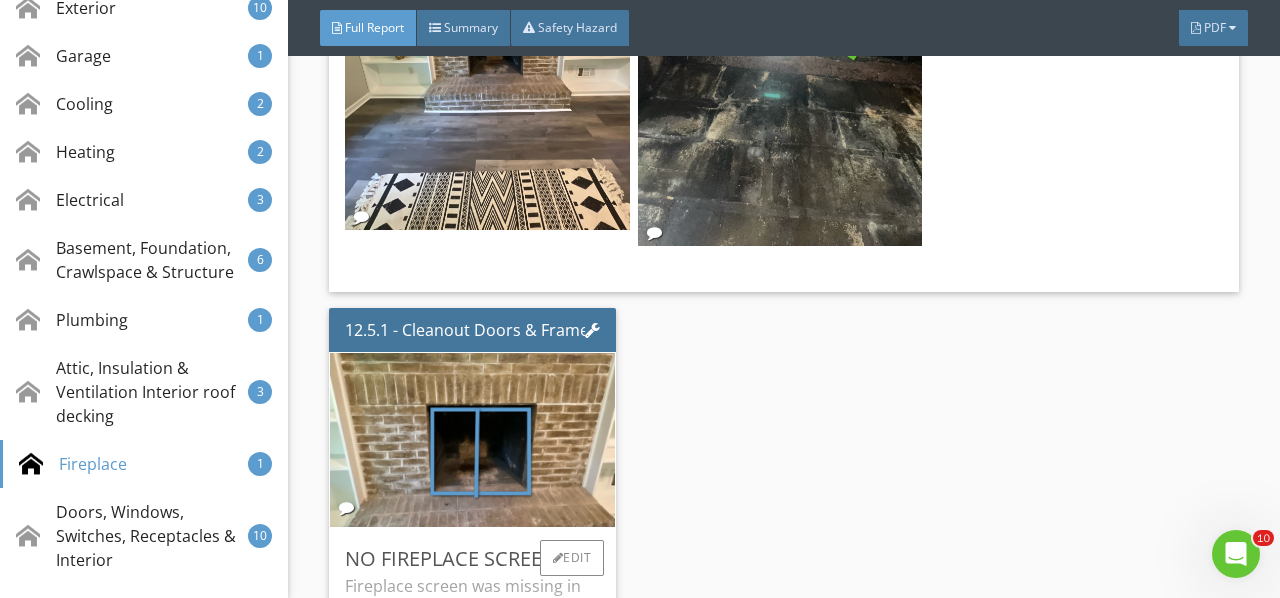 click on "Fireplace screen was missing in front of fireplace. Fire logs can split, so this is recommended as a safety precaution." at bounding box center [472, 653] 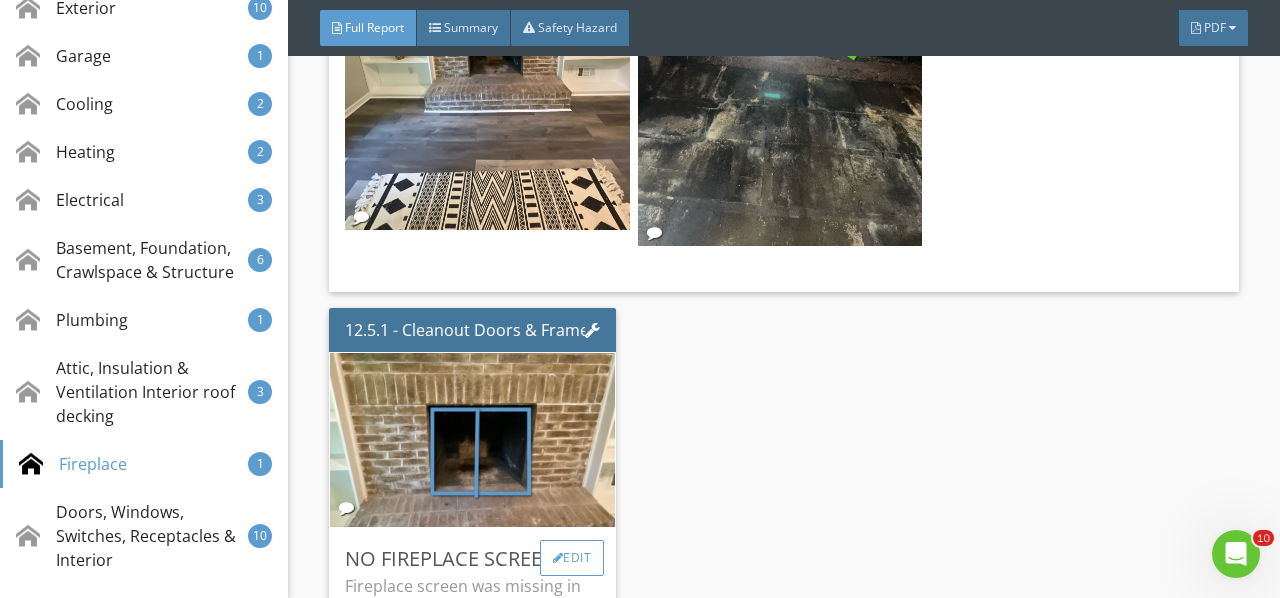 click on "Edit" at bounding box center [572, 558] 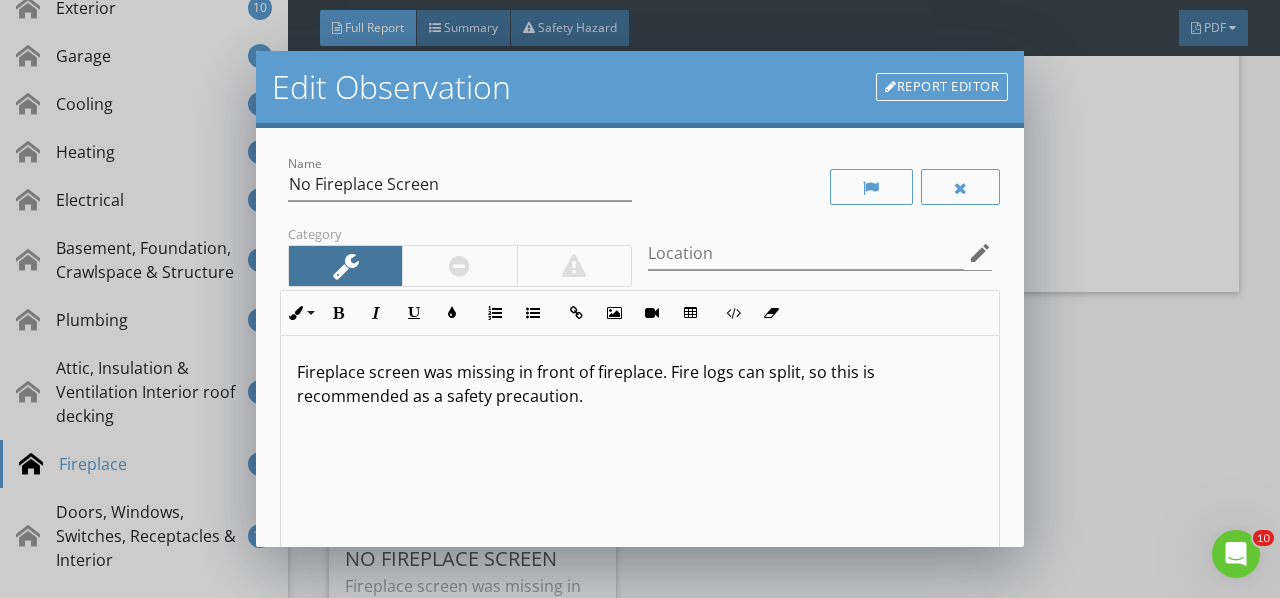 click on "Fireplace screen was missing in front of fireplace. Fire logs can split, so this is recommended as a safety precaution." at bounding box center [640, 384] 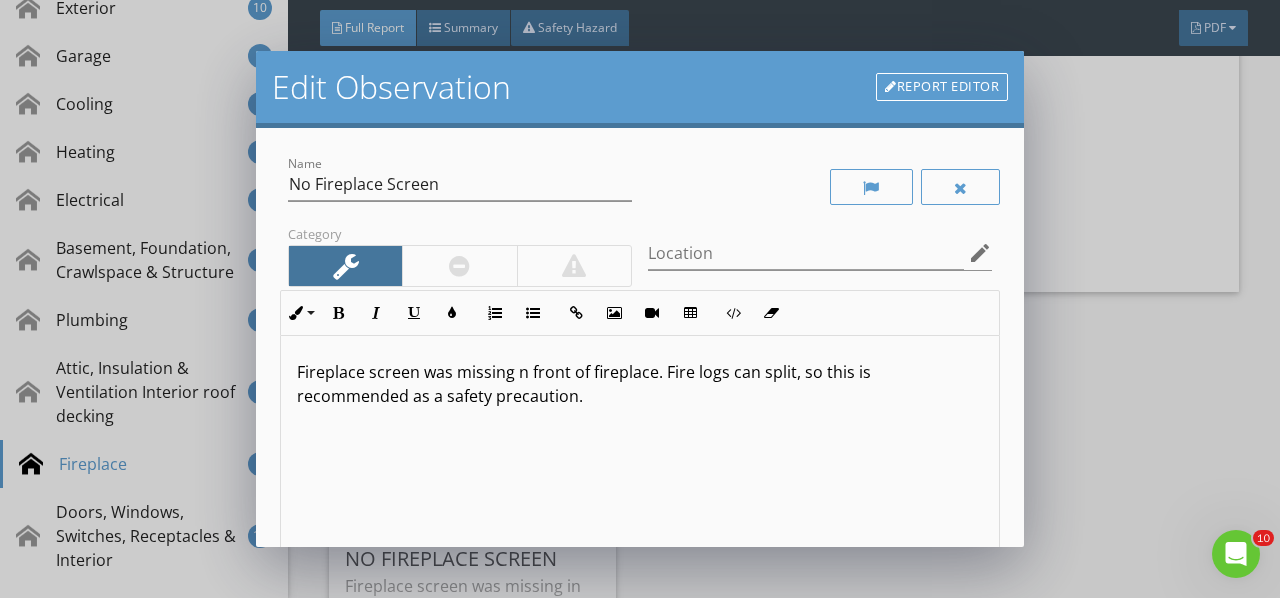 type 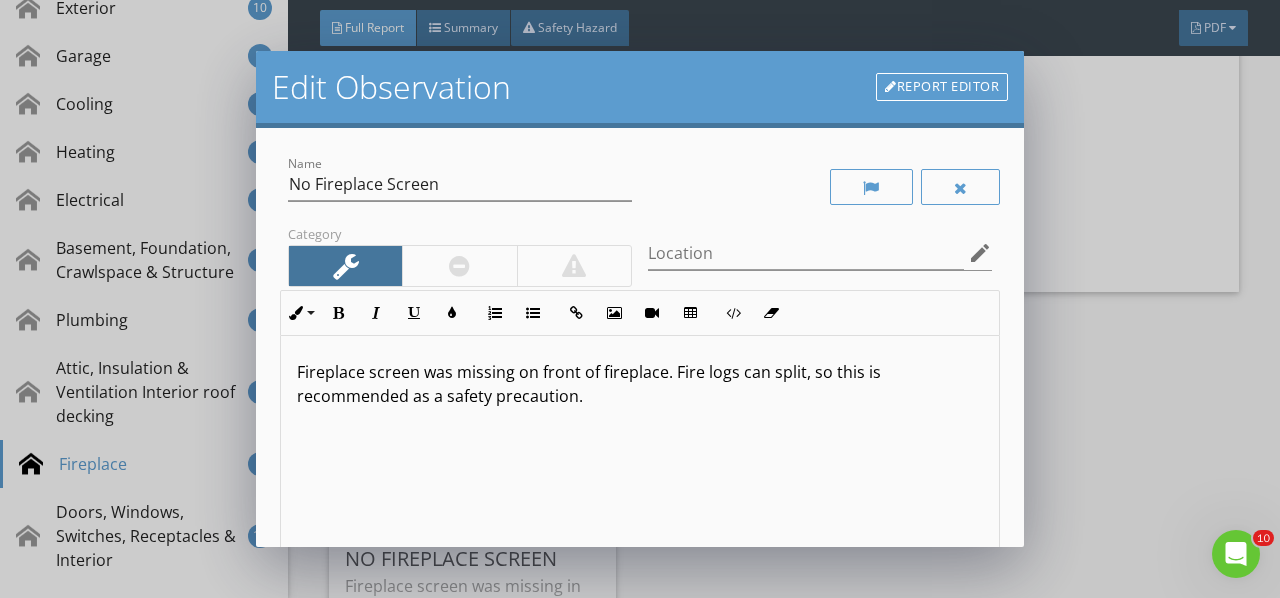 click on "Fireplace screen was missing on front of fireplace. Fire logs can split, so this is recommended as a safety precaution." at bounding box center (640, 384) 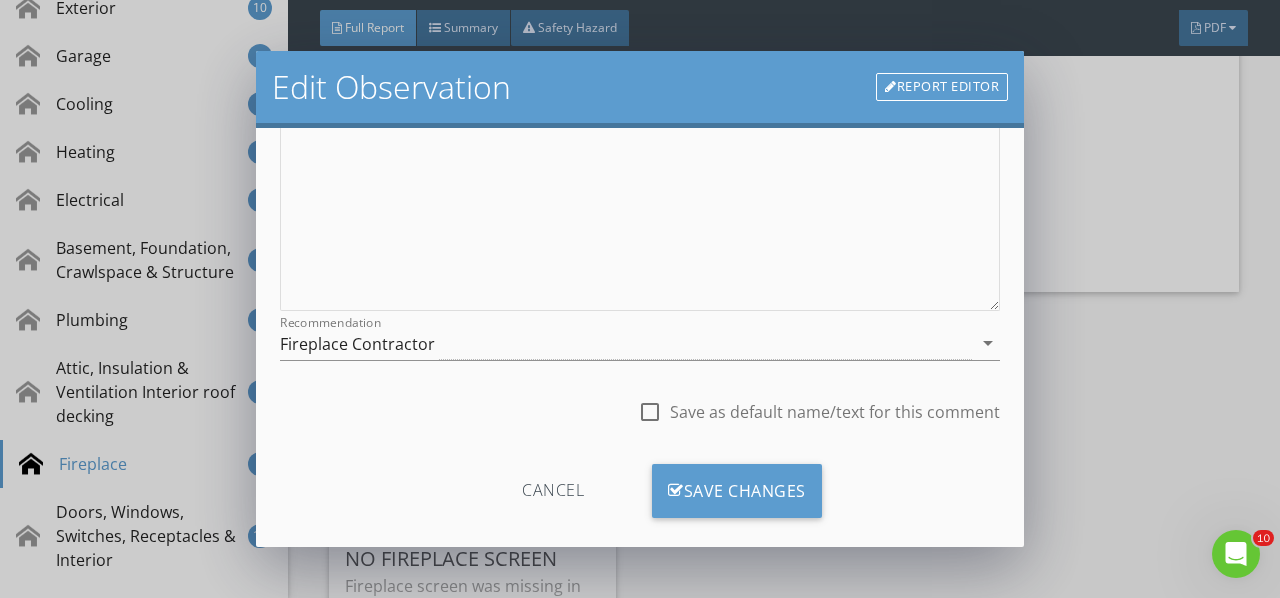 scroll, scrollTop: 366, scrollLeft: 0, axis: vertical 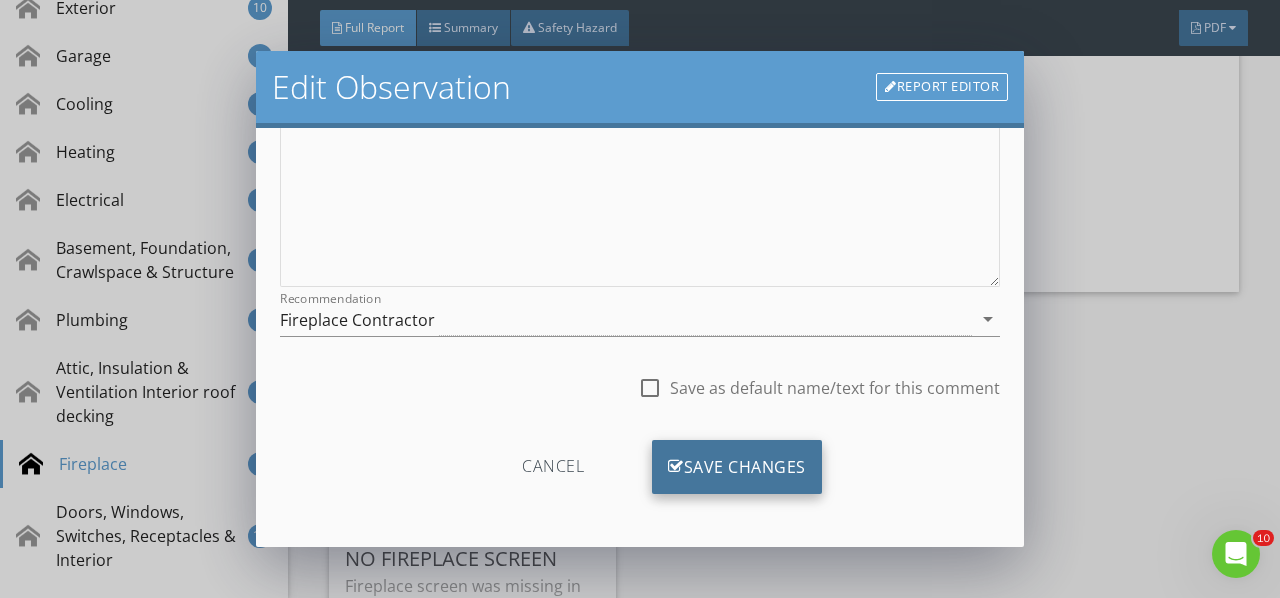 click on "Save Changes" at bounding box center [737, 467] 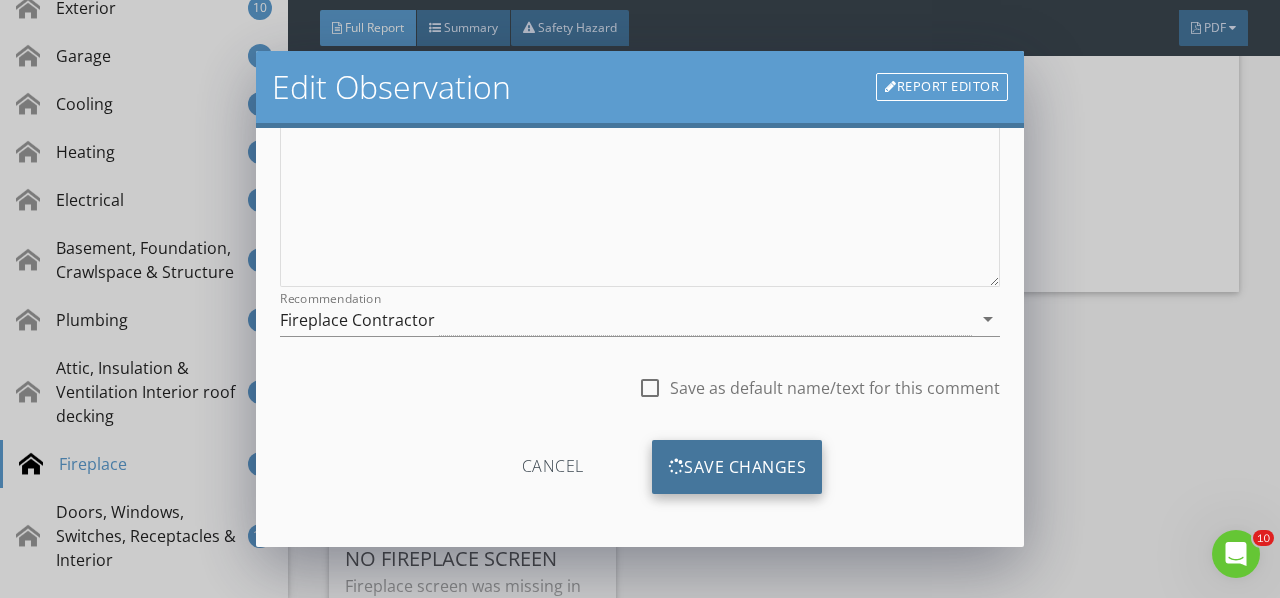 scroll, scrollTop: 130, scrollLeft: 0, axis: vertical 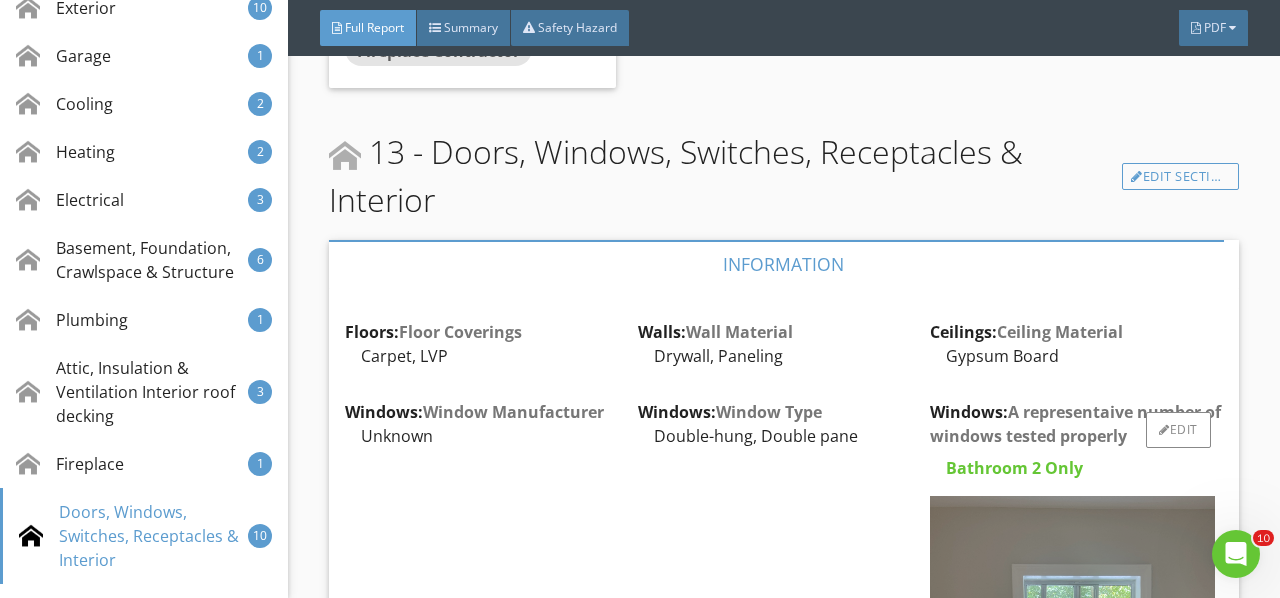 click at bounding box center (1072, 685) 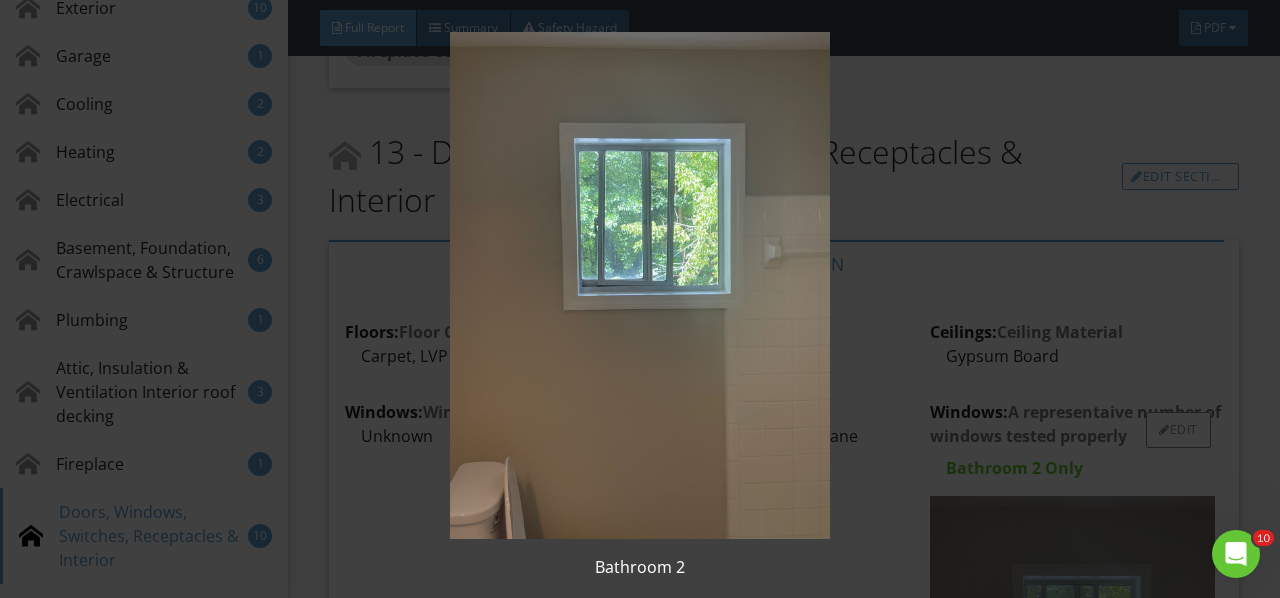 click at bounding box center [639, 285] 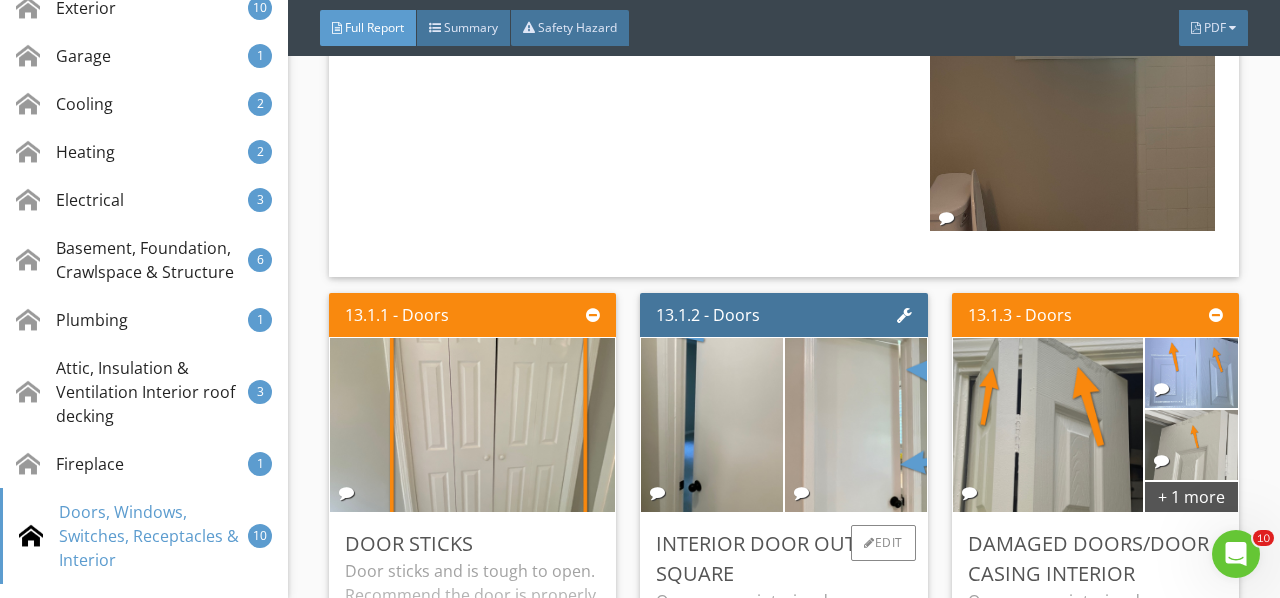 scroll, scrollTop: 28685, scrollLeft: 0, axis: vertical 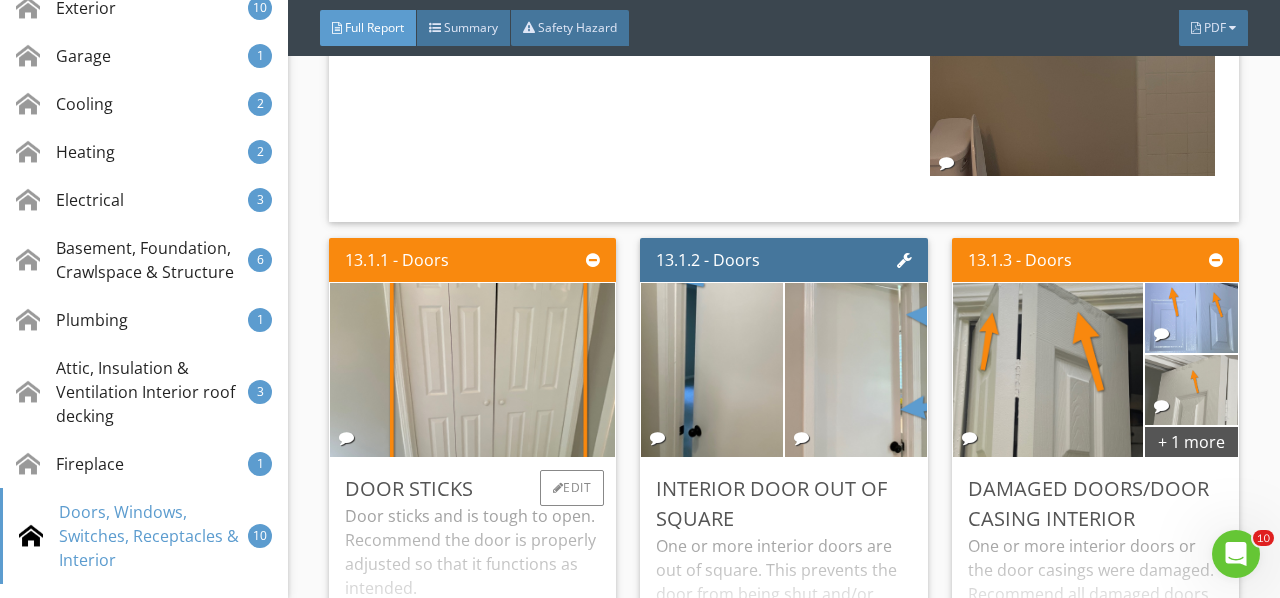 click on "Door sticks and is tough to open. Recommend the door is properly adjusted so that it functions as intended.  Here is a helpful DIY article  on how to fix a sticking door." at bounding box center [472, 603] 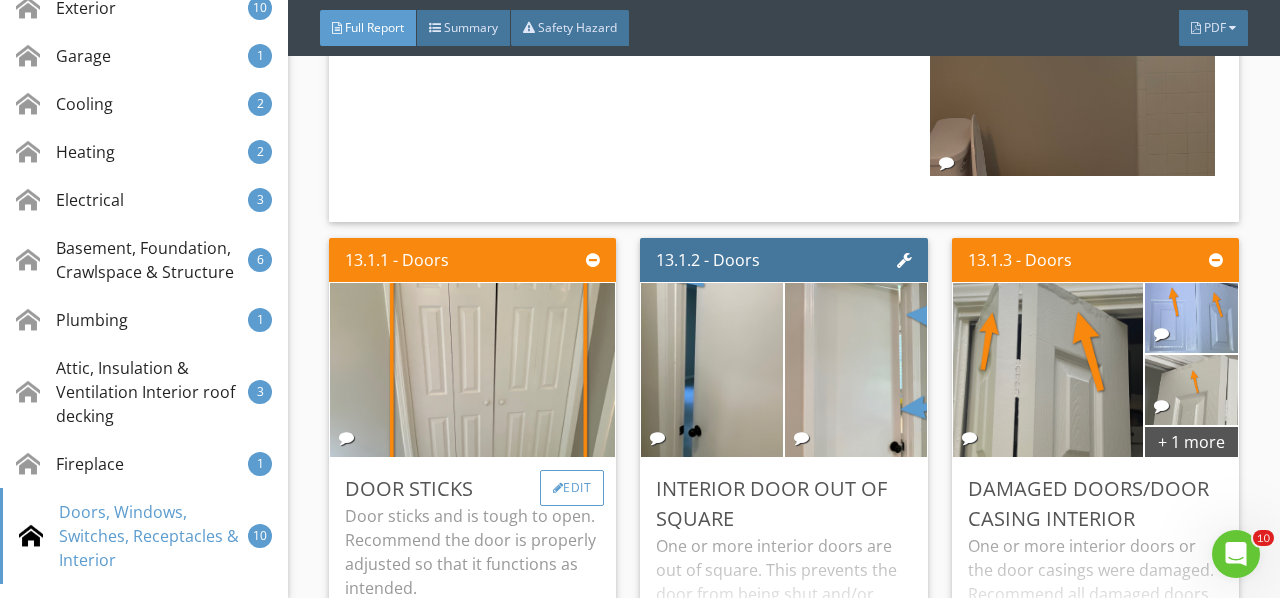 click on "Edit" at bounding box center [572, 488] 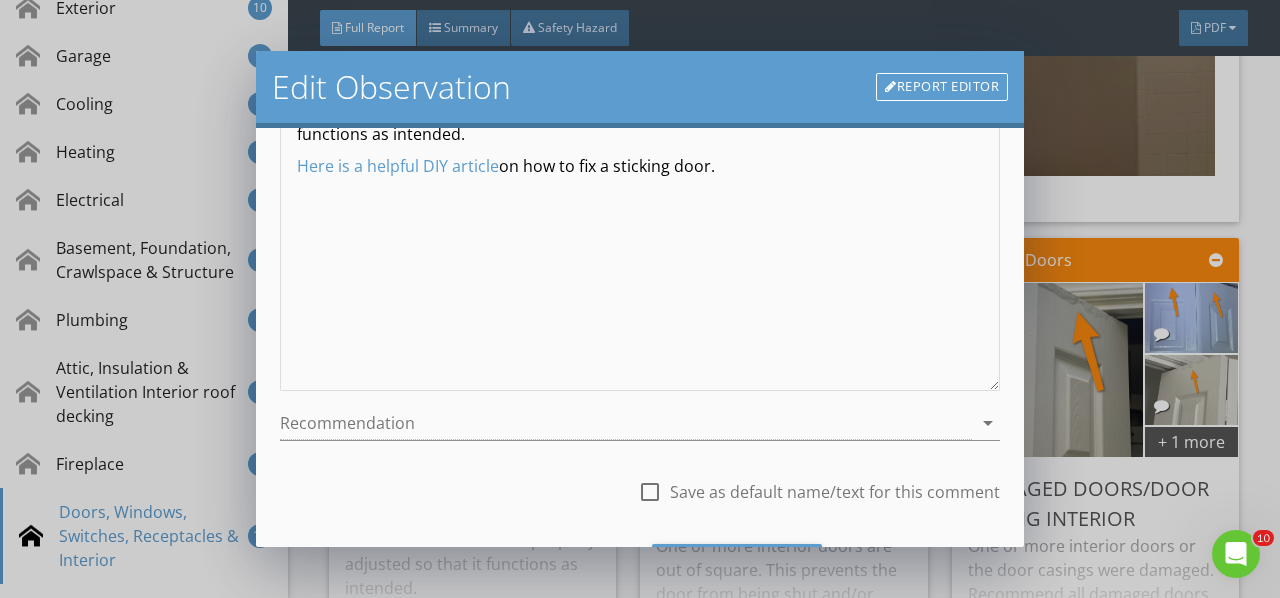 scroll, scrollTop: 166, scrollLeft: 0, axis: vertical 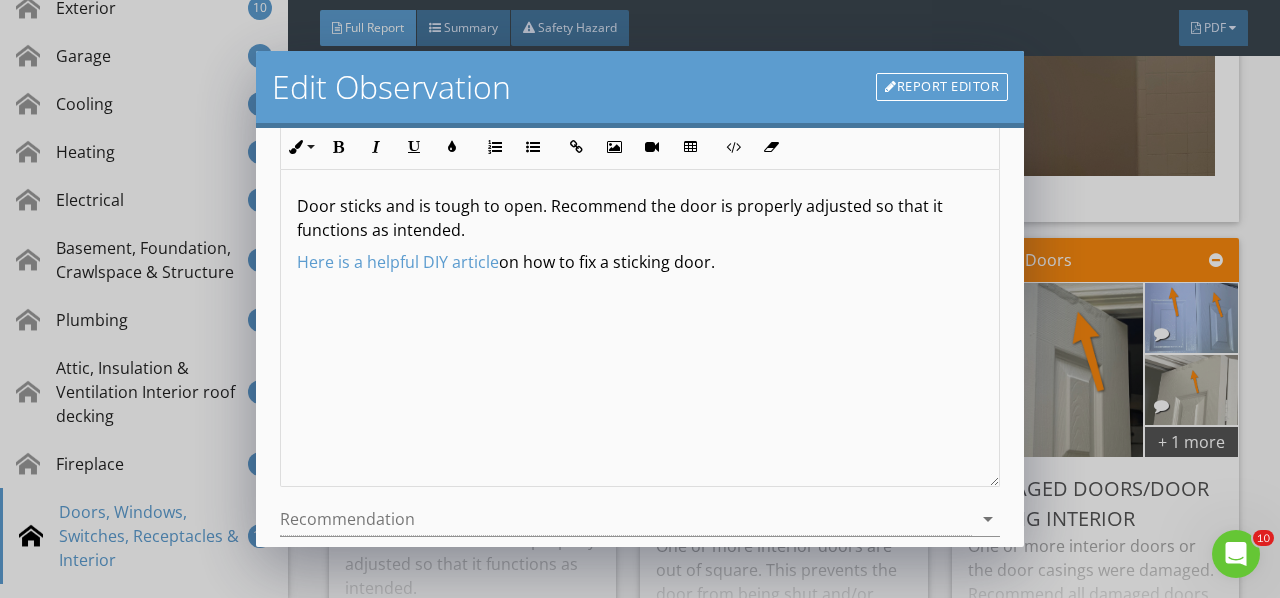 click on "Report Editor" at bounding box center [942, 87] 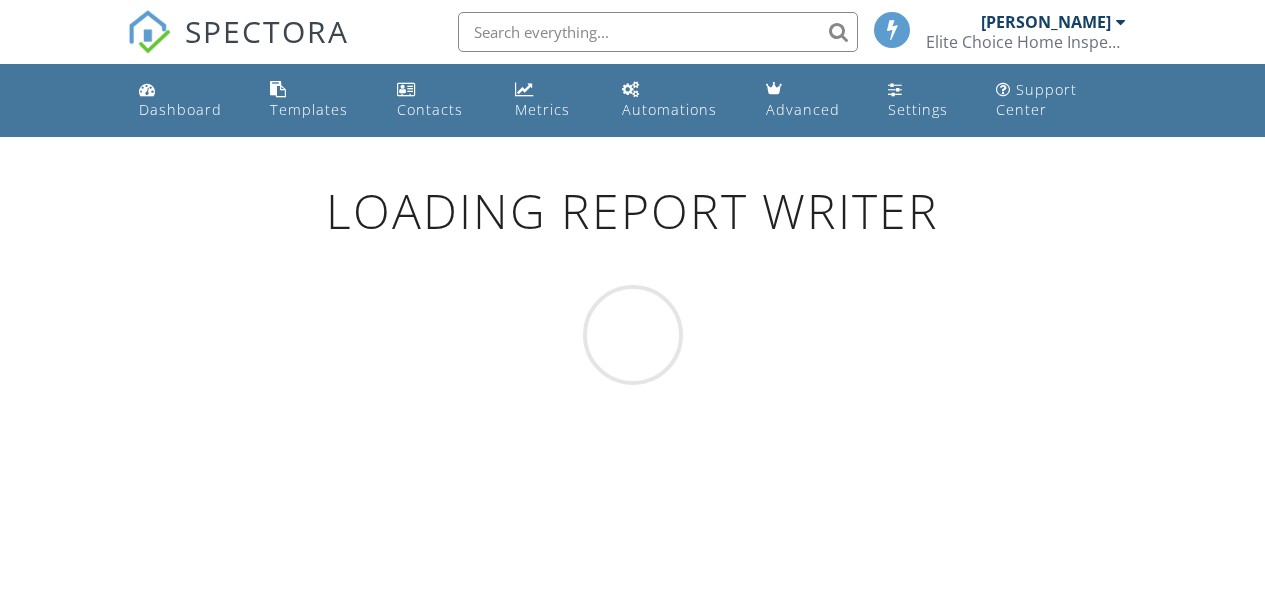 scroll, scrollTop: 0, scrollLeft: 0, axis: both 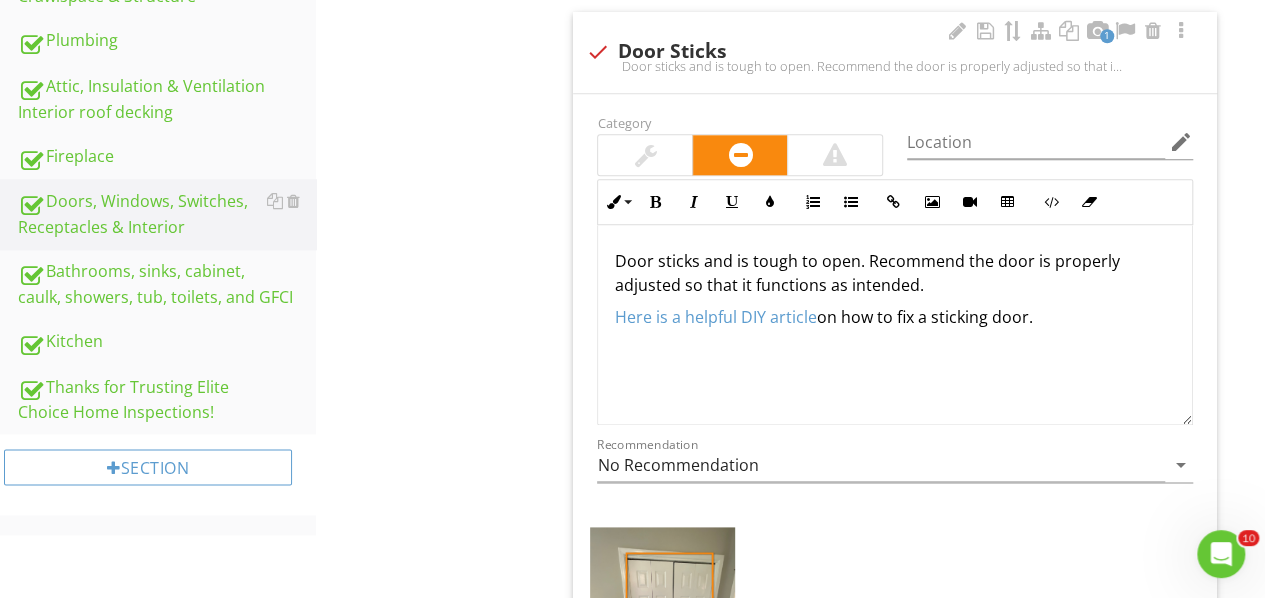 click at bounding box center [645, 155] 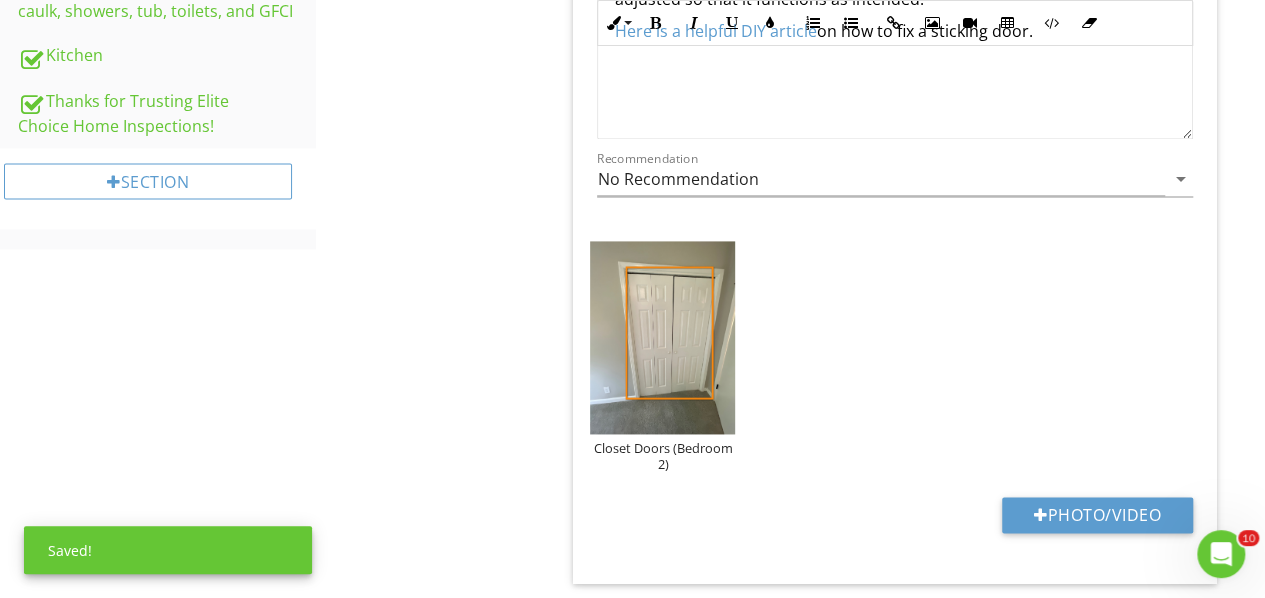 scroll, scrollTop: 1318, scrollLeft: 0, axis: vertical 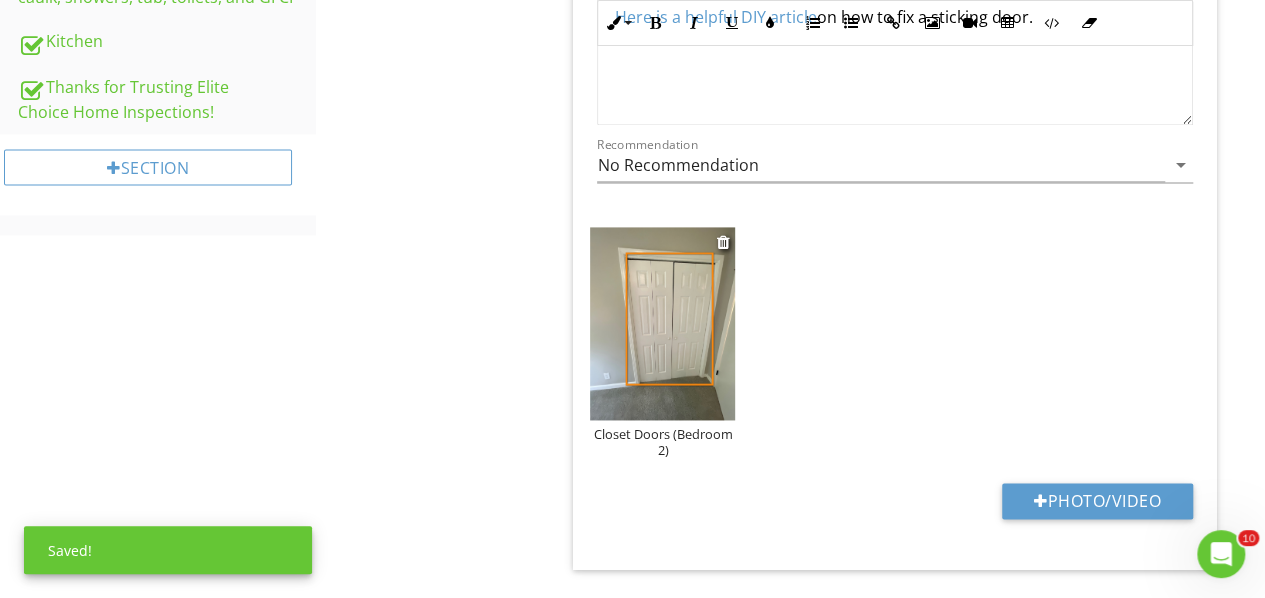 click at bounding box center (662, 323) 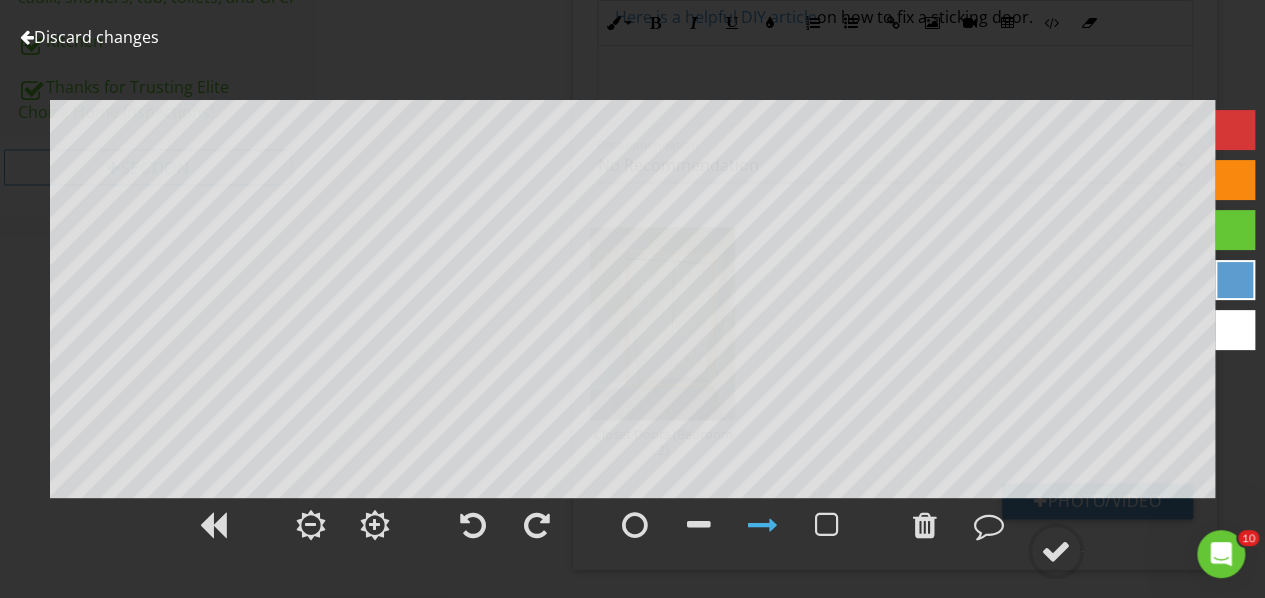 click at bounding box center [1235, 280] 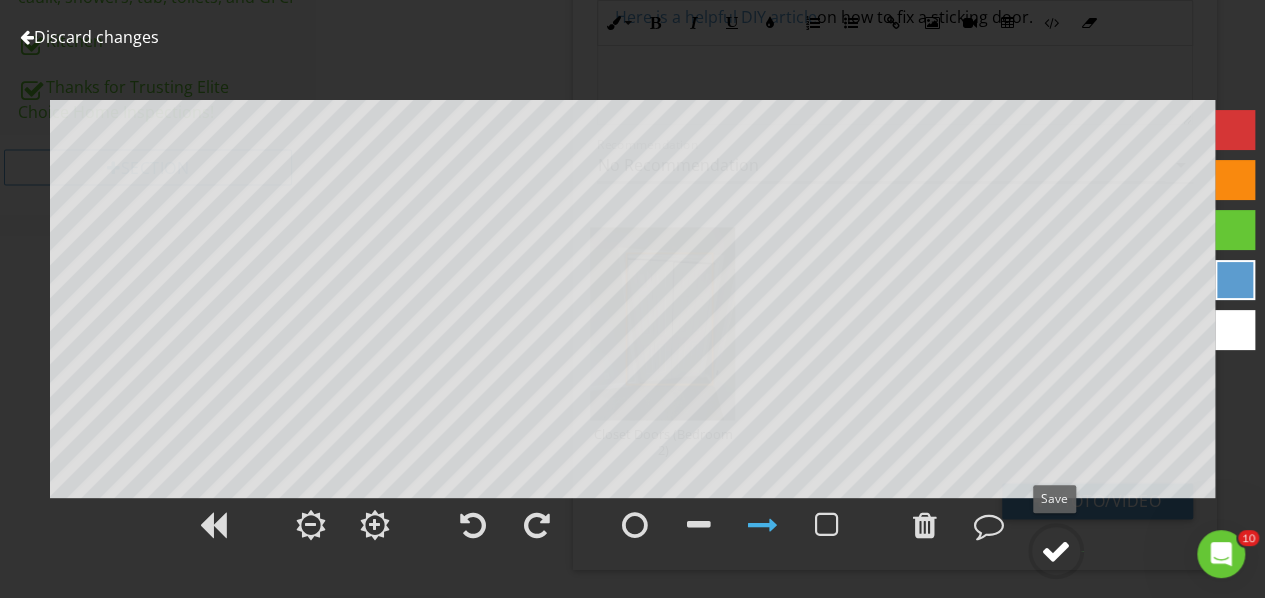 click at bounding box center [1056, 551] 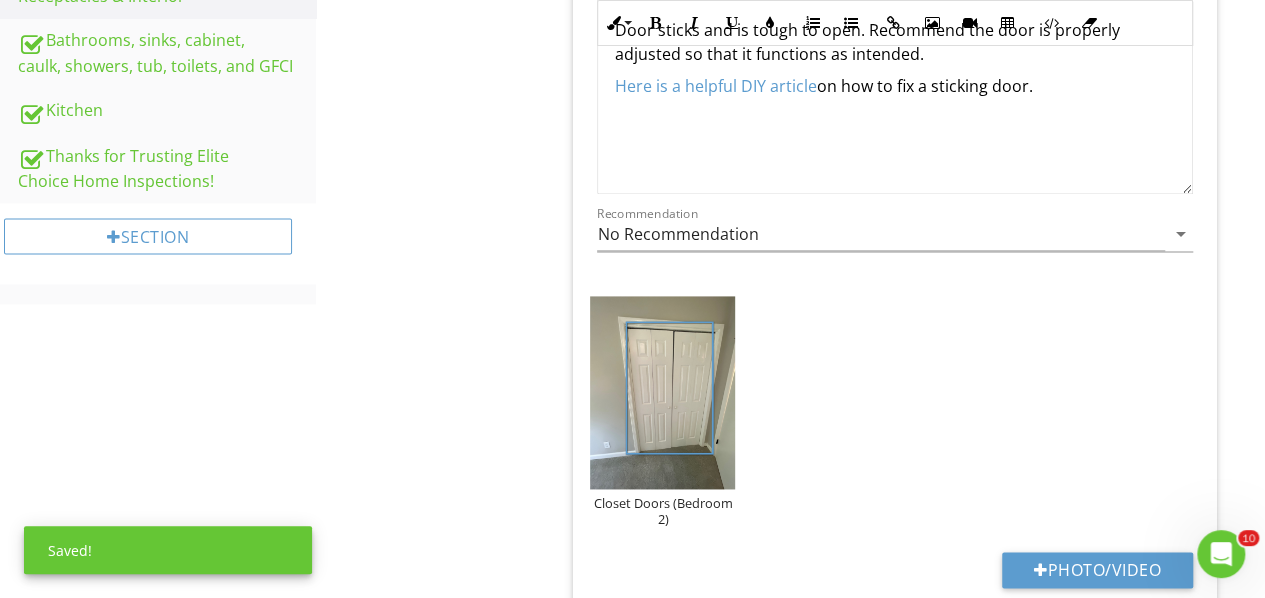 scroll, scrollTop: 1218, scrollLeft: 0, axis: vertical 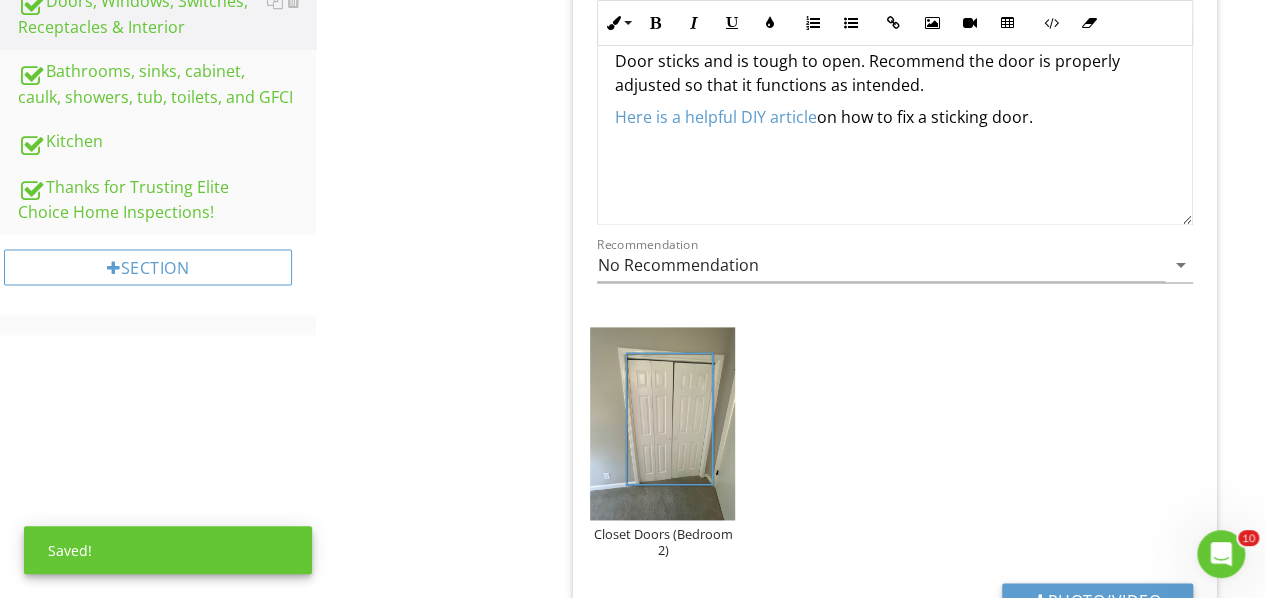click on "Recommendation No Recommendation arrow_drop_down" at bounding box center [895, 275] 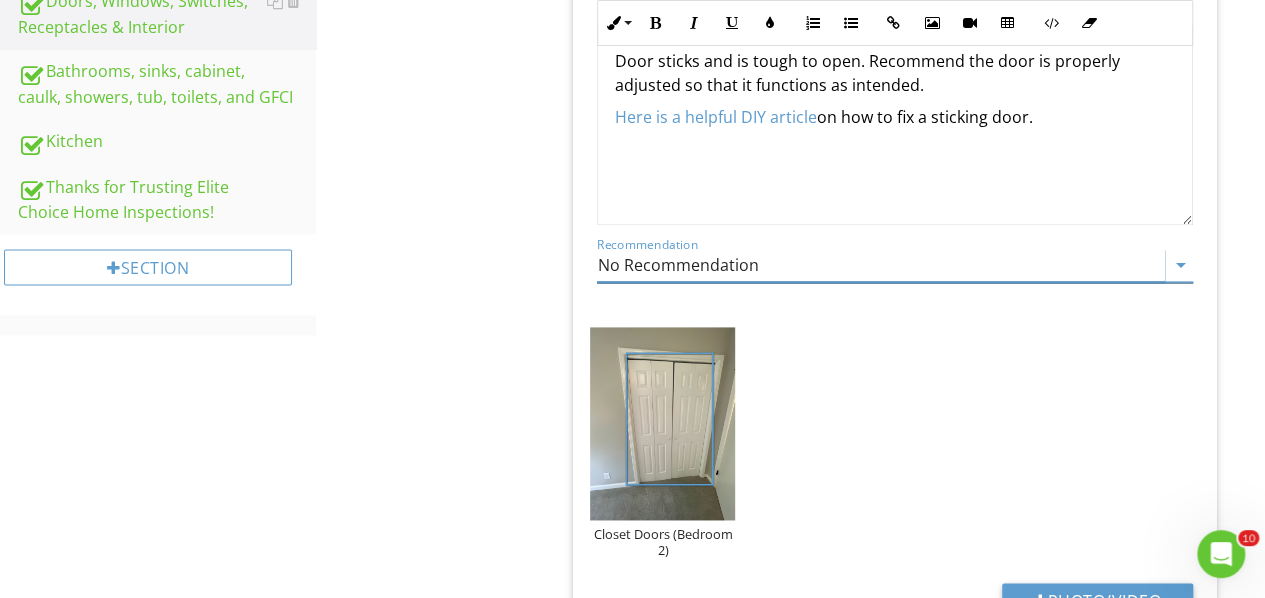 click on "No Recommendation" at bounding box center (881, 265) 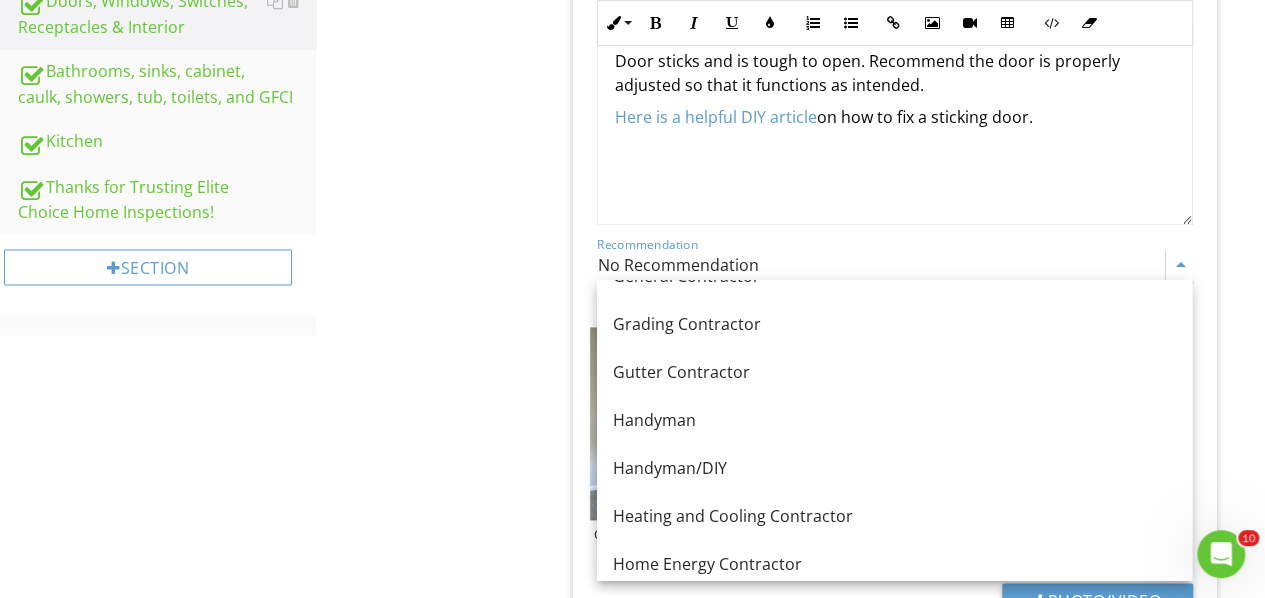 scroll, scrollTop: 1200, scrollLeft: 0, axis: vertical 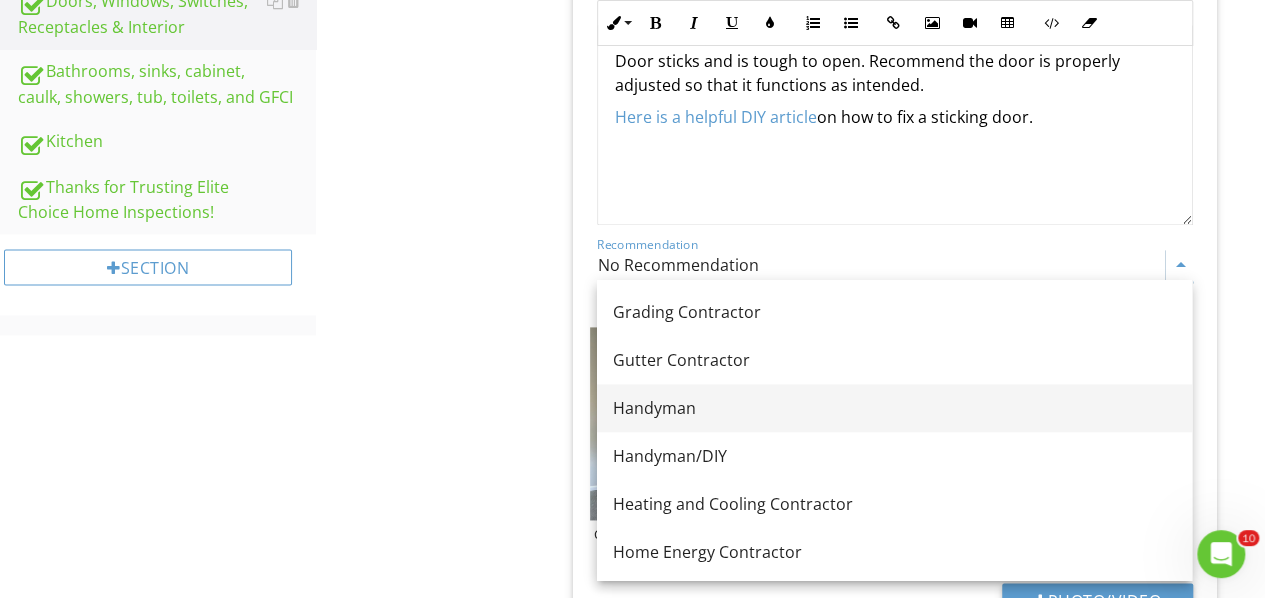 click on "Handyman" at bounding box center [894, 408] 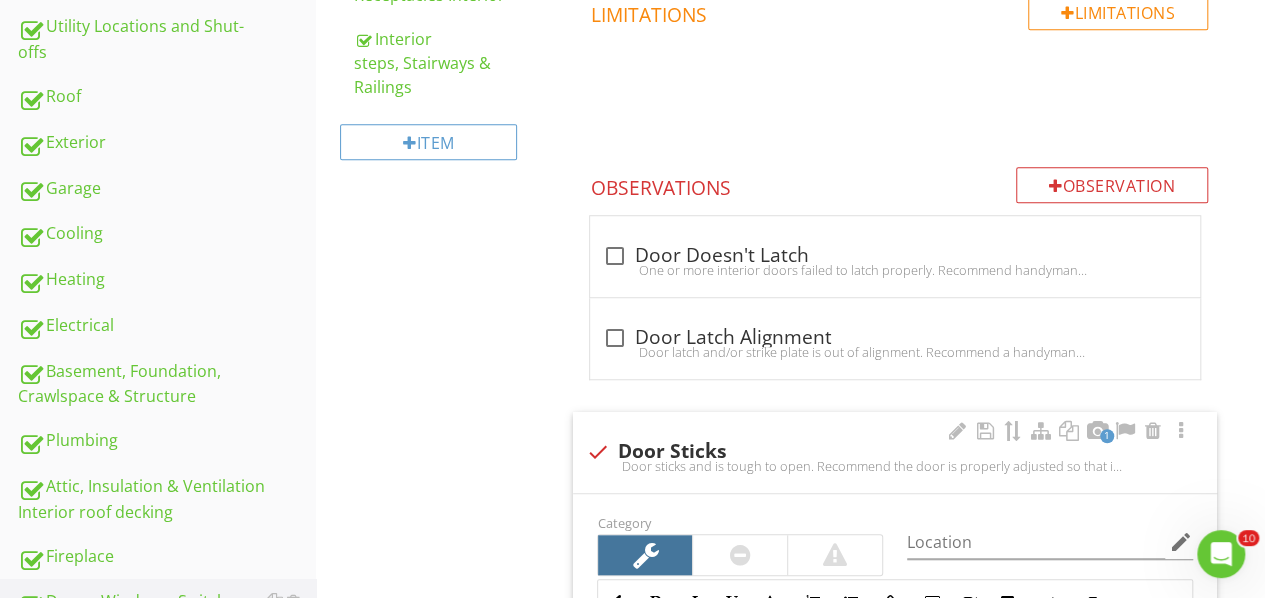 scroll, scrollTop: 18, scrollLeft: 0, axis: vertical 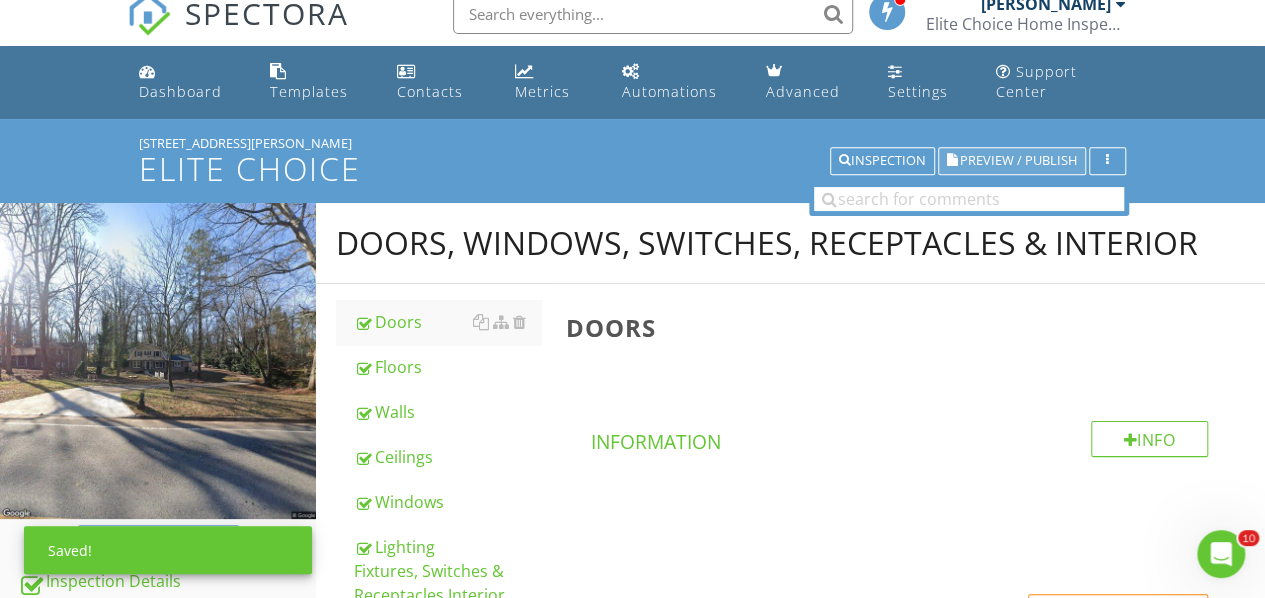 click on "Preview / Publish" at bounding box center [1018, 161] 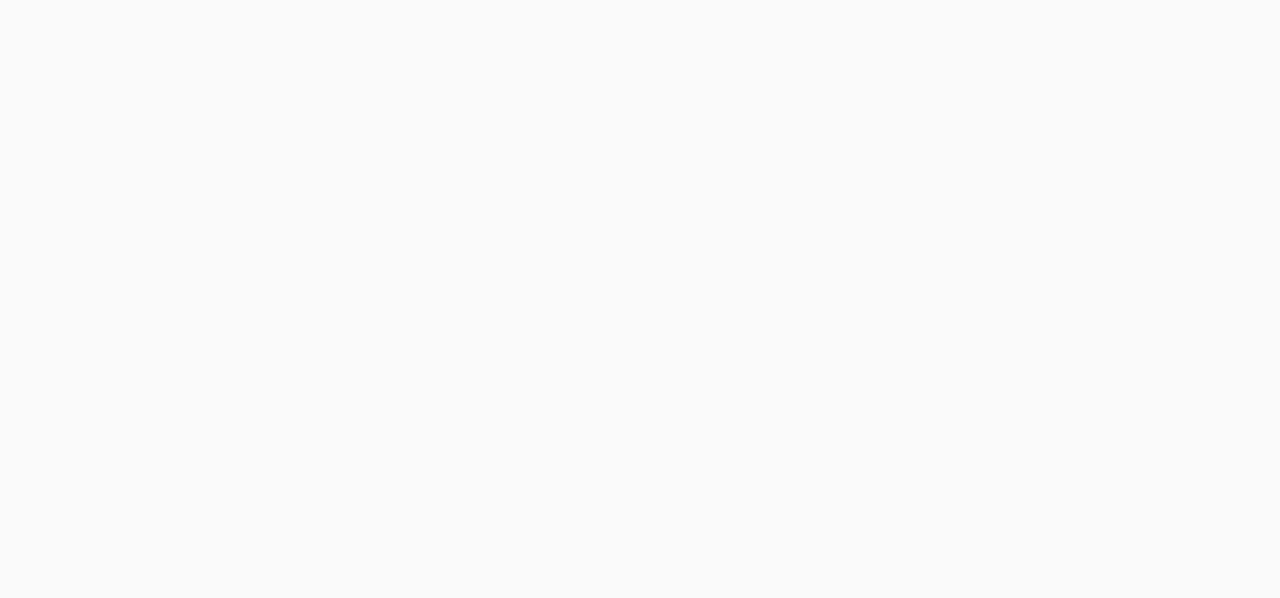 scroll, scrollTop: 0, scrollLeft: 0, axis: both 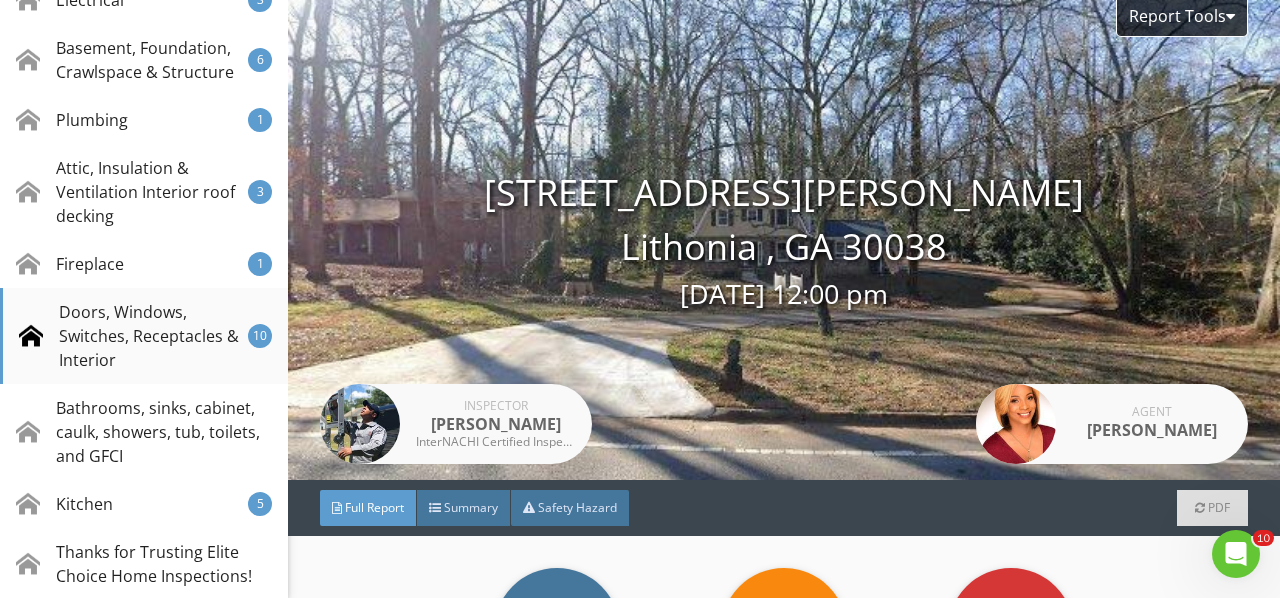 click on "Doors, Windows, Switches, Receptacles & Interior" at bounding box center (133, 336) 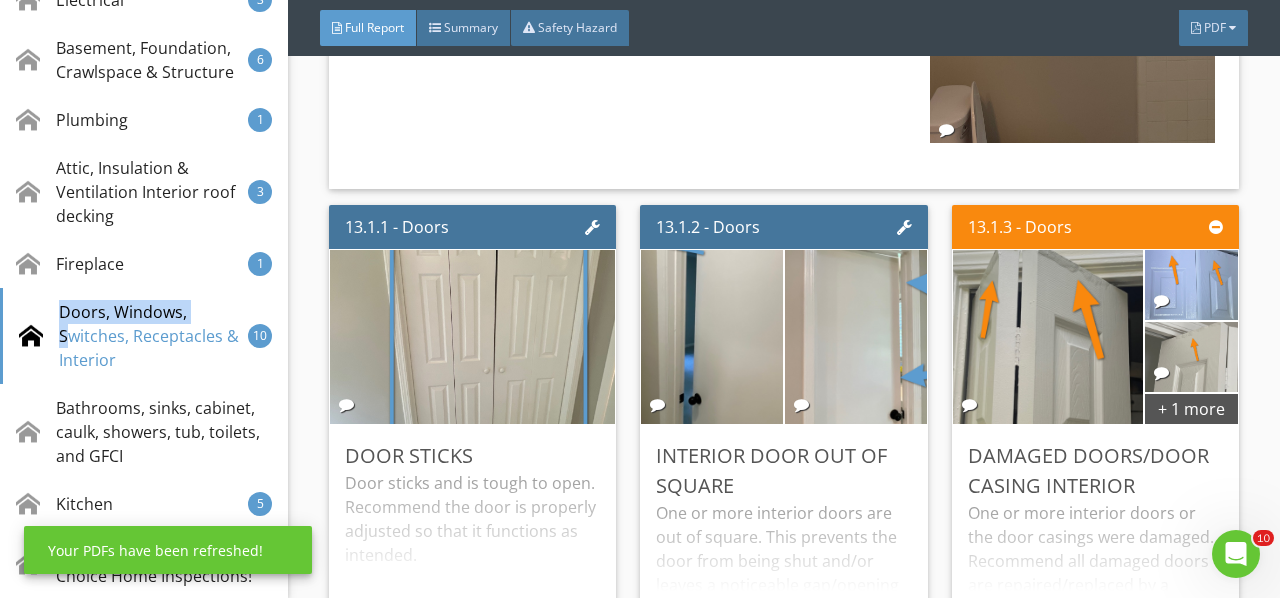 scroll, scrollTop: 28512, scrollLeft: 0, axis: vertical 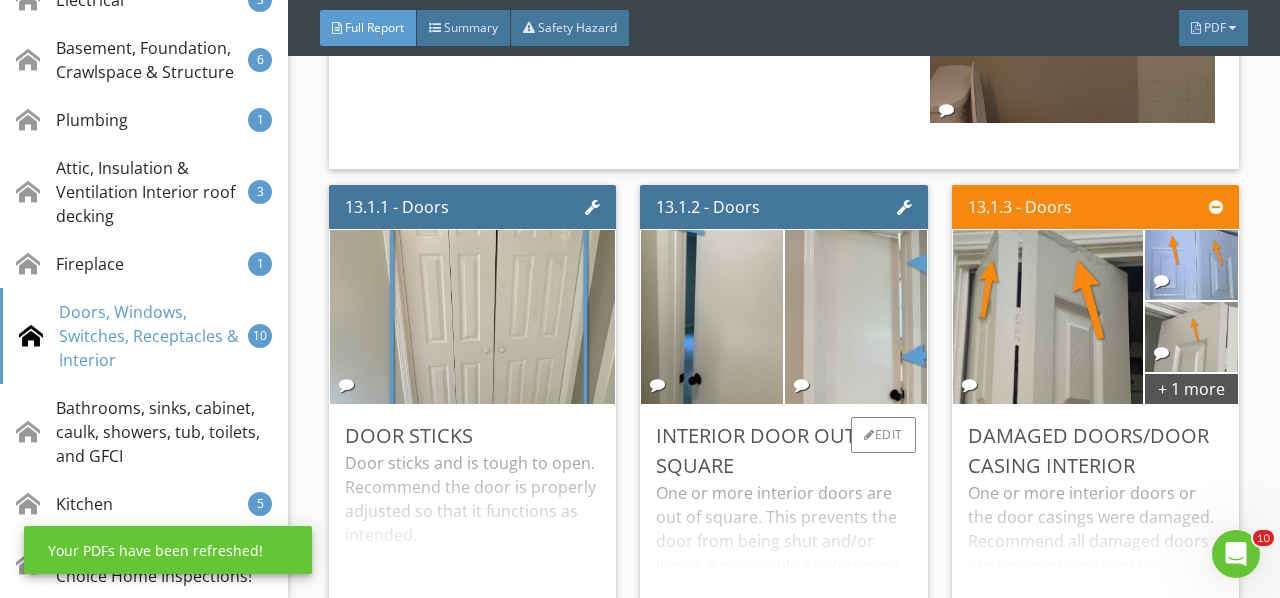 click on "One or more interior doors are out of square. This prevents the door from being shut and/or leaves a noticeable gap/opening between the door and the door casing. Recommend this is corrected as necessary by a qualified professional." at bounding box center (783, 545) 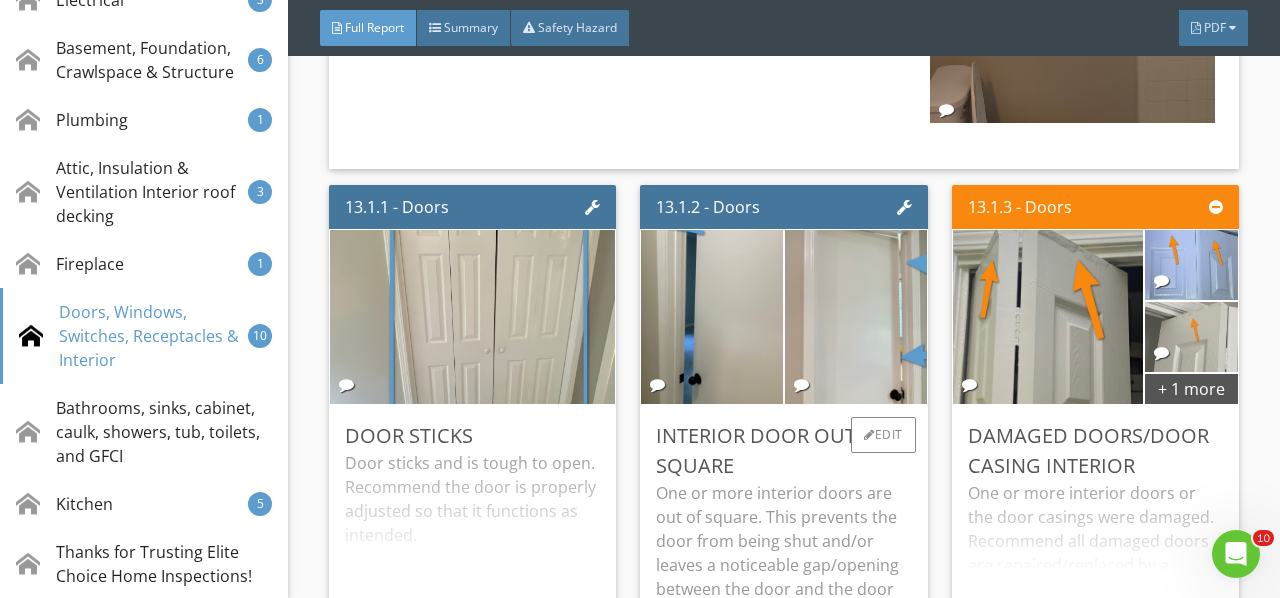 scroll, scrollTop: 28412, scrollLeft: 0, axis: vertical 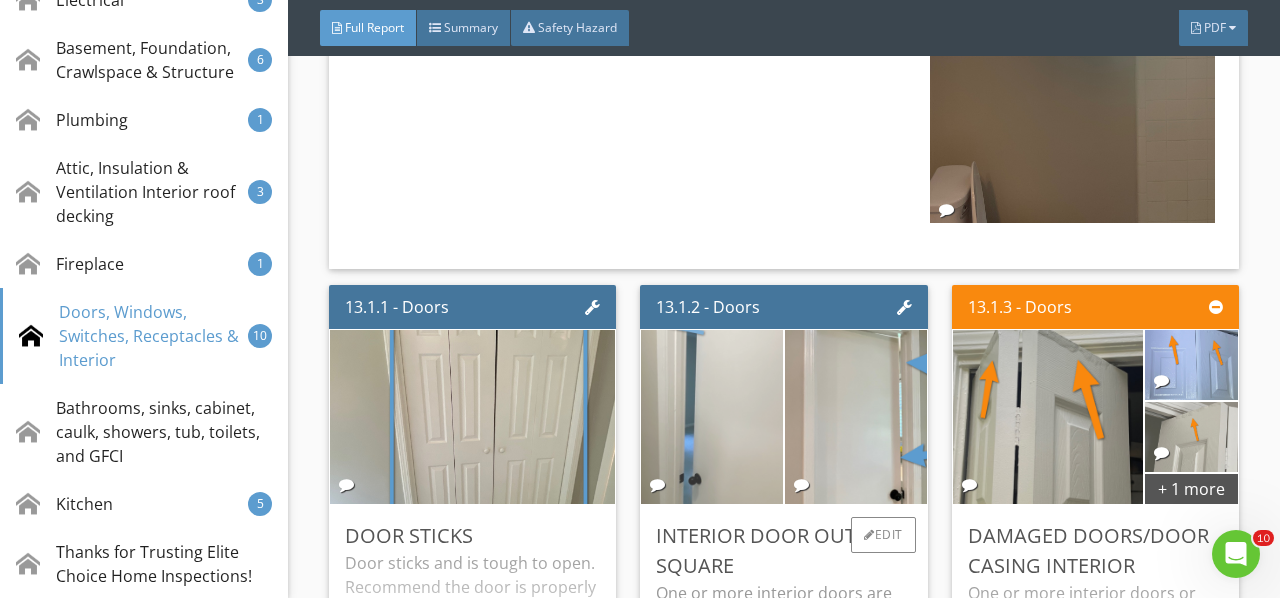 click at bounding box center [712, 417] 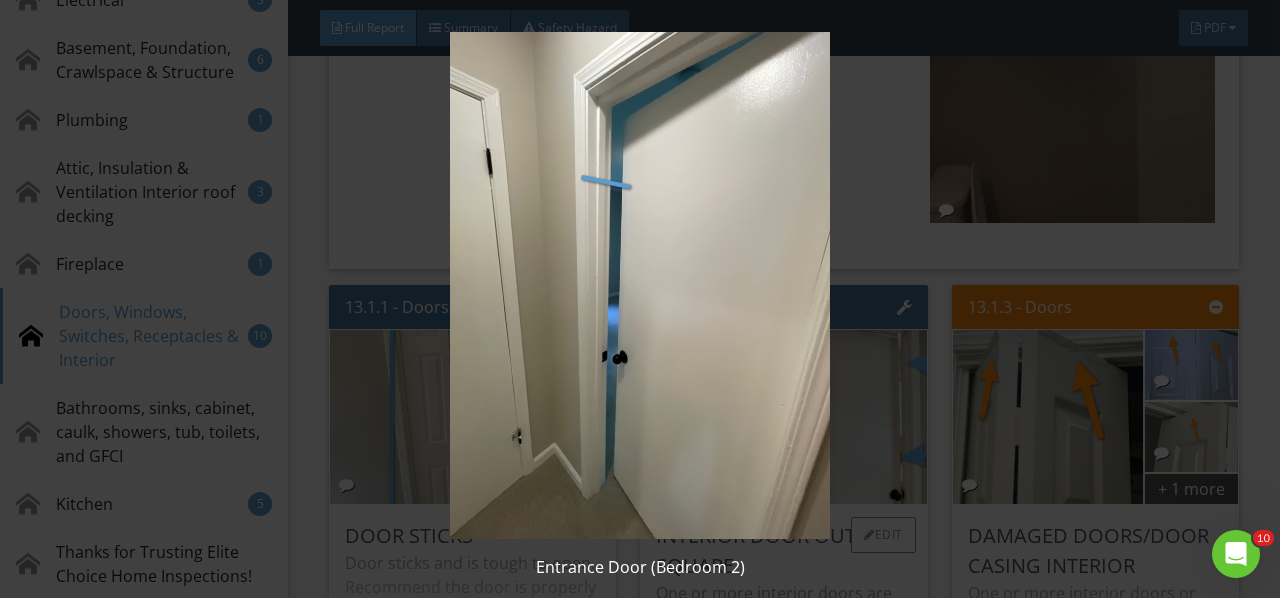 click at bounding box center [639, 285] 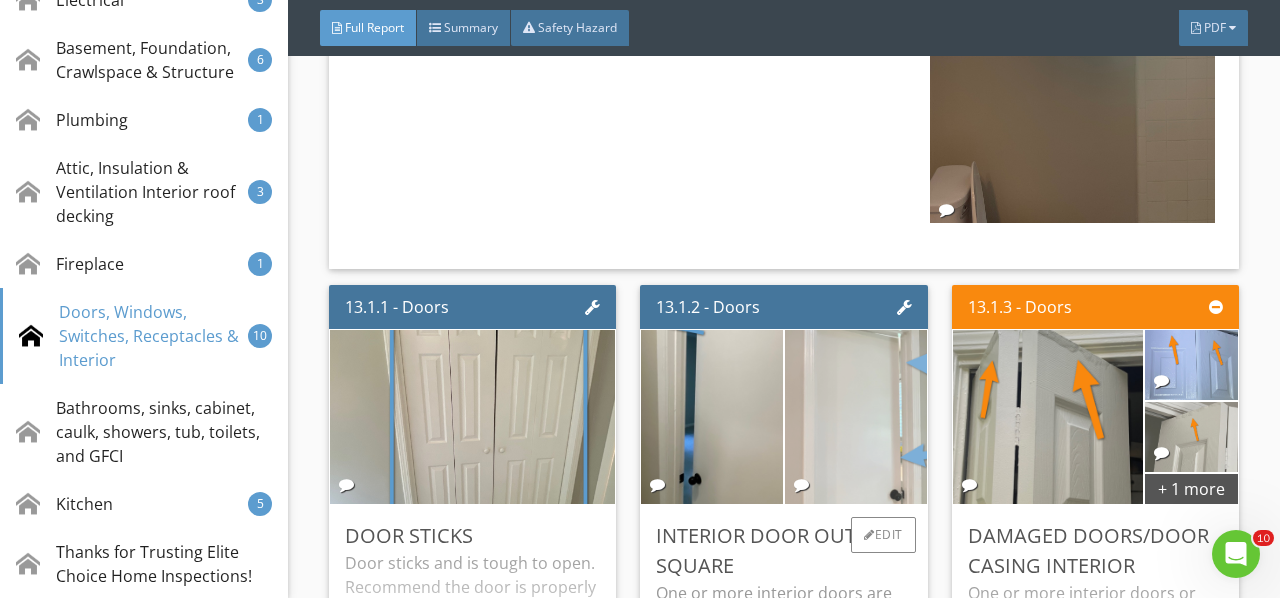 click at bounding box center (856, 417) 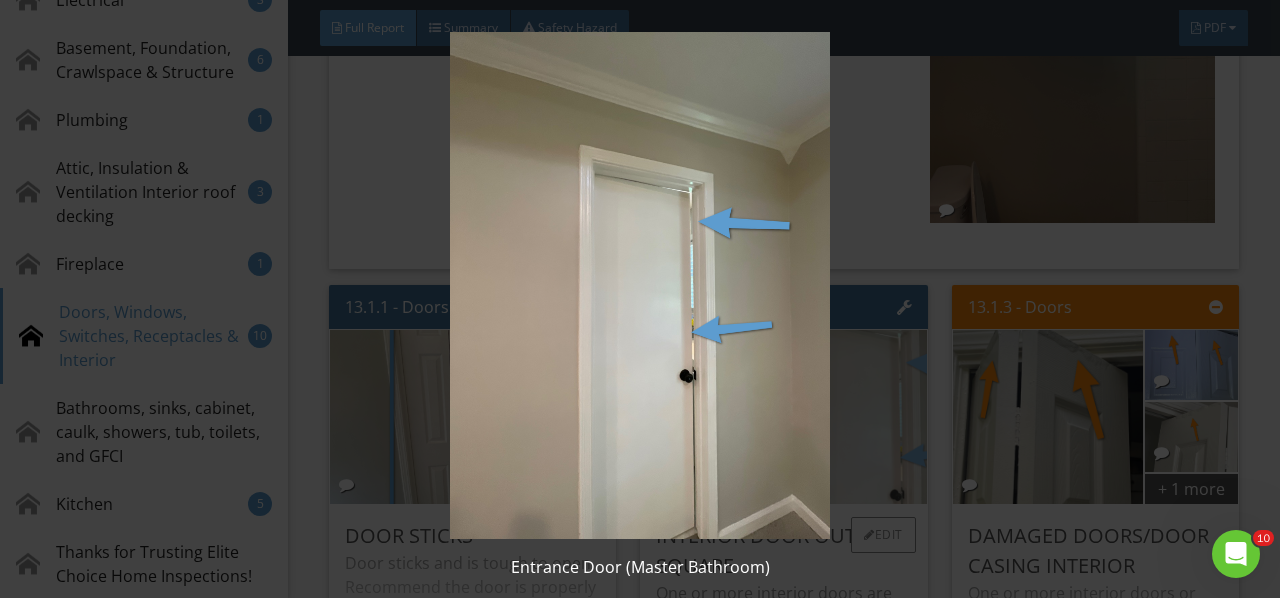 click at bounding box center (639, 285) 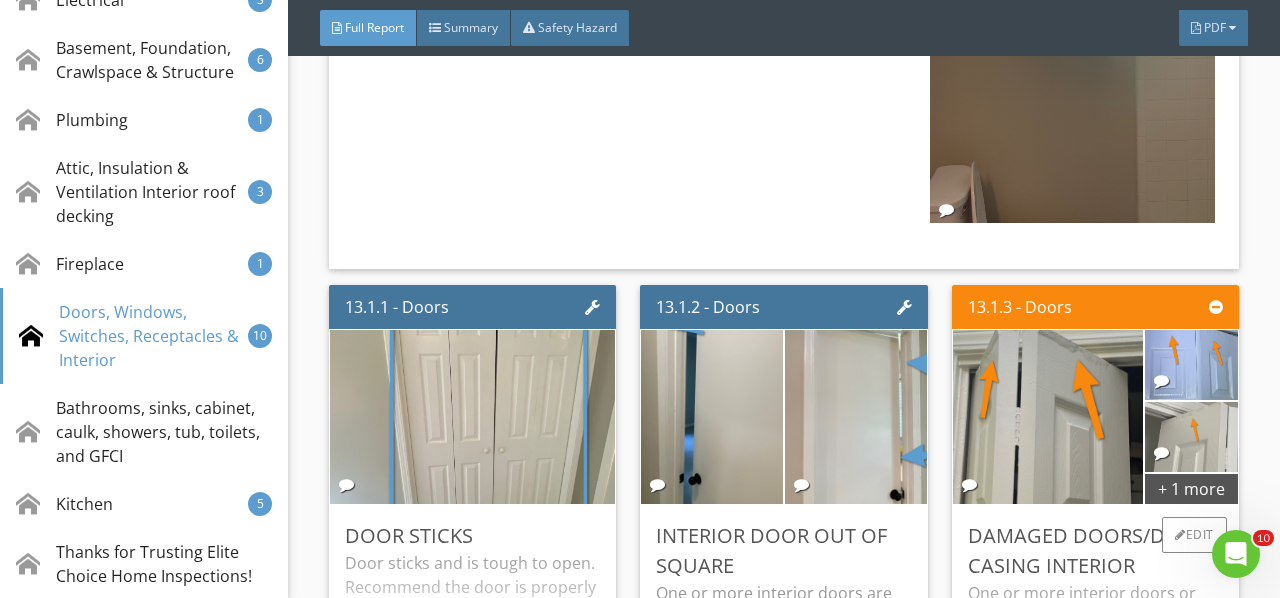 click on "One or more interior doors or the door casings were damaged. Recommend all damaged doors are repaired/replaced by a qualified professional." at bounding box center (1095, 645) 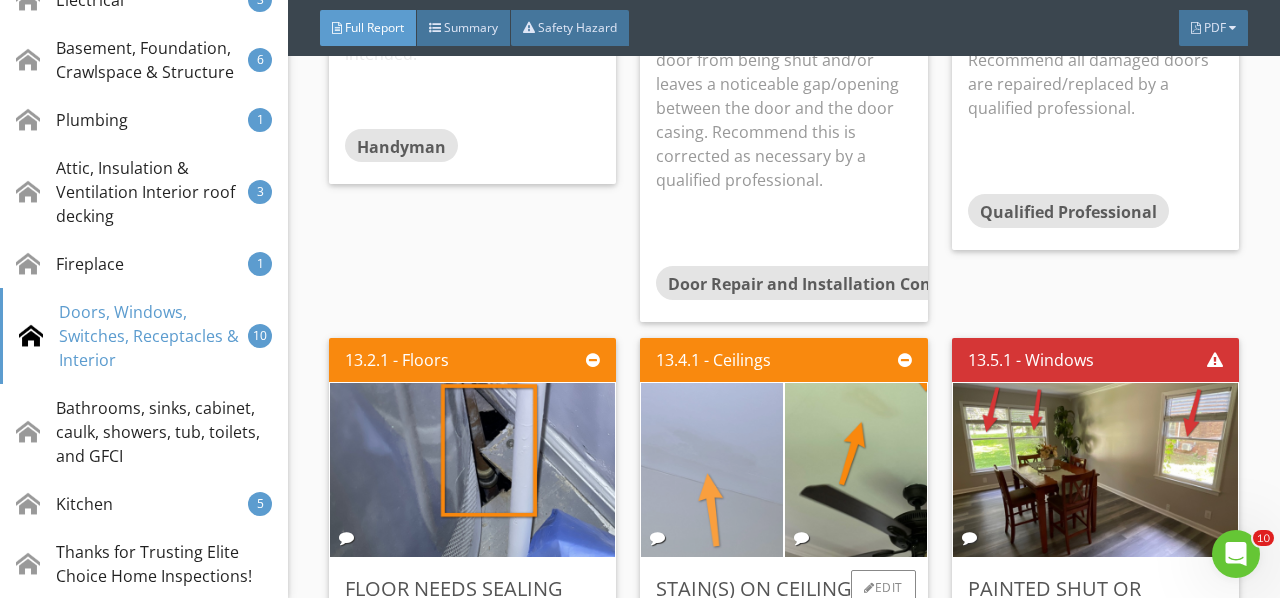 scroll, scrollTop: 29012, scrollLeft: 0, axis: vertical 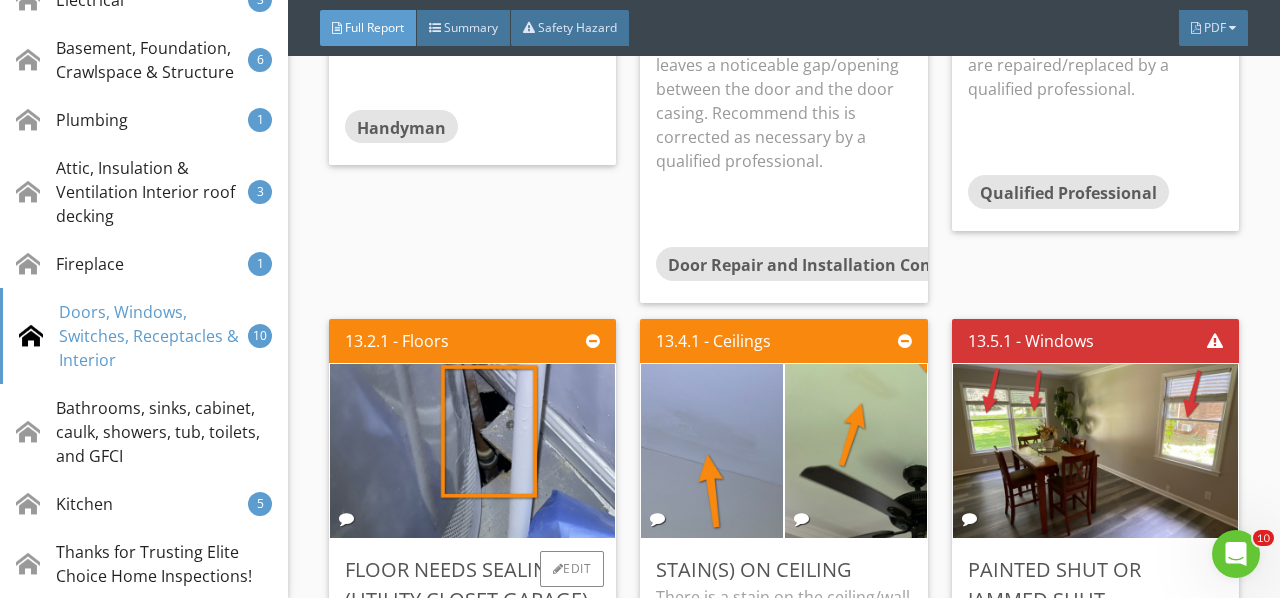 click on "The floor needs sealing around the water heaters supply pipe in the homes’ garage. Recommend this is corrected by a qualified professional." at bounding box center [472, 679] 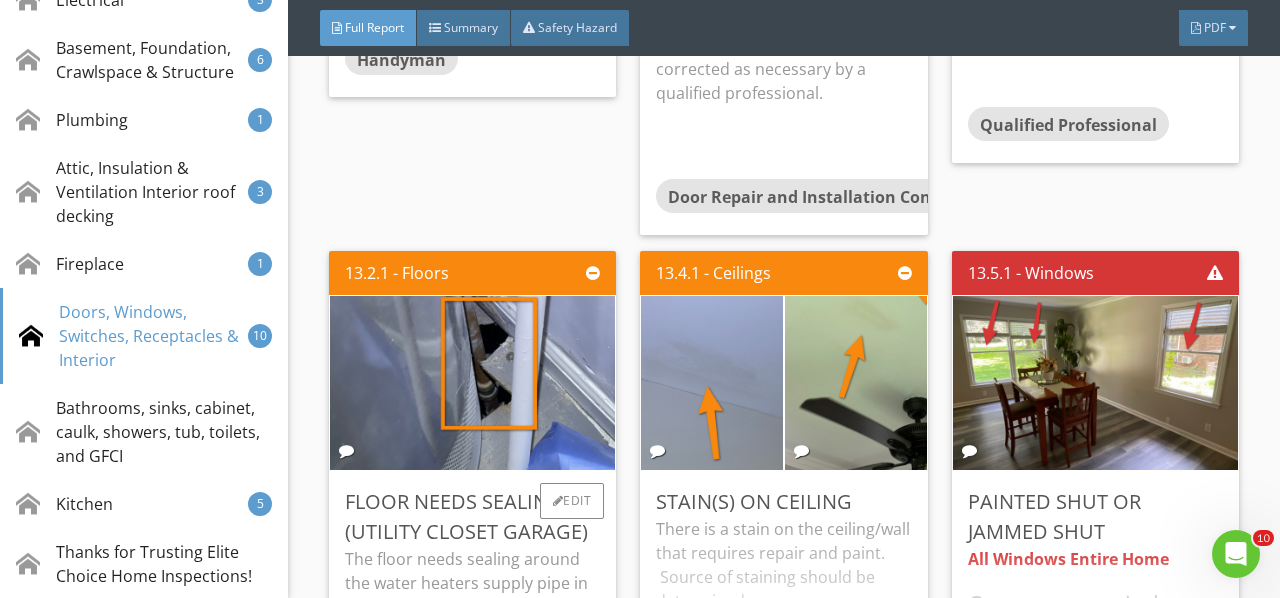 scroll, scrollTop: 29112, scrollLeft: 0, axis: vertical 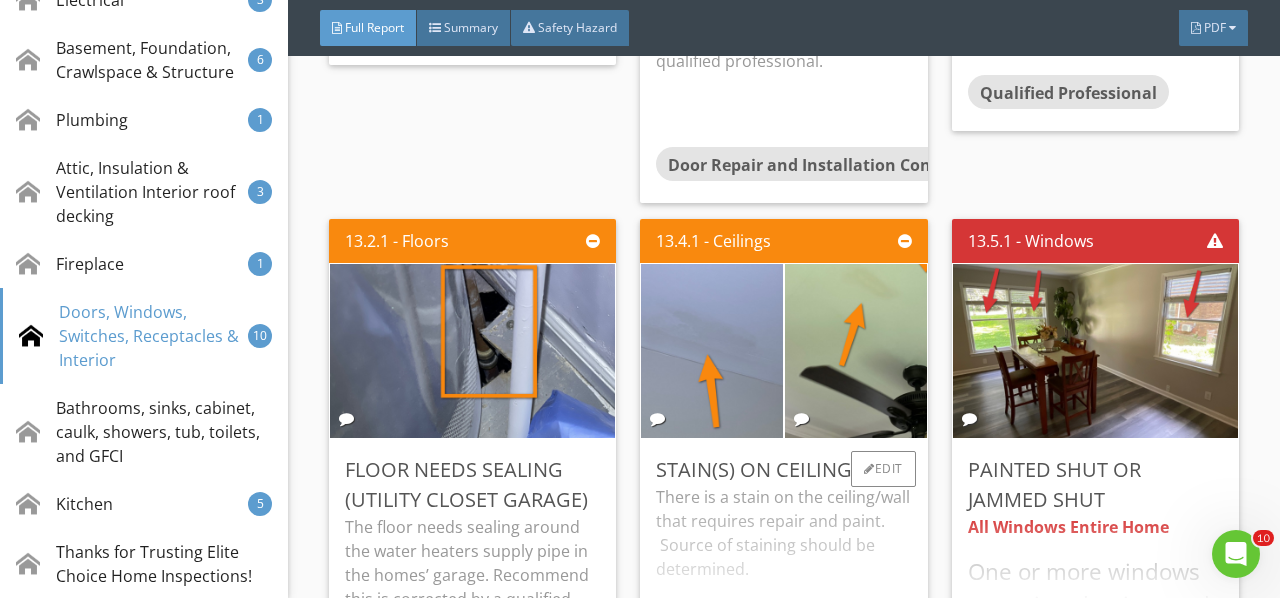 click on "There is a stain on the ceiling/wall that requires repair and paint.  Source of staining should be determined." at bounding box center (783, 584) 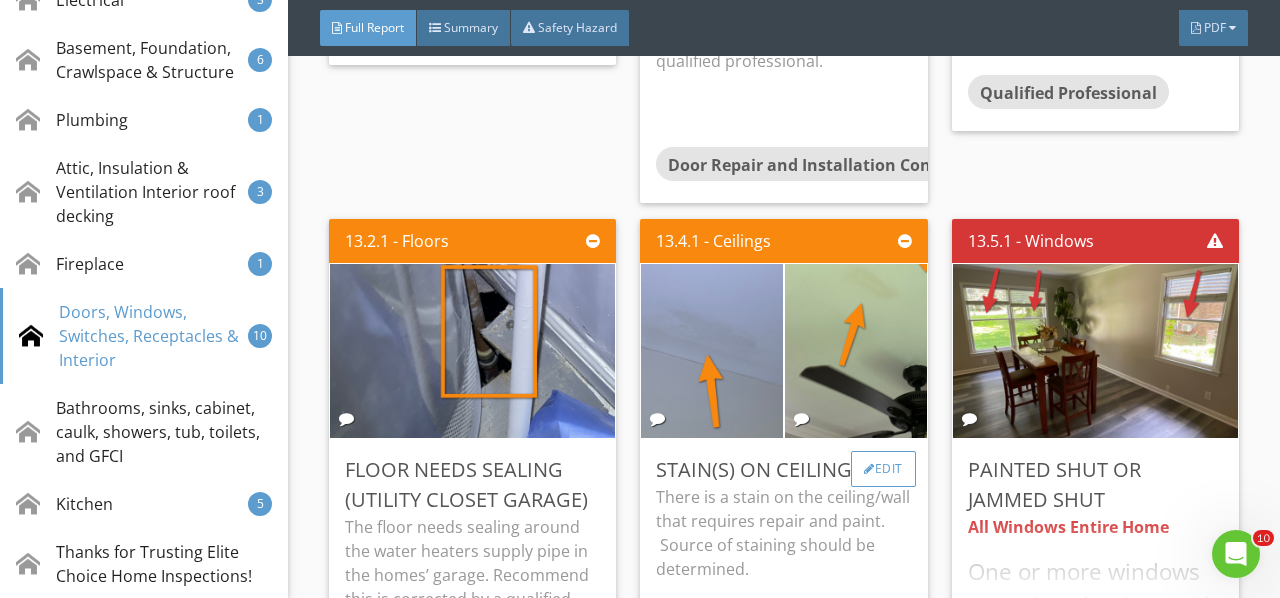 click on "Edit" at bounding box center (883, 469) 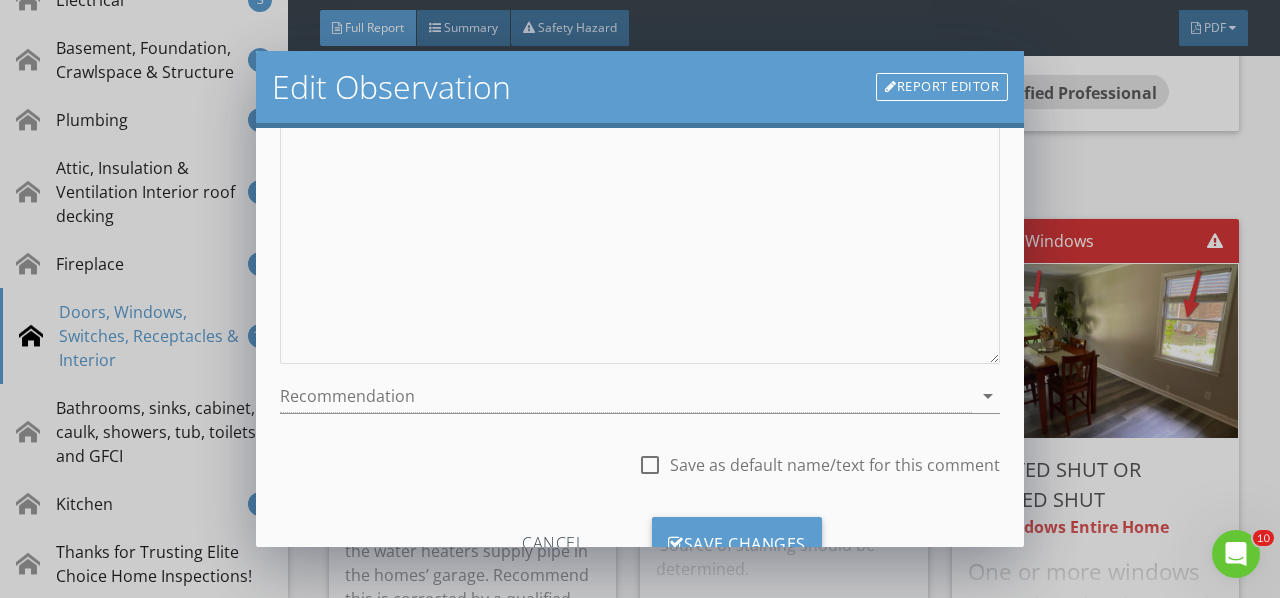 scroll, scrollTop: 366, scrollLeft: 0, axis: vertical 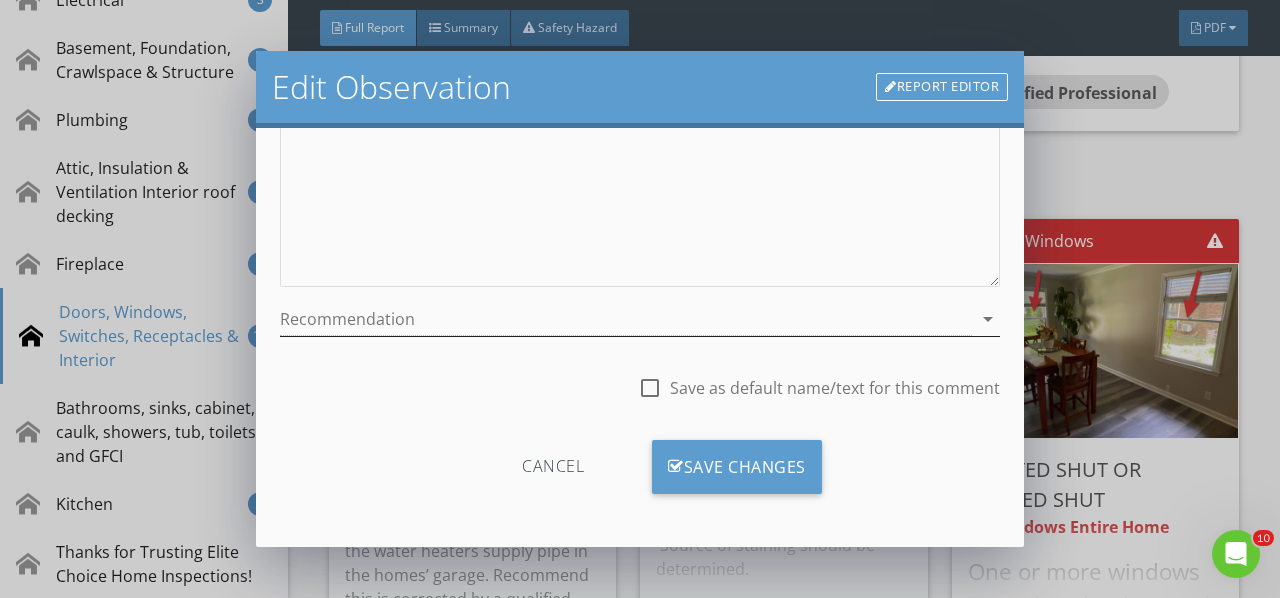 click at bounding box center [626, 319] 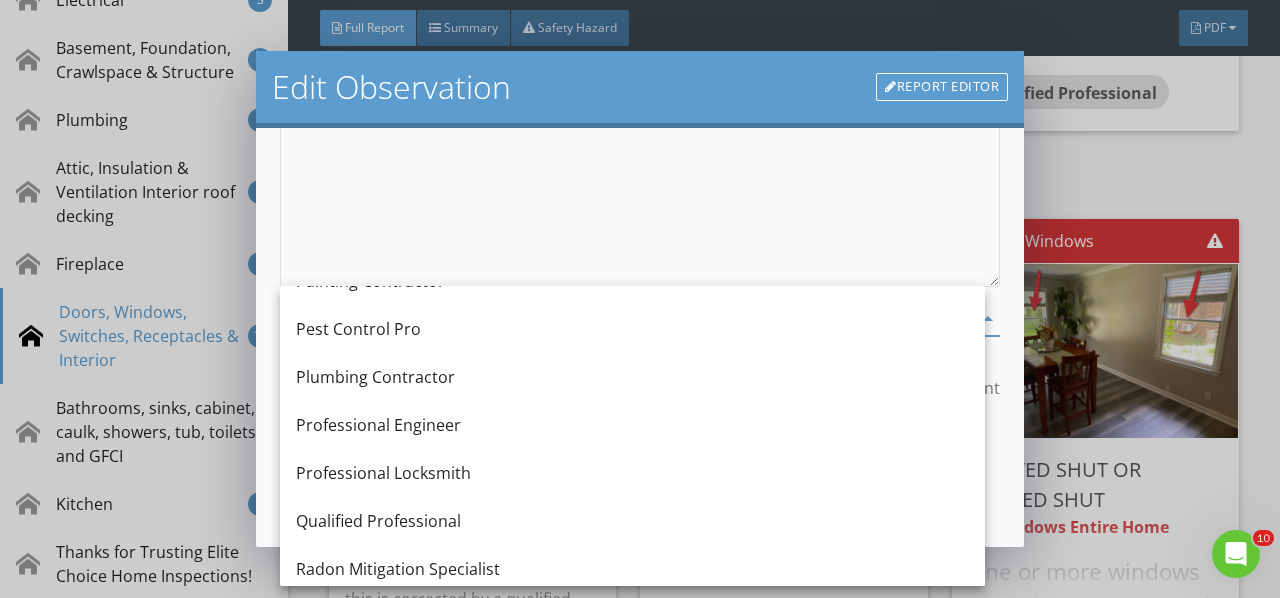 scroll, scrollTop: 2200, scrollLeft: 0, axis: vertical 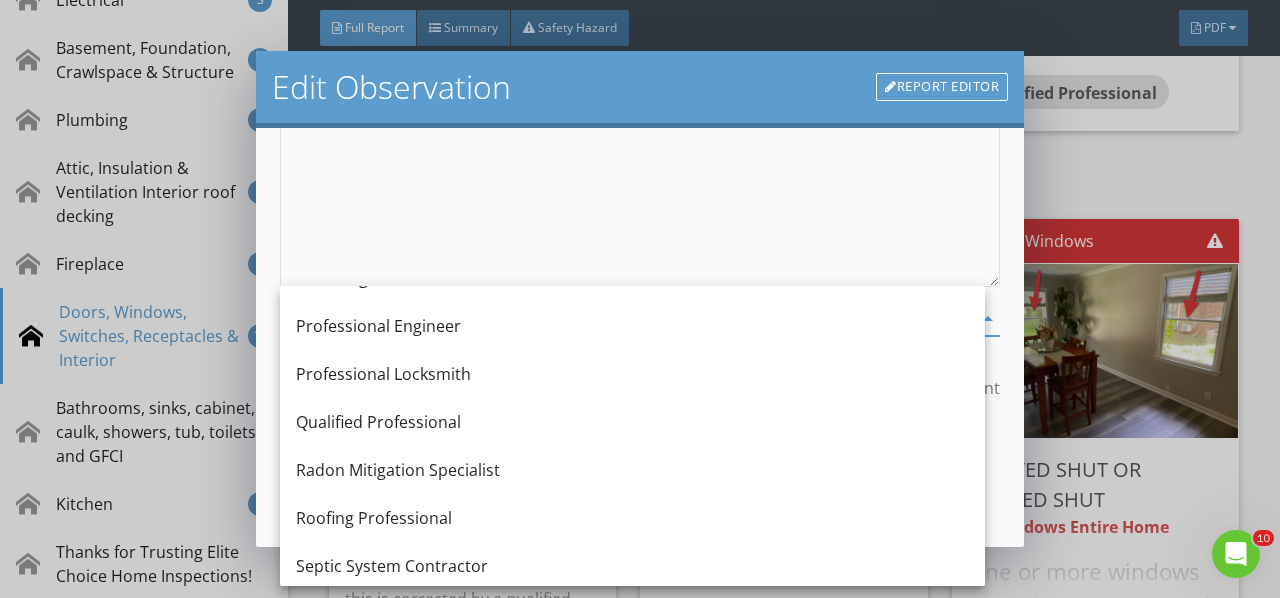 click on "Qualified Professional" at bounding box center [632, 422] 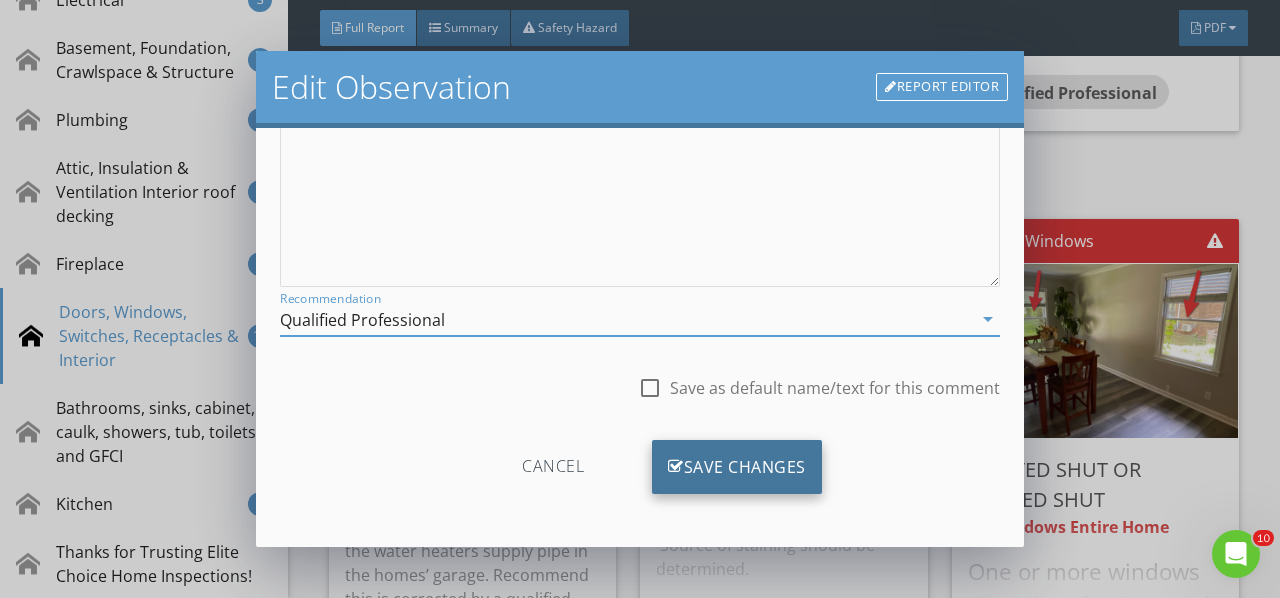 click on "Save Changes" at bounding box center (737, 467) 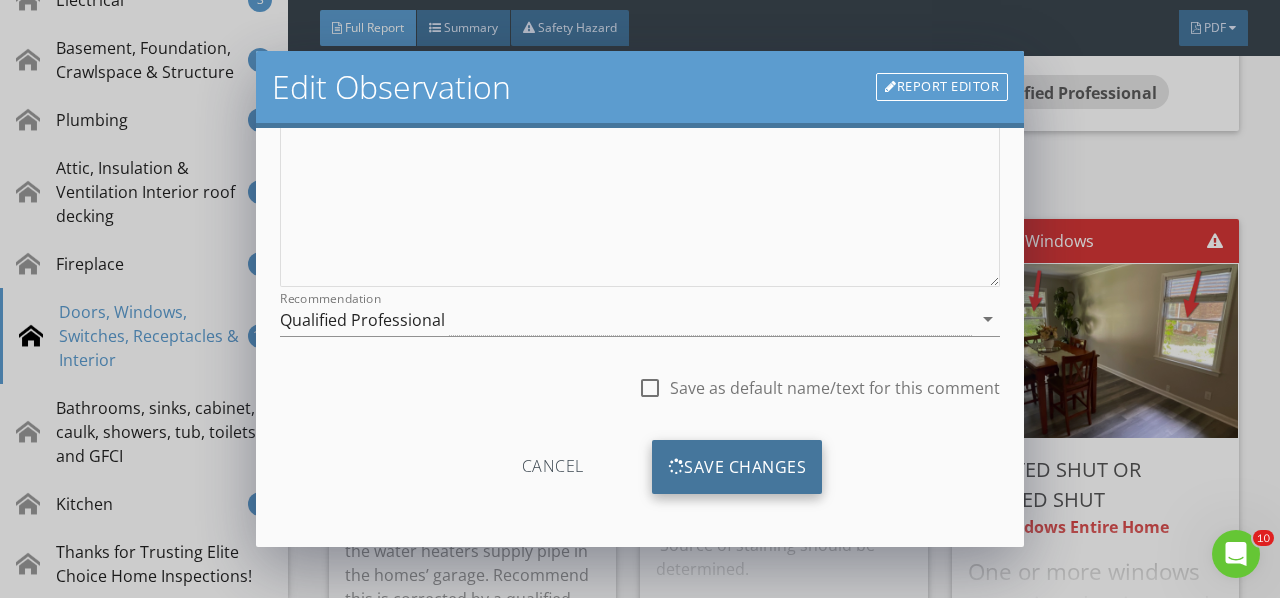 scroll, scrollTop: 130, scrollLeft: 0, axis: vertical 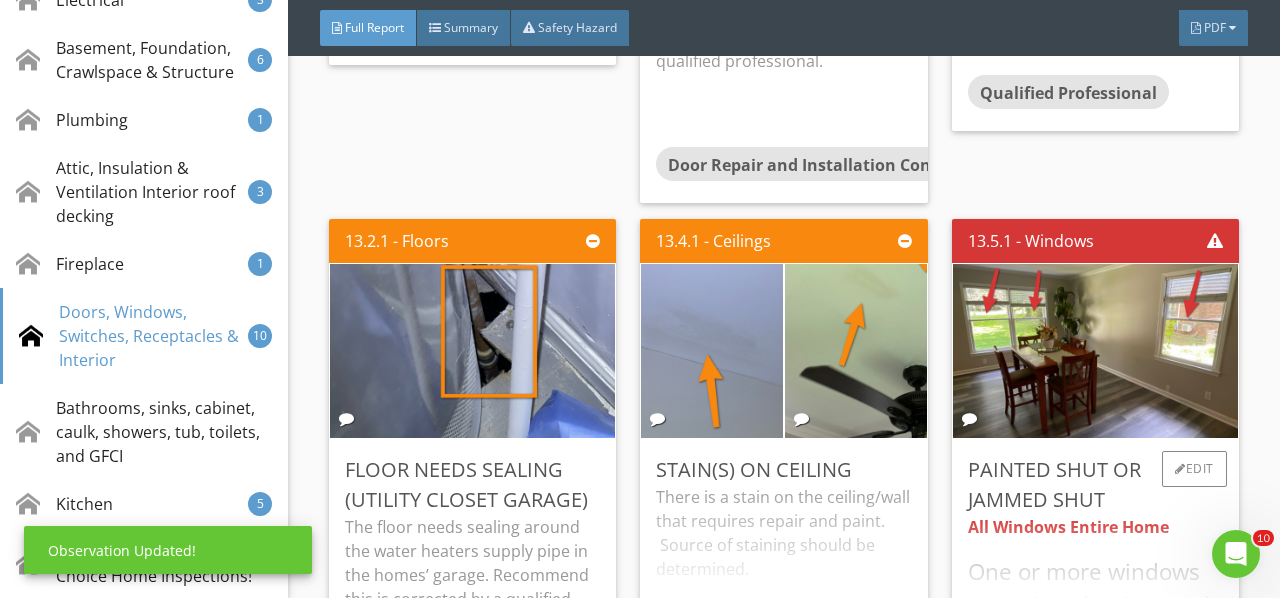 click on "All Windows Entire Home  One or more windows are painted or jammed shut. This poses a  safety hazard   for means of egress. Recommend  all windows  are restored to functional use." at bounding box center [1095, 579] 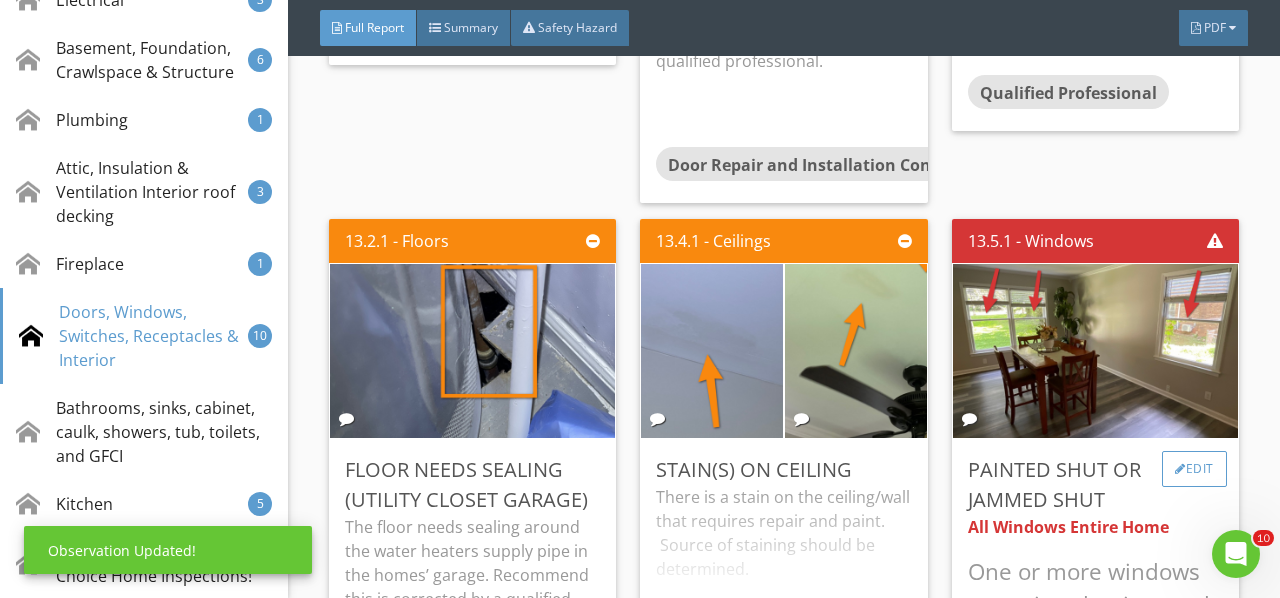 click on "Edit" at bounding box center [1194, 469] 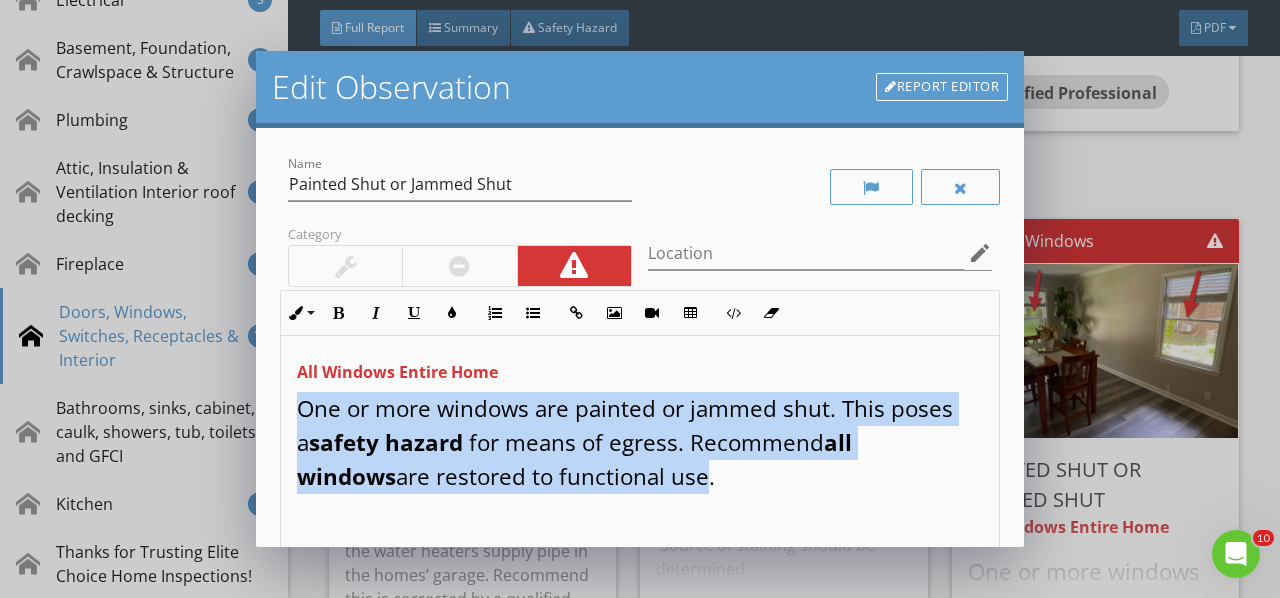 drag, startPoint x: 374, startPoint y: 406, endPoint x: 703, endPoint y: 478, distance: 336.7863 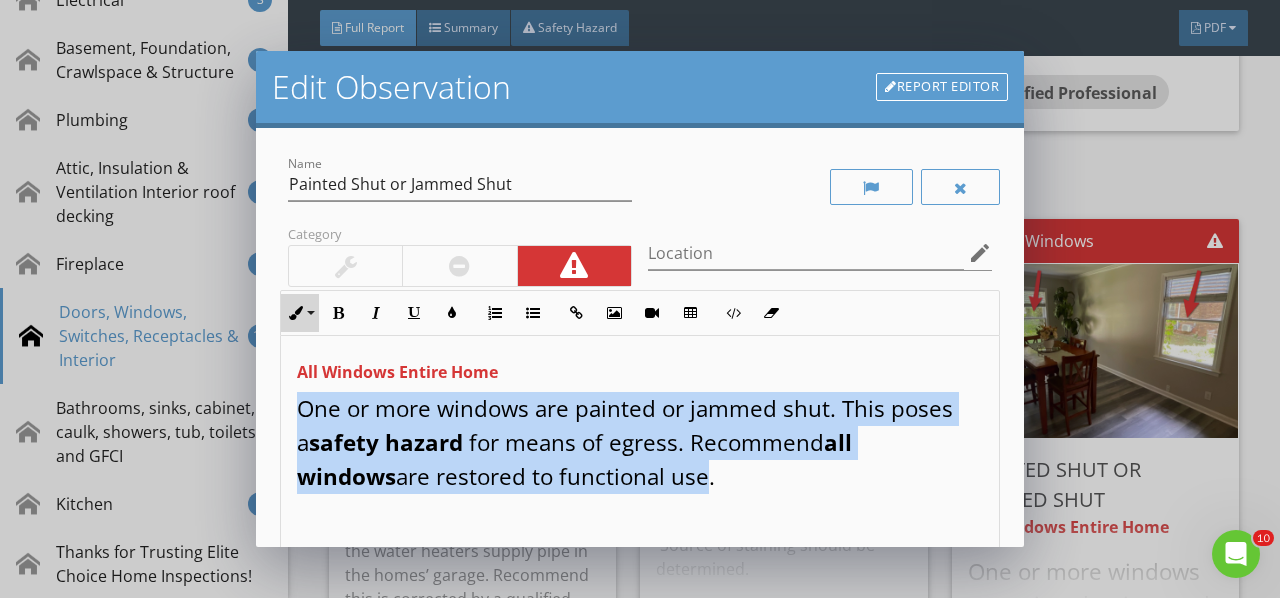 click on "Inline Style" at bounding box center [300, 313] 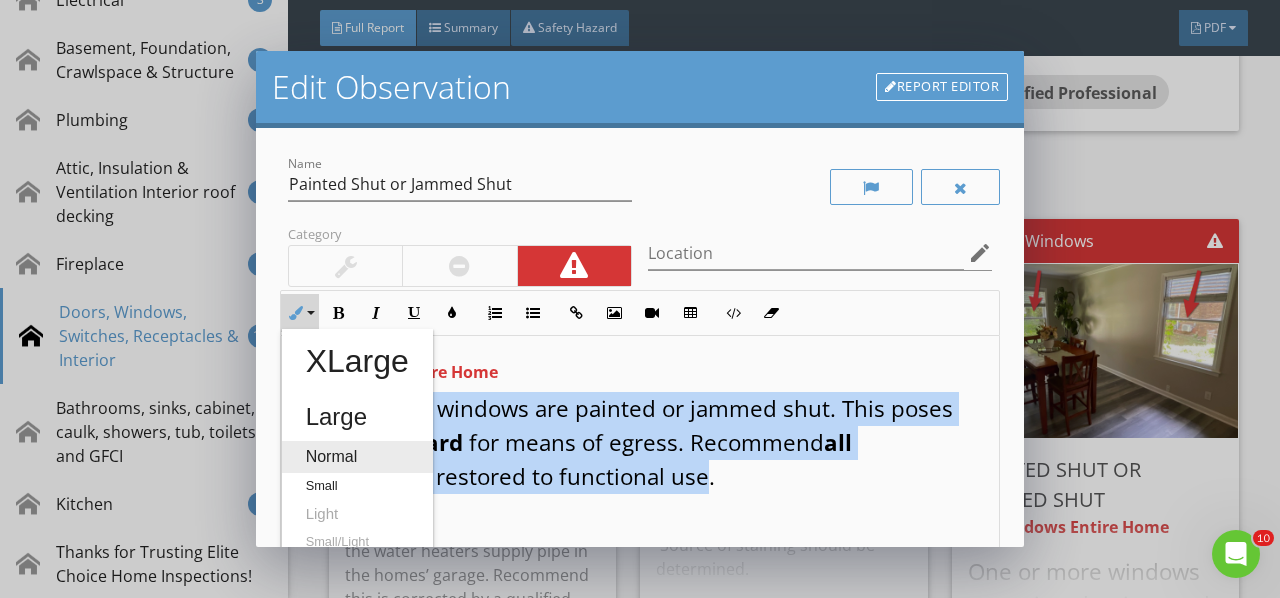 click on "Normal" at bounding box center (357, 457) 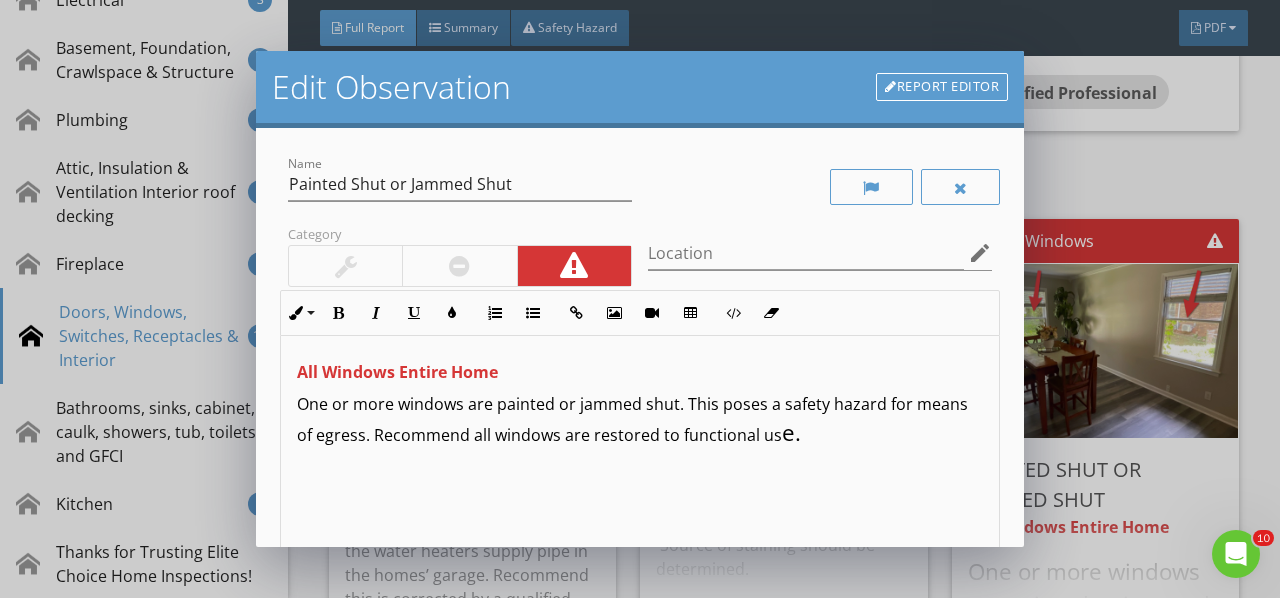 click on "All Windows Entire Home  One or more windows are painted or jammed shut. This poses a safety hazard for means of egress. Recommend all windows are restored to functional us e." at bounding box center (640, 494) 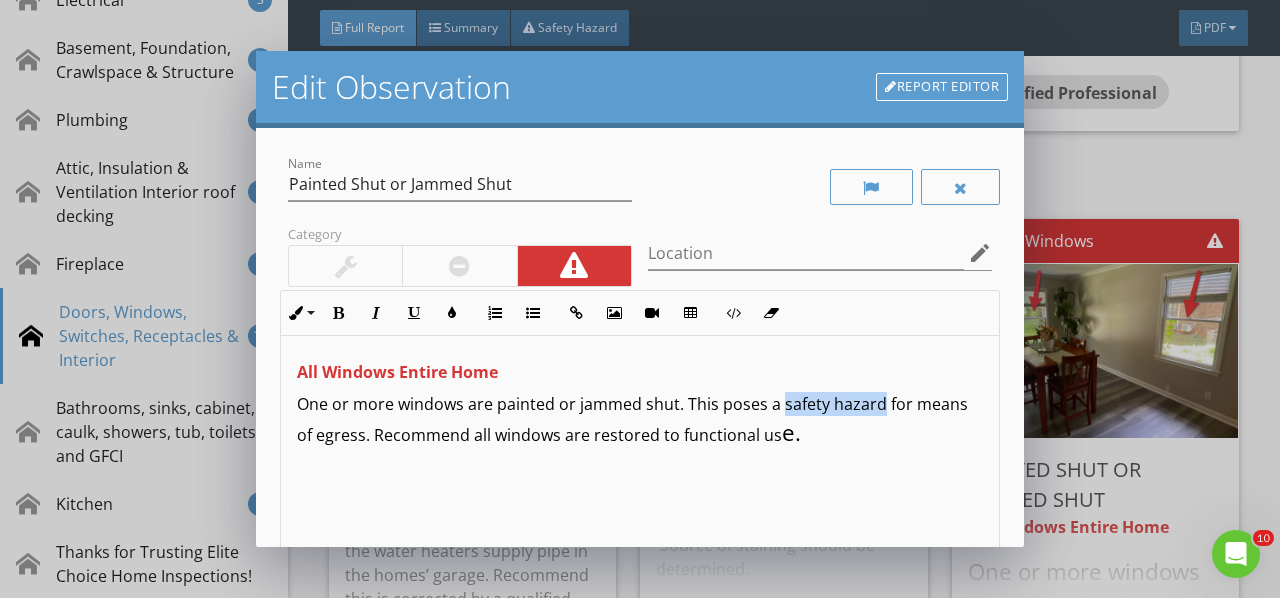 drag, startPoint x: 777, startPoint y: 409, endPoint x: 876, endPoint y: 407, distance: 99.0202 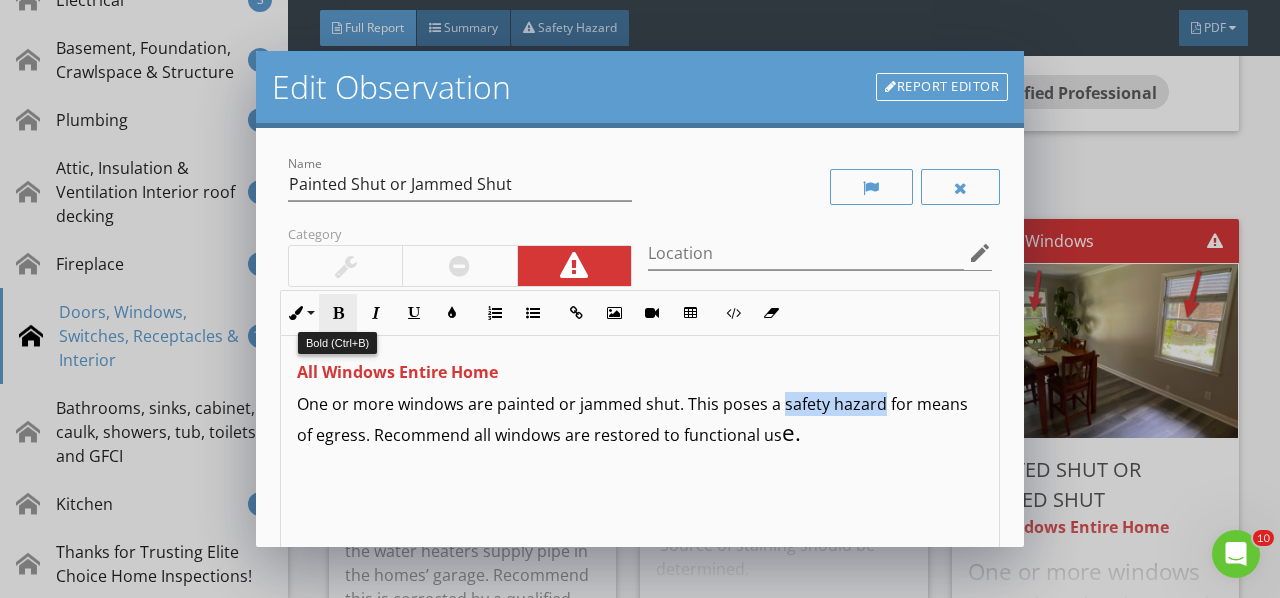 click at bounding box center (338, 313) 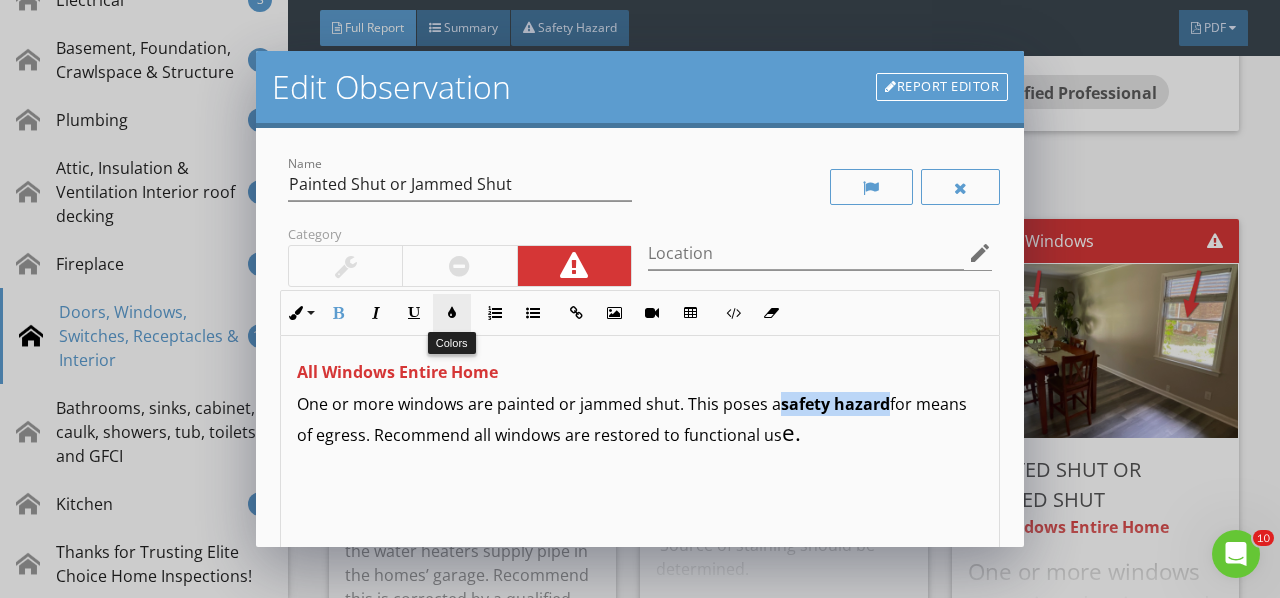 click at bounding box center [452, 313] 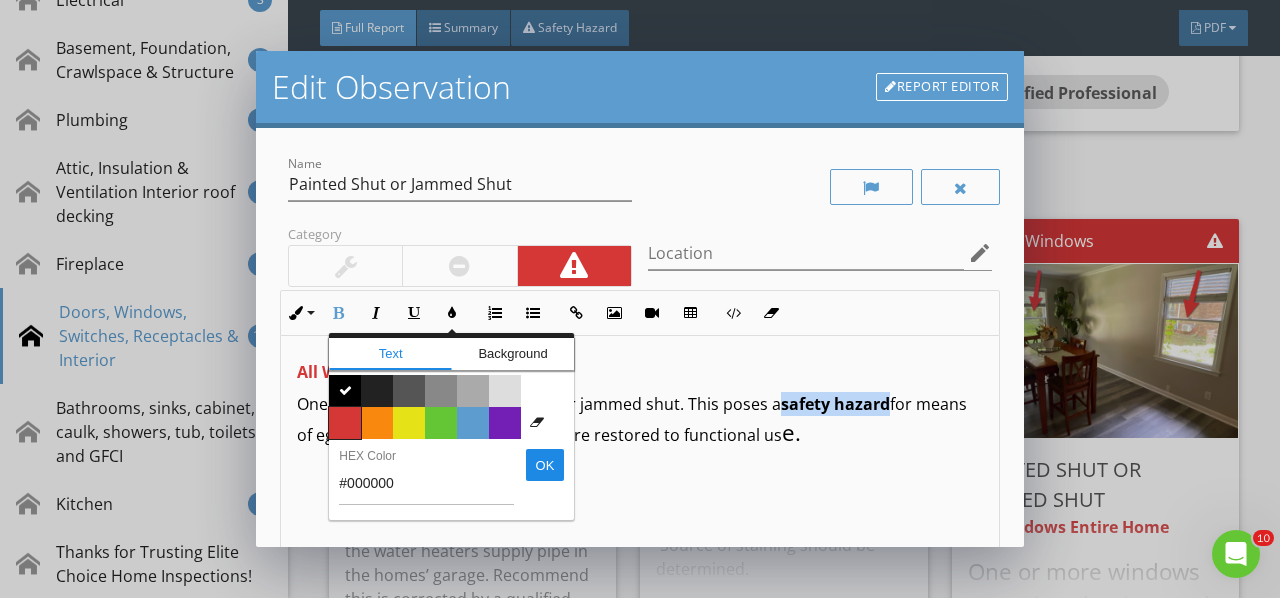 click on "Color #d53636" at bounding box center (345, 423) 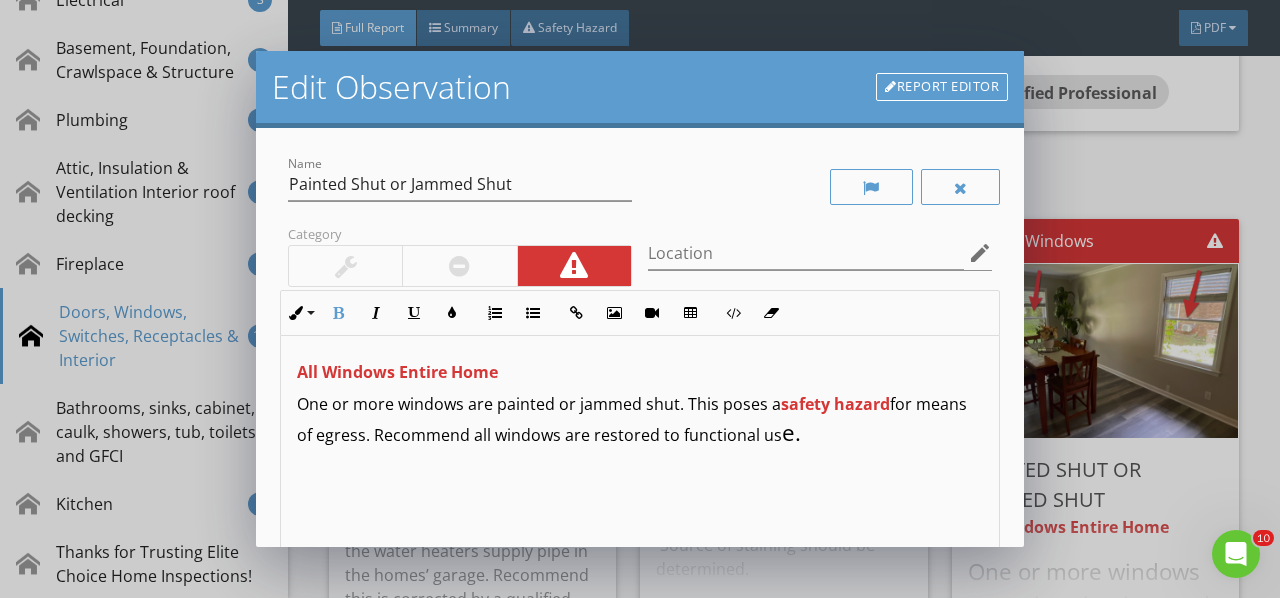click on "All Windows Entire Home  One or more windows are painted or jammed shut. This poses a  safety hazard  for means of egress. Recommend all windows are restored to functional us e." at bounding box center (640, 494) 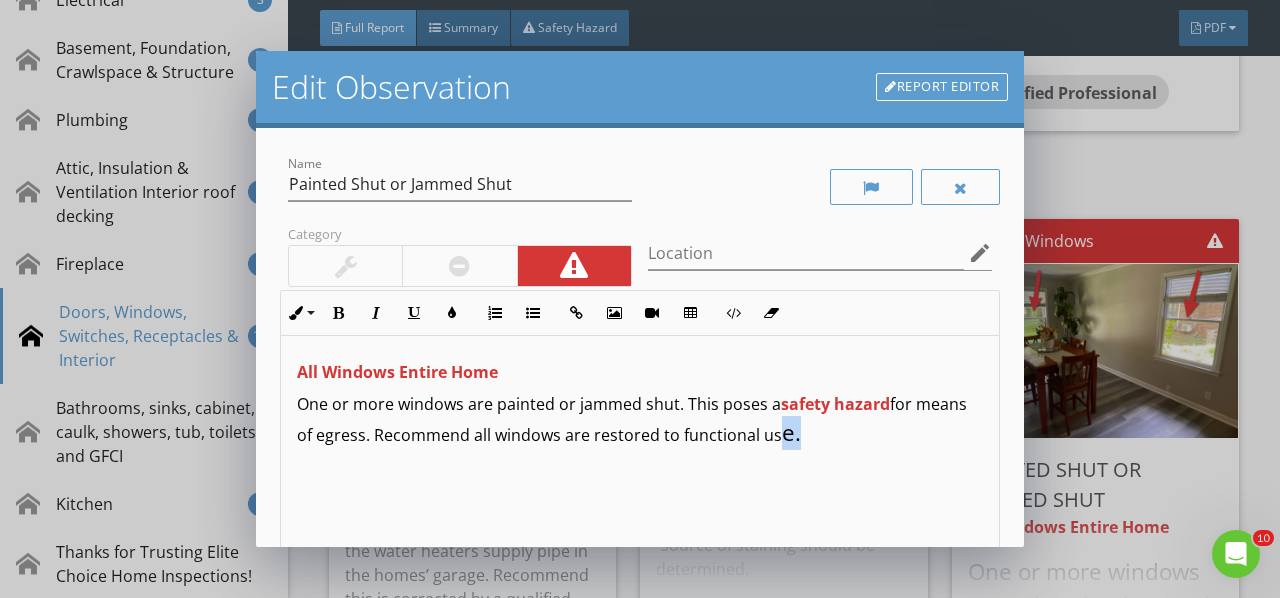 drag, startPoint x: 850, startPoint y: 437, endPoint x: 832, endPoint y: 438, distance: 18.027756 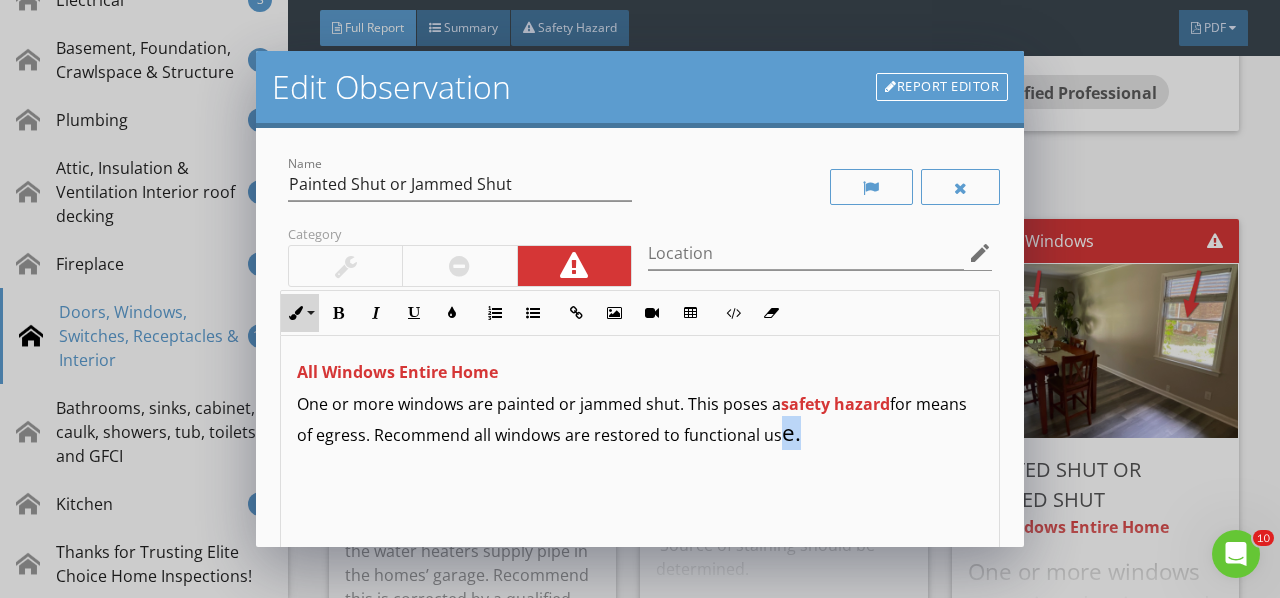click on "Inline Style" at bounding box center (300, 313) 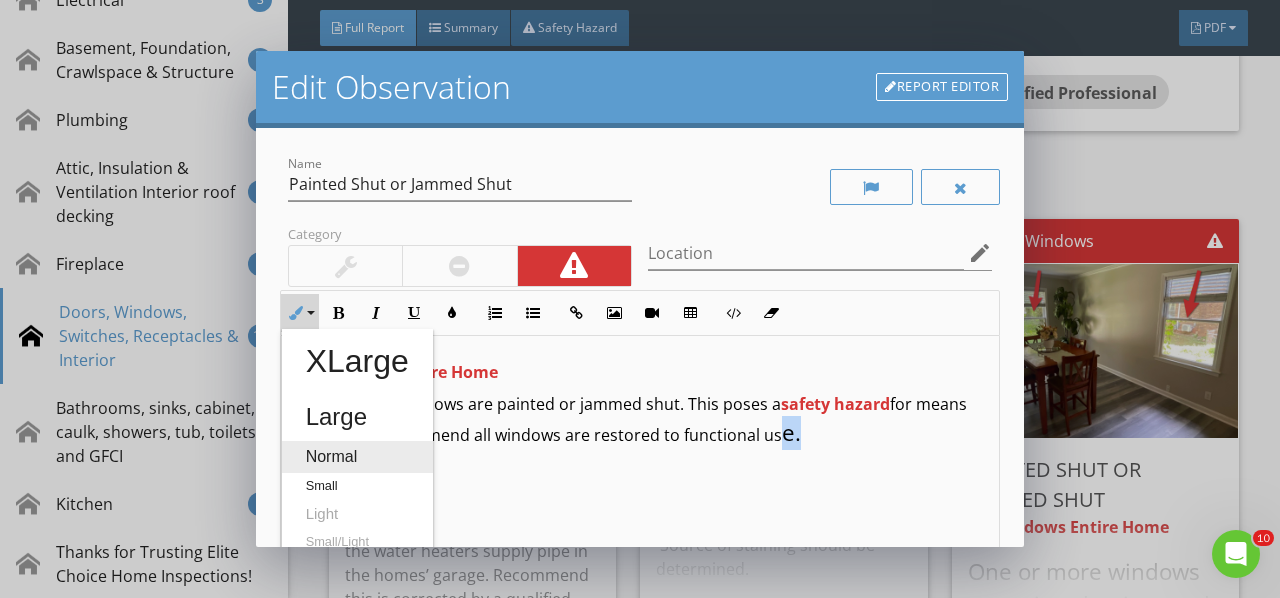 click on "Normal" at bounding box center [357, 457] 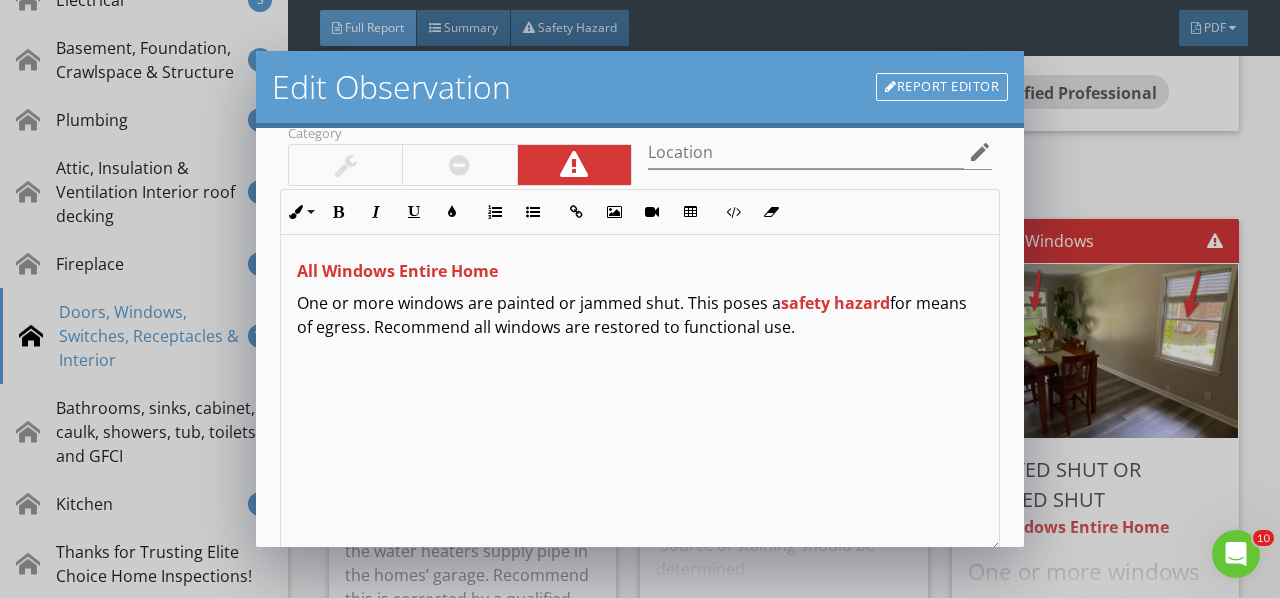 scroll, scrollTop: 300, scrollLeft: 0, axis: vertical 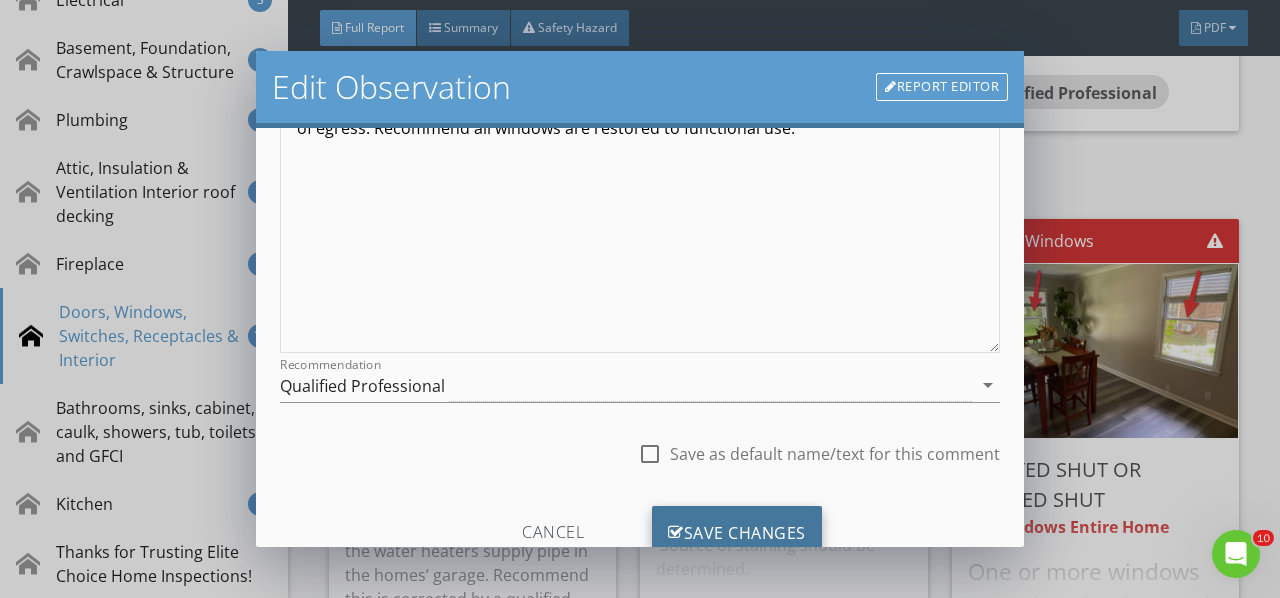 click on "Save Changes" at bounding box center (737, 533) 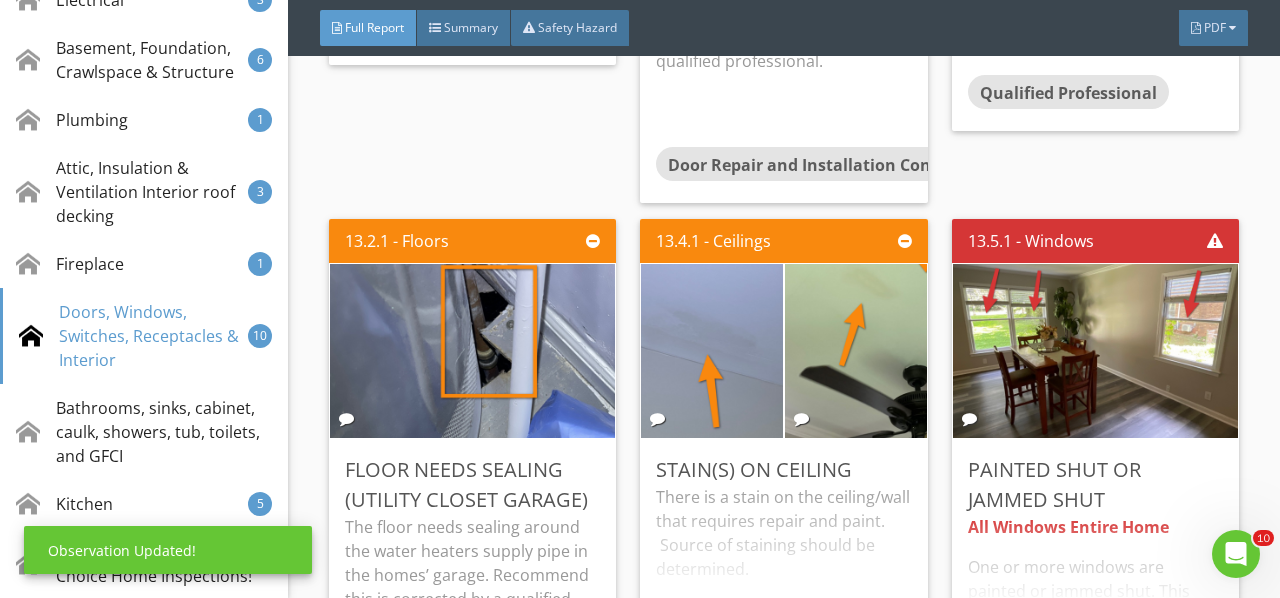 scroll, scrollTop: 130, scrollLeft: 0, axis: vertical 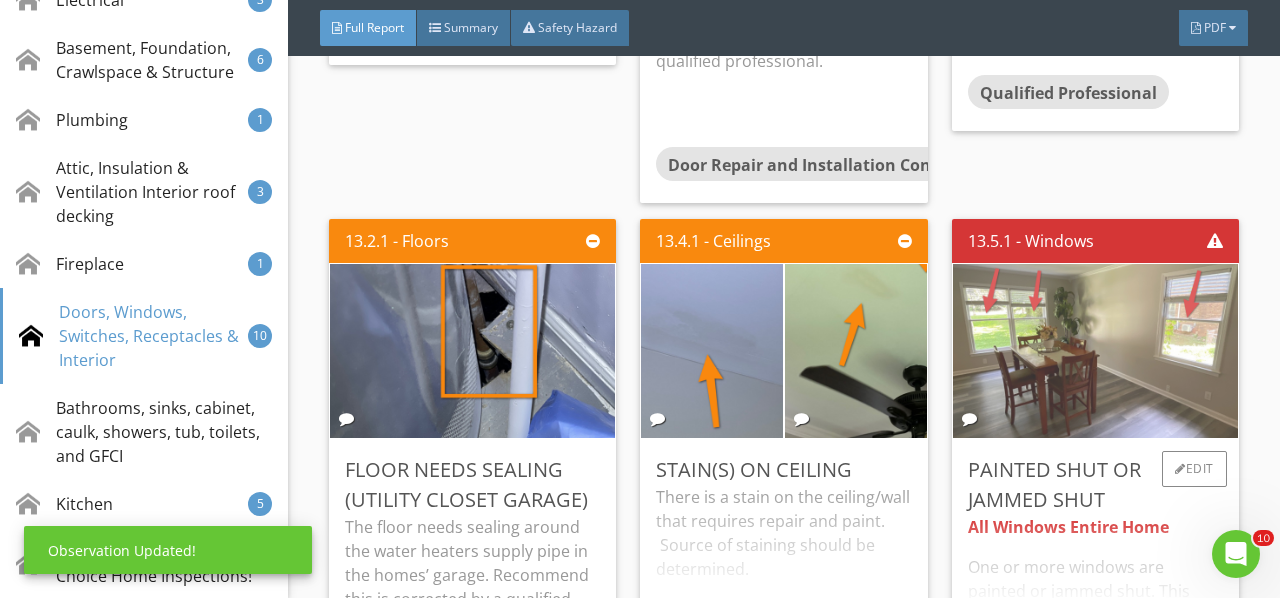 click at bounding box center [1095, 350] 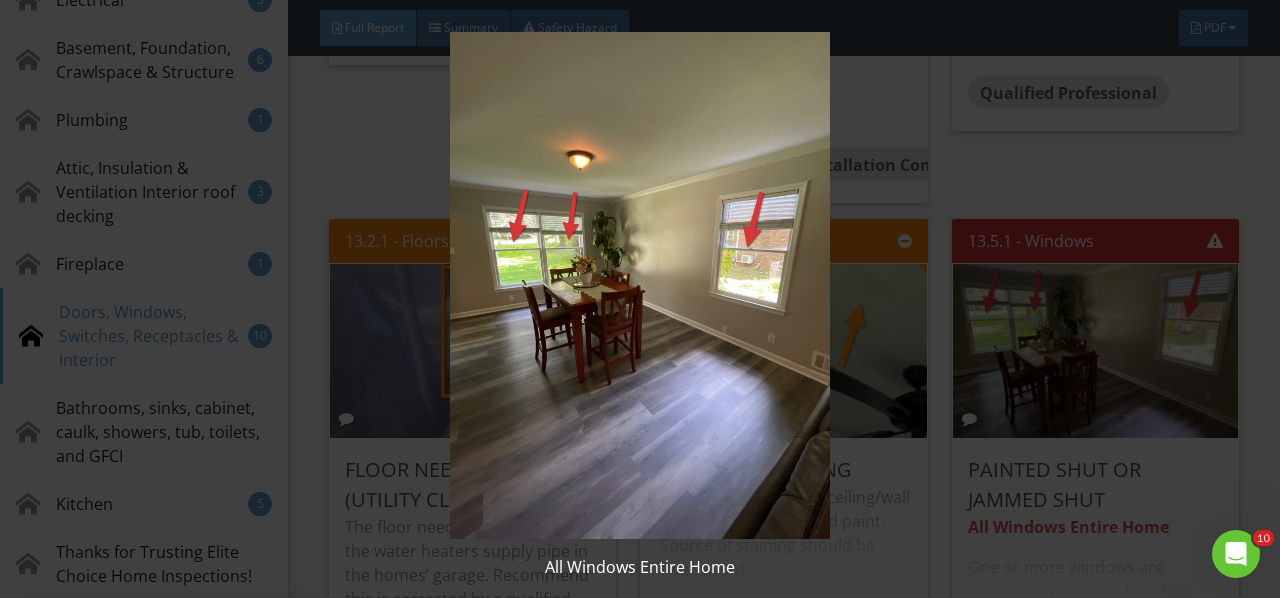 click at bounding box center (639, 285) 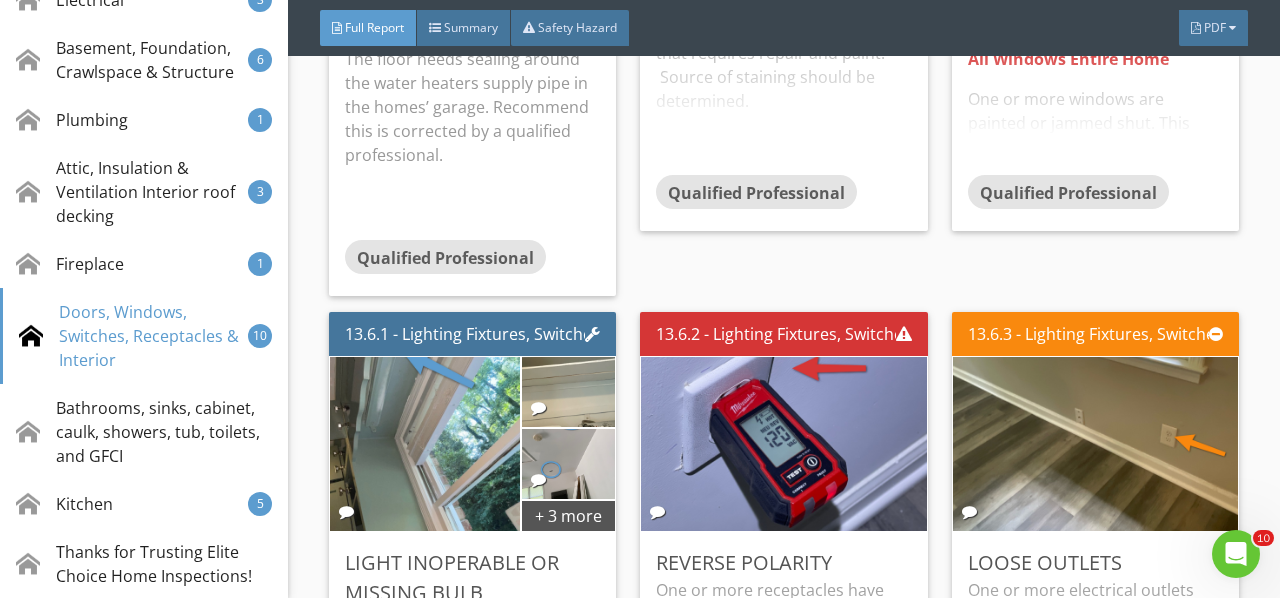 scroll, scrollTop: 29612, scrollLeft: 0, axis: vertical 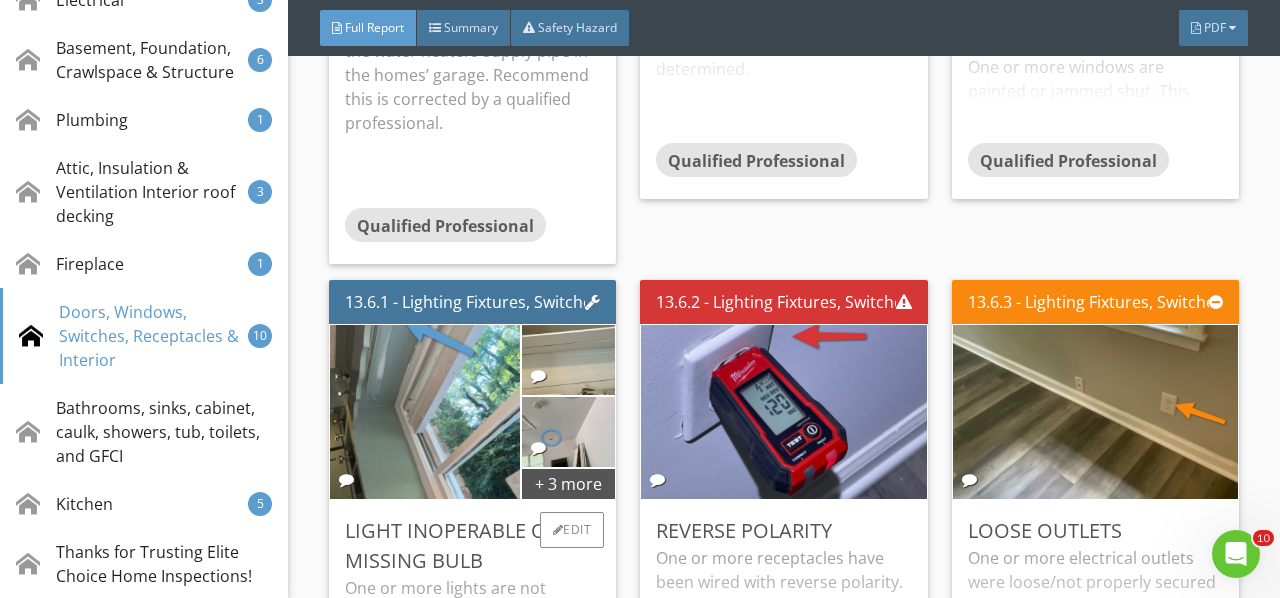 click on "One or more lights are not operating. New light bulb possibly needed. Recommend this is evaluated and corrected as deemed necessary." at bounding box center [472, 660] 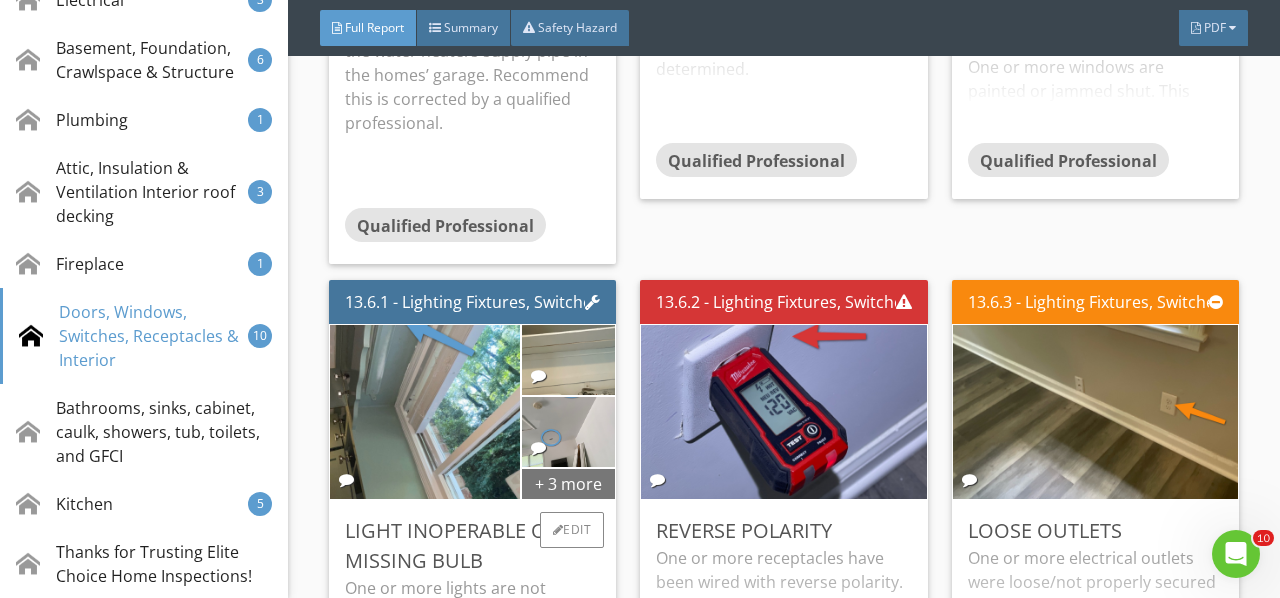 click on "+ 3 more" at bounding box center (568, 483) 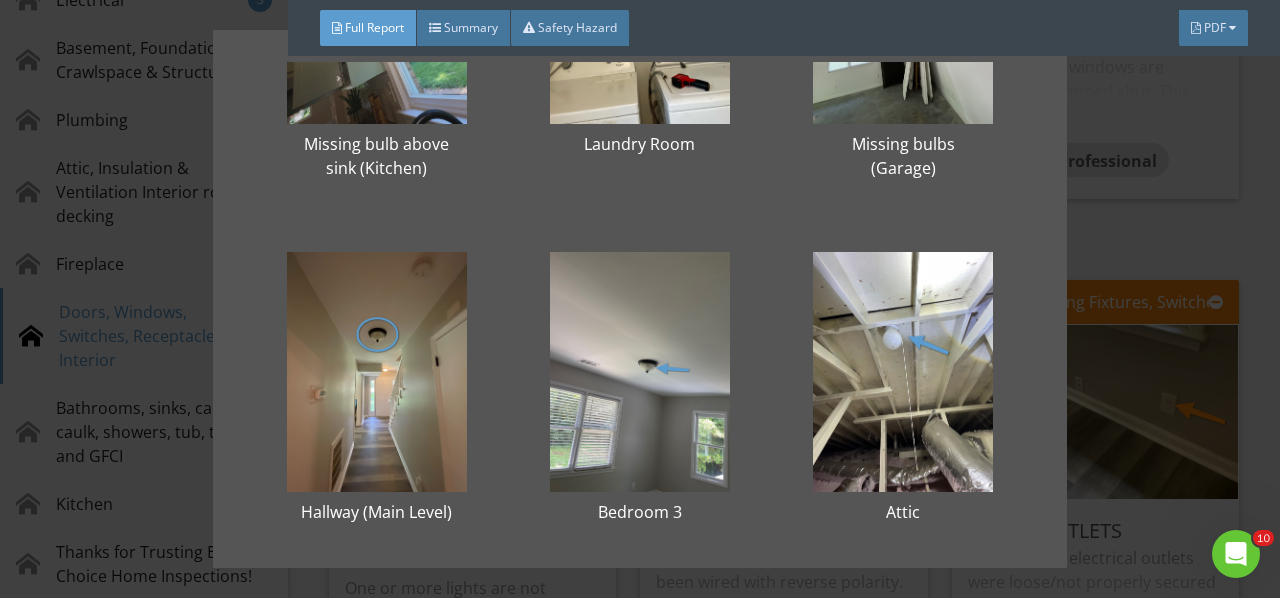 scroll, scrollTop: 238, scrollLeft: 0, axis: vertical 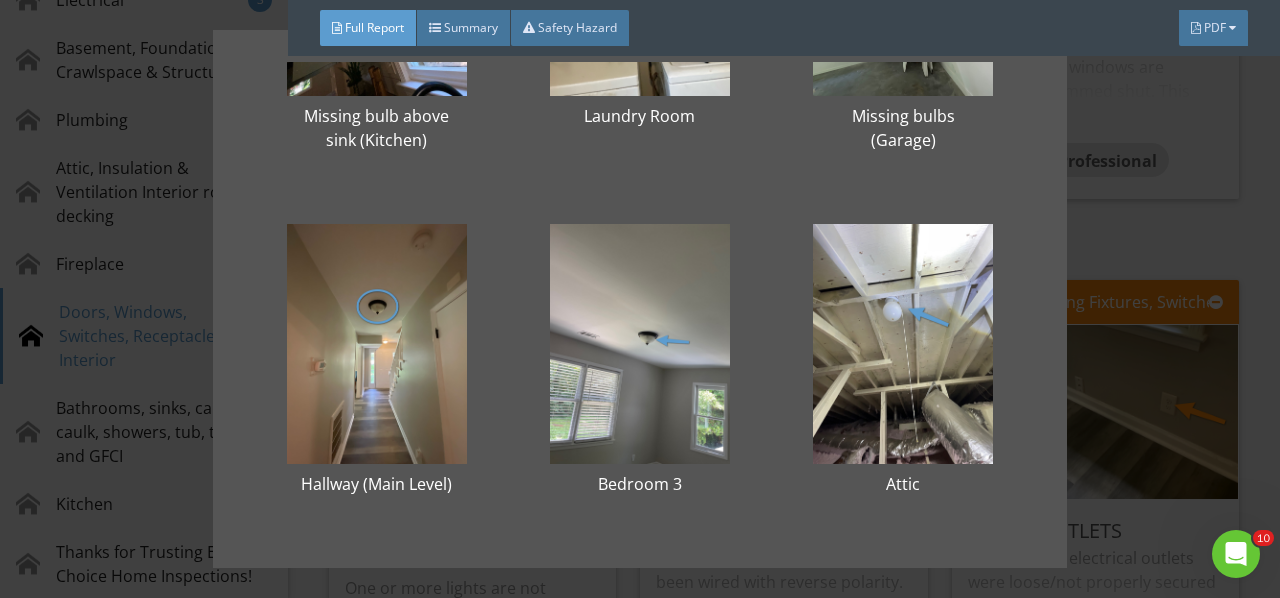 click on "Missing bulb above sink (Kitchen)
Laundry Room
Missing bulbs (Garage)
Hallway (Main Level)
Bedroom 3
Attic" at bounding box center [640, 299] 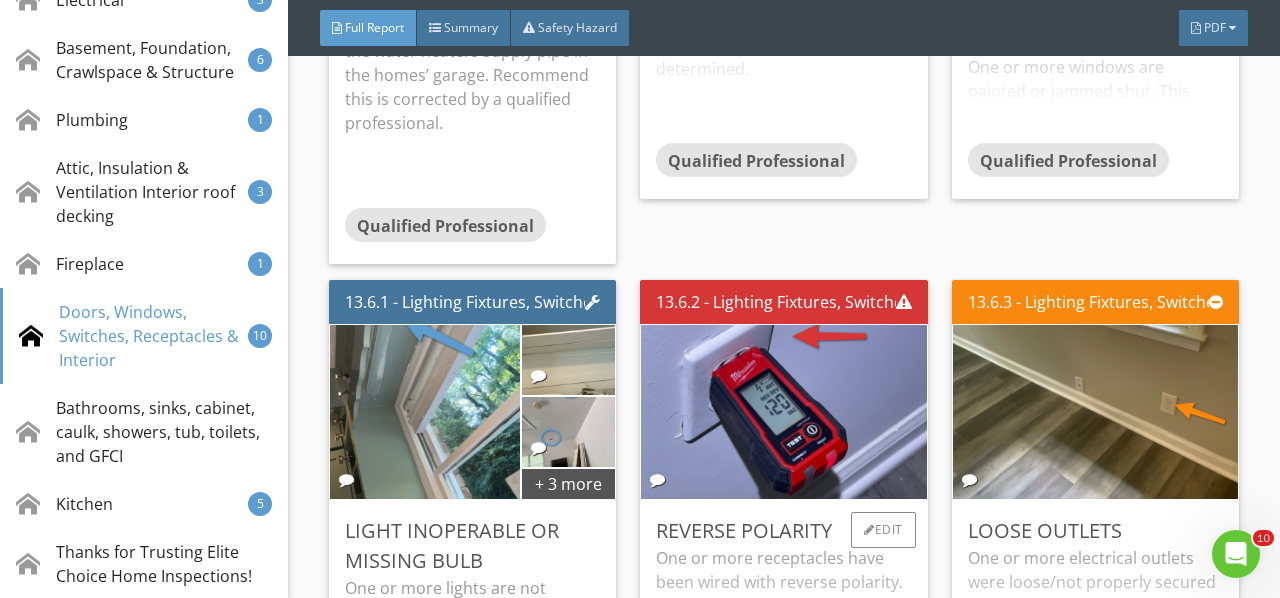 click on "One or more receptacles have been wired with reverse polarity. This can create a shock hazard. Recommend licensed electrician evaluate & repair." at bounding box center (783, 645) 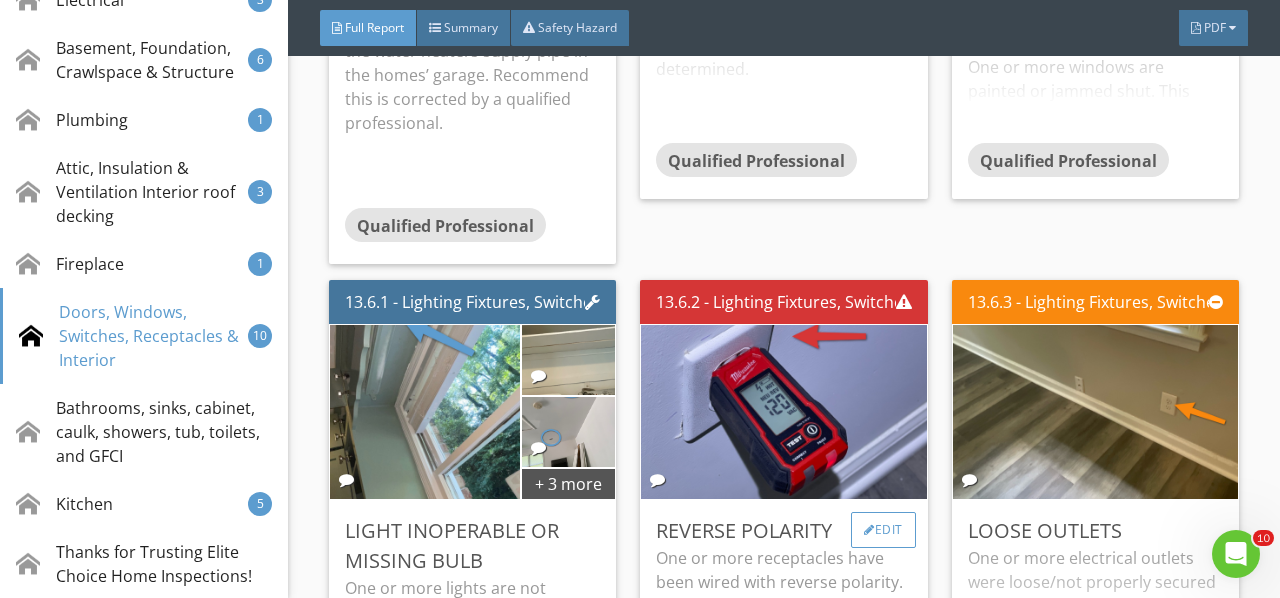click on "Edit" at bounding box center [883, 530] 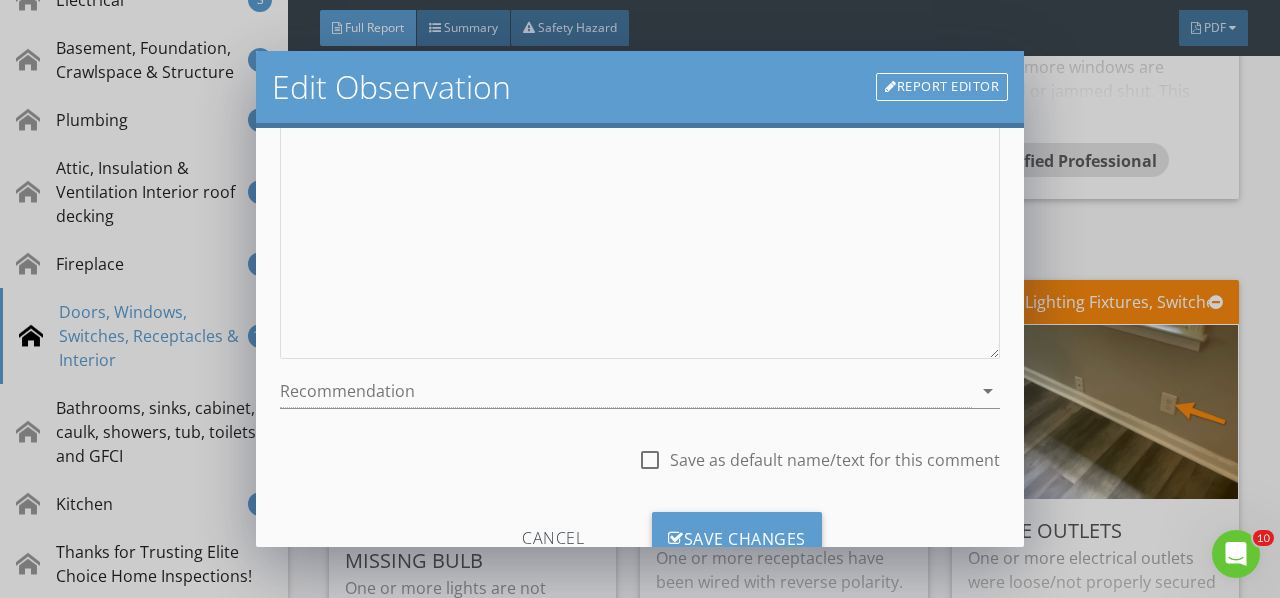 scroll, scrollTop: 300, scrollLeft: 0, axis: vertical 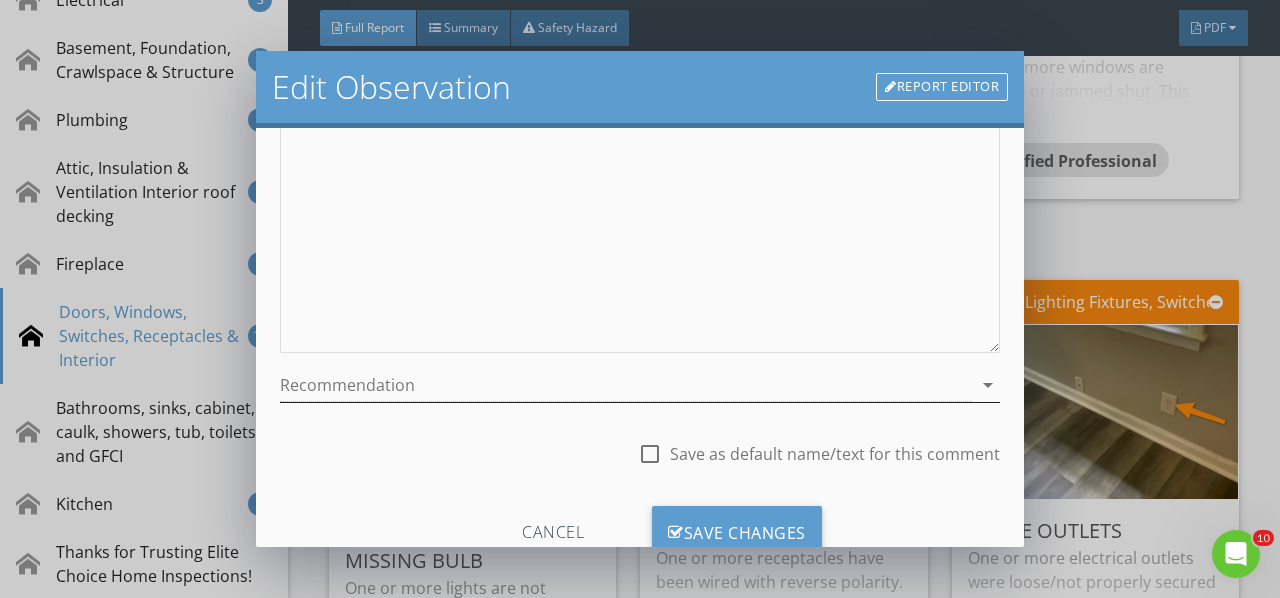 click on "arrow_drop_down" at bounding box center [988, 385] 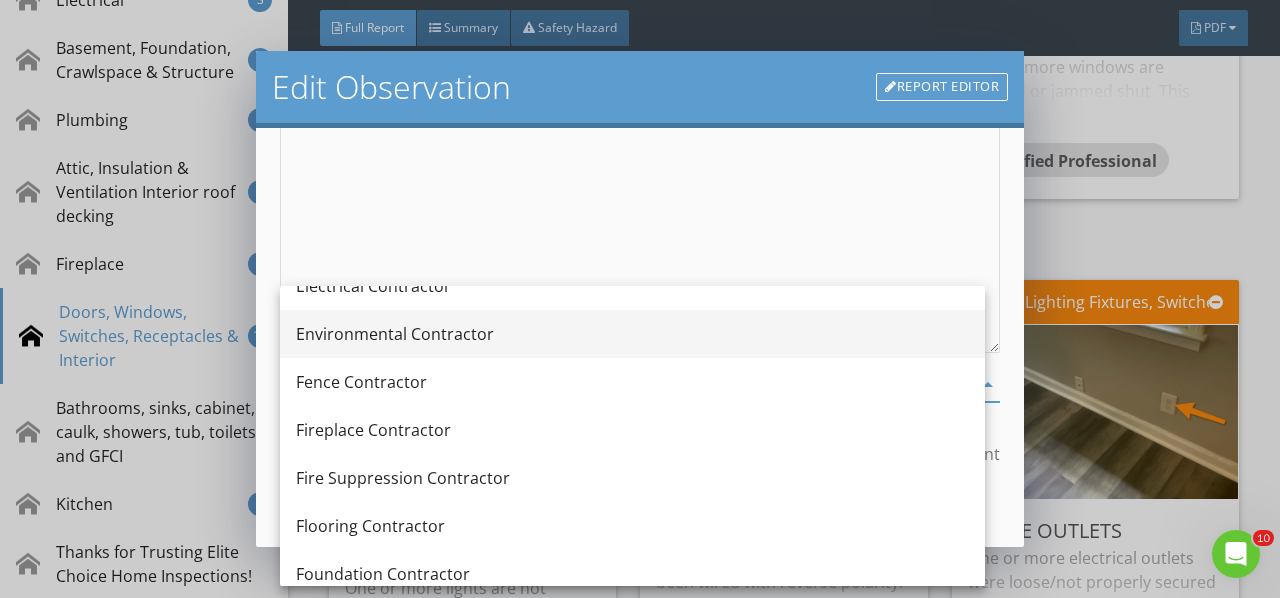 scroll, scrollTop: 700, scrollLeft: 0, axis: vertical 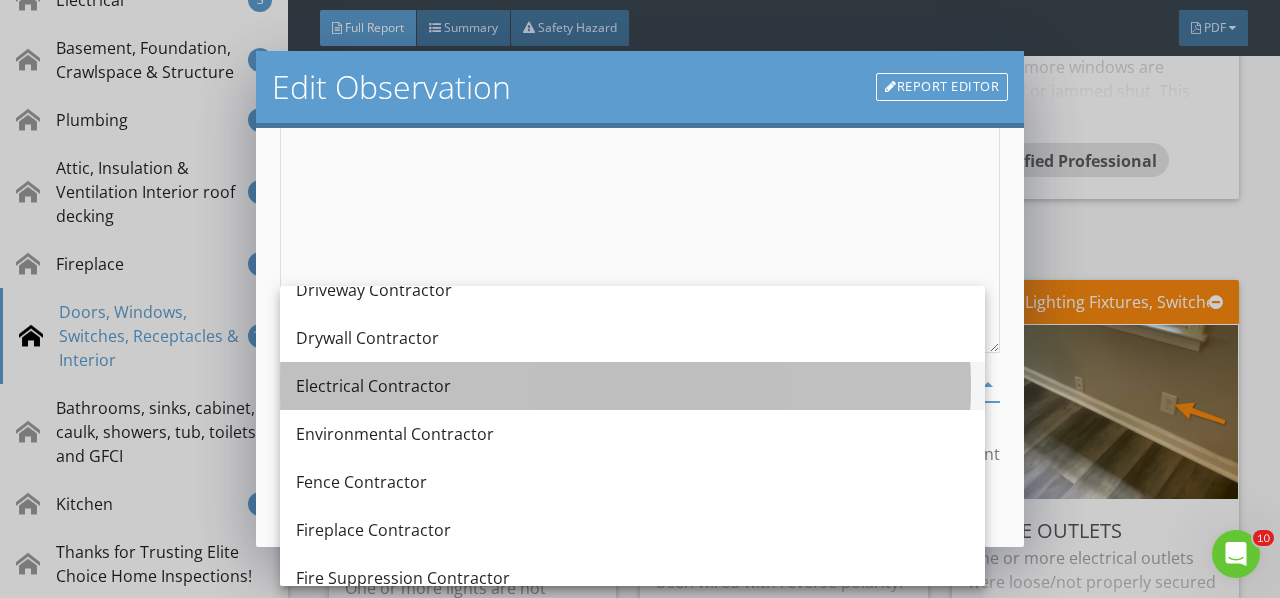click on "Electrical Contractor" at bounding box center (632, 386) 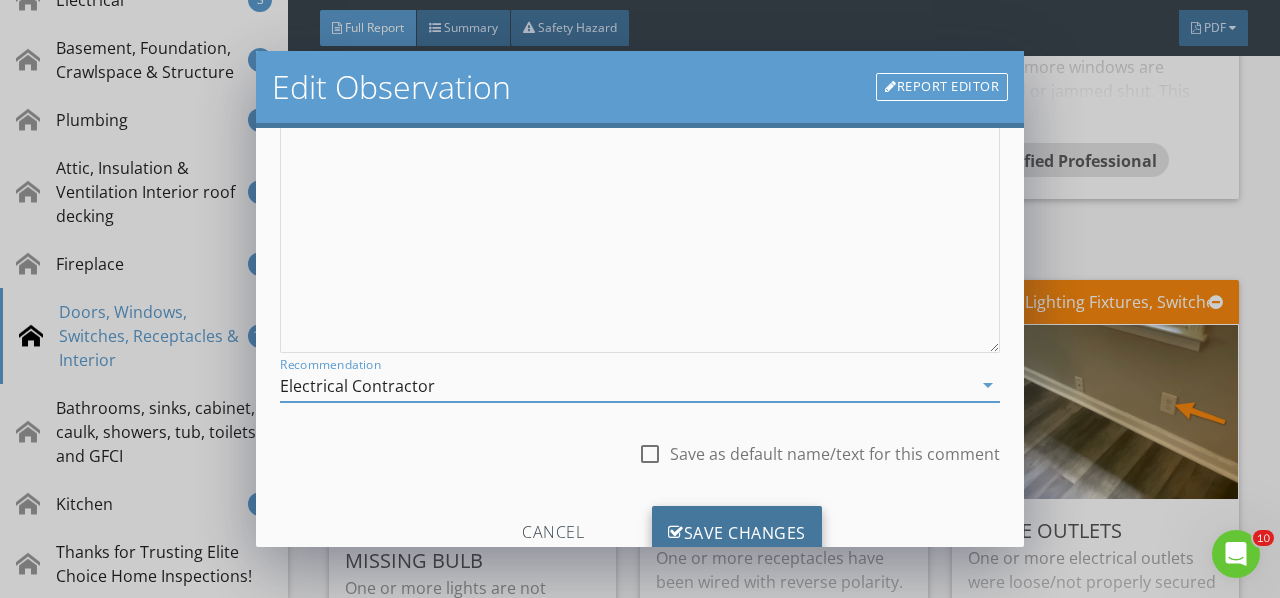 click on "Save Changes" at bounding box center [737, 533] 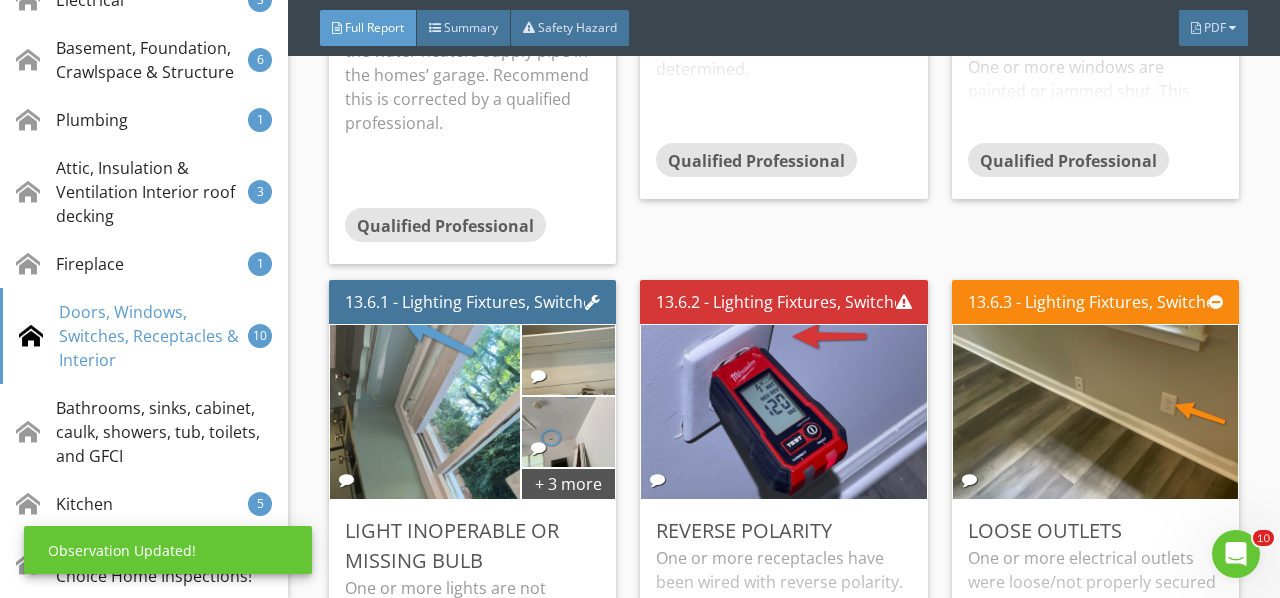 scroll, scrollTop: 130, scrollLeft: 0, axis: vertical 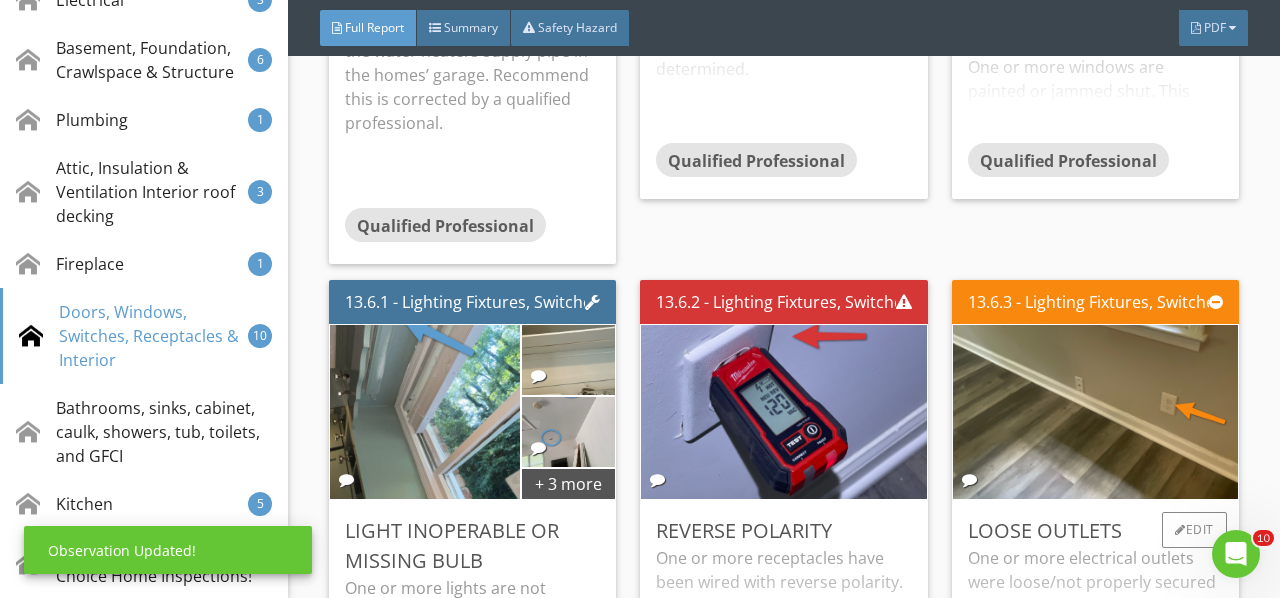 click on "One or more electrical outlets were loose/not properly secured in the wall structure. Recommend all outlets throughout the home are properly secured in the wall." at bounding box center [1095, 625] 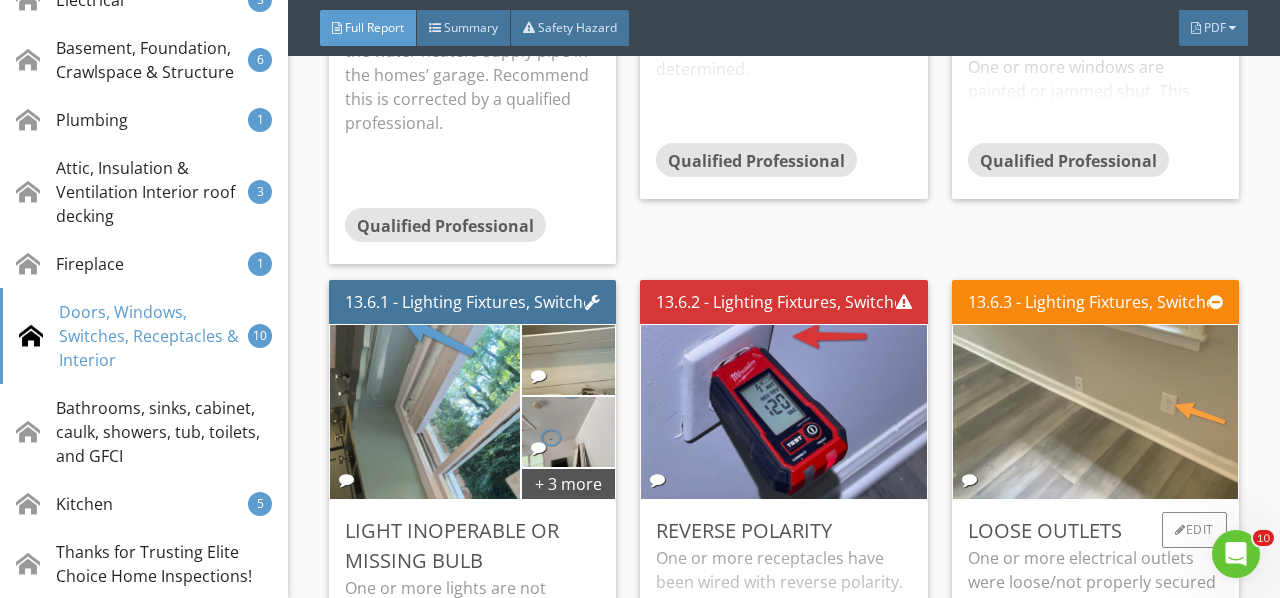 click at bounding box center (1095, 412) 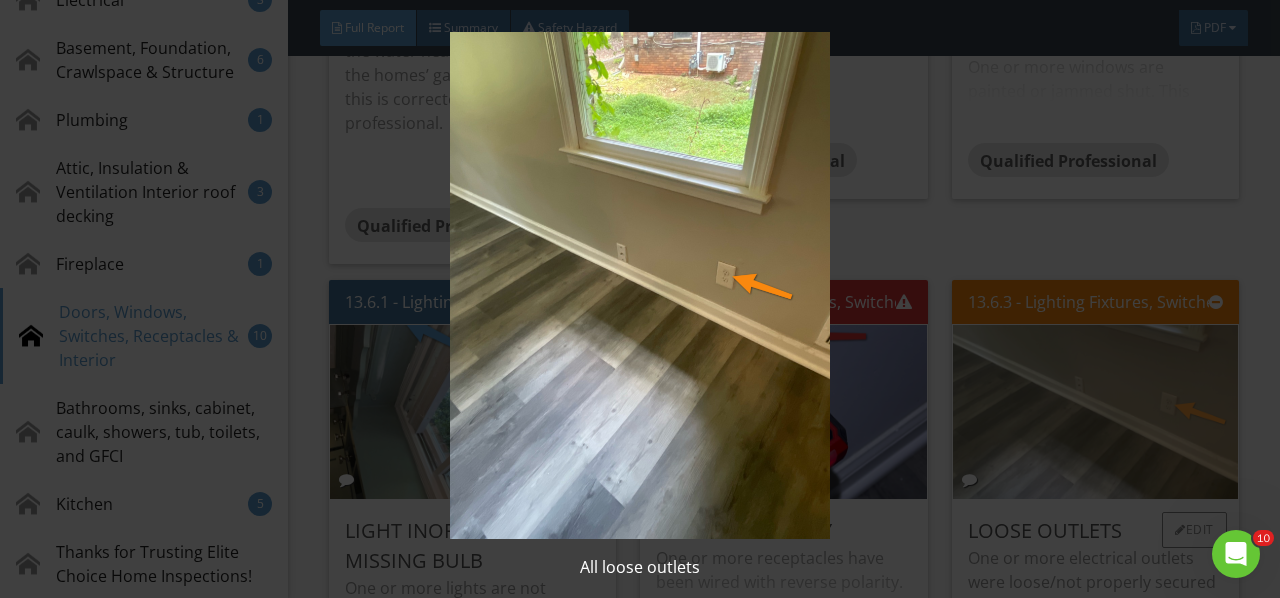 click at bounding box center (639, 285) 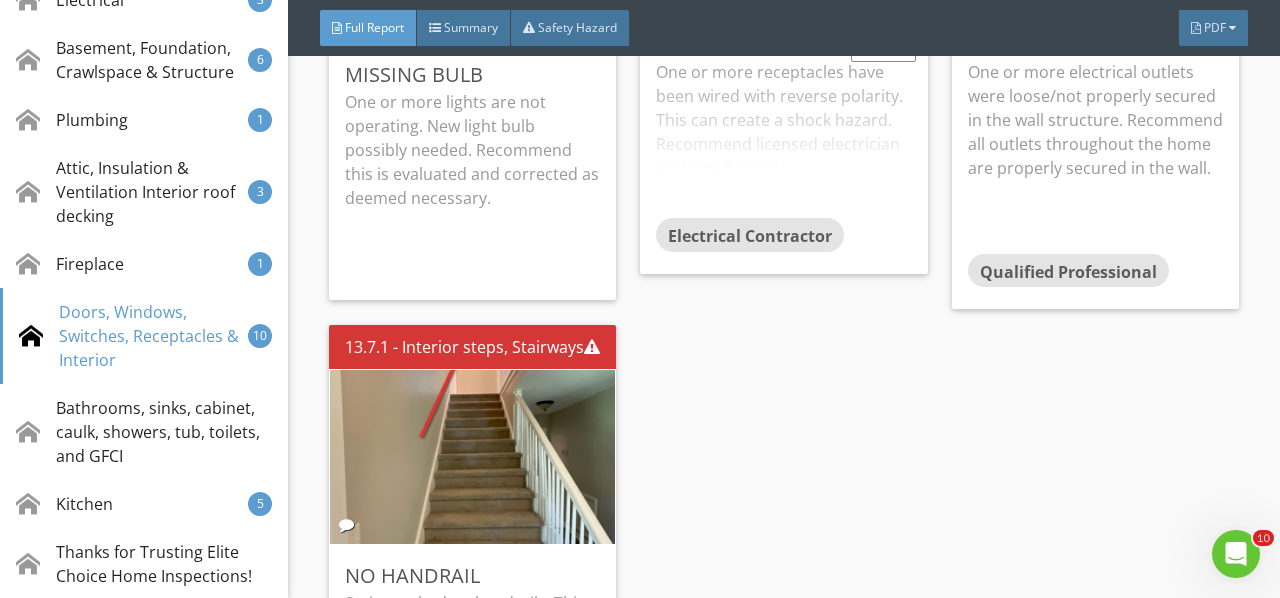 scroll, scrollTop: 30112, scrollLeft: 0, axis: vertical 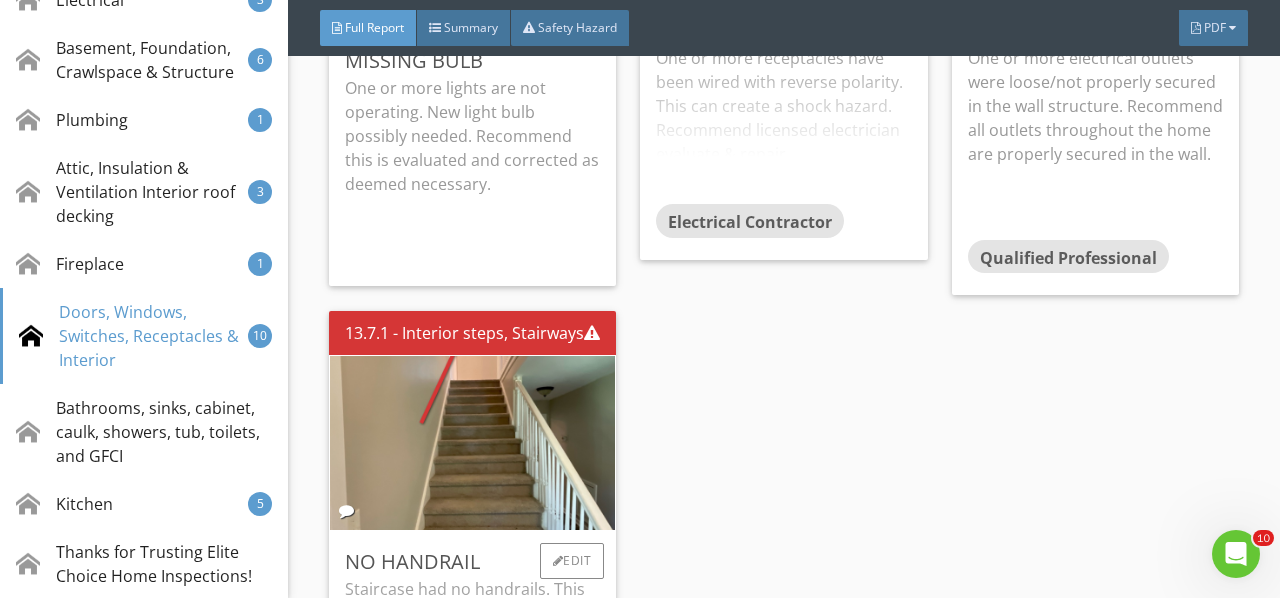 click on "Staircase had no handrails. This is a safety hazard. Recommend a qualified handyman install a handrail." at bounding box center [472, 676] 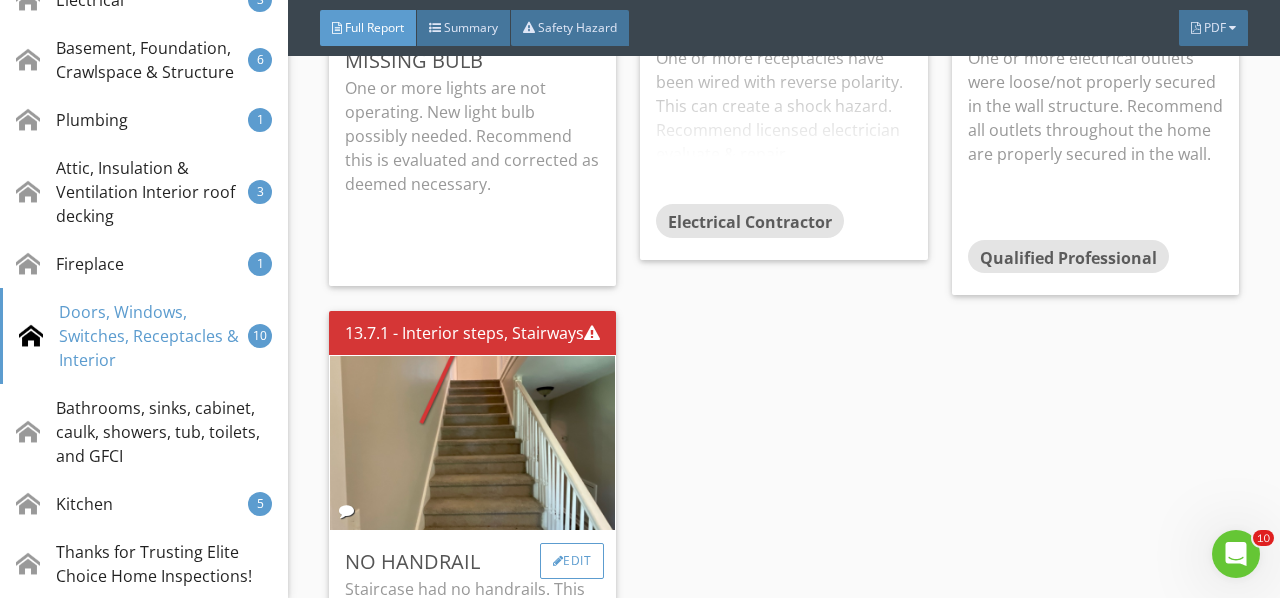 click on "Edit" at bounding box center [572, 561] 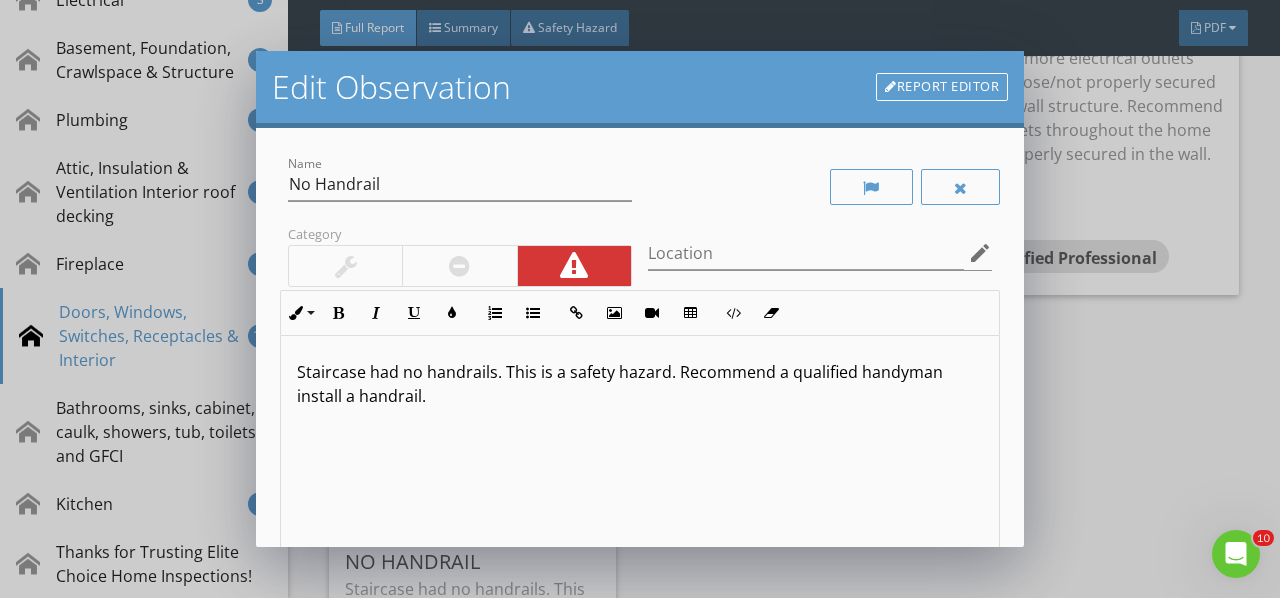 click on "Staircase had no handrails. This is a safety hazard. Recommend a qualified handyman install a handrail." at bounding box center [640, 384] 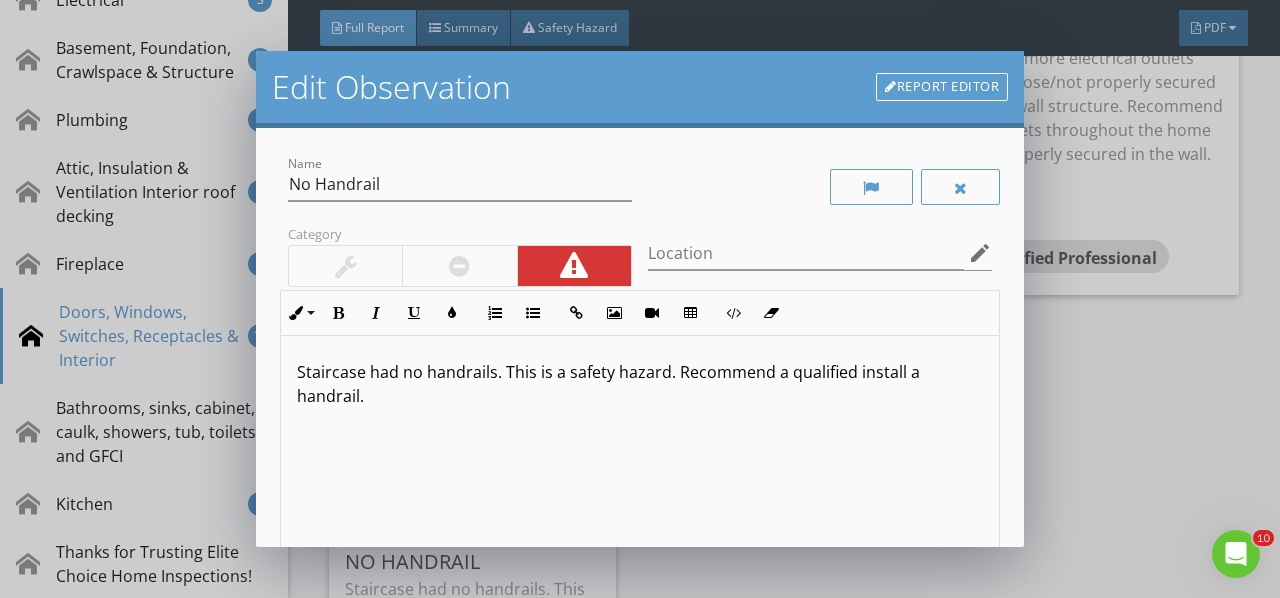 type 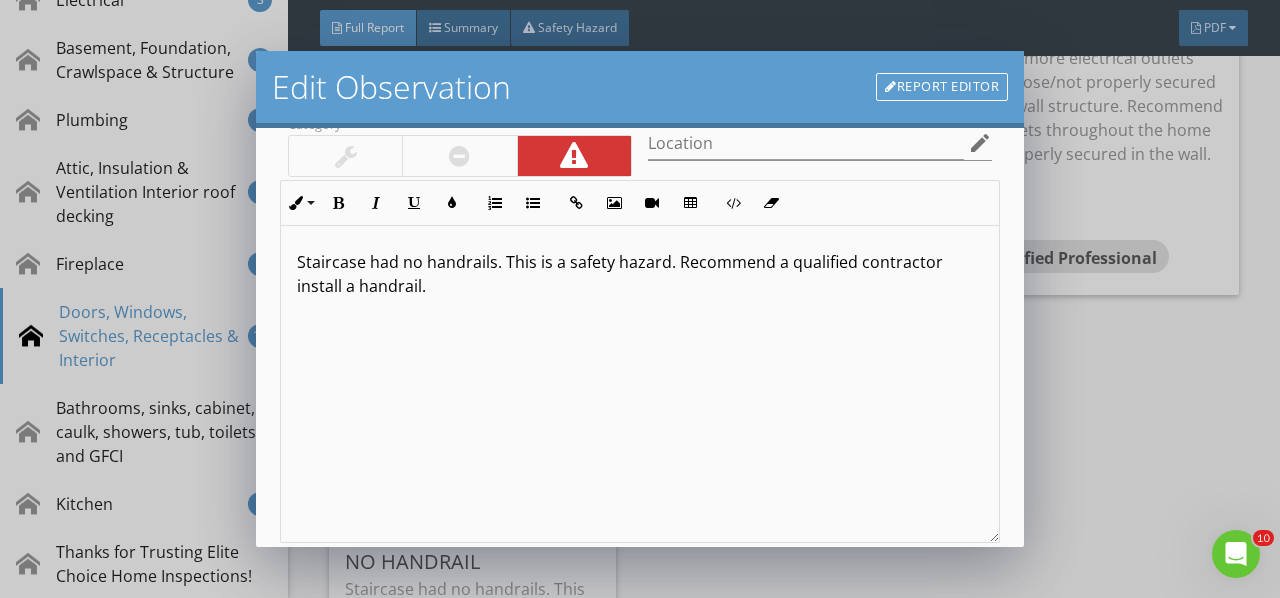 scroll, scrollTop: 366, scrollLeft: 0, axis: vertical 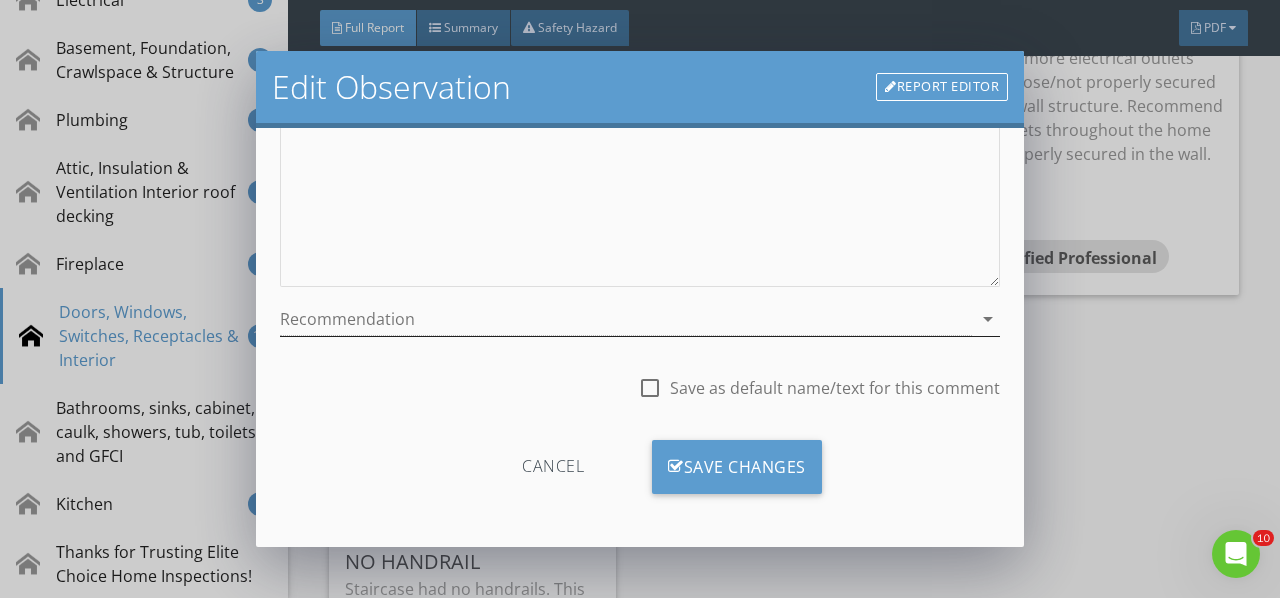 click at bounding box center (626, 319) 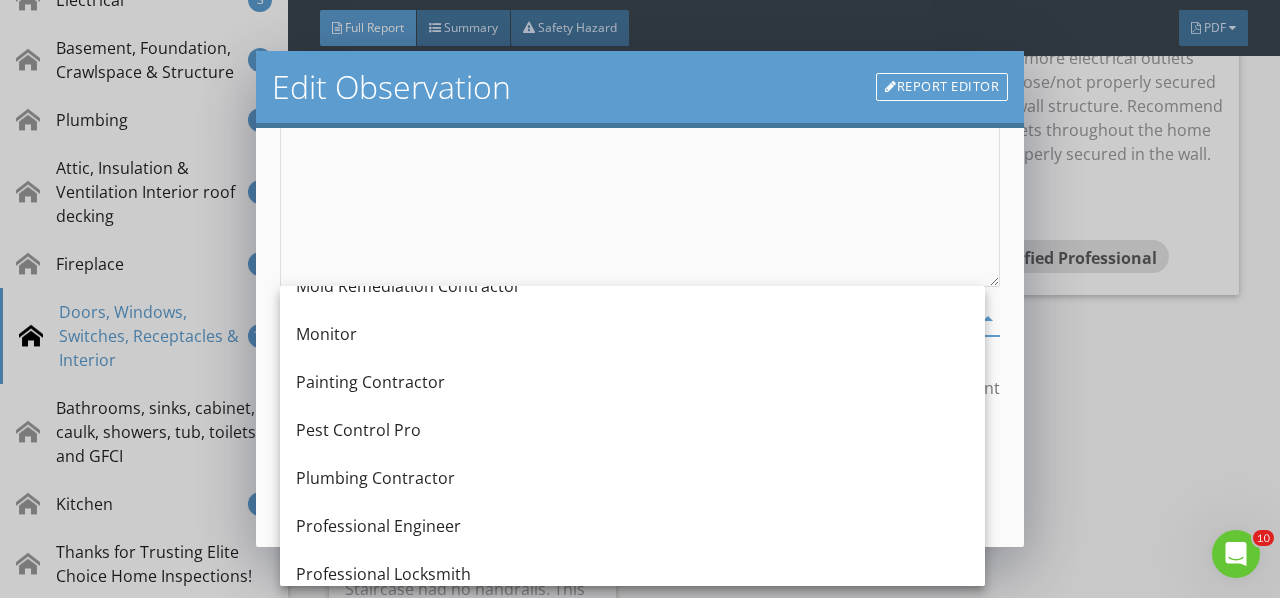 scroll, scrollTop: 2100, scrollLeft: 0, axis: vertical 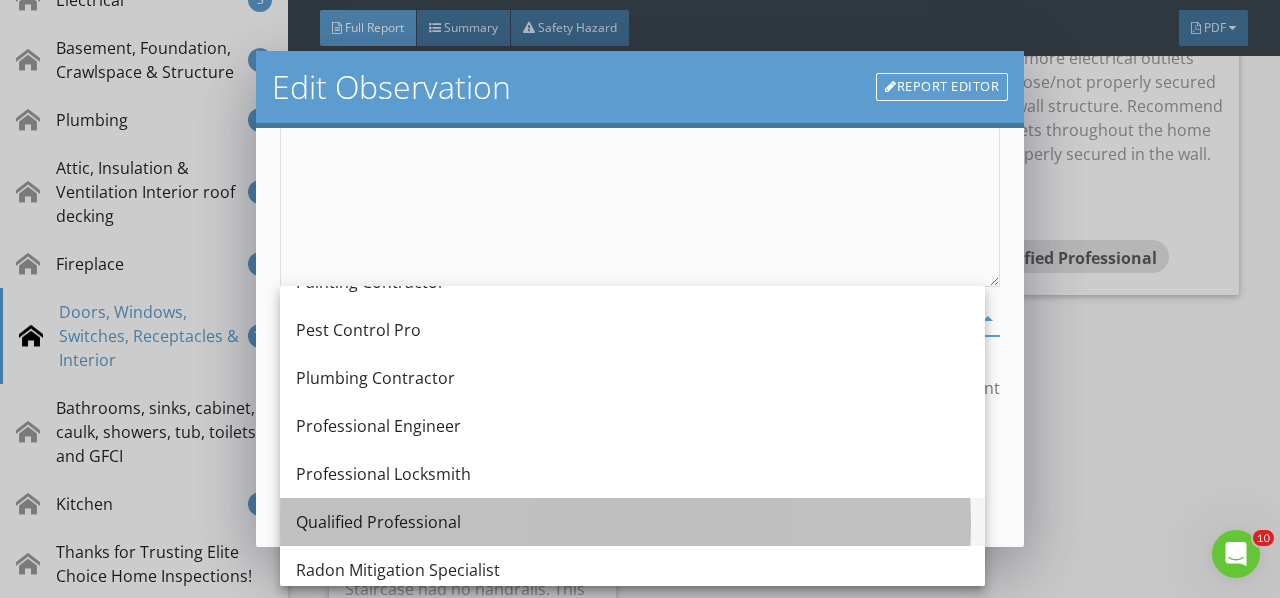 click on "Qualified Professional" at bounding box center [632, 522] 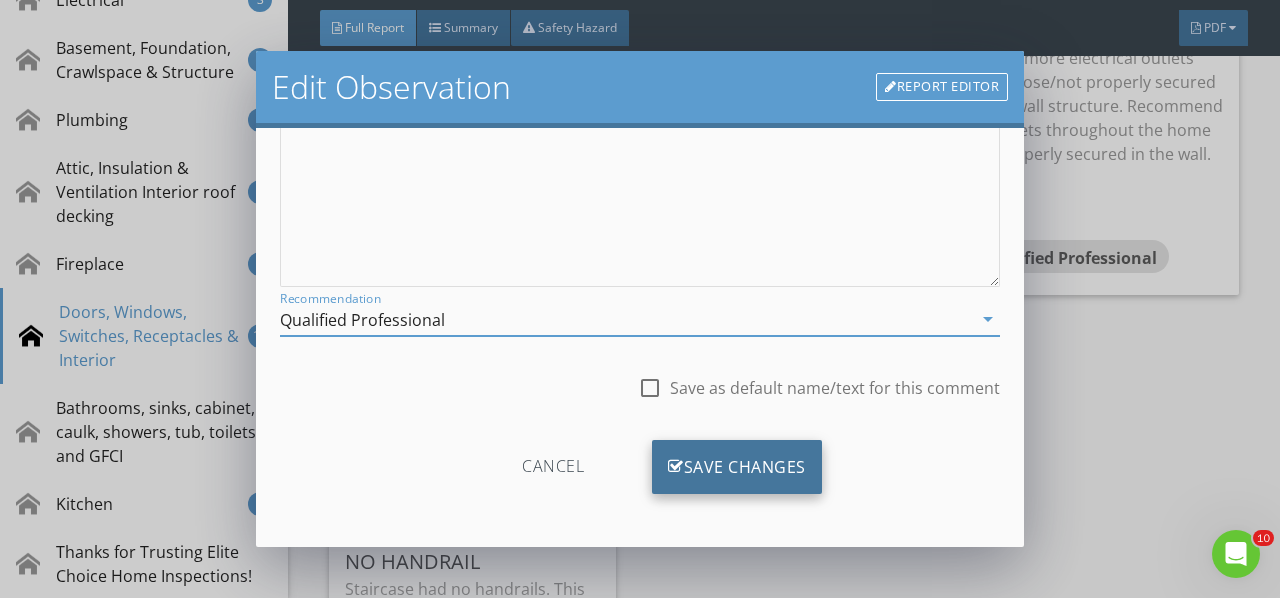 click at bounding box center [676, 467] 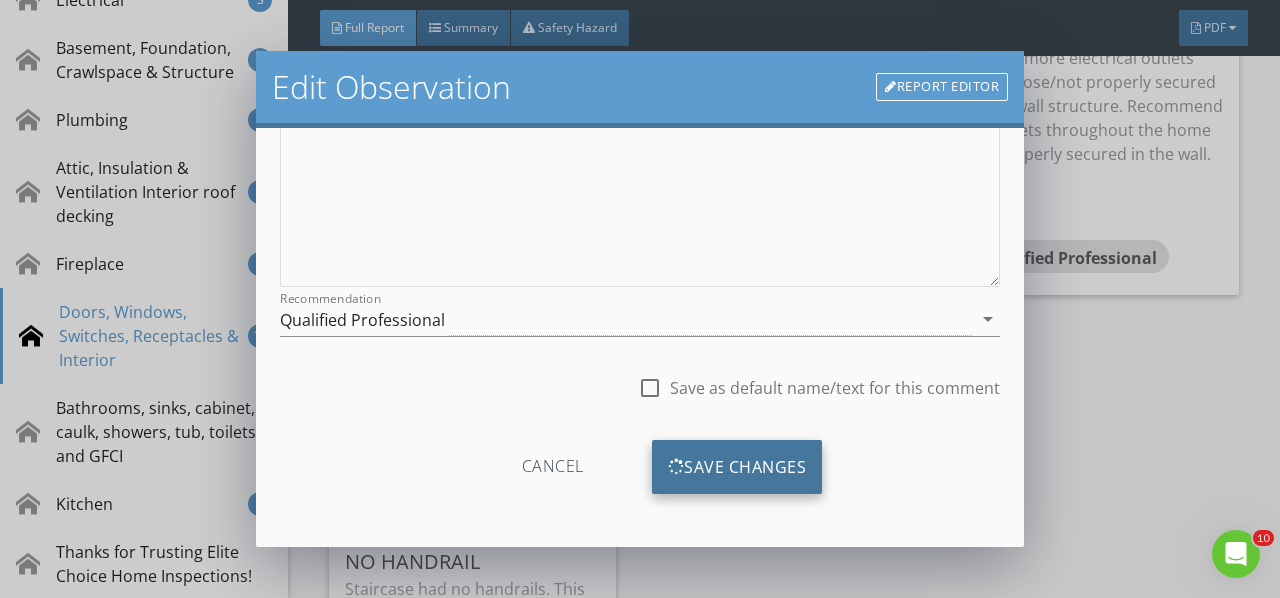 scroll, scrollTop: 130, scrollLeft: 0, axis: vertical 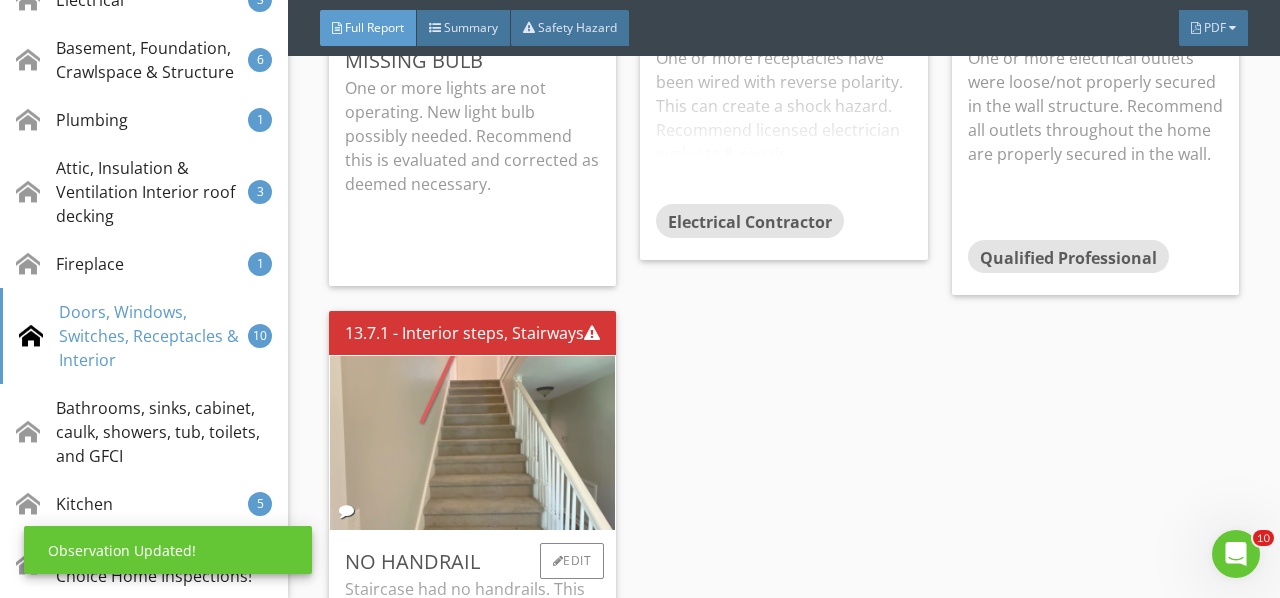 click at bounding box center (473, 443) 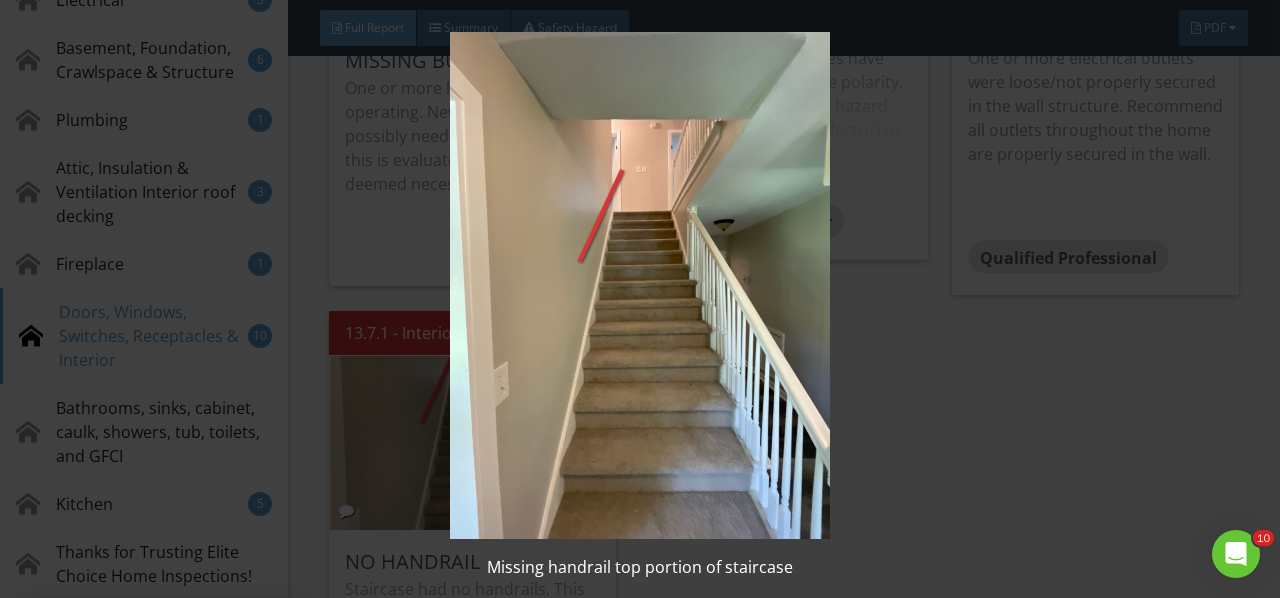 click at bounding box center [639, 285] 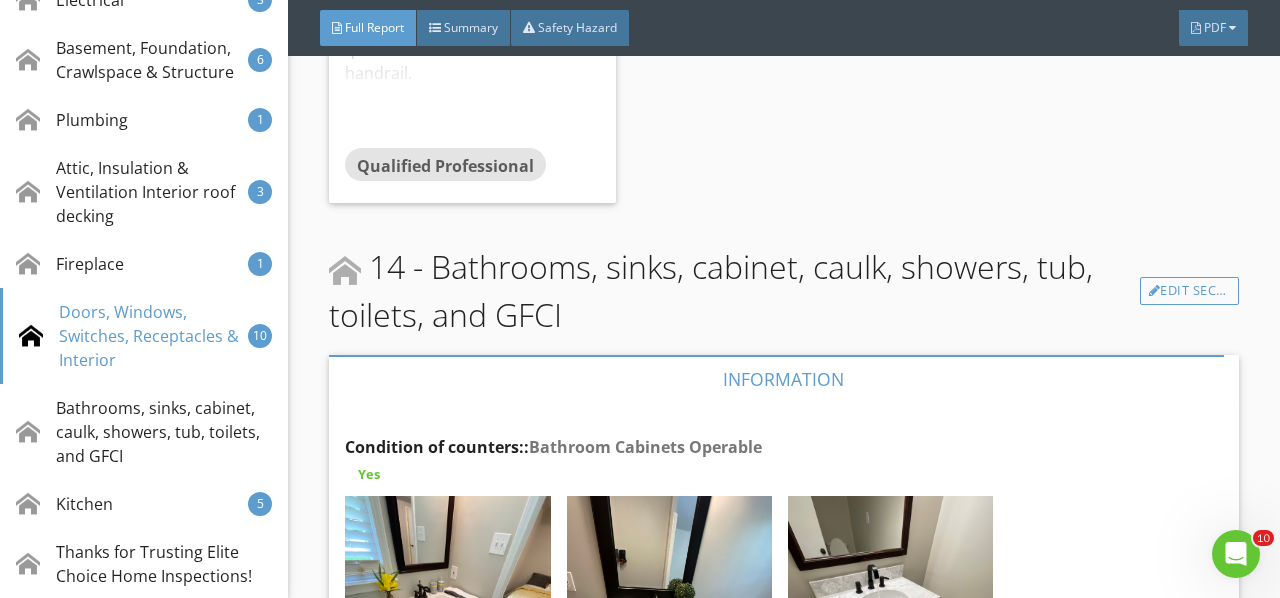 scroll, scrollTop: 30712, scrollLeft: 0, axis: vertical 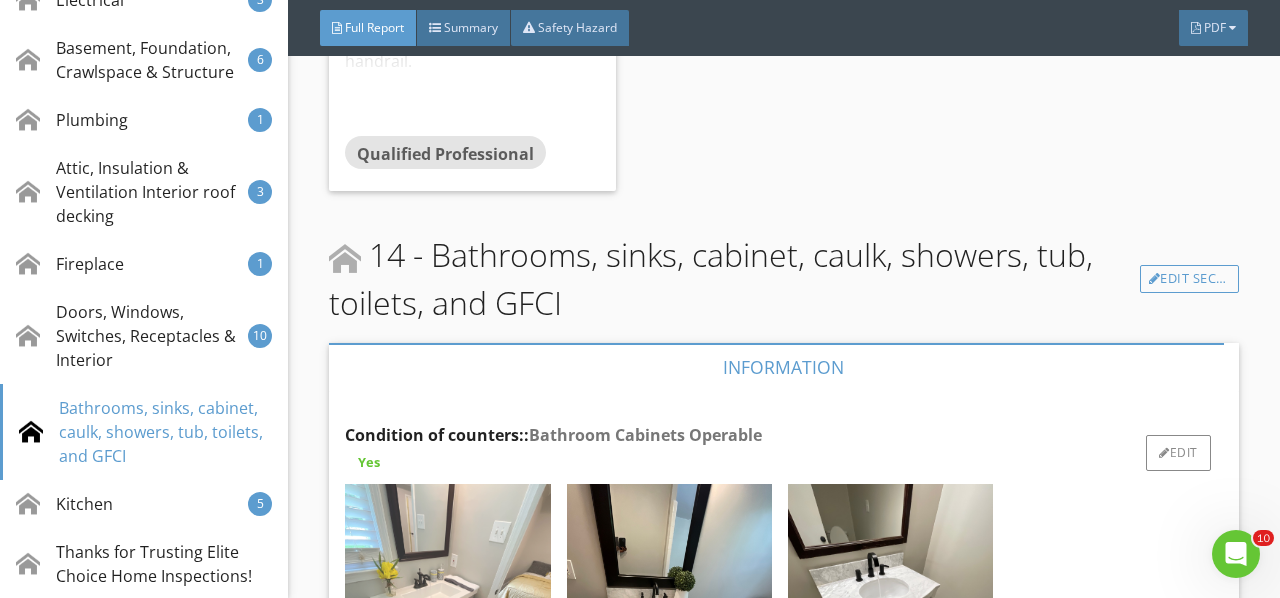 click at bounding box center (447, 621) 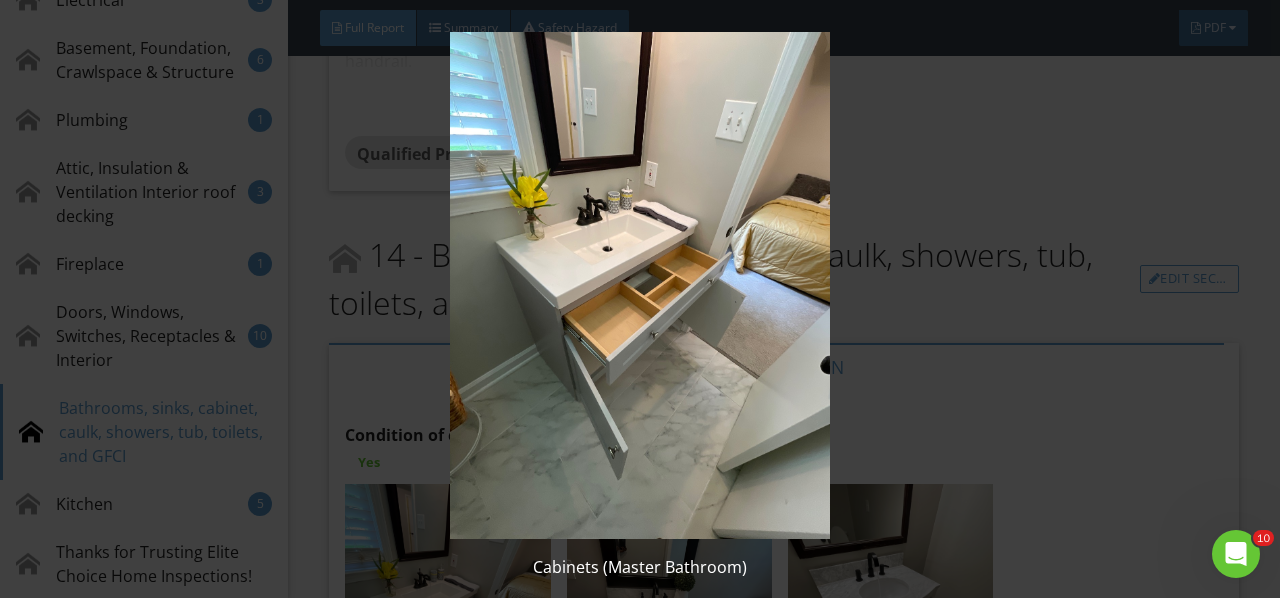 click at bounding box center (639, 285) 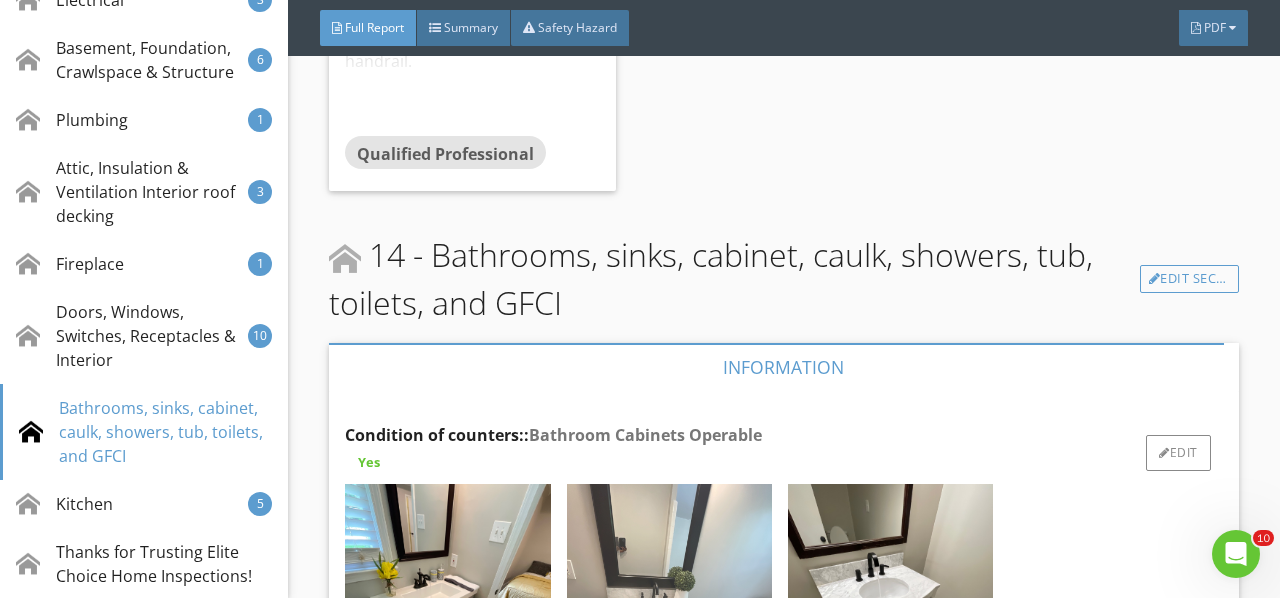 click at bounding box center (669, 621) 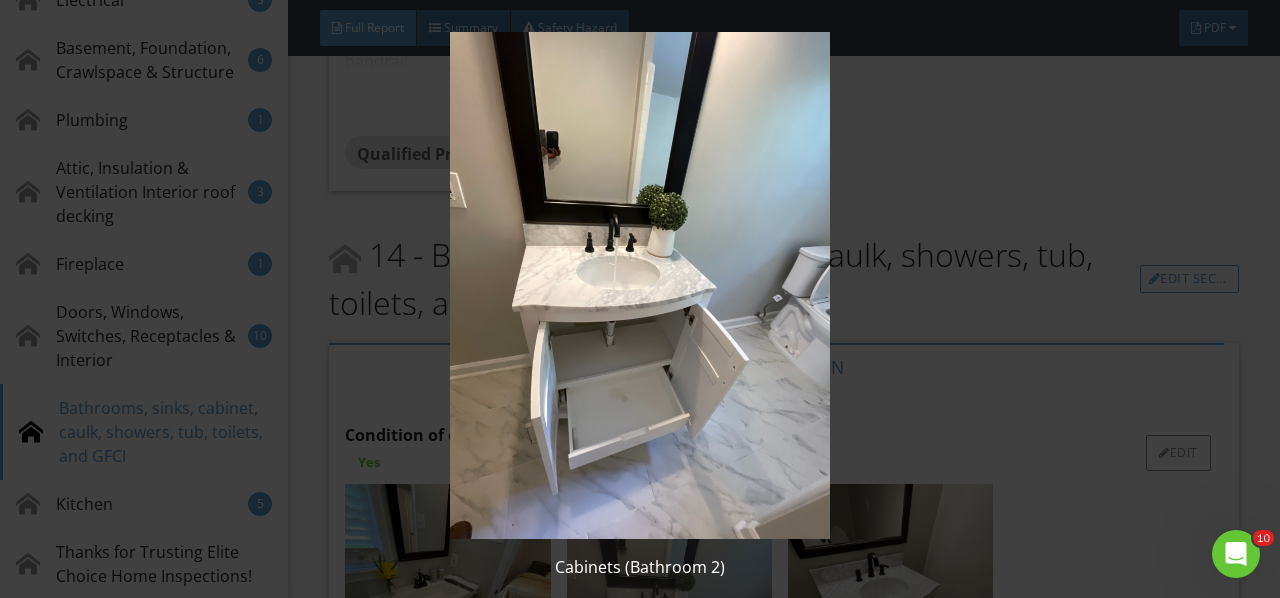 click at bounding box center (639, 285) 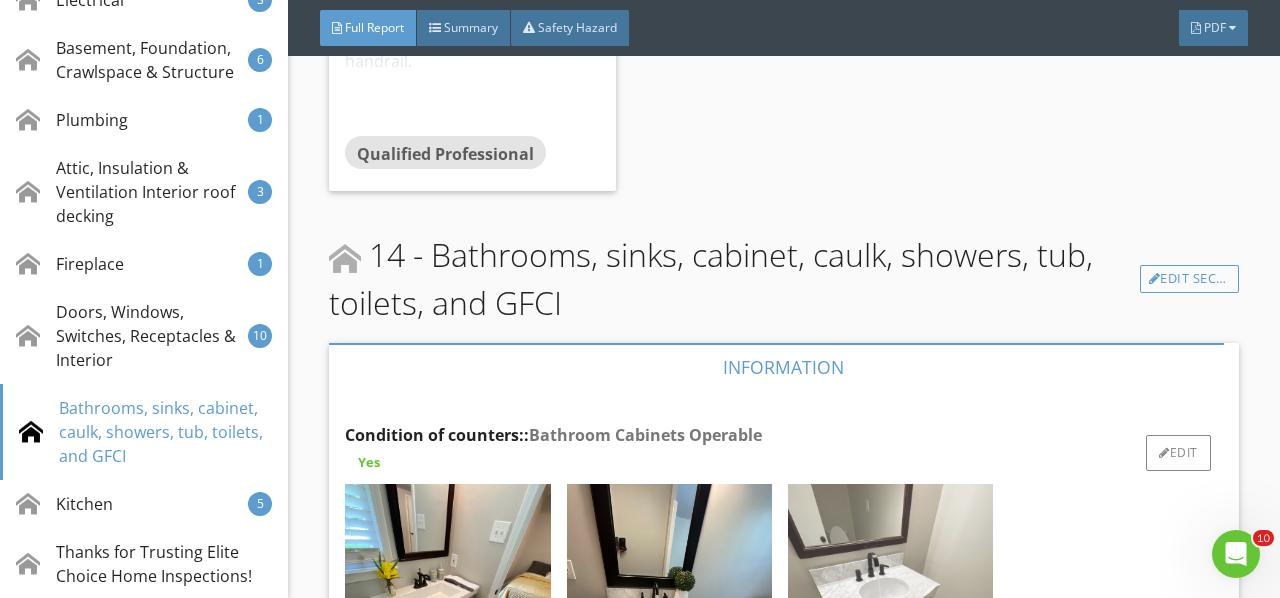 click at bounding box center [890, 621] 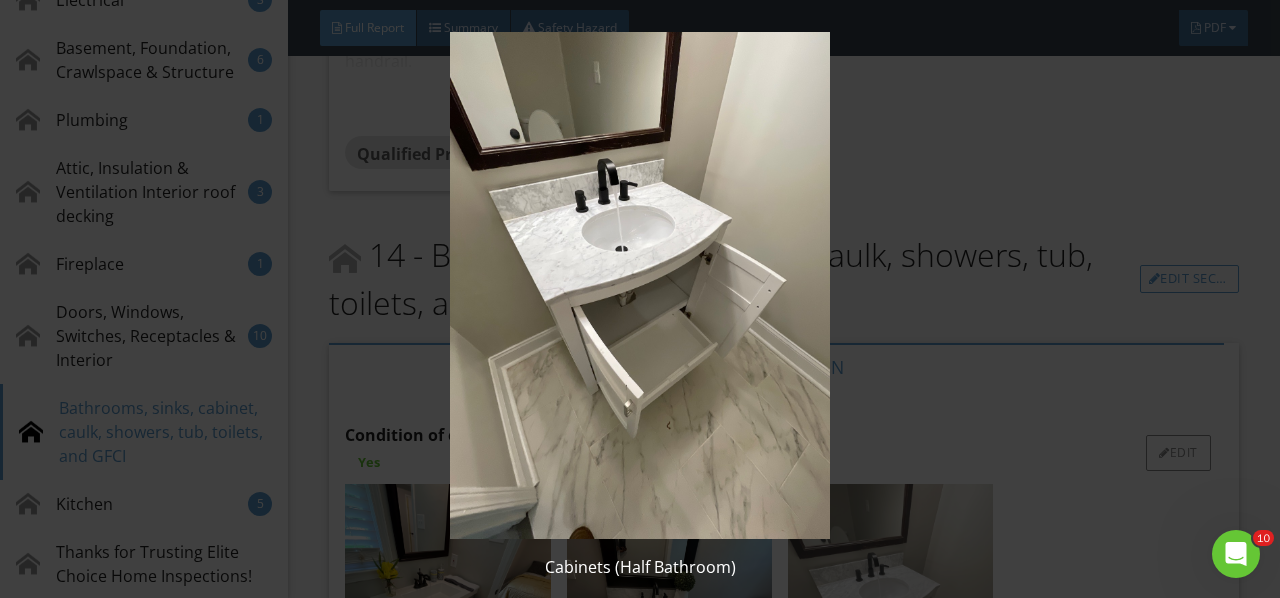 click at bounding box center (639, 285) 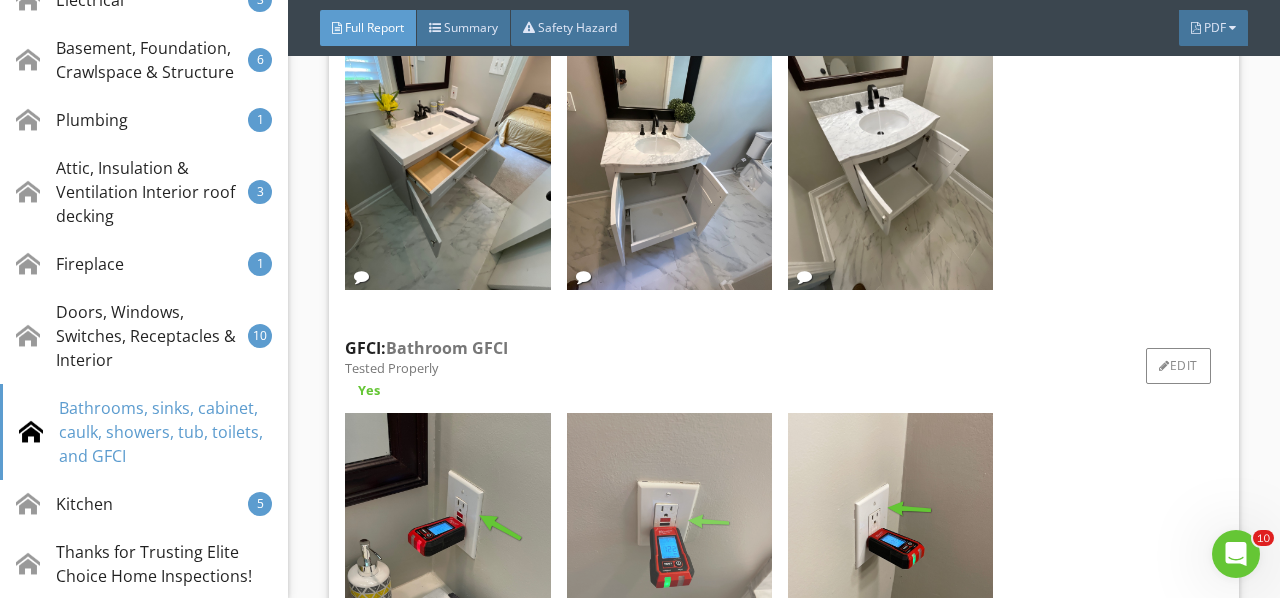 scroll, scrollTop: 31212, scrollLeft: 0, axis: vertical 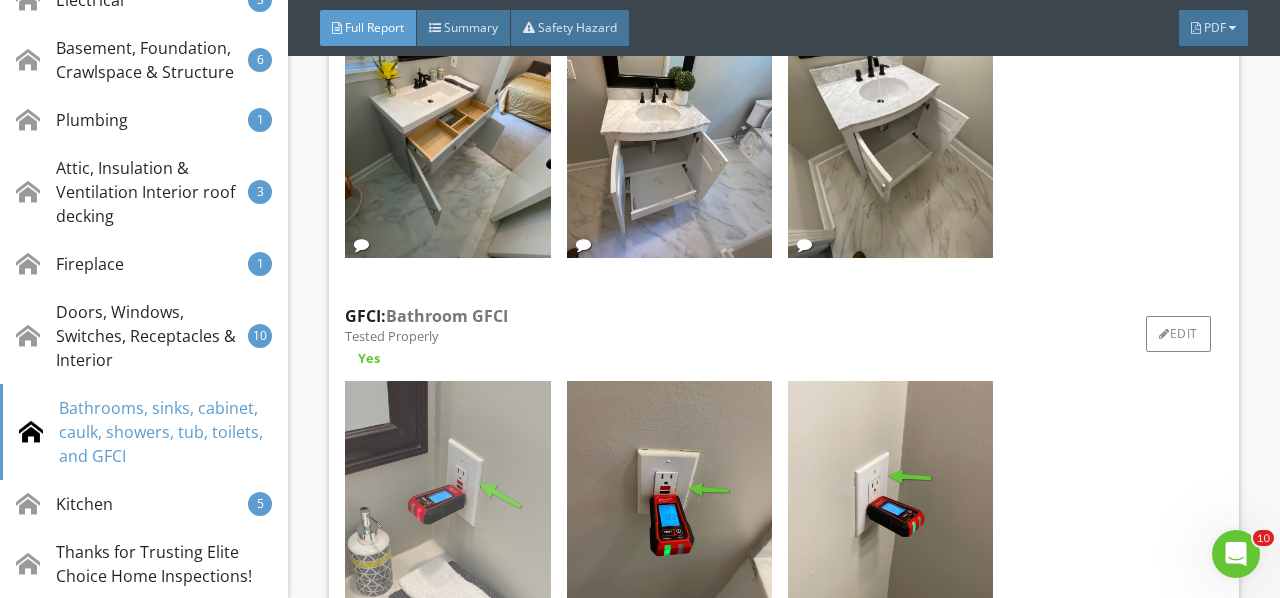 click at bounding box center (447, 518) 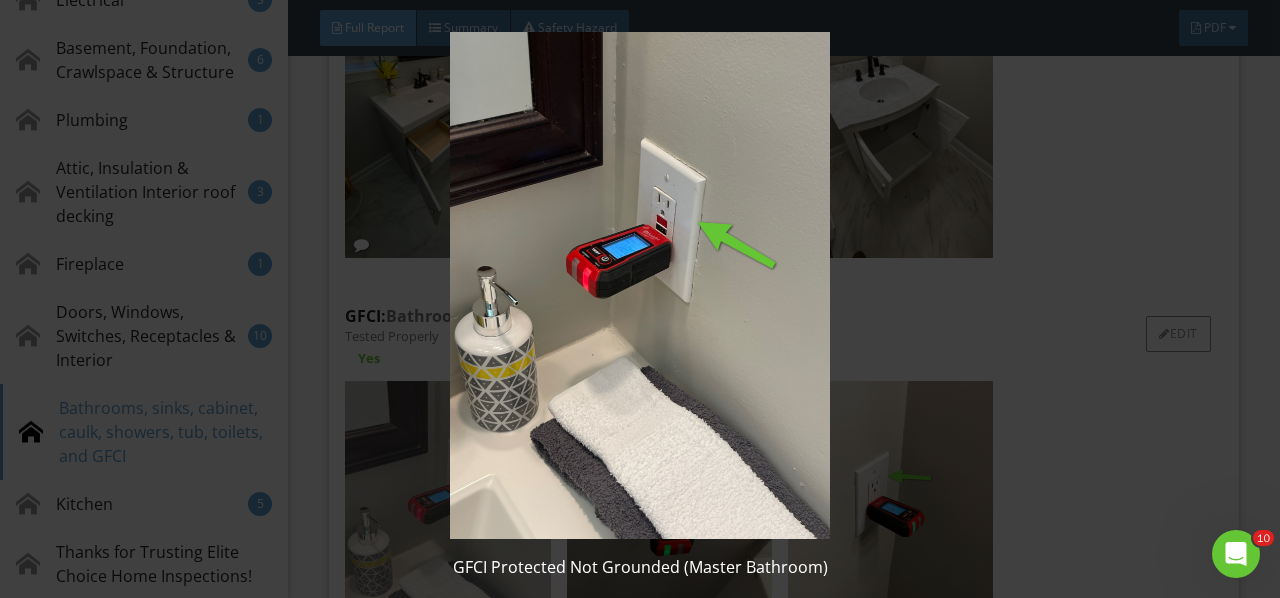 click at bounding box center (639, 285) 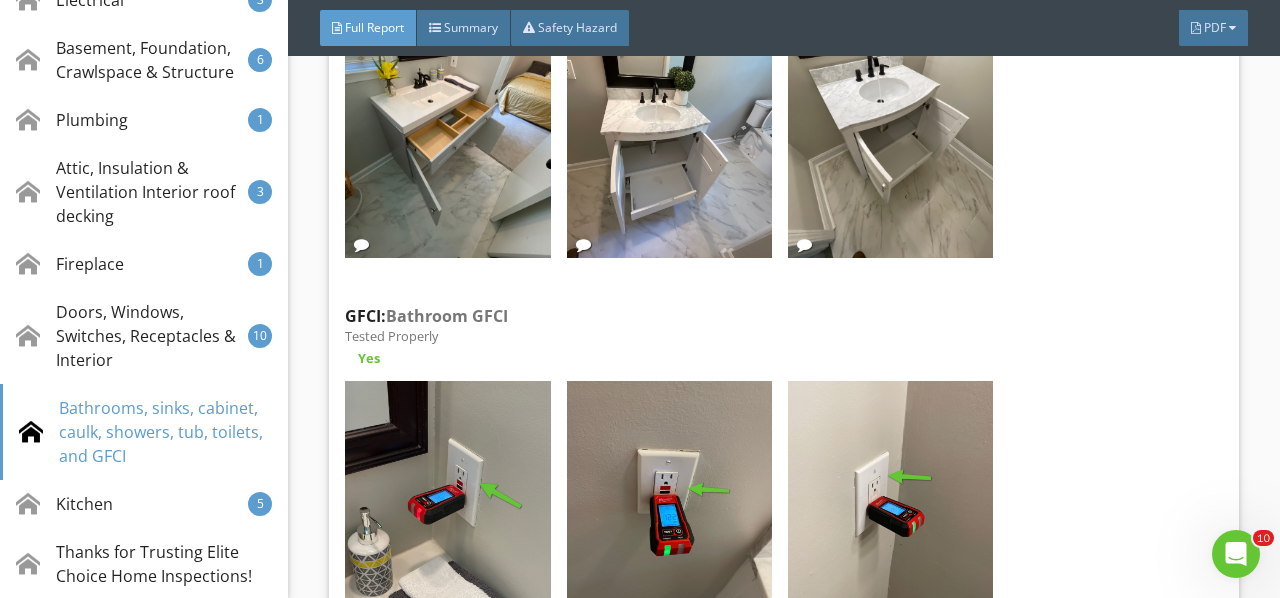 click at bounding box center (669, 518) 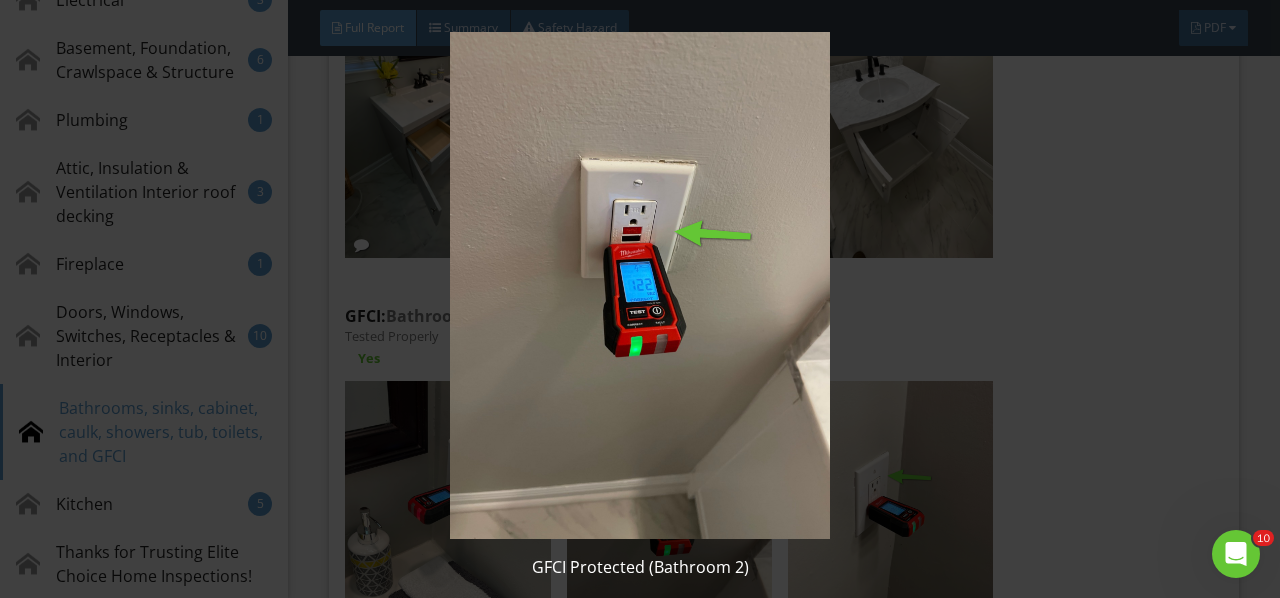 click at bounding box center [639, 285] 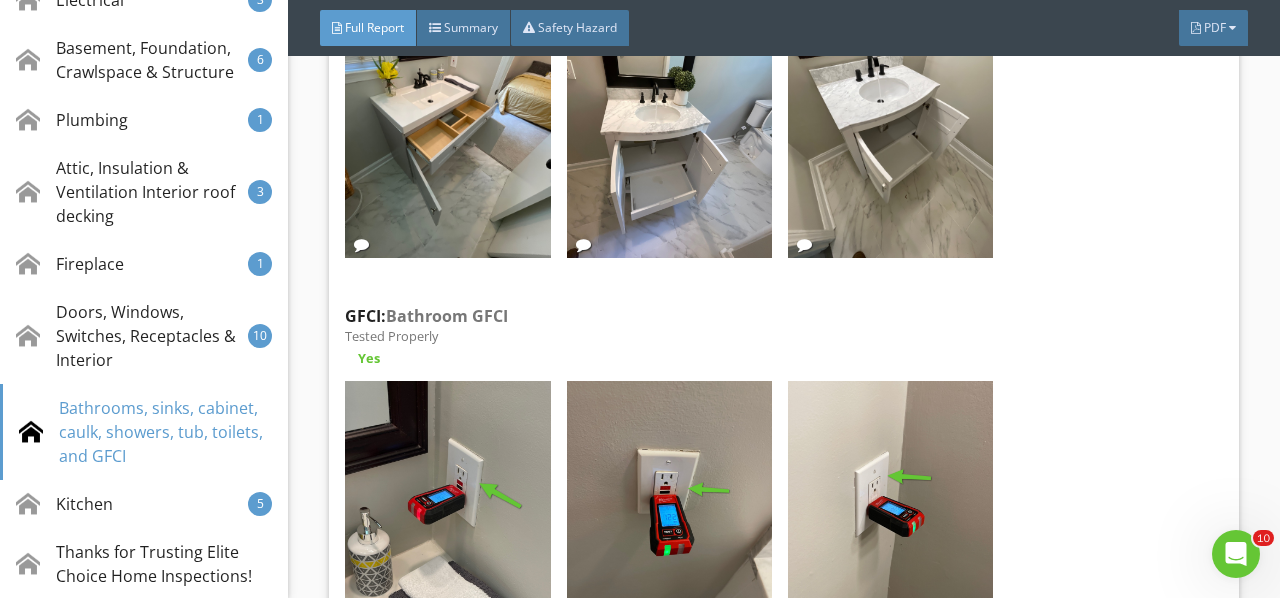 click at bounding box center [890, 518] 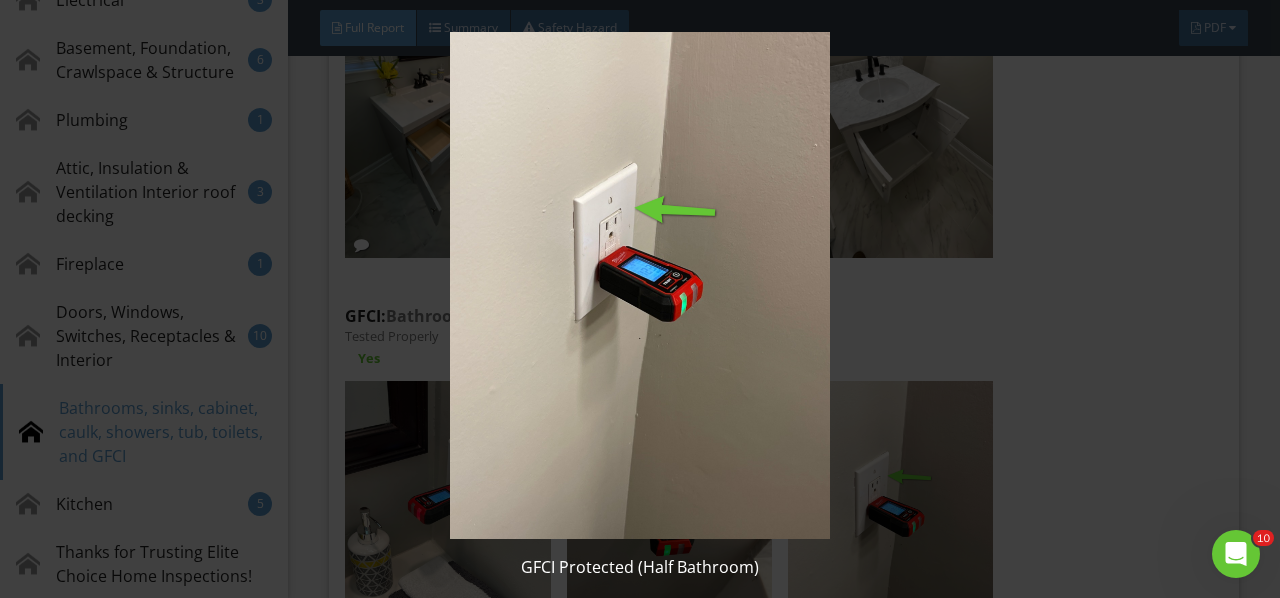 click at bounding box center [639, 285] 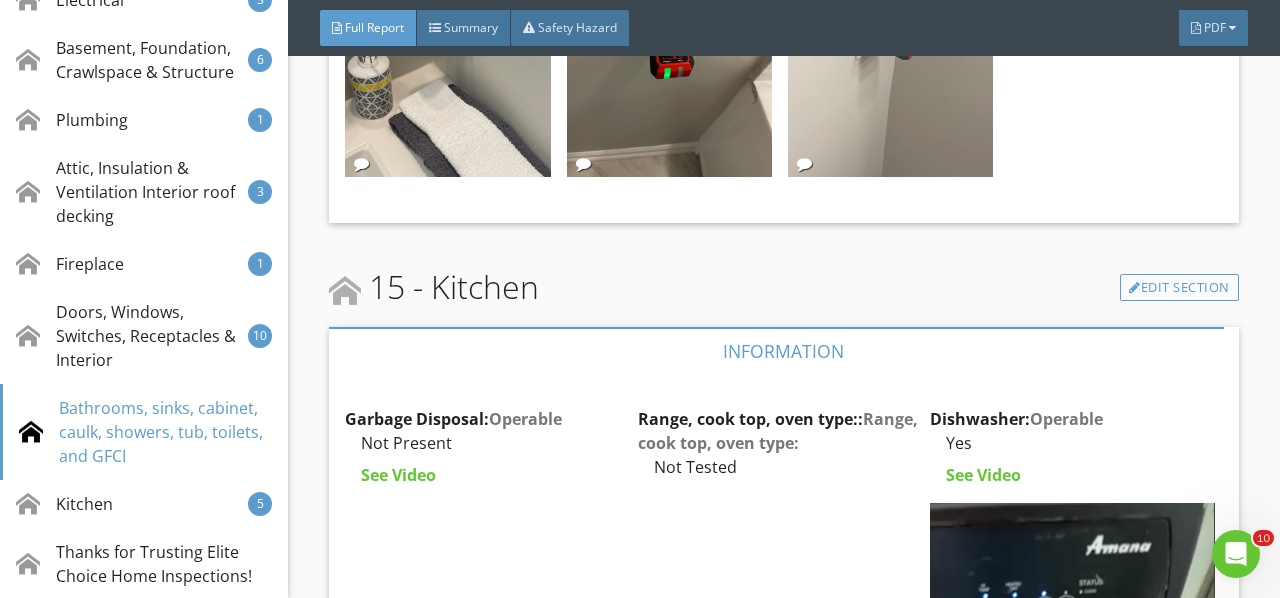 scroll, scrollTop: 31712, scrollLeft: 0, axis: vertical 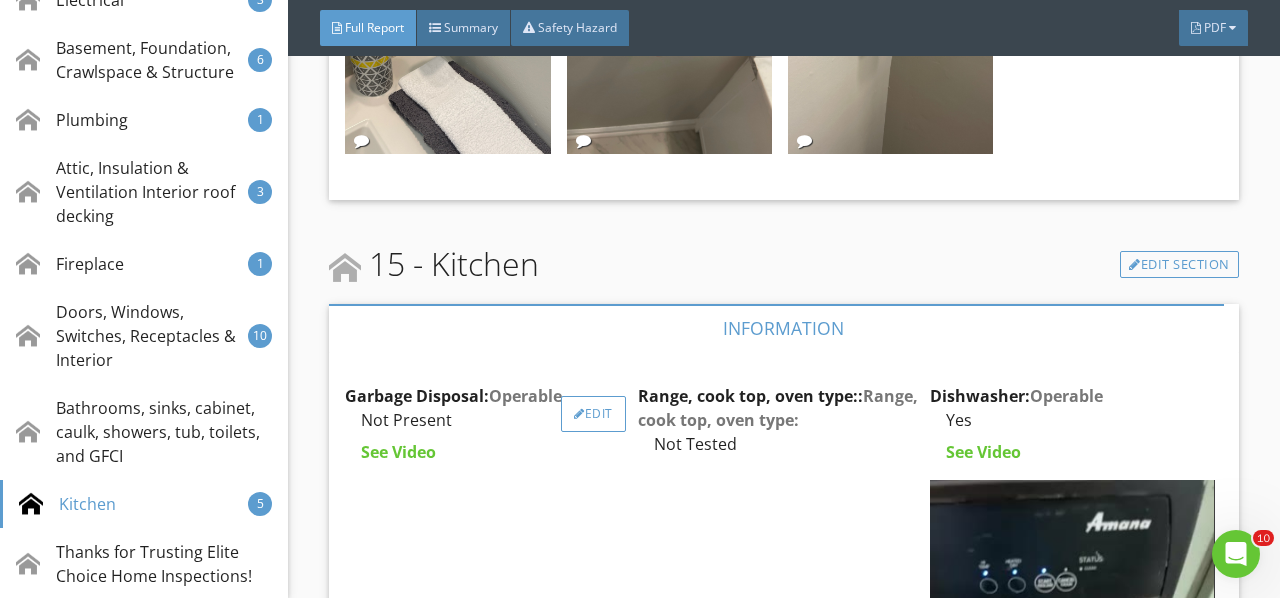 click on "Edit" at bounding box center (593, 414) 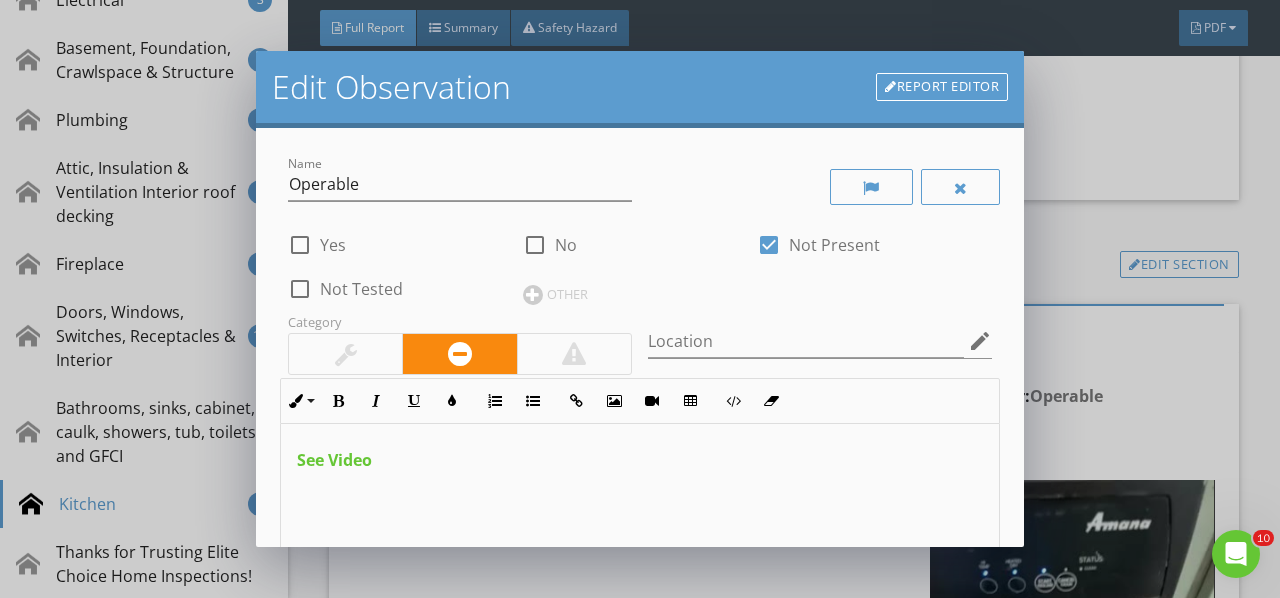 click on "Edit Observation
Report Editor
Name Operable       check_box_outline_blank Yes check_box_outline_blank No check_box Not Present check_box_outline_blank Not Tested     OTHER           Category               Location edit   Inline Style XLarge Large Normal Small Light Small/Light Bold Italic Underline Colors Ordered List Unordered List Insert Link Insert Image Insert Video Insert Table Code View Clear Formatting See Video  Enter text here <p><strong><span style="color: rgb(101, 198, 53);">See Video&nbsp;</span></strong></p>   Recommendation Qualified Professional arrow_drop_down     check_box_outline_blank Save as default name/text for this comment   Cancel
Save Changes" at bounding box center (640, 299) 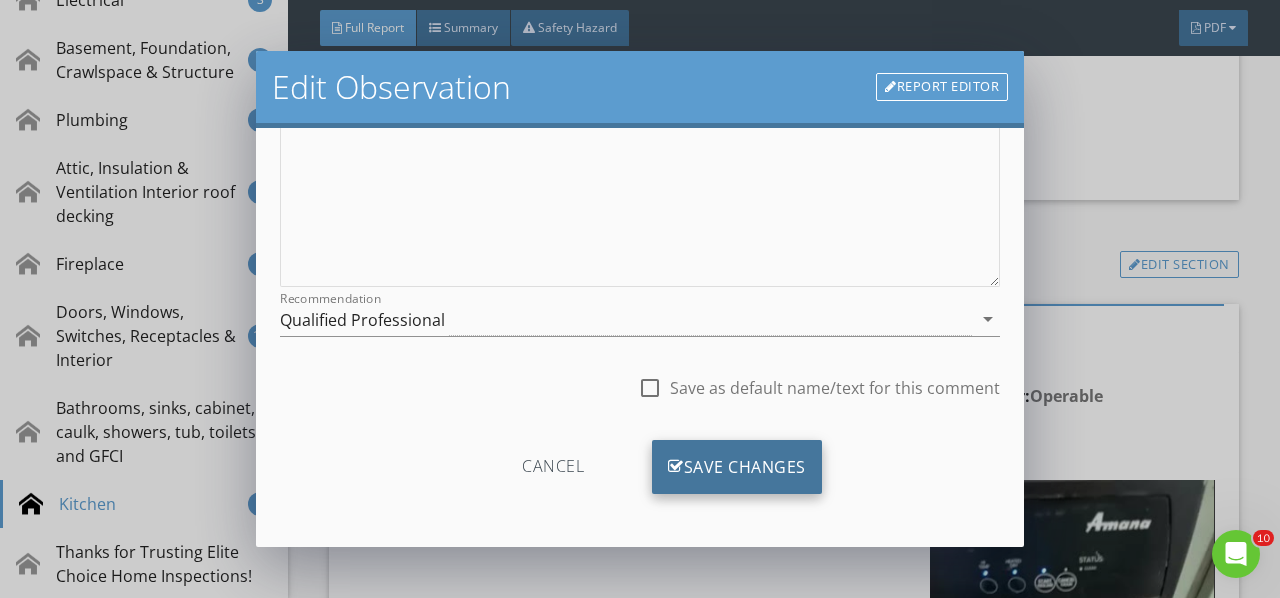 click on "Save Changes" at bounding box center (737, 467) 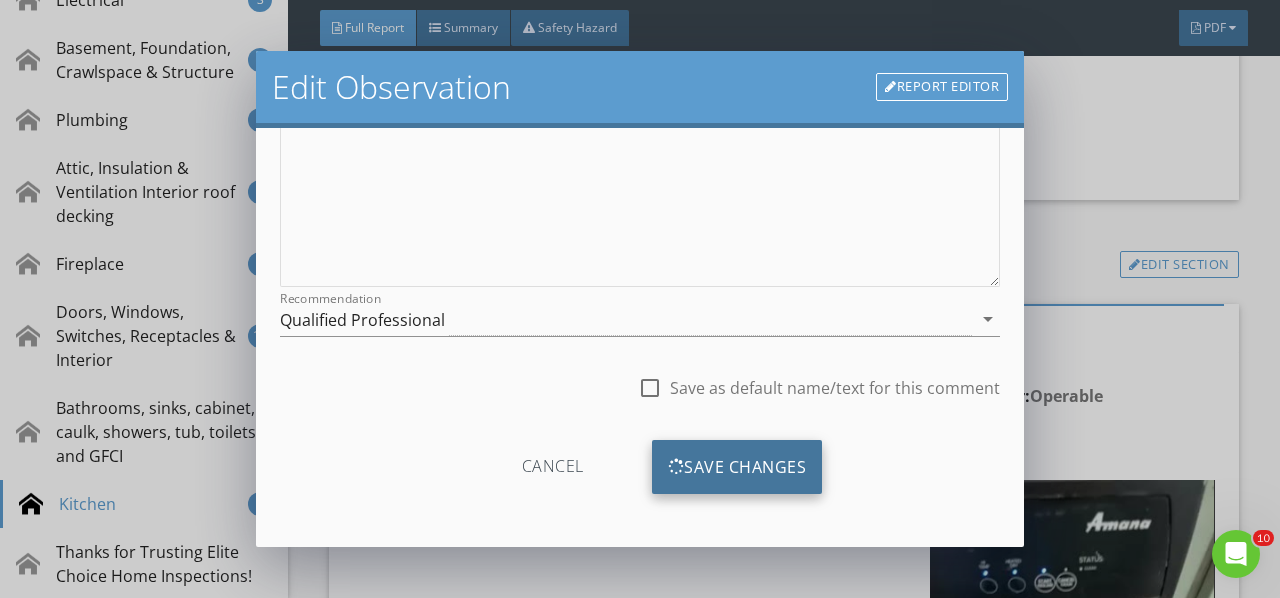 scroll, scrollTop: 218, scrollLeft: 0, axis: vertical 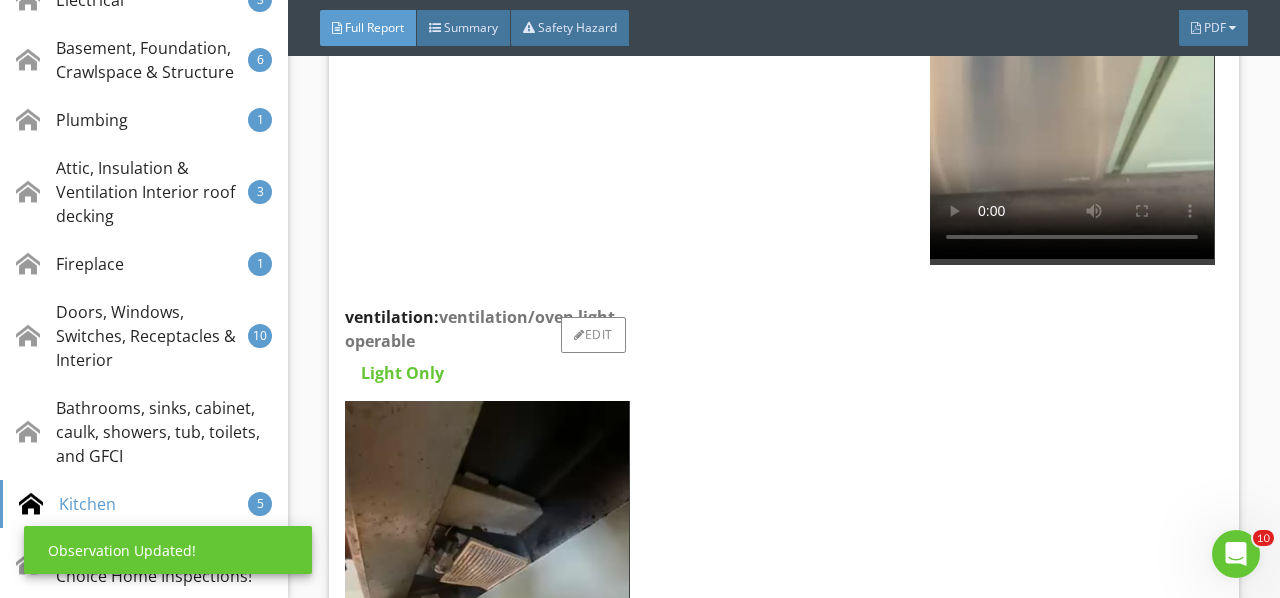 click at bounding box center (487, 590) 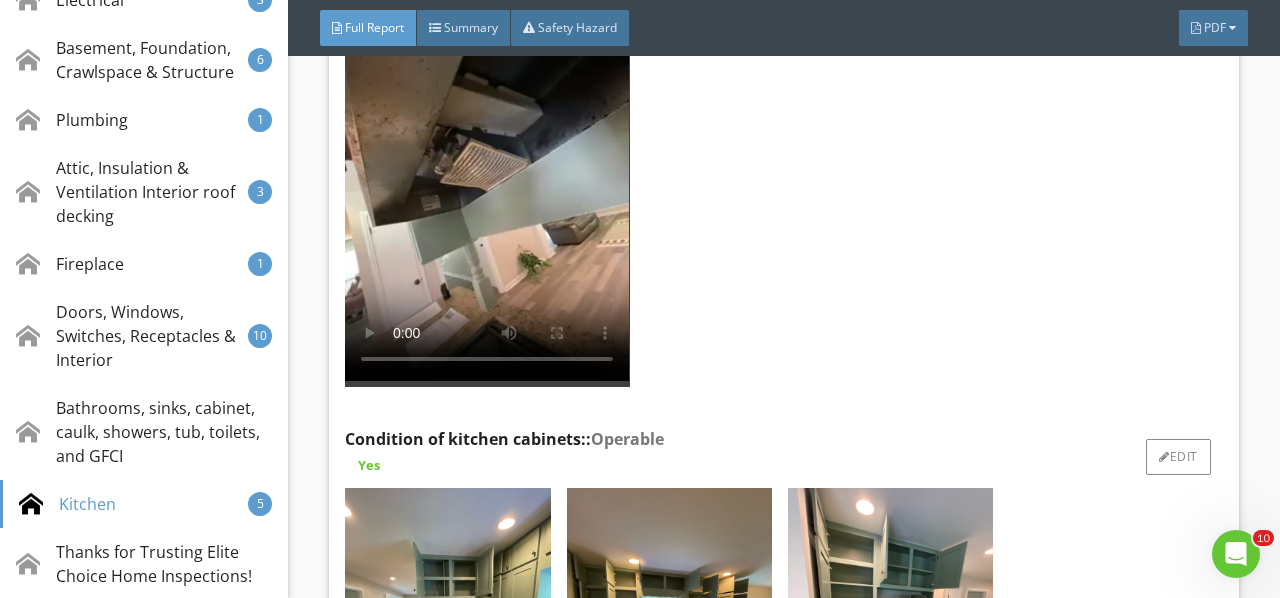 scroll, scrollTop: 32712, scrollLeft: 0, axis: vertical 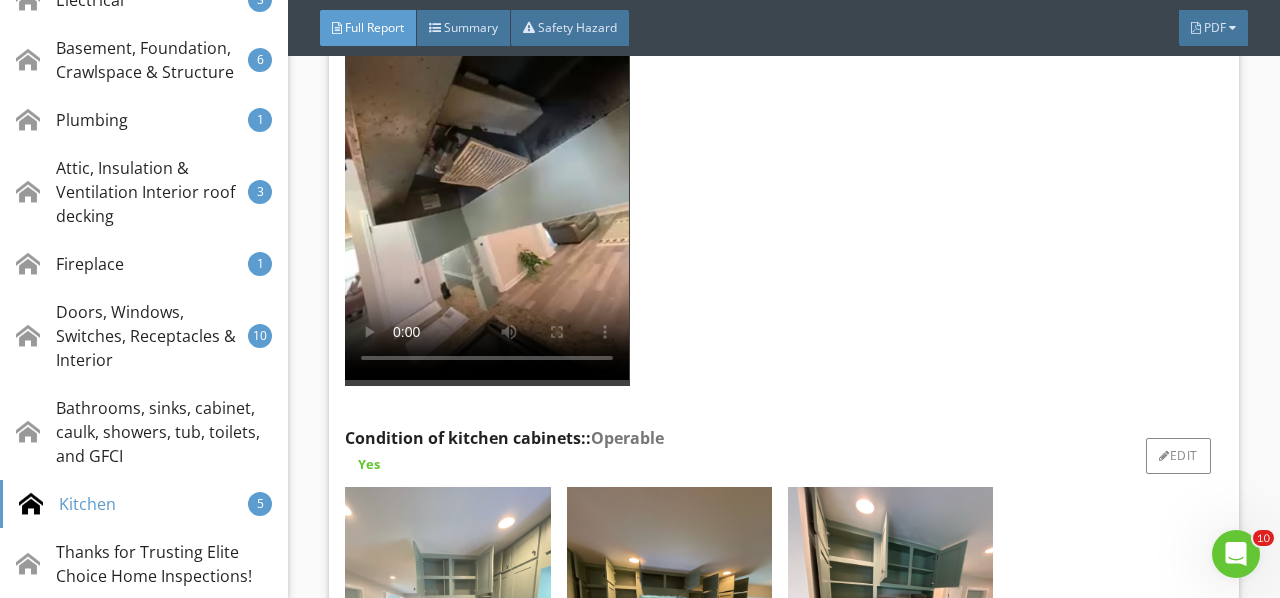 click at bounding box center [447, 624] 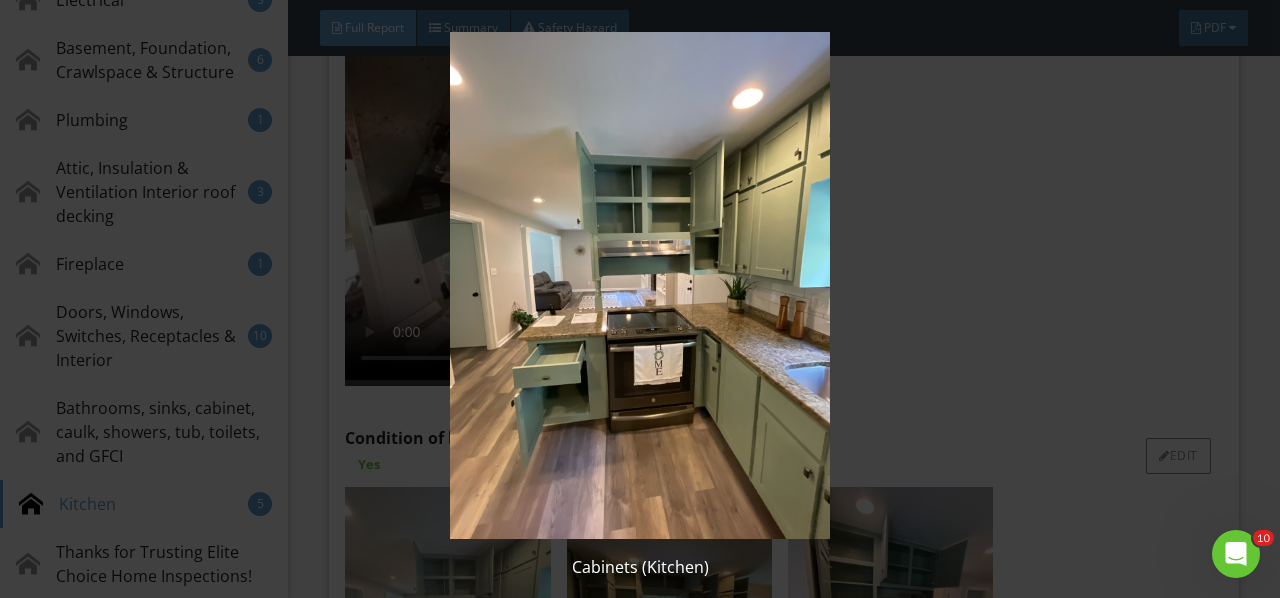 click at bounding box center (639, 285) 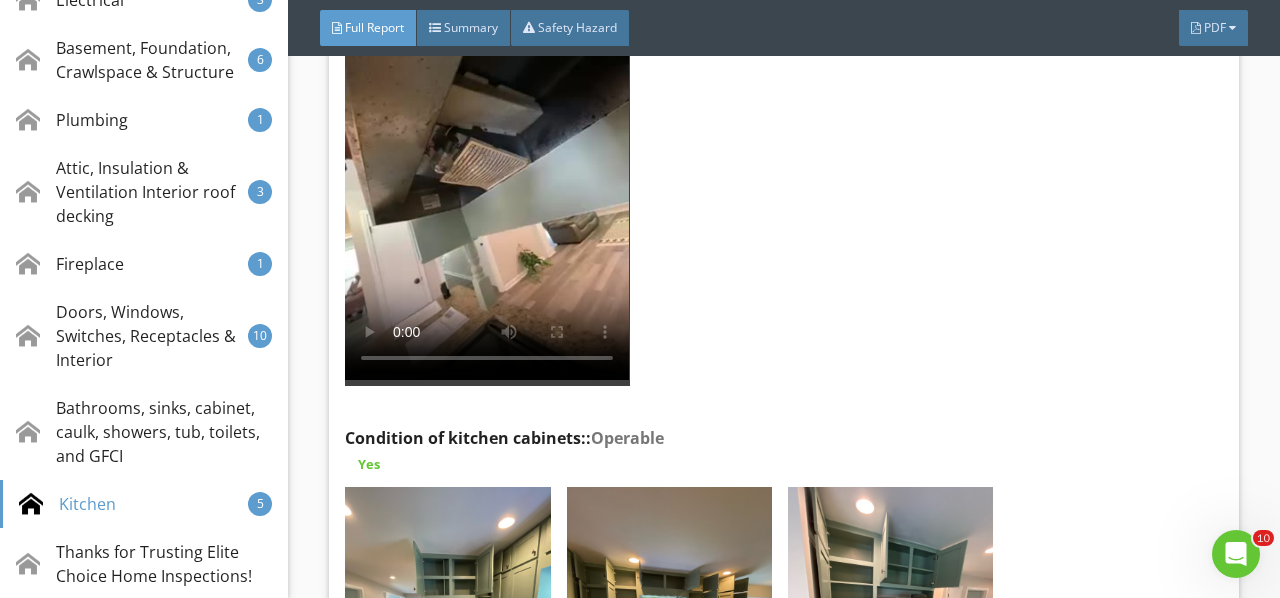 click at bounding box center [669, 624] 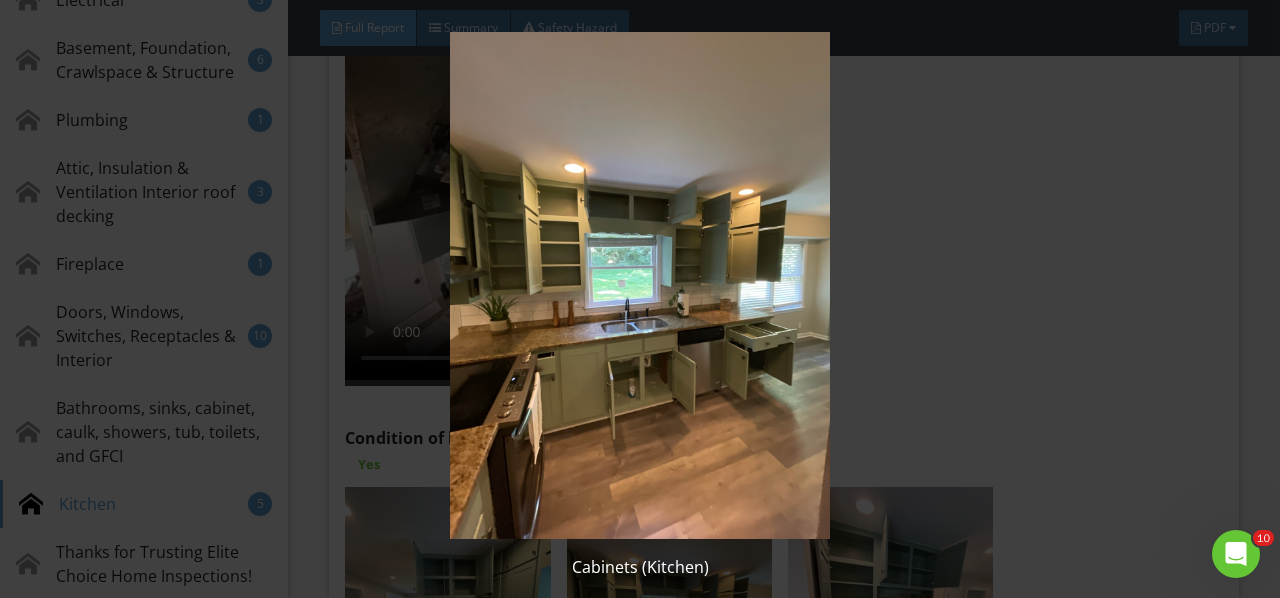 click at bounding box center [639, 285] 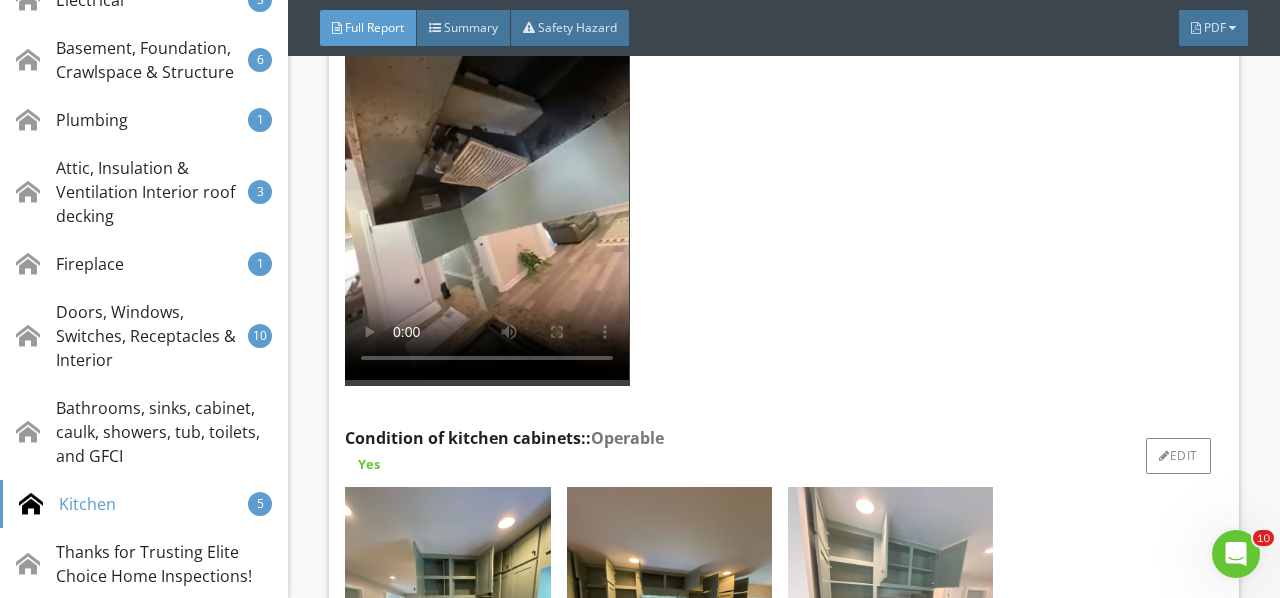 click at bounding box center [890, 624] 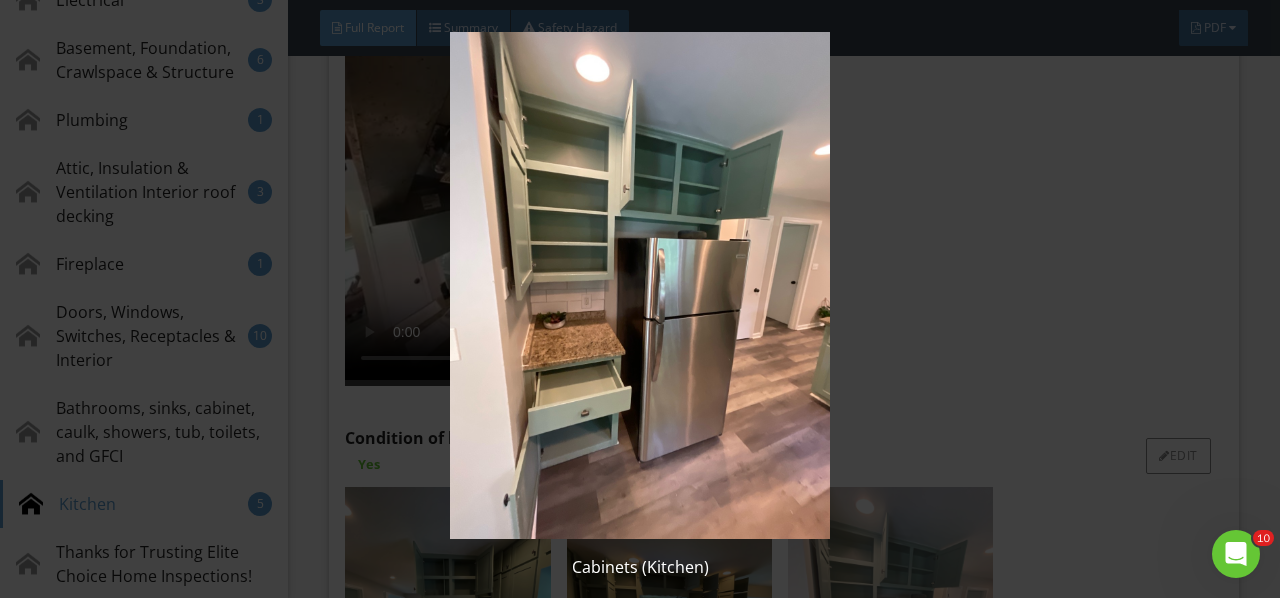 click at bounding box center [639, 285] 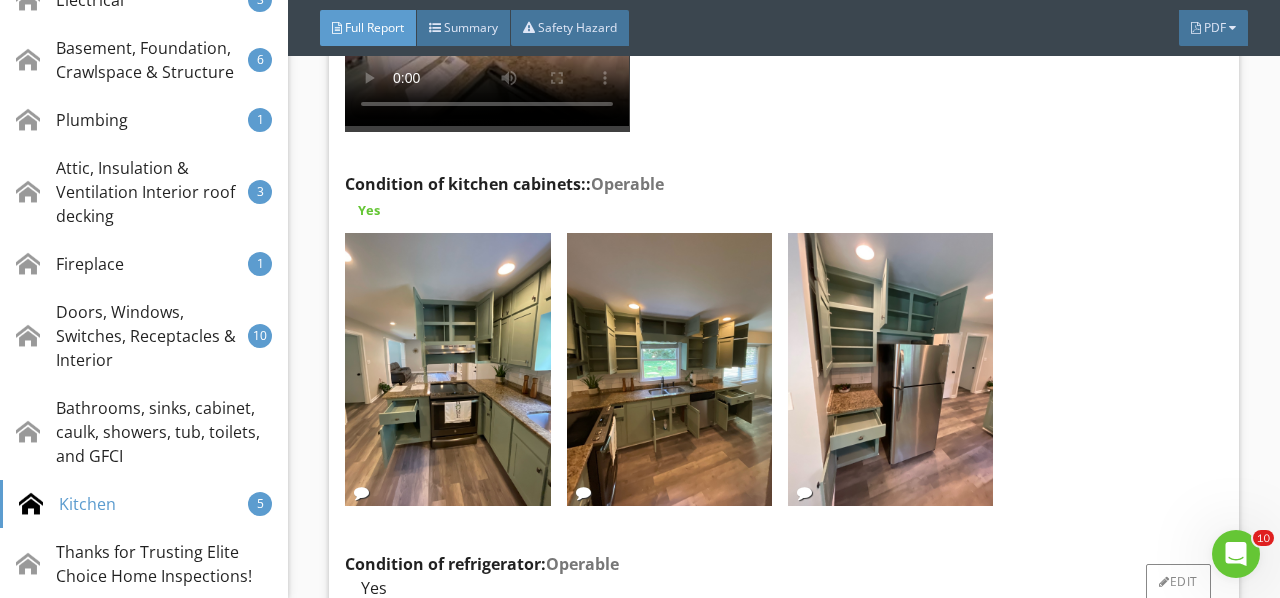 scroll, scrollTop: 33112, scrollLeft: 0, axis: vertical 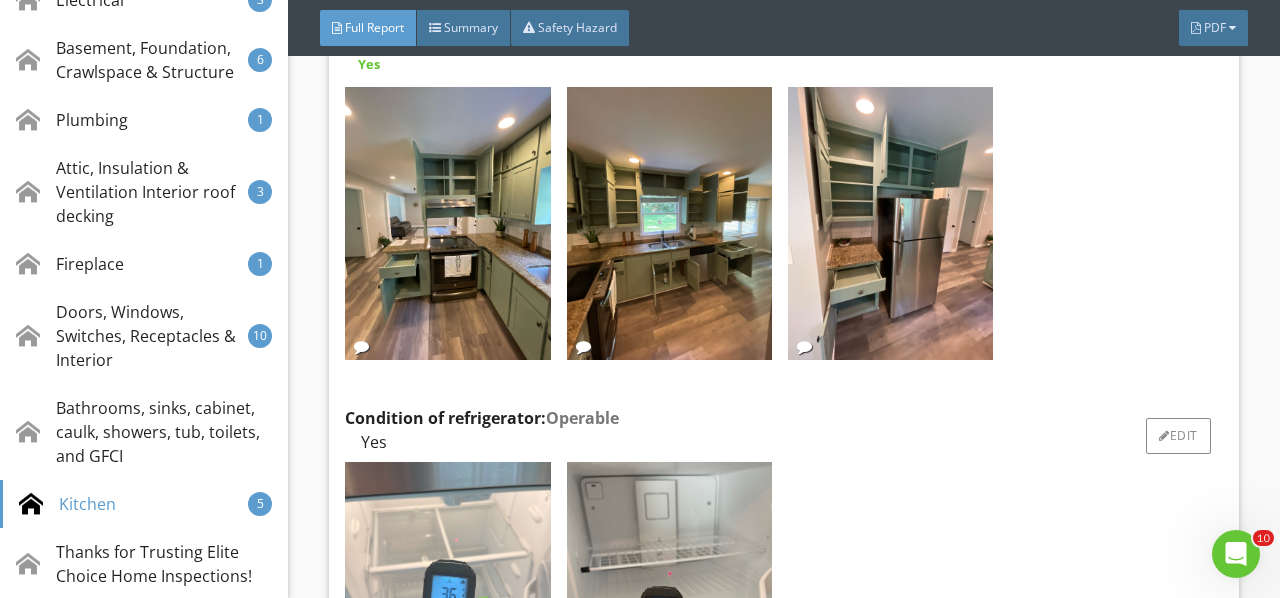 click at bounding box center [447, 599] 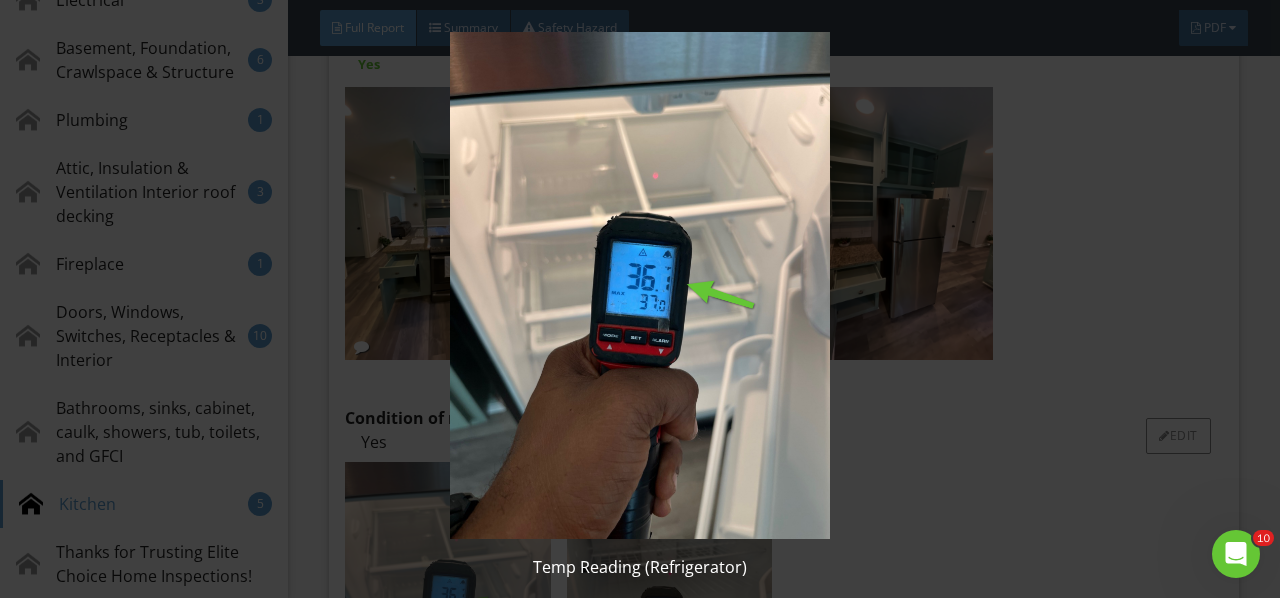click at bounding box center [639, 285] 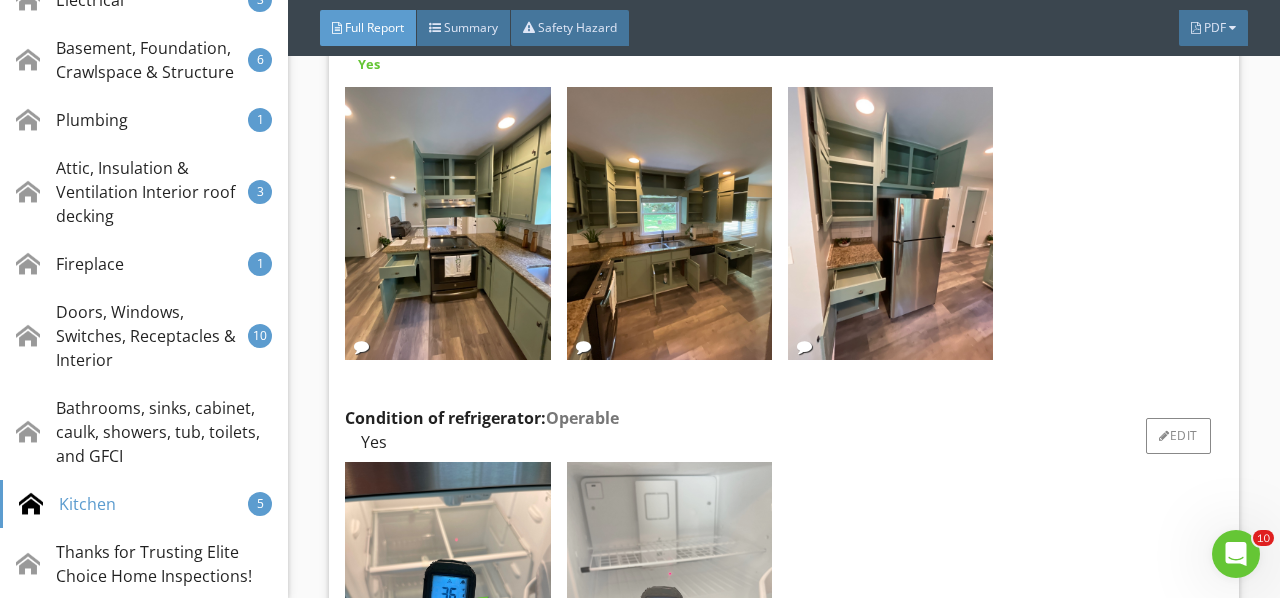 click at bounding box center (669, 599) 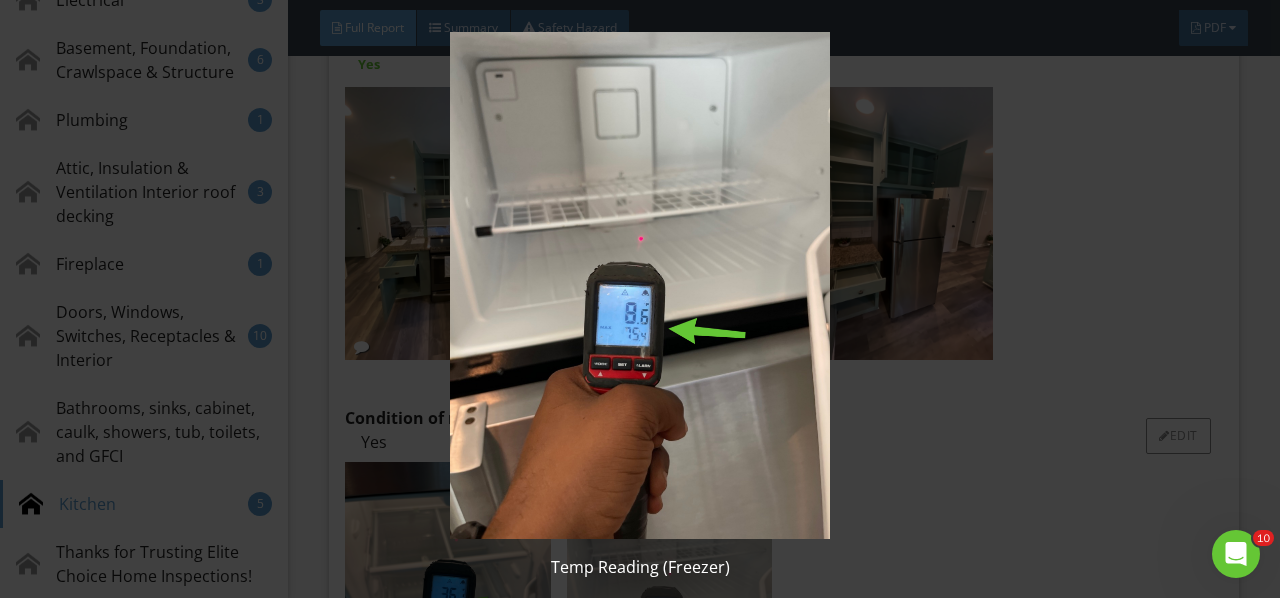 click at bounding box center (639, 285) 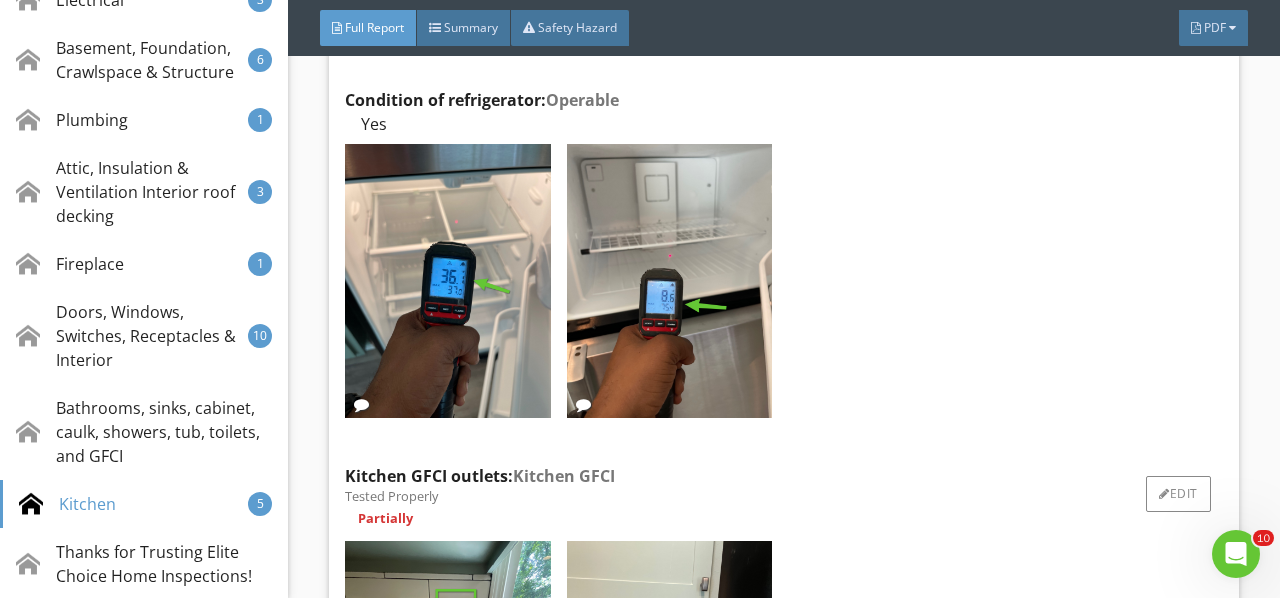 scroll, scrollTop: 33512, scrollLeft: 0, axis: vertical 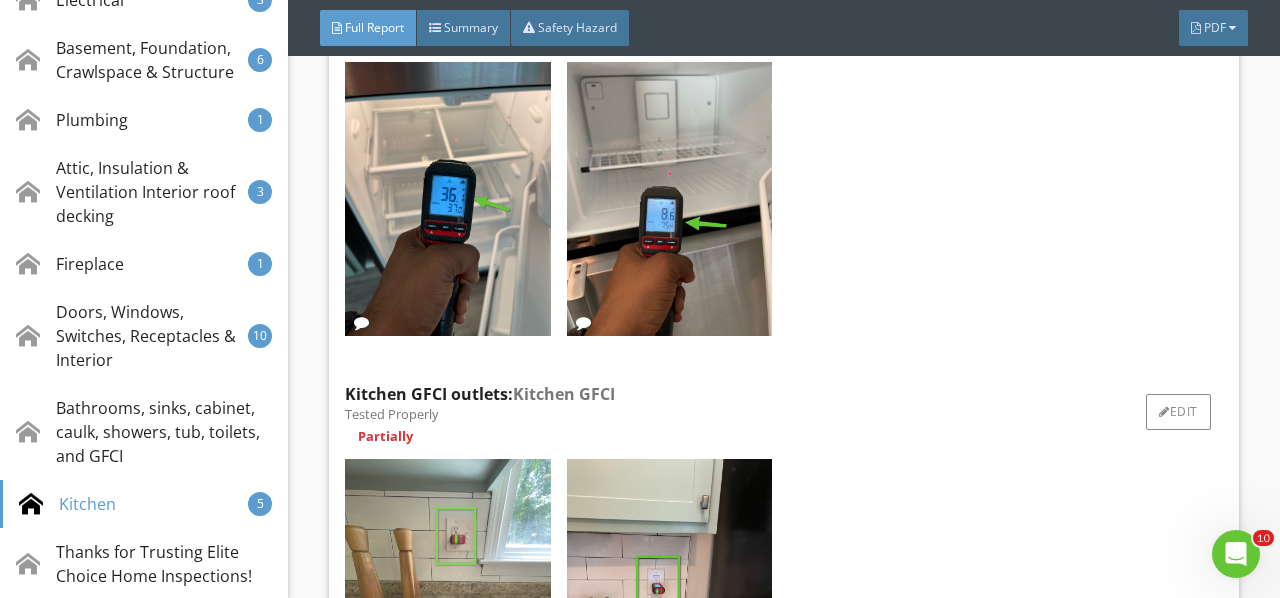click at bounding box center (447, 596) 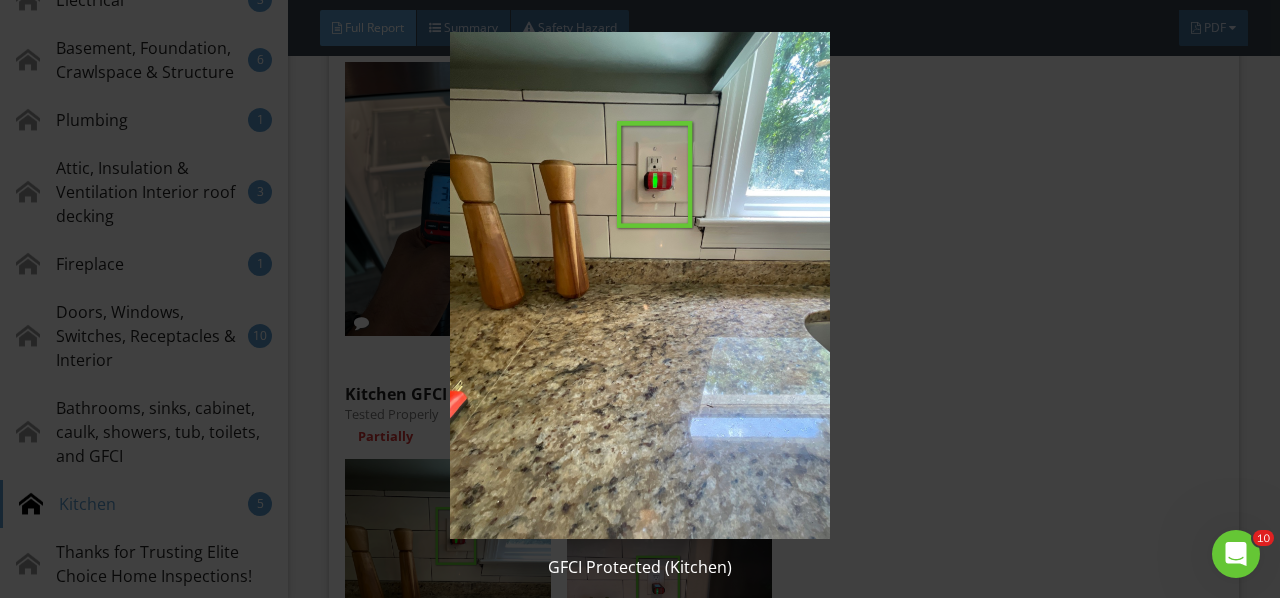 click at bounding box center (639, 285) 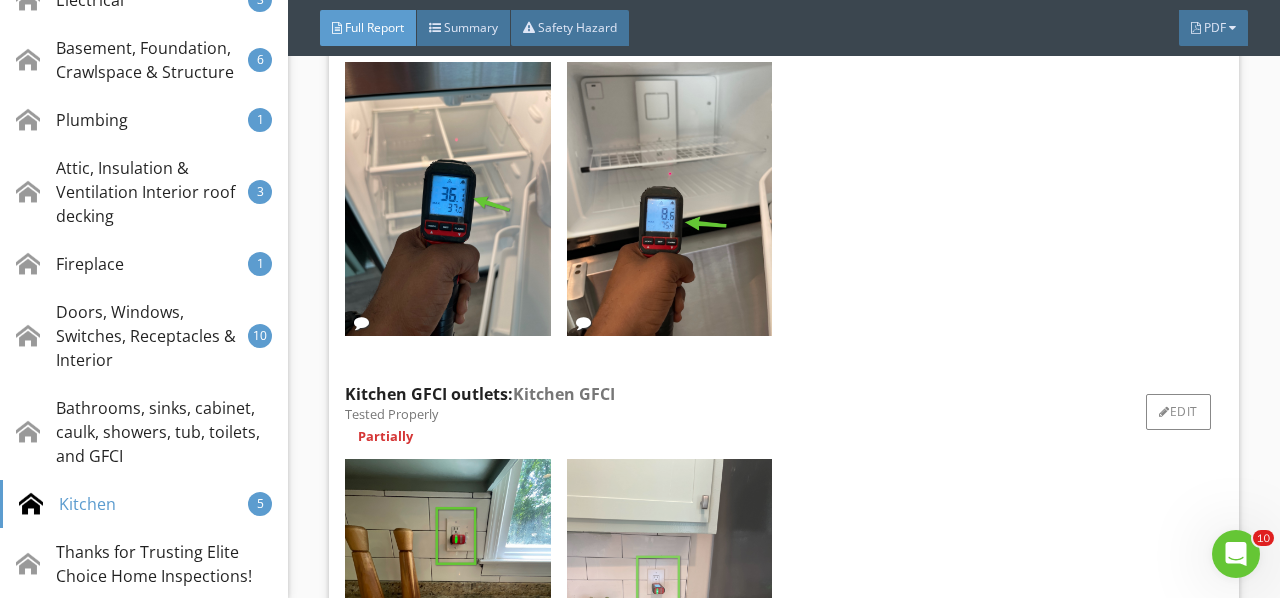 click at bounding box center (669, 596) 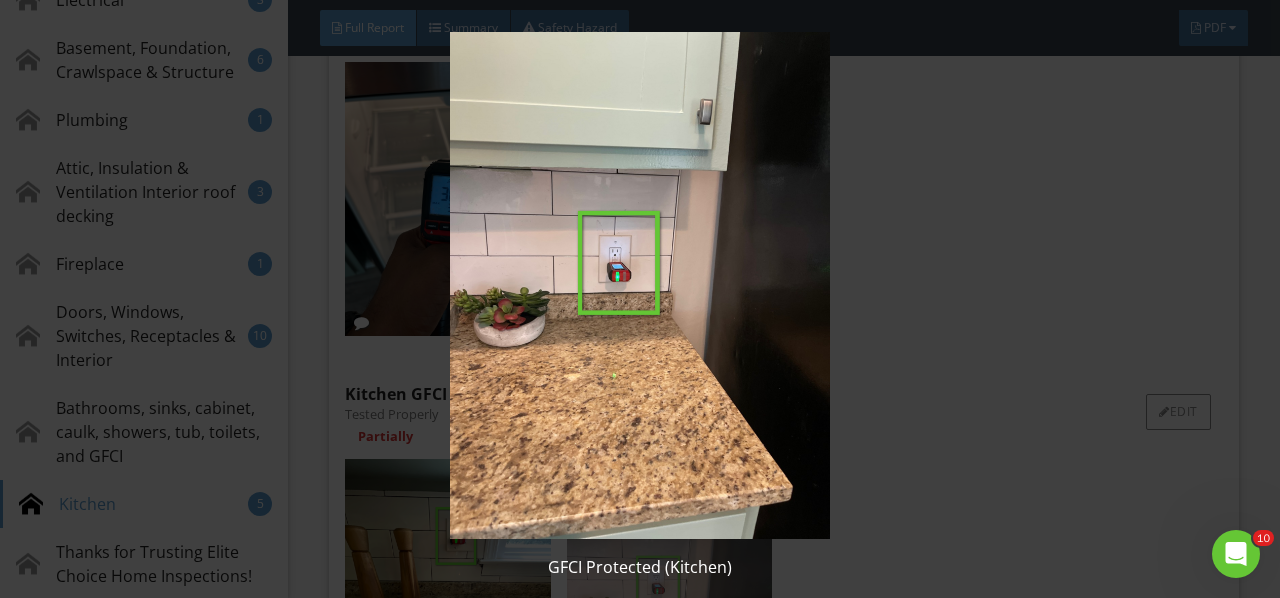 click at bounding box center (639, 285) 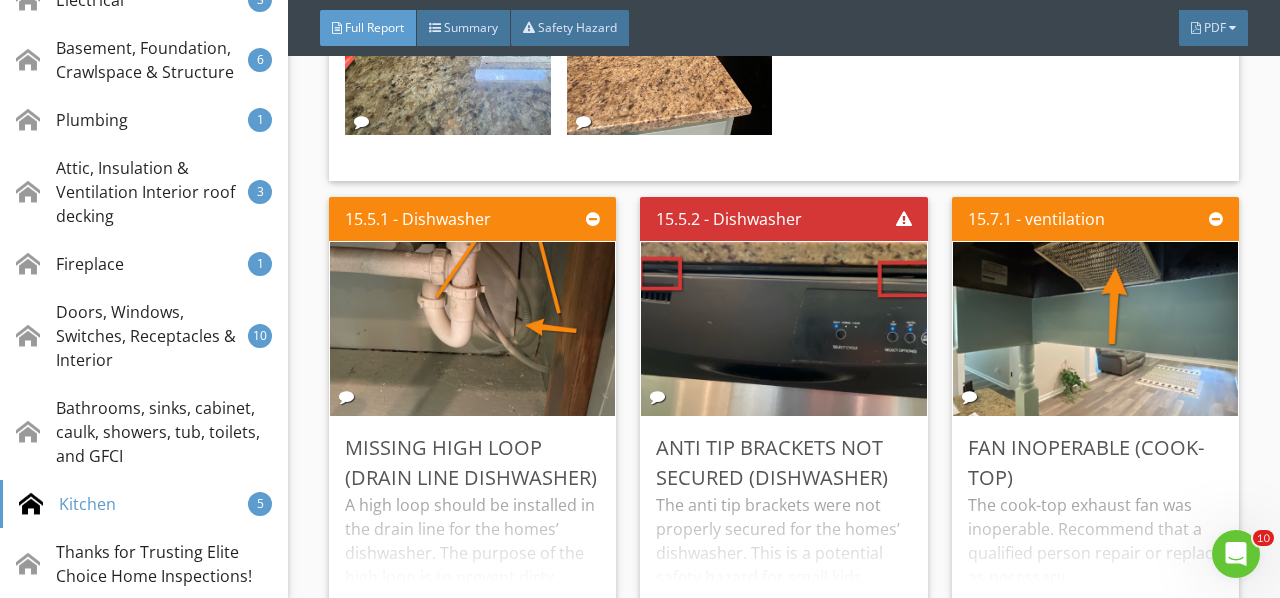 scroll, scrollTop: 34112, scrollLeft: 0, axis: vertical 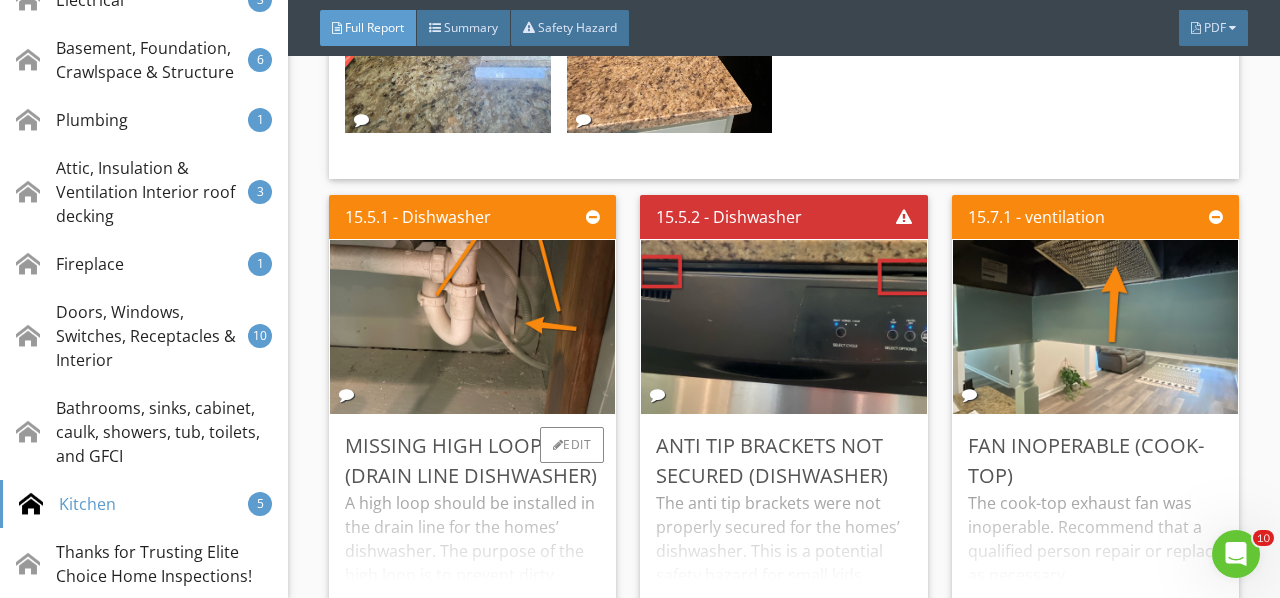 click on "A high loop should be installed in the drain line for the homes’ dishwasher. The purpose of the high loop is to prevent dirty water from the sink drain or garbage disposal from siphoning back into the dishwasher. Recommend this is corrected by a qualified professional. See Example" at bounding box center (472, 555) 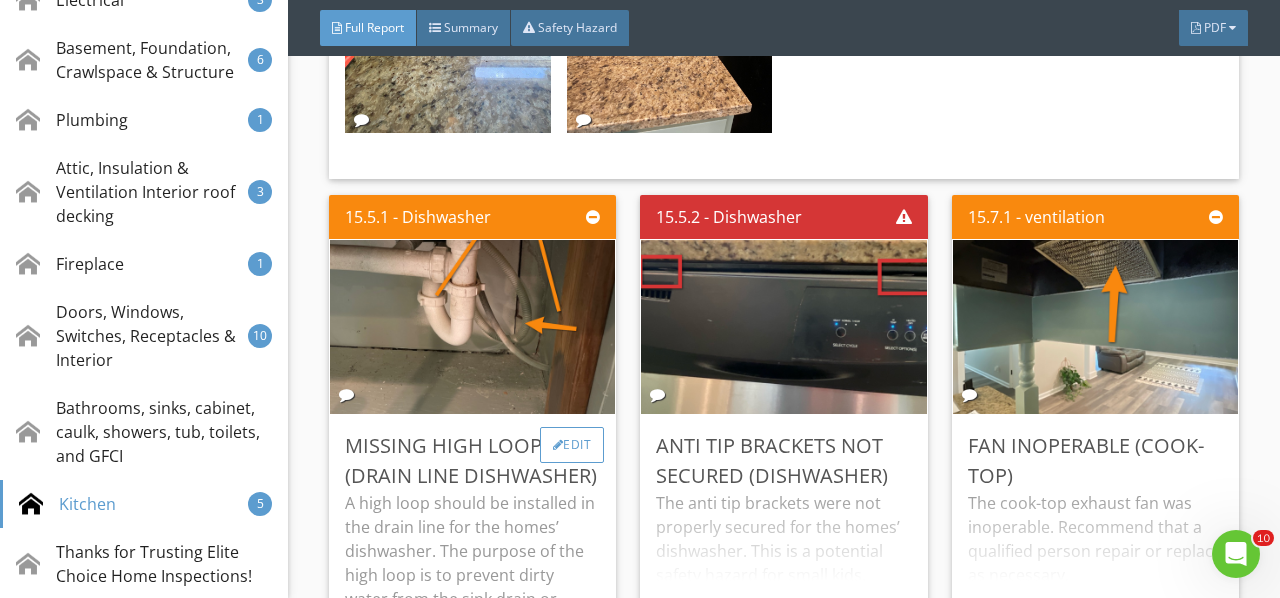 click on "Edit" at bounding box center [572, 445] 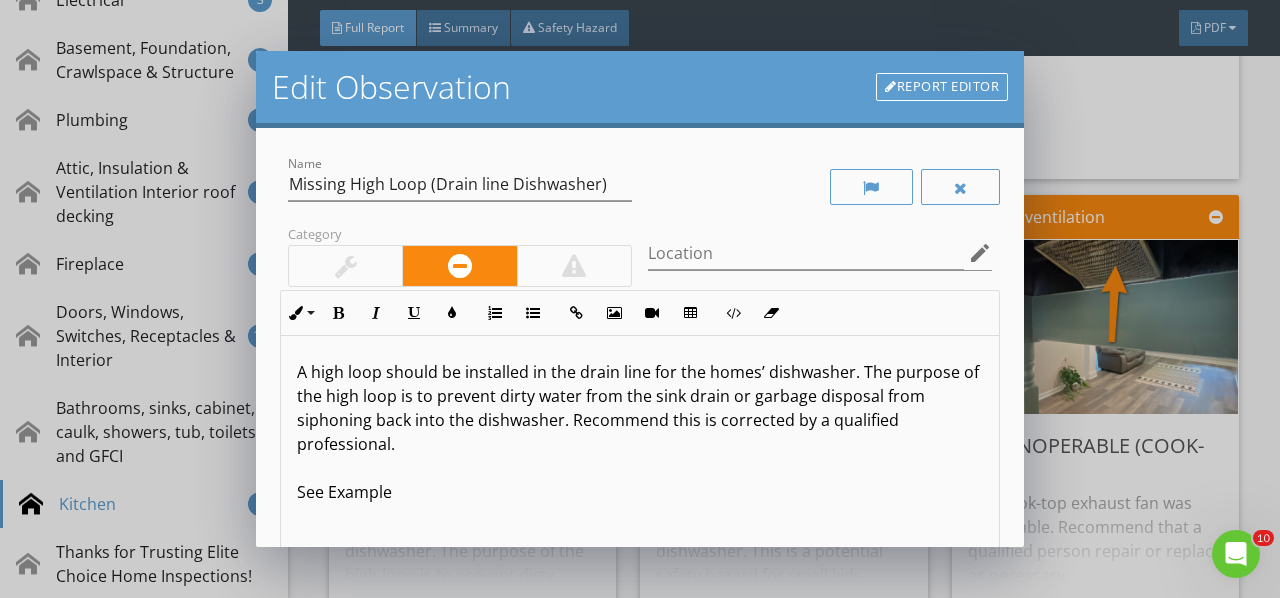click on "Report Editor" at bounding box center [942, 87] 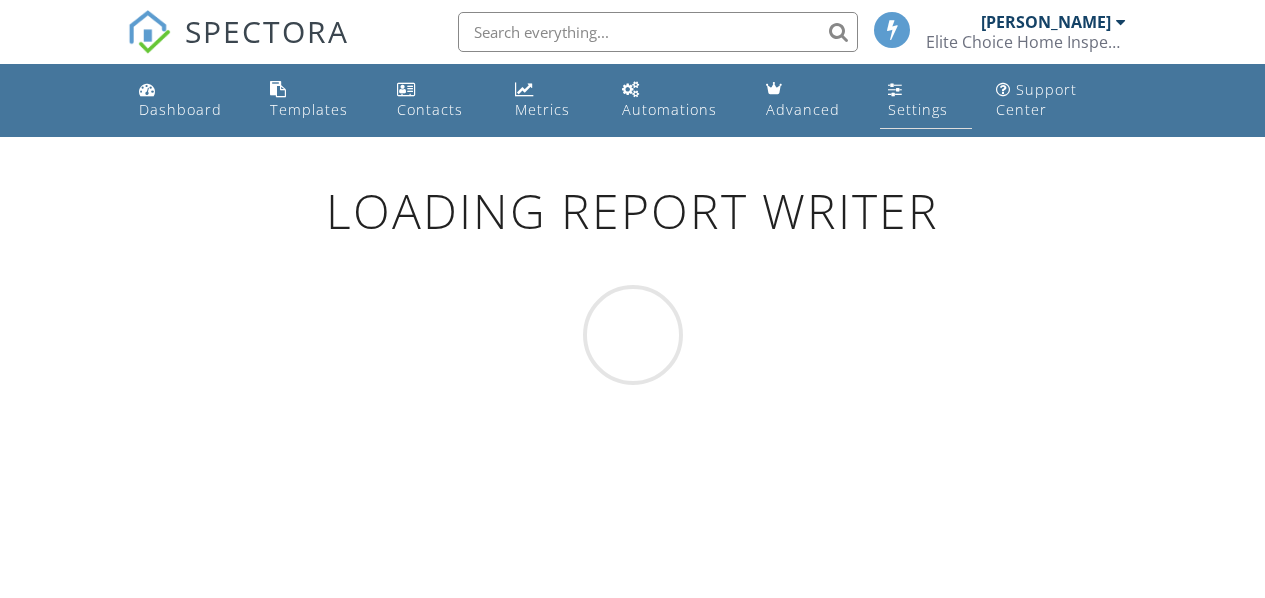 scroll, scrollTop: 0, scrollLeft: 0, axis: both 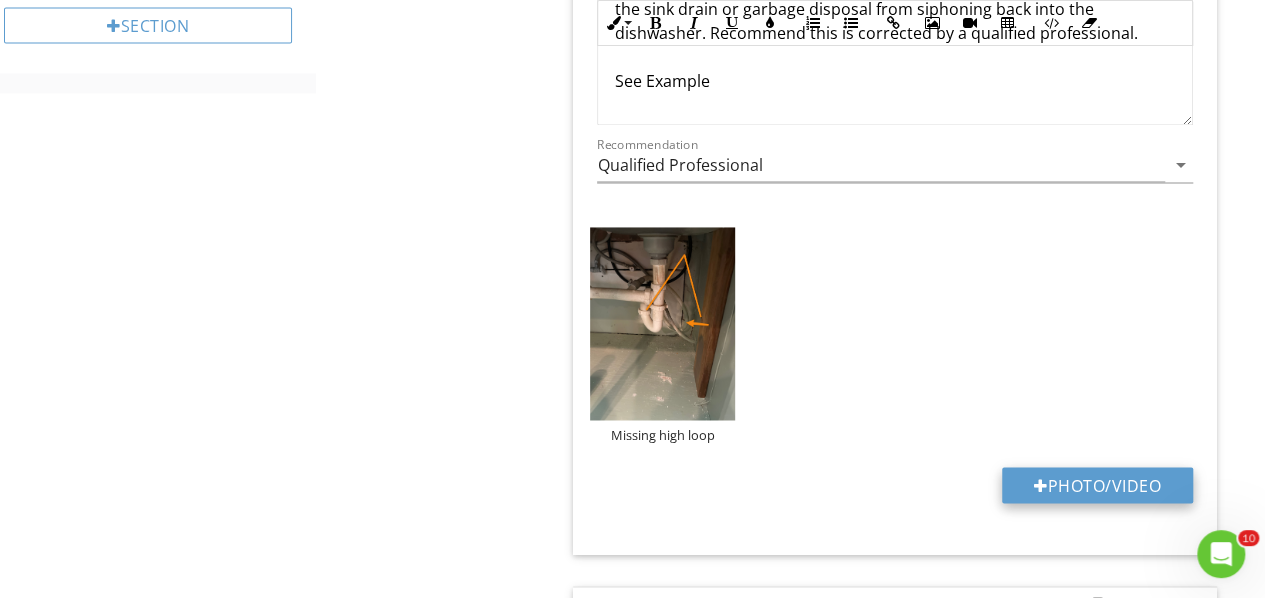 click on "Photo/Video" at bounding box center (1097, 485) 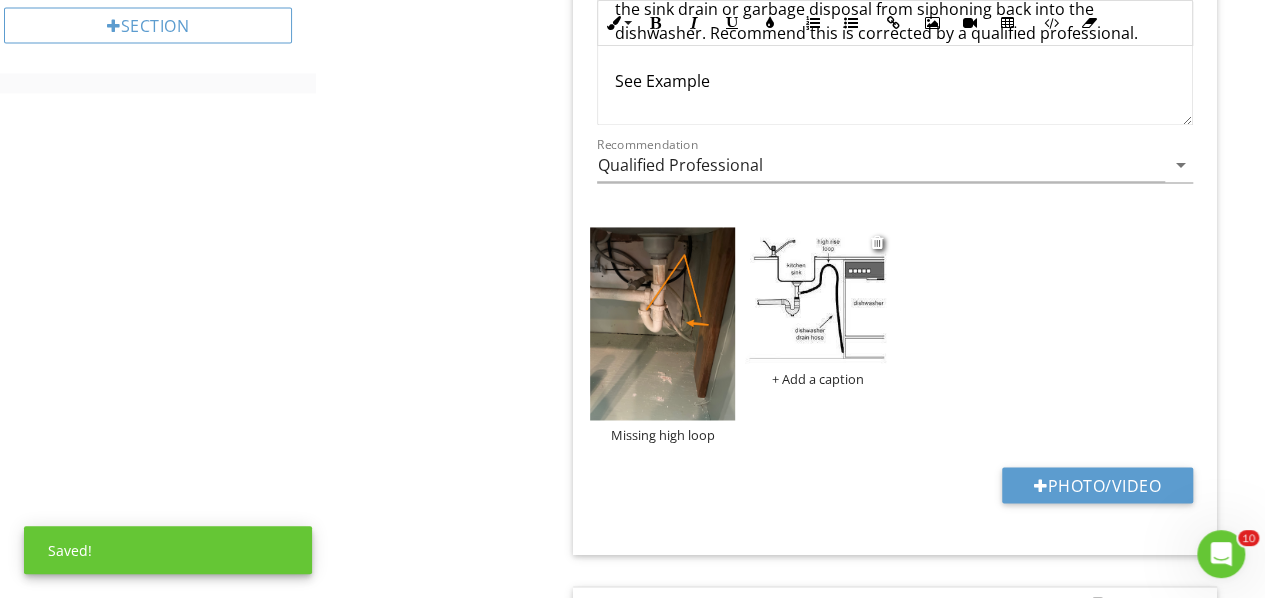 click on "+ Add a caption" at bounding box center [817, 379] 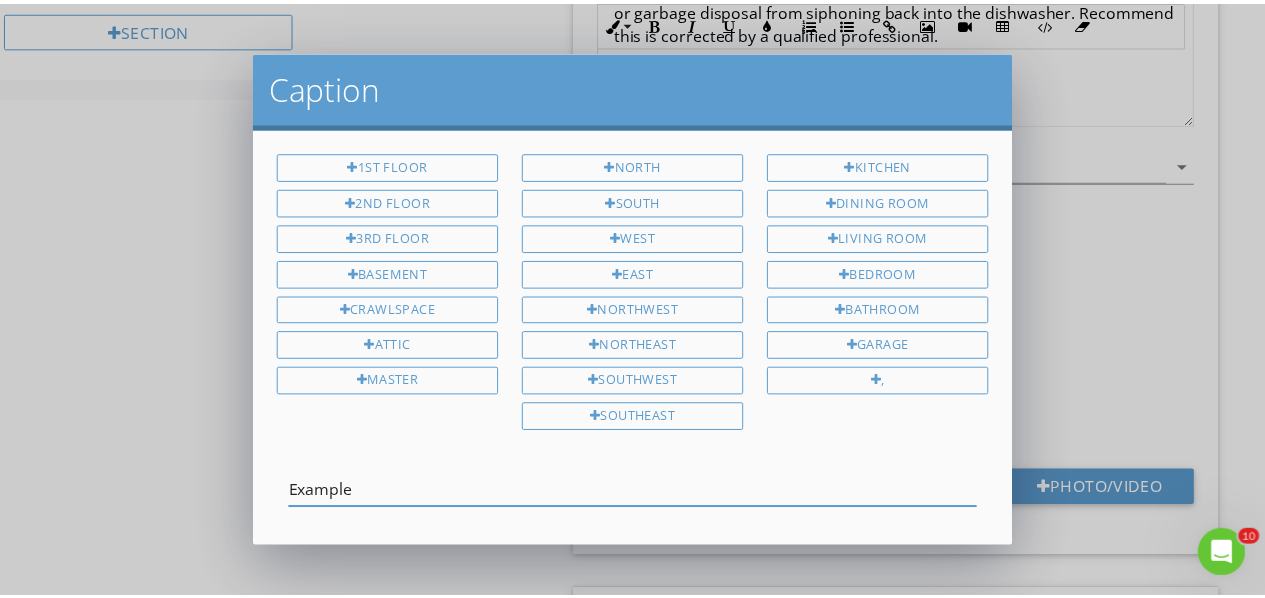 scroll, scrollTop: 84, scrollLeft: 0, axis: vertical 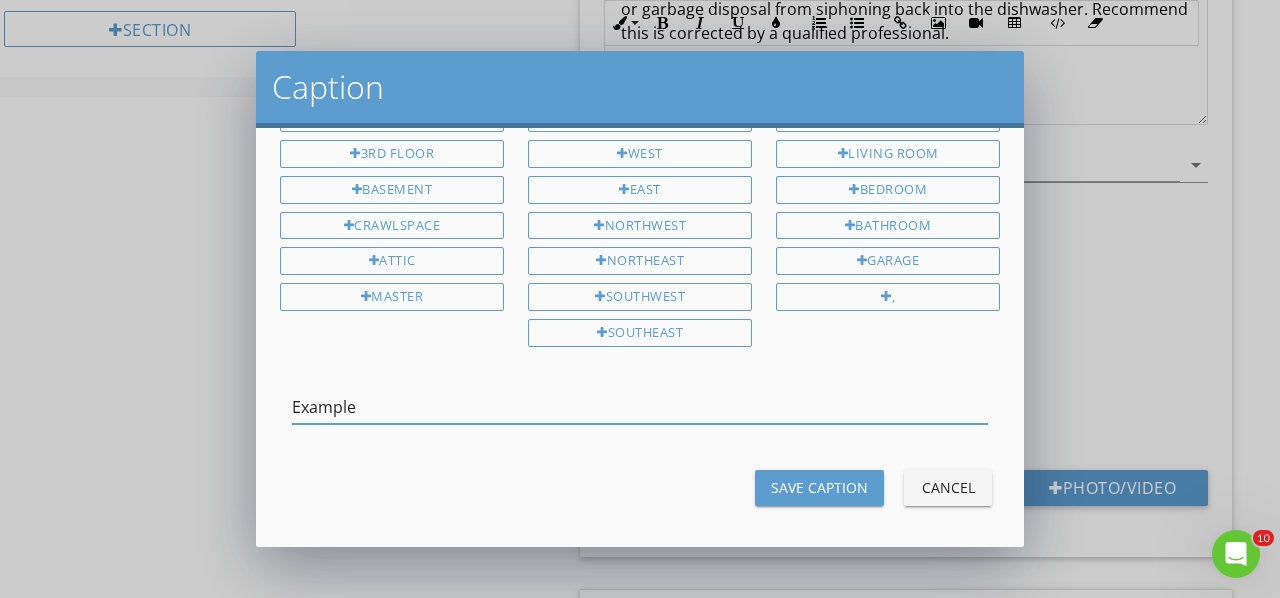 type on "Example" 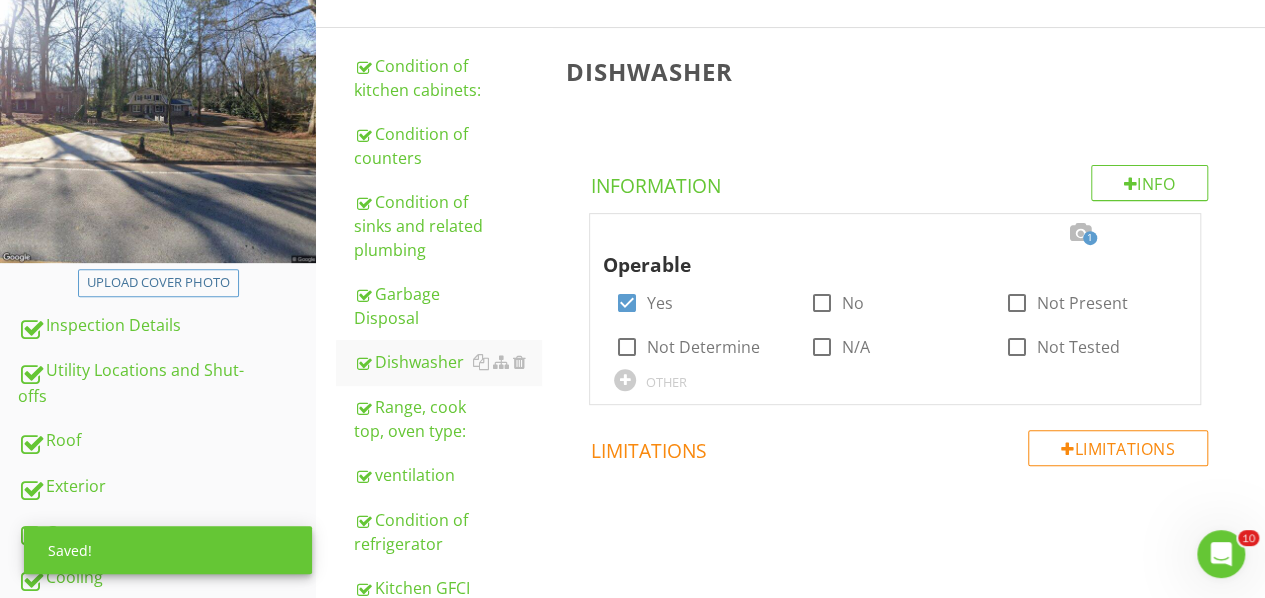 scroll, scrollTop: 0, scrollLeft: 0, axis: both 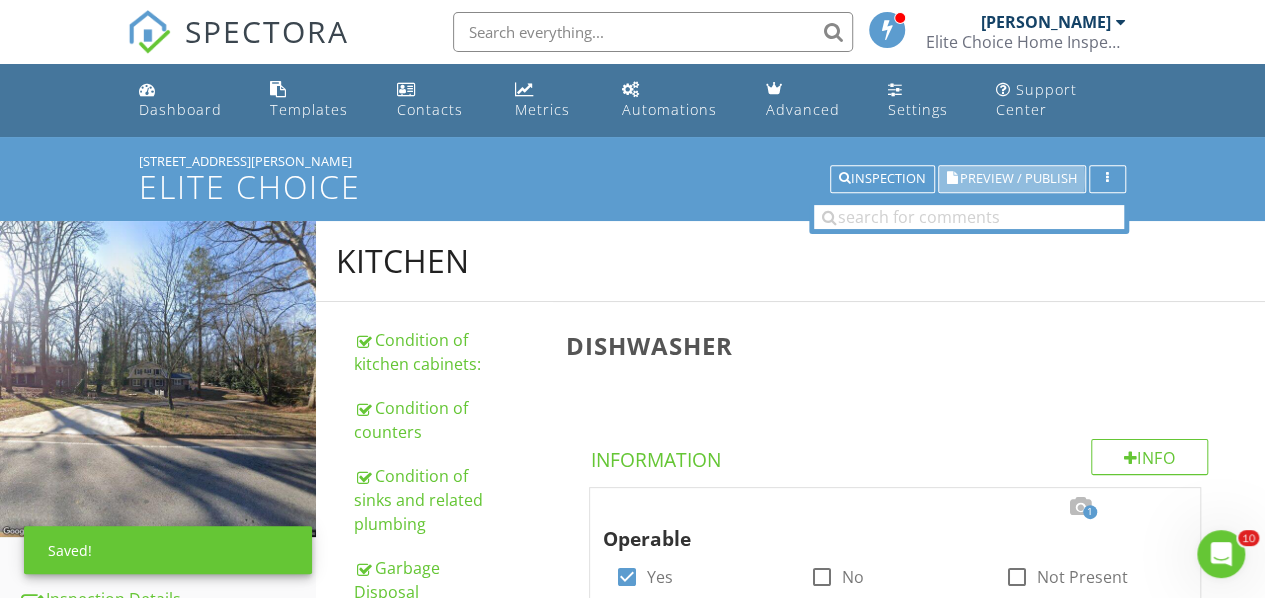 click on "Preview / Publish" at bounding box center [1018, 179] 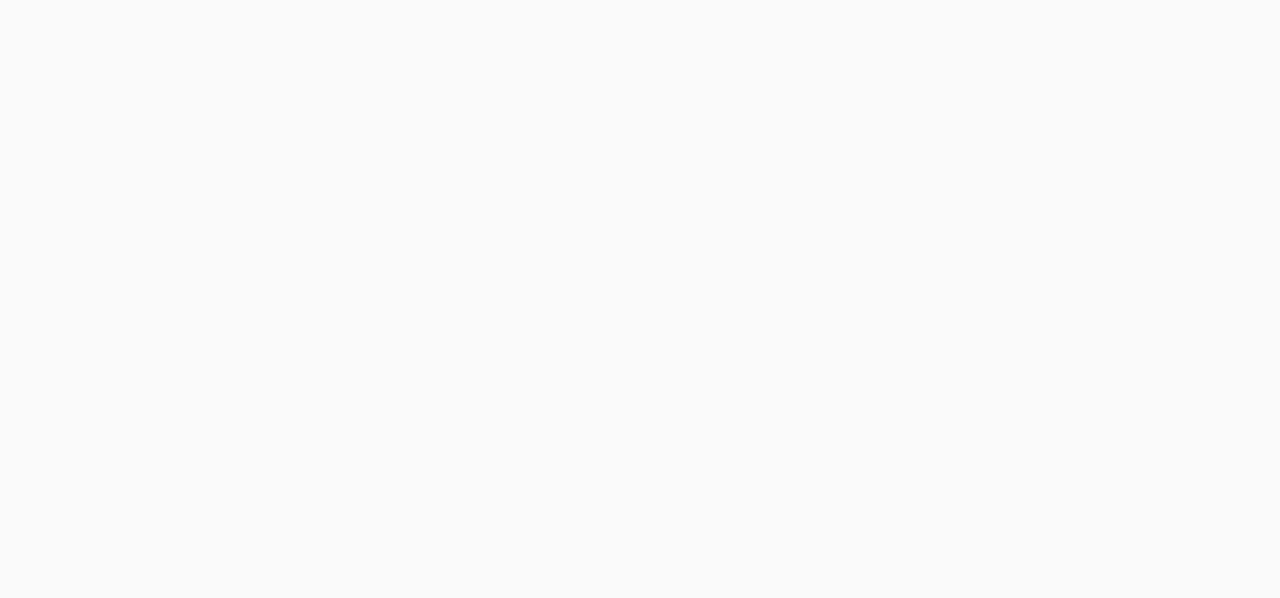 scroll, scrollTop: 0, scrollLeft: 0, axis: both 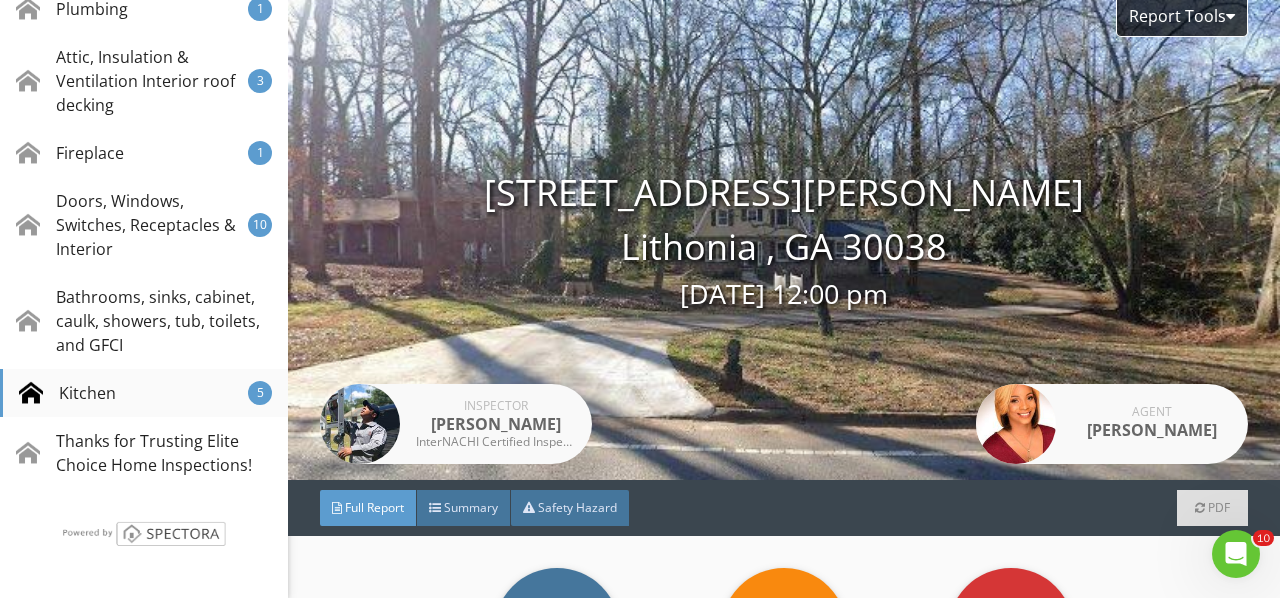 click on "Kitchen
5" at bounding box center [144, 393] 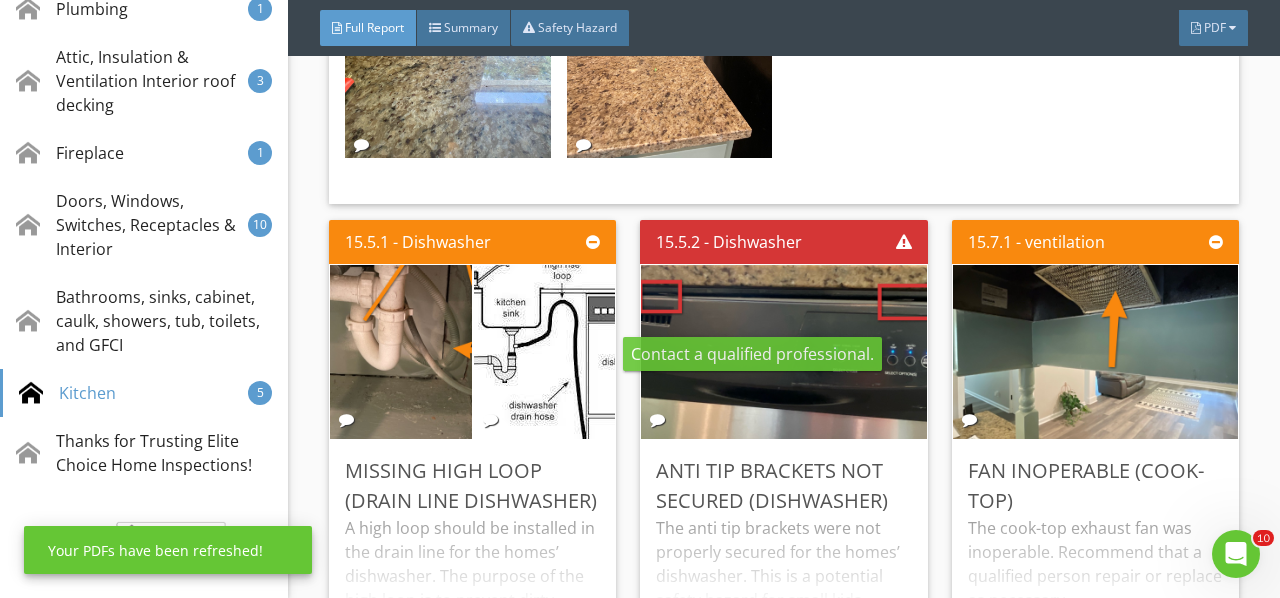 scroll, scrollTop: 33823, scrollLeft: 0, axis: vertical 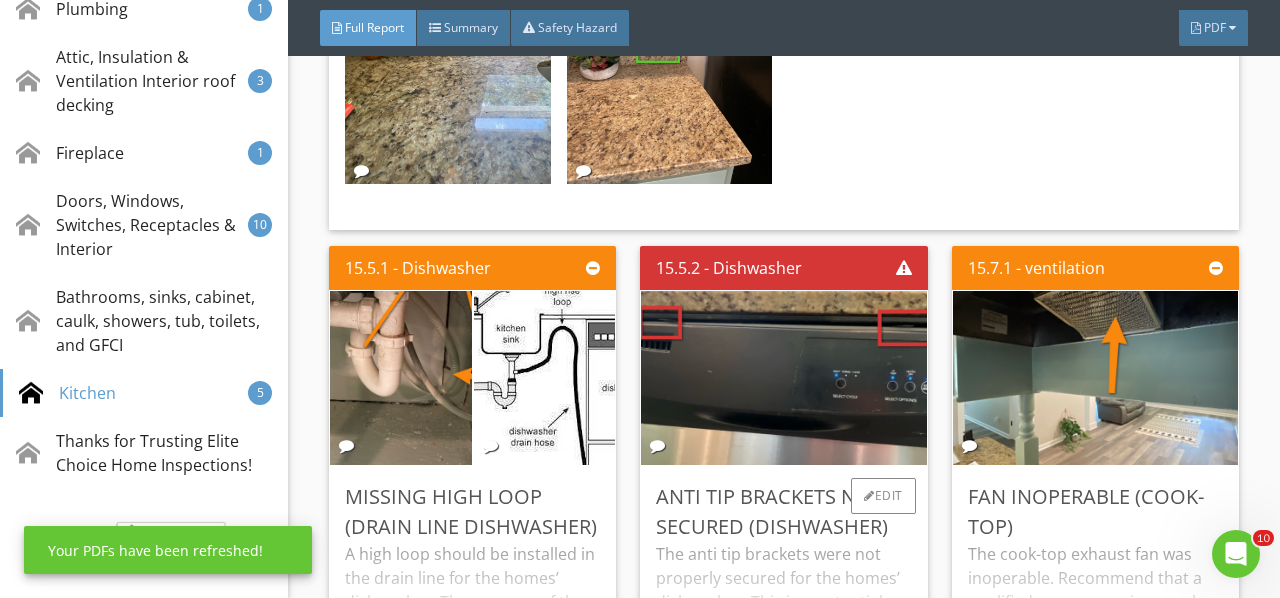 click on "The anti tip brackets were not properly secured for the homes’ dishwasher. This is a potential safety hazard for small kids. Recommend this is corrected." at bounding box center [783, 606] 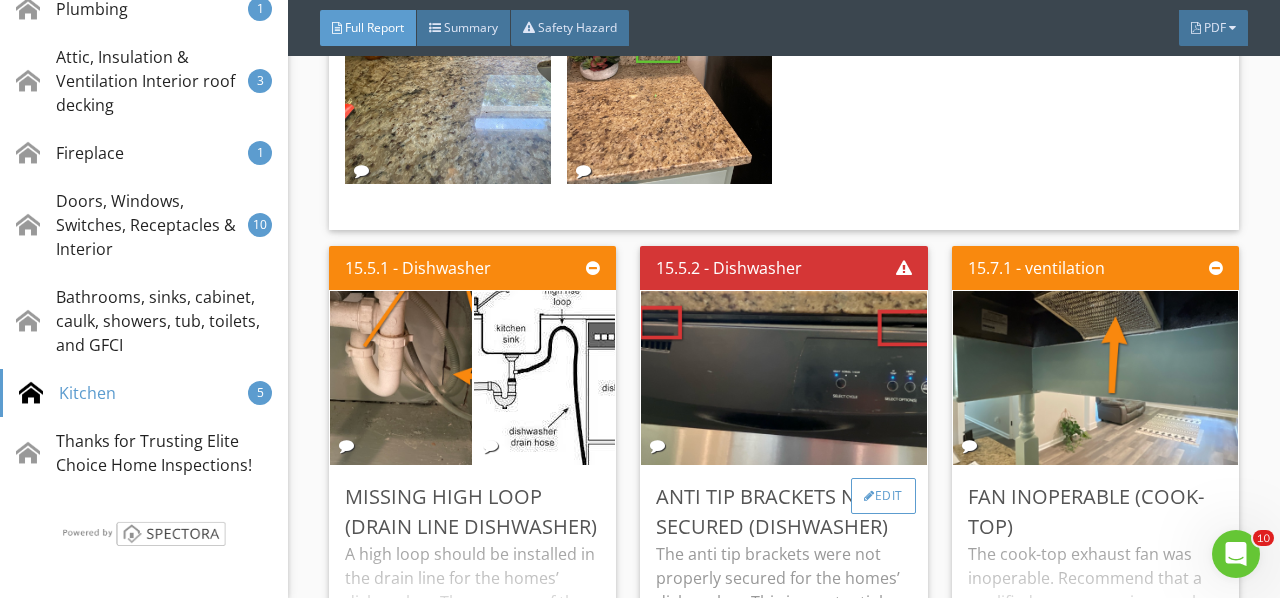 click on "Edit" at bounding box center (883, 496) 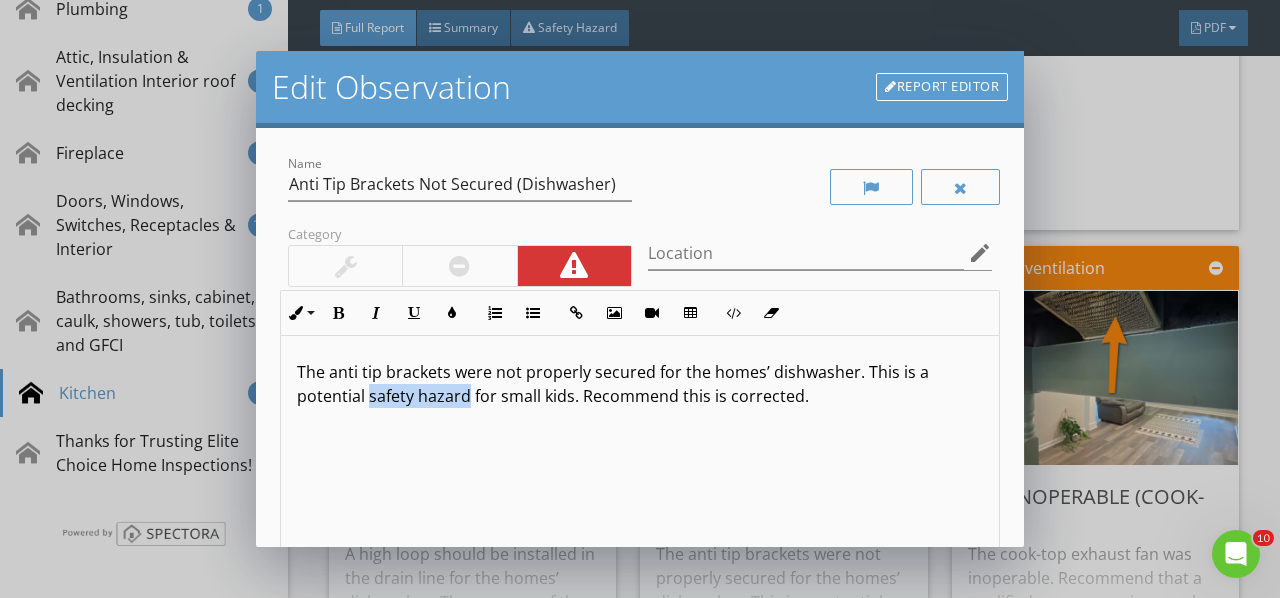 drag, startPoint x: 469, startPoint y: 402, endPoint x: 367, endPoint y: 395, distance: 102.239914 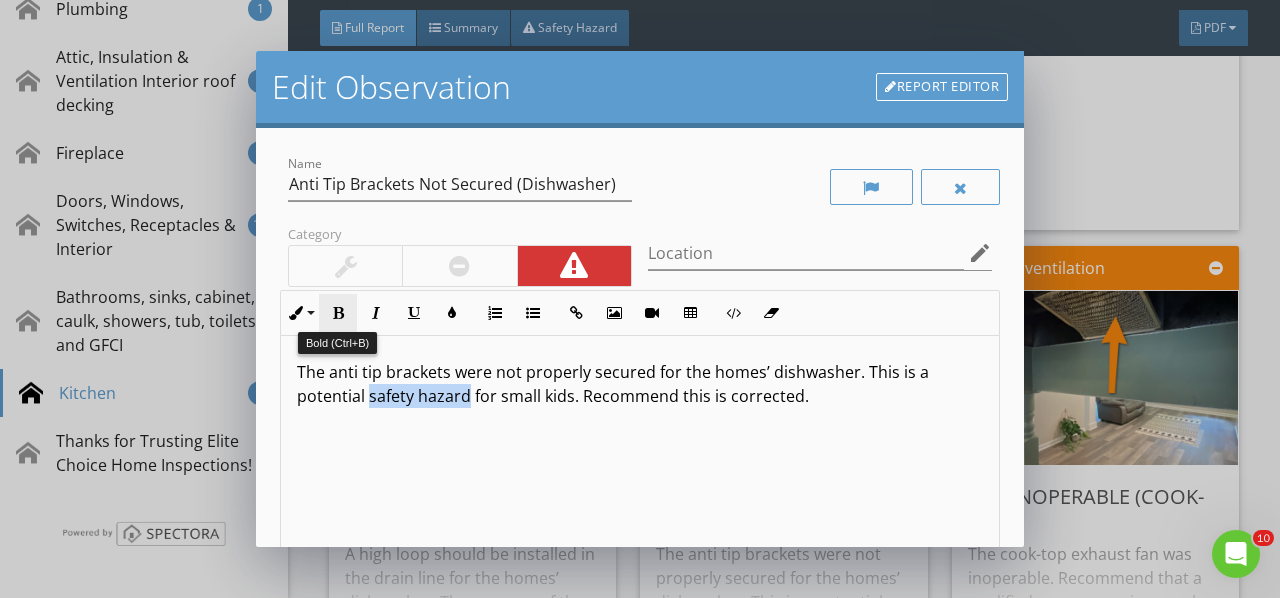click at bounding box center [338, 313] 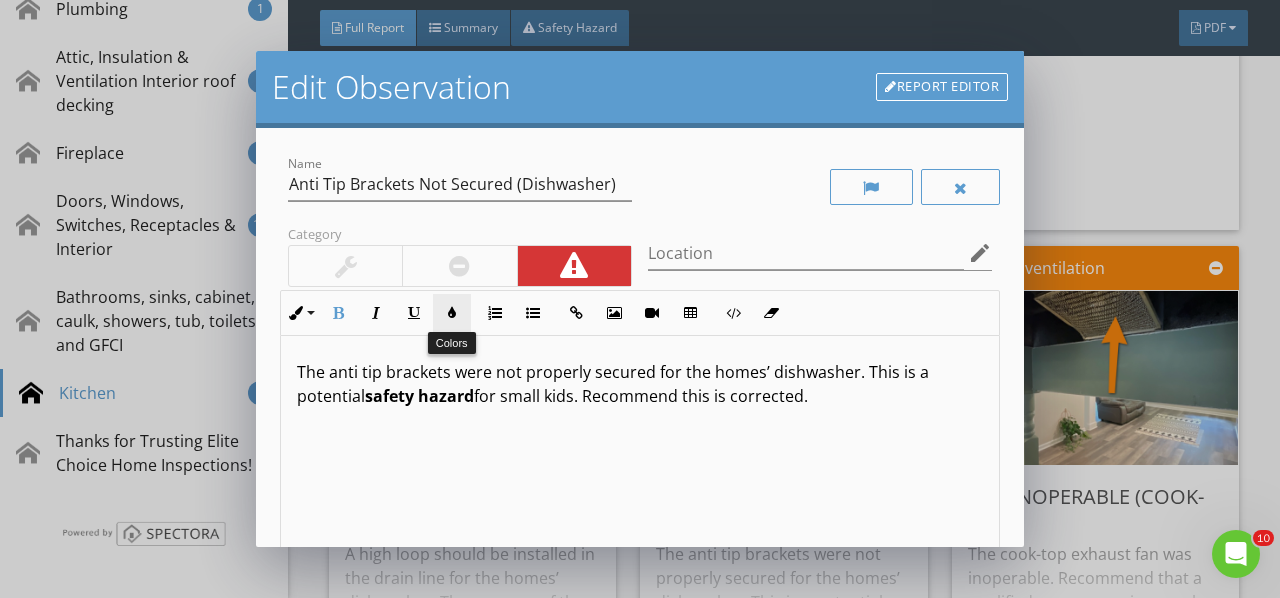 click at bounding box center [452, 313] 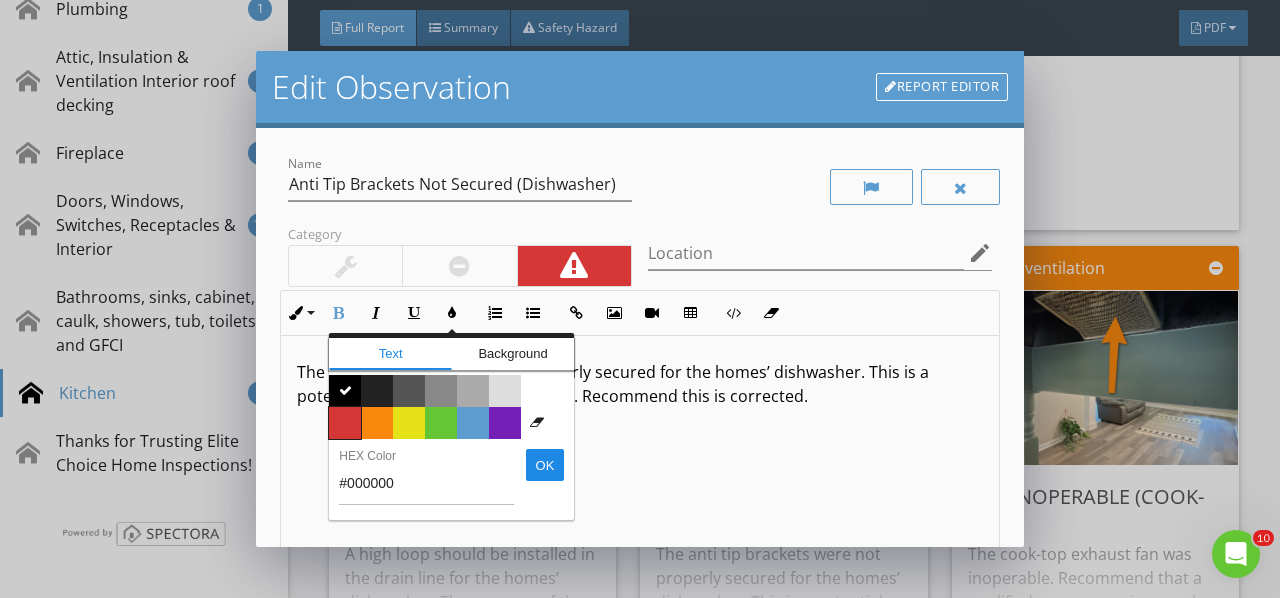 click on "Color #d53636" at bounding box center [345, 423] 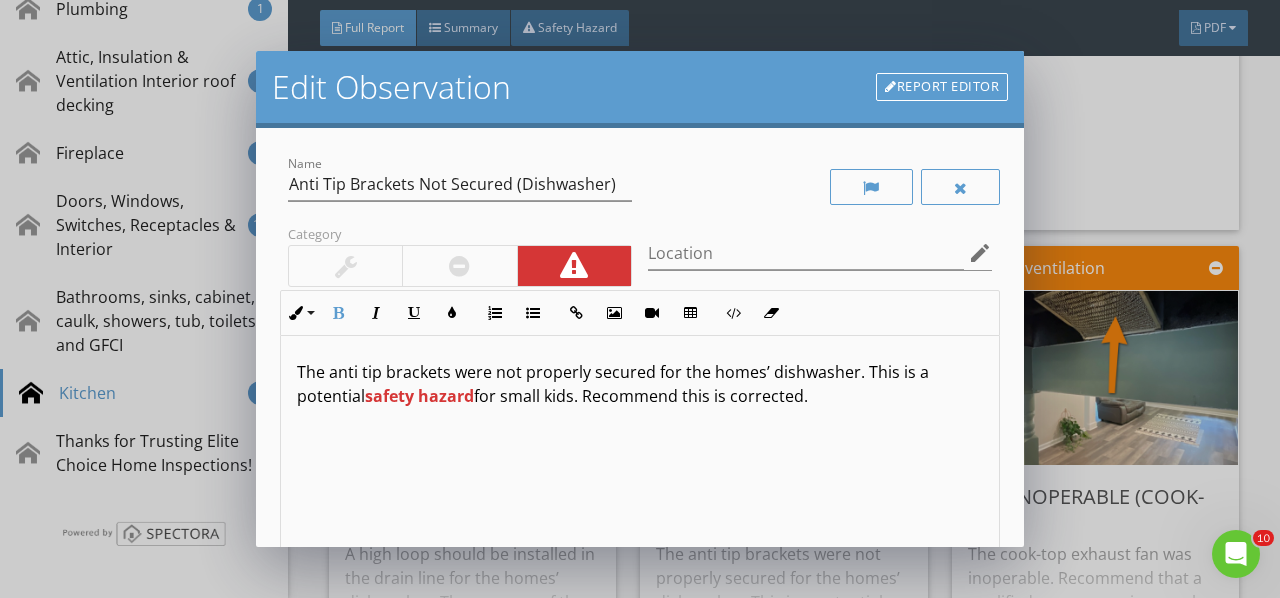 click on "The anti tip brackets were not properly secured for the homes’ dishwasher. This is a potential  safety hazard  for small kids. Recommend this is corrected." at bounding box center [640, 494] 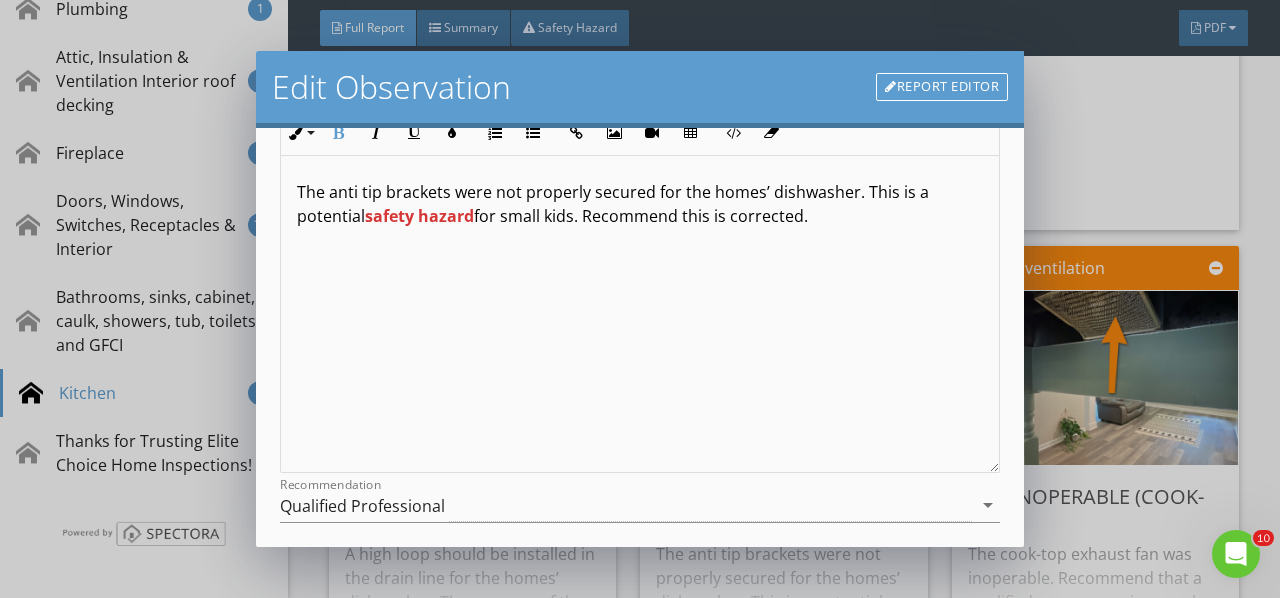 scroll, scrollTop: 298, scrollLeft: 0, axis: vertical 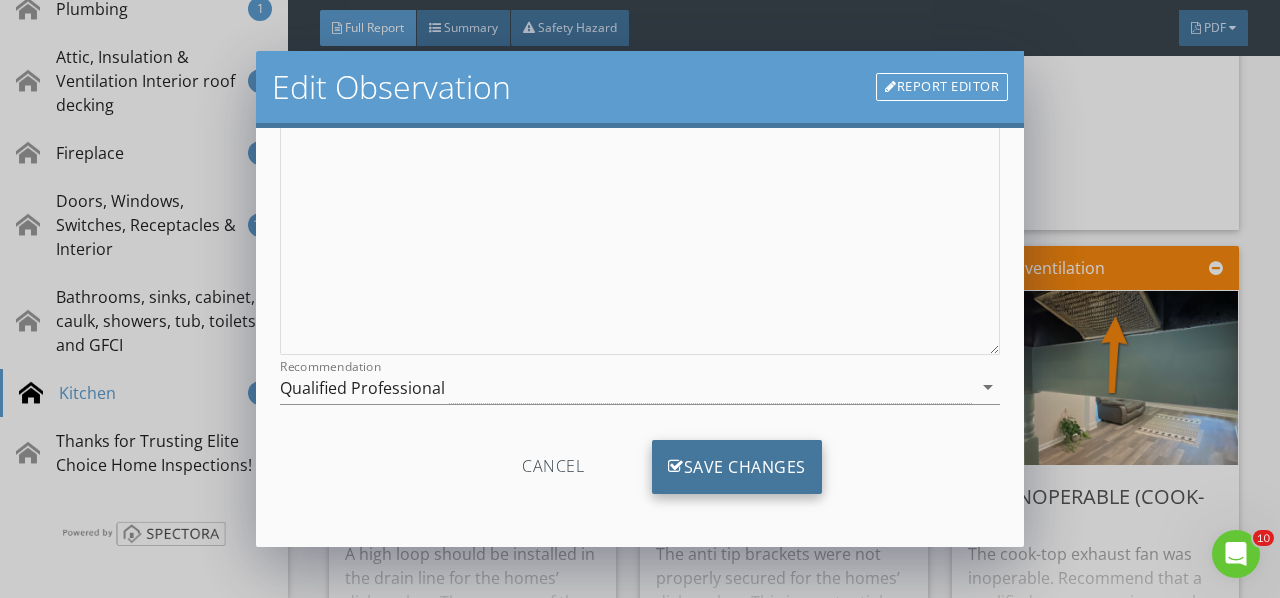 click on "Save Changes" at bounding box center [737, 467] 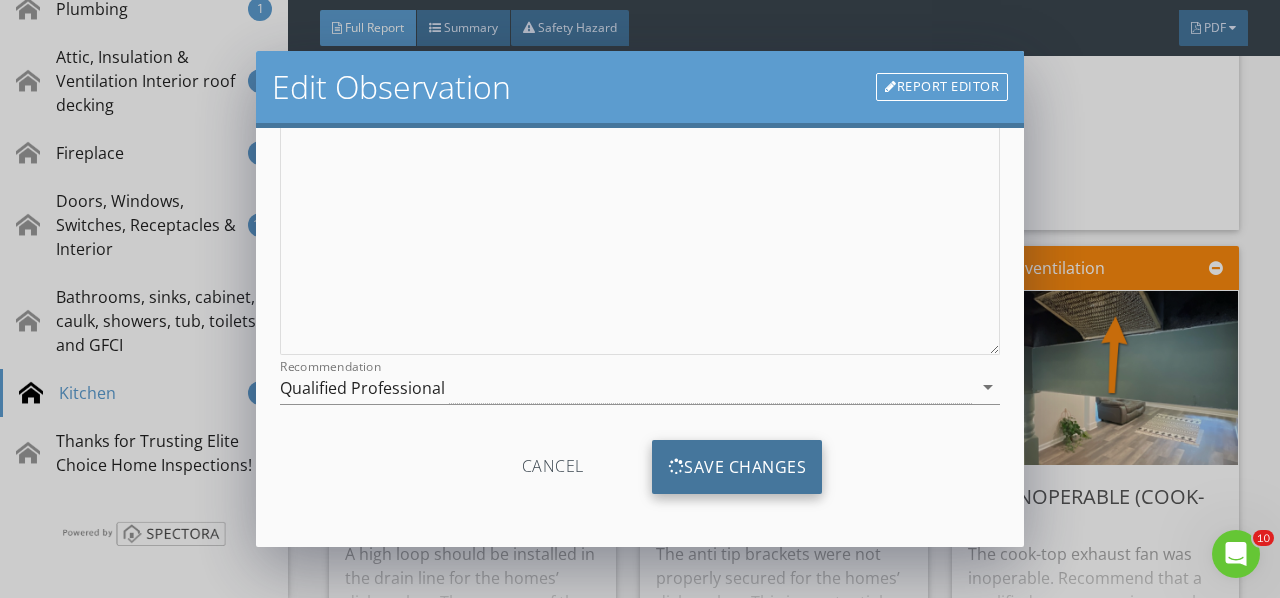 scroll, scrollTop: 62, scrollLeft: 0, axis: vertical 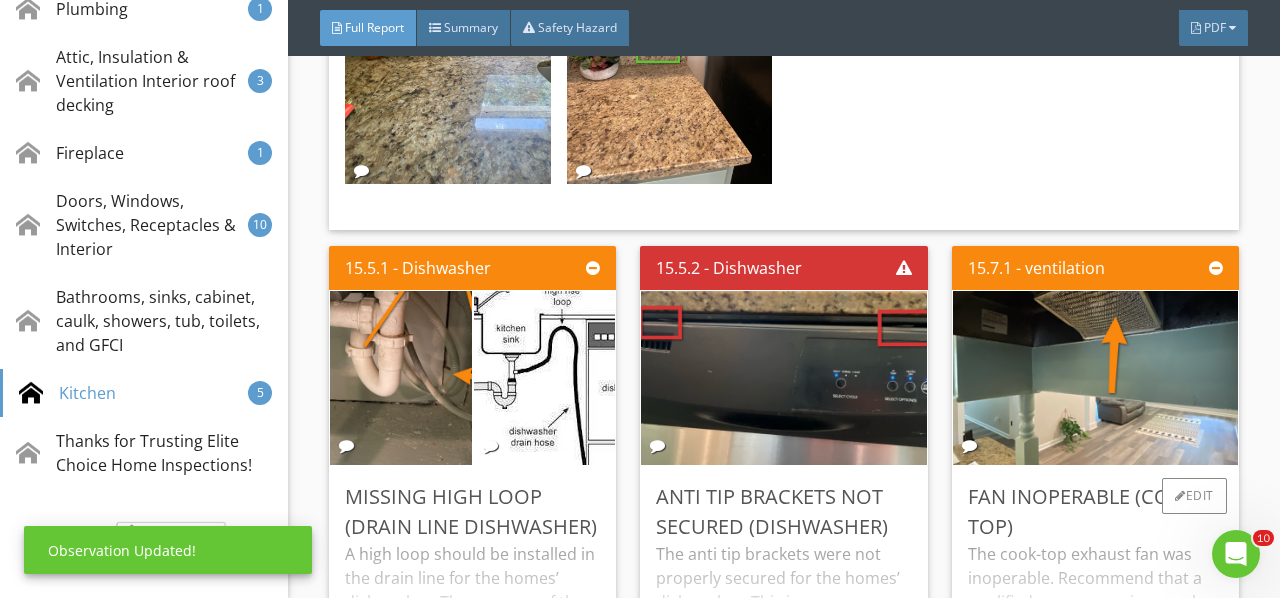 click on "The cook-top exhaust fan was inoperable. Recommend that a qualified person repair or replace as necessary." at bounding box center (1095, 606) 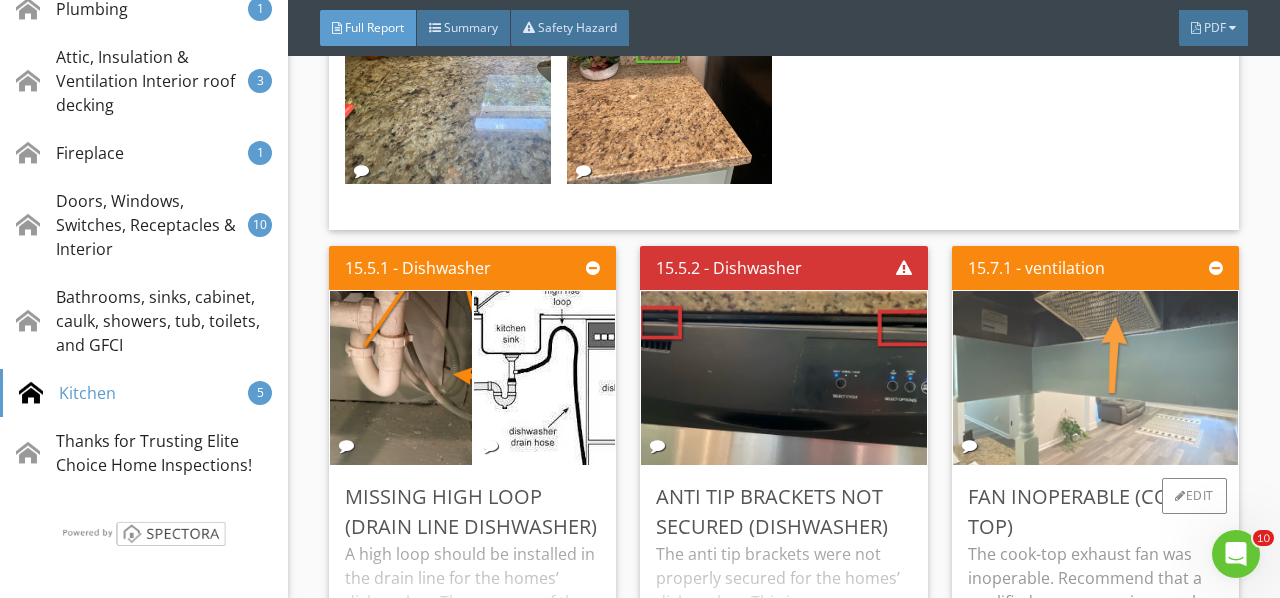 click at bounding box center (1095, 377) 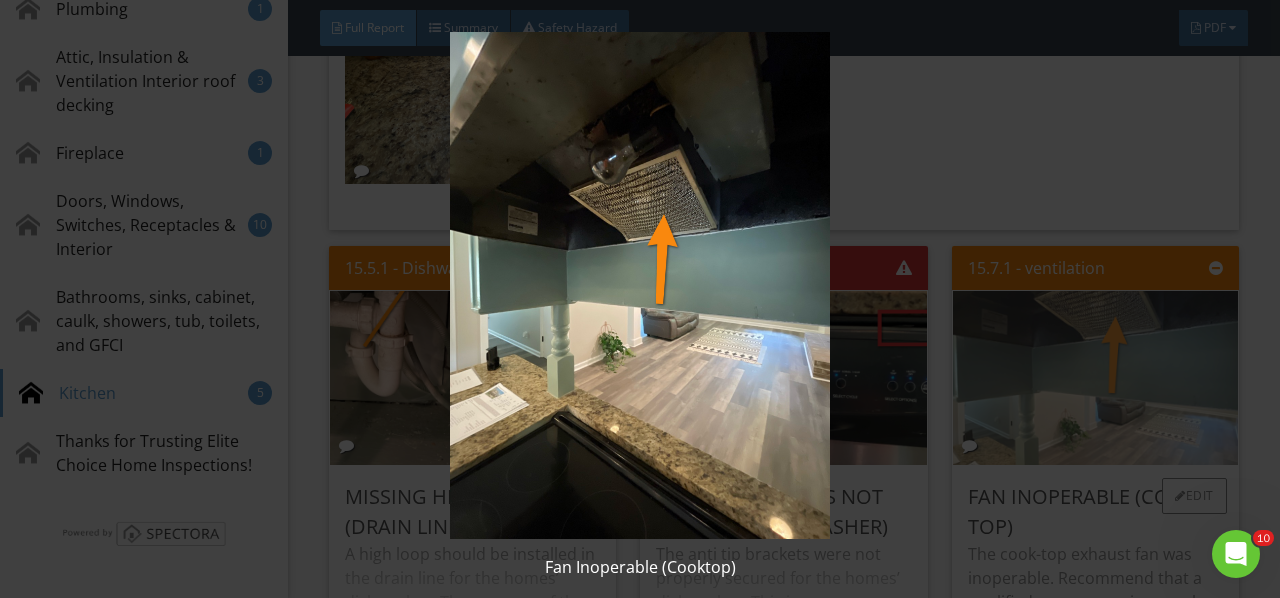 click at bounding box center [639, 285] 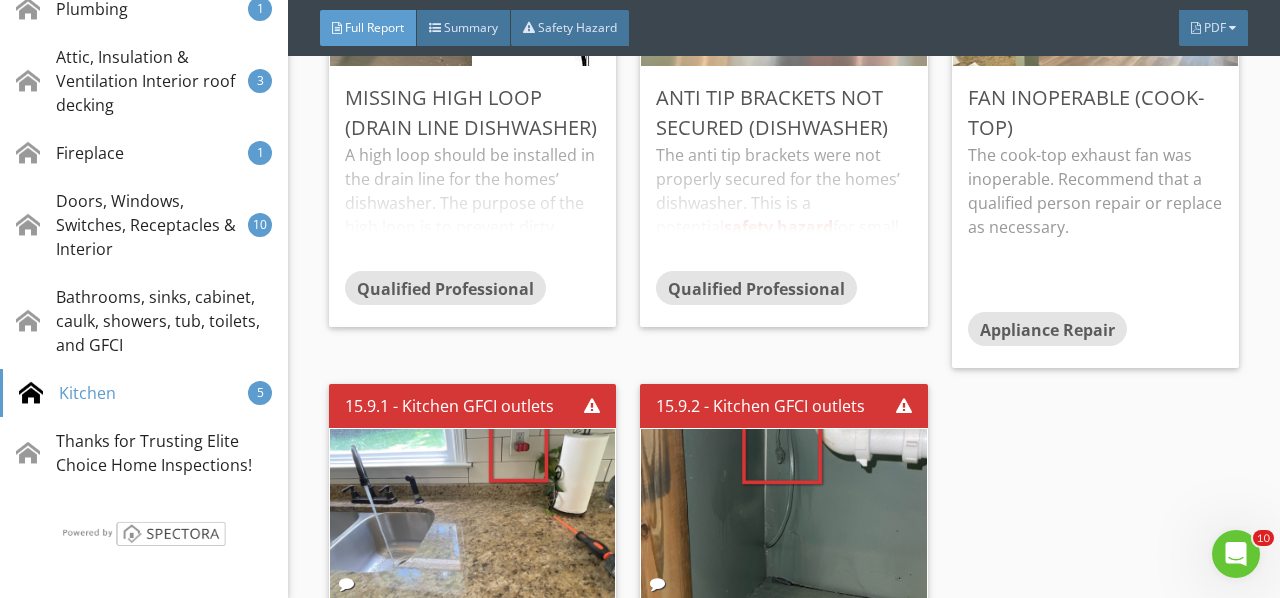 scroll, scrollTop: 34223, scrollLeft: 0, axis: vertical 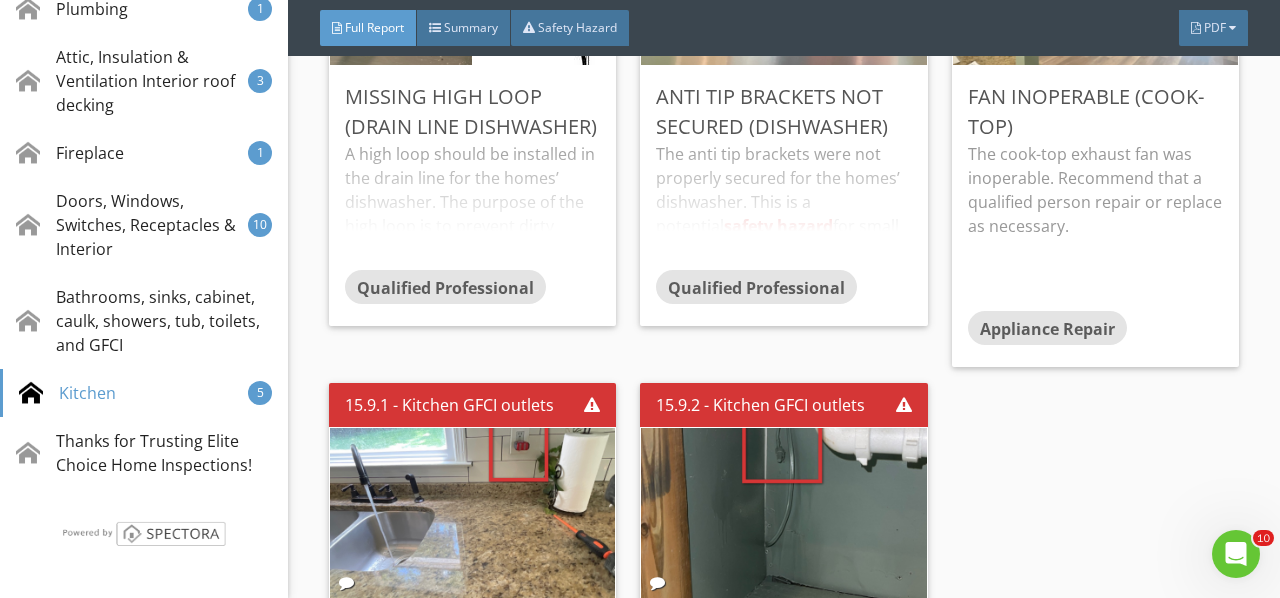 click on "One or more GFCI outlets failed to reset.This is a potential safety hazard. Recommend that a qualified electrician evaluate and repair as necessary." at bounding box center (472, 728) 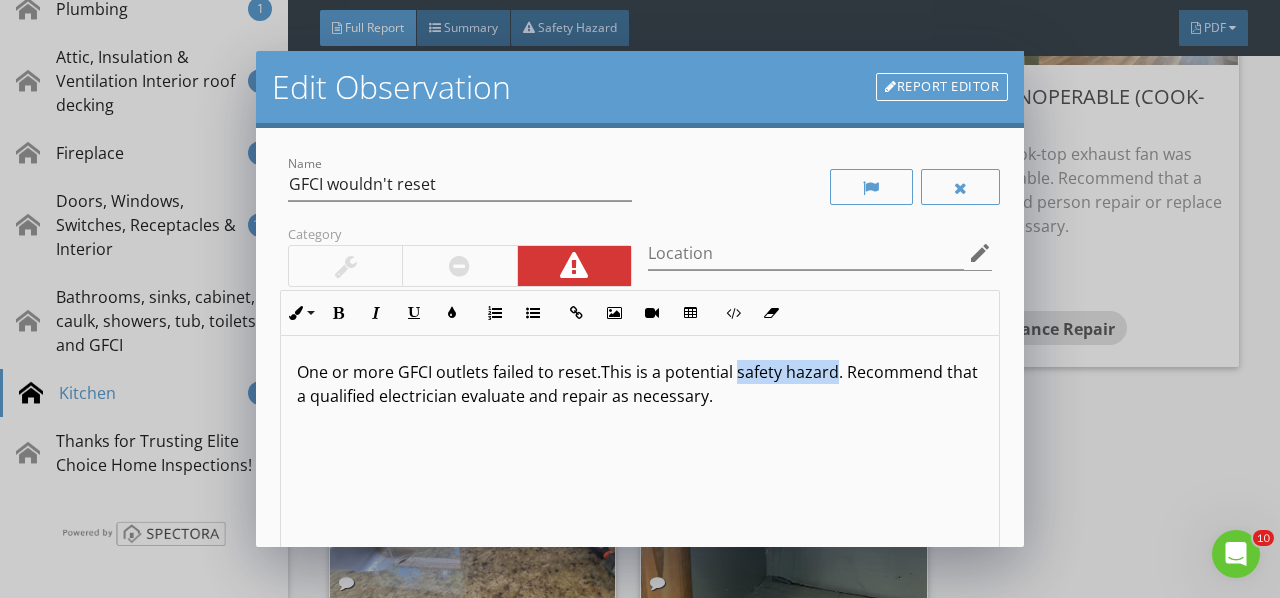 drag, startPoint x: 730, startPoint y: 368, endPoint x: 829, endPoint y: 360, distance: 99.32271 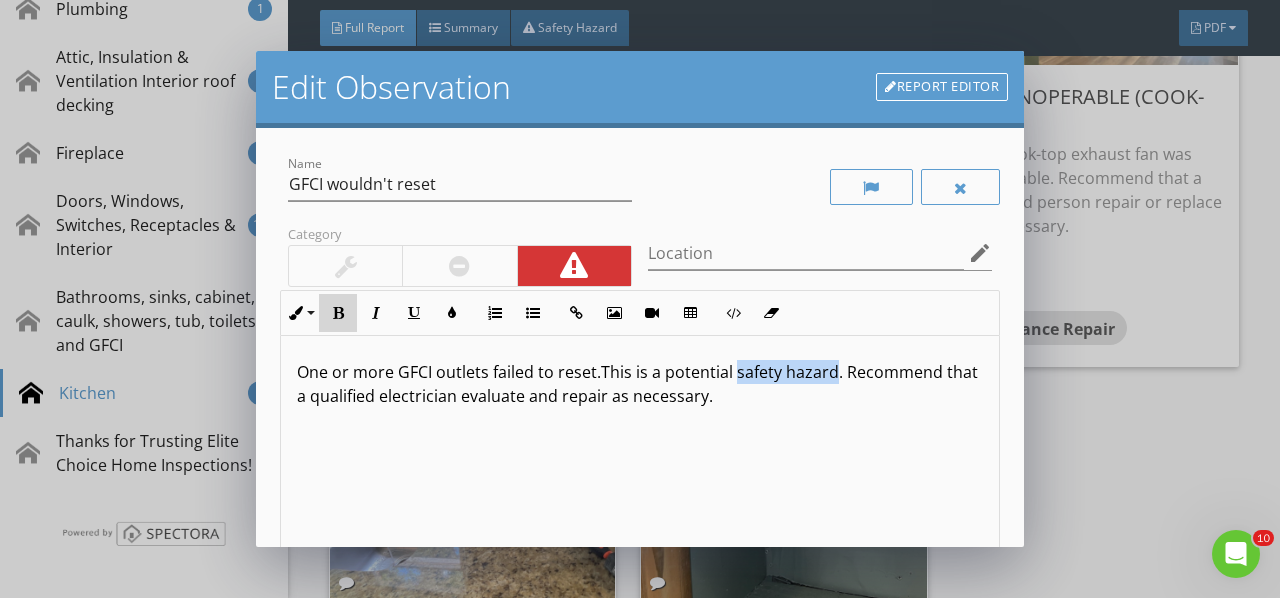 click at bounding box center (338, 313) 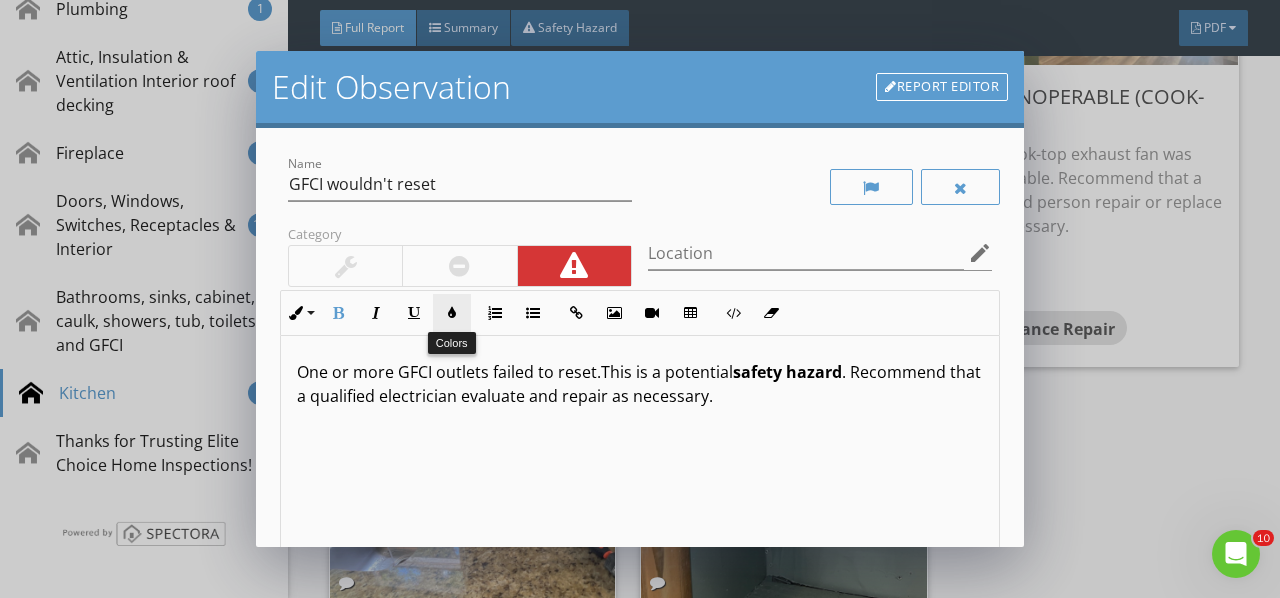click at bounding box center (452, 313) 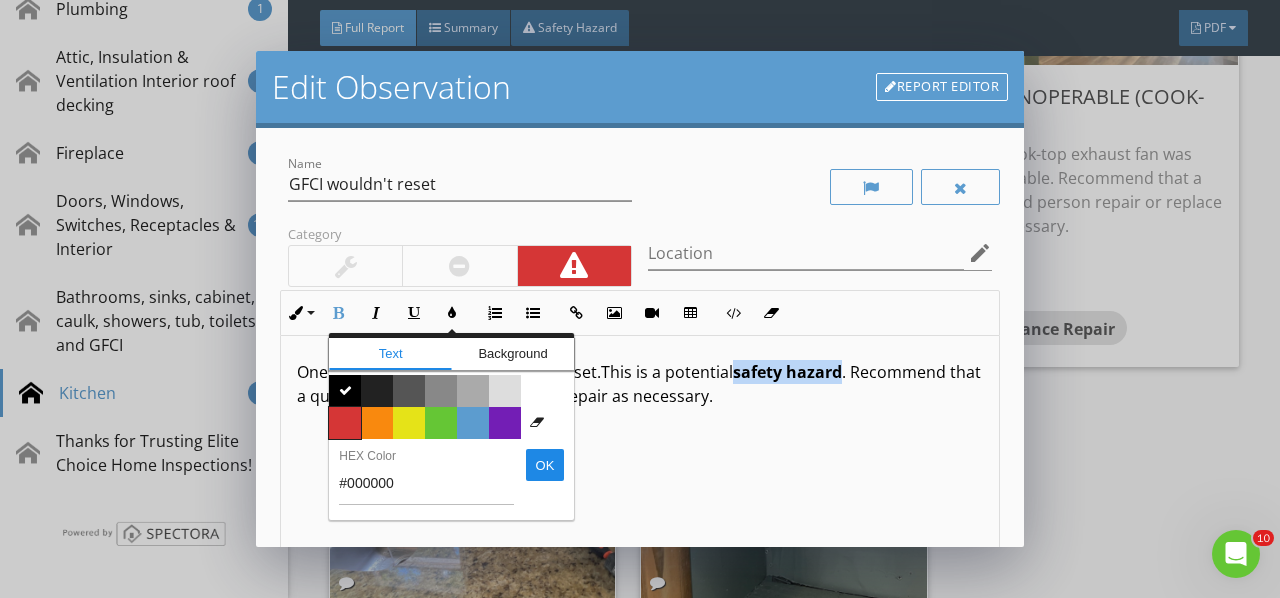 click on "Color #d53636" at bounding box center (345, 423) 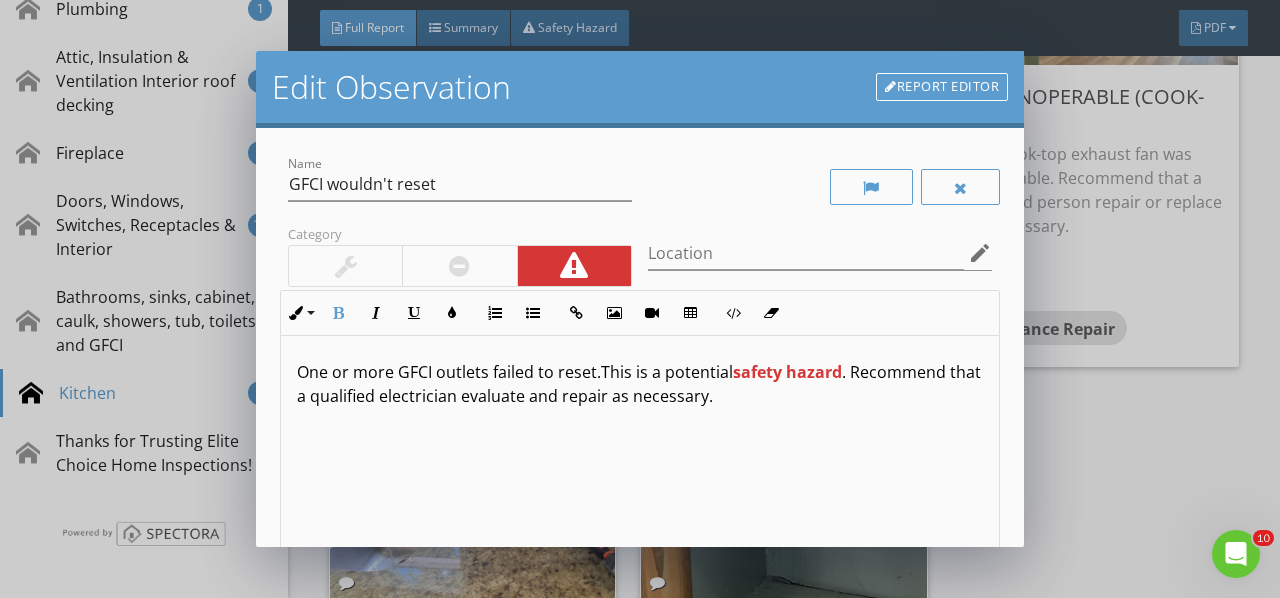 click on "One or more GFCI outlets failed to reset.This is a potential  safety hazard . Recommend that a qualified electrician evaluate and repair as necessary." at bounding box center (640, 494) 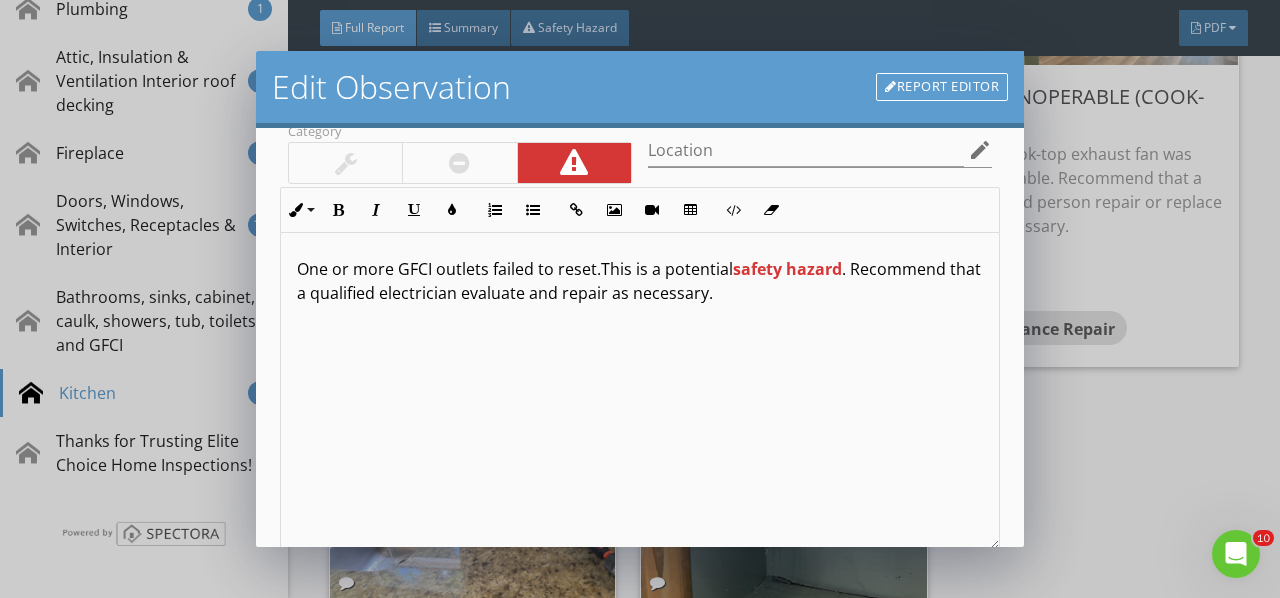 scroll, scrollTop: 300, scrollLeft: 0, axis: vertical 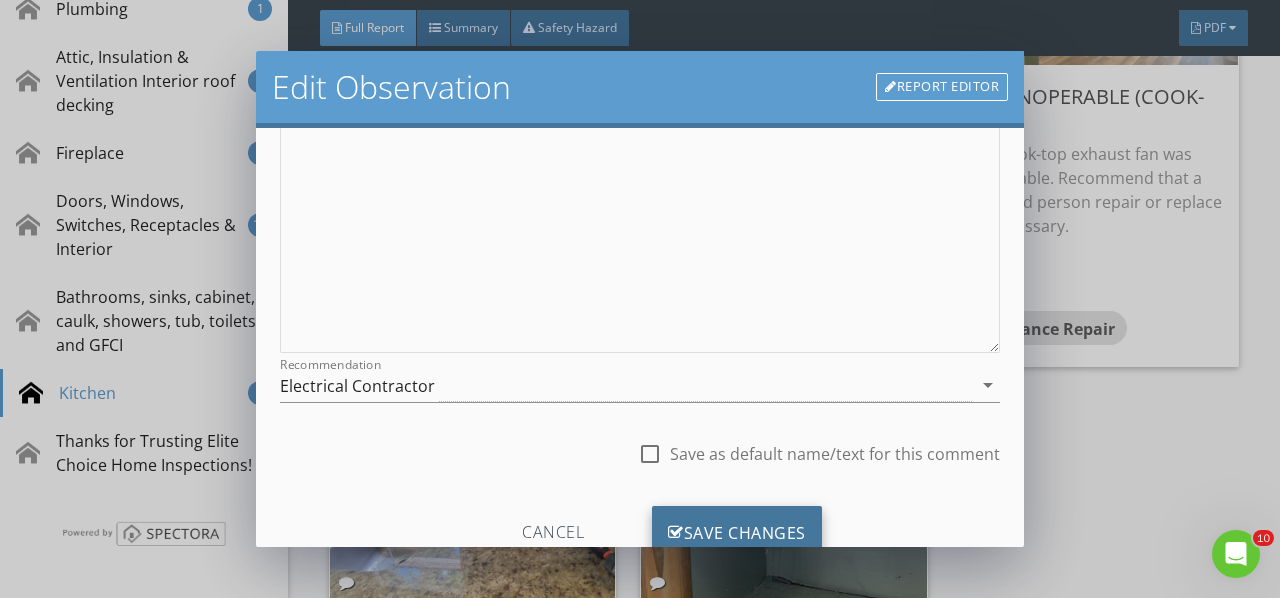 click on "Save Changes" at bounding box center (737, 533) 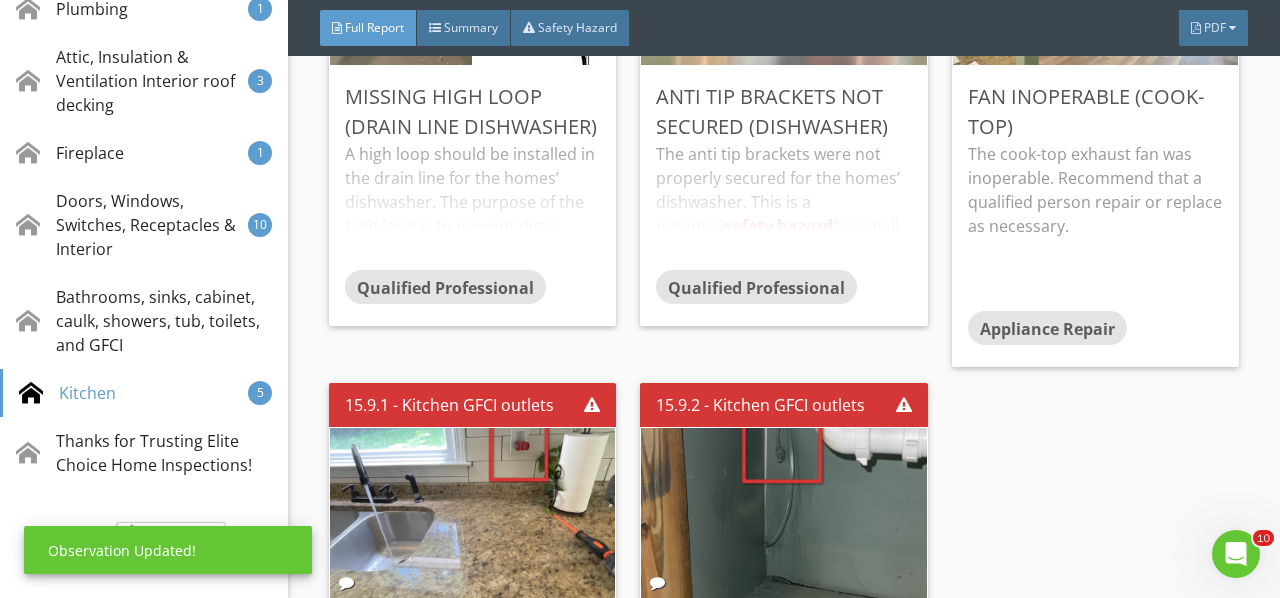 scroll, scrollTop: 130, scrollLeft: 0, axis: vertical 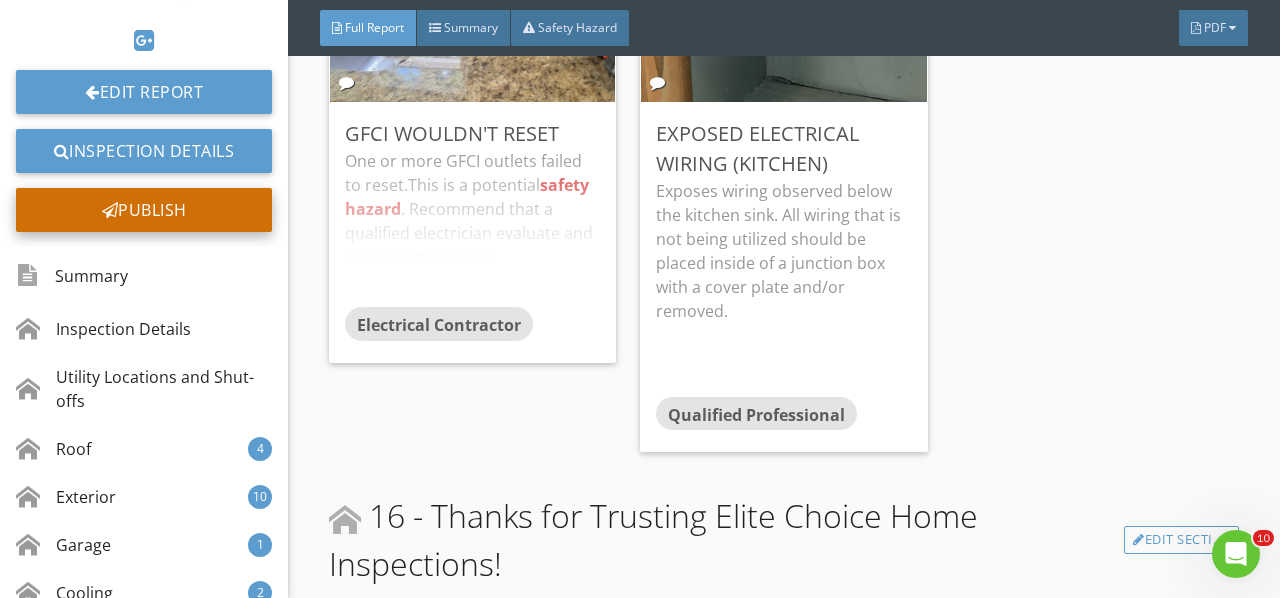 click on "Publish" at bounding box center [144, 210] 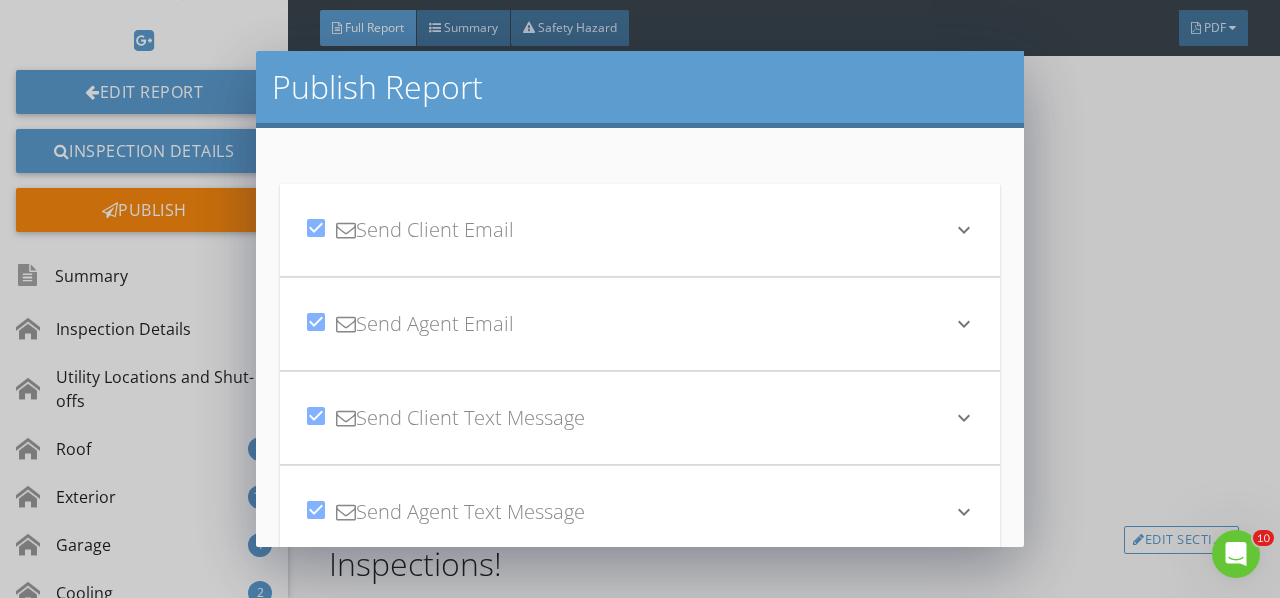 scroll, scrollTop: 167, scrollLeft: 0, axis: vertical 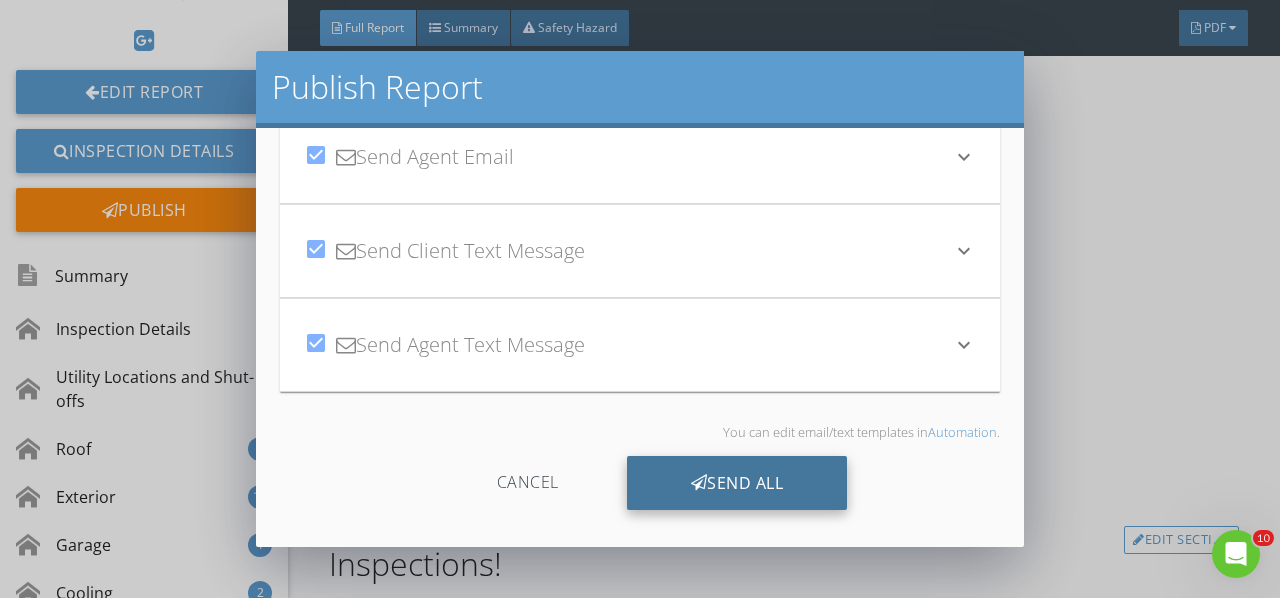 click at bounding box center [699, 483] 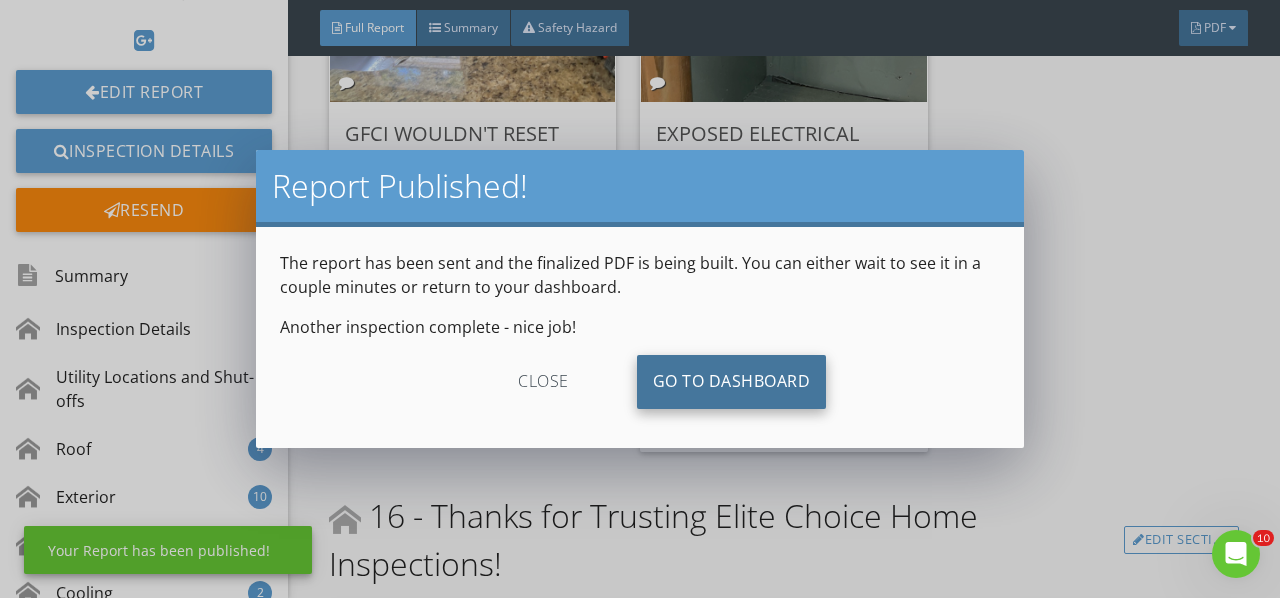 click on "Go To Dashboard" at bounding box center (732, 382) 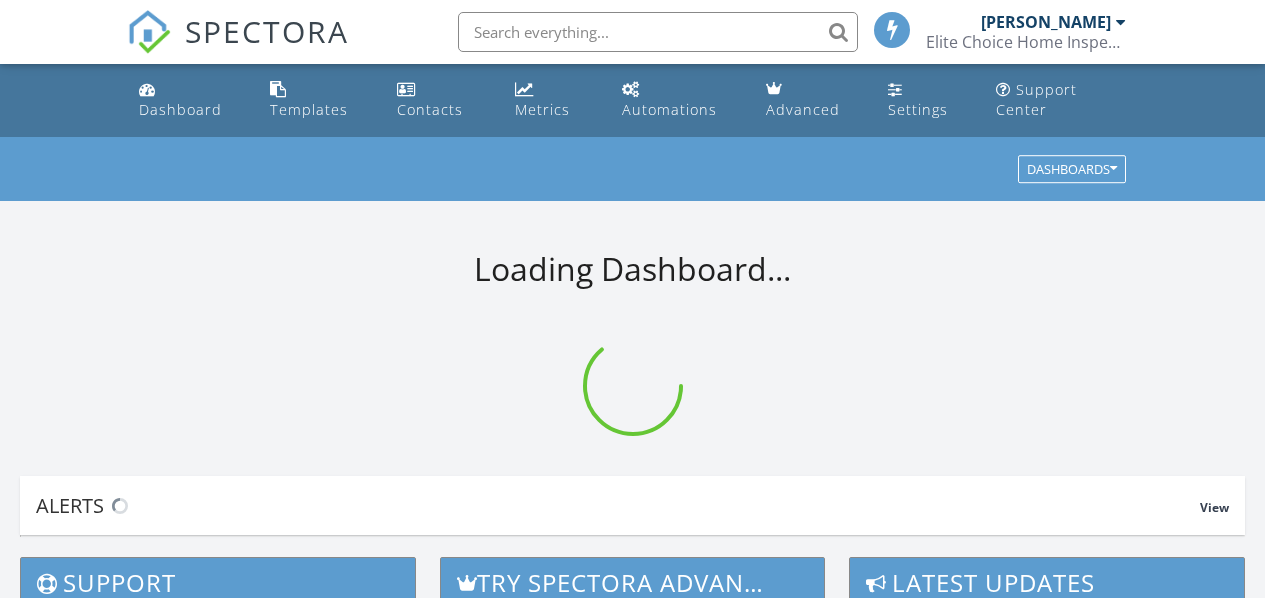 scroll, scrollTop: 0, scrollLeft: 0, axis: both 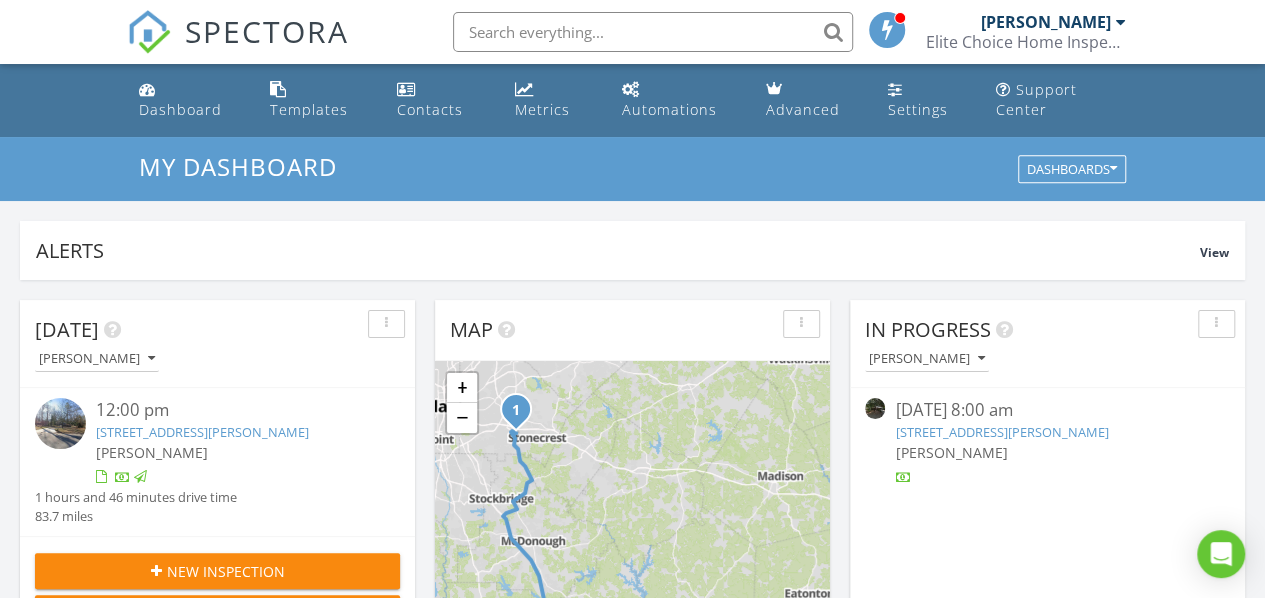click on "[STREET_ADDRESS][PERSON_NAME]" at bounding box center (202, 432) 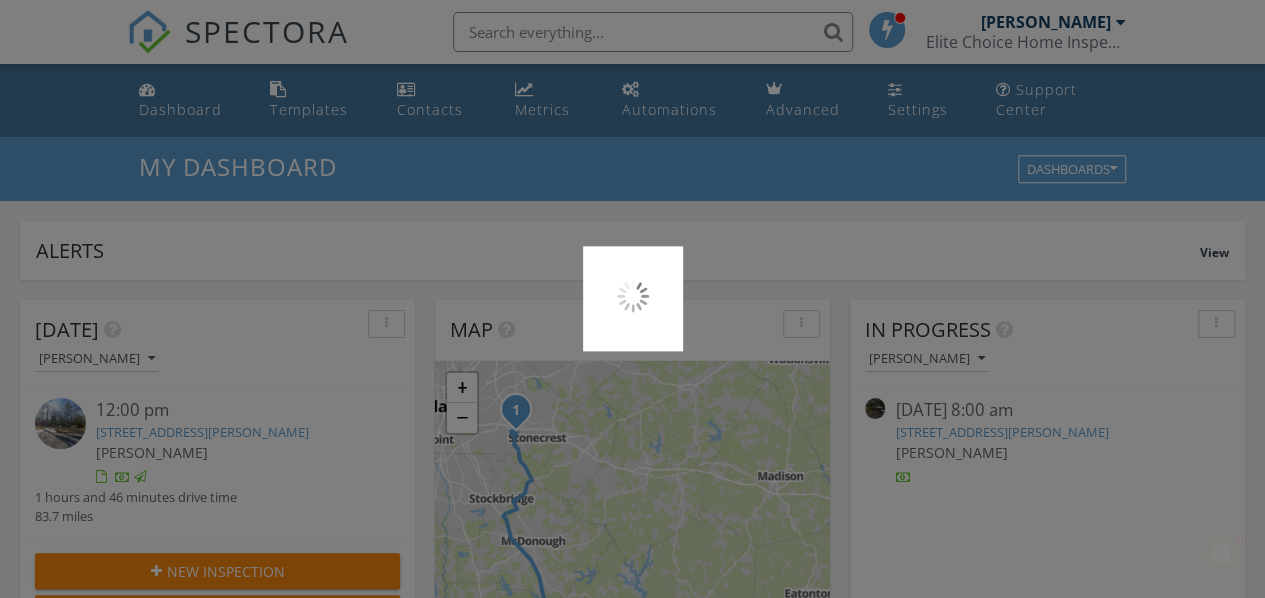 scroll, scrollTop: 0, scrollLeft: 0, axis: both 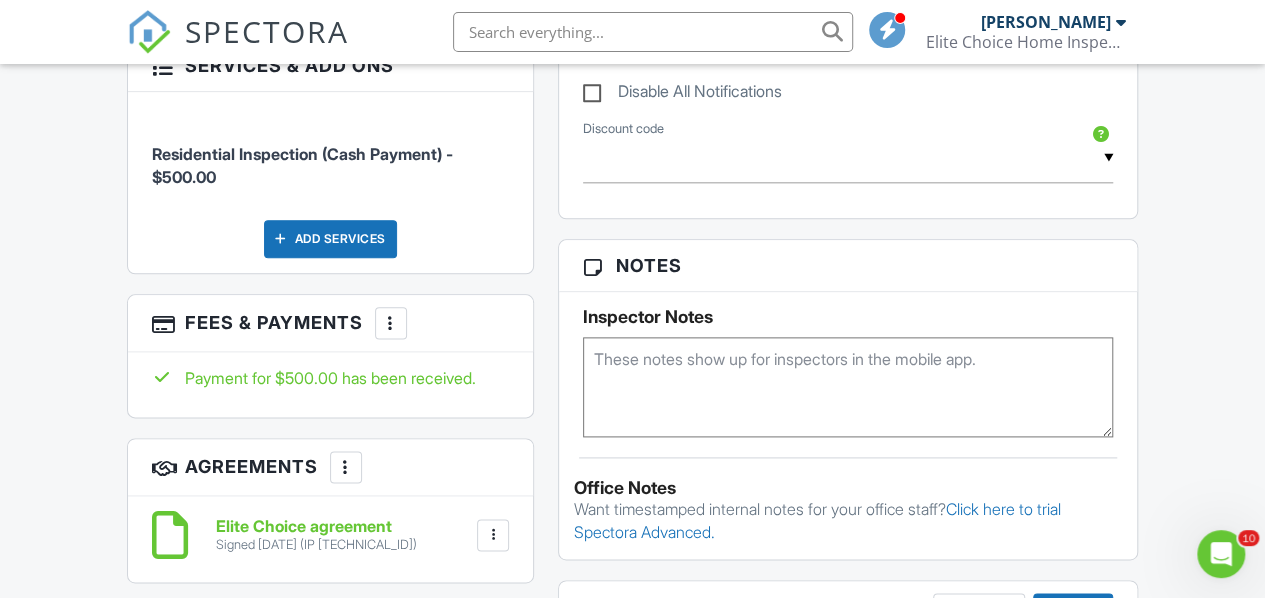 click at bounding box center [391, 323] 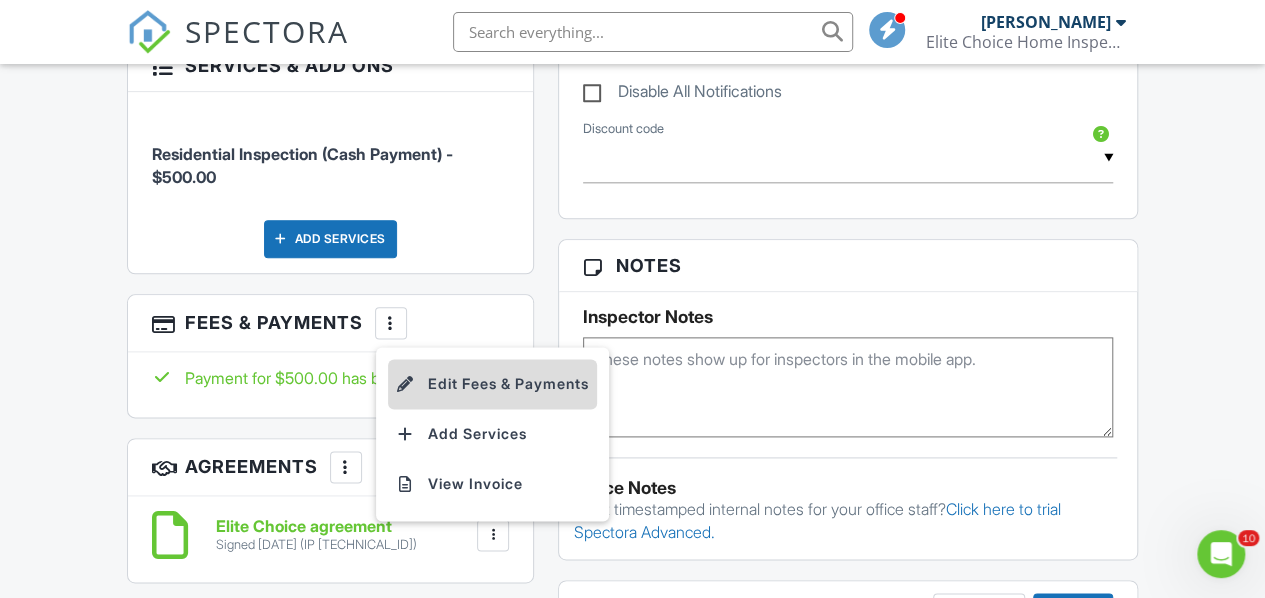 click on "Edit Fees & Payments" at bounding box center (492, 384) 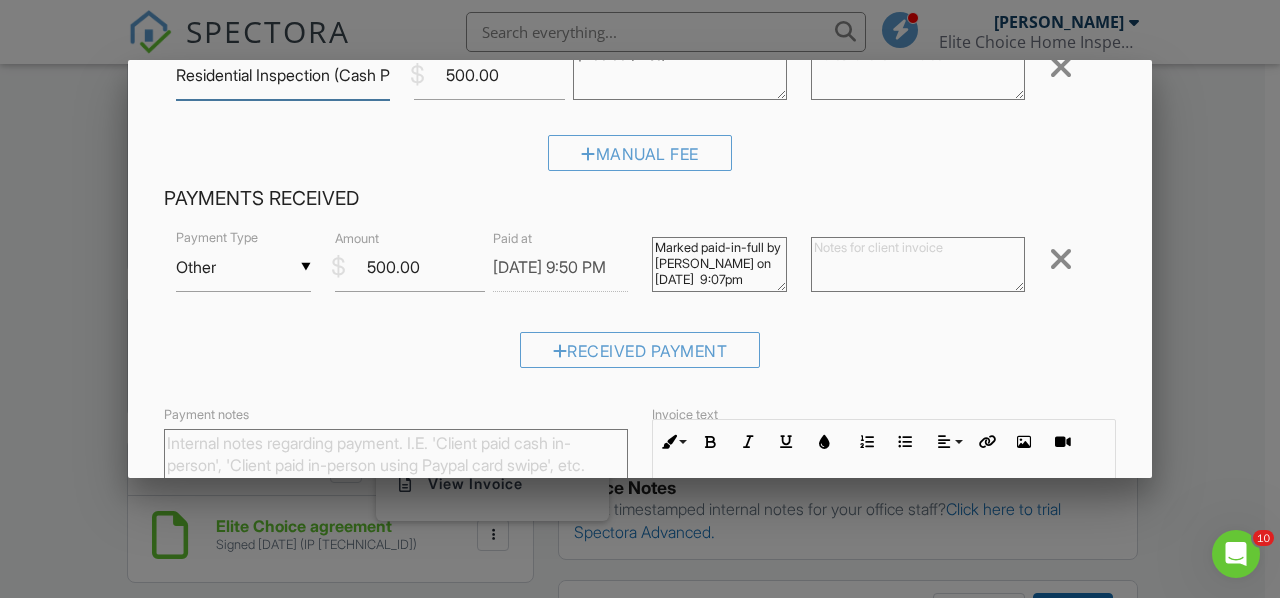 scroll, scrollTop: 200, scrollLeft: 0, axis: vertical 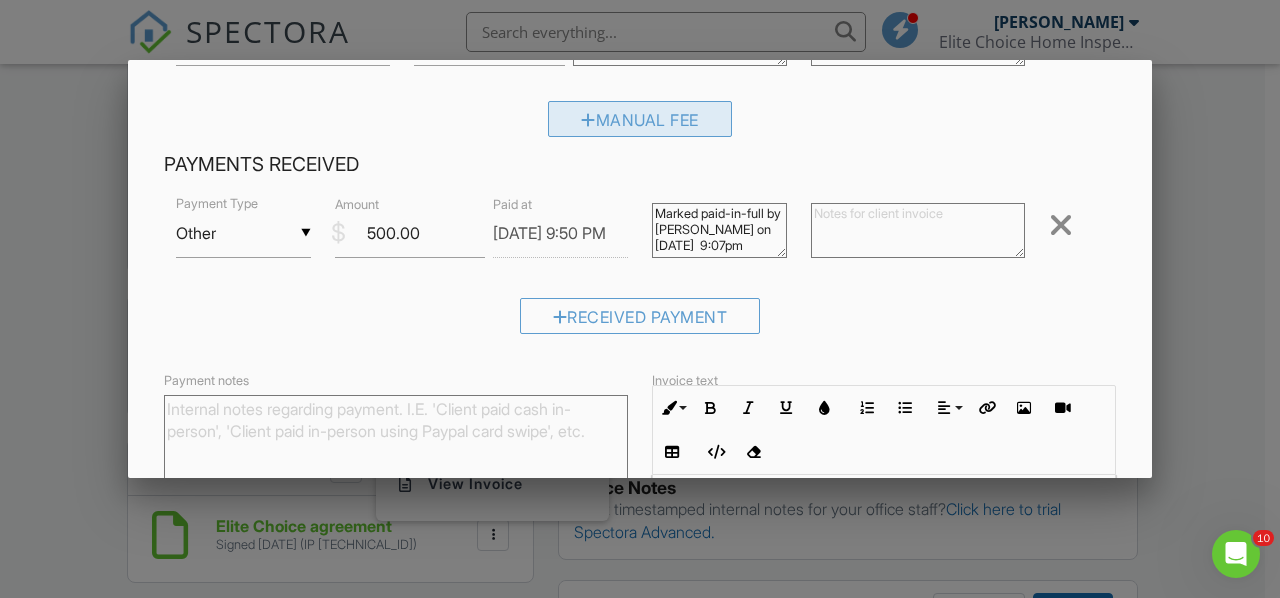 click on "Manual Fee" at bounding box center [640, 119] 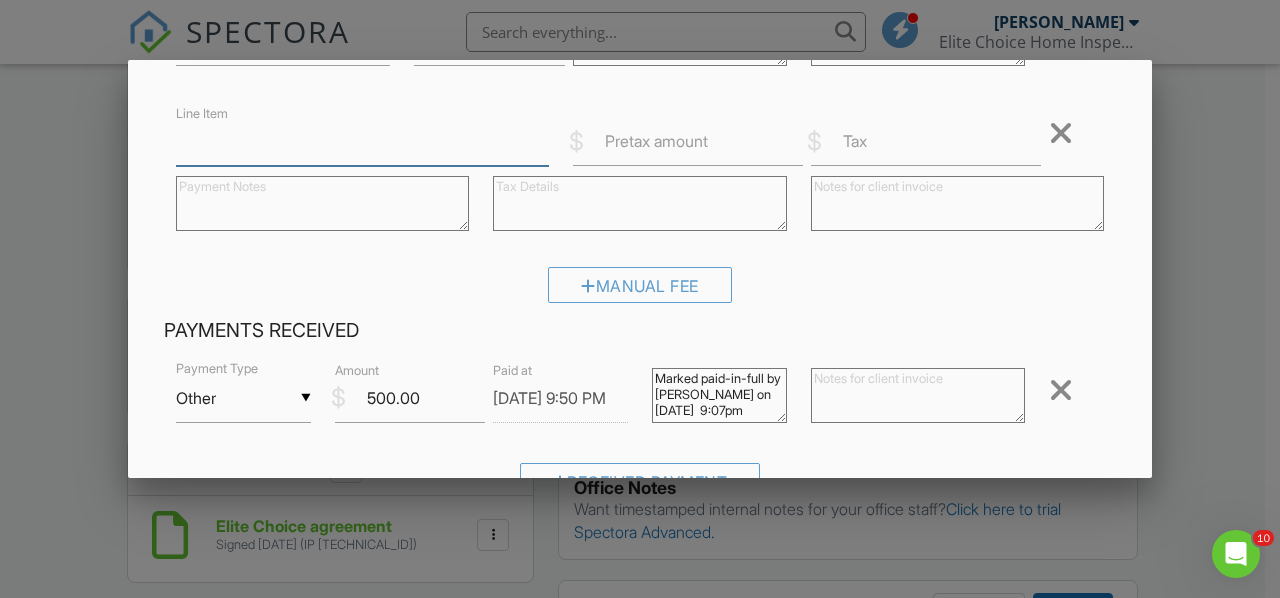 click on "Line Item" at bounding box center [362, 141] 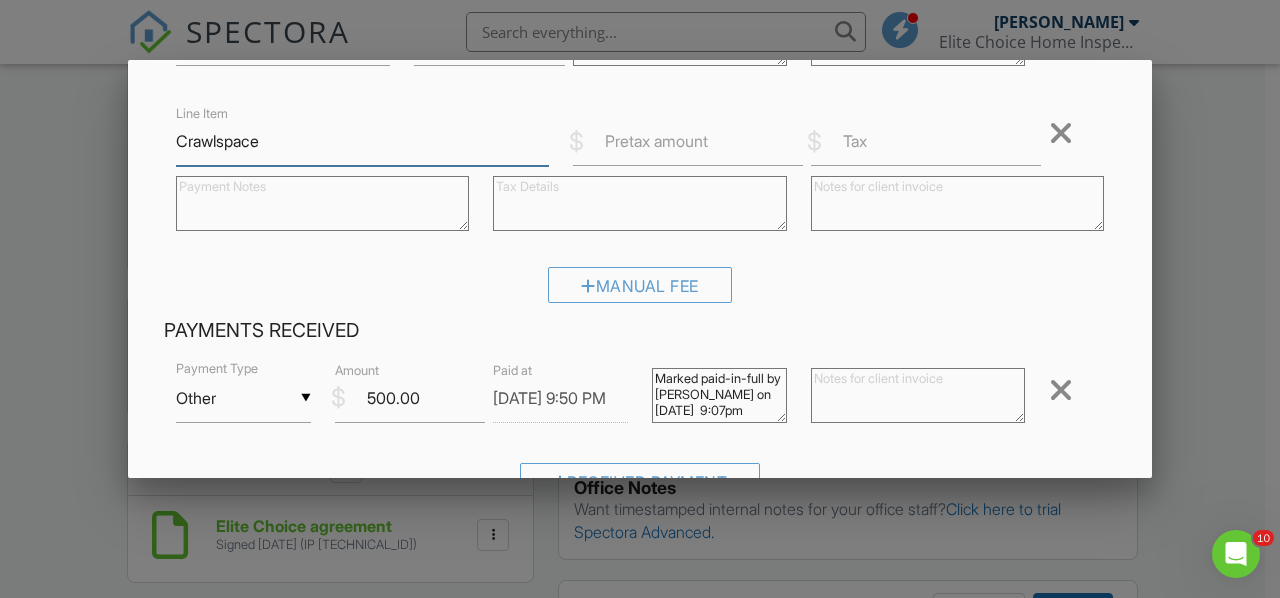 type on "Crawlspace" 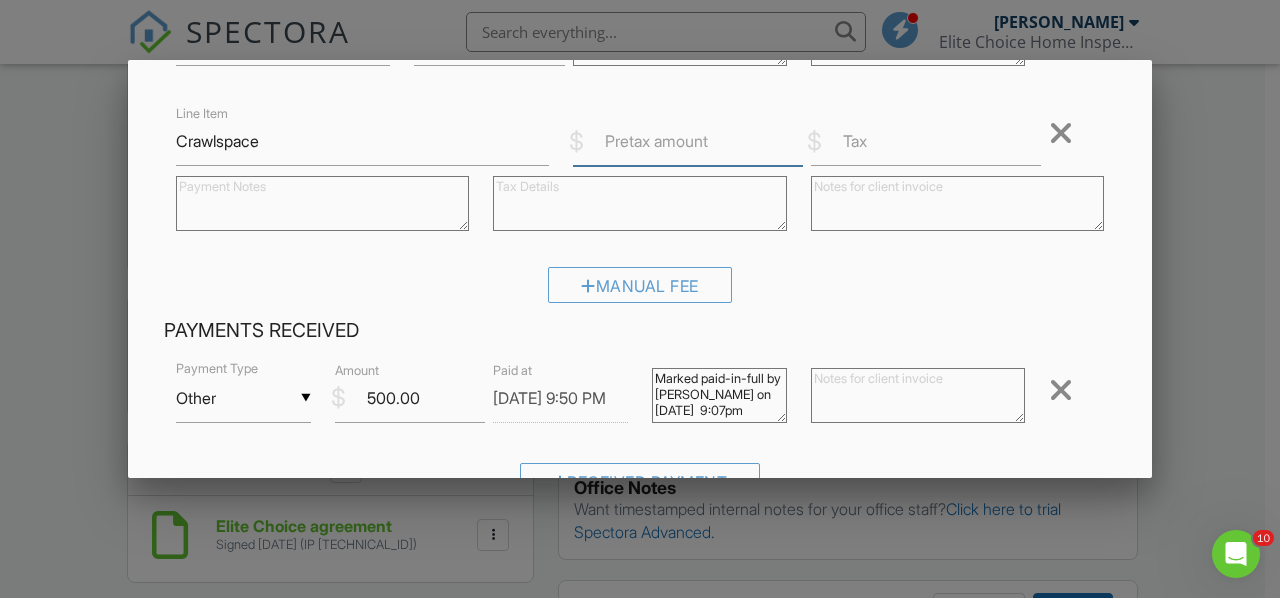 click on "Pretax amount" at bounding box center (688, 141) 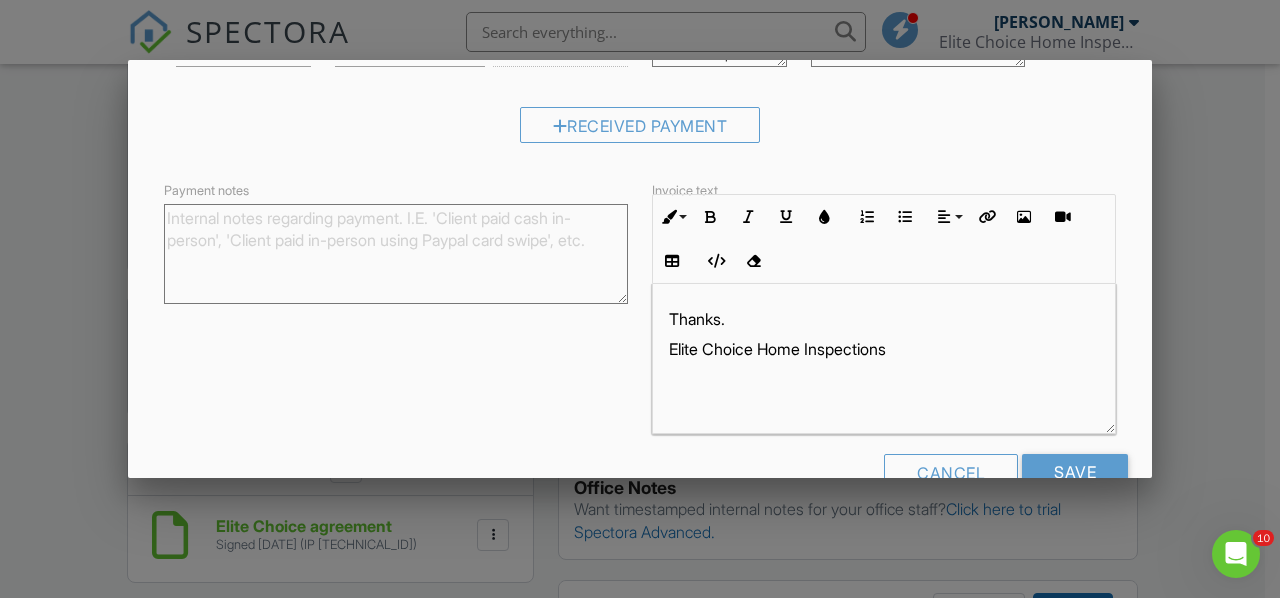 scroll, scrollTop: 605, scrollLeft: 0, axis: vertical 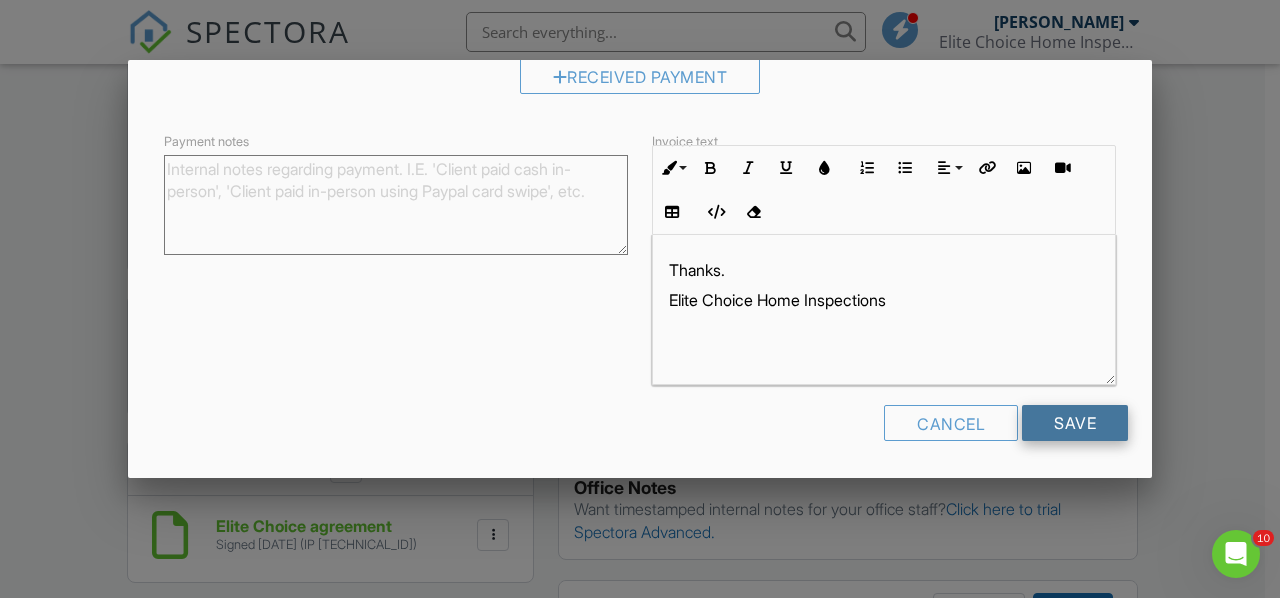 type on "50.00" 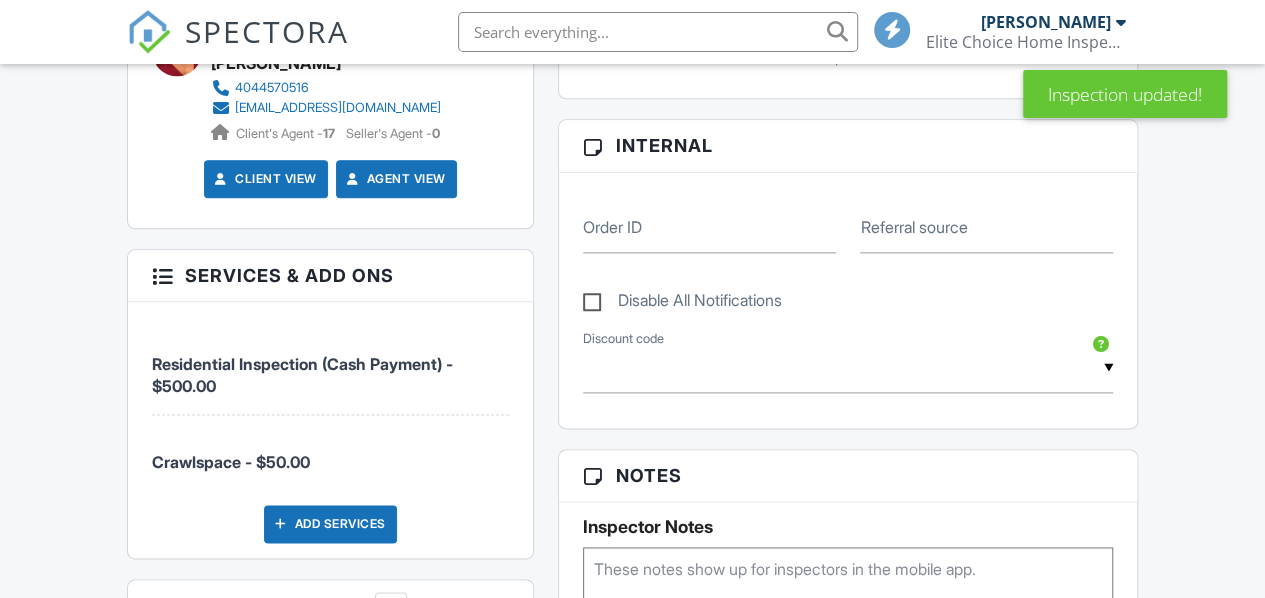 scroll, scrollTop: 0, scrollLeft: 0, axis: both 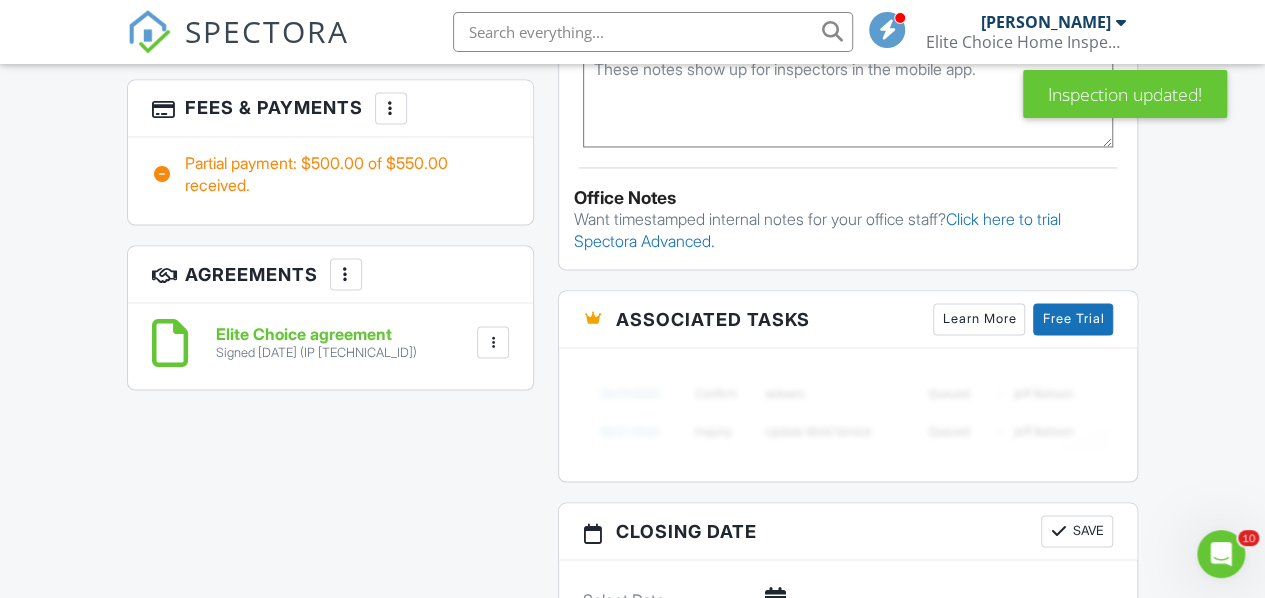 click at bounding box center (391, 108) 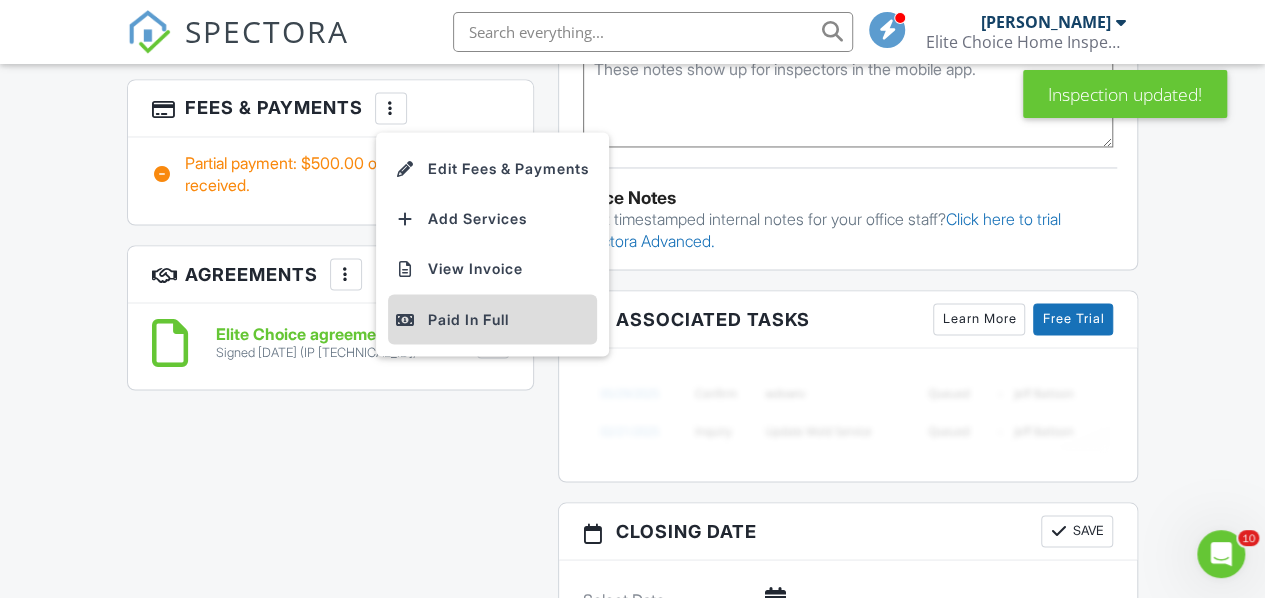 click on "Paid In Full" at bounding box center [492, 319] 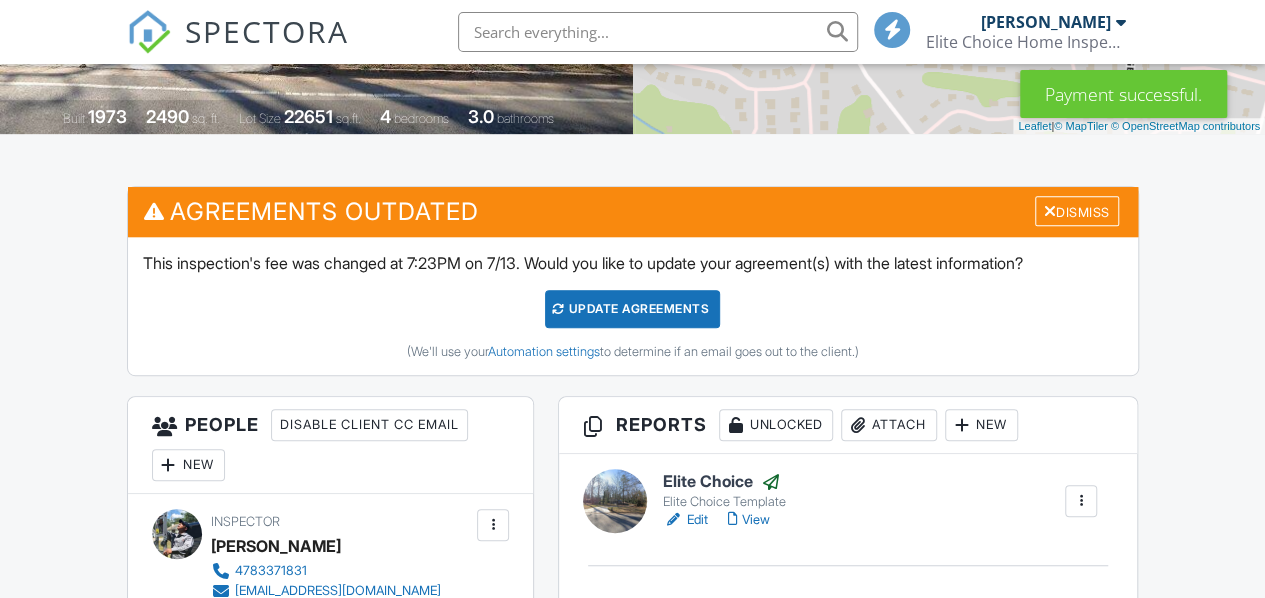 scroll, scrollTop: 500, scrollLeft: 0, axis: vertical 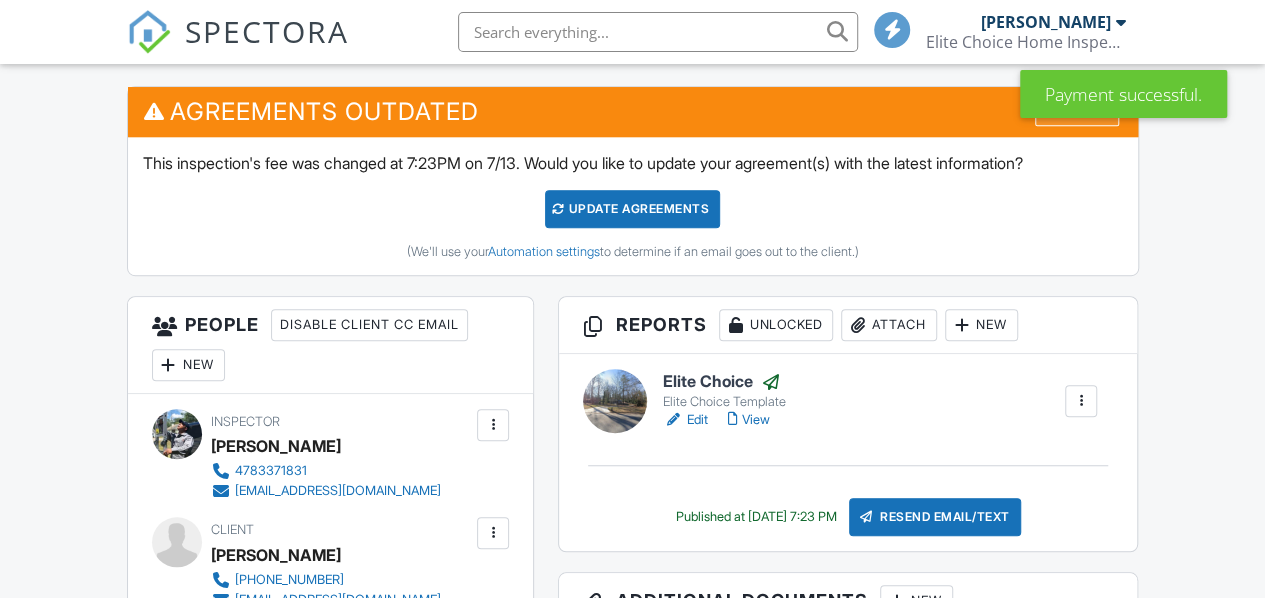 click on "Dismiss" at bounding box center [1077, 111] 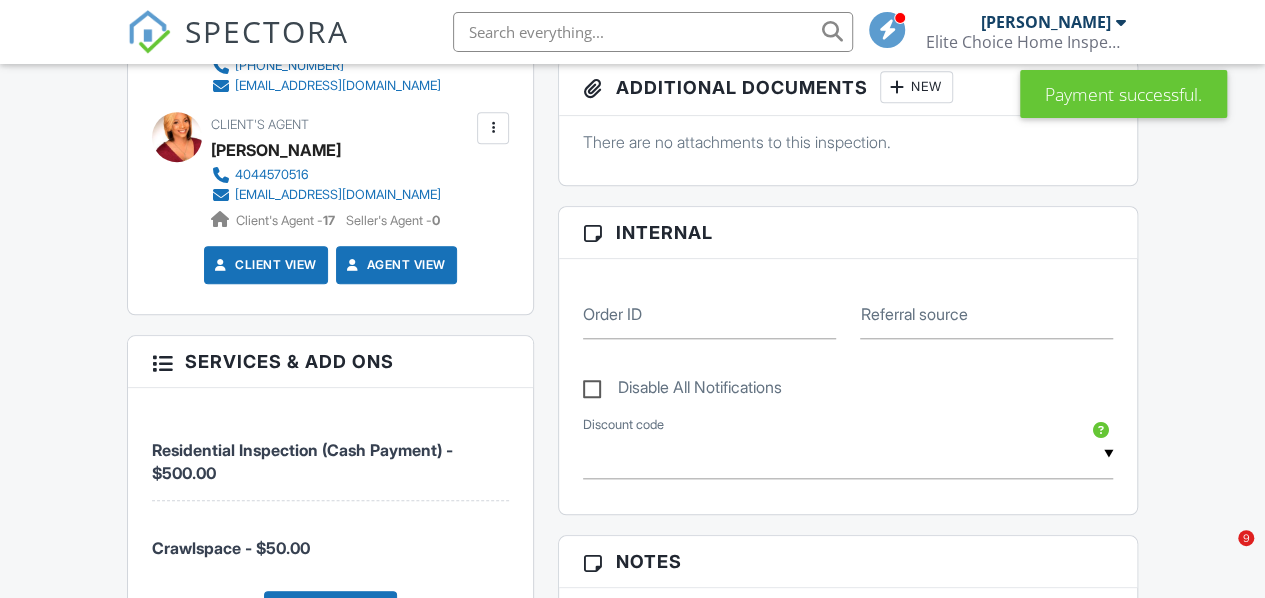 scroll, scrollTop: 1000, scrollLeft: 0, axis: vertical 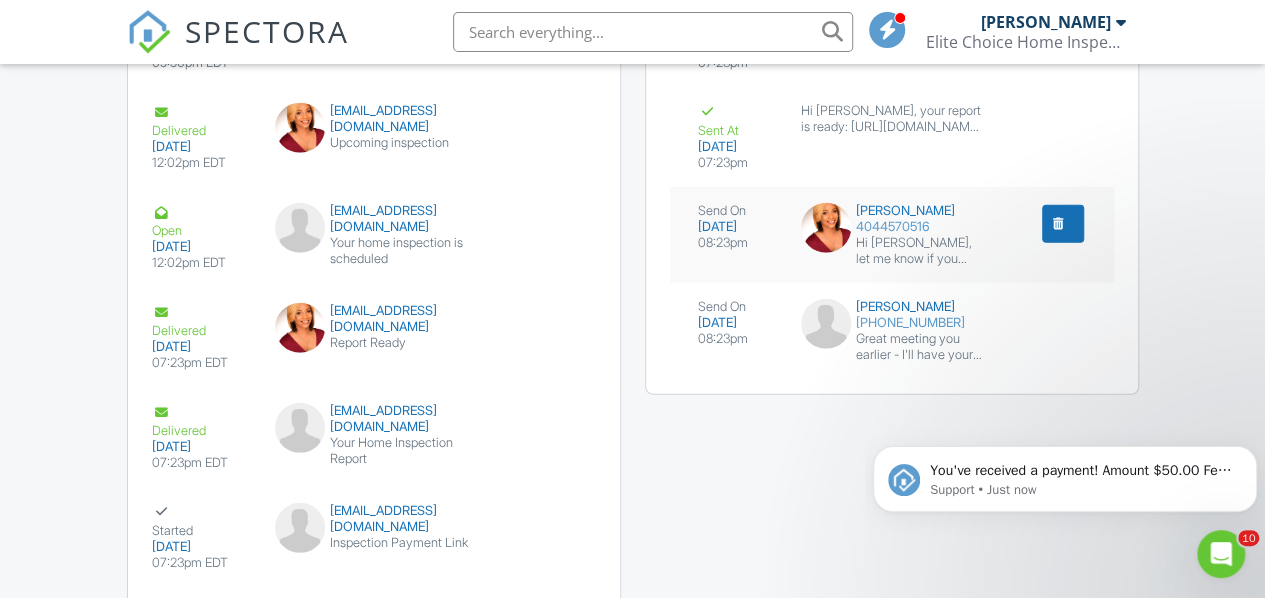 click at bounding box center [1063, 224] 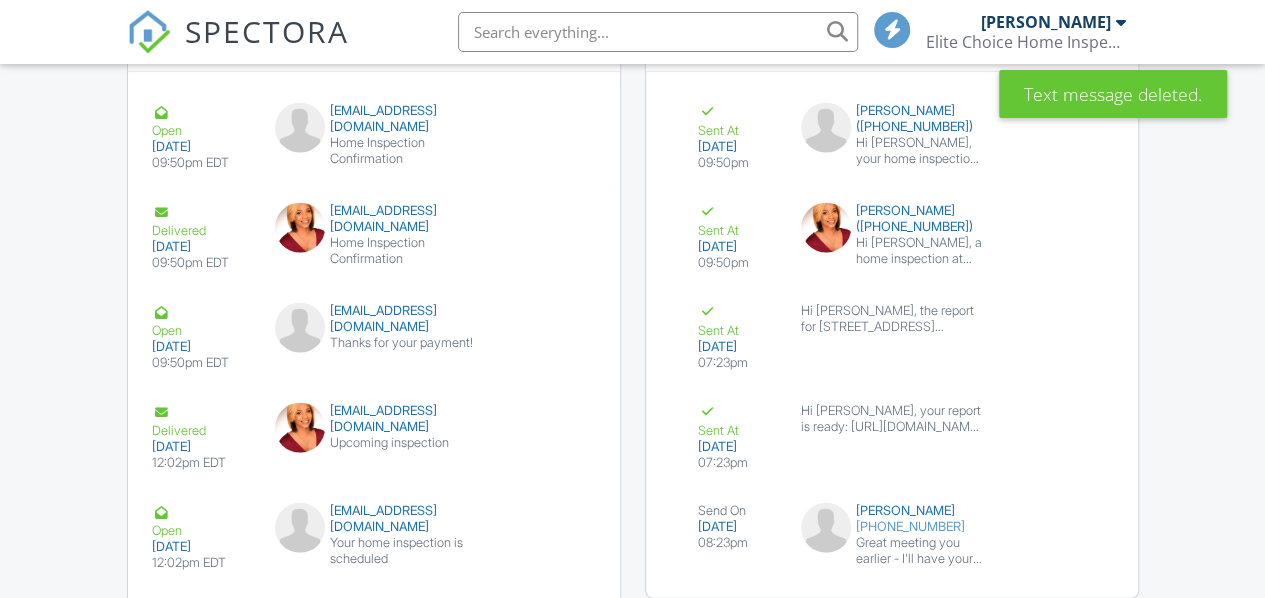 scroll, scrollTop: 0, scrollLeft: 0, axis: both 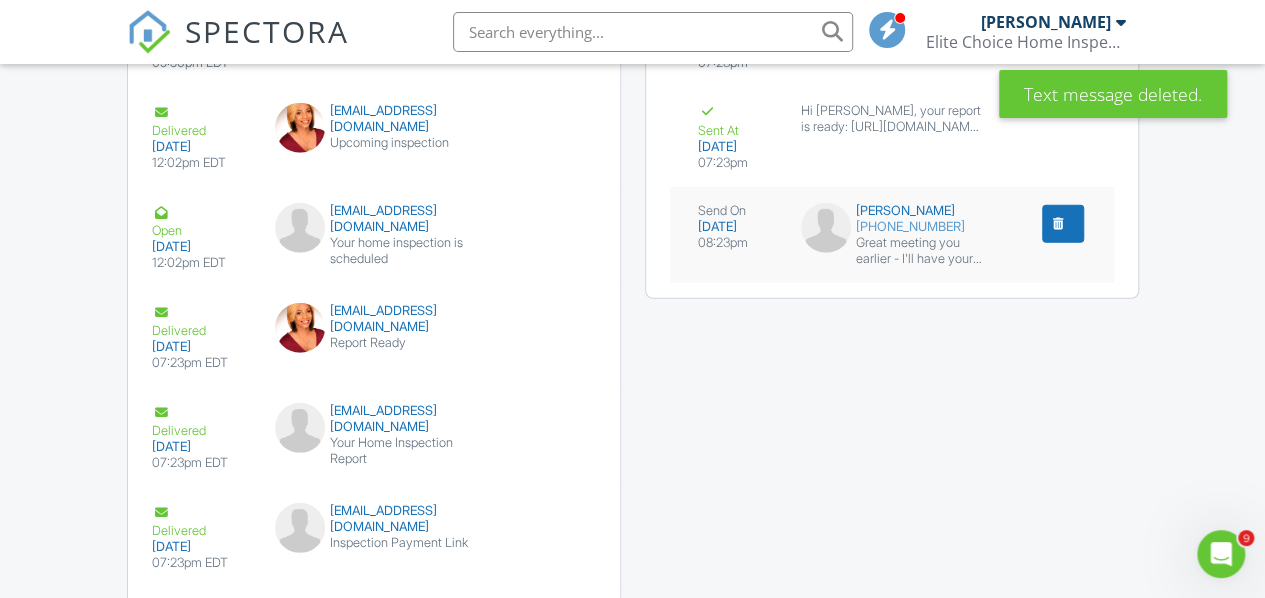 click at bounding box center [1059, 224] 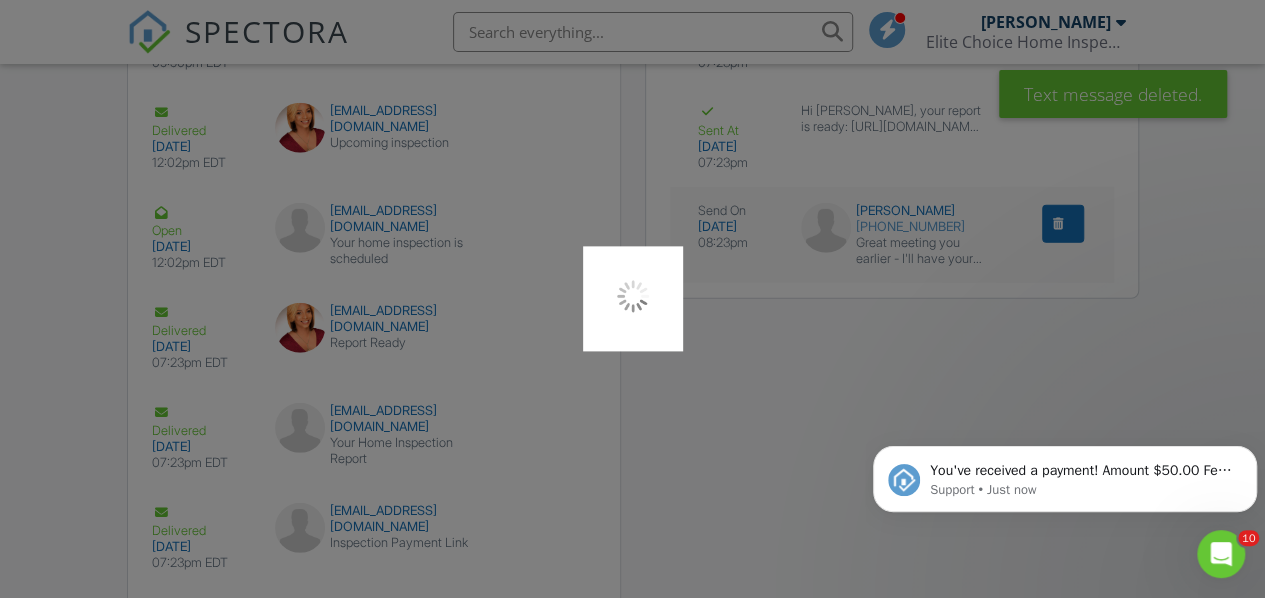 scroll, scrollTop: 0, scrollLeft: 0, axis: both 